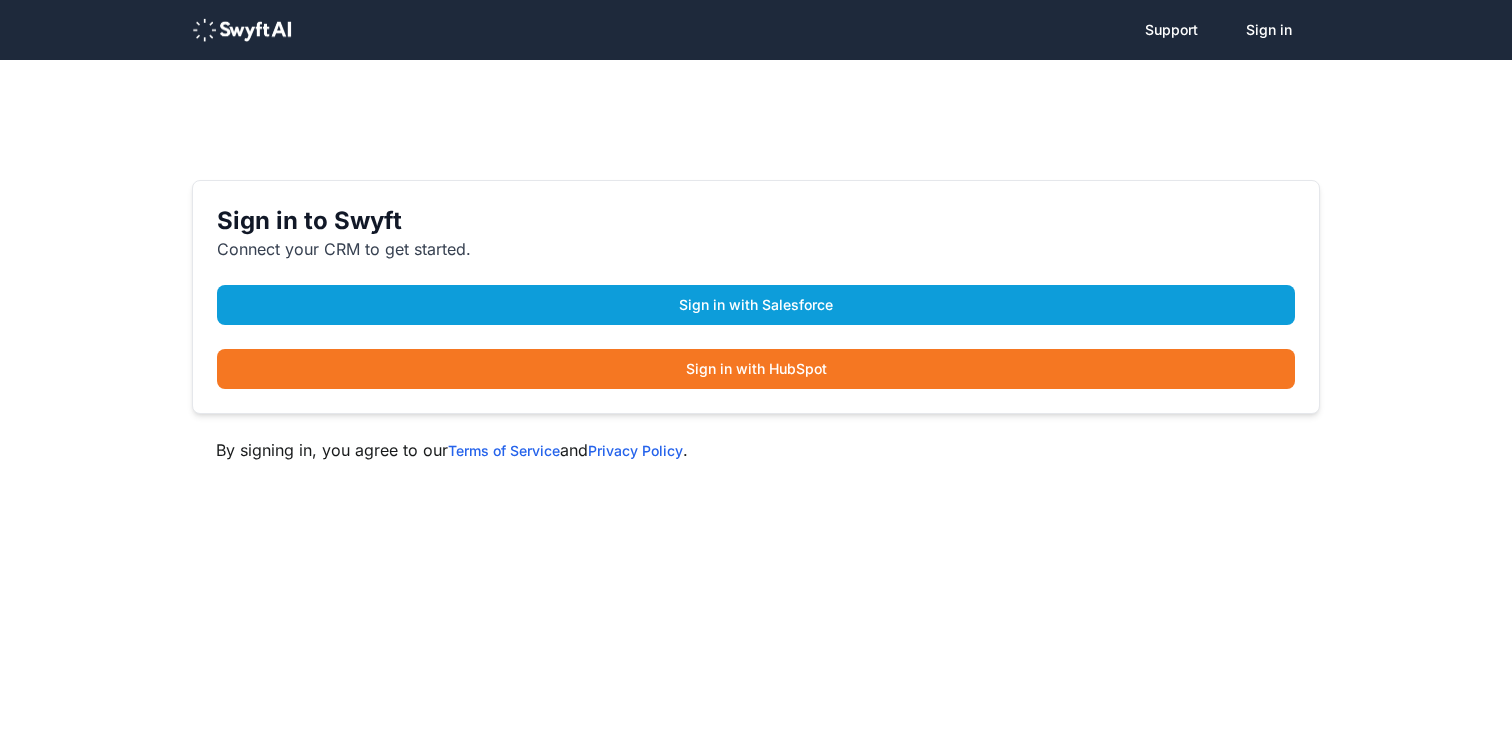 scroll, scrollTop: 0, scrollLeft: 0, axis: both 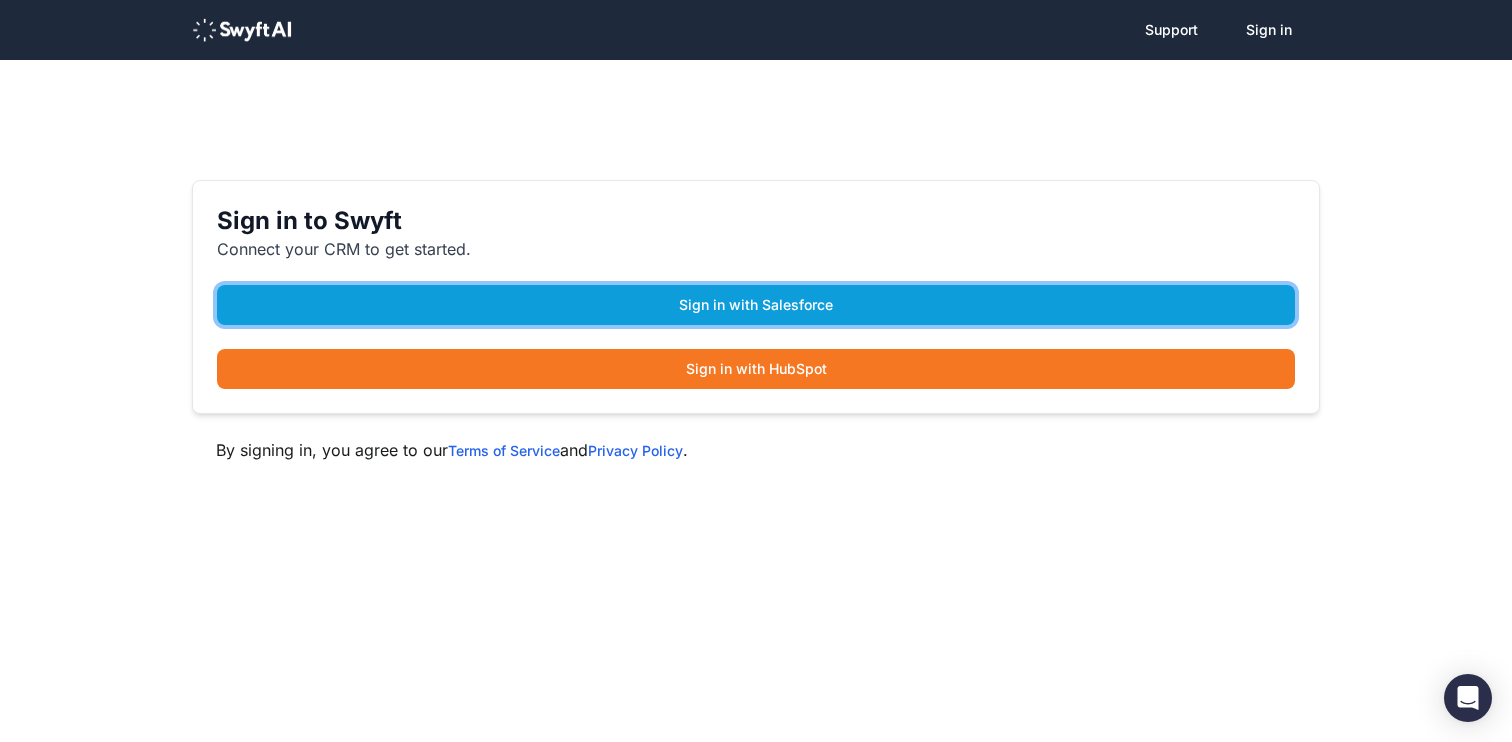 click on "Sign in with Salesforce" at bounding box center (756, 305) 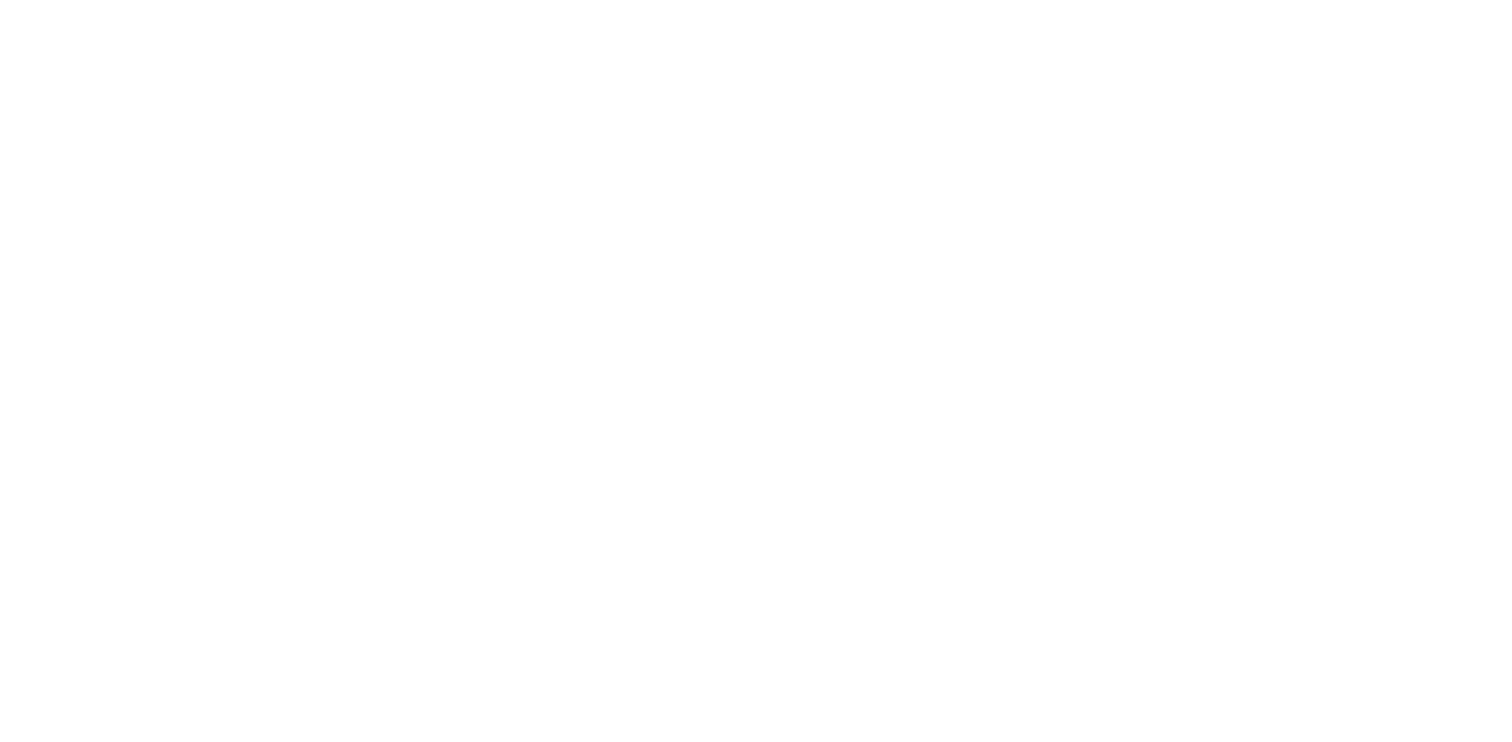 scroll, scrollTop: 0, scrollLeft: 0, axis: both 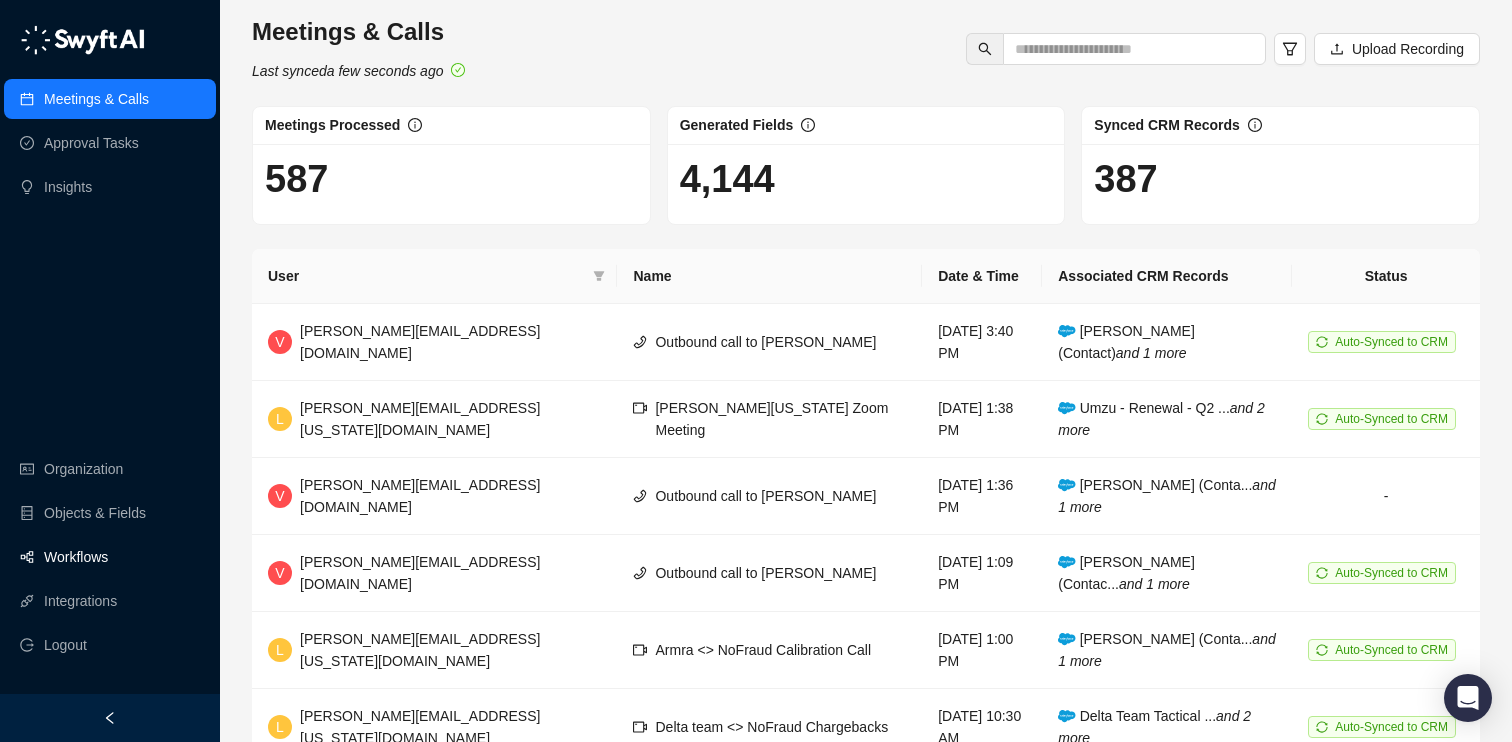 click on "Workflows" at bounding box center (76, 557) 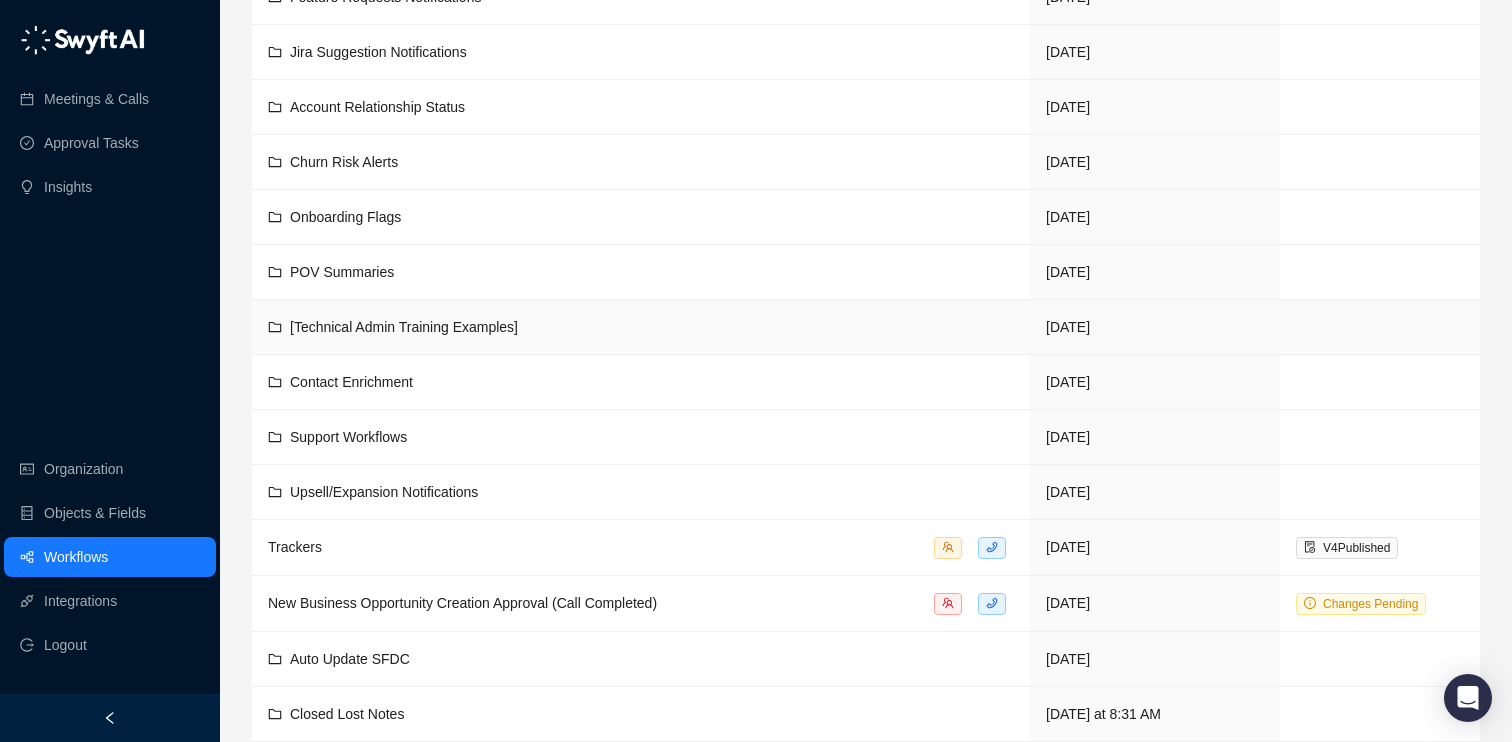 scroll, scrollTop: 328, scrollLeft: 0, axis: vertical 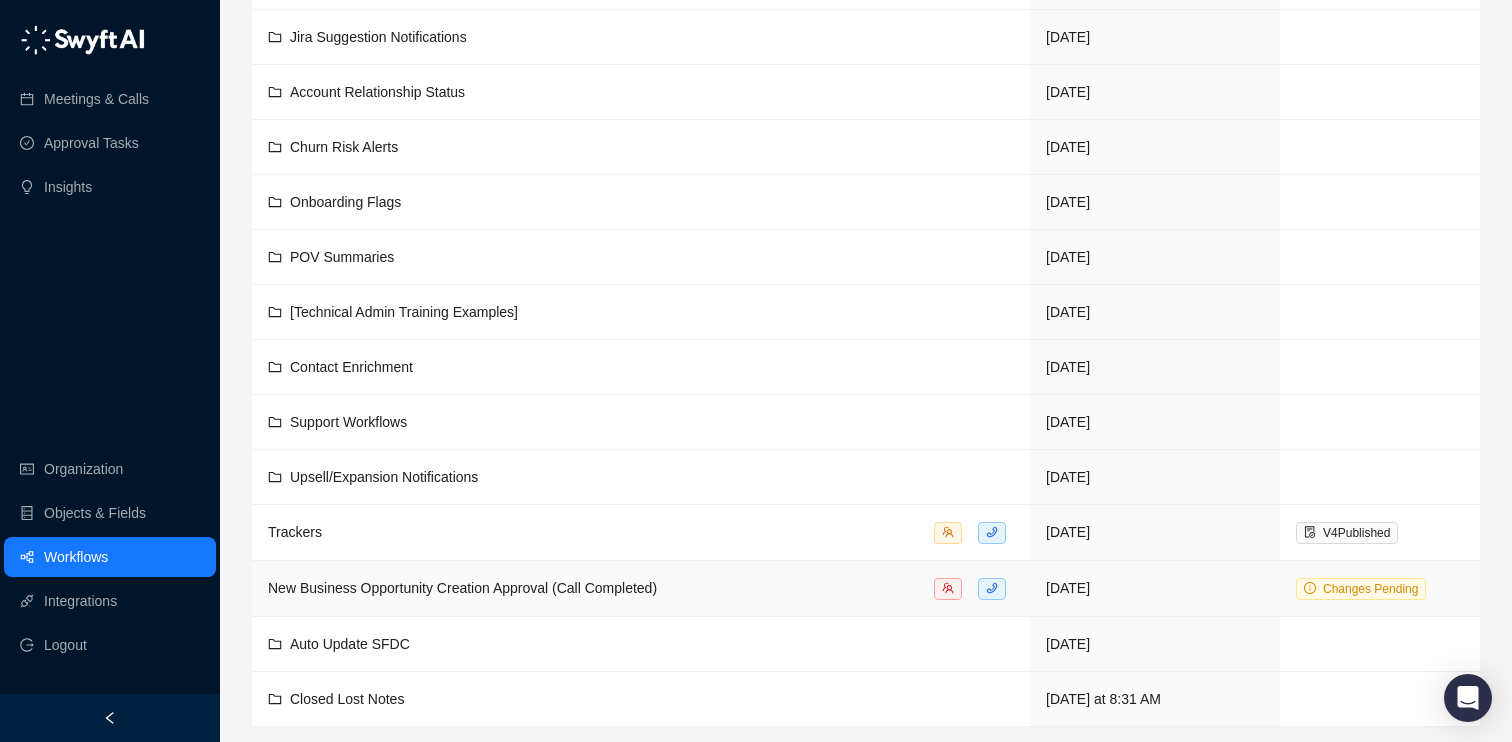 click on "New Business Opportunity Creation Approval (Call Completed)" at bounding box center [462, 588] 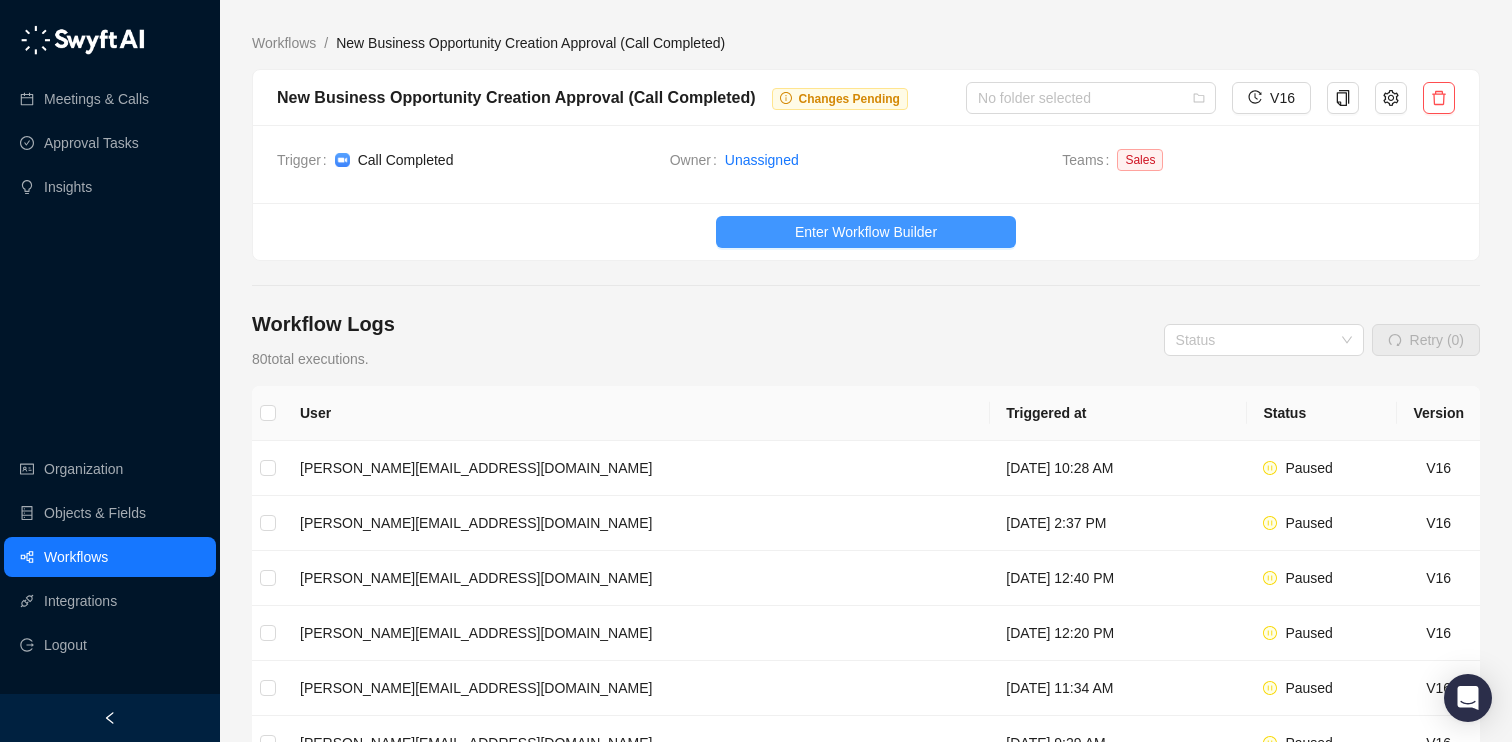 click on "Enter Workflow Builder" at bounding box center [866, 232] 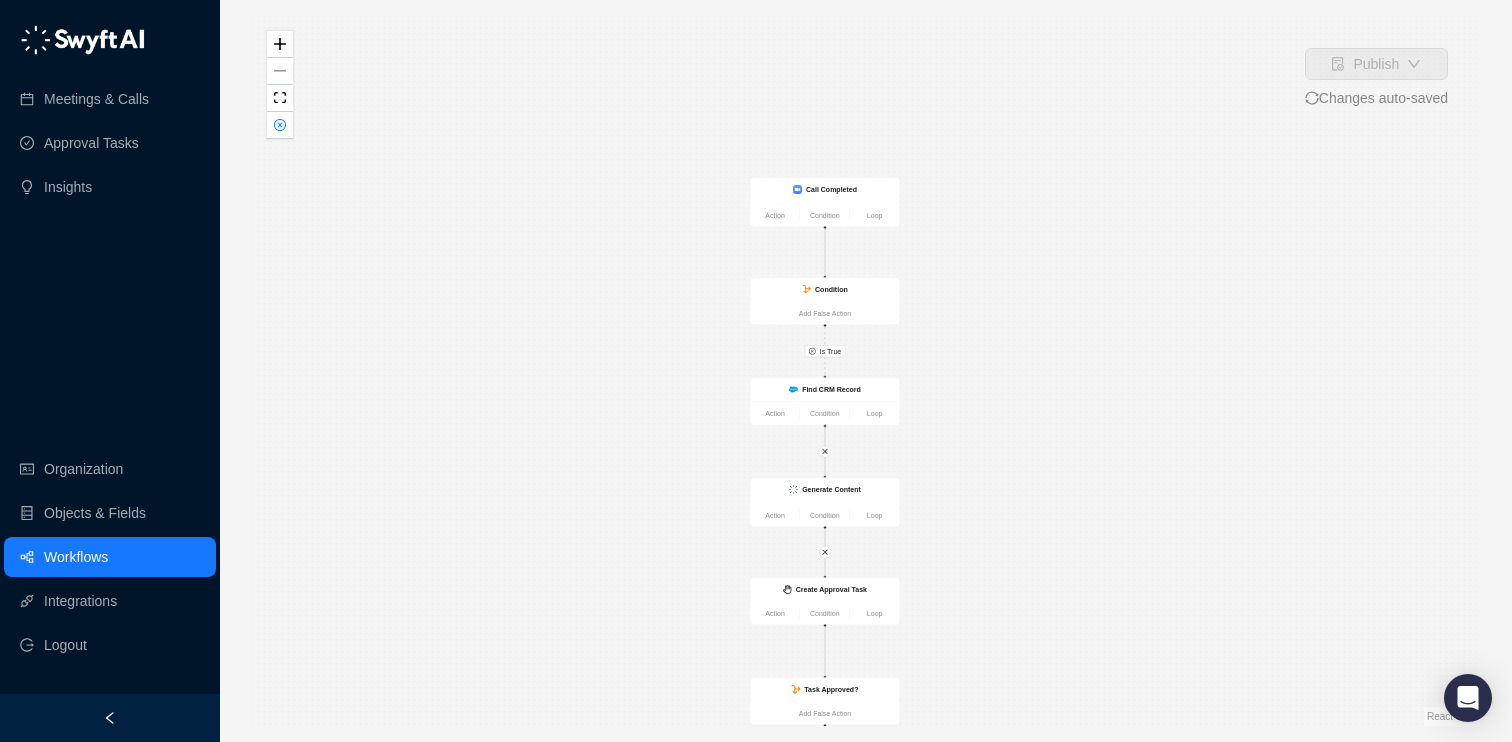 drag, startPoint x: 1029, startPoint y: 257, endPoint x: 988, endPoint y: 436, distance: 183.63551 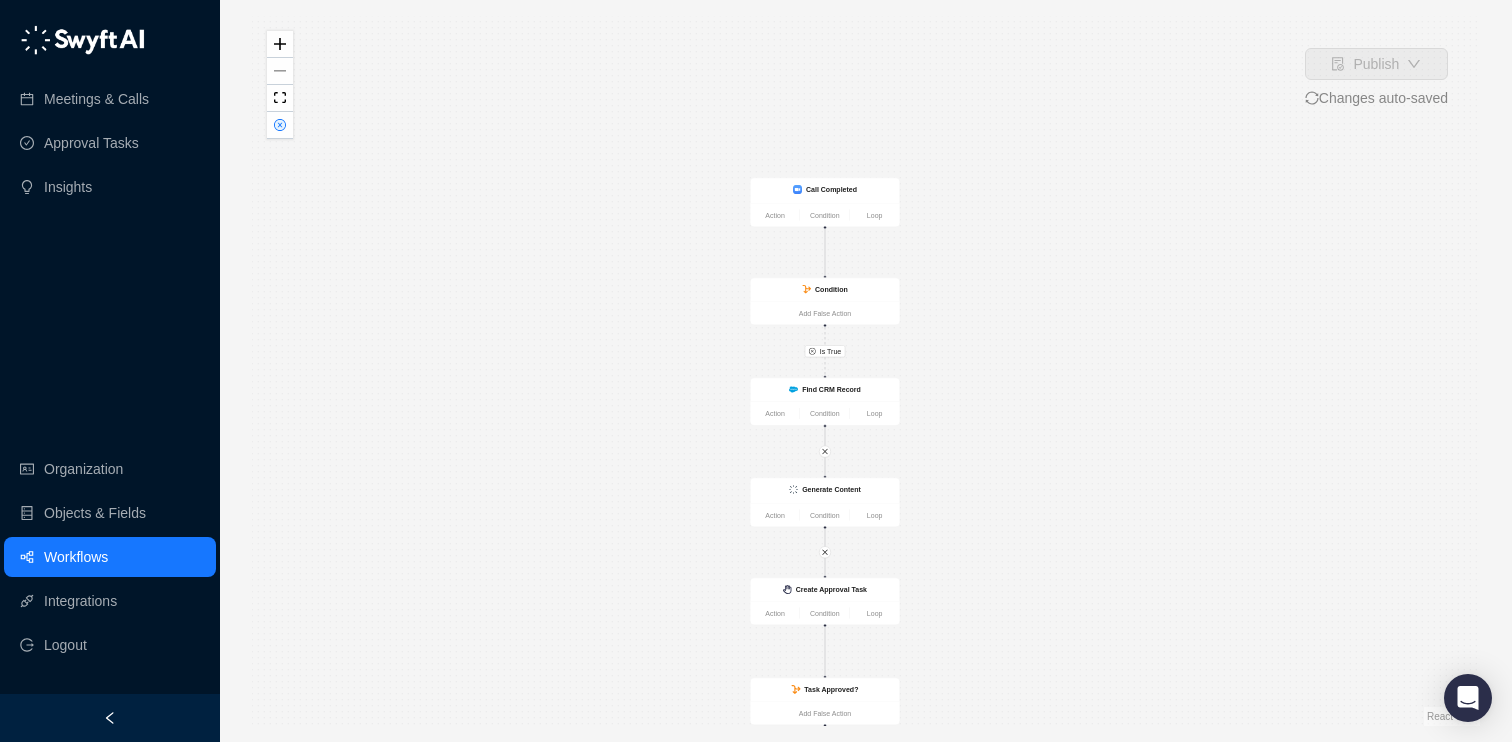 click on "Is True Is True Create Opportunity Action Condition Loop Call Completed Action Condition Loop Condition Add False Action Generate Content Action Condition Loop Create Approval Task Action Condition Loop Task Approved? Add False Action Send Slack Message Action Condition Loop Find CRM Record Action Condition Loop" at bounding box center (866, 371) 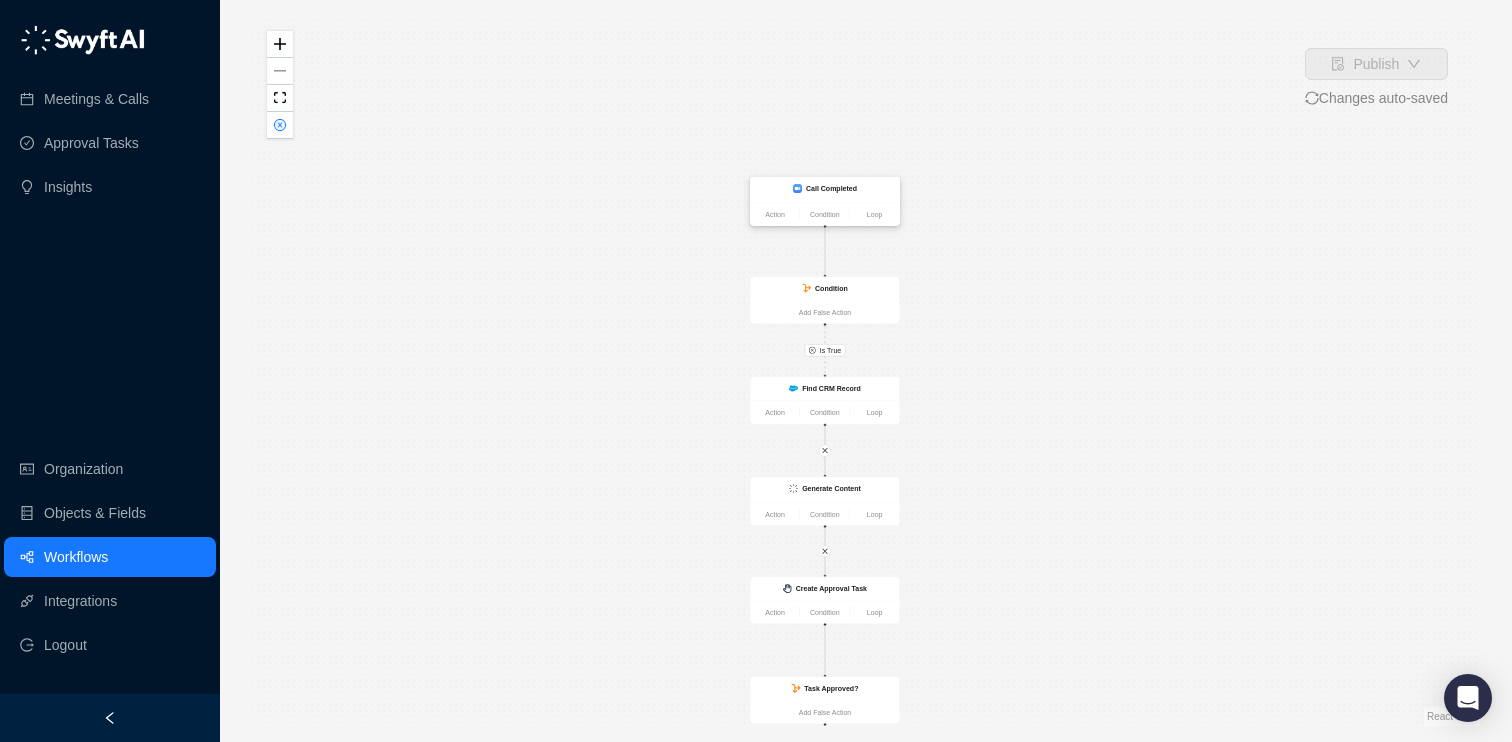 click on "Call Completed" at bounding box center [831, 189] 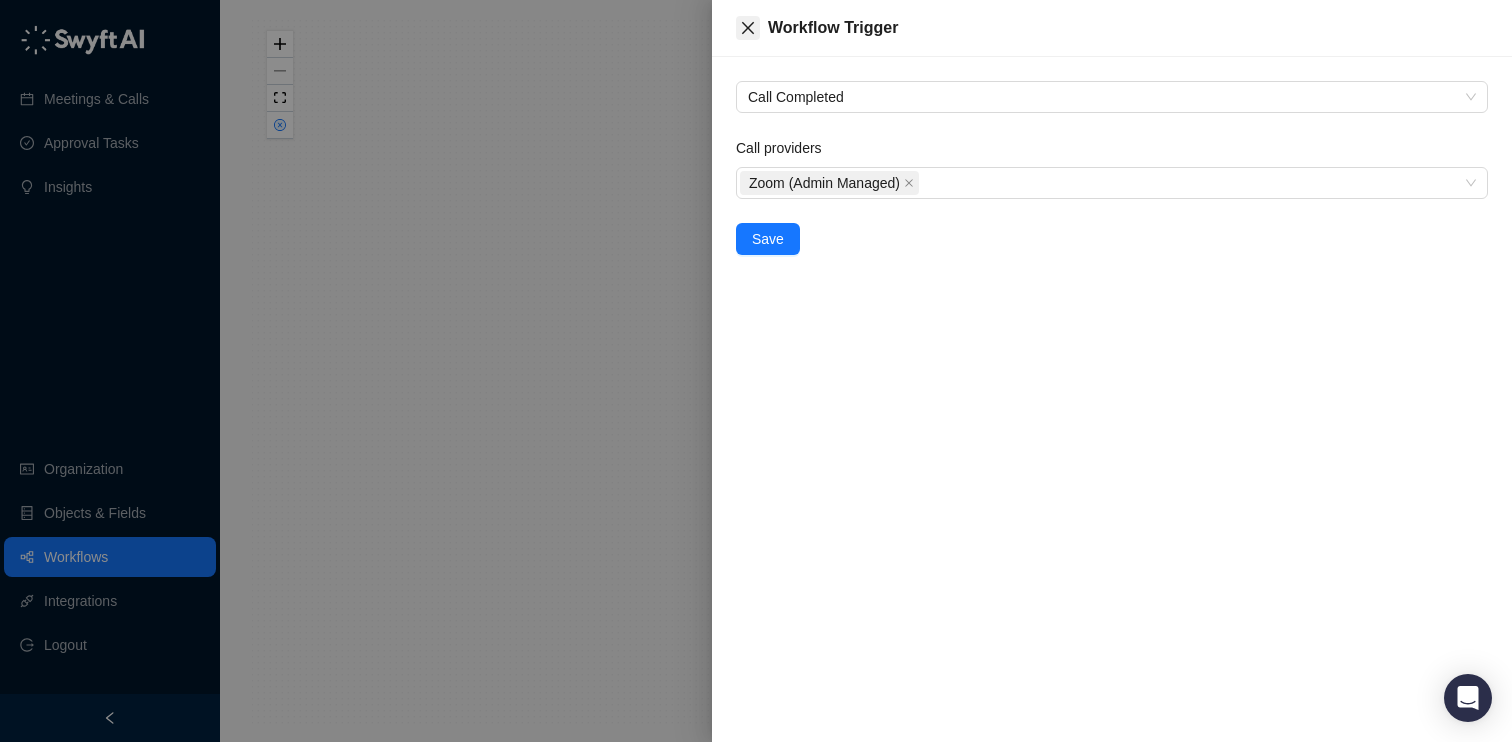 click 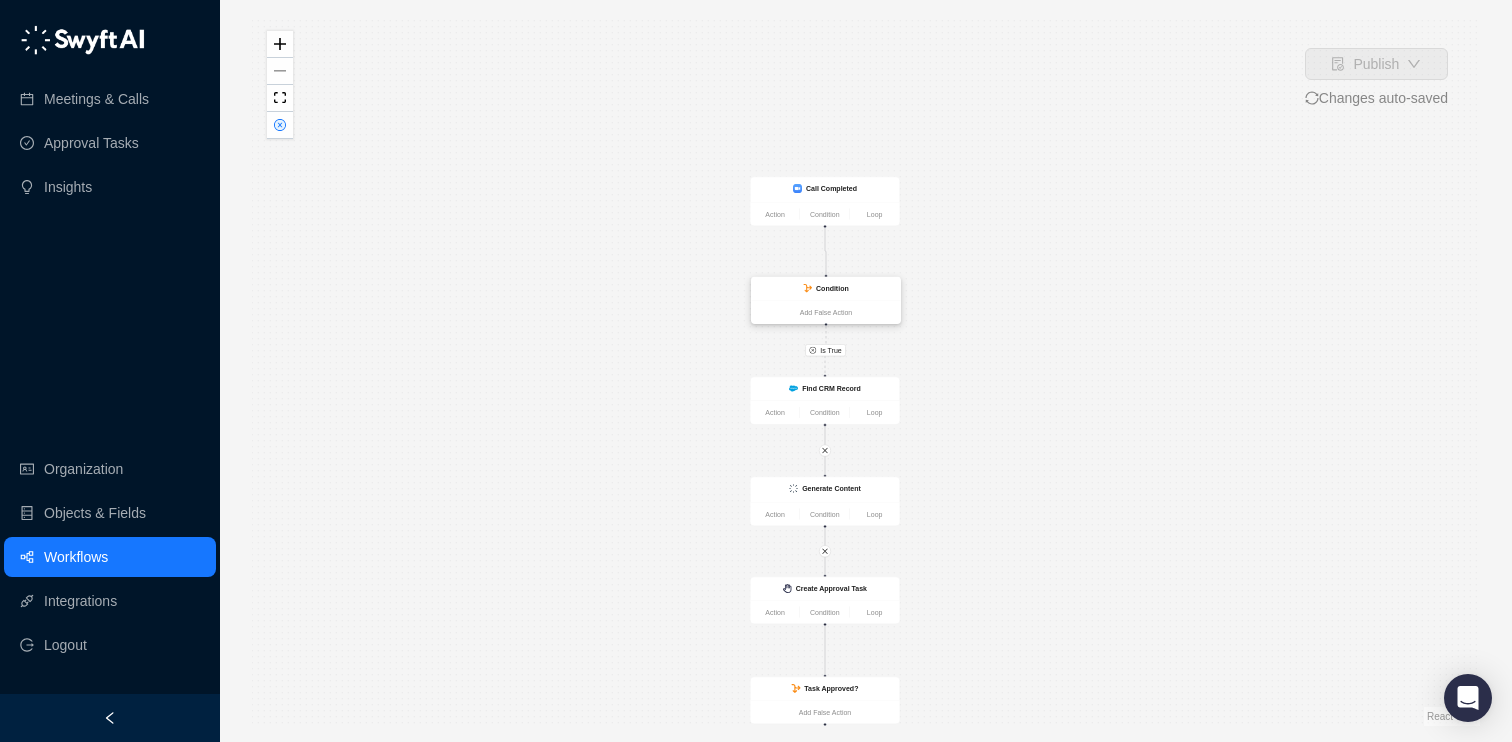 click on "Condition" at bounding box center (826, 288) 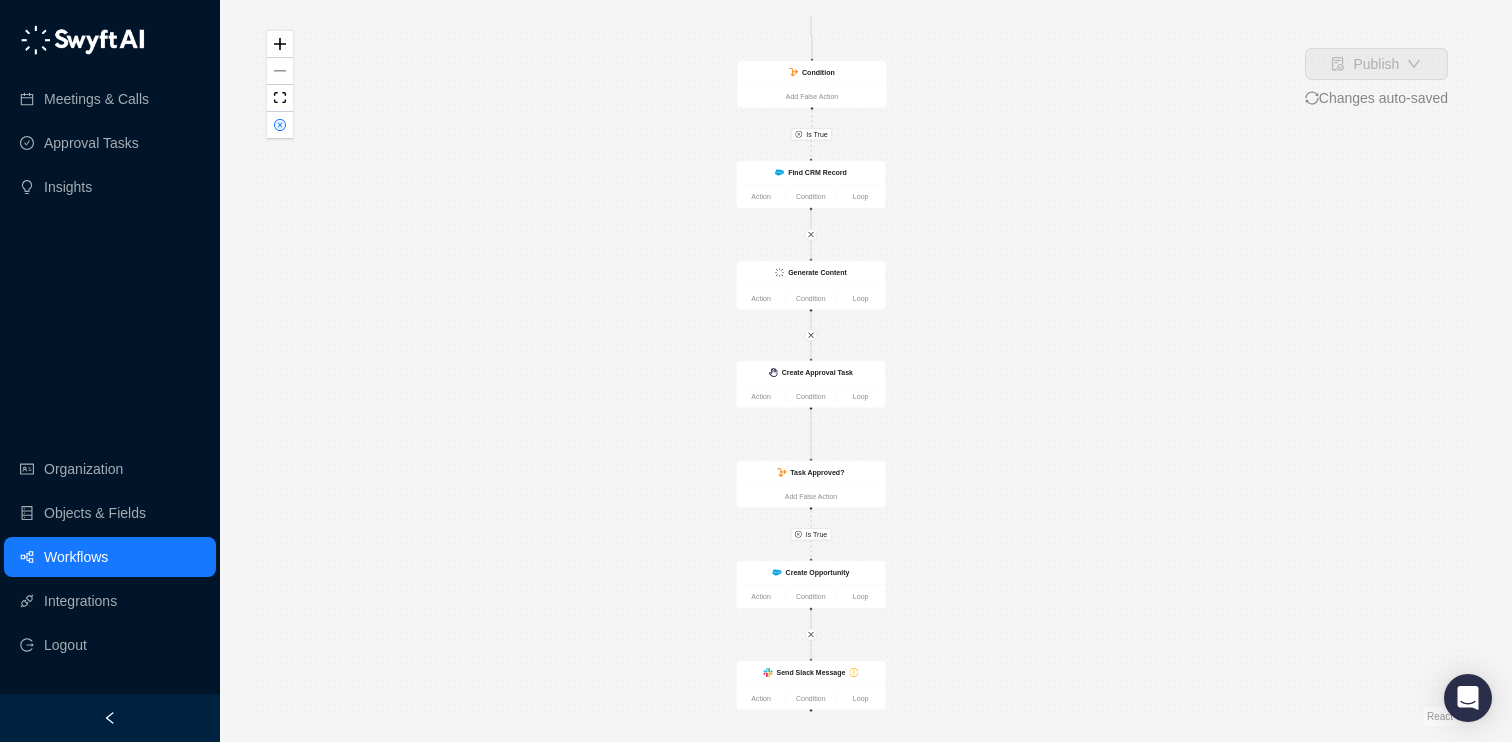 drag, startPoint x: 939, startPoint y: 391, endPoint x: 923, endPoint y: 177, distance: 214.59729 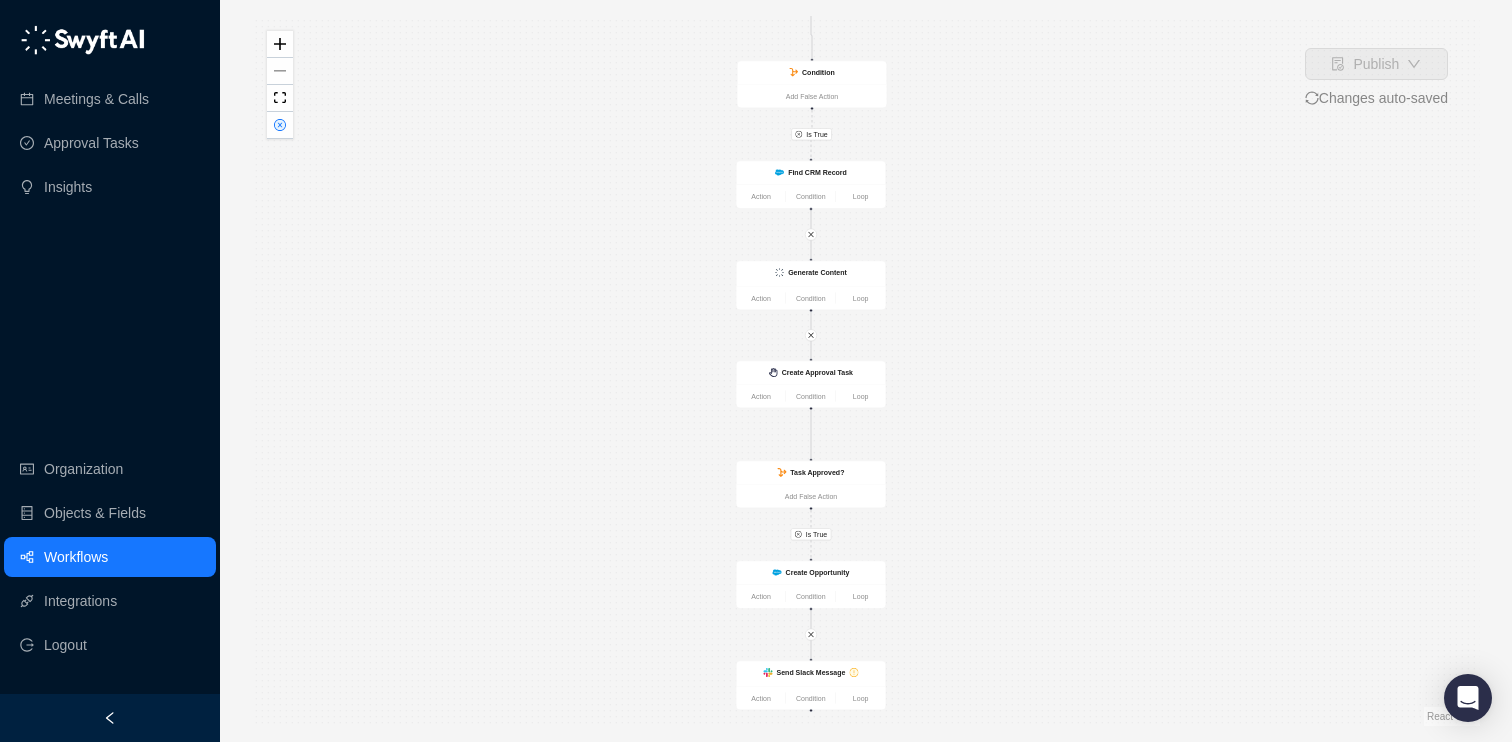 click on "Is True Is True Create Opportunity Action Condition Loop Call Completed Action Condition Loop Condition Add False Action Generate Content Action Condition Loop Create Approval Task Action Condition Loop Task Approved? Add False Action Send Slack Message Action Condition Loop Find CRM Record Action Condition Loop" at bounding box center (866, 371) 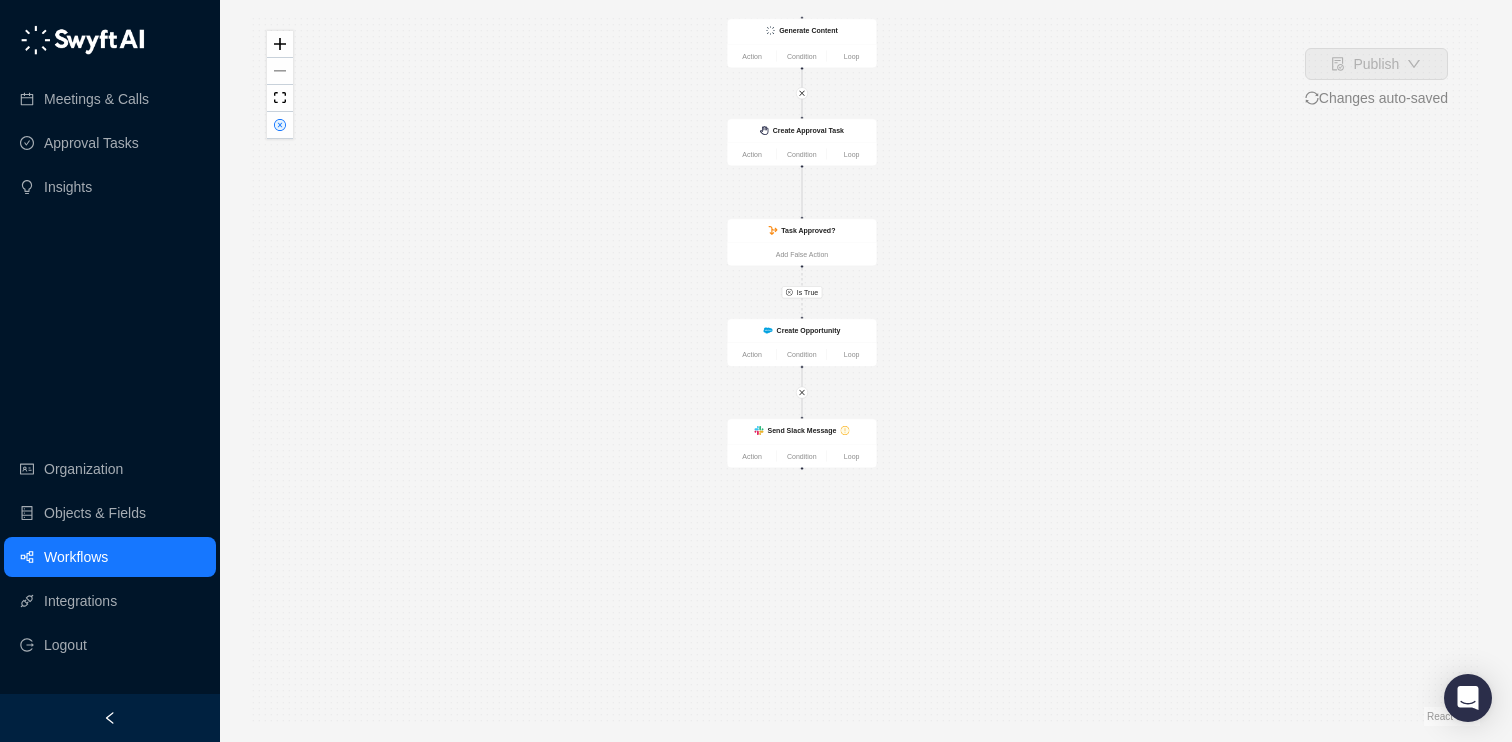 drag, startPoint x: 957, startPoint y: 437, endPoint x: 950, endPoint y: 195, distance: 242.10121 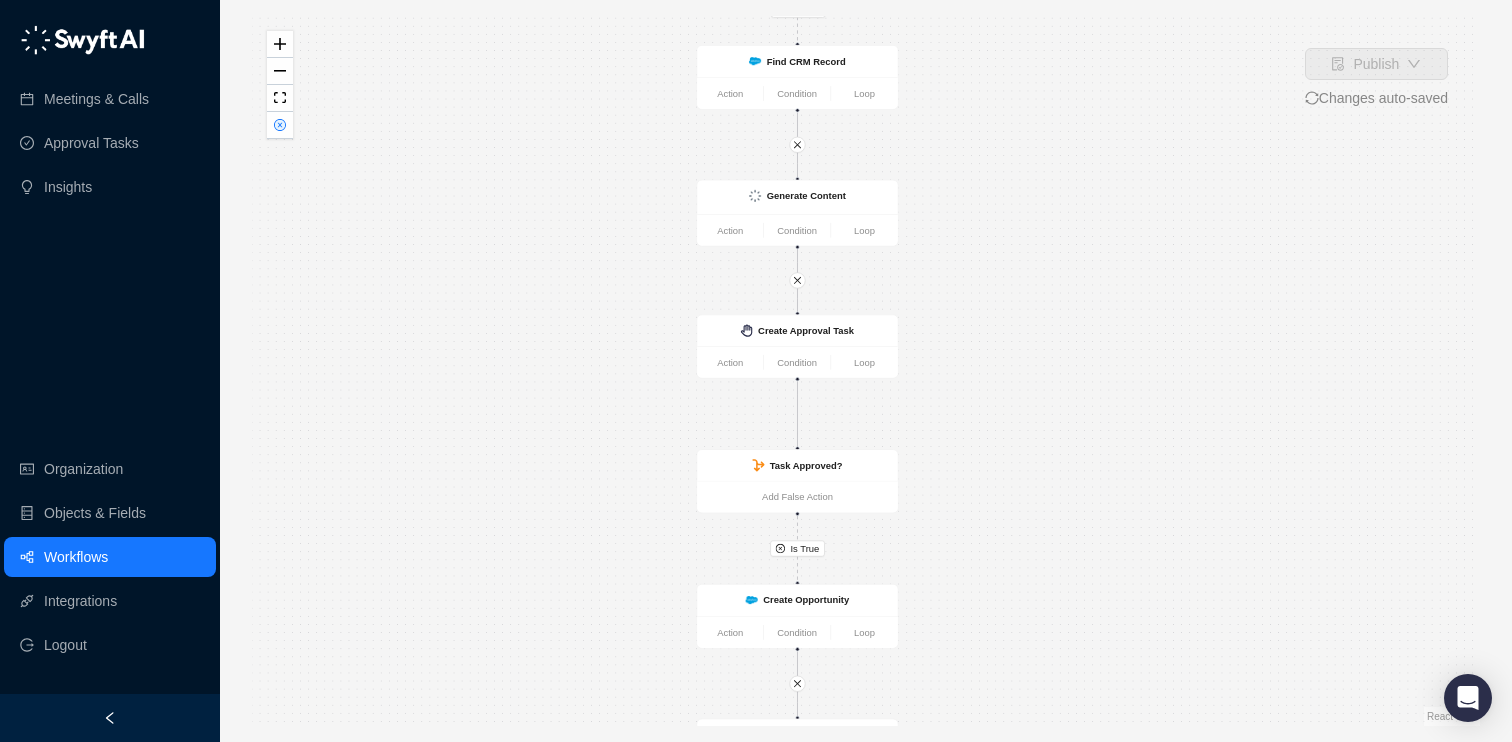 drag, startPoint x: 954, startPoint y: 51, endPoint x: 953, endPoint y: 322, distance: 271.00183 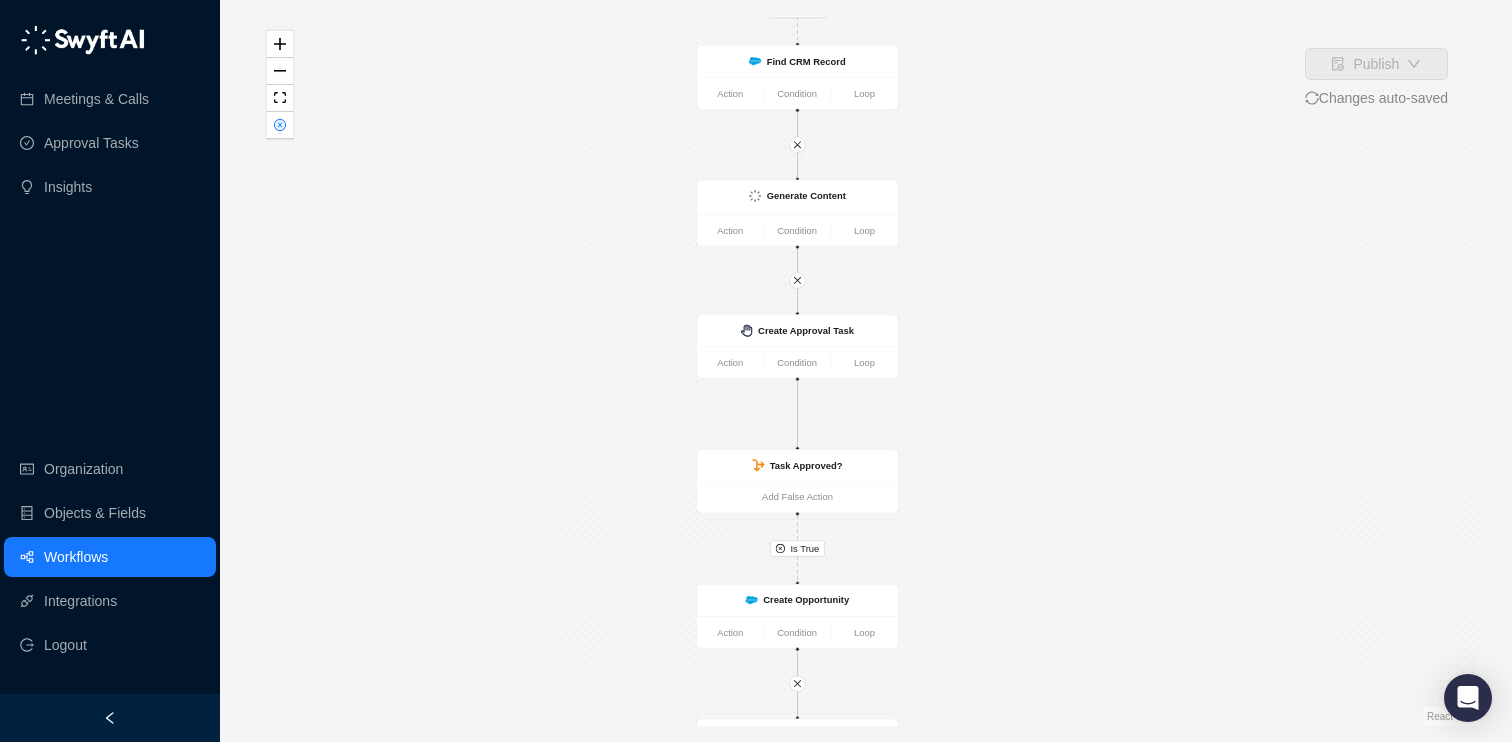 click on "Is True Is True Create Opportunity Action Condition Loop Call Completed Action Condition Loop Condition Add False Action Generate Content Action Condition Loop Create Approval Task Action Condition Loop Task Approved? Add False Action Send Slack Message Action Condition Loop Find CRM Record Action Condition Loop" at bounding box center (866, 371) 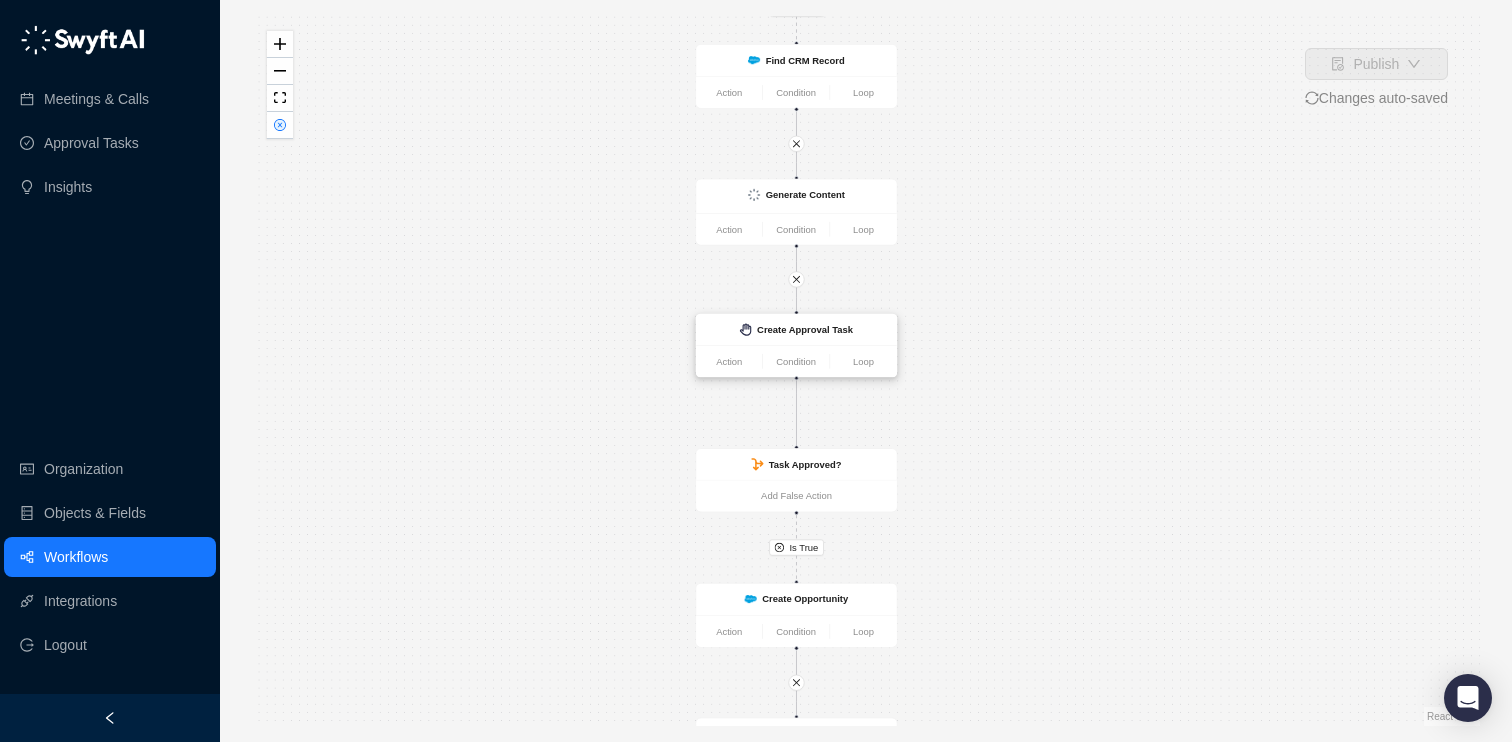 click on "Create Approval Task" at bounding box center (805, 329) 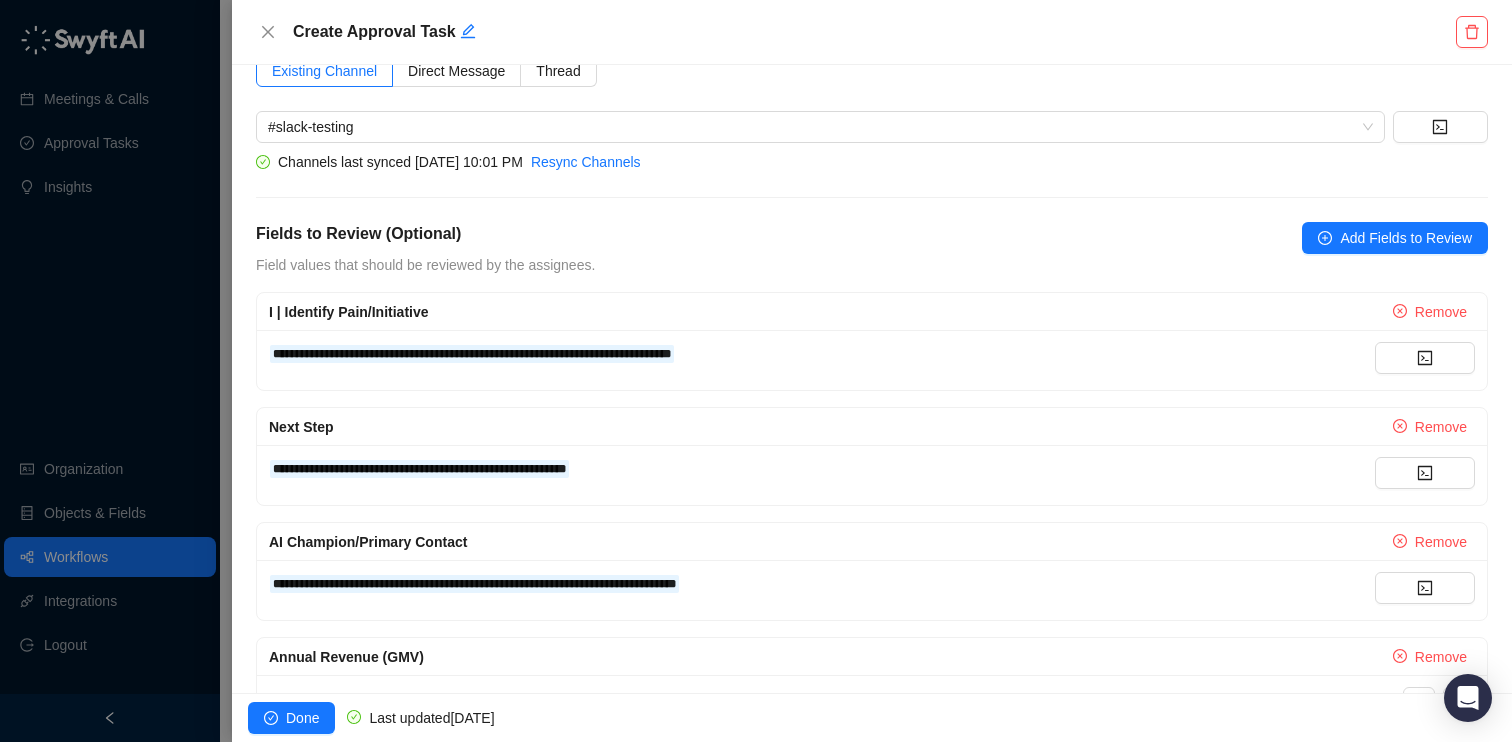 scroll, scrollTop: 427, scrollLeft: 0, axis: vertical 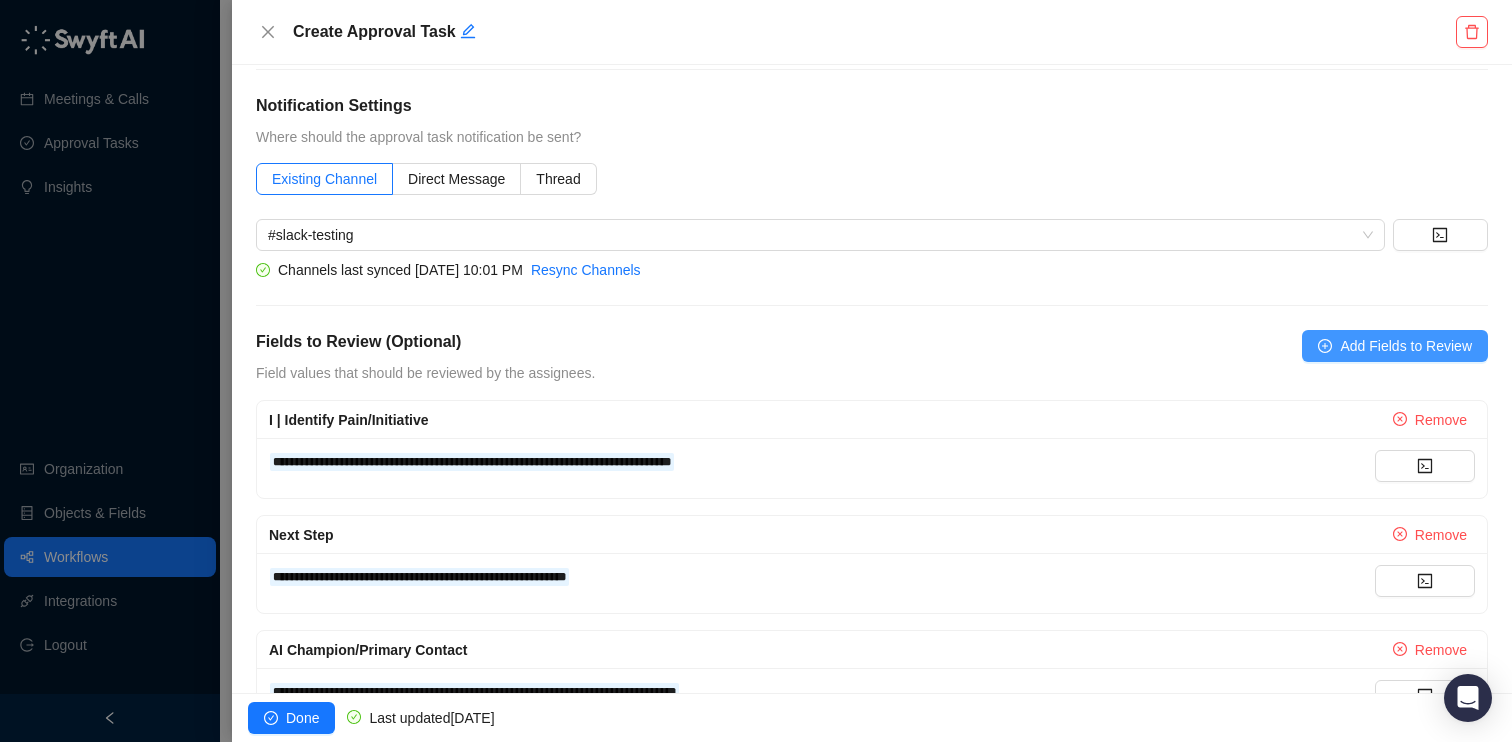 click on "Add Fields to Review" at bounding box center [1406, 346] 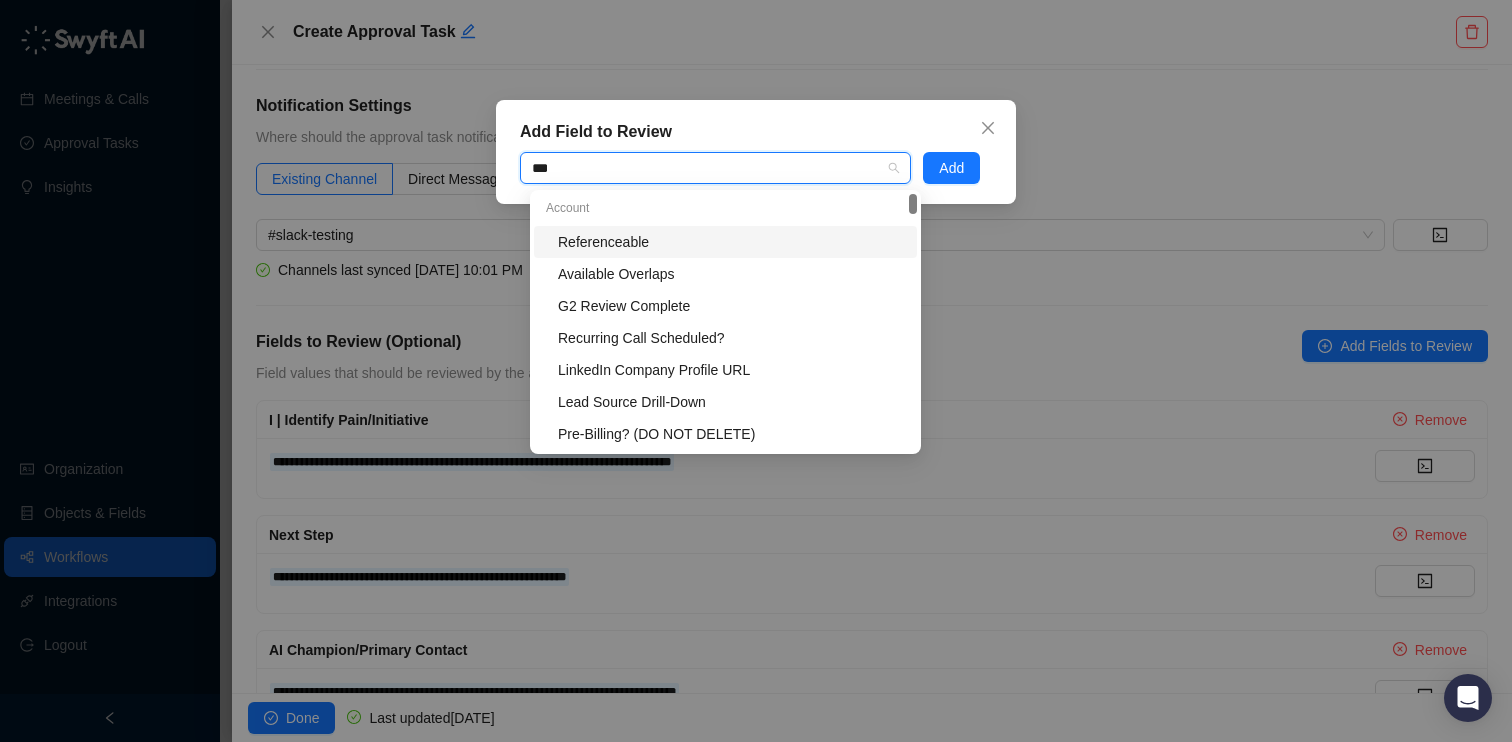 type on "****" 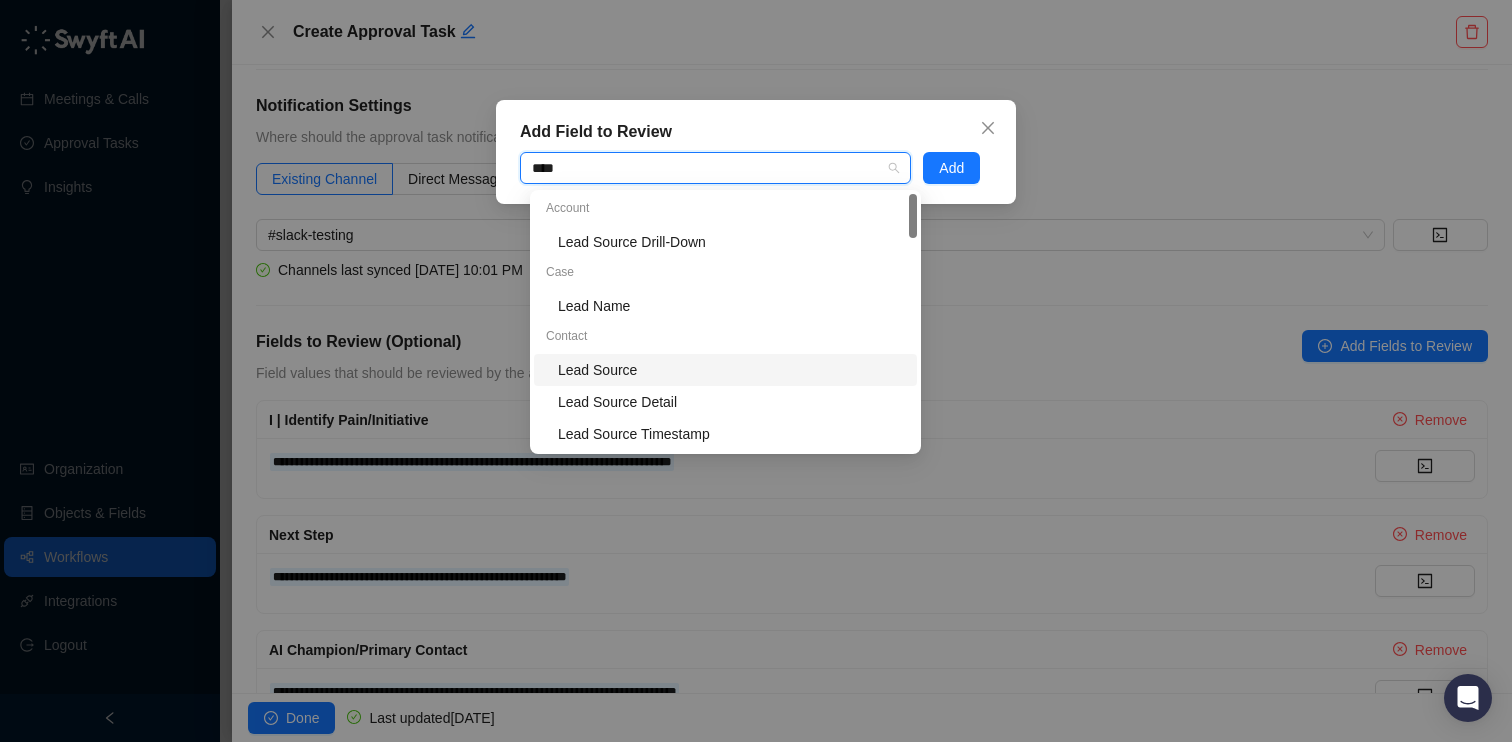 click on "Lead Source" at bounding box center [731, 370] 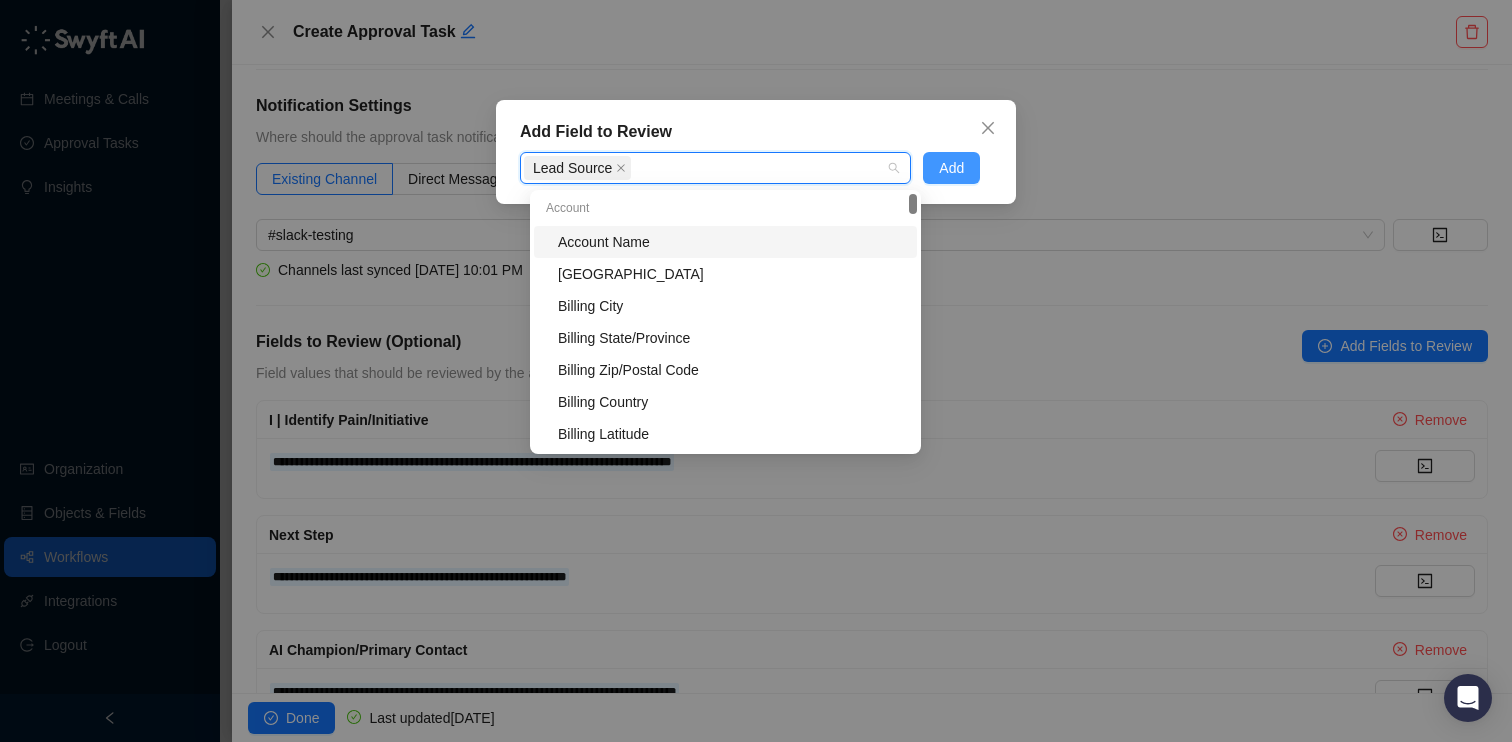 click on "Add" at bounding box center (951, 168) 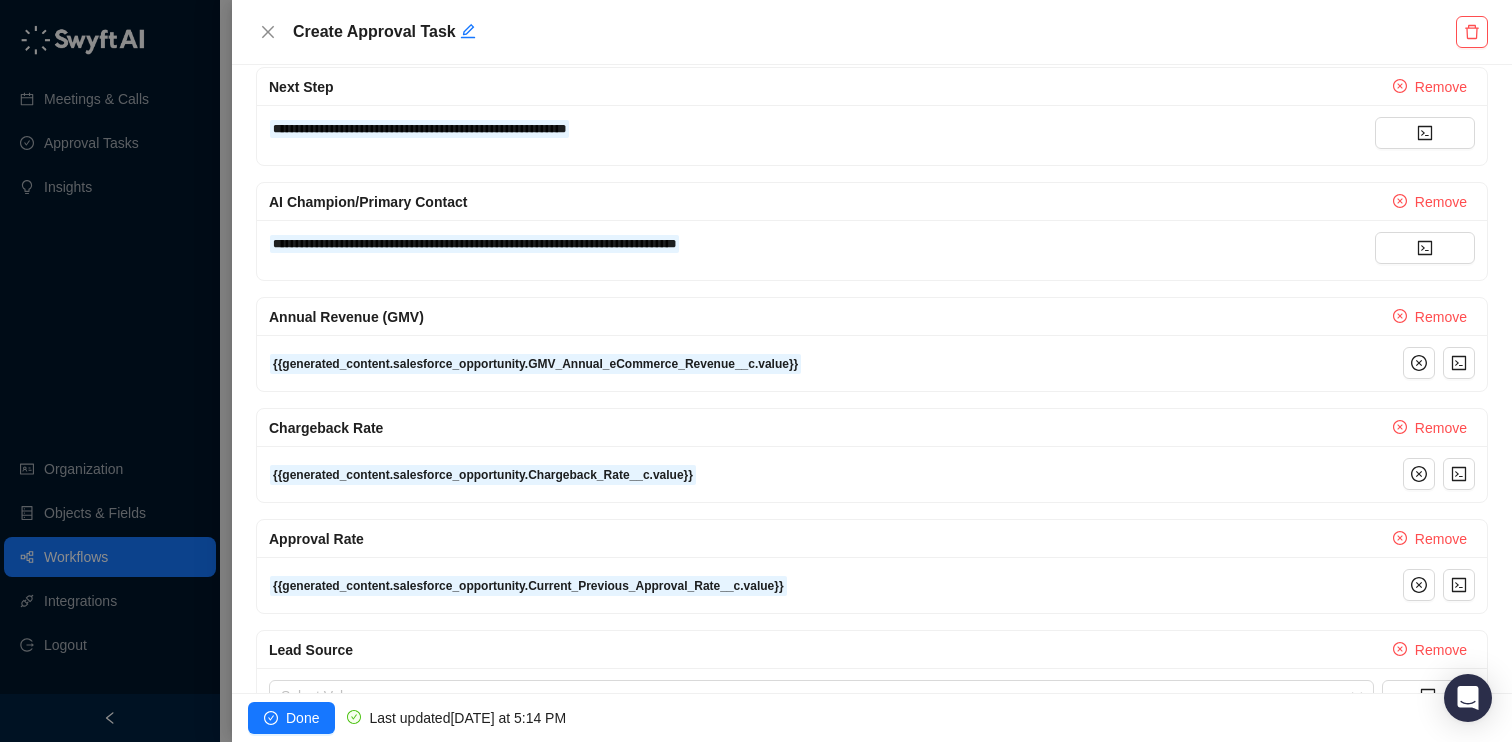 scroll, scrollTop: 931, scrollLeft: 0, axis: vertical 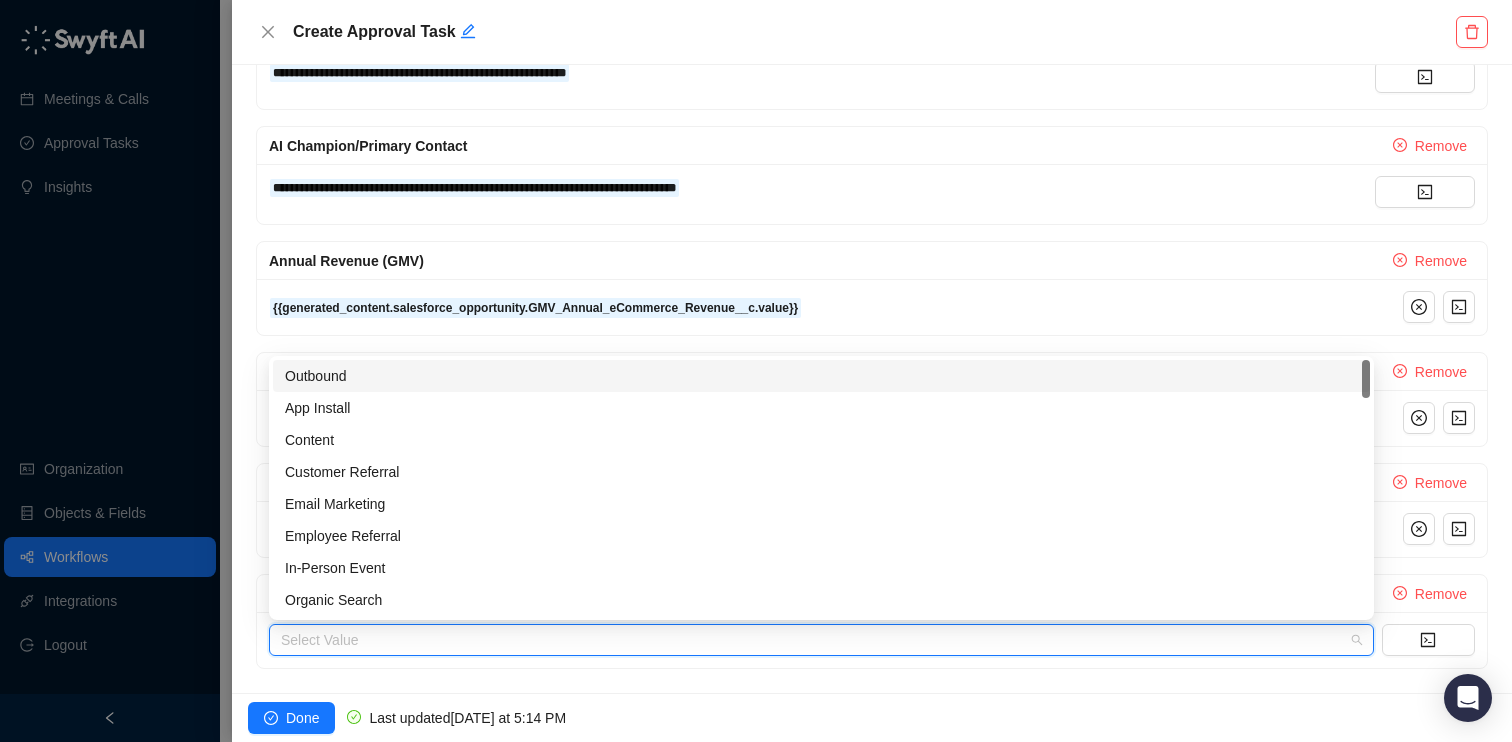 click at bounding box center (815, 640) 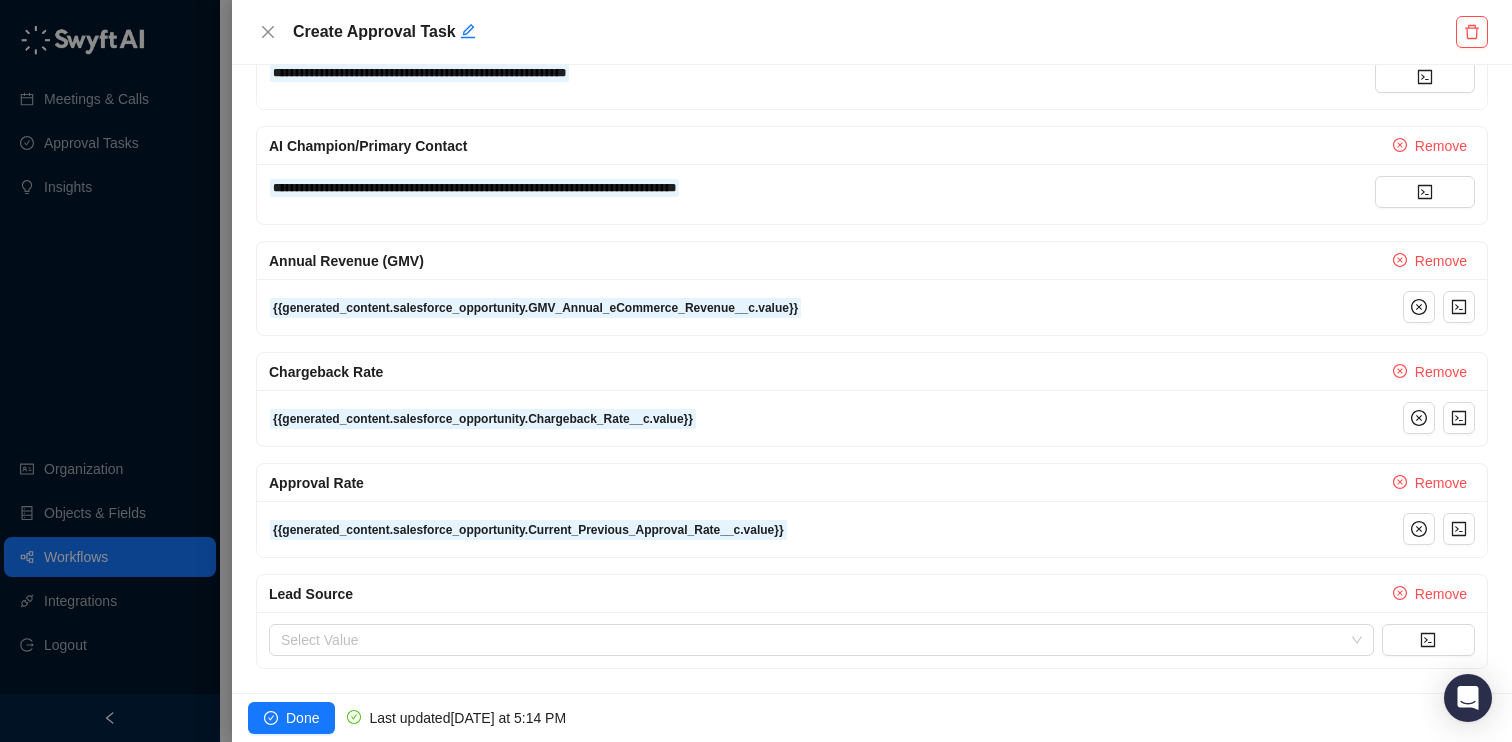 click on "**********" at bounding box center (872, 379) 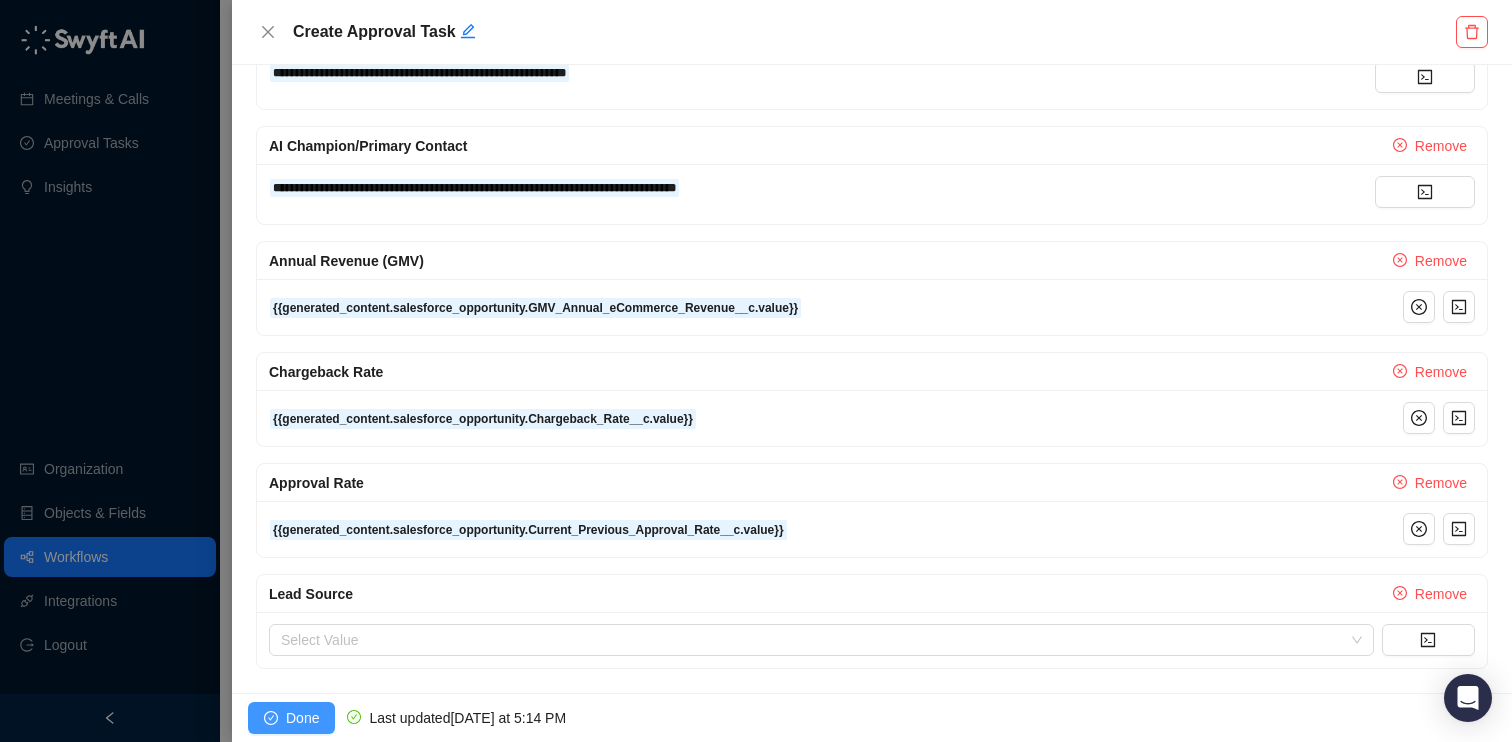 click on "Done" at bounding box center [302, 718] 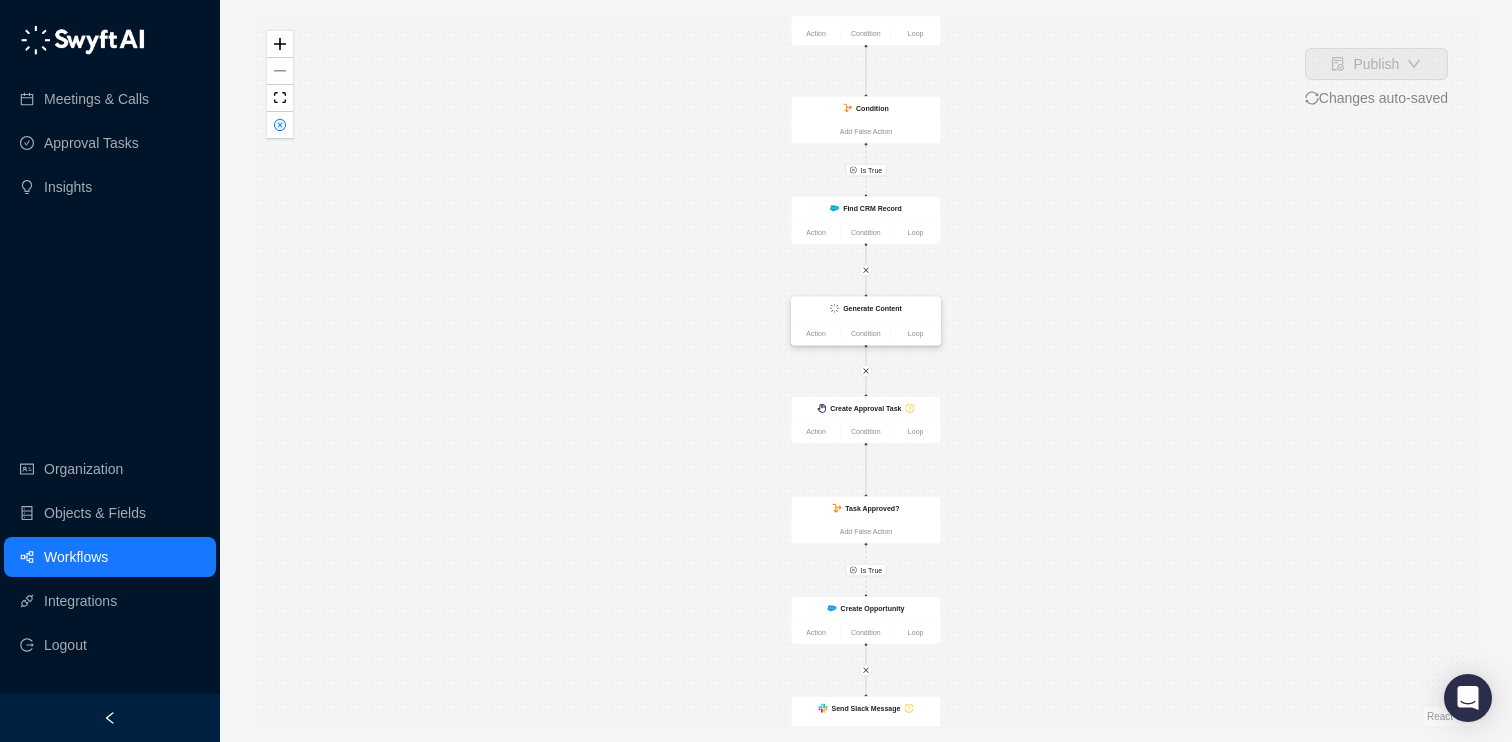 click on "Generate Content" at bounding box center (872, 308) 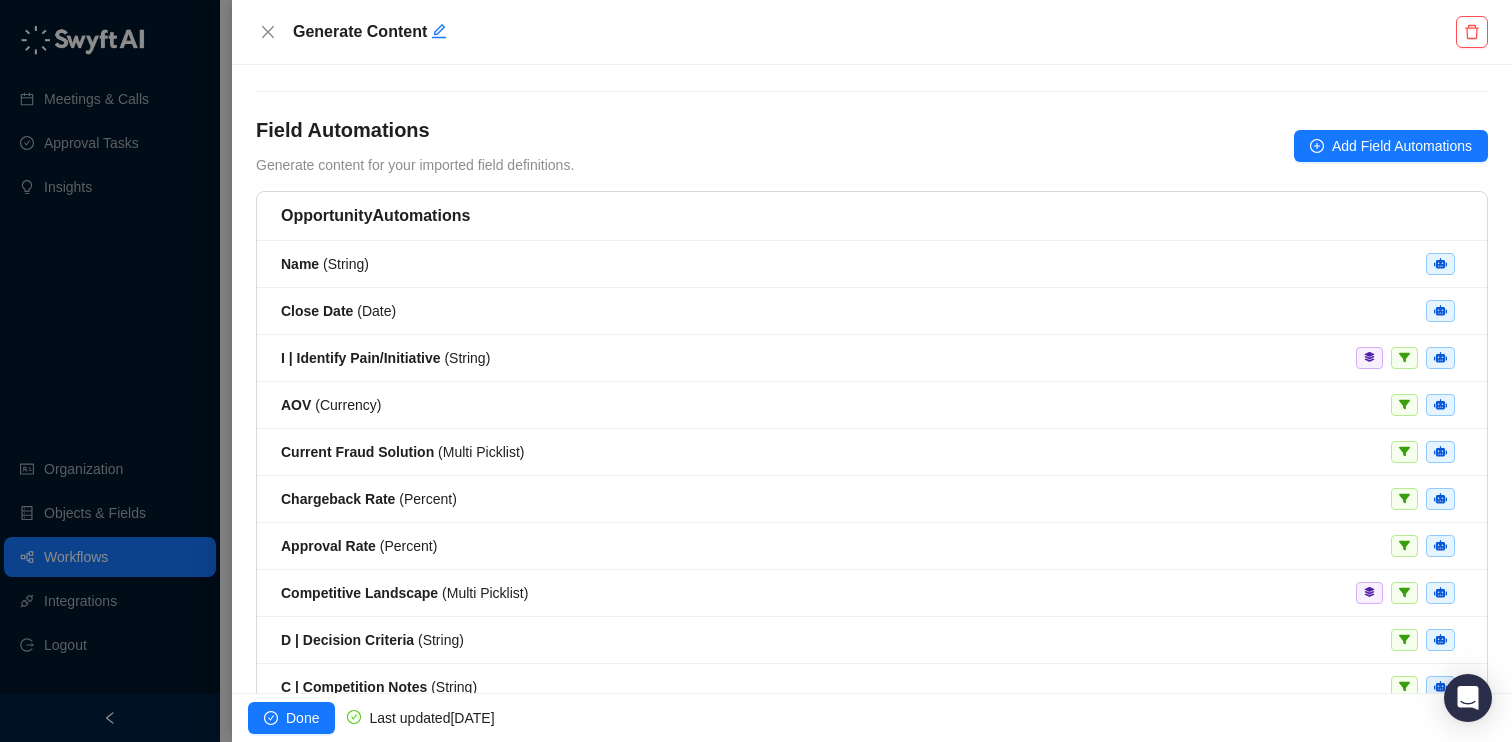 scroll, scrollTop: 81, scrollLeft: 0, axis: vertical 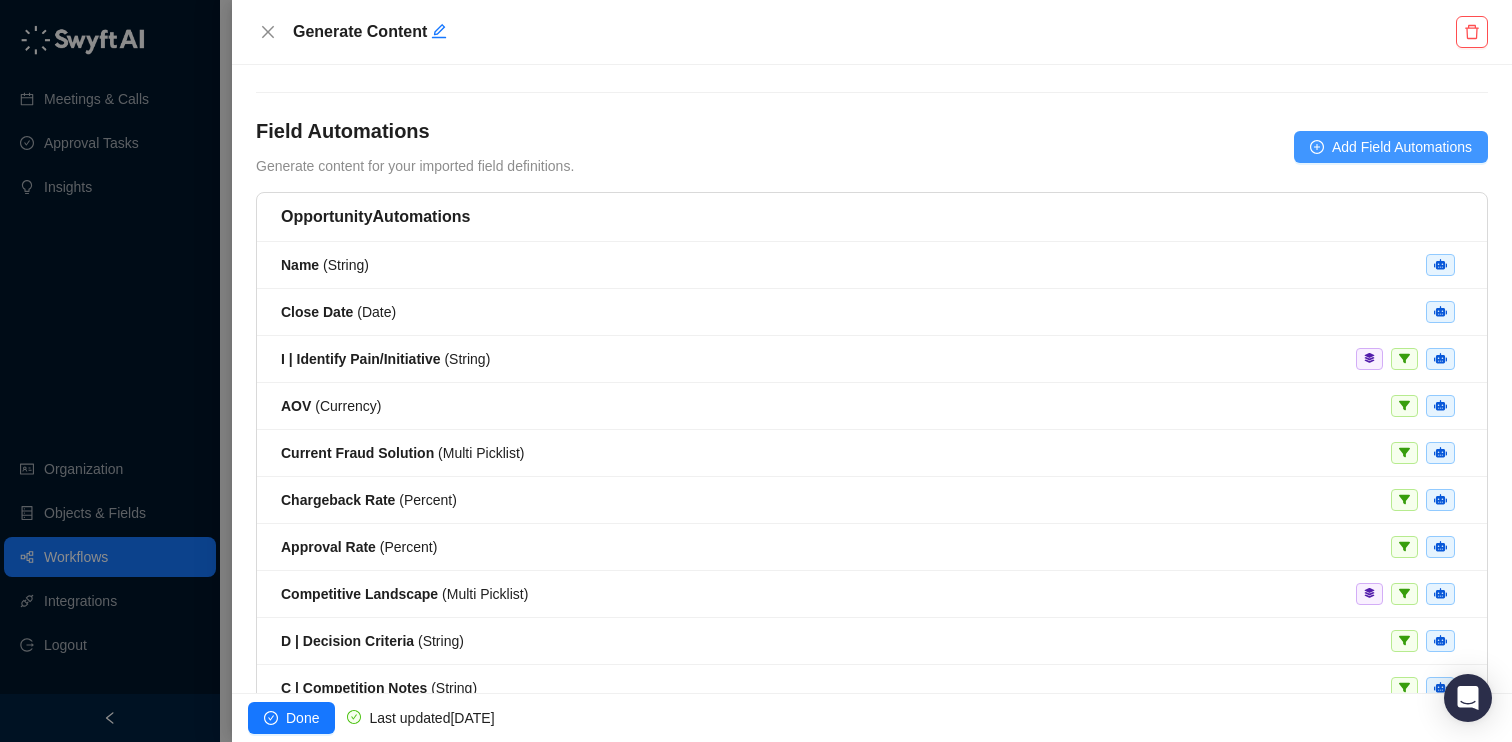 click on "Add Field Automations" at bounding box center (1391, 147) 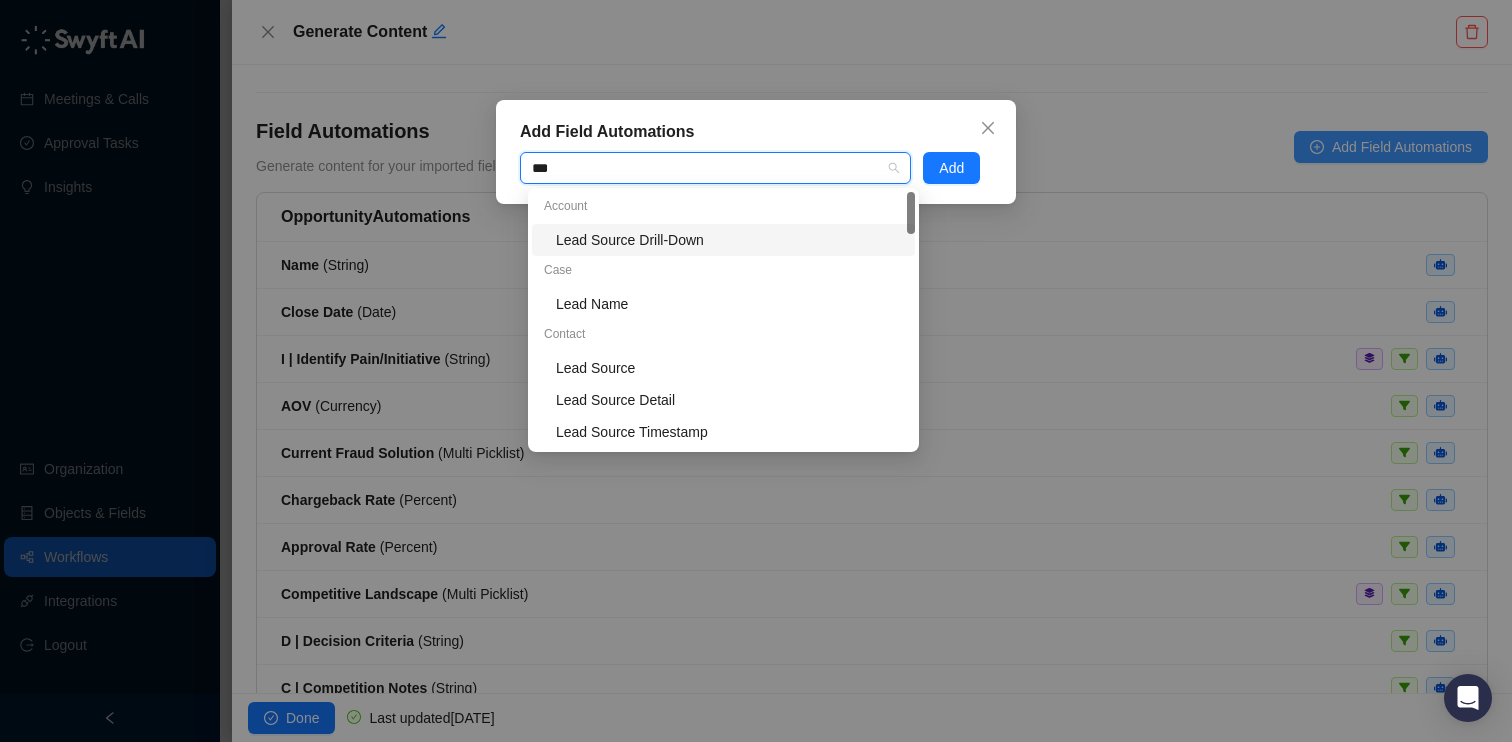 type on "****" 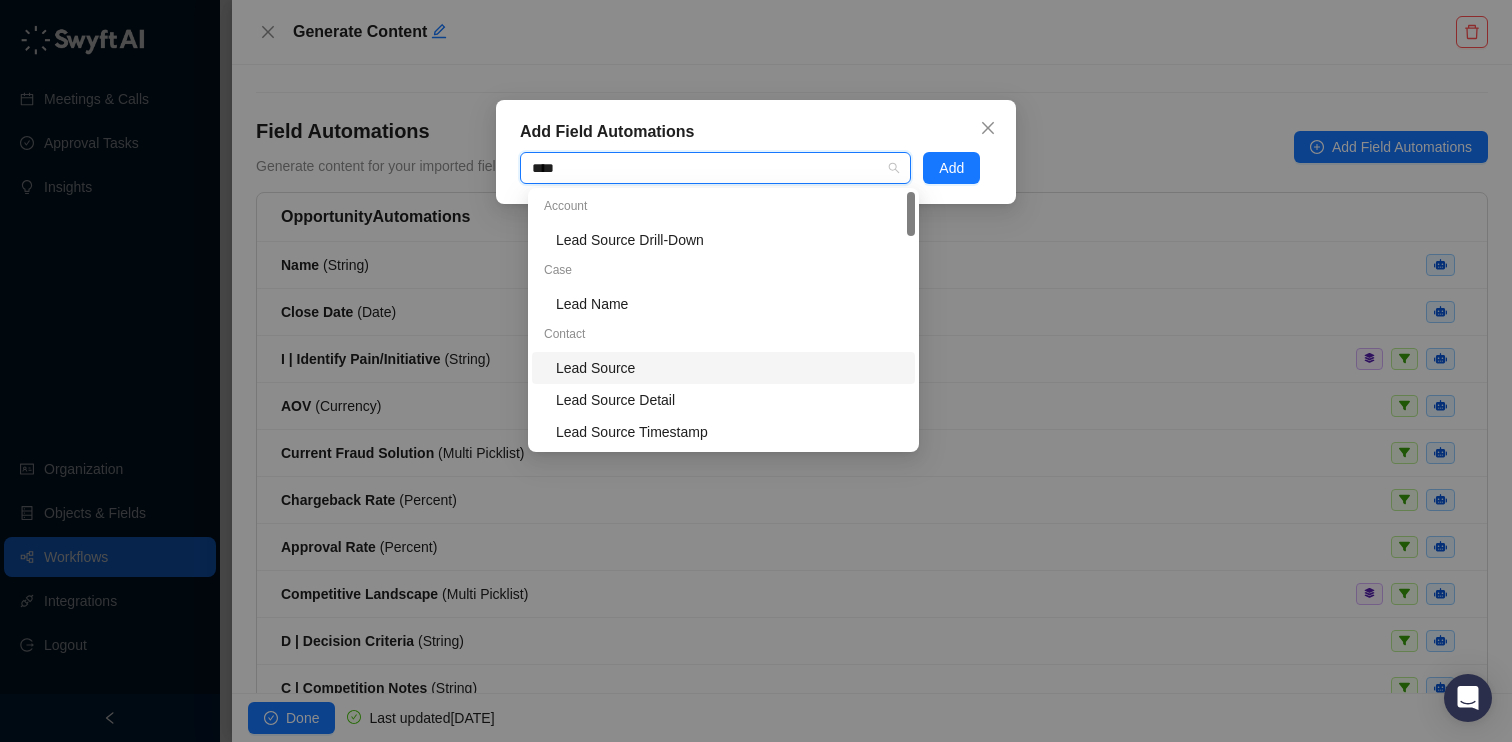 click on "Lead Source" at bounding box center (729, 368) 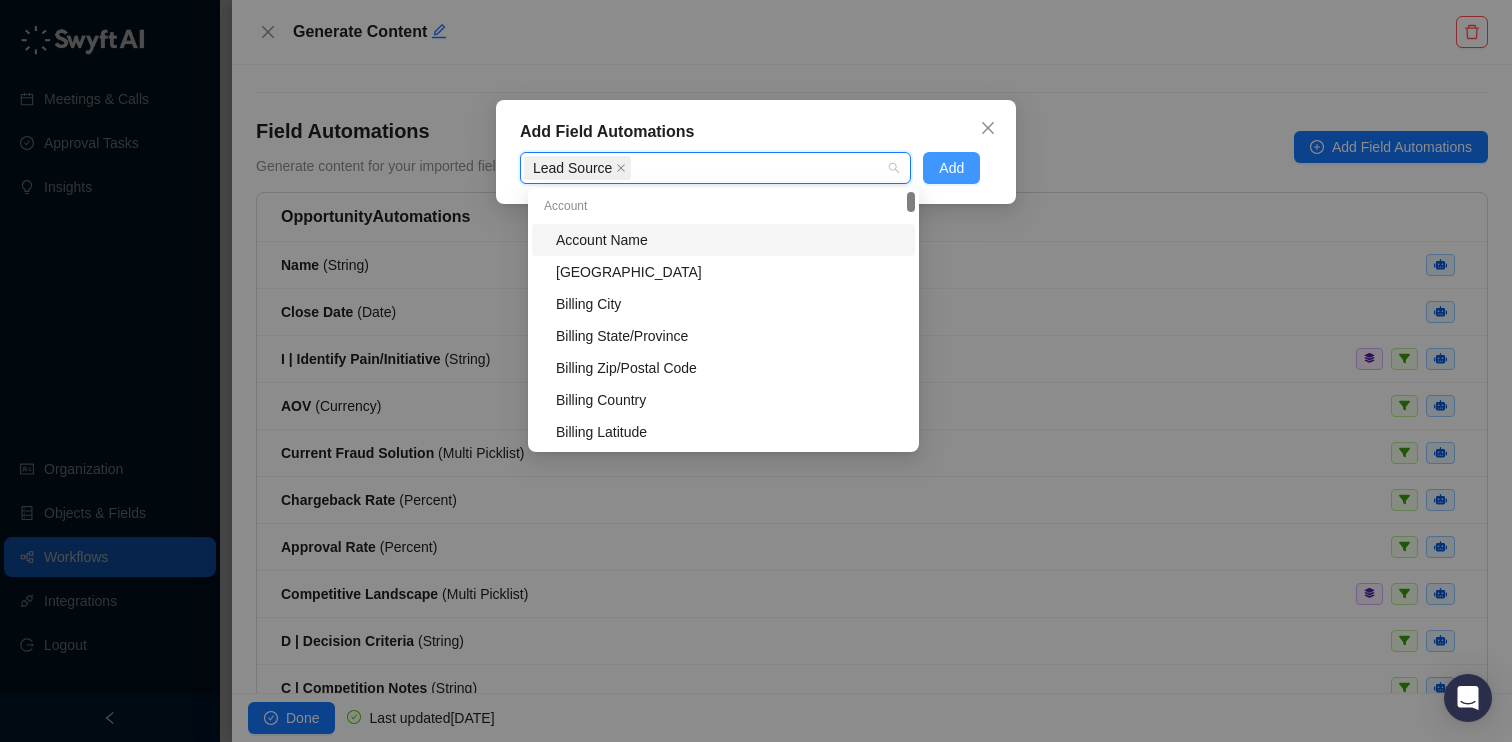 click on "Add" at bounding box center [951, 168] 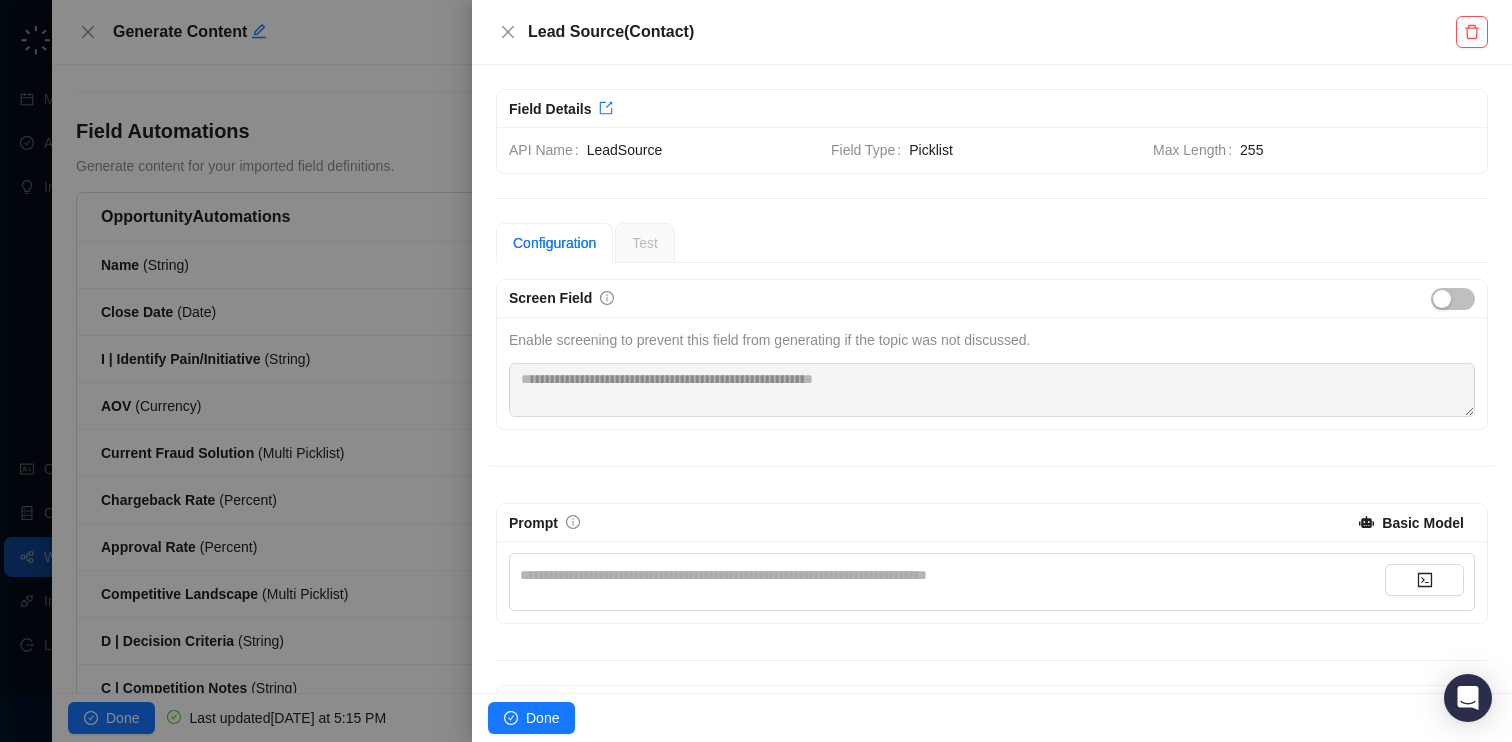 click on "**********" at bounding box center [952, 575] 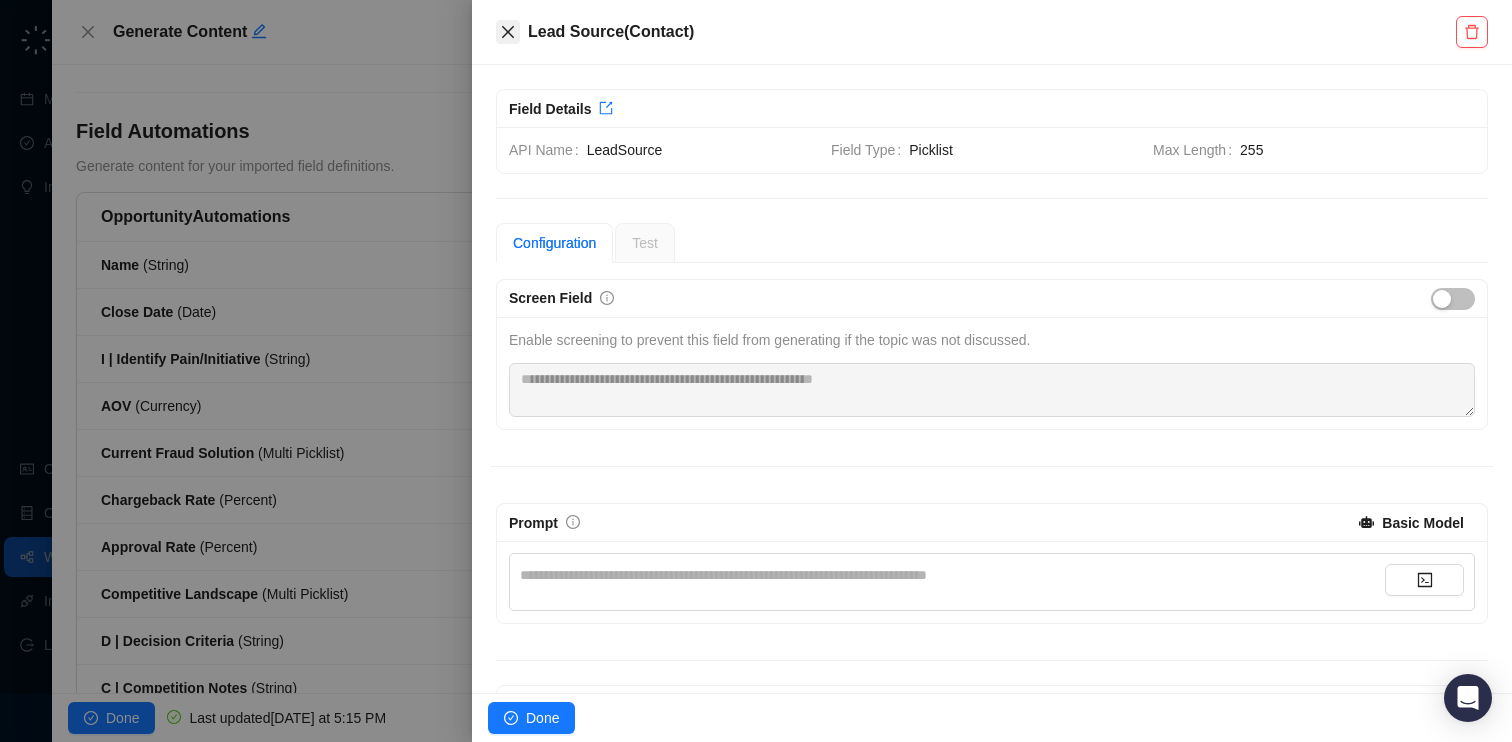 click at bounding box center [508, 32] 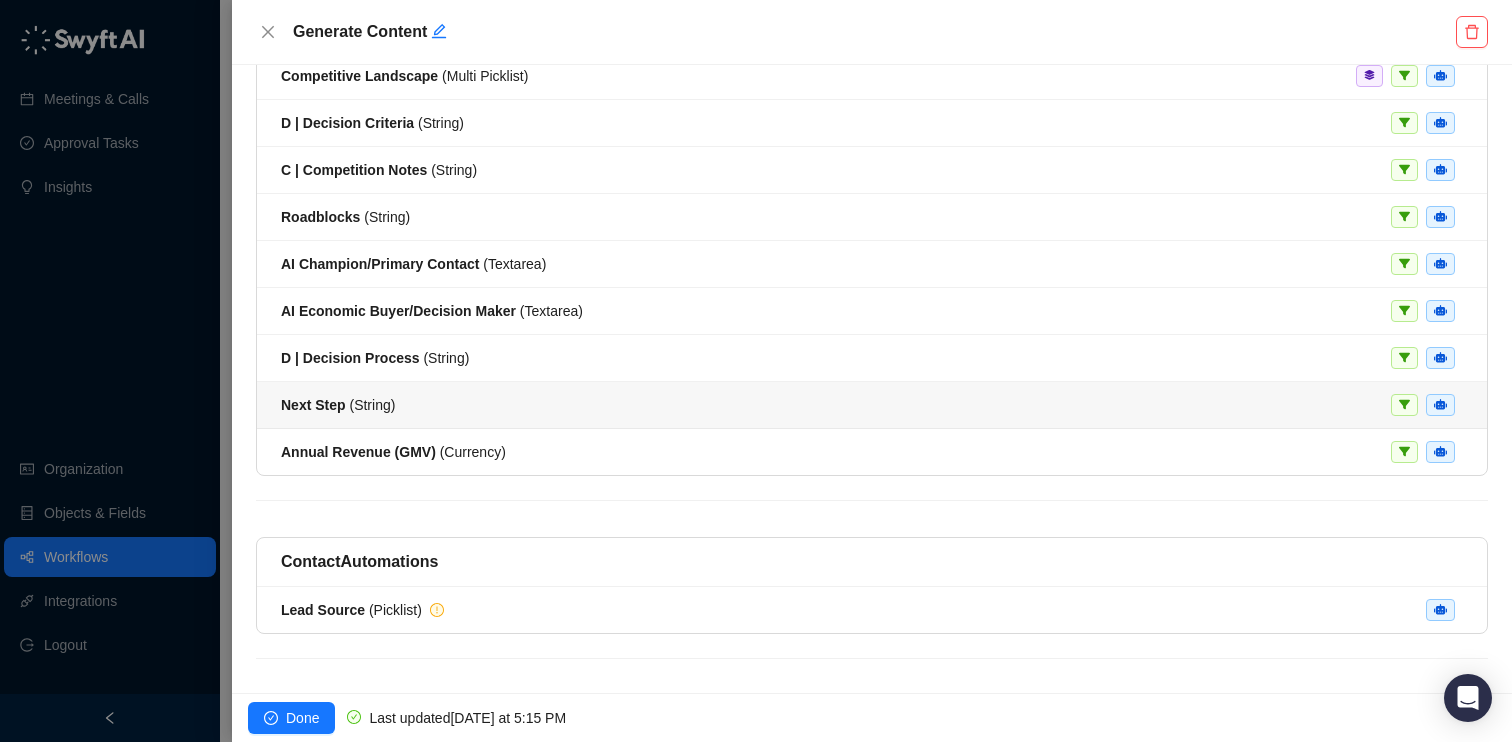 scroll, scrollTop: 607, scrollLeft: 0, axis: vertical 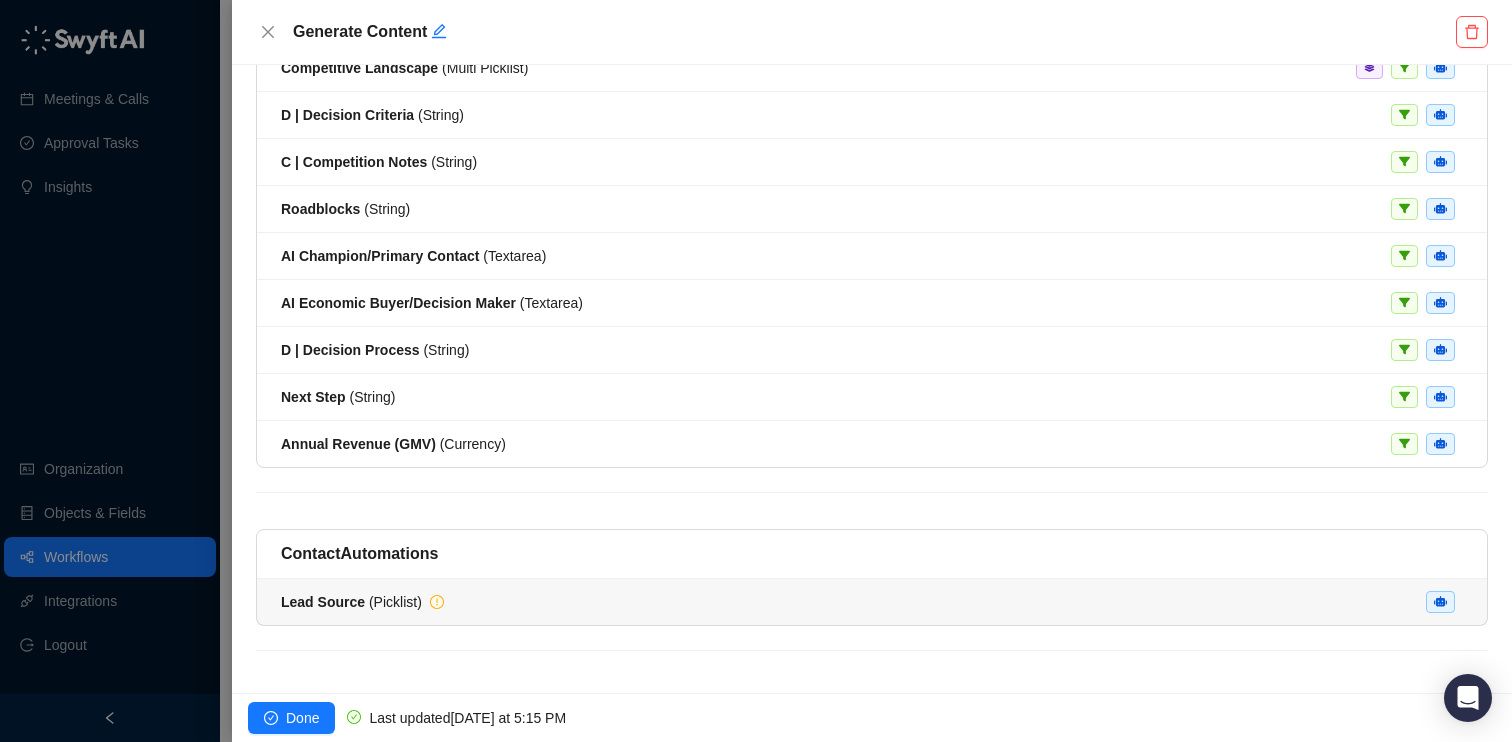 click on "Lead Source   ( Picklist )" at bounding box center (872, 602) 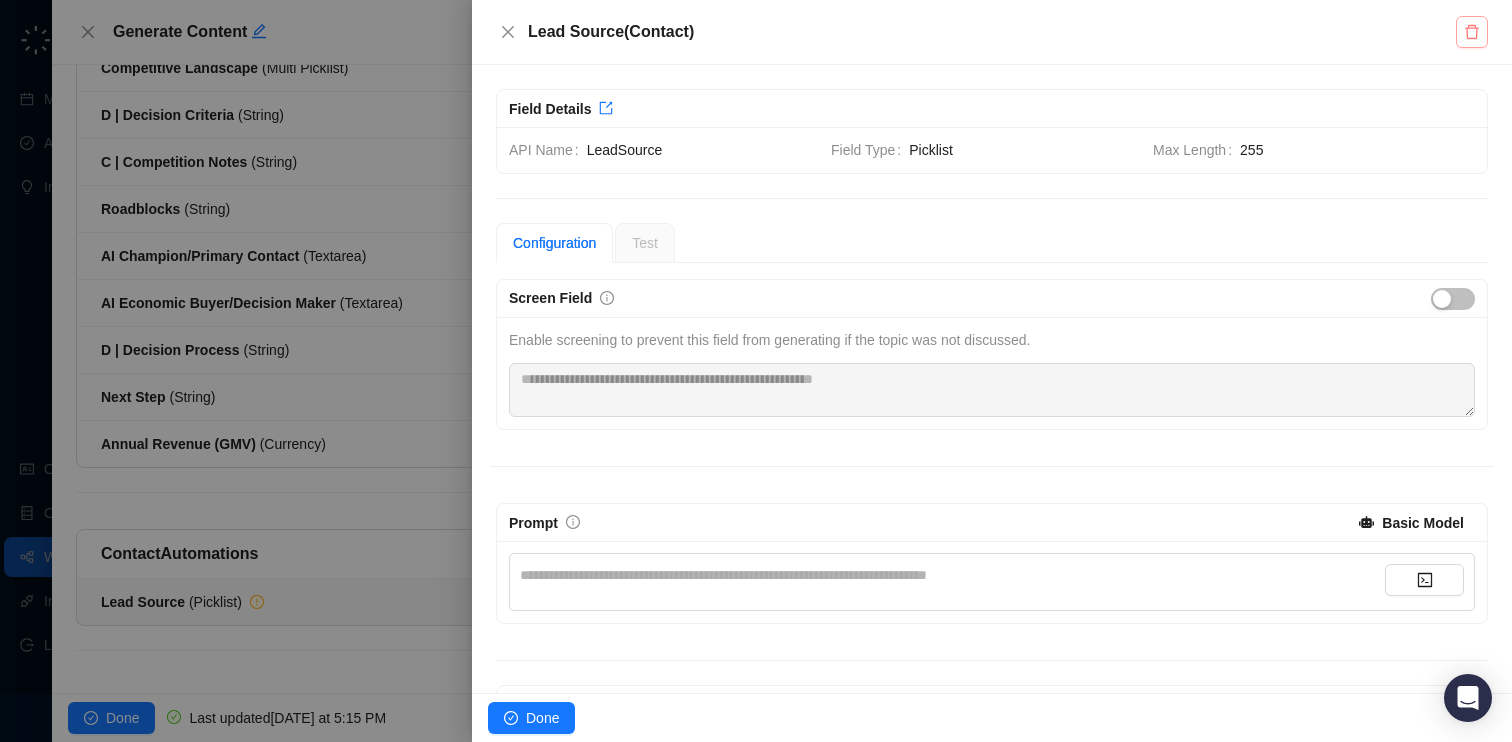 click 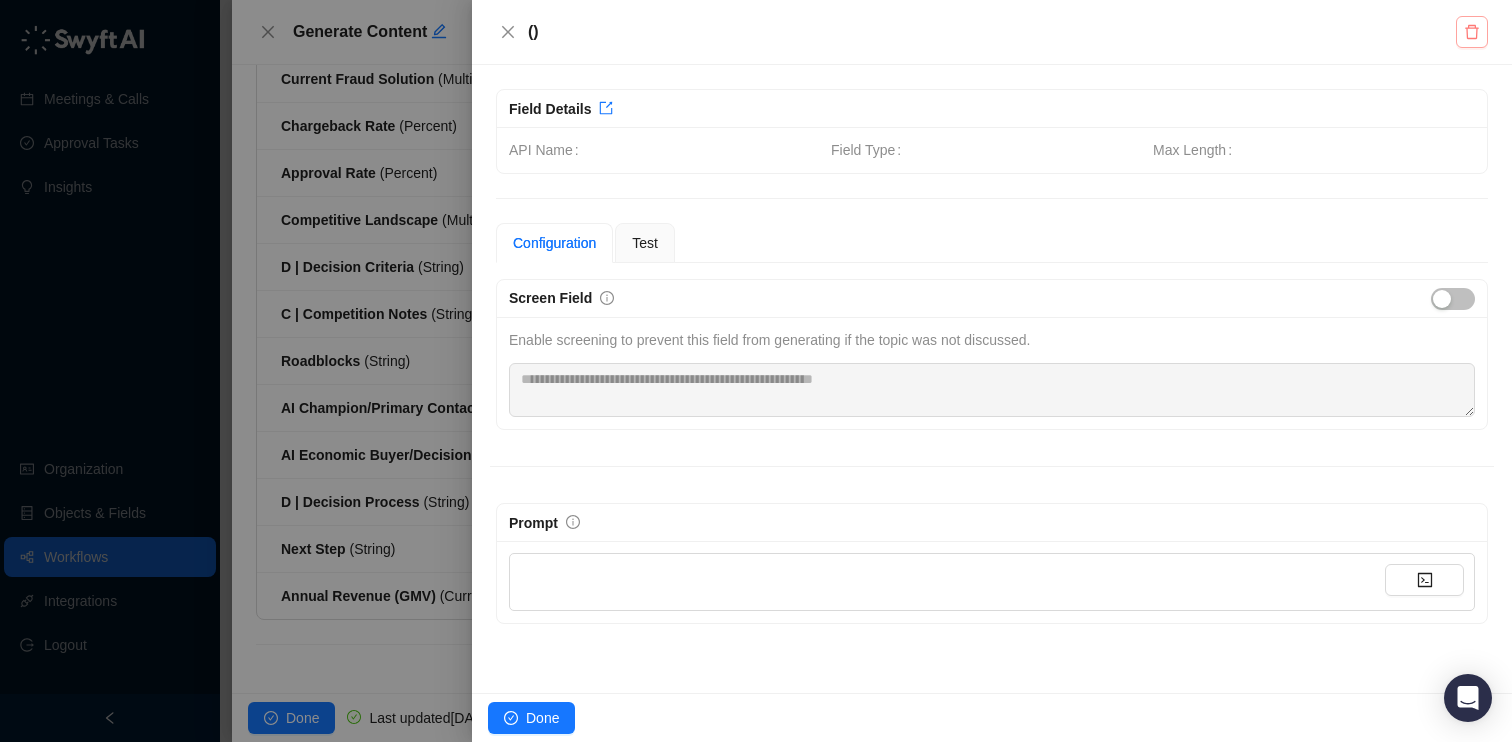 scroll, scrollTop: 455, scrollLeft: 0, axis: vertical 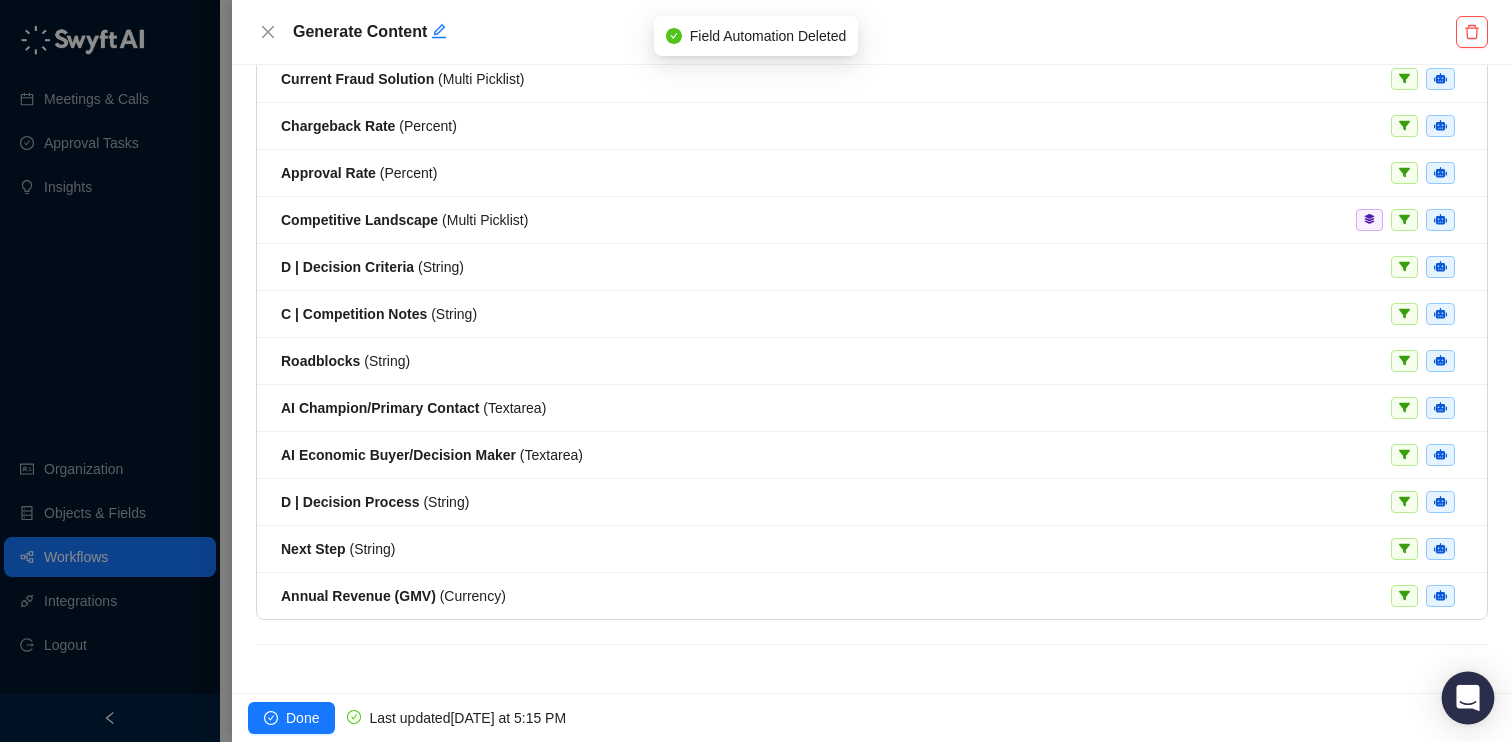 click 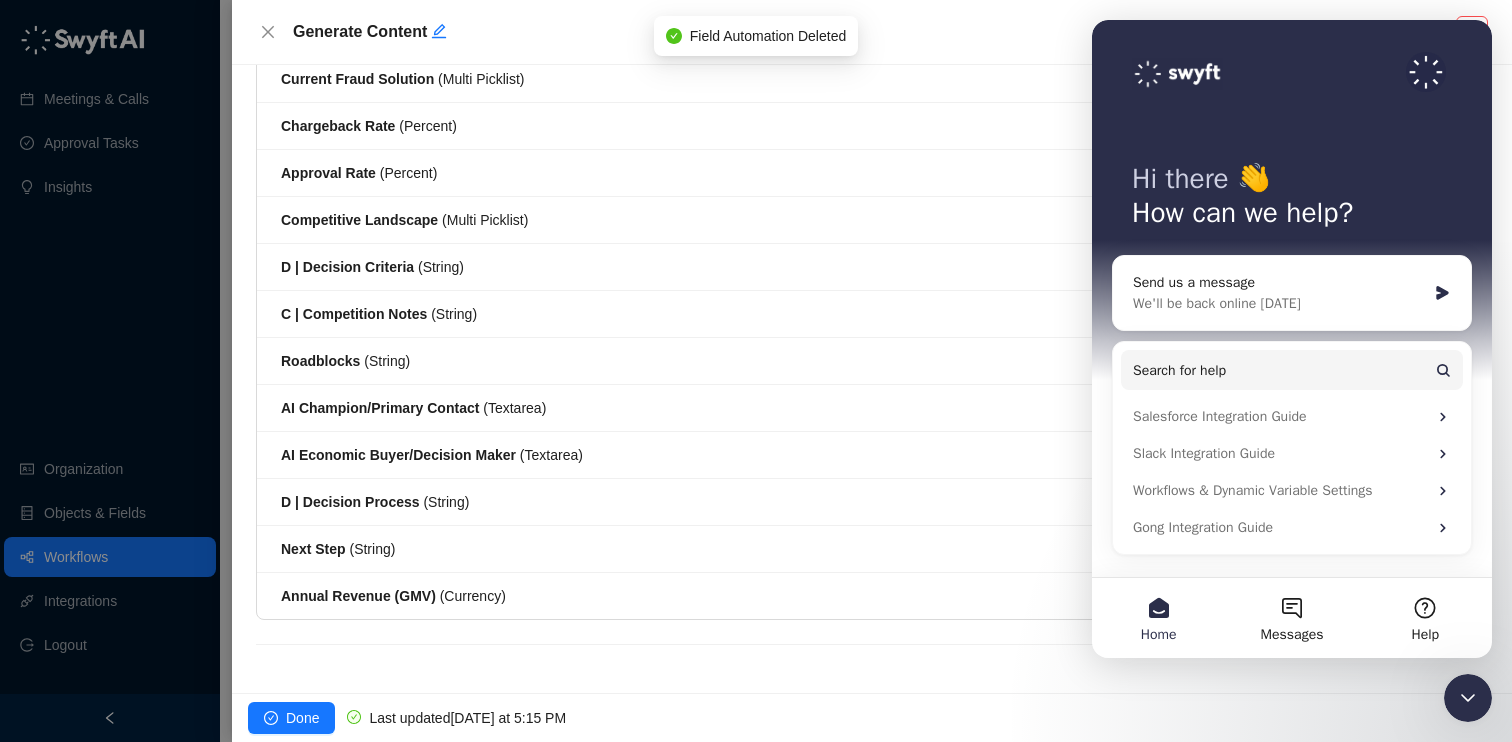 scroll, scrollTop: 0, scrollLeft: 0, axis: both 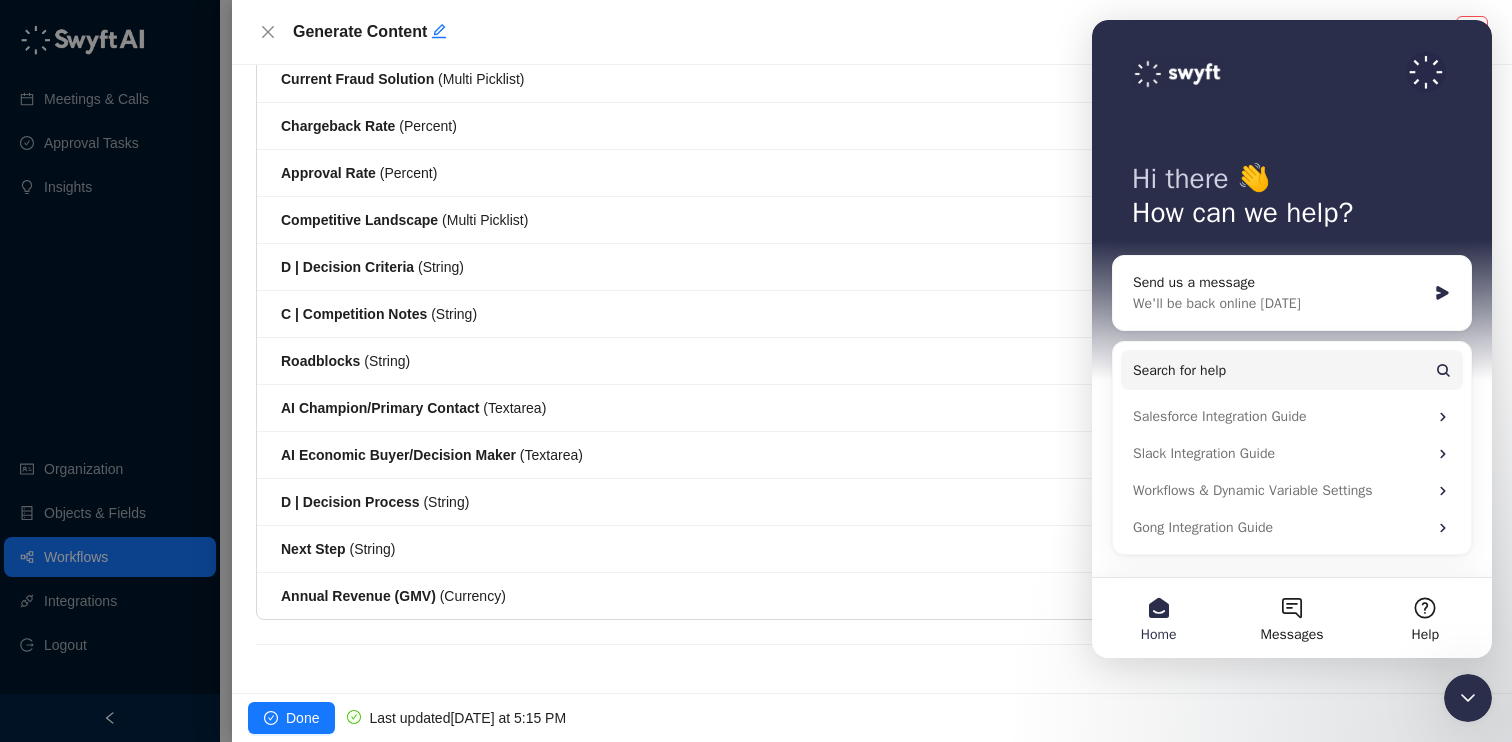 click 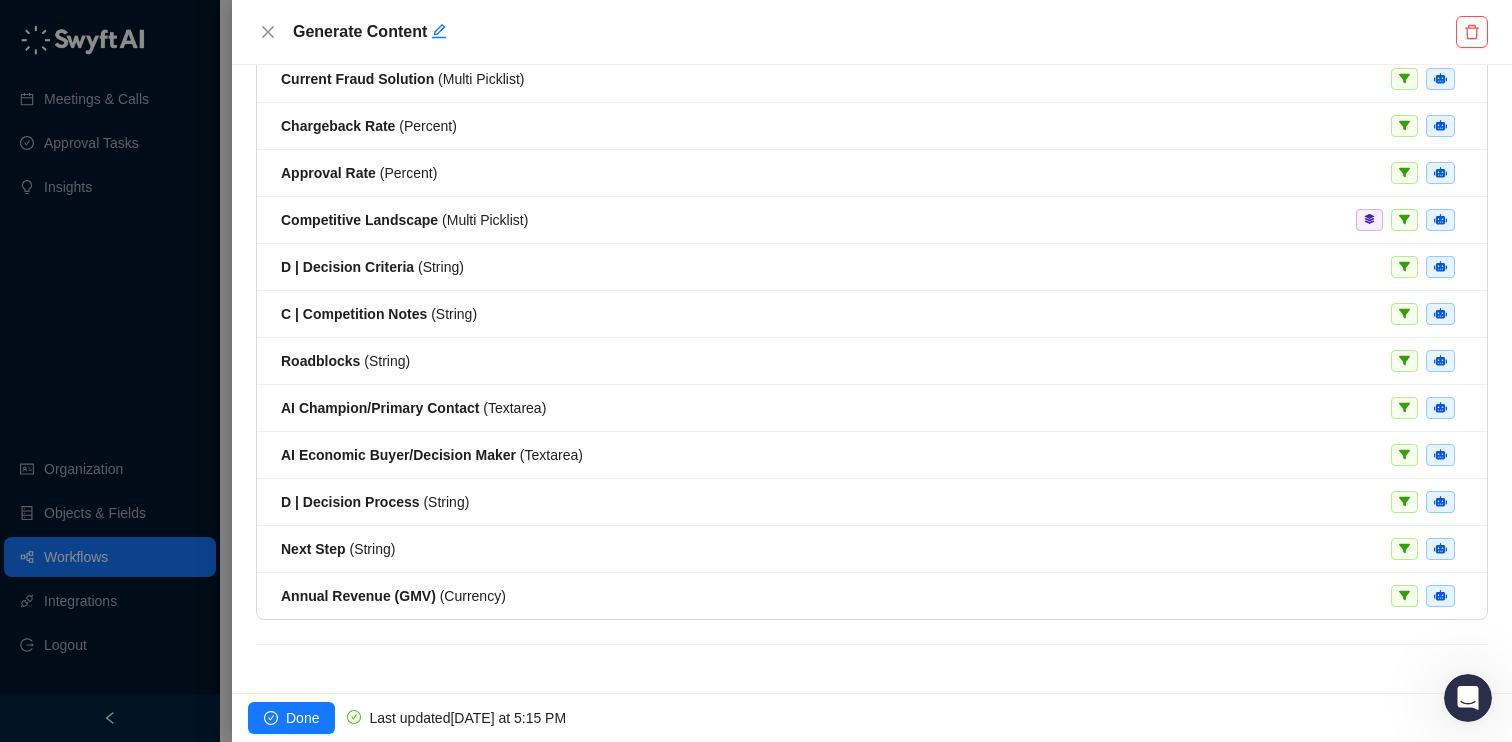 scroll, scrollTop: 0, scrollLeft: 0, axis: both 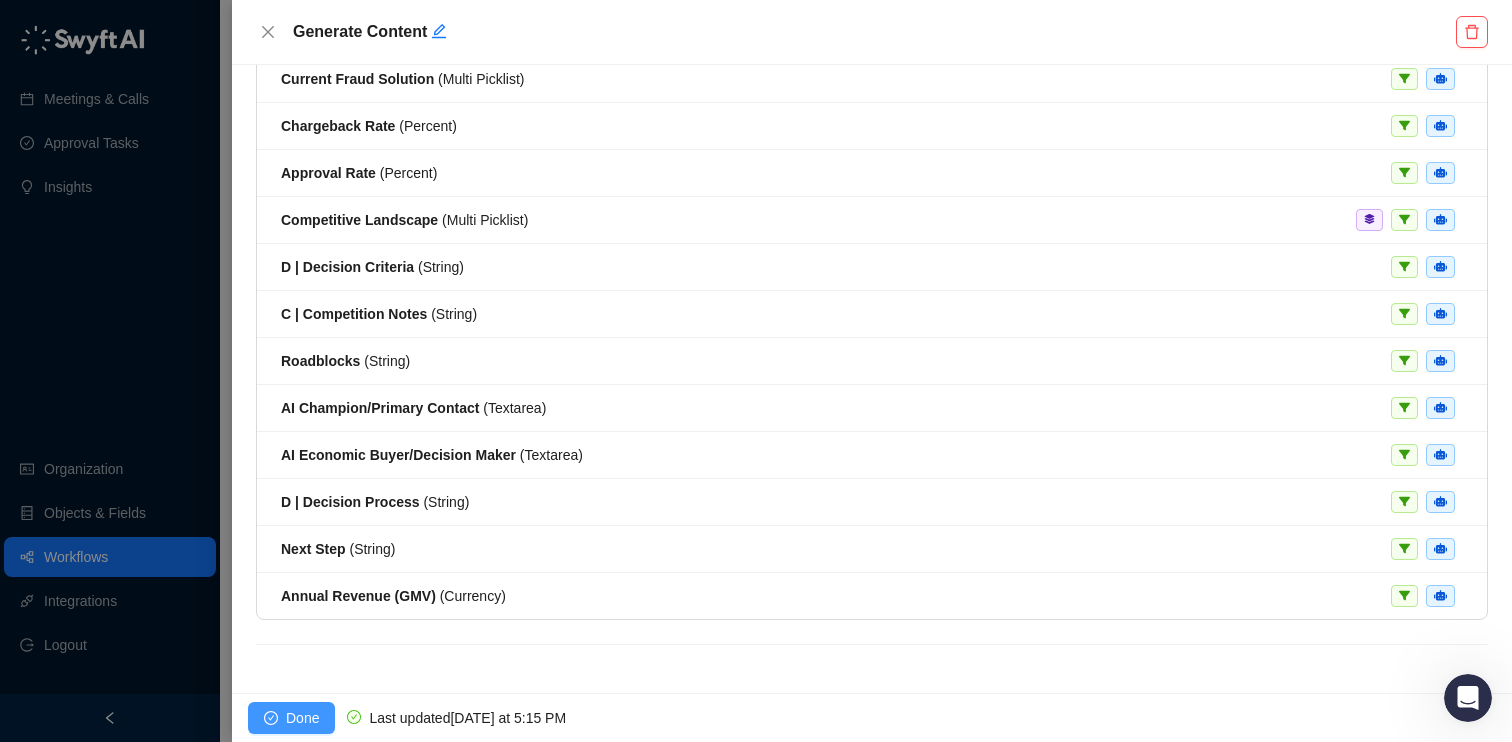 click on "Done" at bounding box center (302, 718) 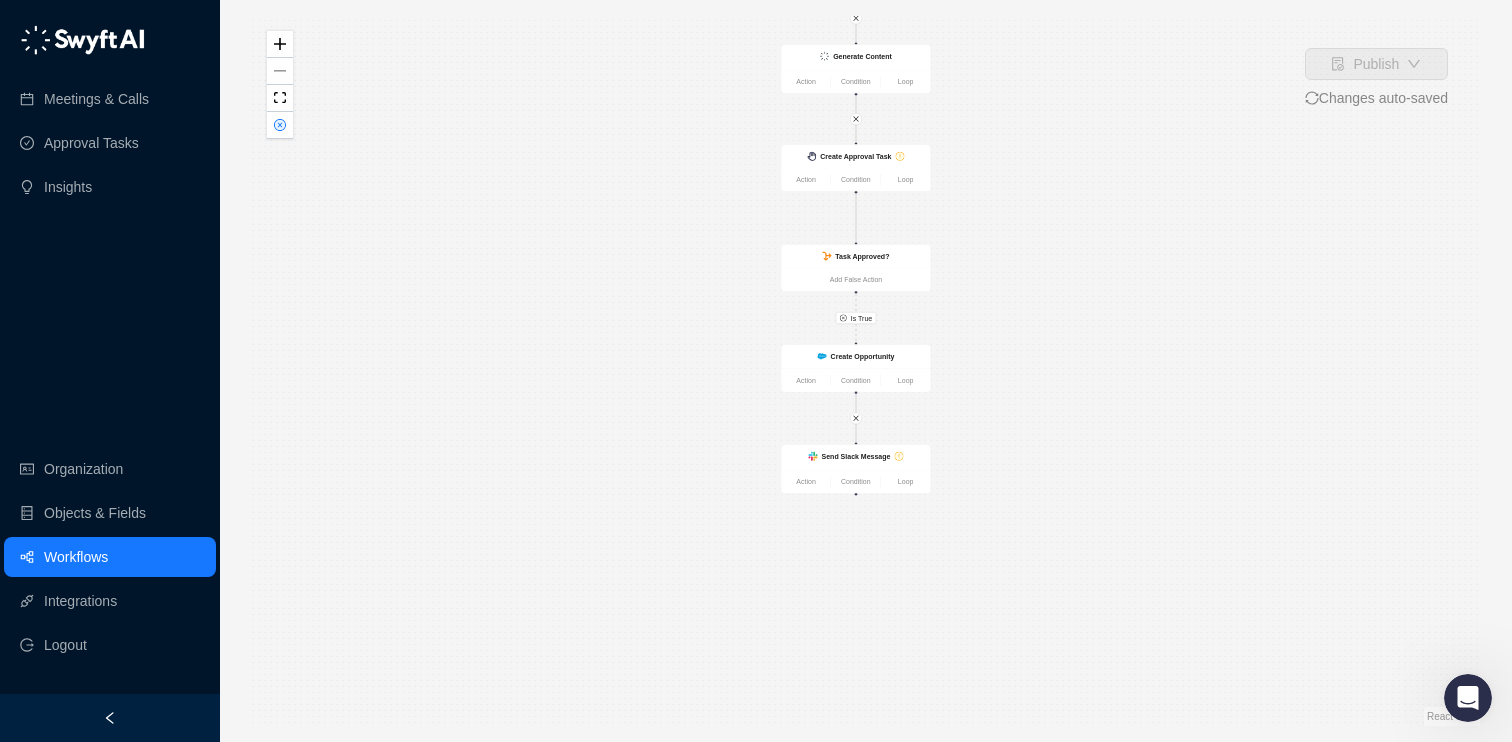 drag, startPoint x: 689, startPoint y: 529, endPoint x: 676, endPoint y: 273, distance: 256.32986 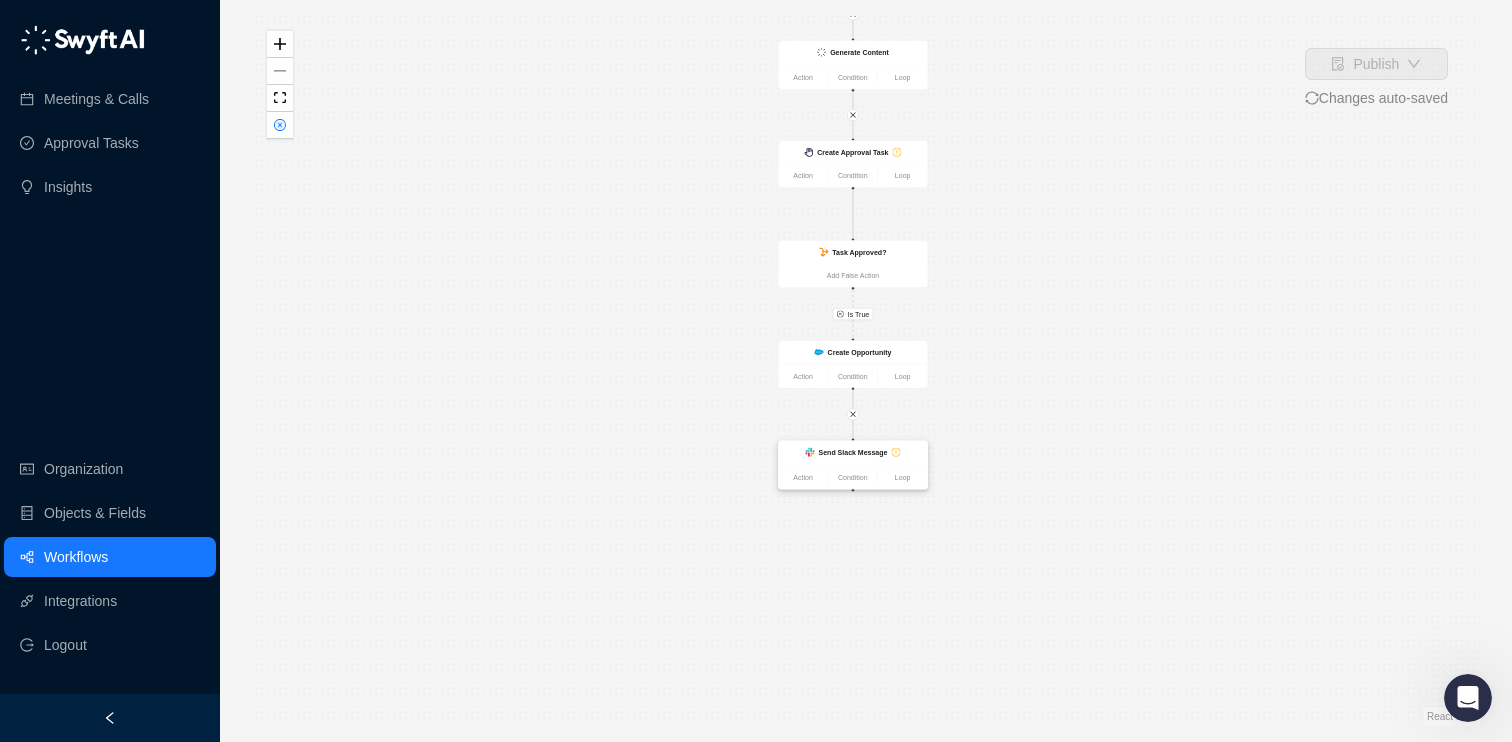 click on "Send Slack Message" at bounding box center (853, 452) 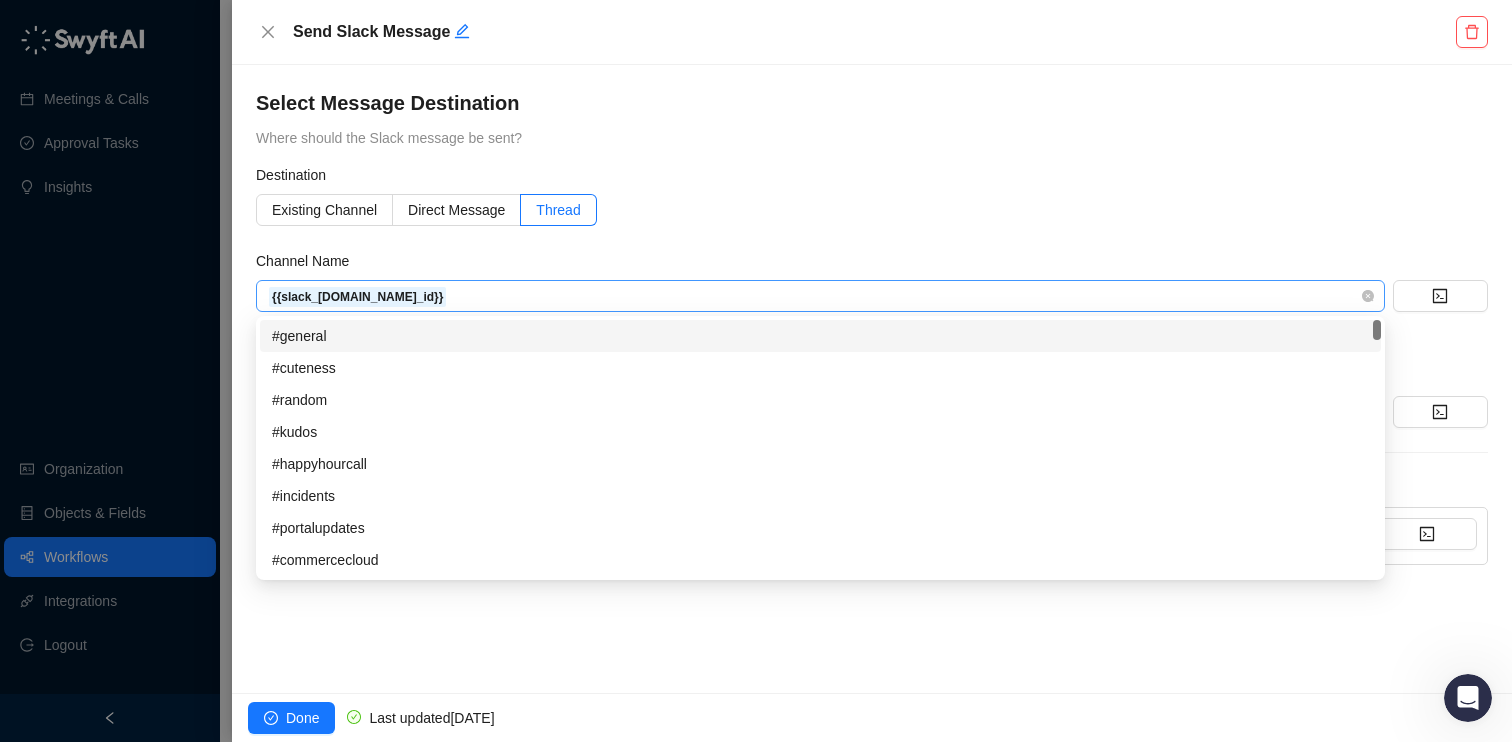 click on "{{slack_[DOMAIN_NAME]_id}}" at bounding box center (820, 296) 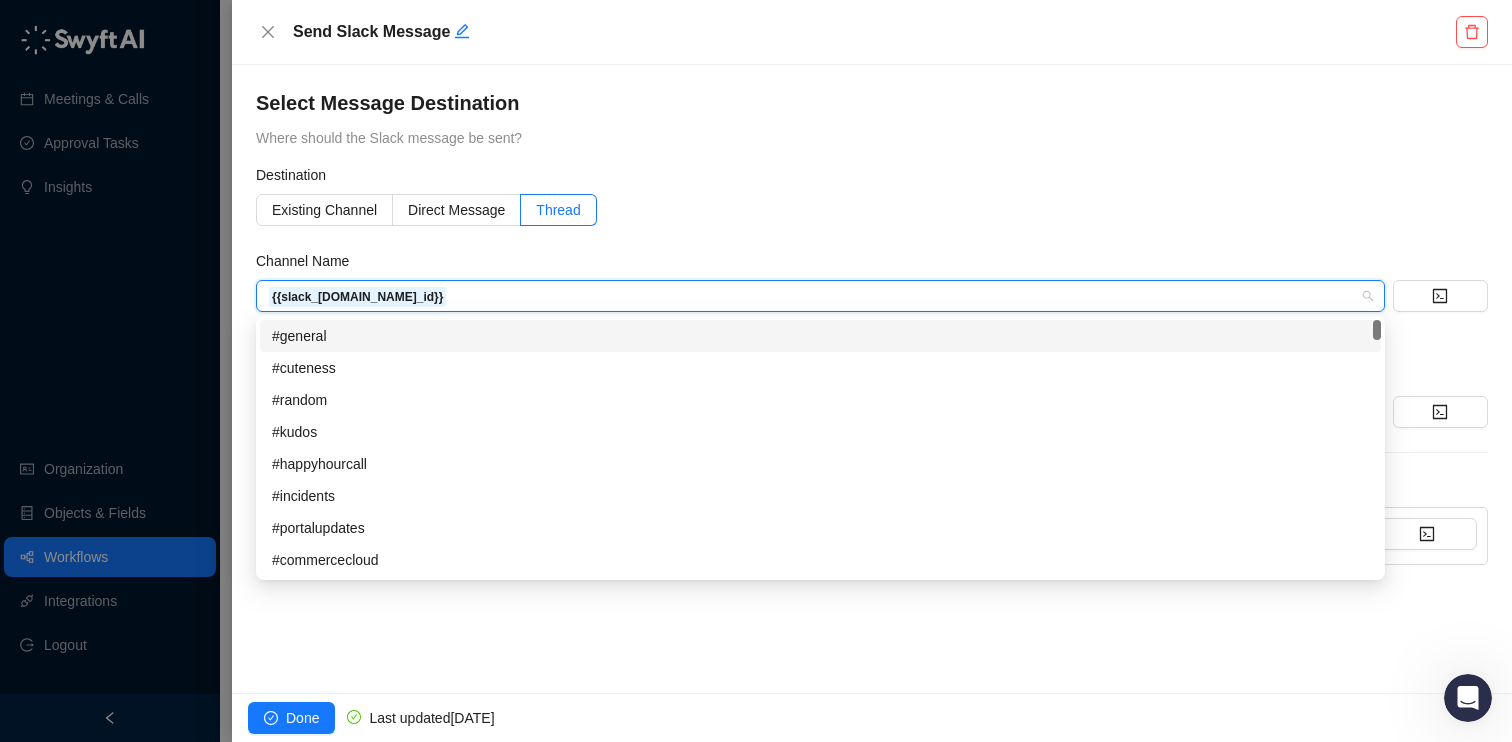 click on "Channel Name" at bounding box center (872, 265) 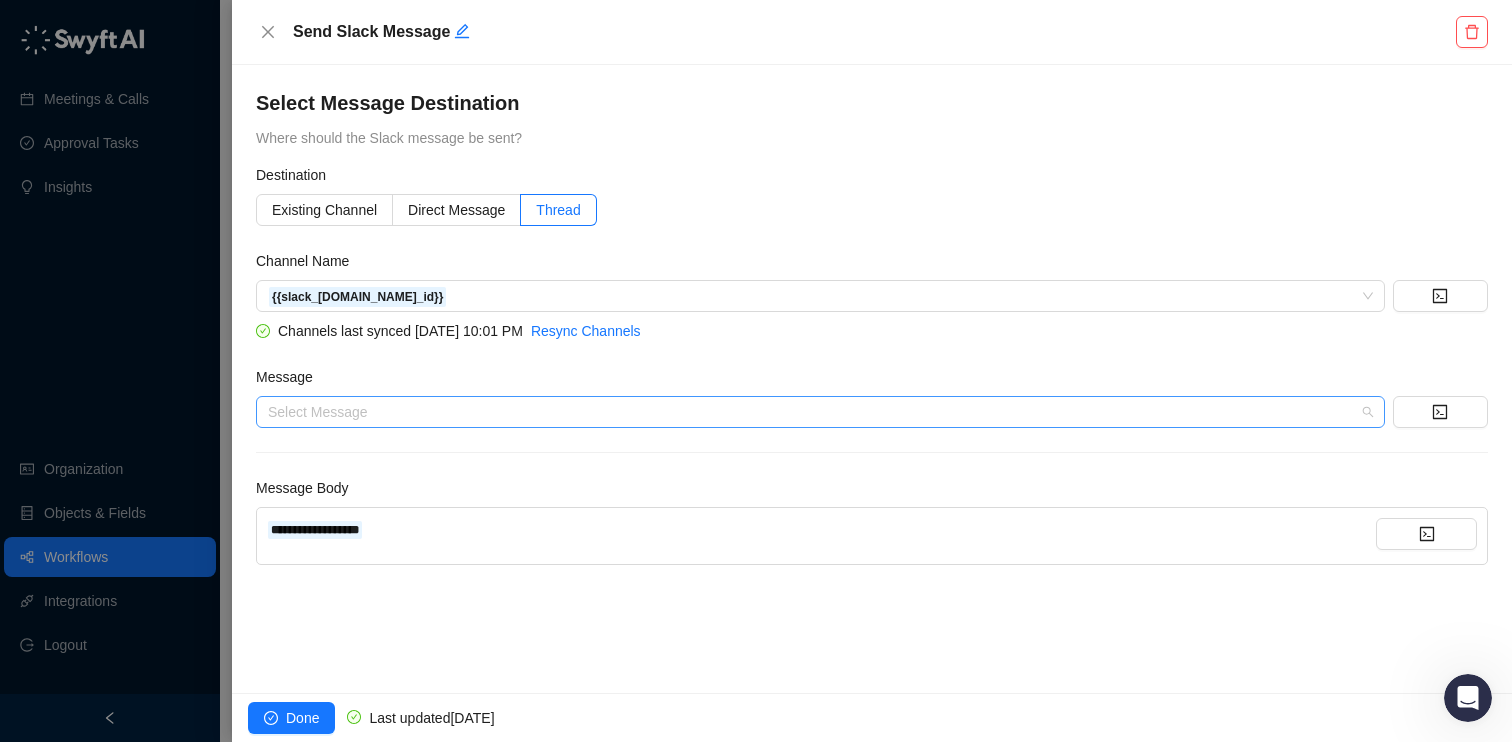 click at bounding box center (814, 412) 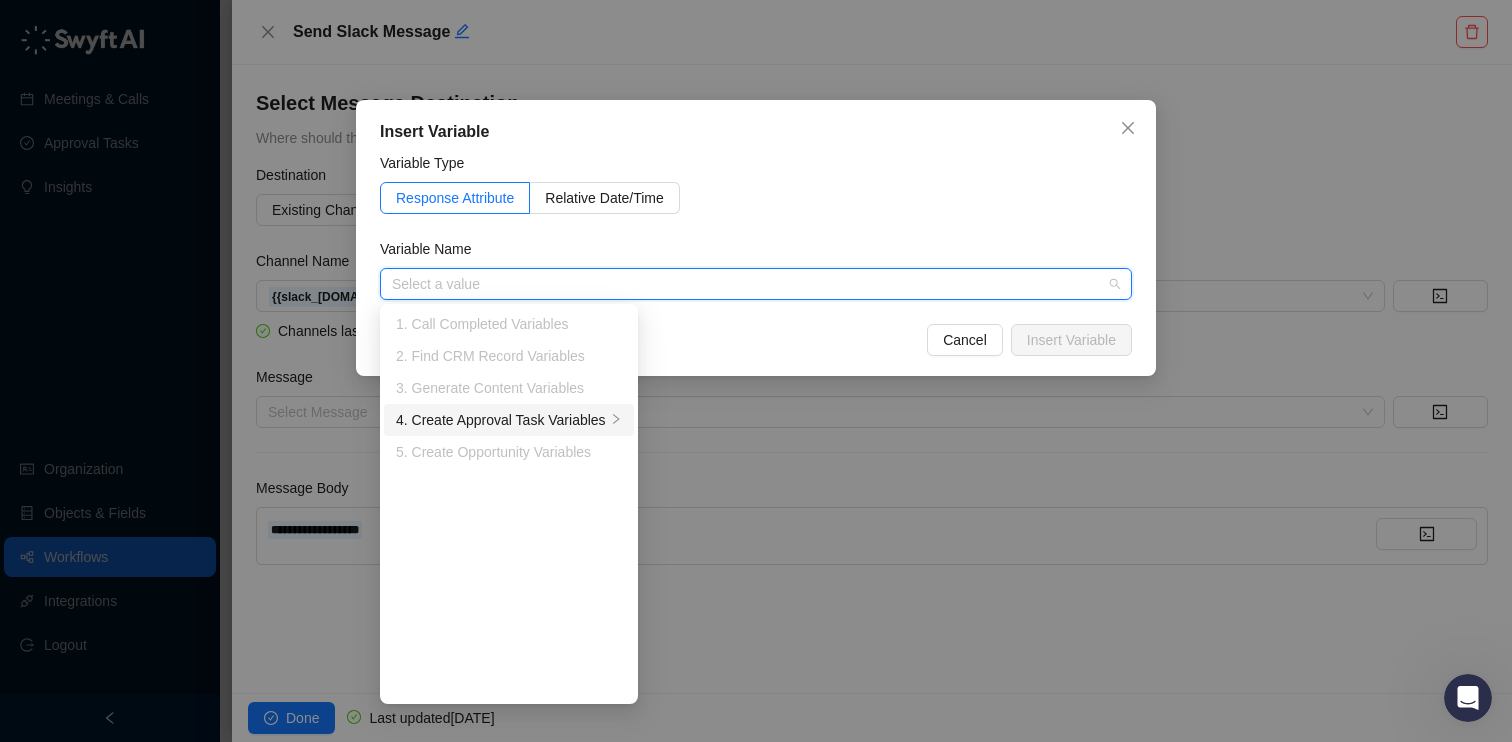 click on "4. Create Approval Task Variables" at bounding box center (501, 420) 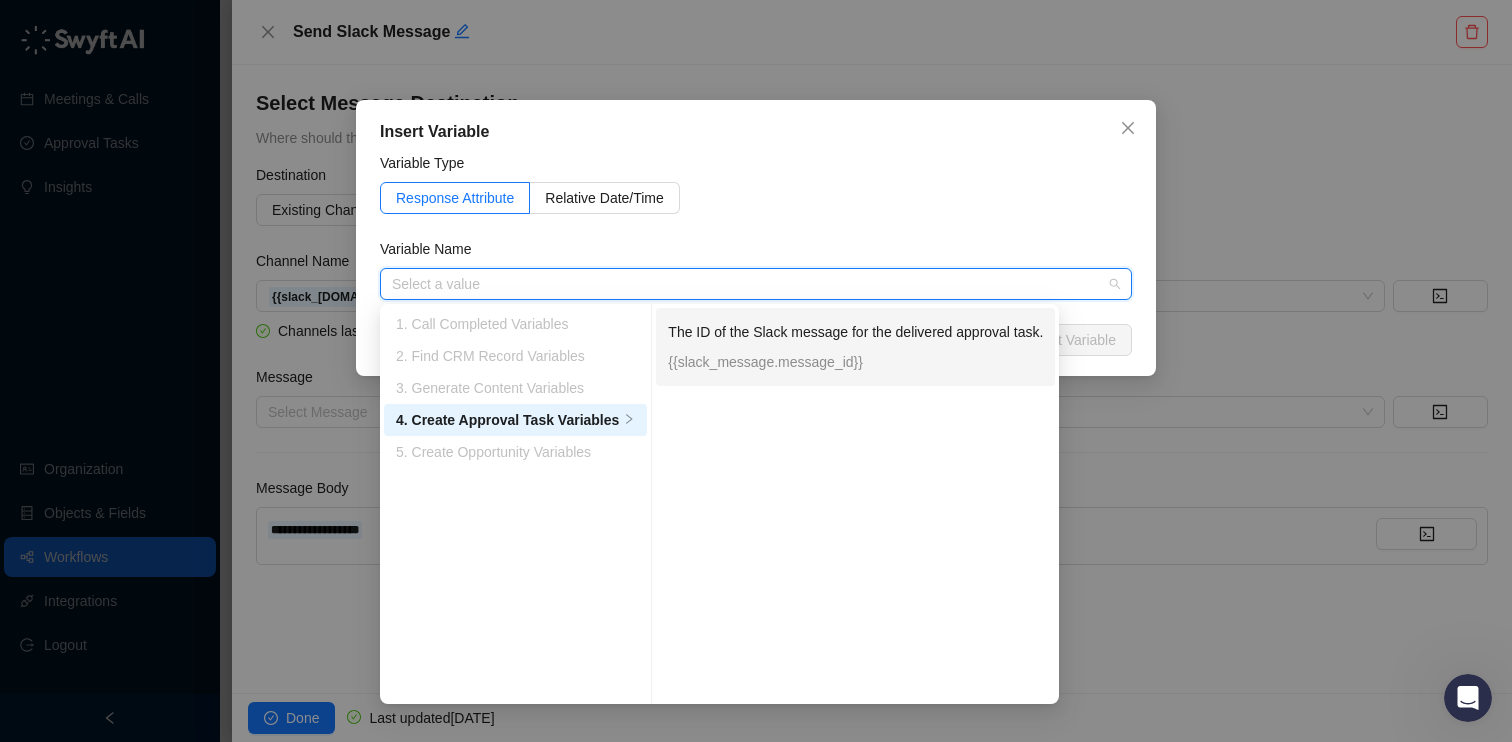 click on "{{slack_message.message_id}}" at bounding box center [855, 362] 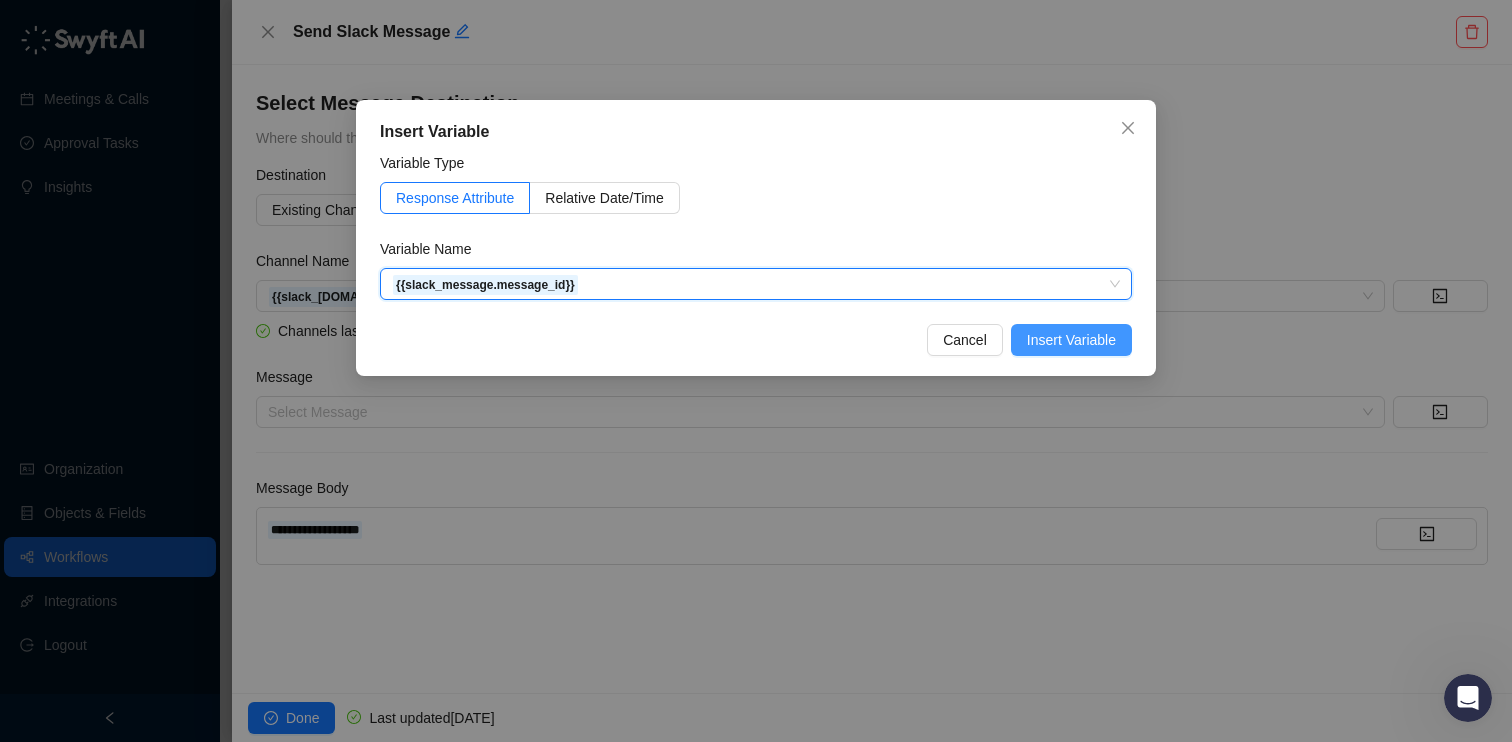 click on "Insert Variable" at bounding box center [1071, 340] 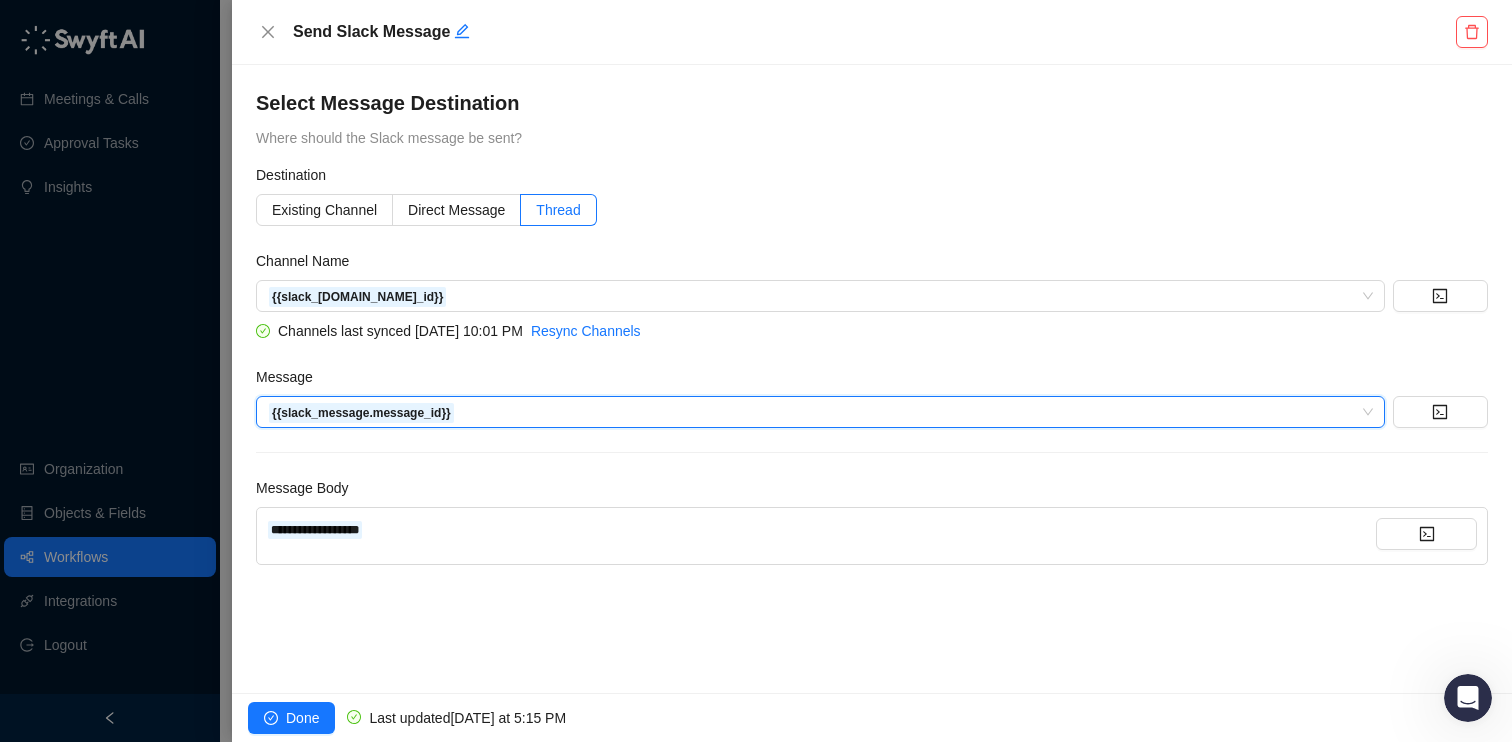click on "**********" at bounding box center [872, 379] 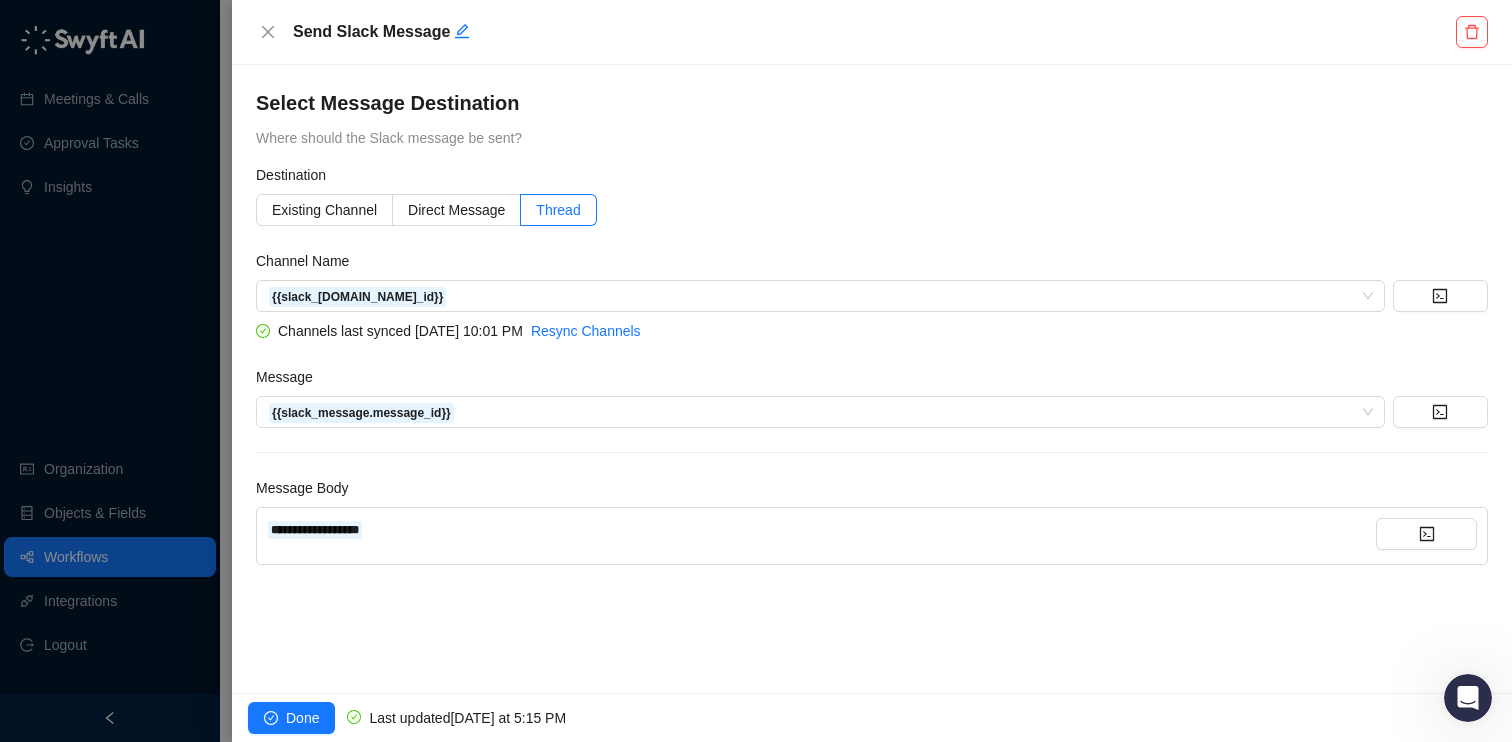click on "**********" at bounding box center (821, 529) 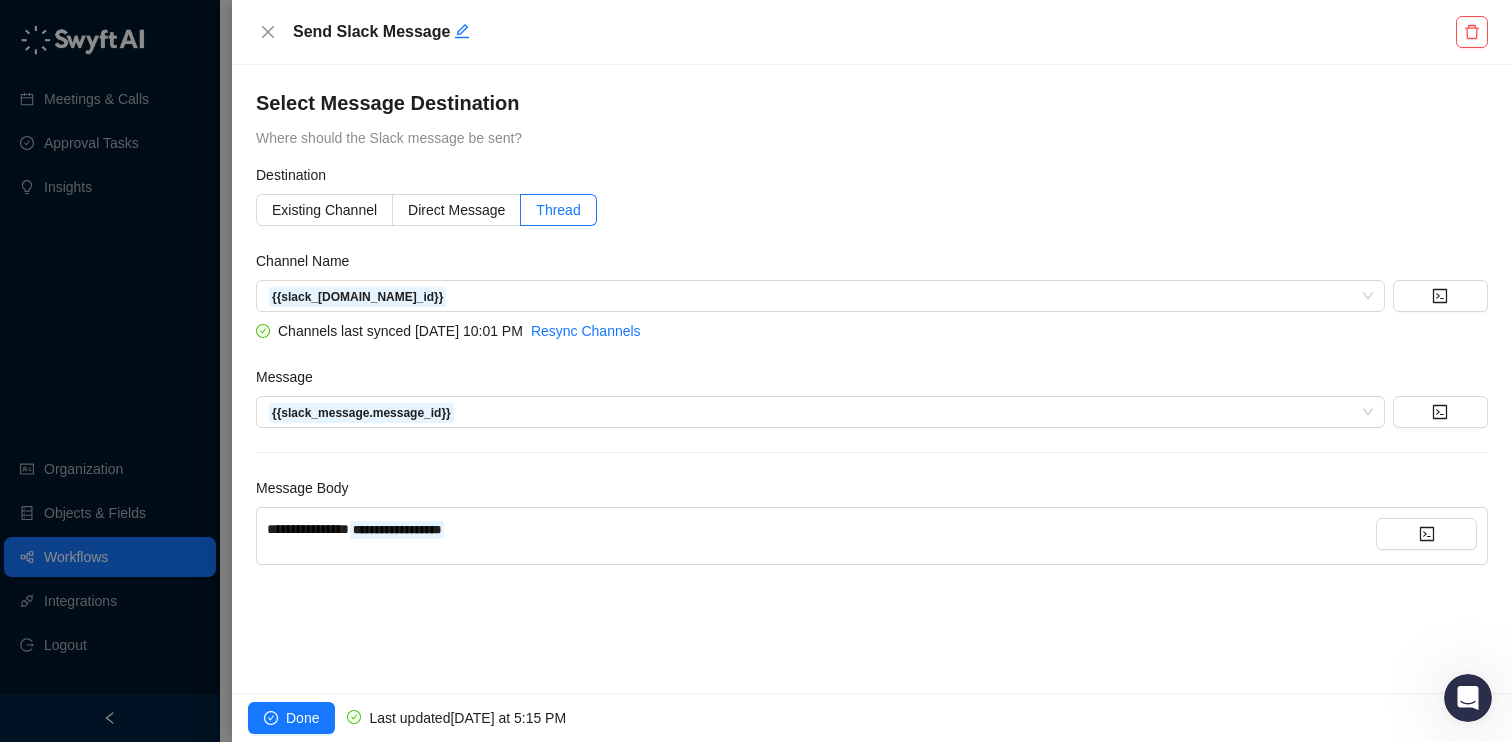 click on "**********" at bounding box center [872, 379] 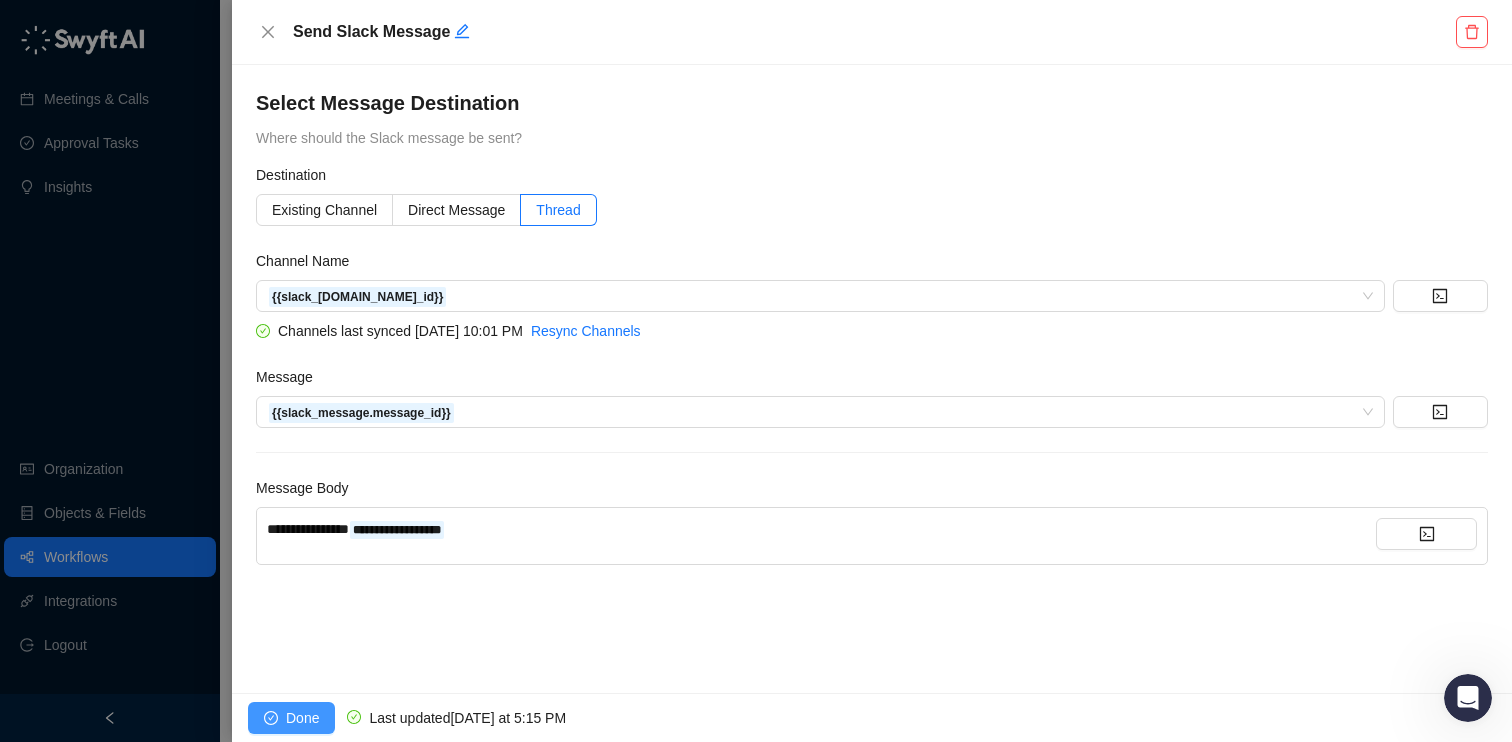 click on "Done" at bounding box center [302, 718] 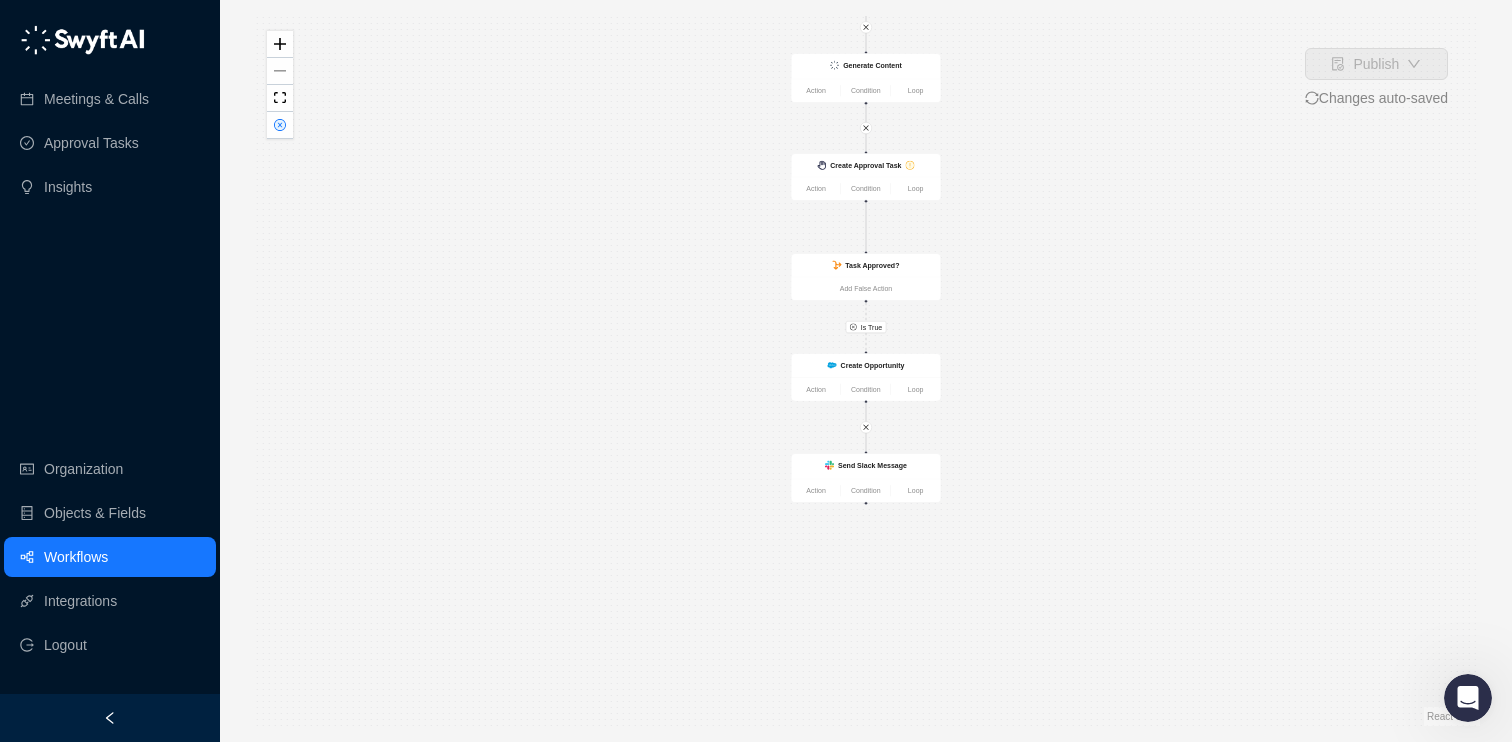 drag, startPoint x: 1021, startPoint y: 386, endPoint x: 1021, endPoint y: 142, distance: 244 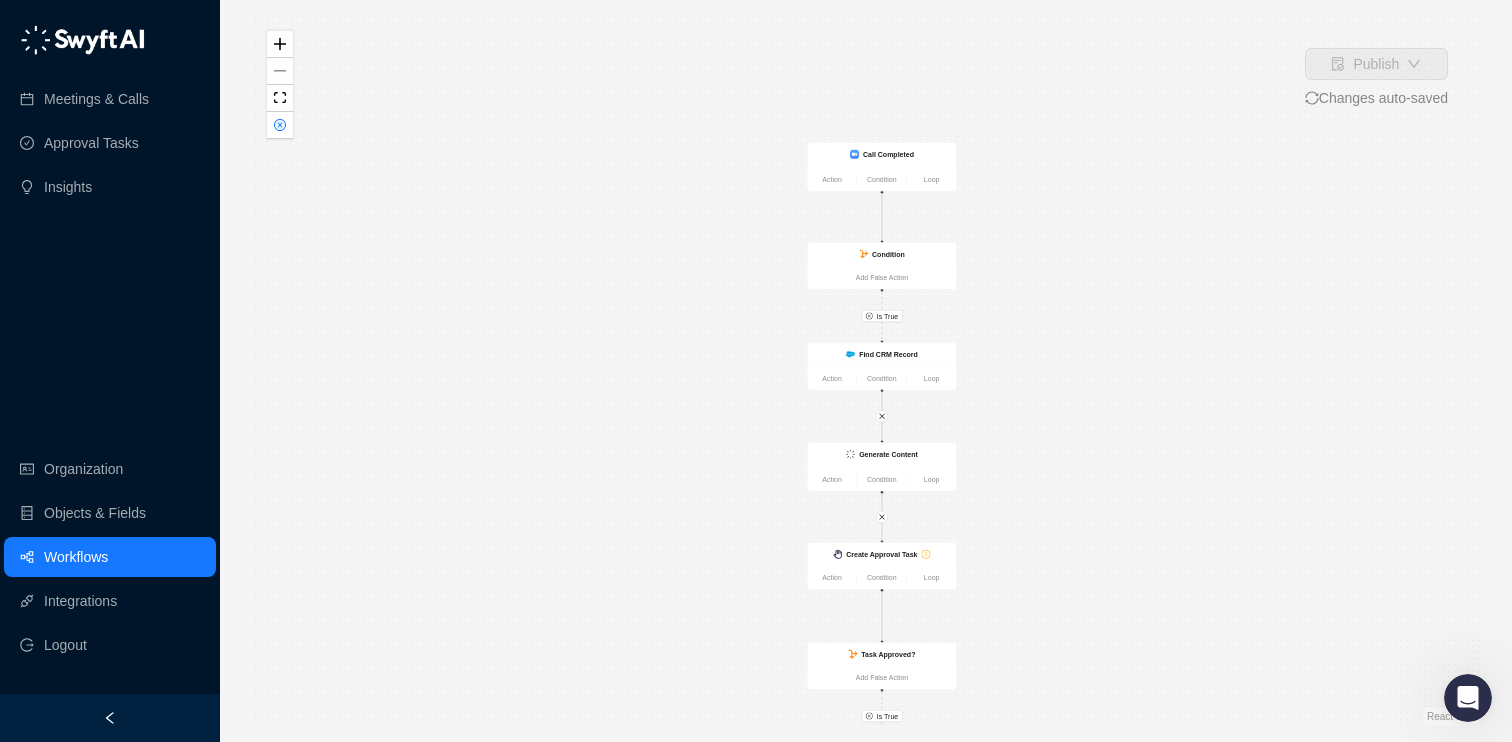 drag, startPoint x: 1021, startPoint y: 143, endPoint x: 1038, endPoint y: 544, distance: 401.3602 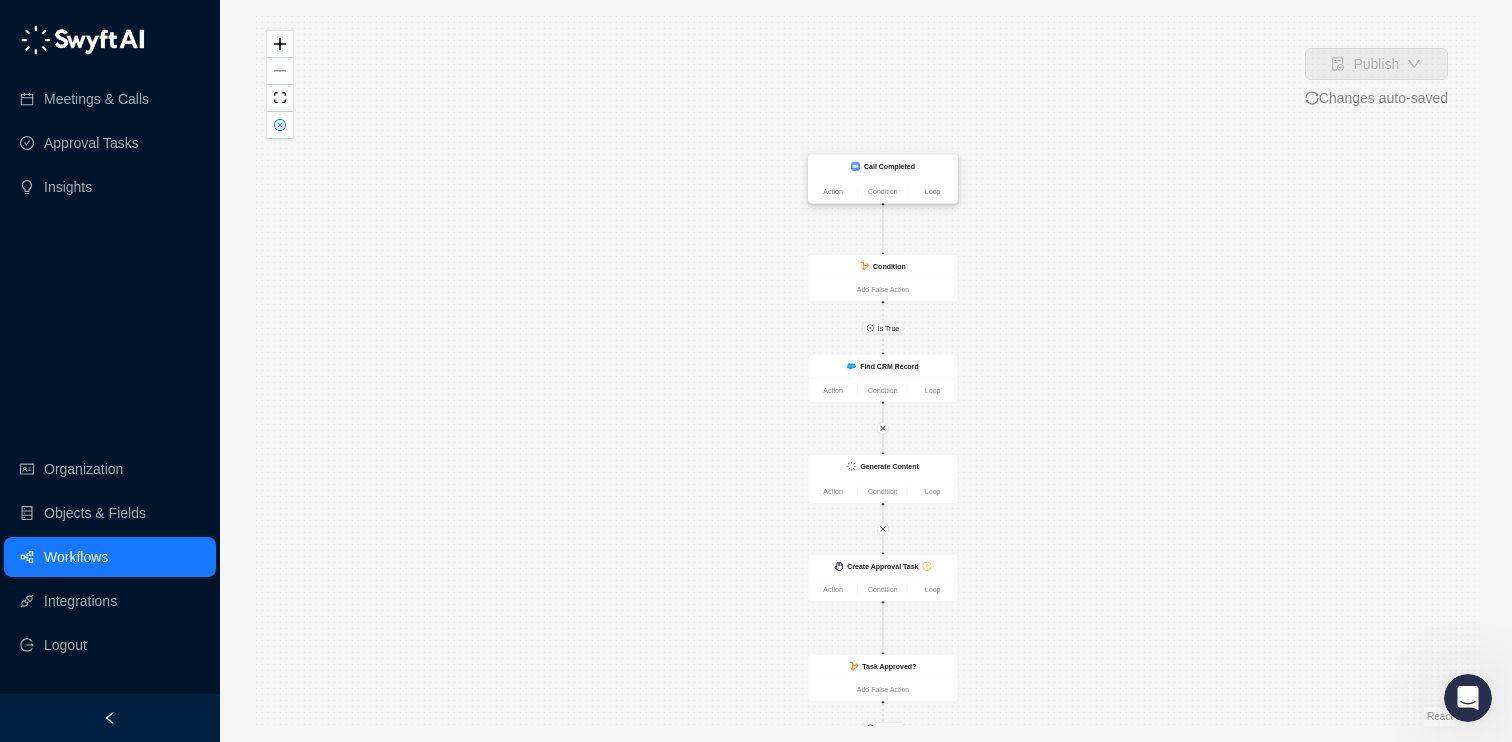 click on "Call Completed" at bounding box center (889, 166) 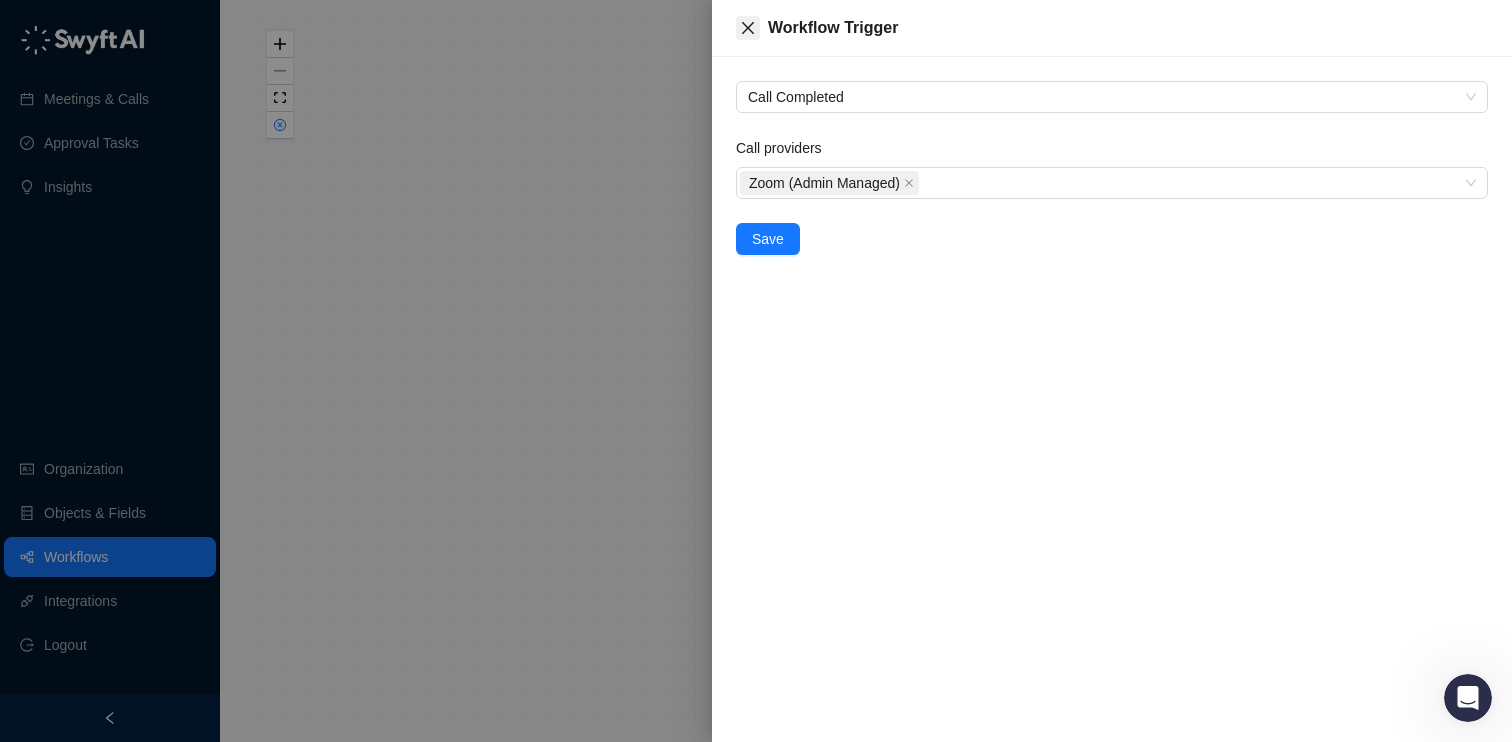 click 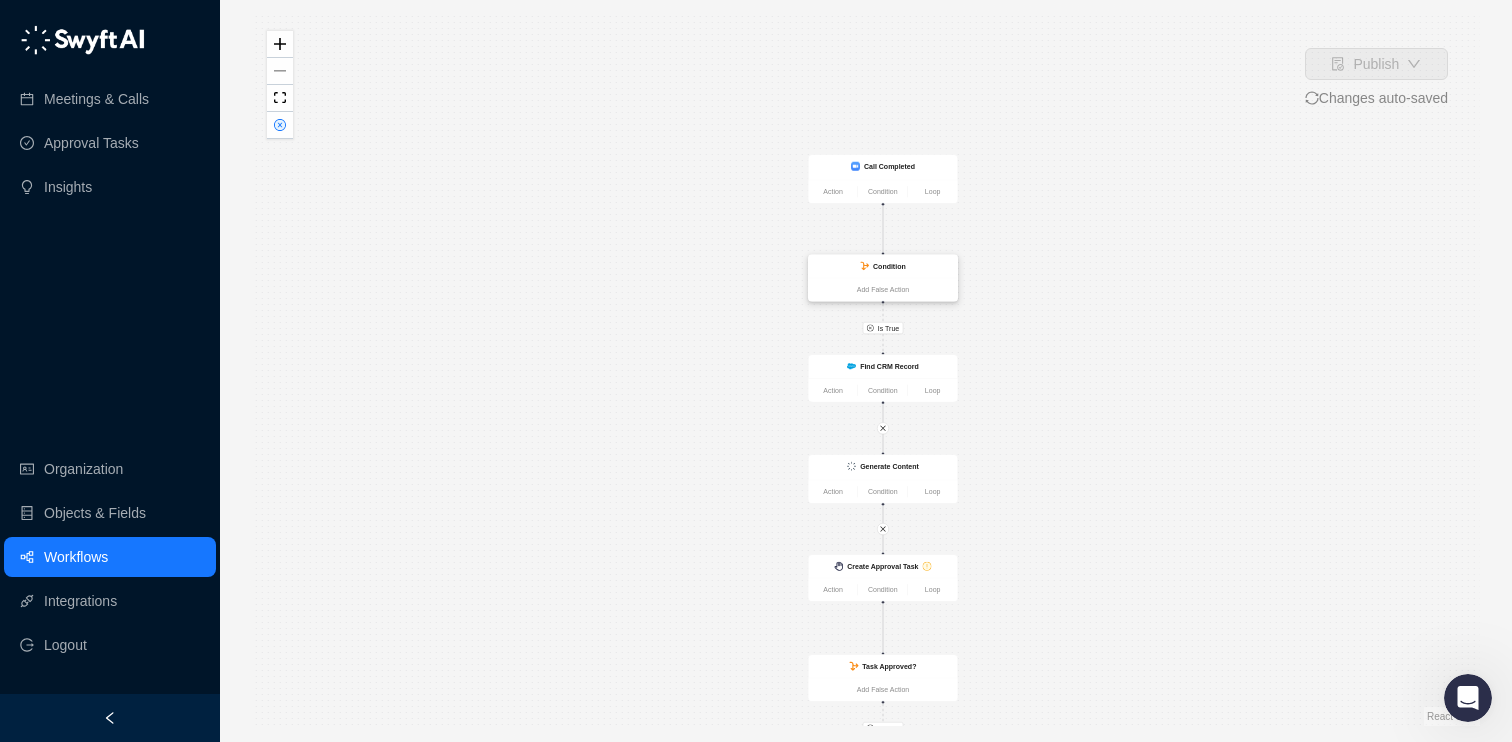 click on "Condition" at bounding box center (889, 266) 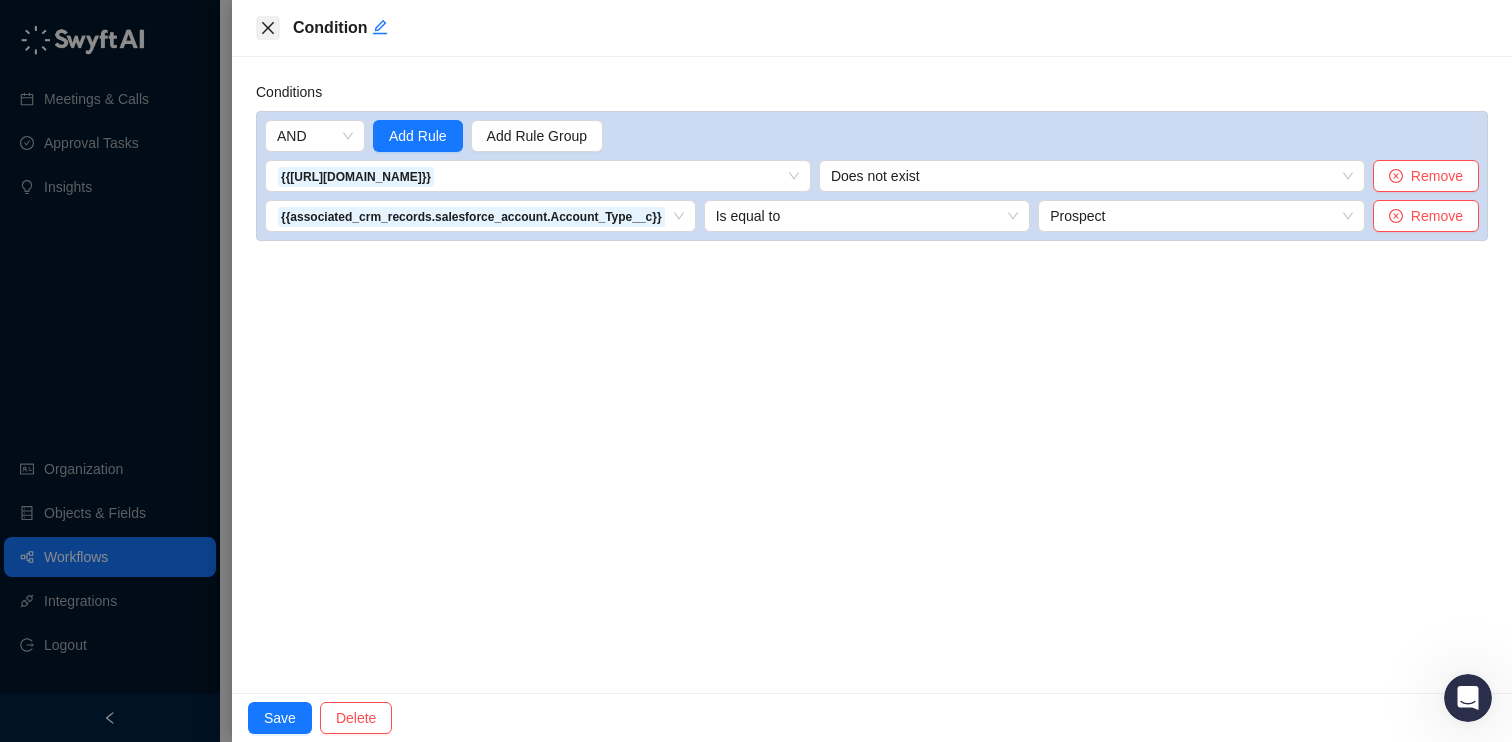 click 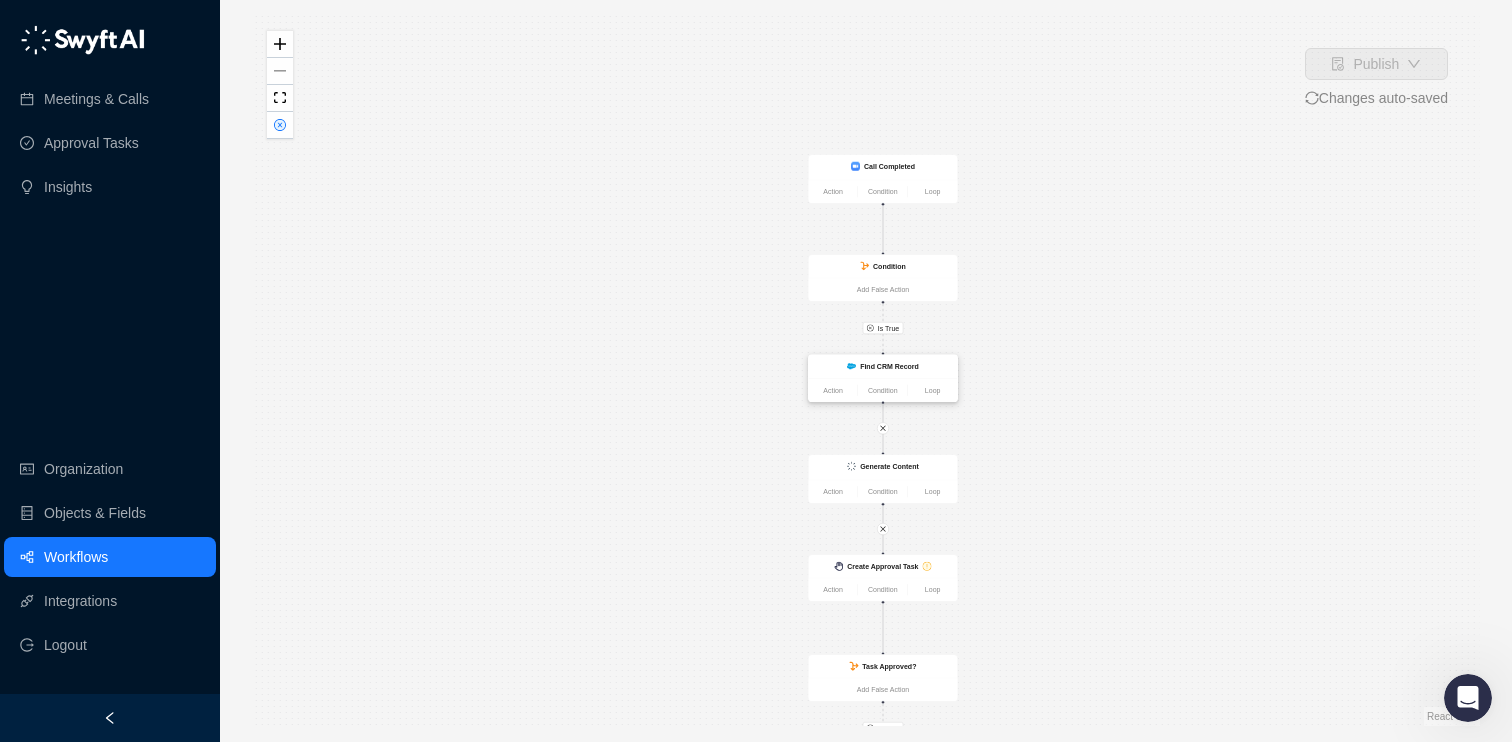 click on "Find CRM Record" at bounding box center (883, 367) 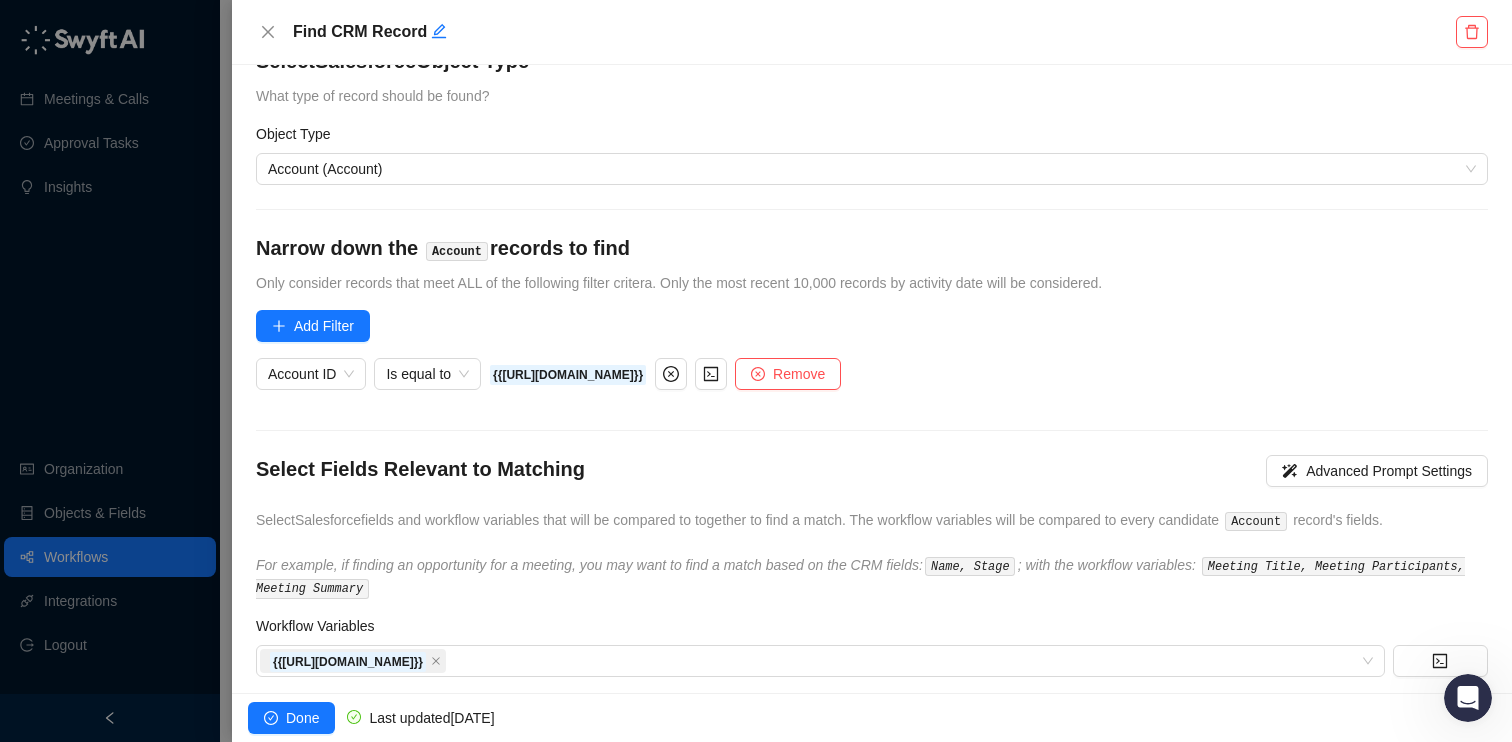 scroll, scrollTop: 0, scrollLeft: 0, axis: both 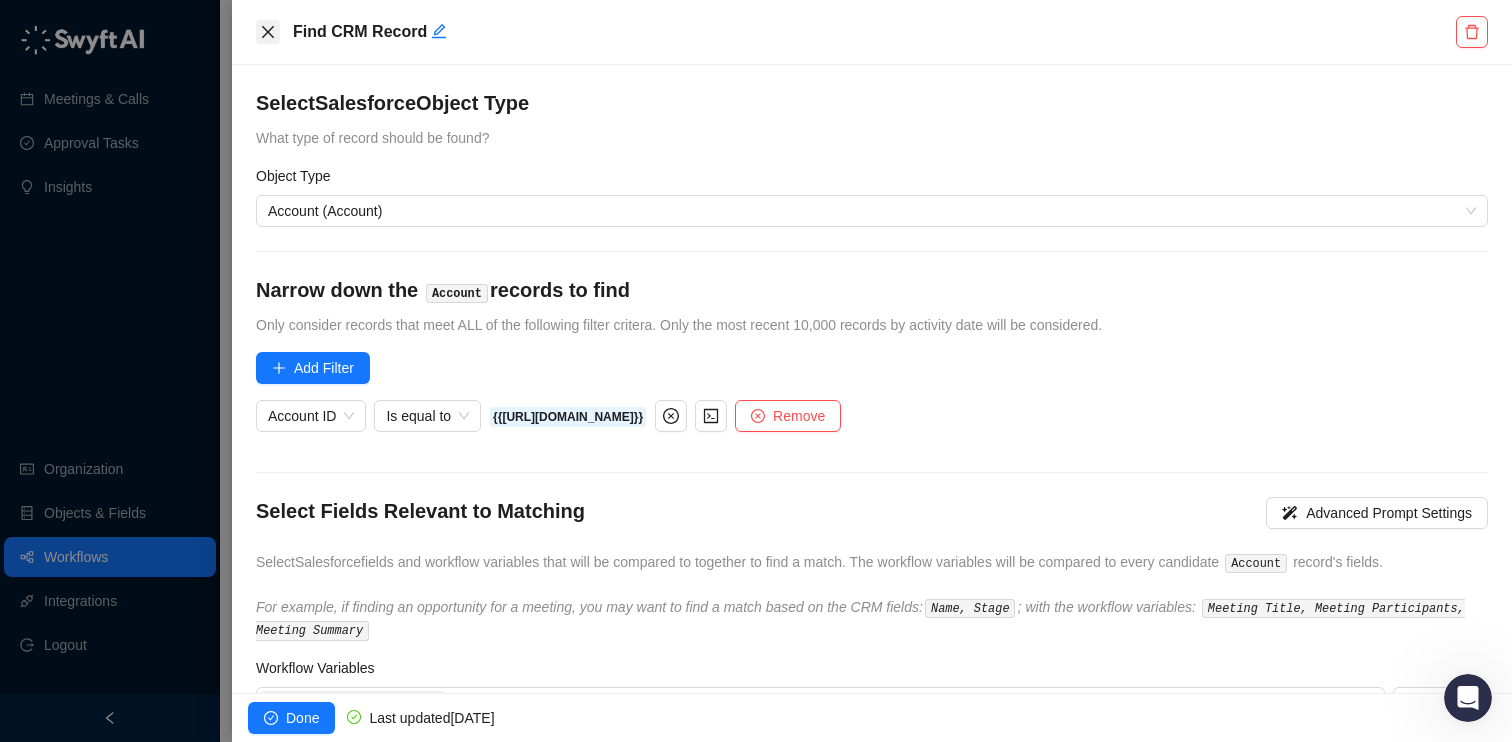 click 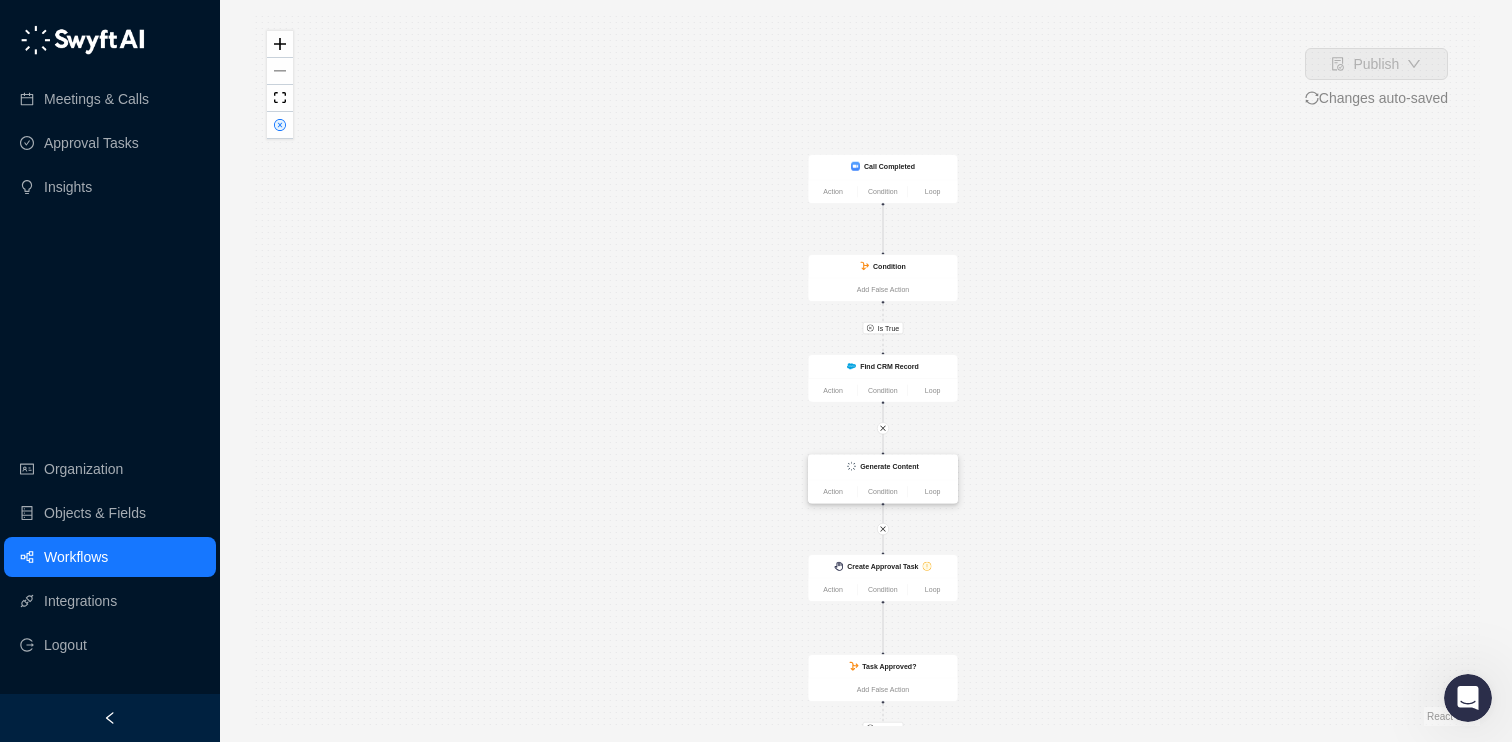 click on "Generate Content" at bounding box center [889, 466] 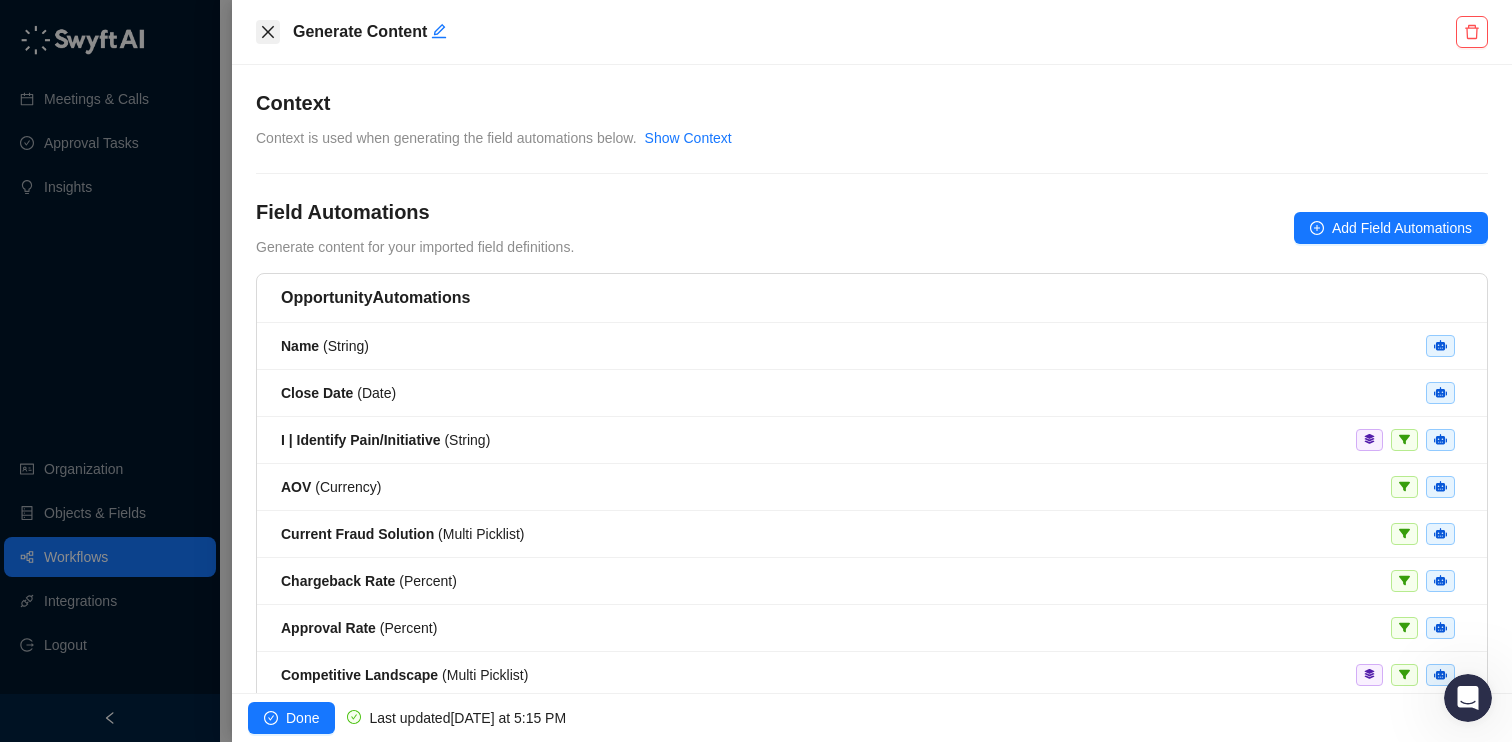 click 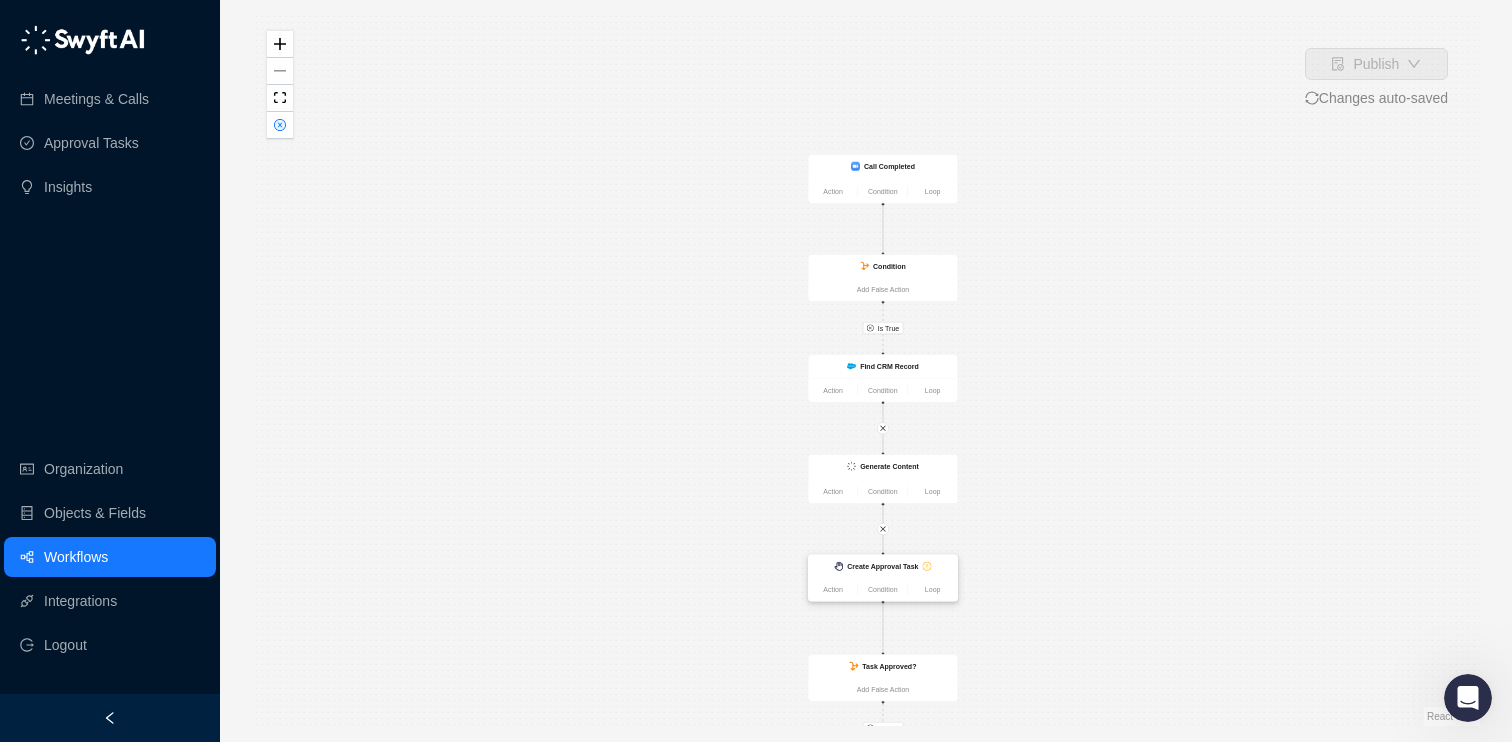 click on "Create Approval Task" at bounding box center [883, 566] 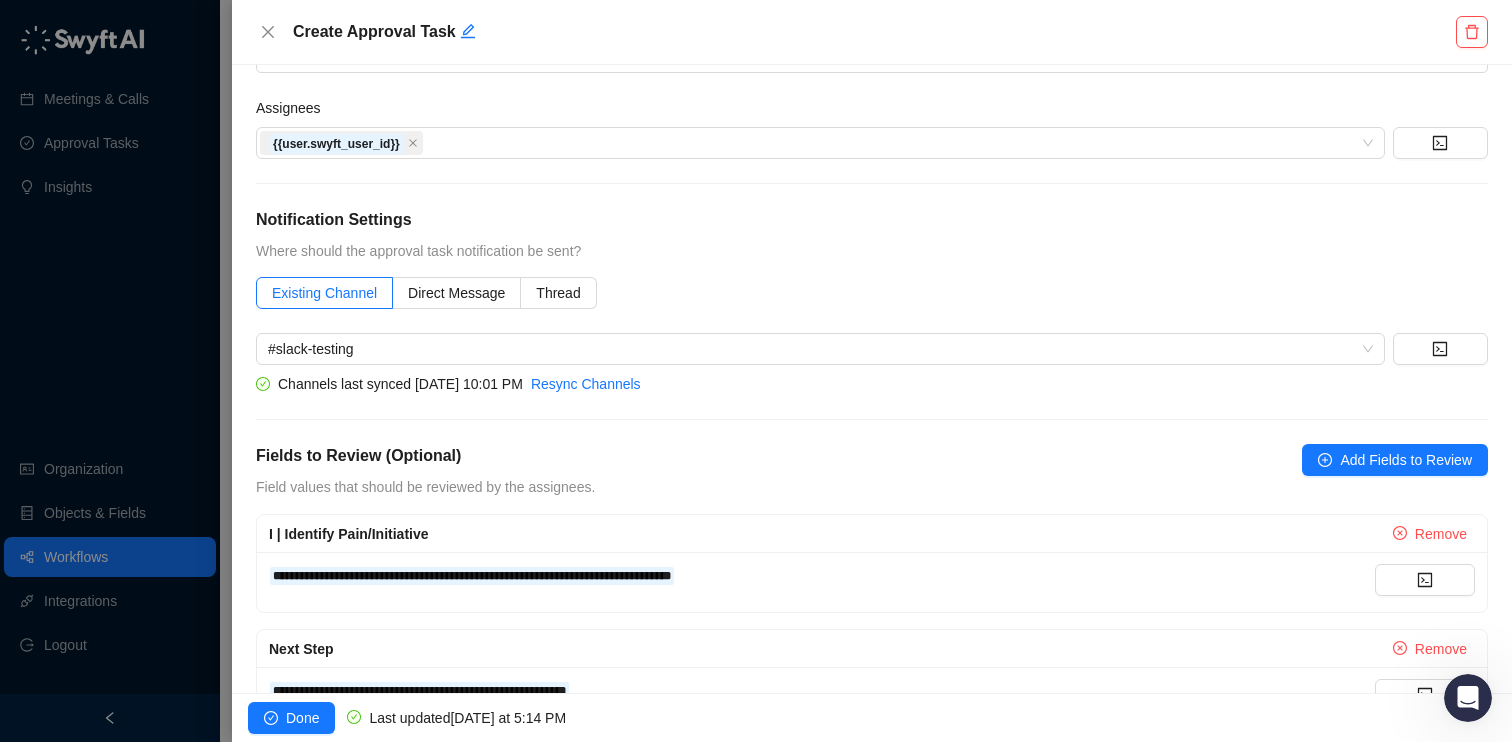 scroll, scrollTop: 931, scrollLeft: 0, axis: vertical 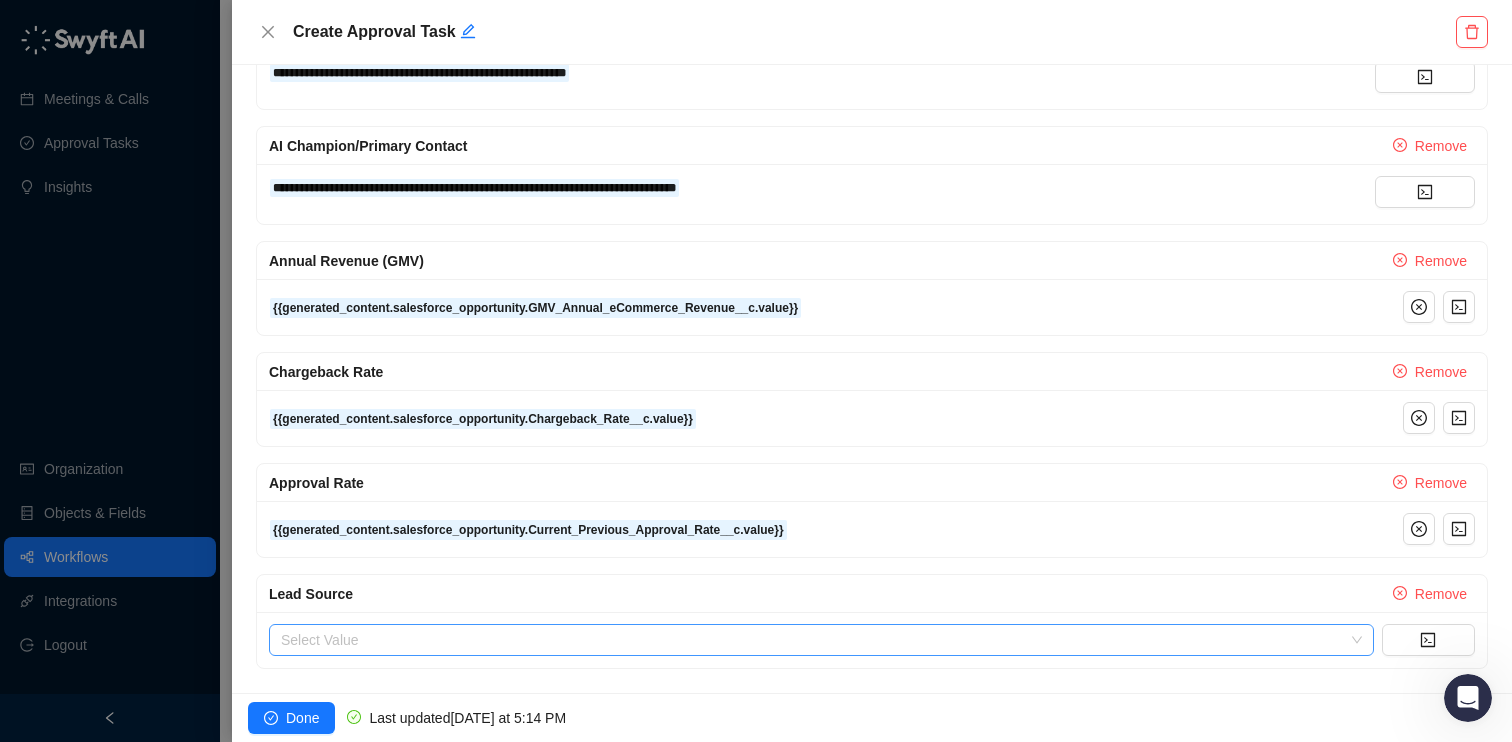click at bounding box center (815, 640) 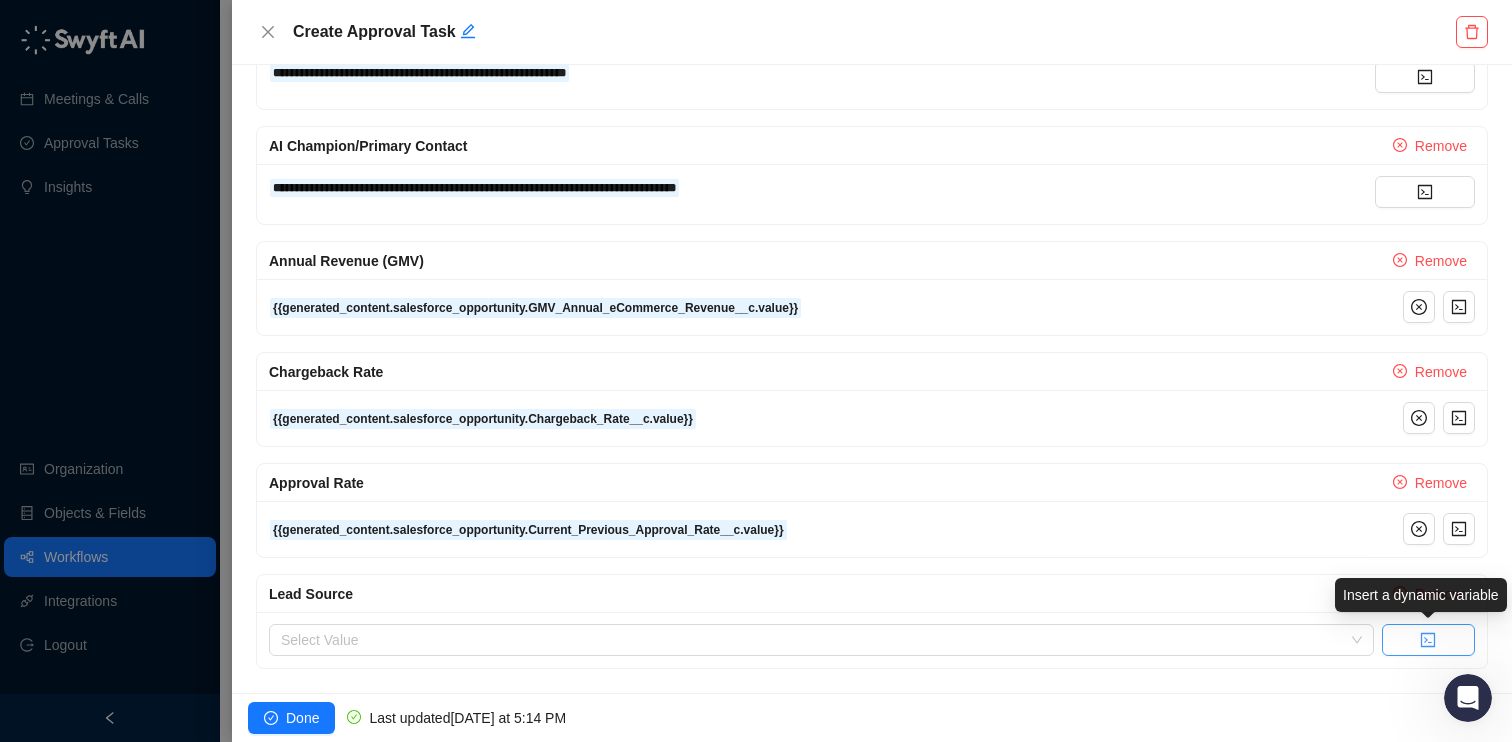 click at bounding box center (1428, 640) 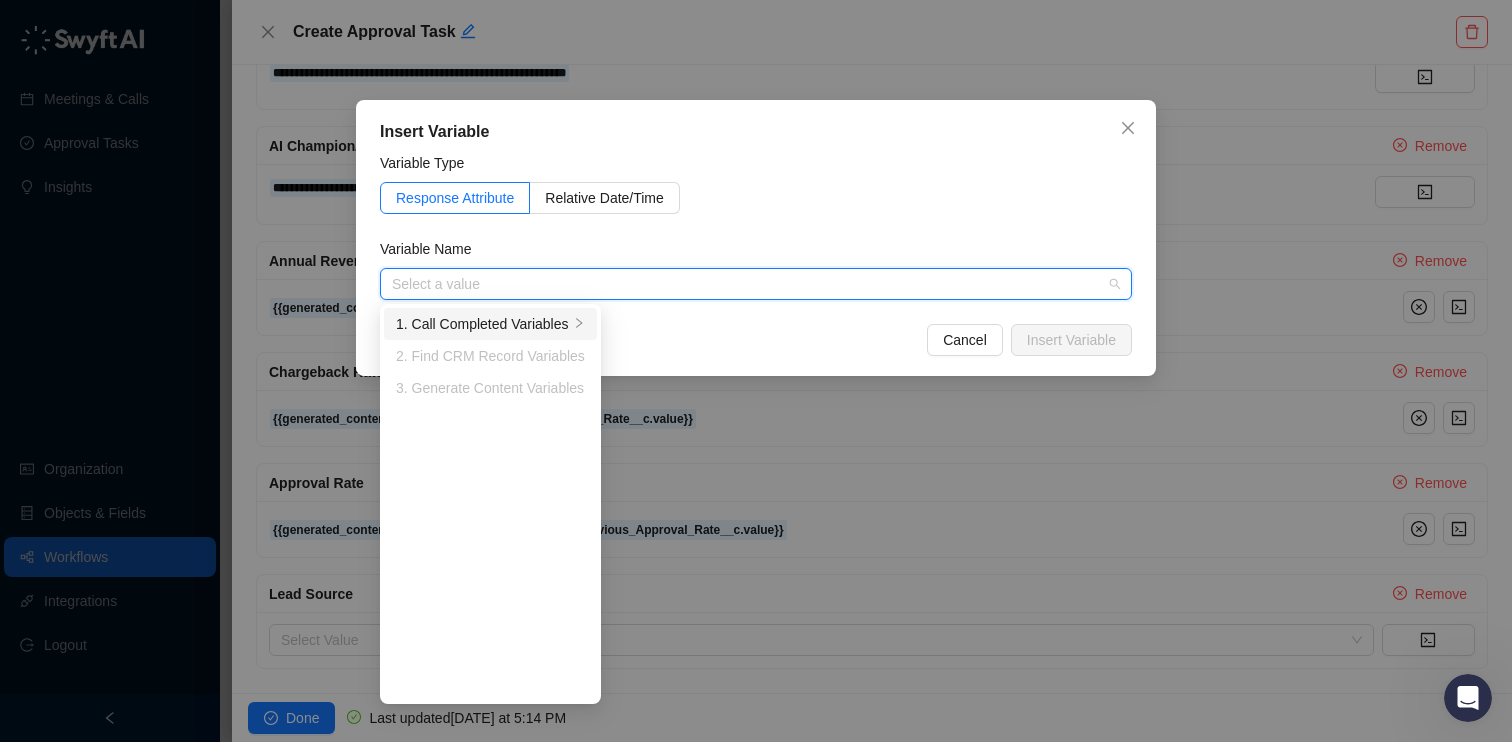 click on "1. Call Completed Variables" at bounding box center (482, 324) 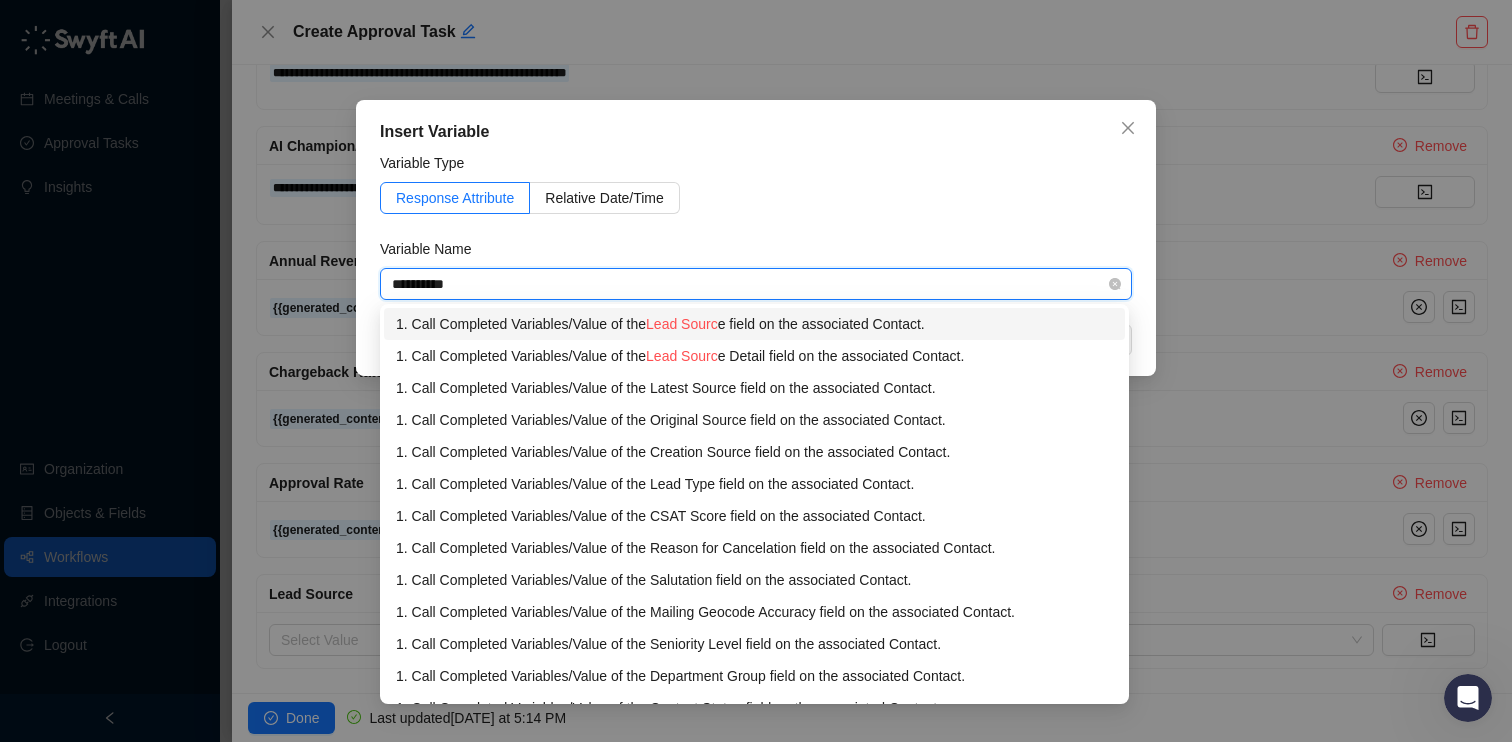 type on "**********" 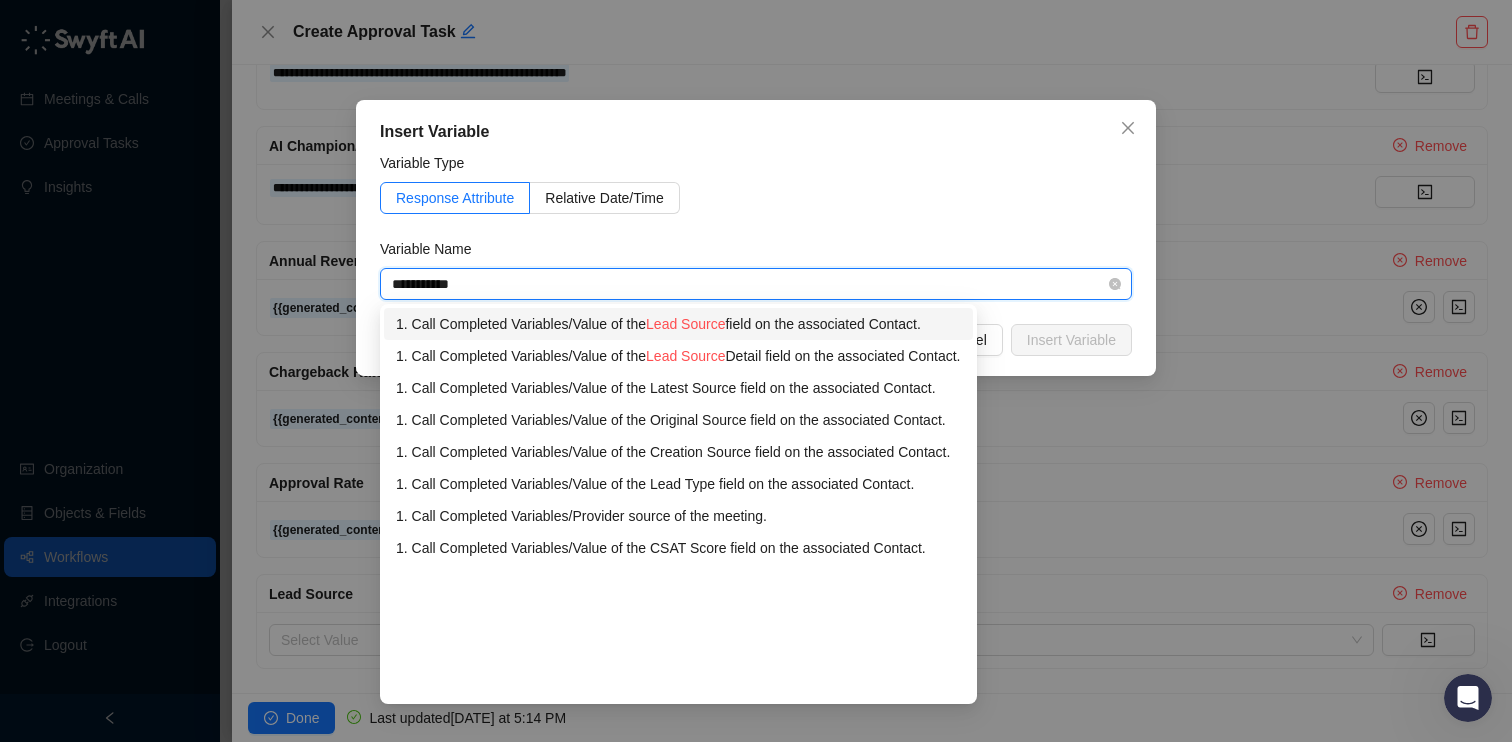 click on "Lead Source" at bounding box center (685, 324) 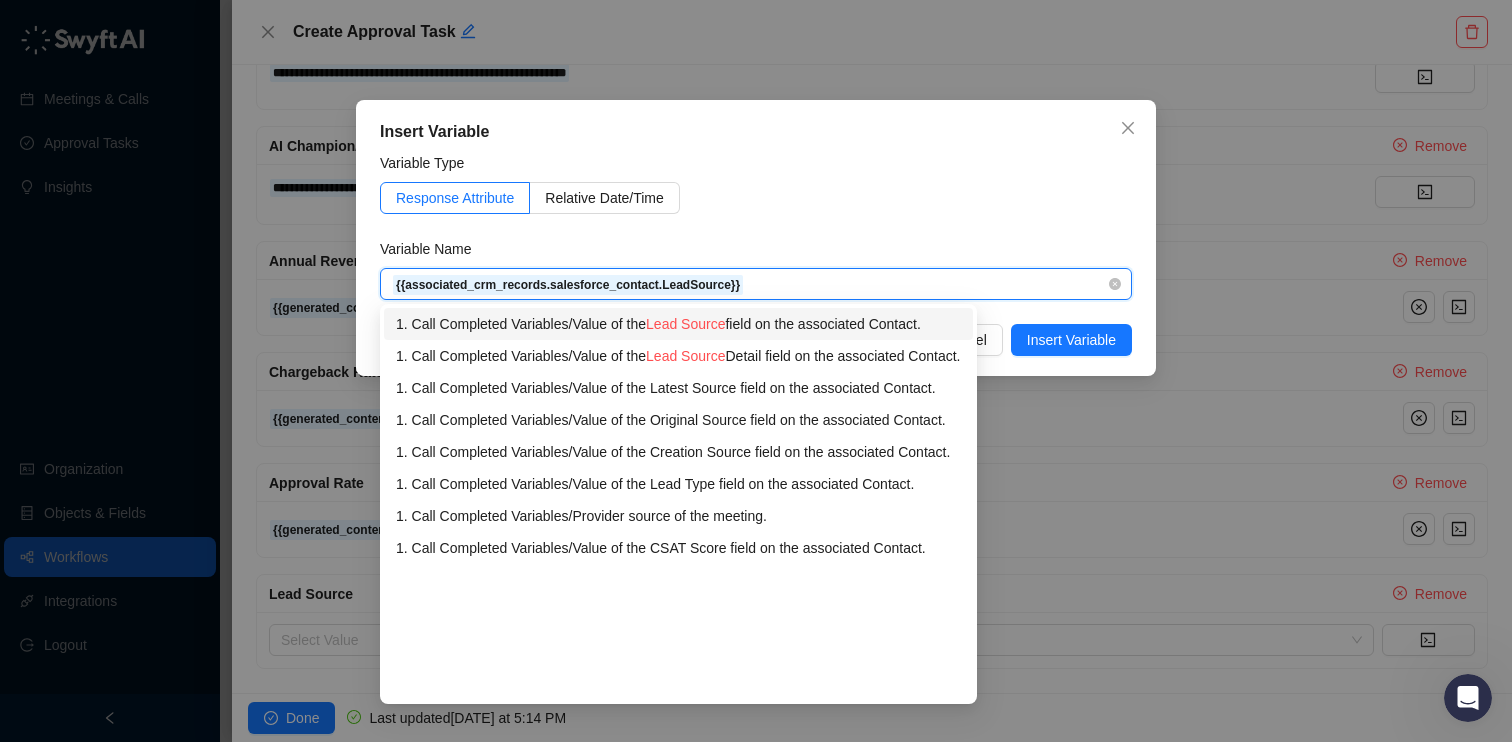 type 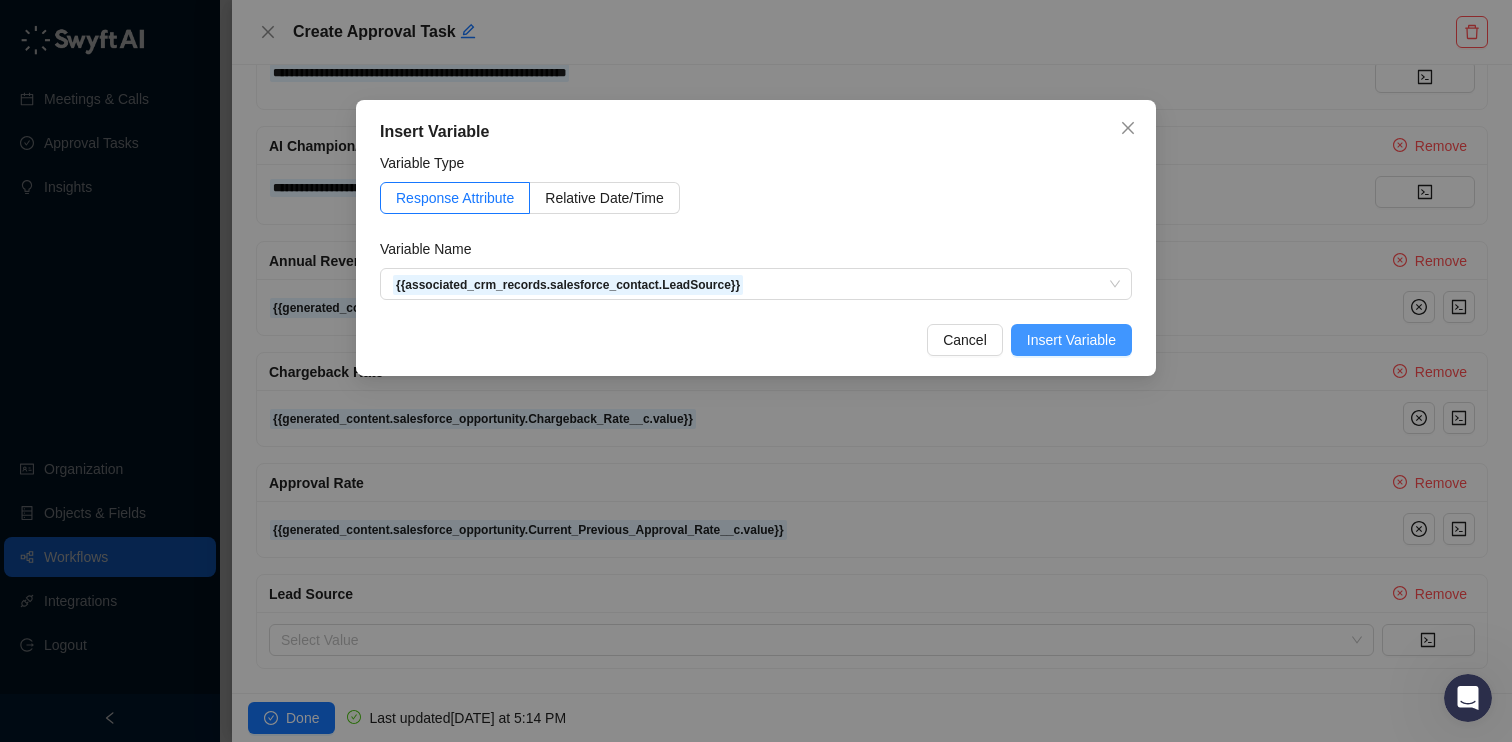 click on "Insert Variable" at bounding box center [1071, 340] 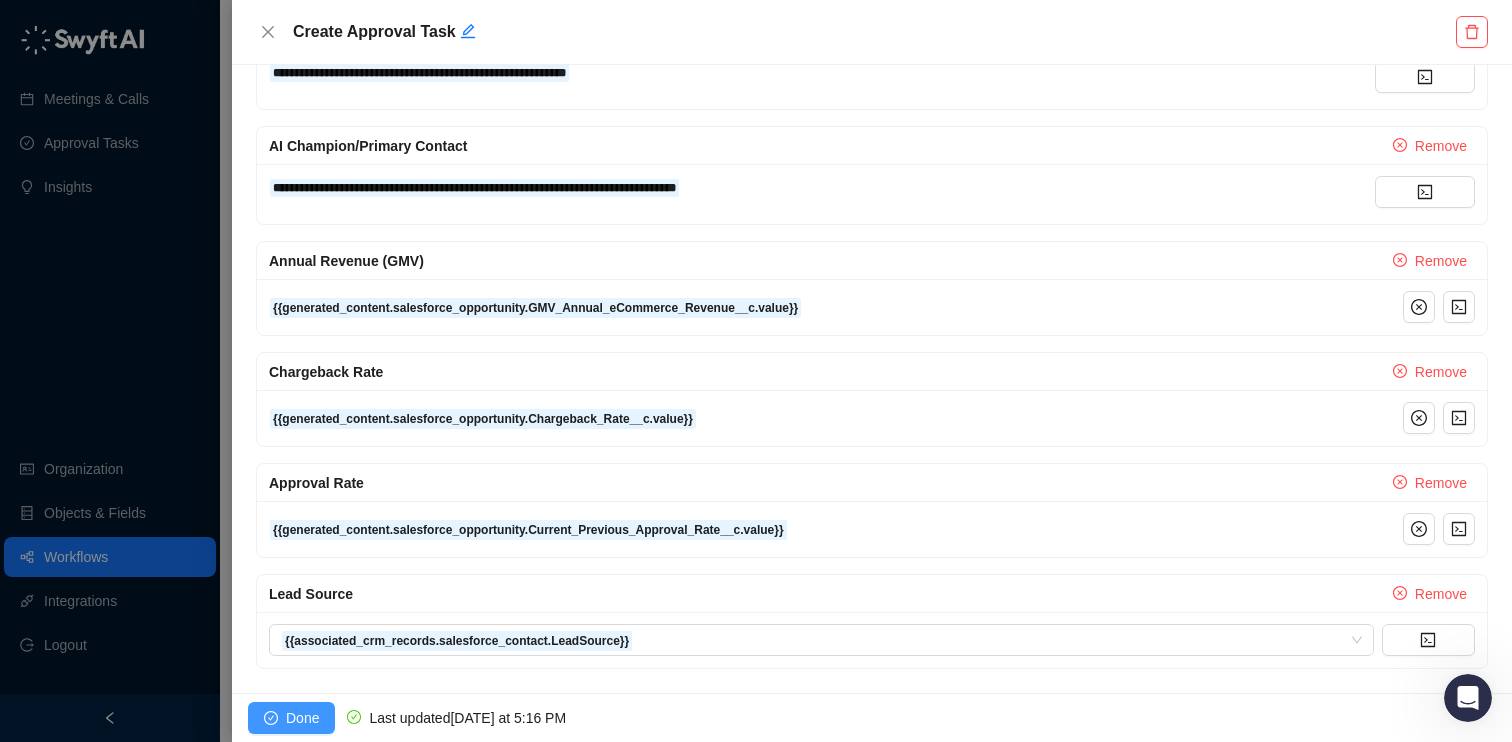 click on "Done" at bounding box center (302, 718) 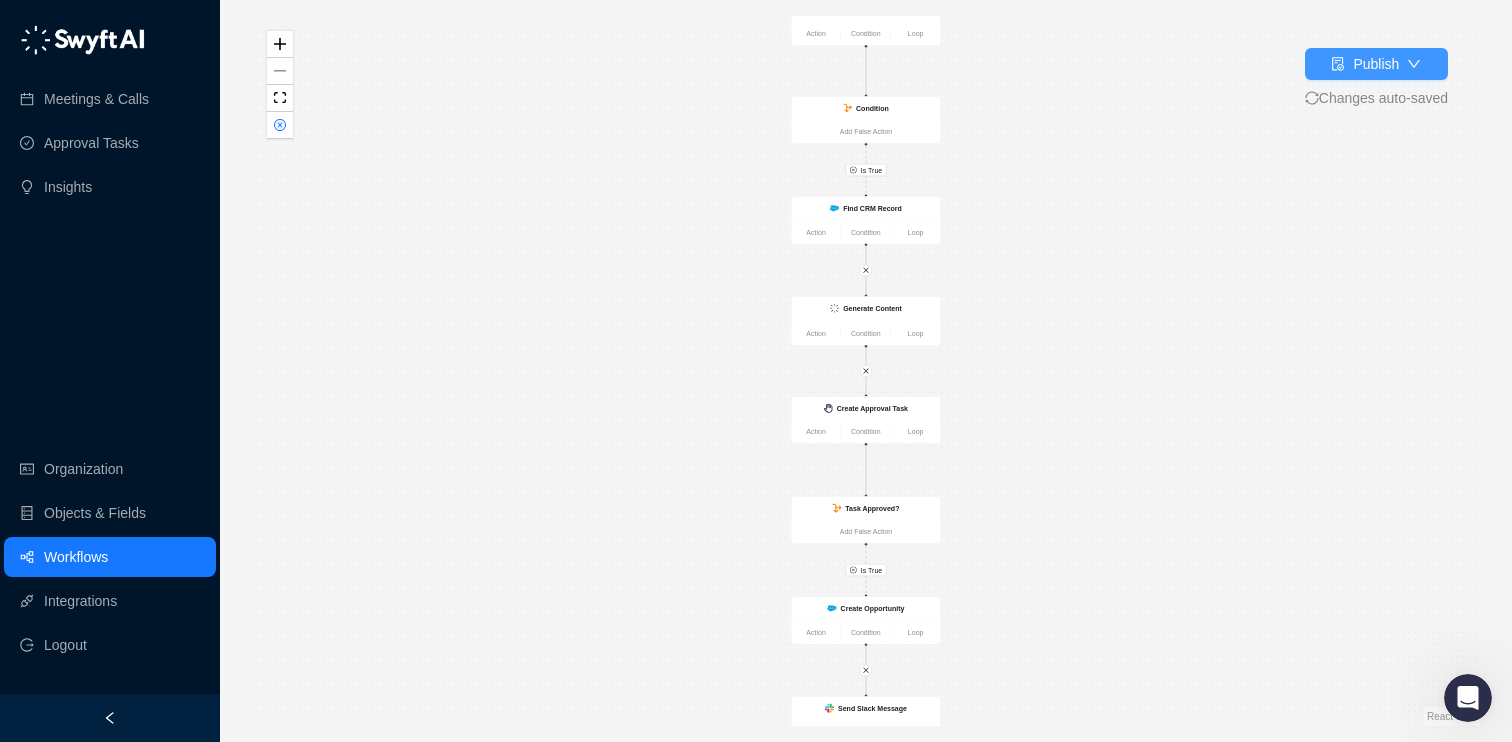 click on "Publish" at bounding box center [1376, 64] 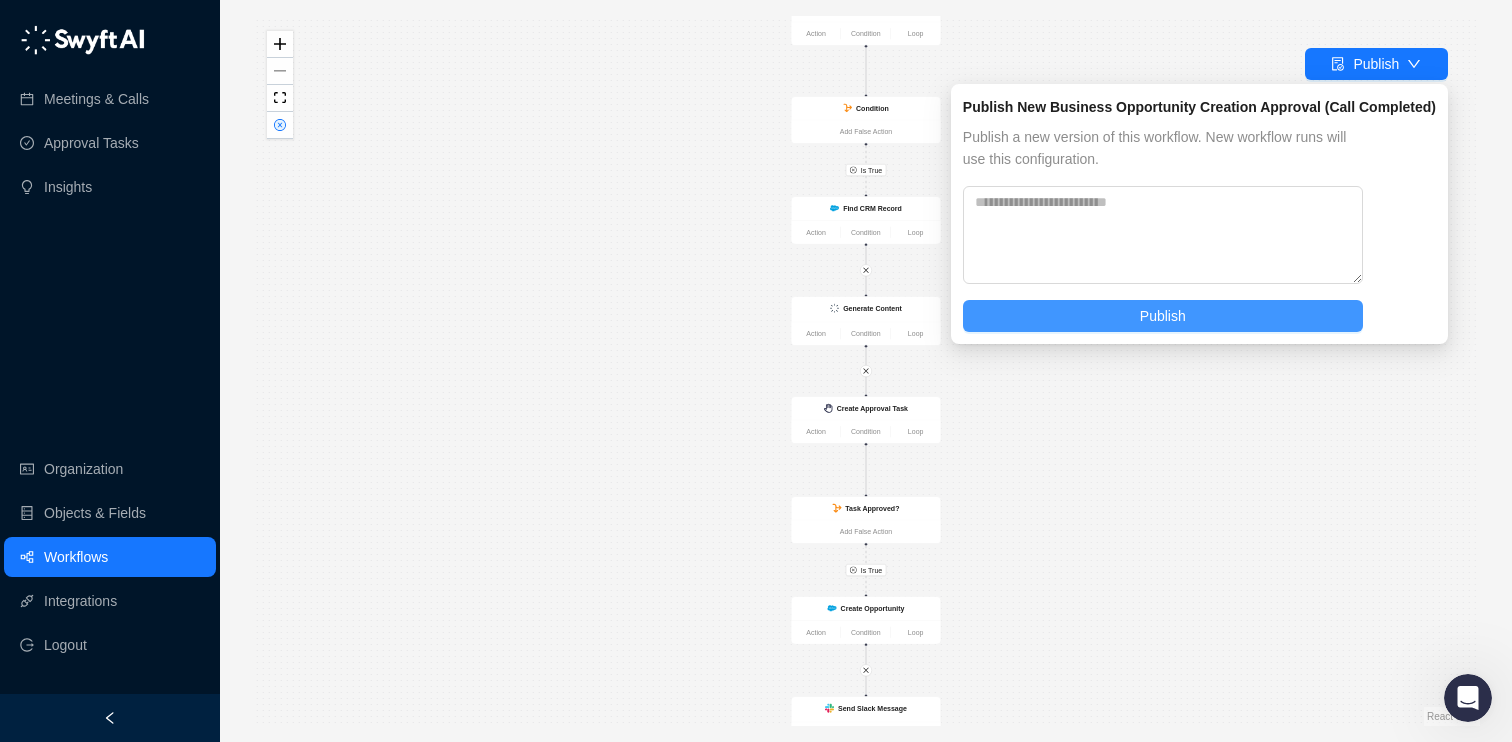 click on "Publish" at bounding box center [1163, 316] 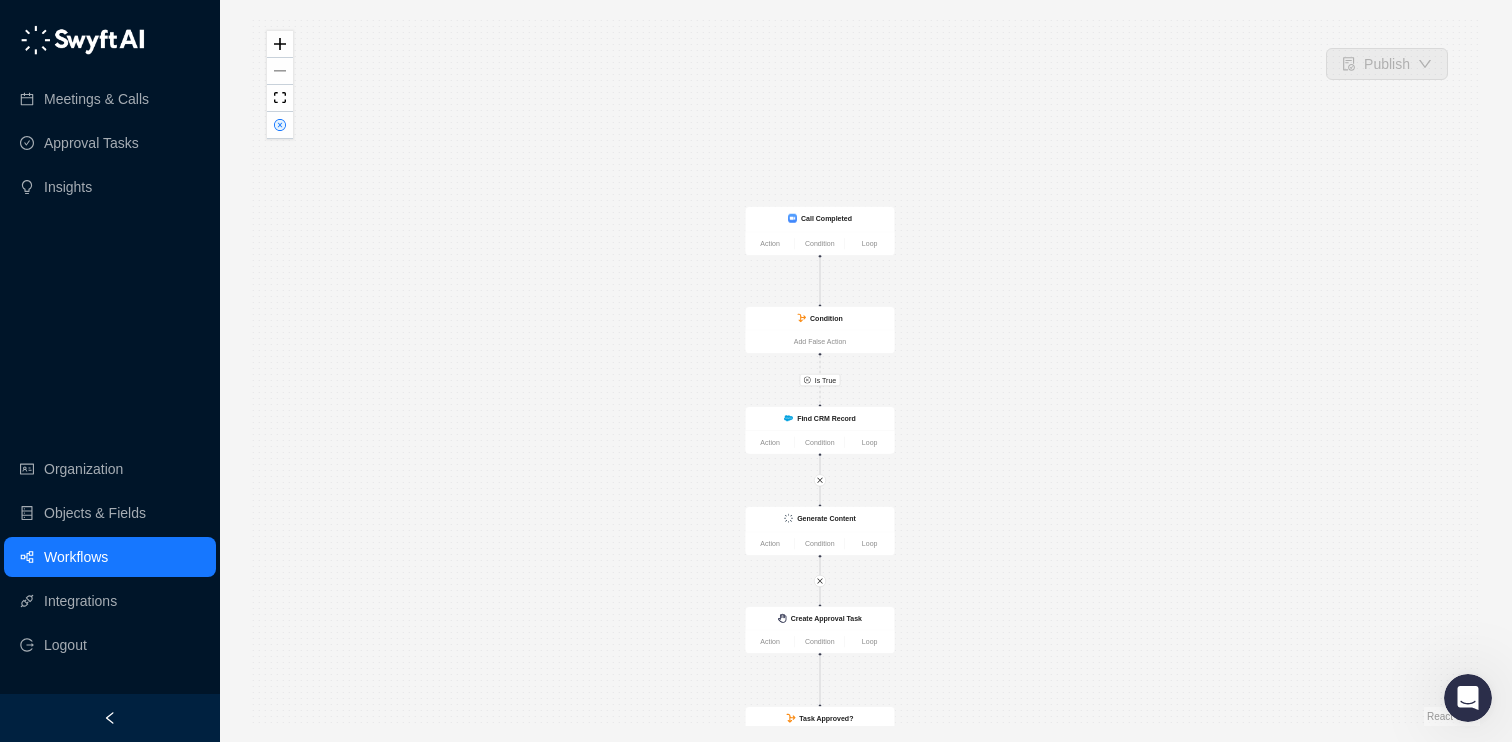 drag, startPoint x: 968, startPoint y: 196, endPoint x: 922, endPoint y: 406, distance: 214.97906 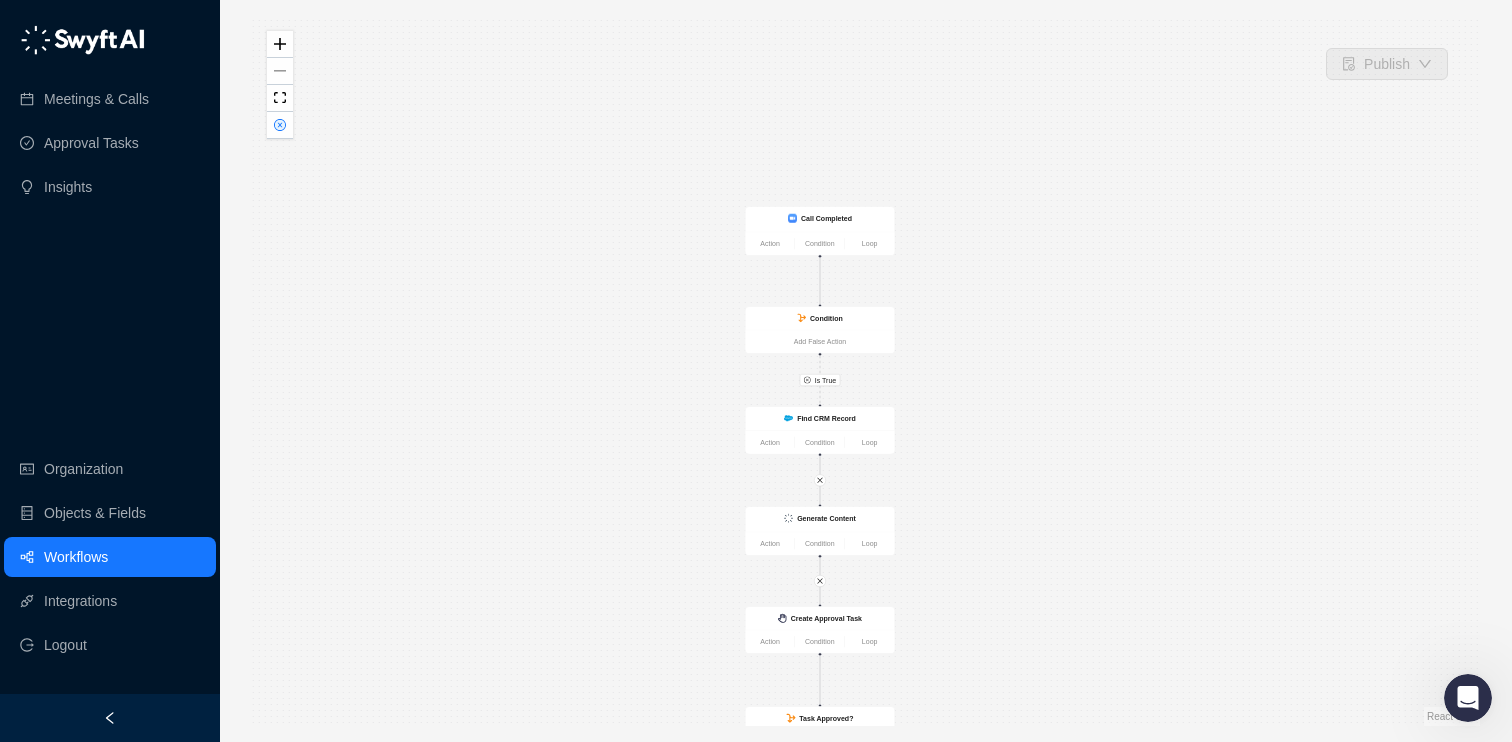 click on "Is True Is True Create Opportunity Action Condition Loop Call Completed Action Condition Loop Condition Add False Action Generate Content Action Condition Loop Find CRM Record Action Condition Loop Create Approval Task Action Condition Loop Task Approved? Add False Action Send Slack Message Action Condition Loop" at bounding box center [866, 371] 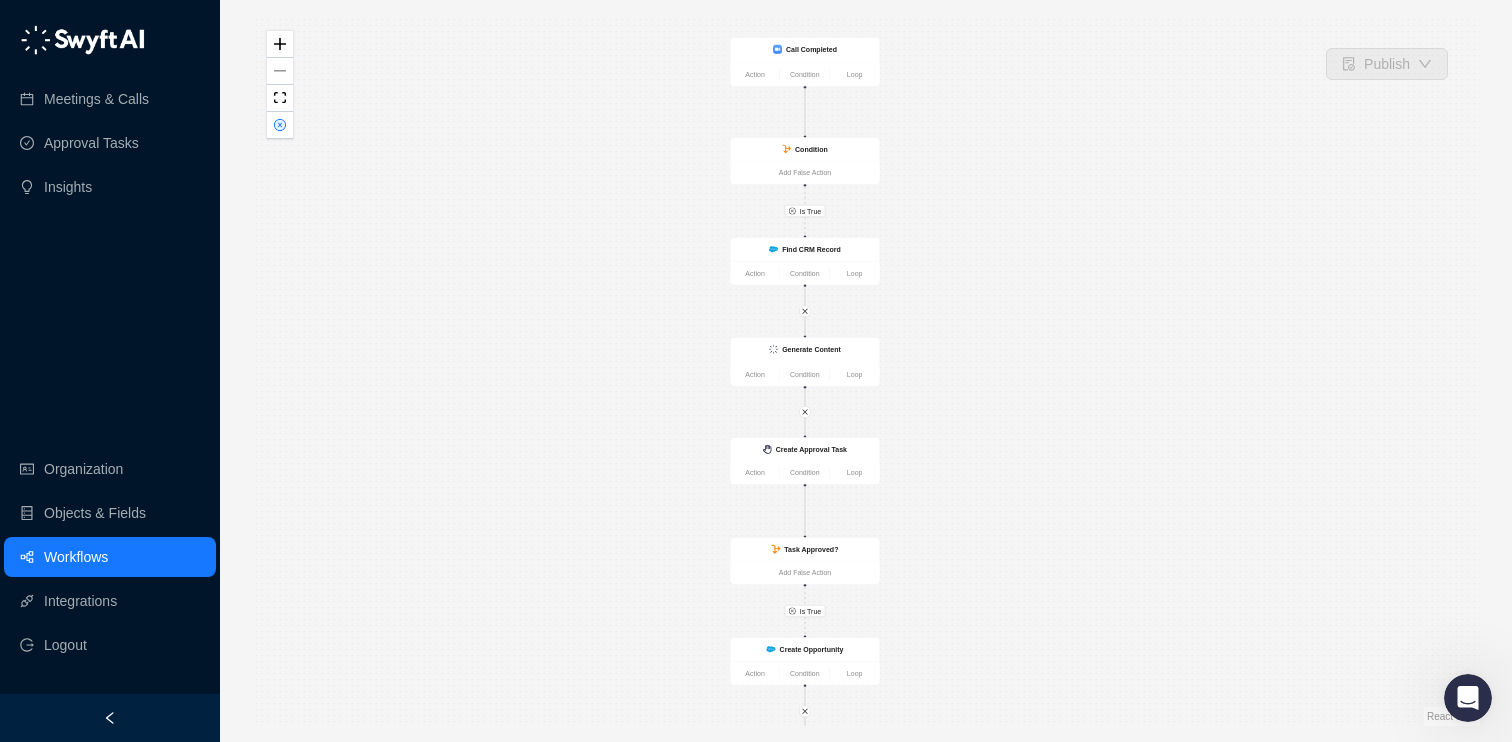 drag, startPoint x: 662, startPoint y: 334, endPoint x: 647, endPoint y: 136, distance: 198.56737 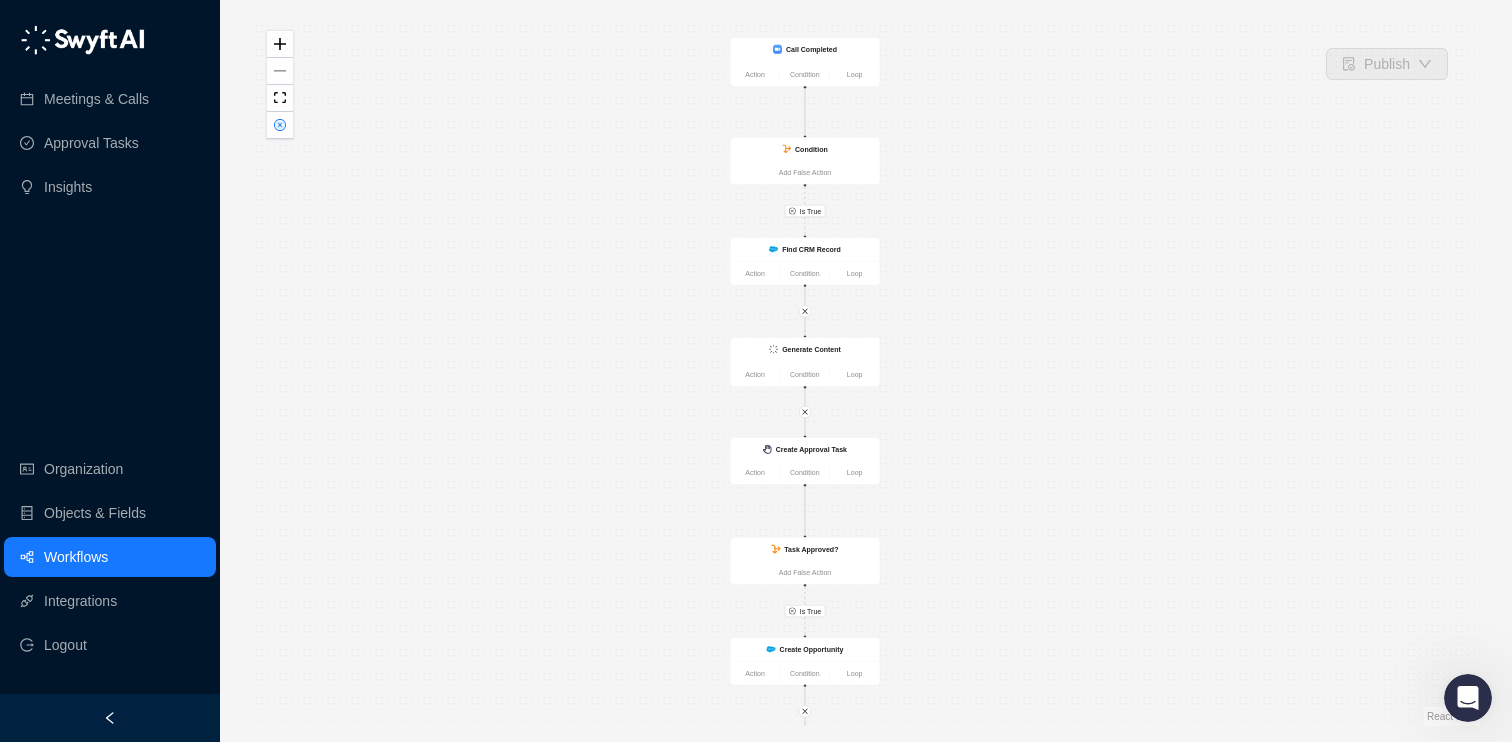 click on "Is True Is True Create Opportunity Action Condition Loop Call Completed Action Condition Loop Condition Add False Action Generate Content Action Condition Loop Find CRM Record Action Condition Loop Create Approval Task Action Condition Loop Task Approved? Add False Action Send Slack Message Action Condition Loop" at bounding box center (866, 371) 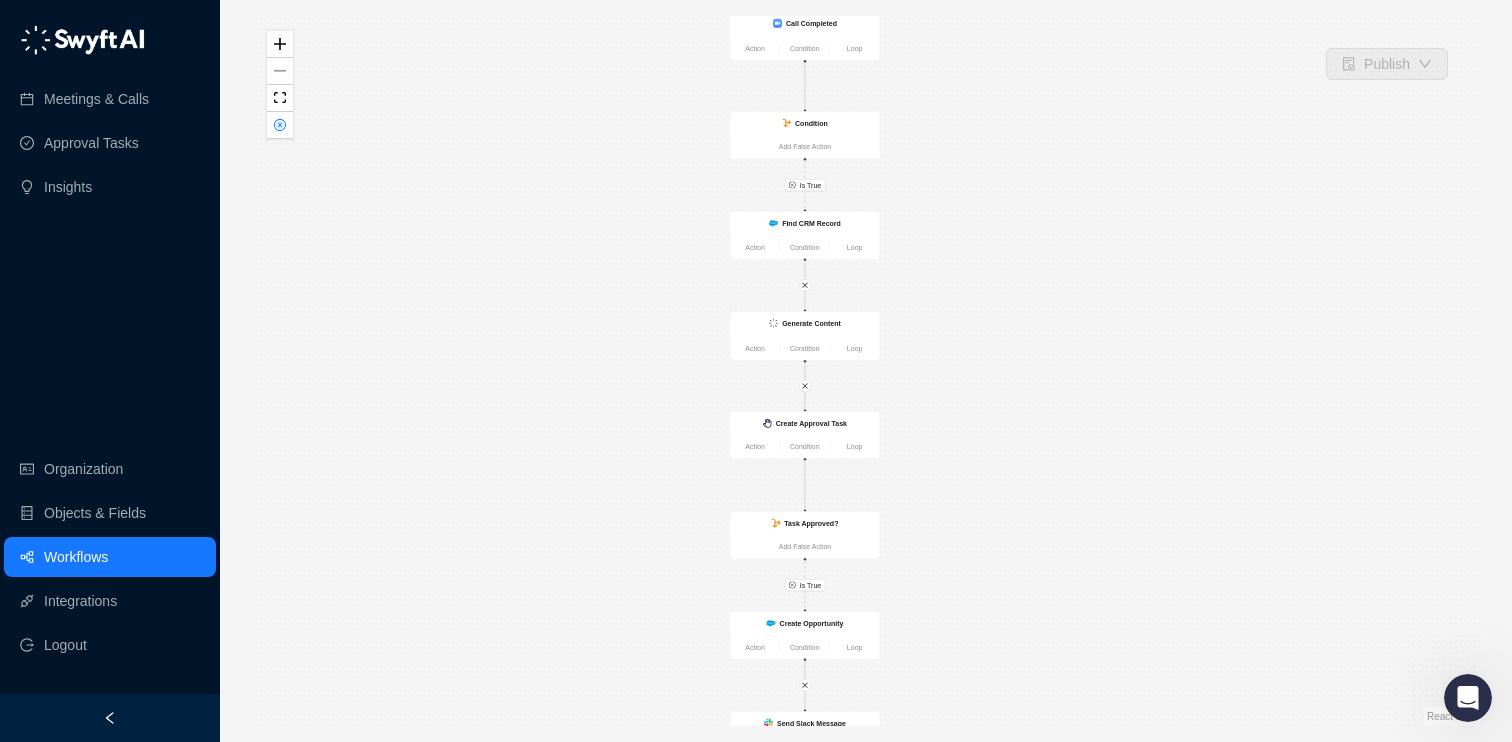 click on "Workflows" at bounding box center [110, 557] 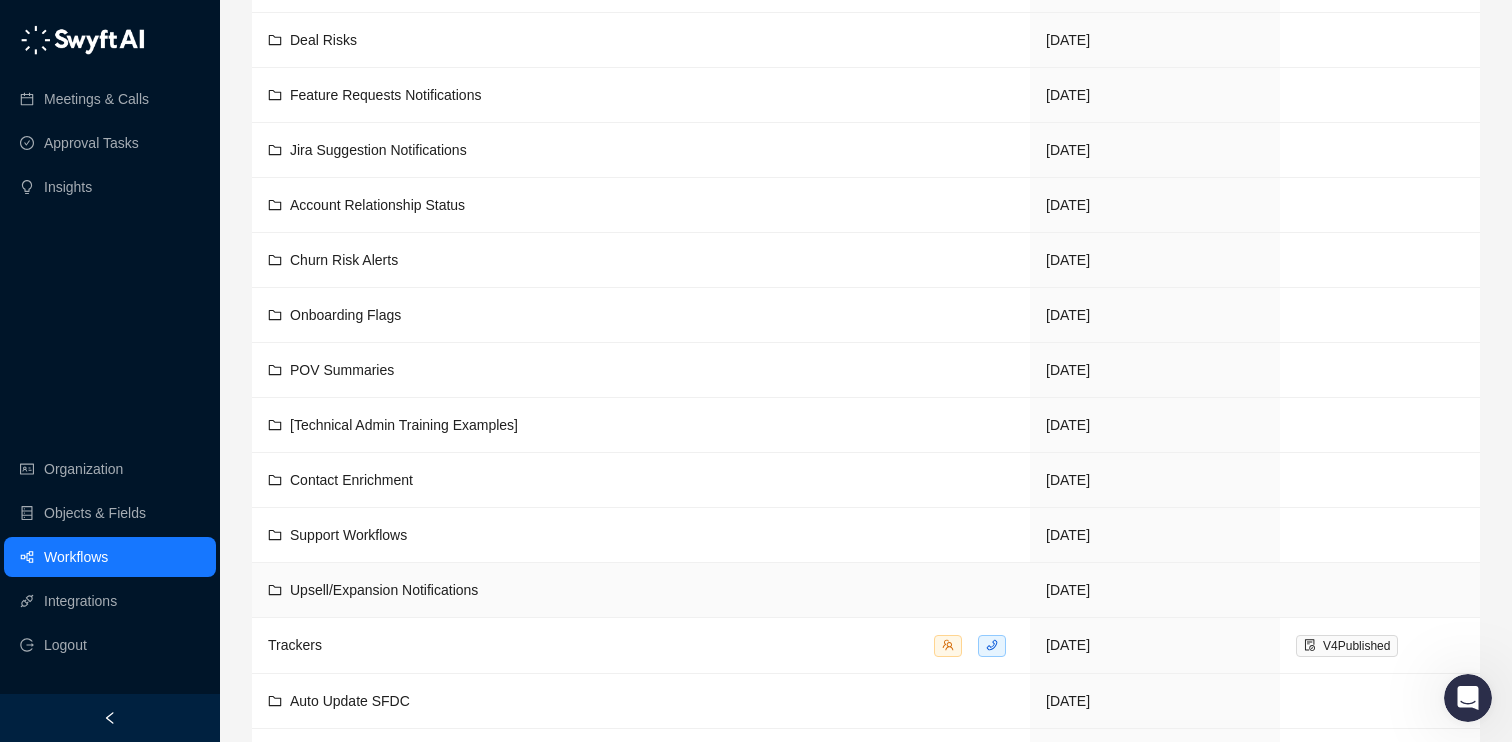 scroll, scrollTop: 0, scrollLeft: 0, axis: both 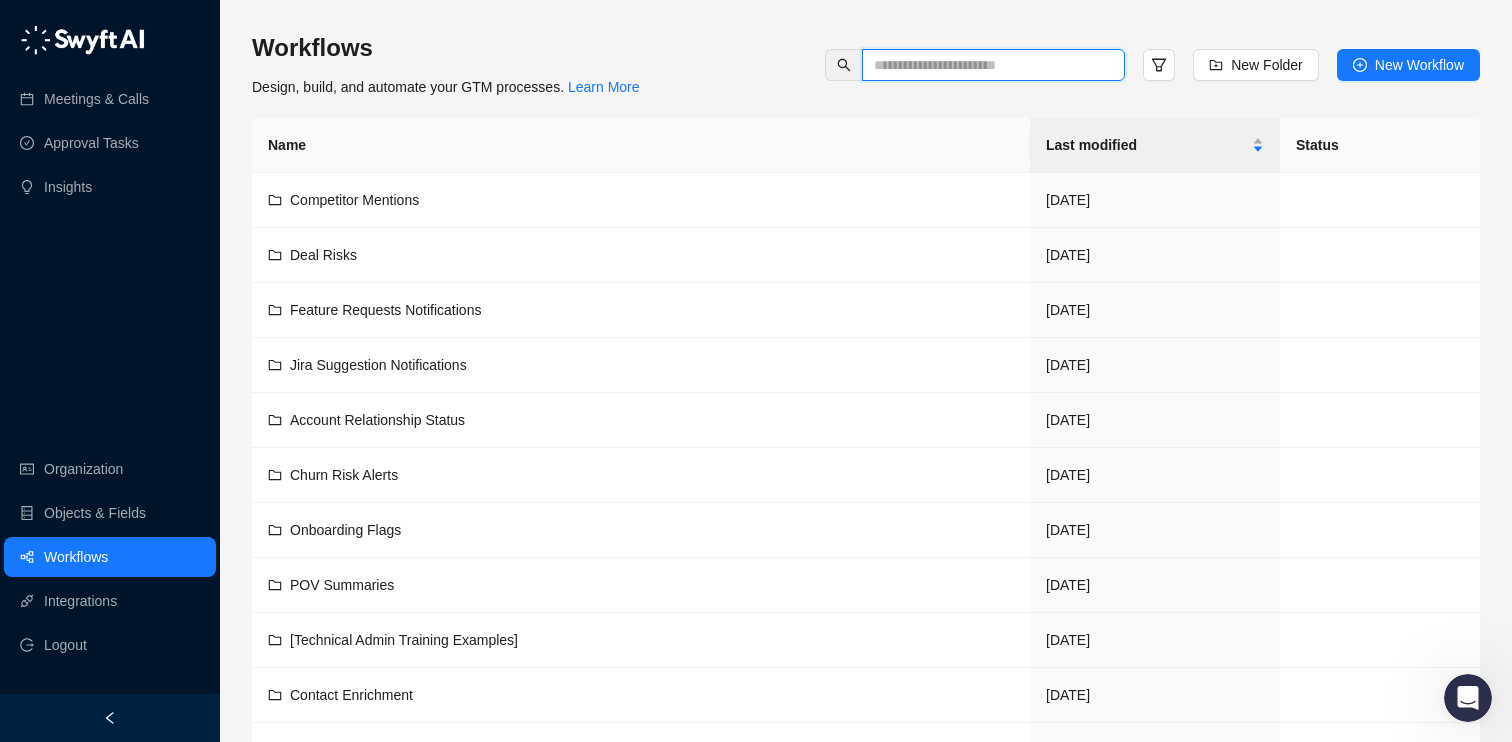 click at bounding box center [985, 65] 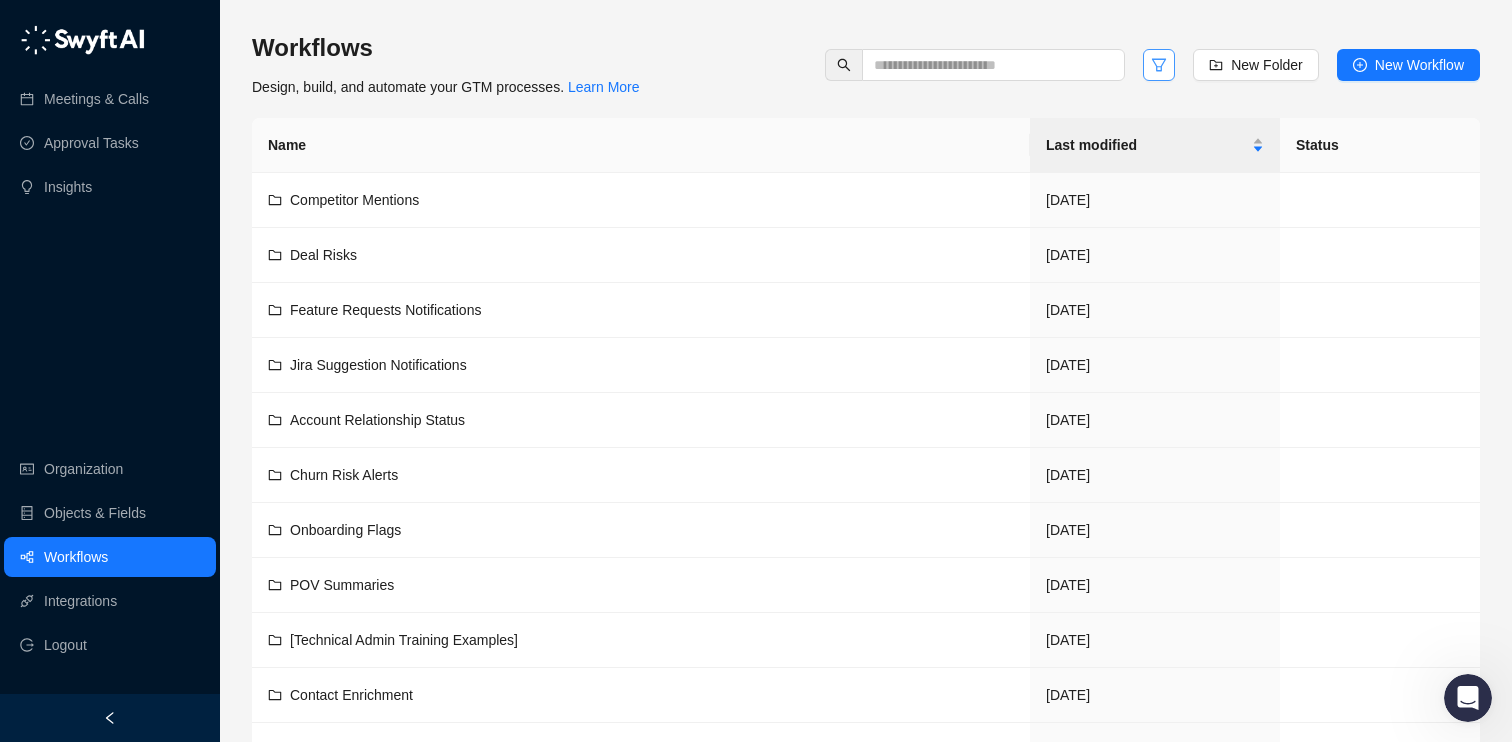 click at bounding box center (1159, 65) 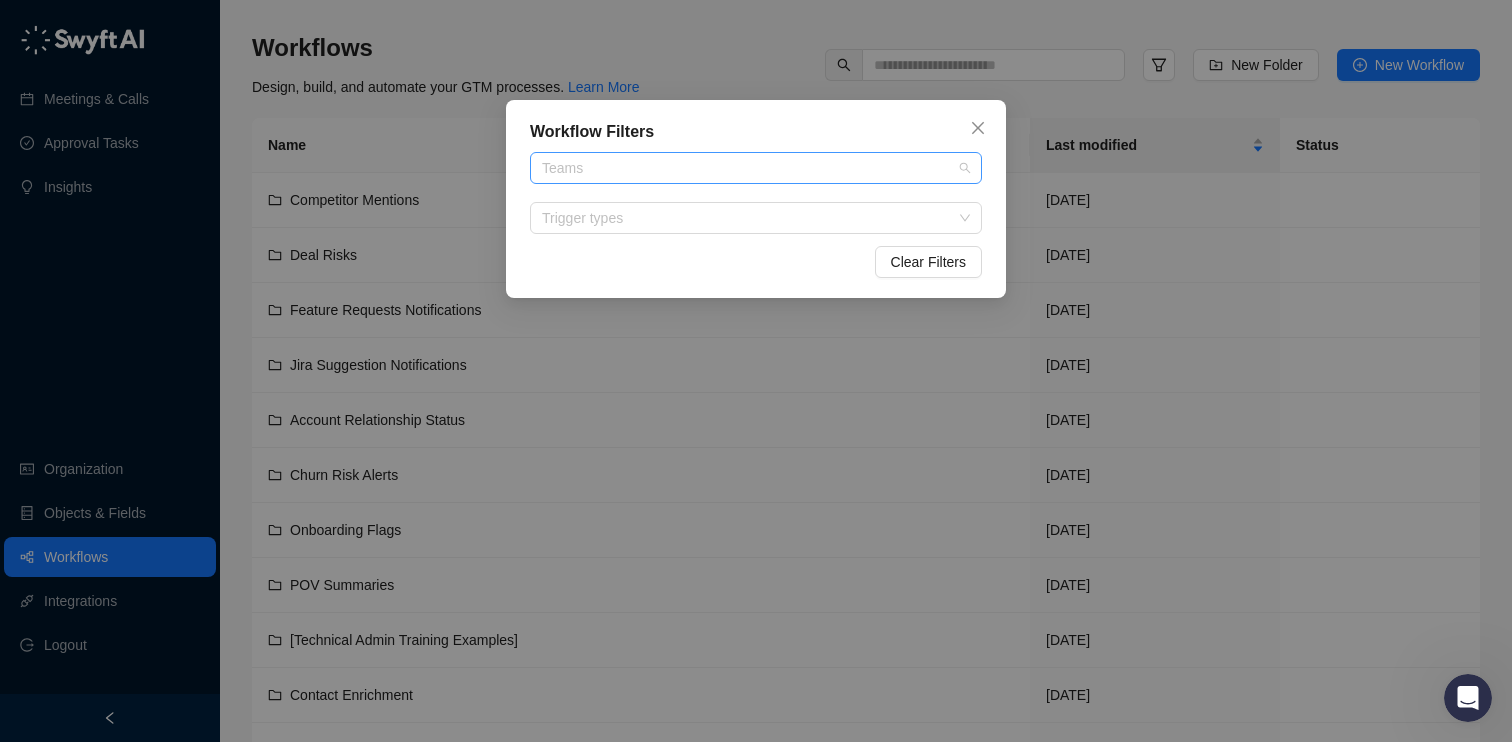 click on "Teams" at bounding box center [756, 168] 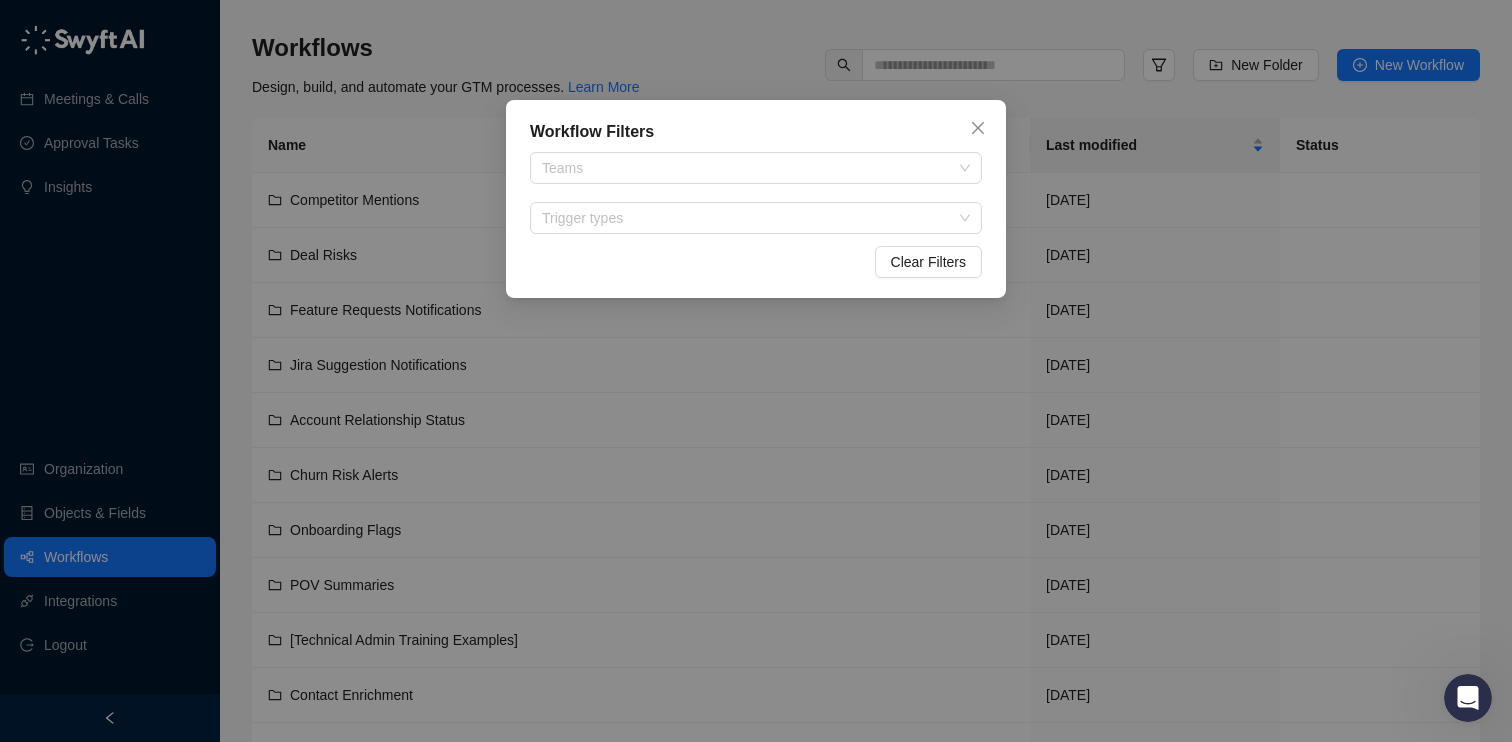 click on "Workflow Filters" at bounding box center [756, 132] 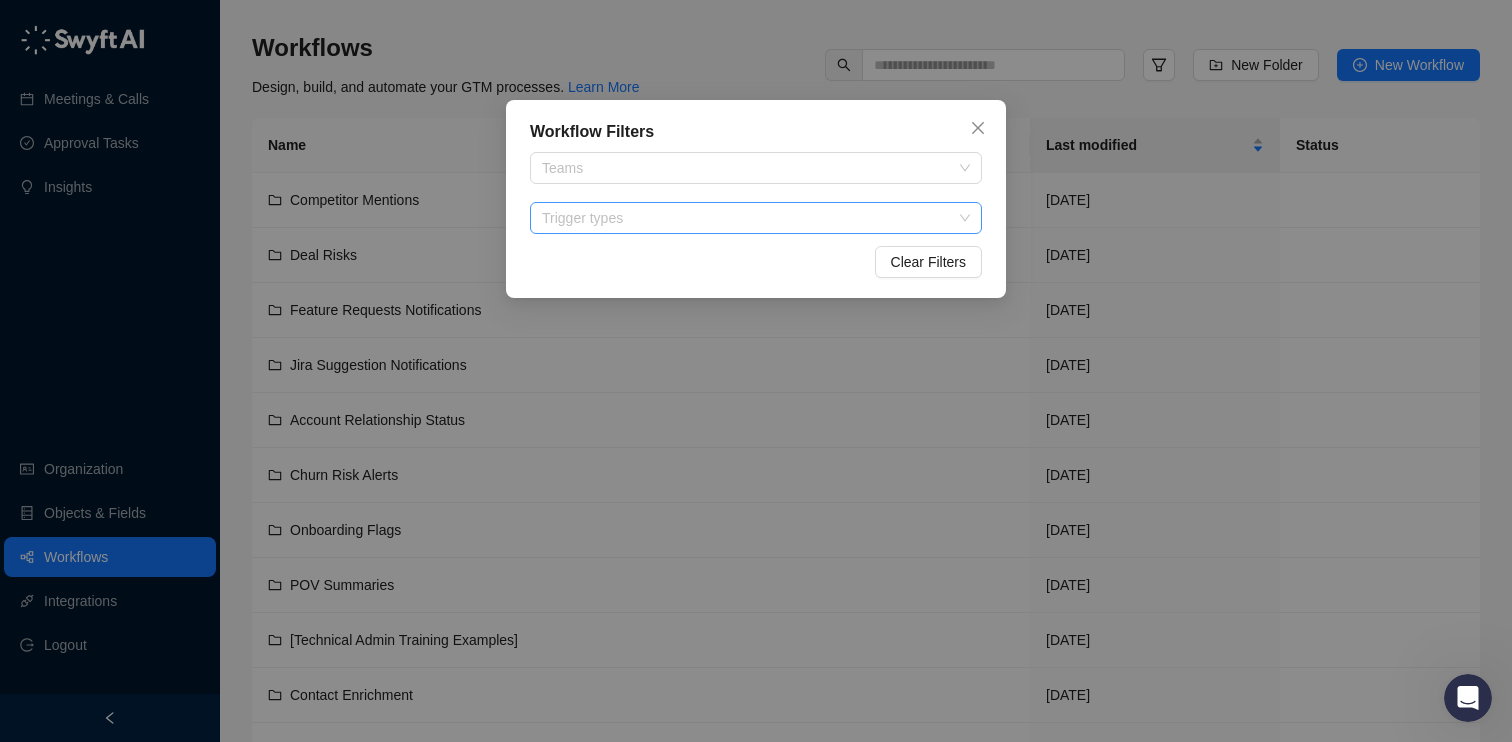 click at bounding box center [745, 218] 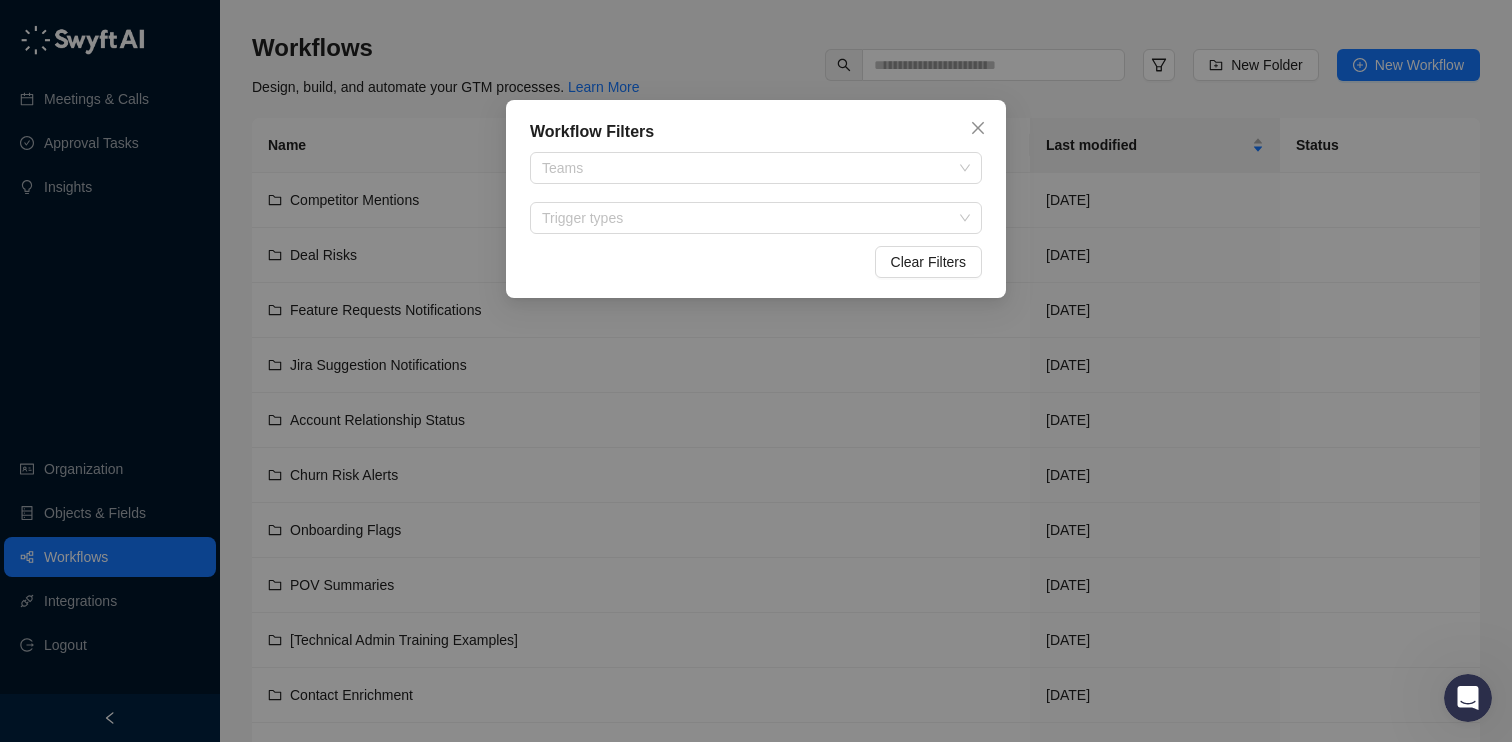 click on "Workflow Filters   Teams   Trigger types Clear Filters" at bounding box center (756, 199) 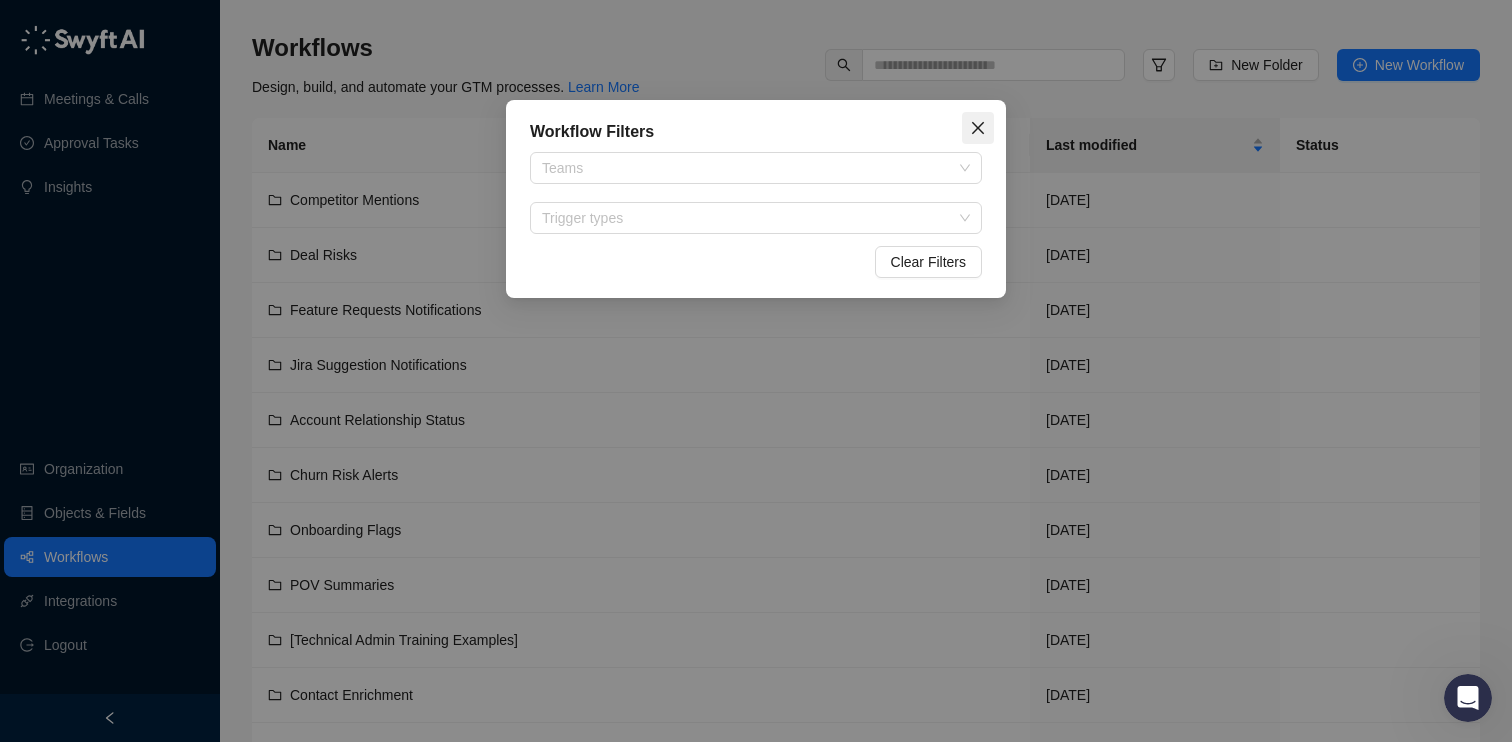 click 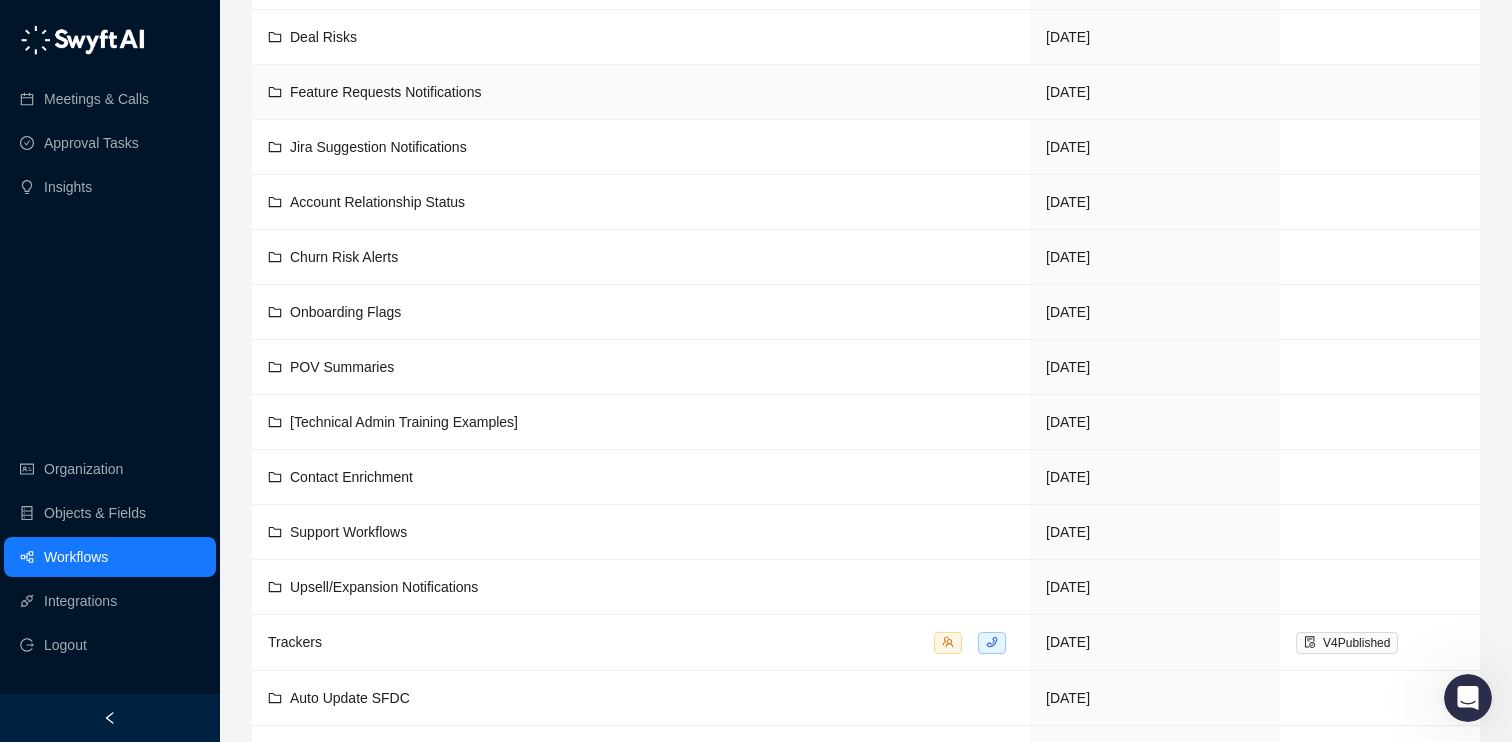 scroll, scrollTop: 328, scrollLeft: 0, axis: vertical 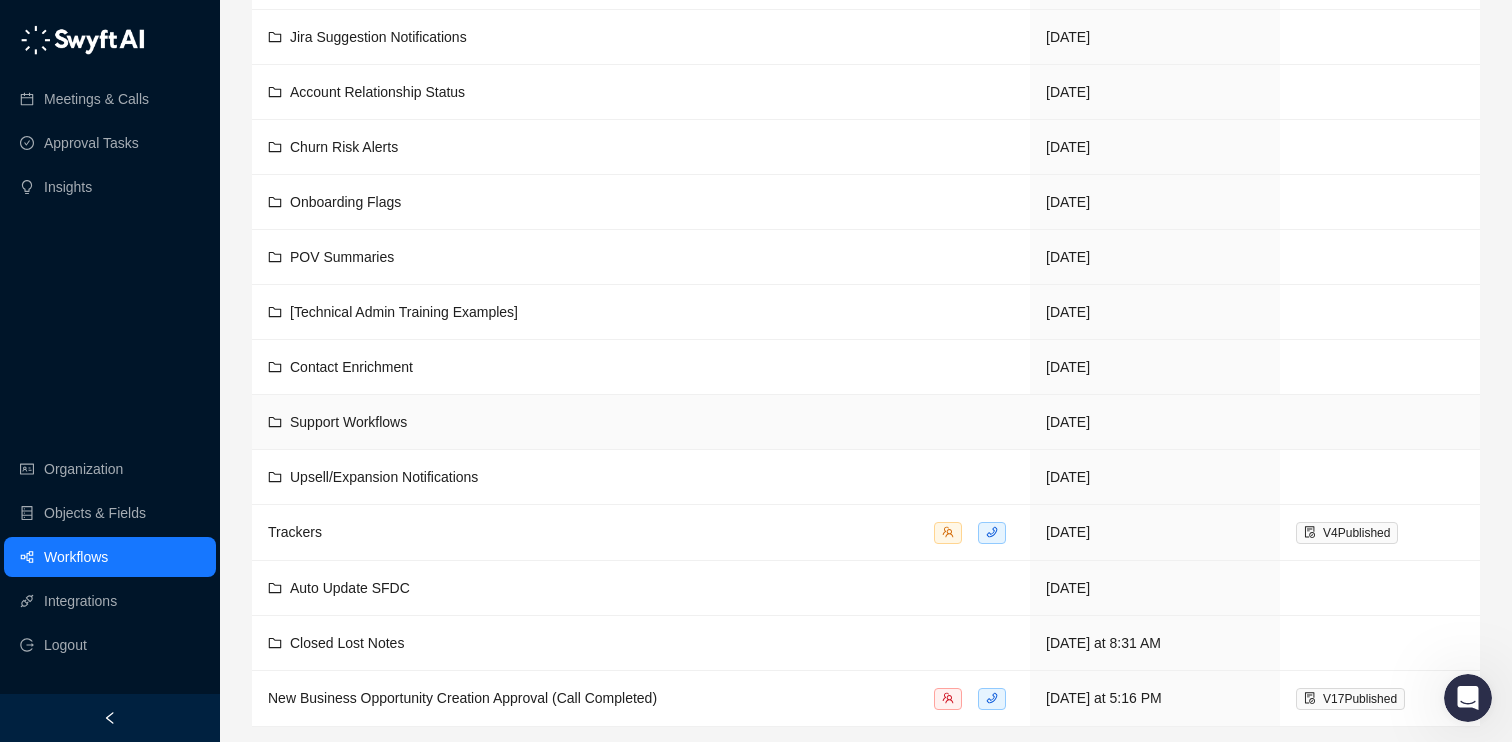 click on "Support Workflows" at bounding box center (641, 422) 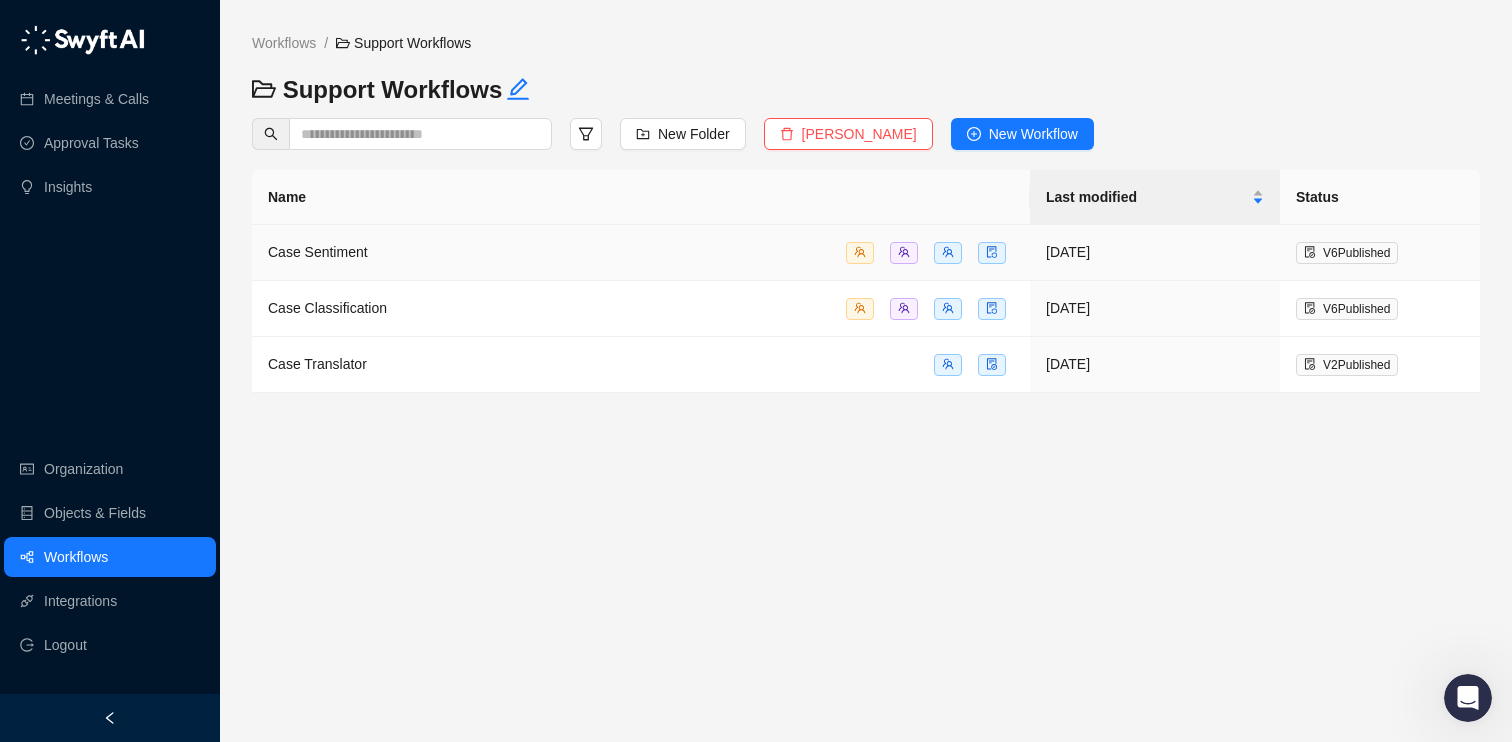 click on "Case Sentiment" at bounding box center (641, 252) 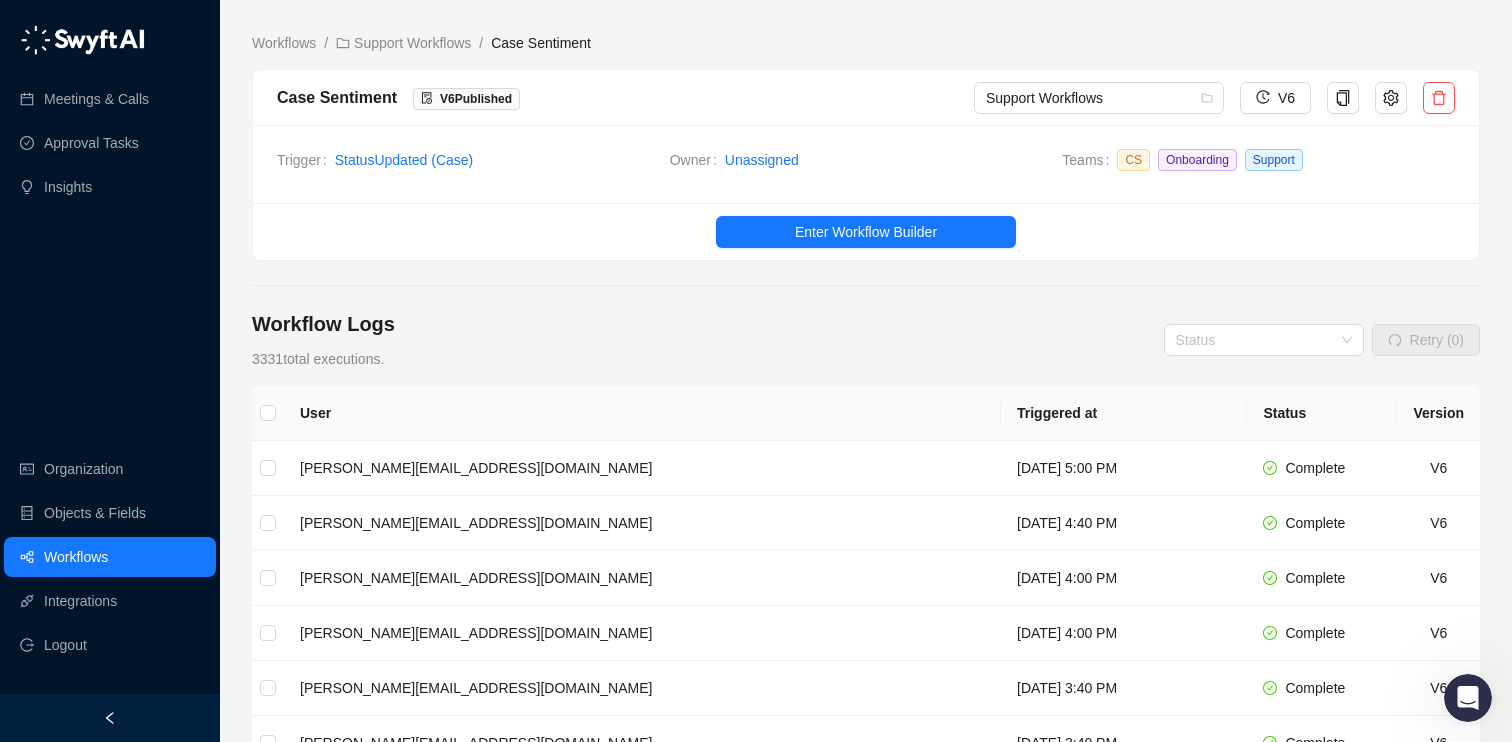 click on "Case Sentiment" at bounding box center (337, 97) 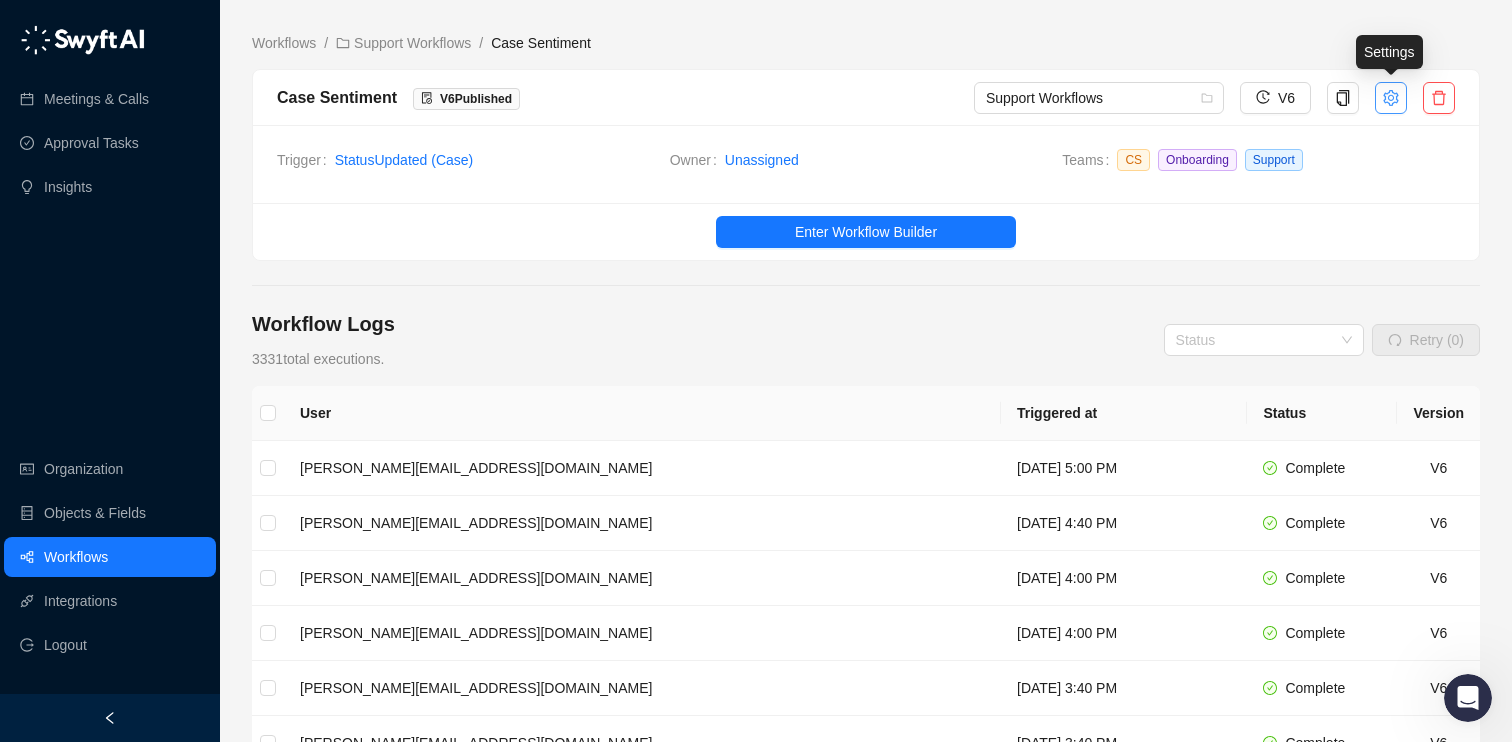 click at bounding box center [1391, 98] 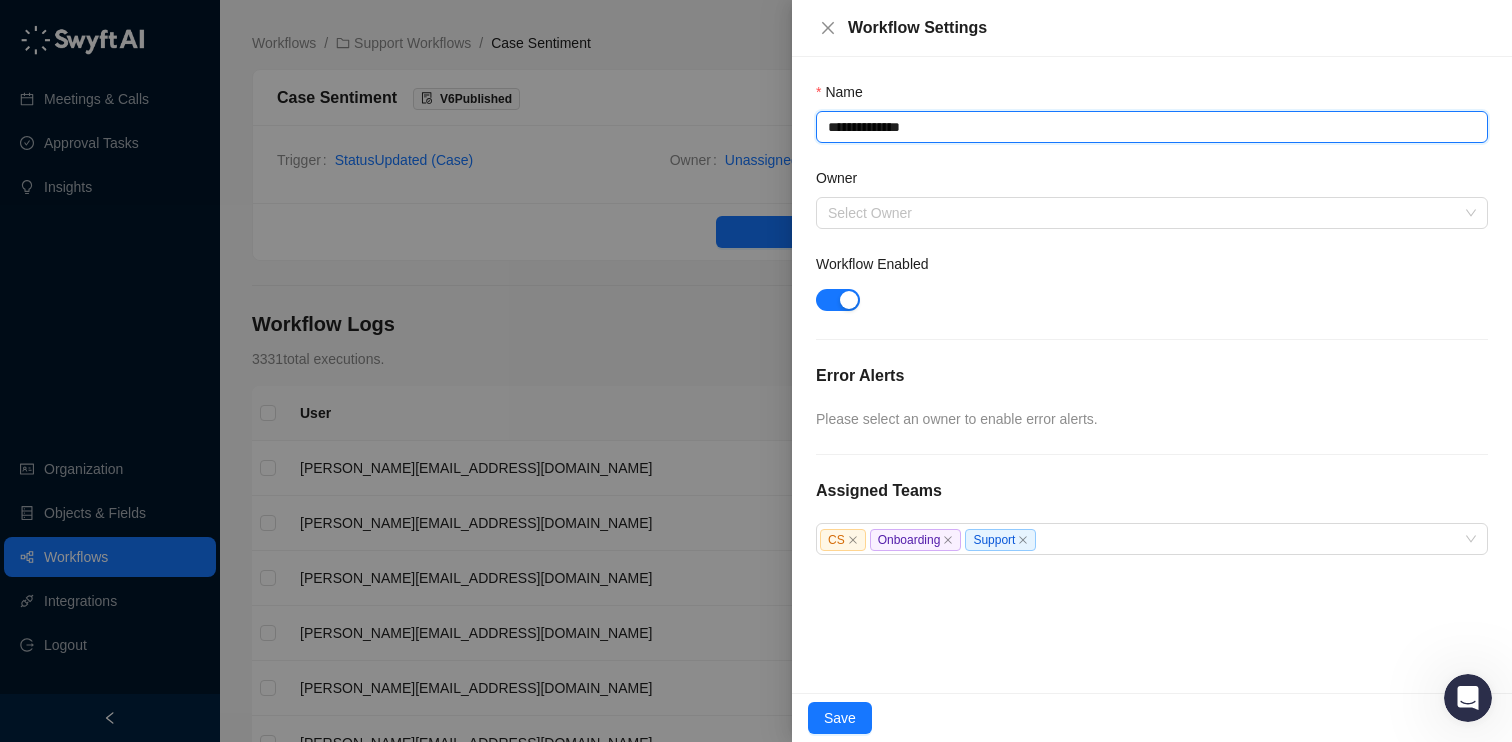 click on "**********" at bounding box center (1152, 127) 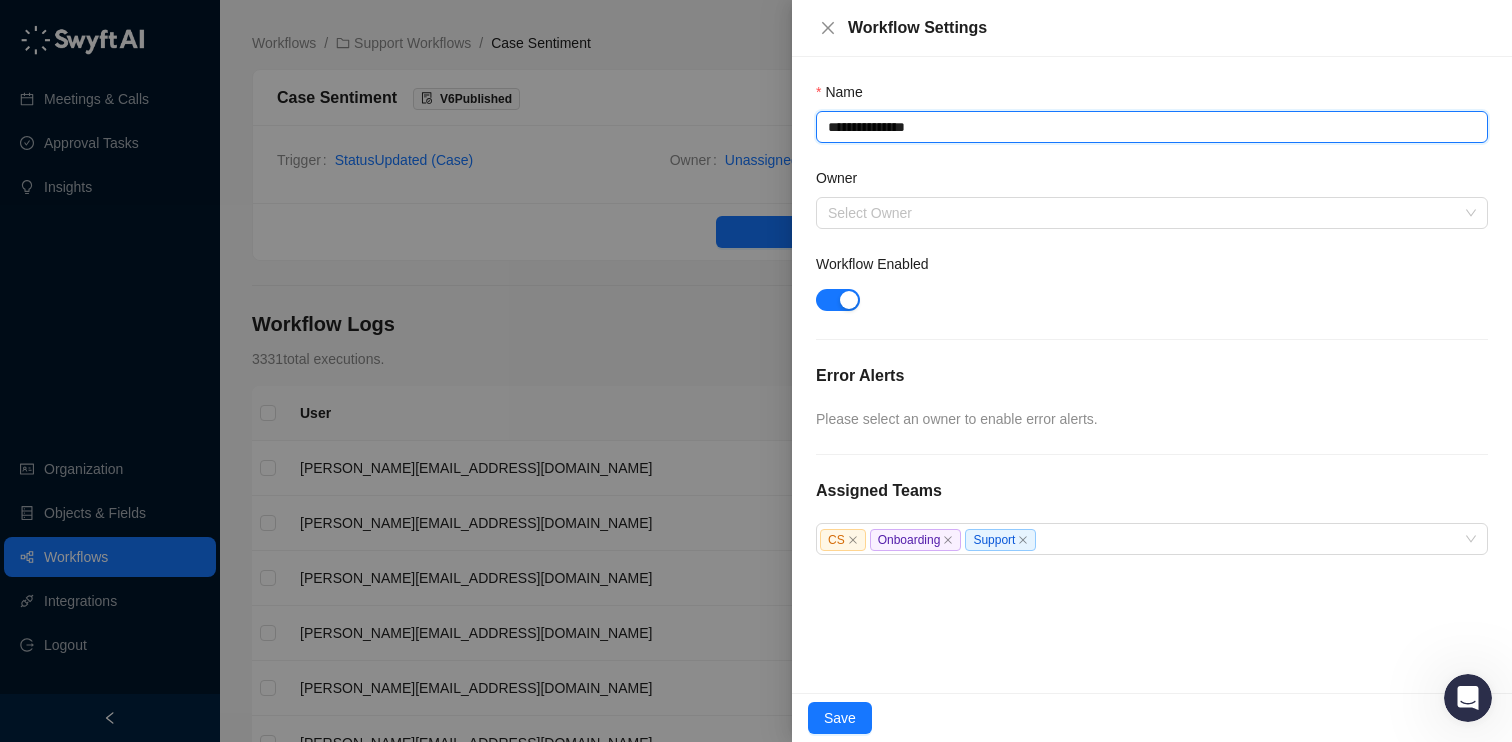 type on "**********" 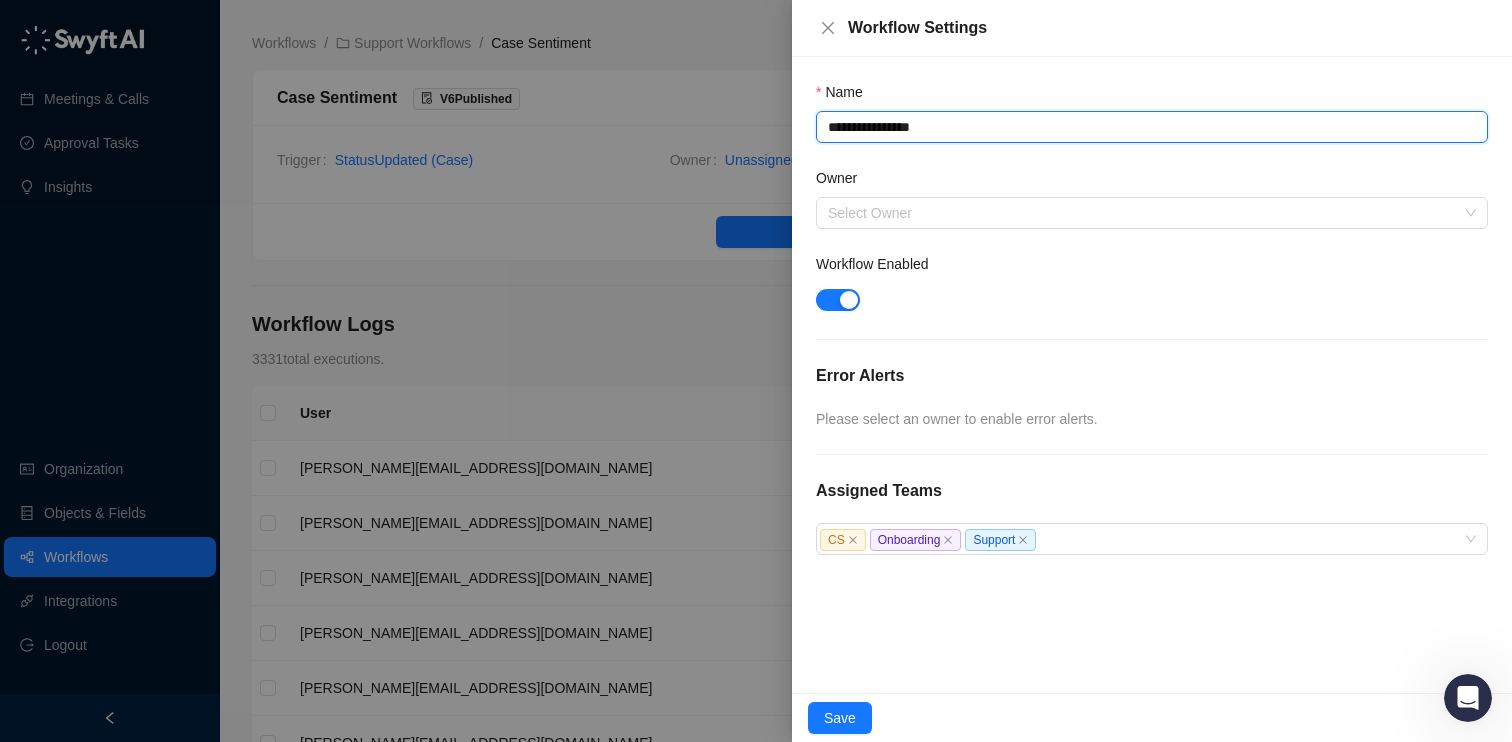 type on "**********" 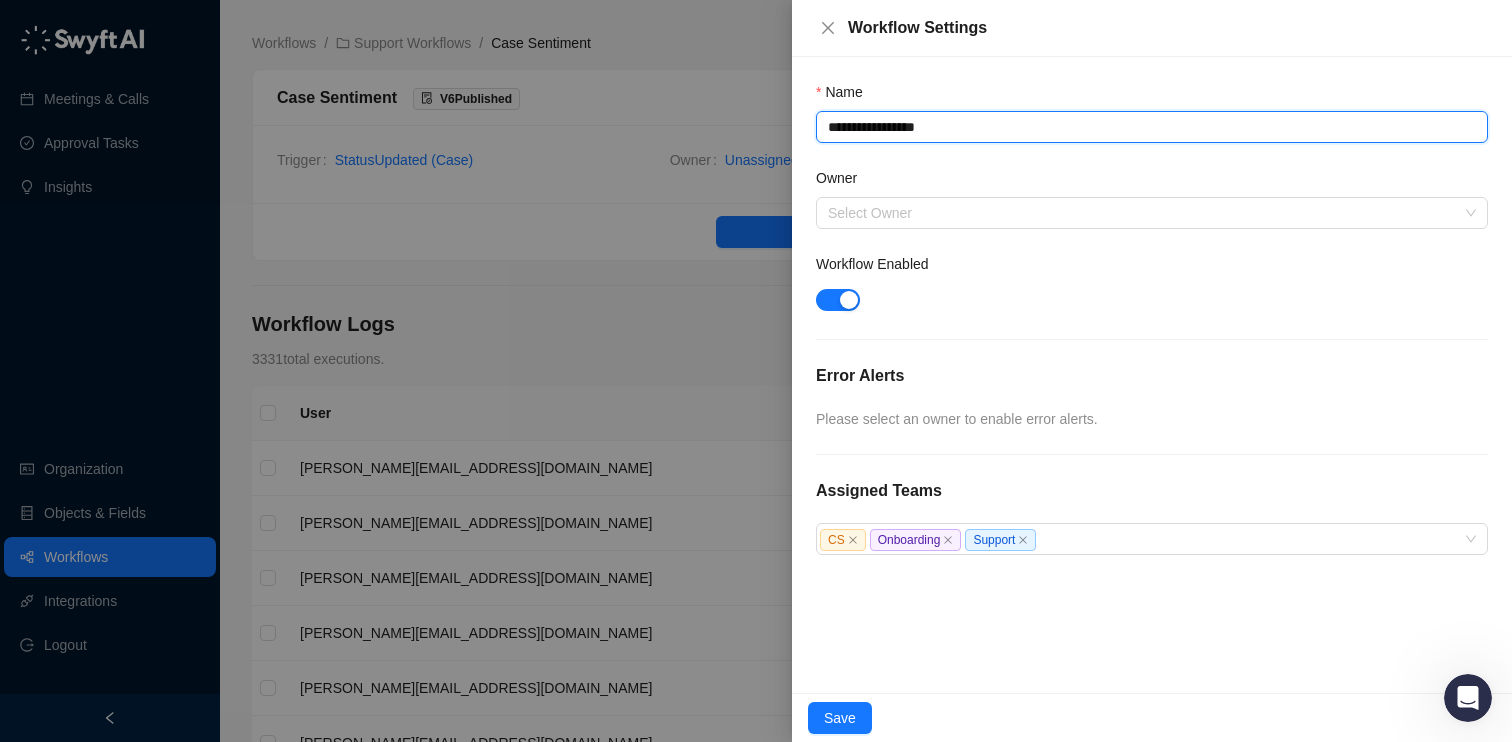 type on "**********" 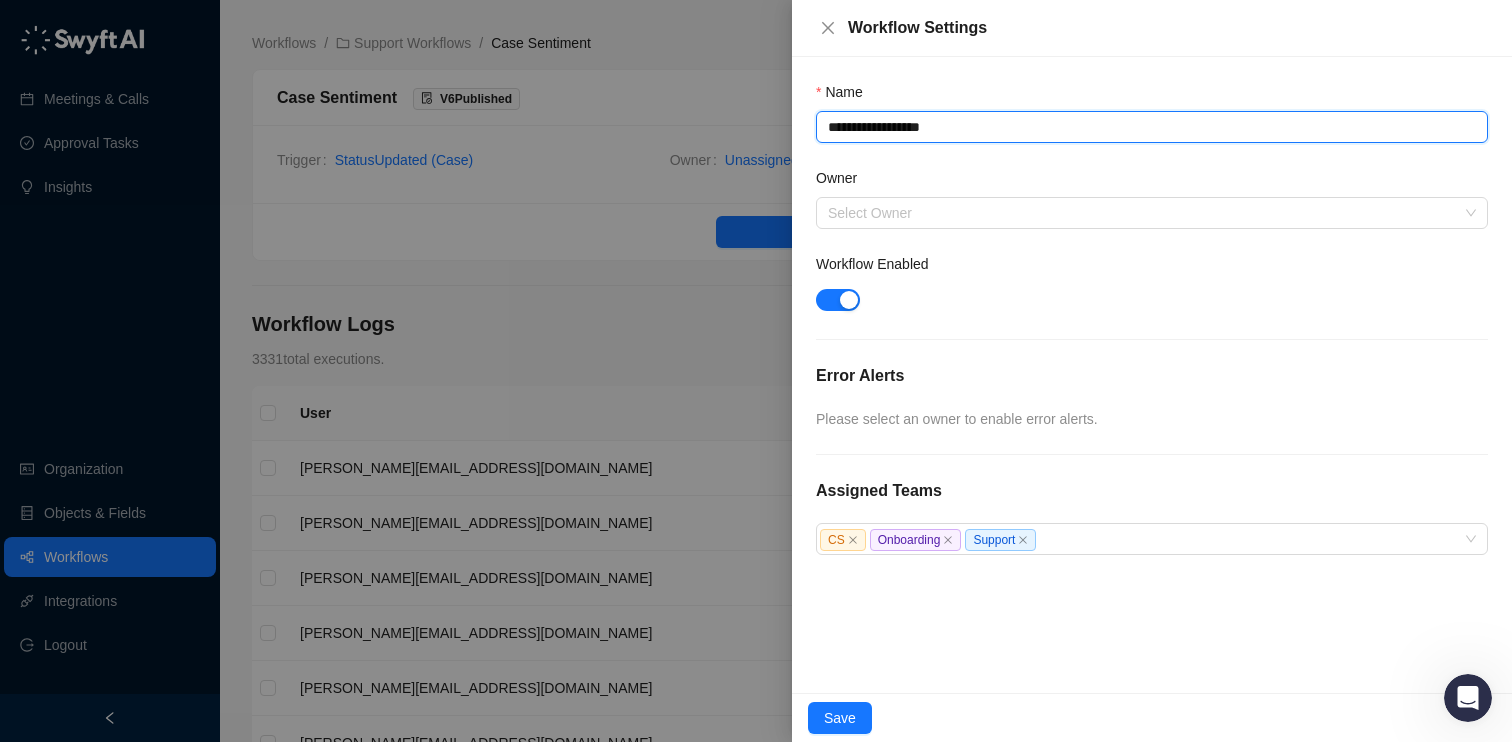 type on "**********" 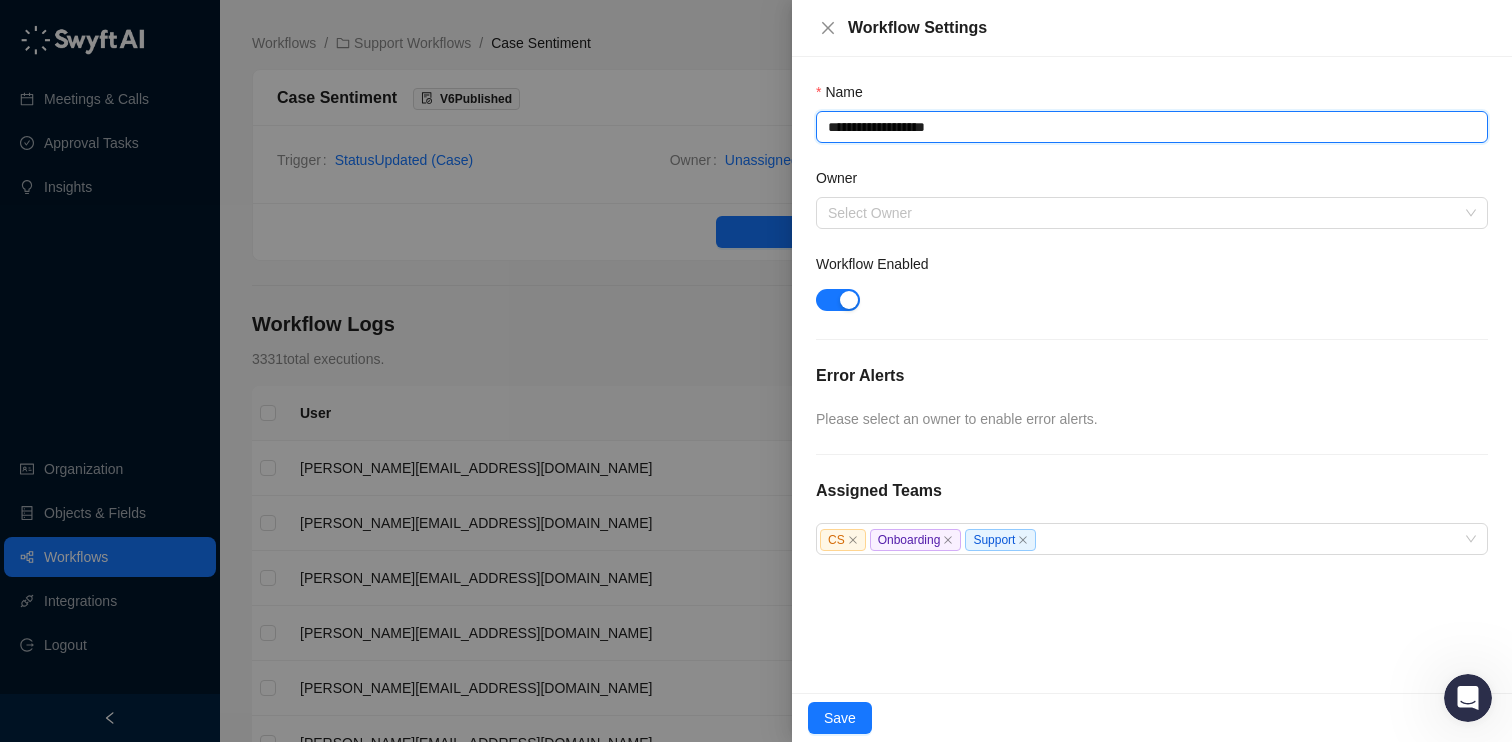 type on "**********" 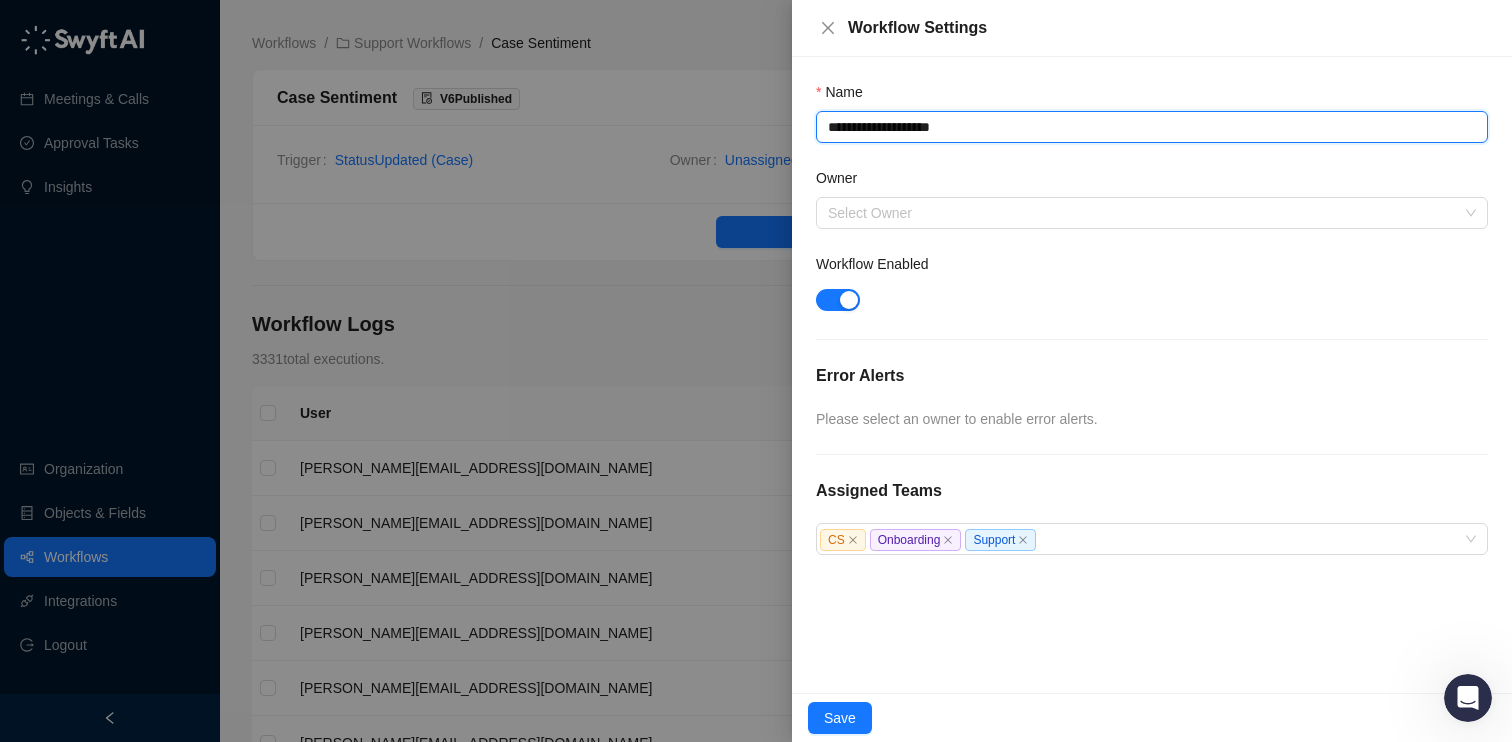 type on "**********" 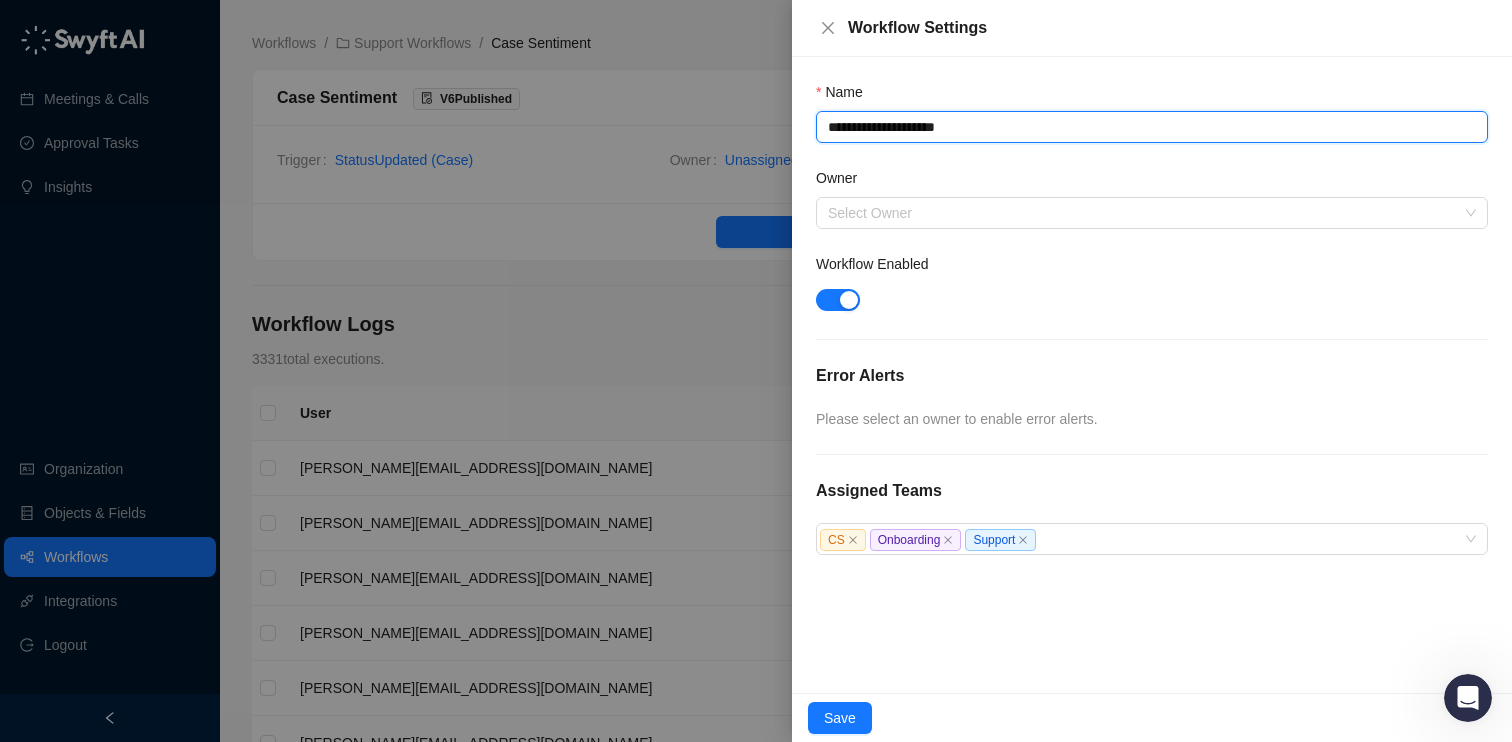 type on "**********" 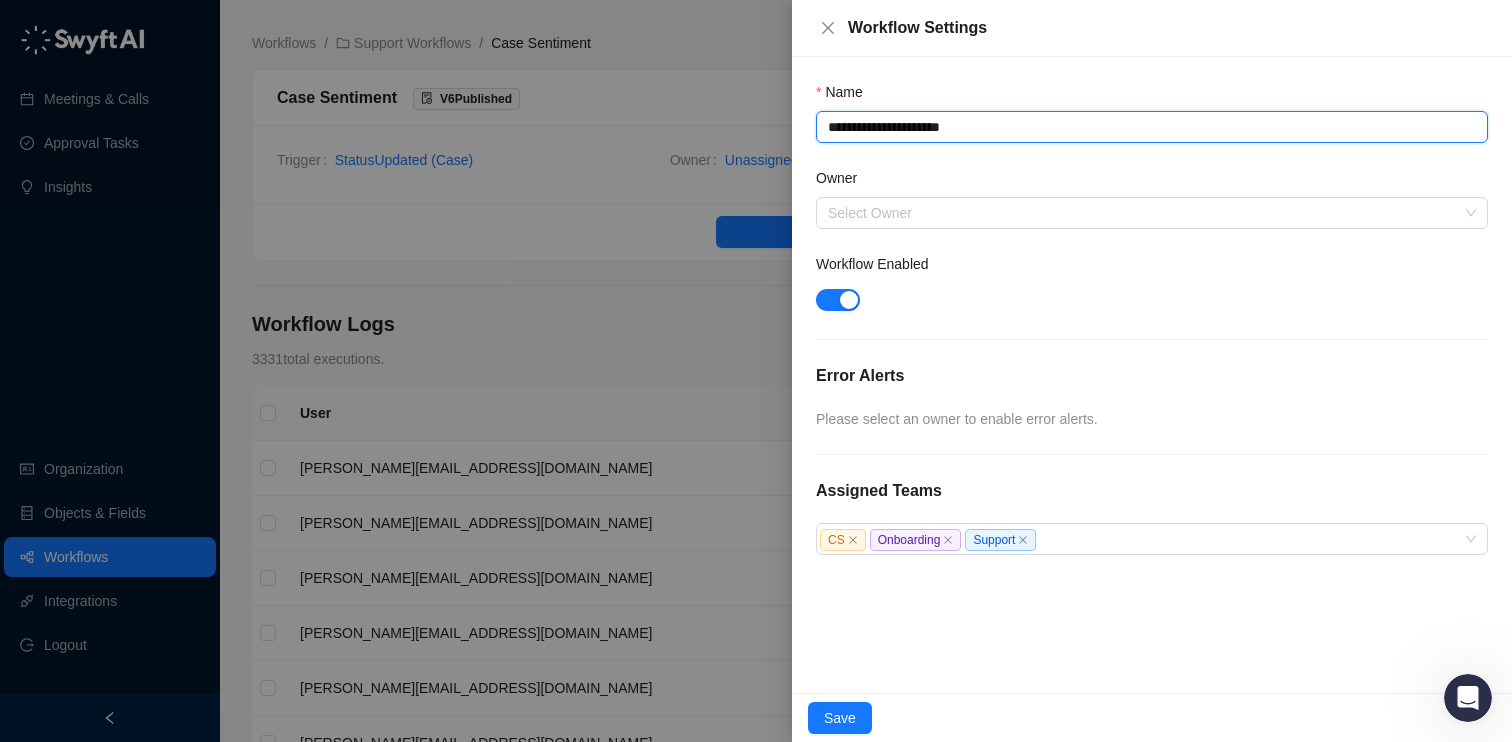 type on "**********" 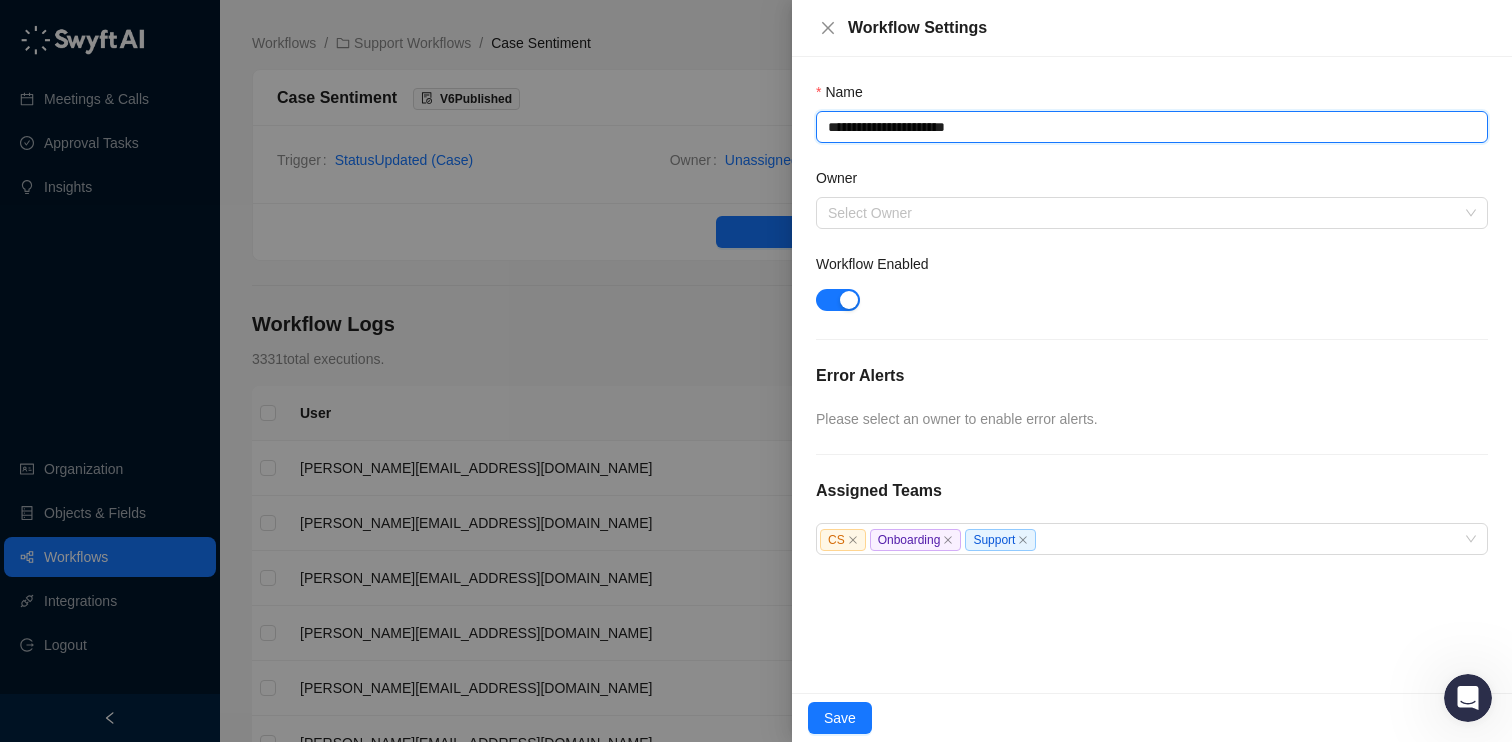 type on "**********" 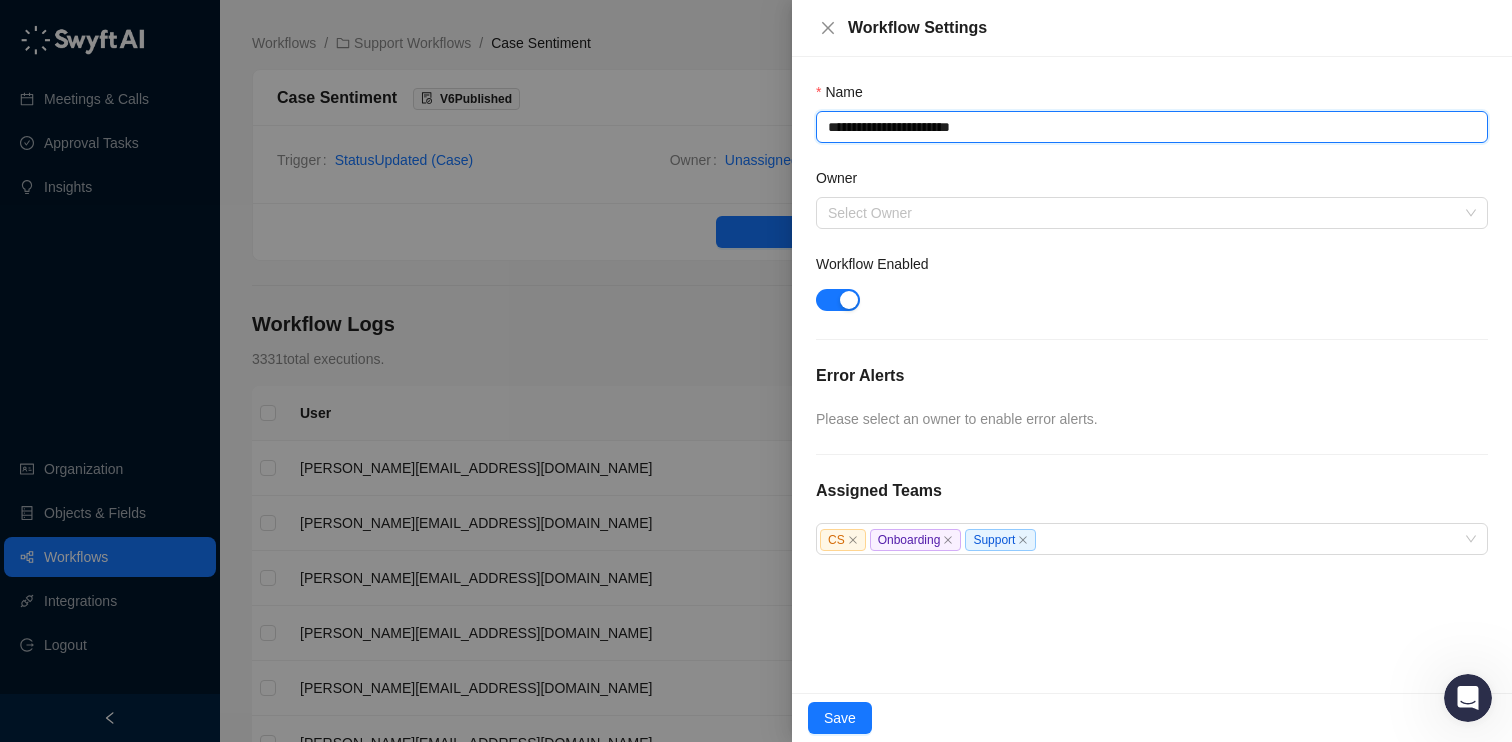 type on "**********" 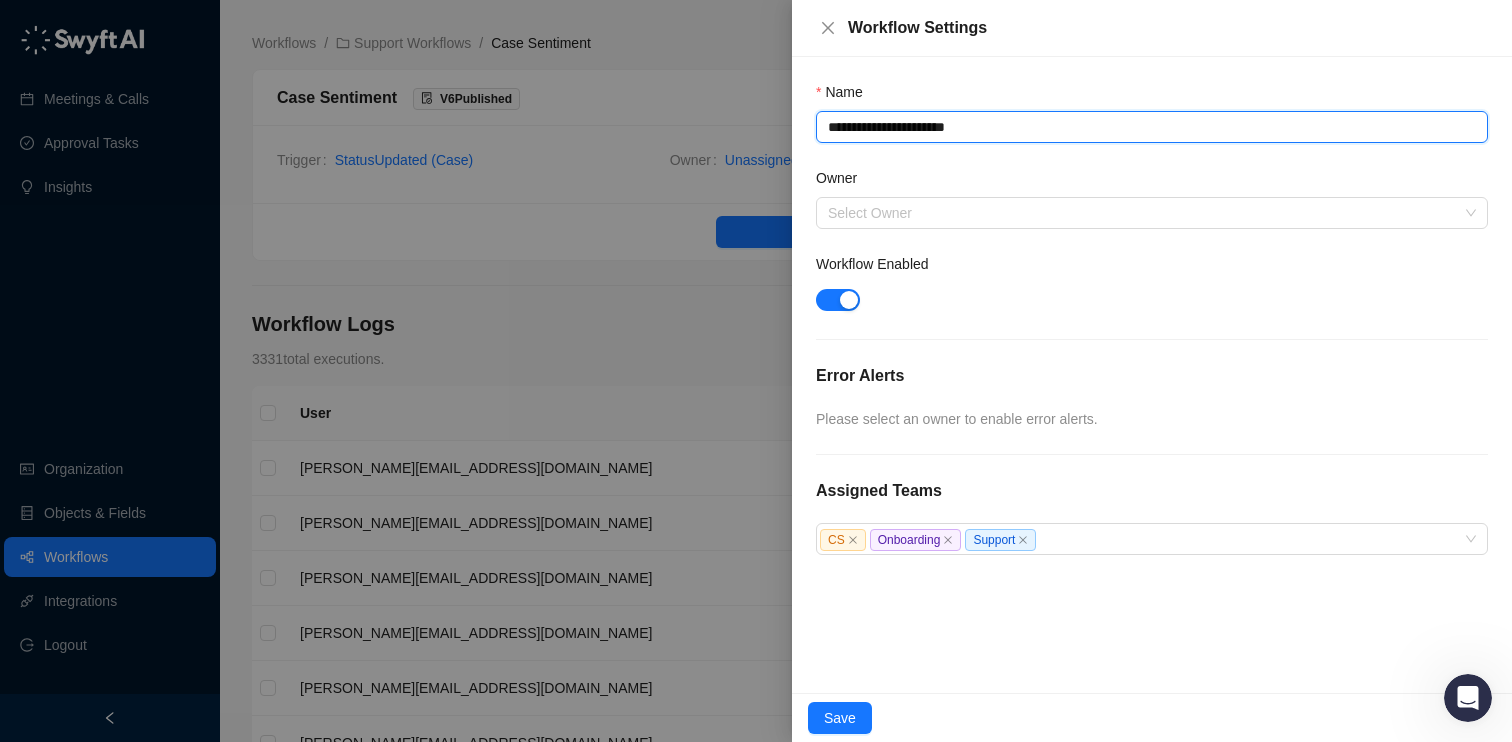 type on "**********" 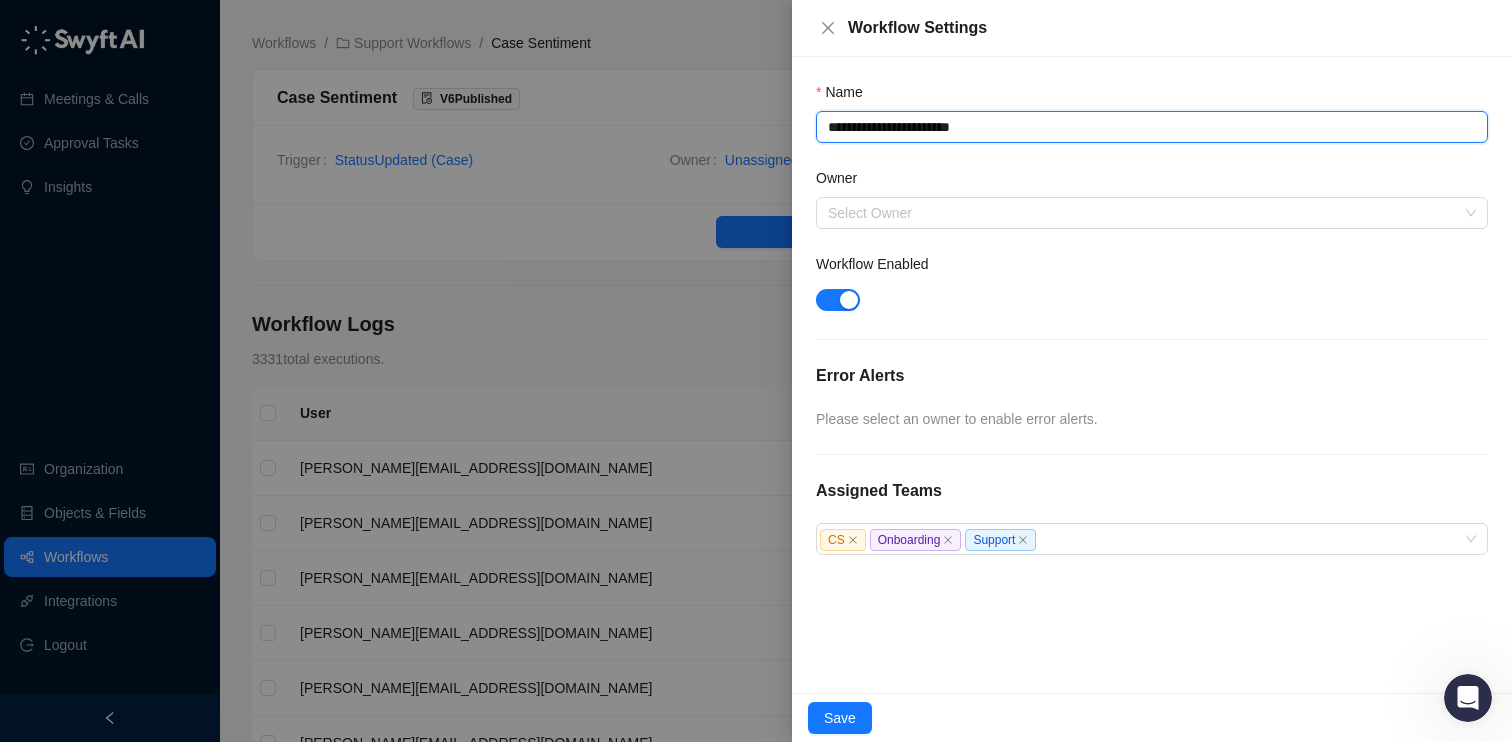type on "**********" 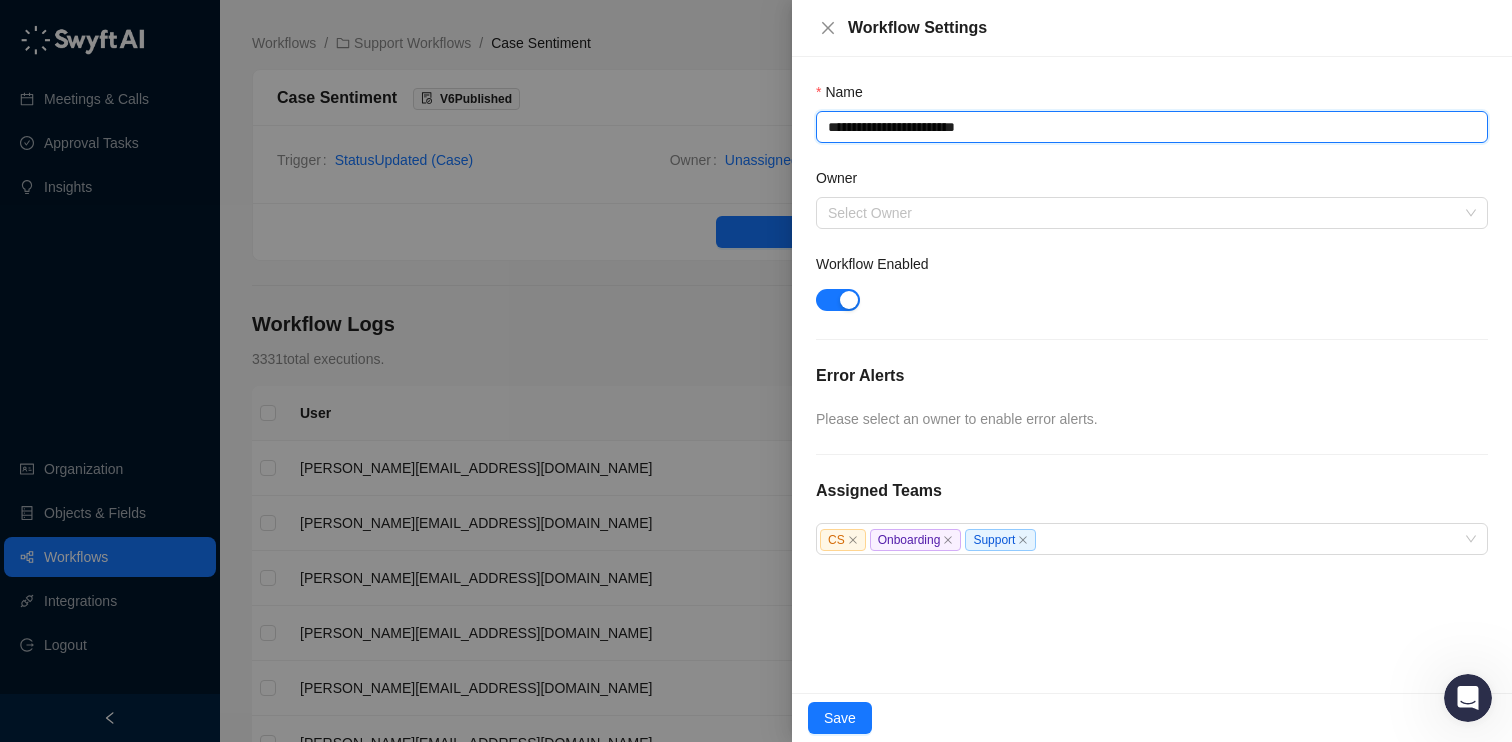 type on "**********" 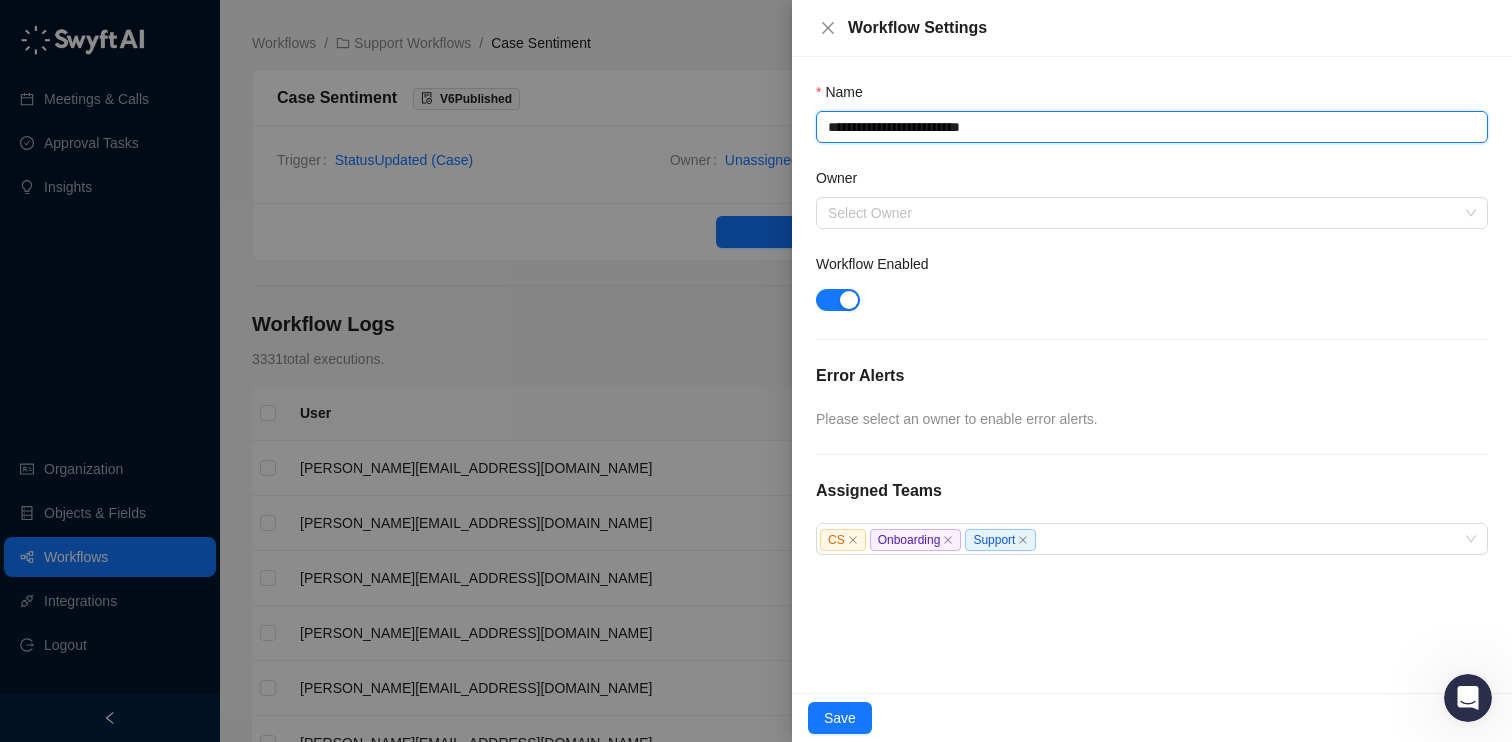 type on "**********" 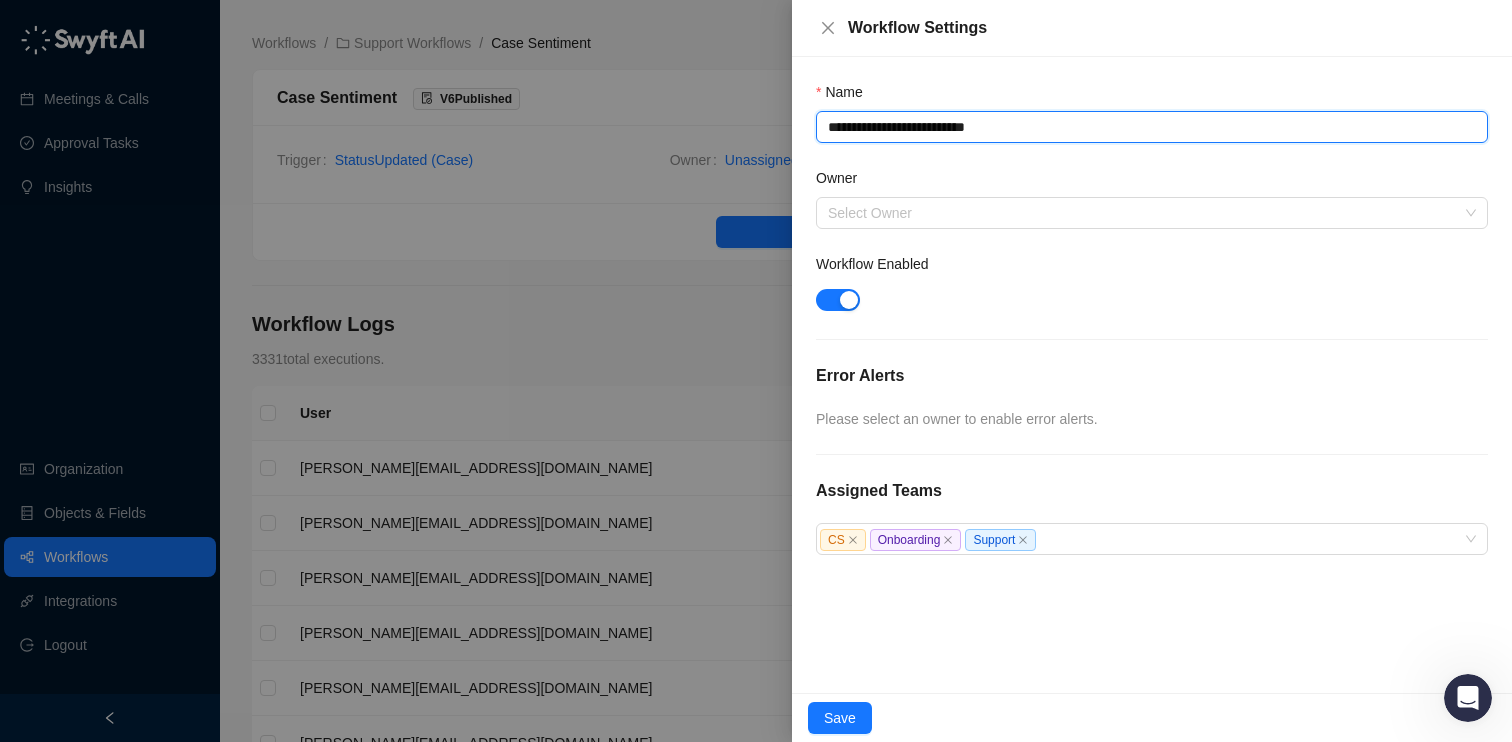 type on "**********" 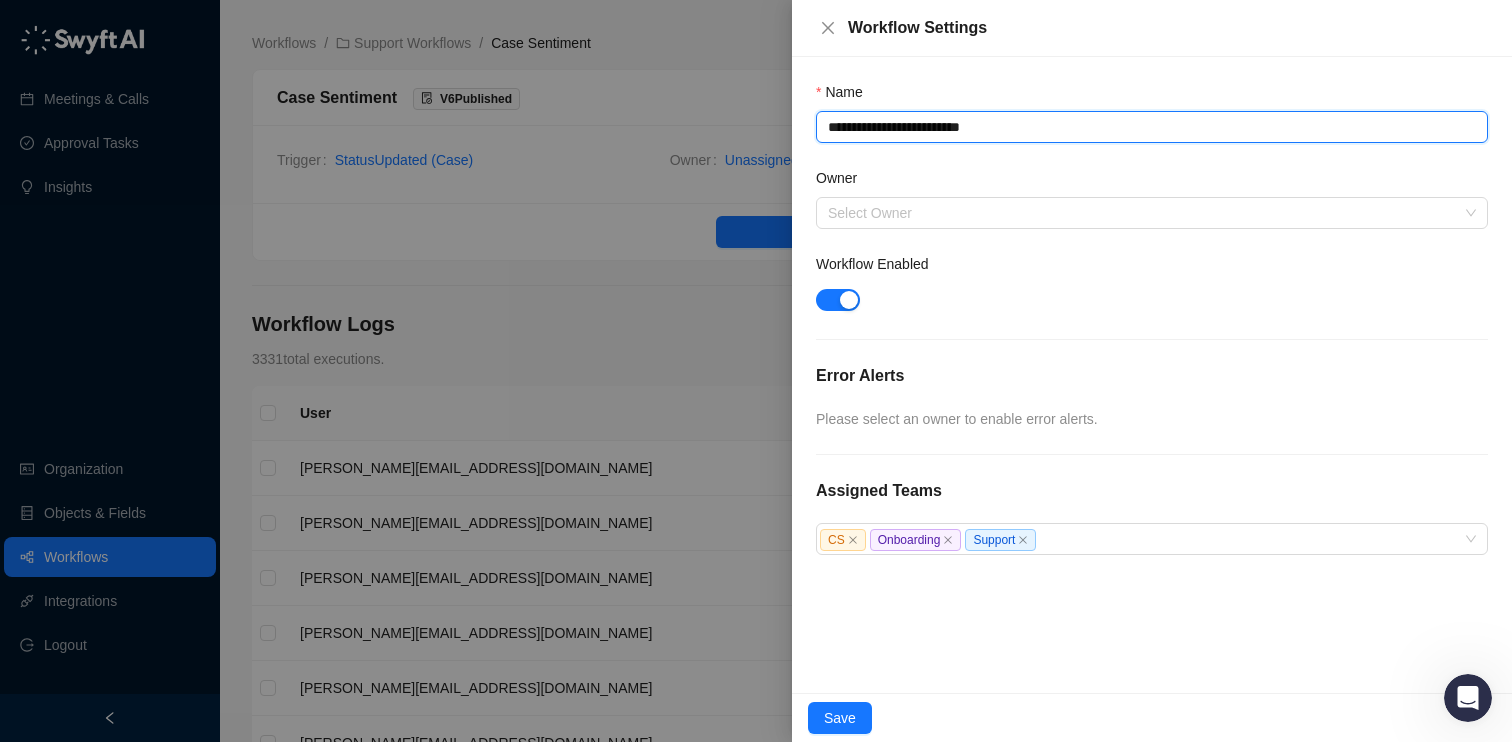 type on "**********" 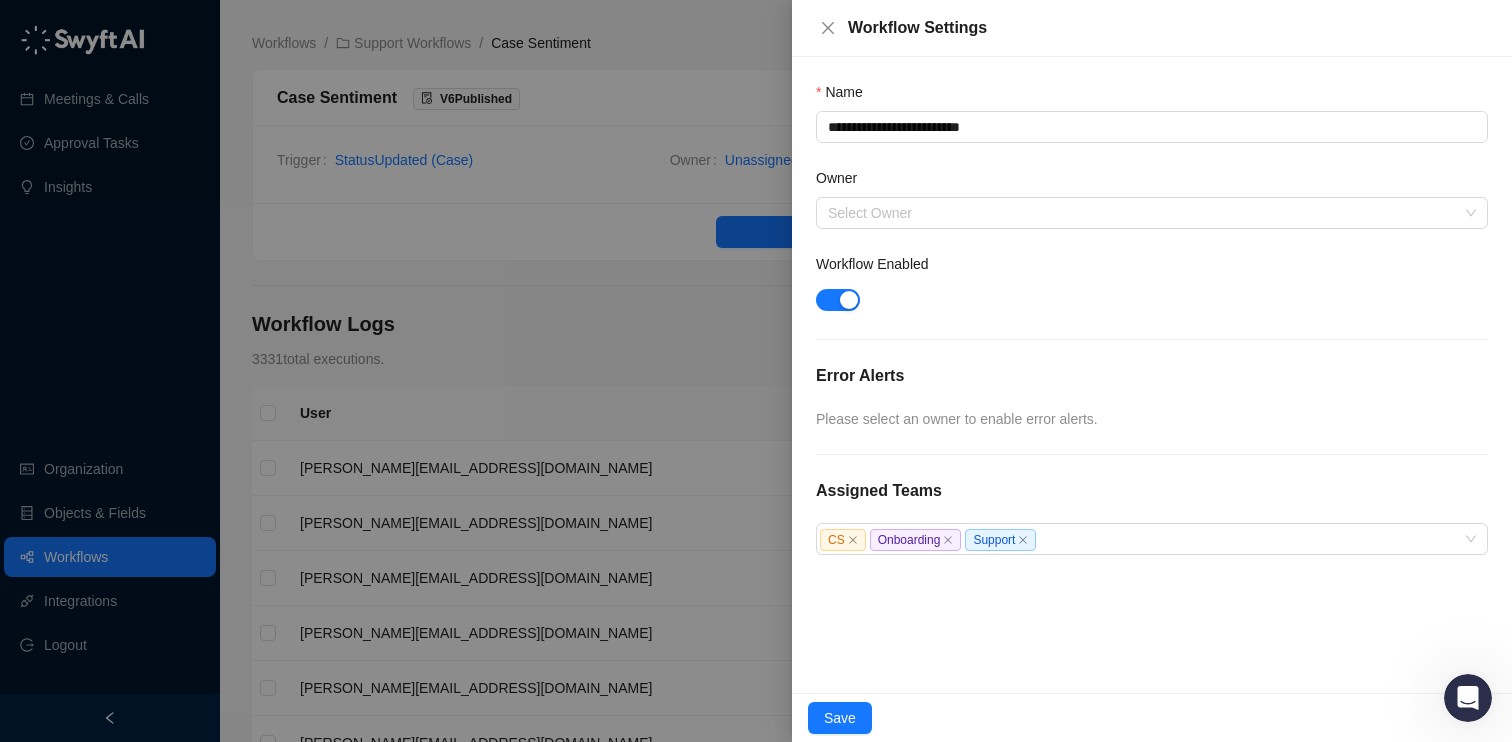 click on "**********" at bounding box center [1152, 255] 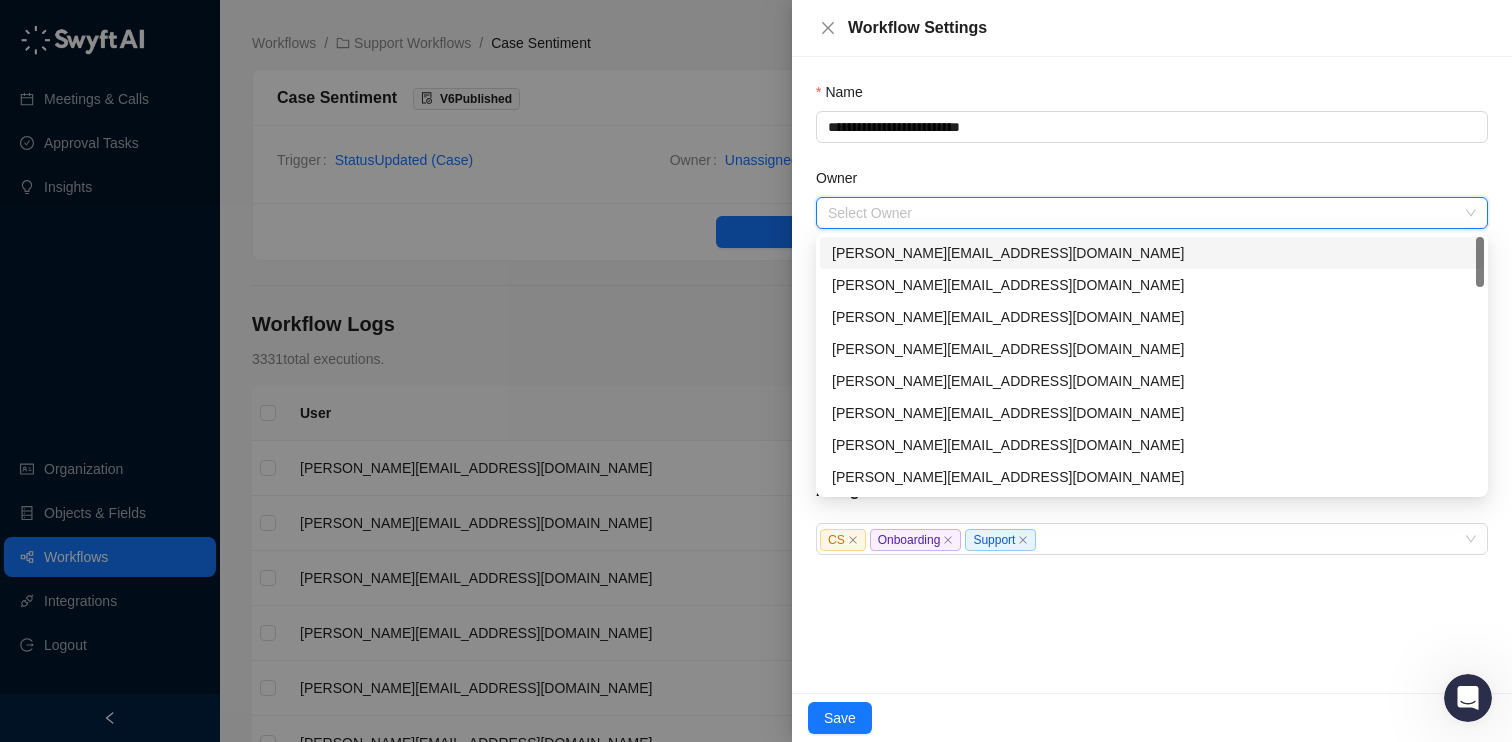 click on "Owner" at bounding box center [1146, 213] 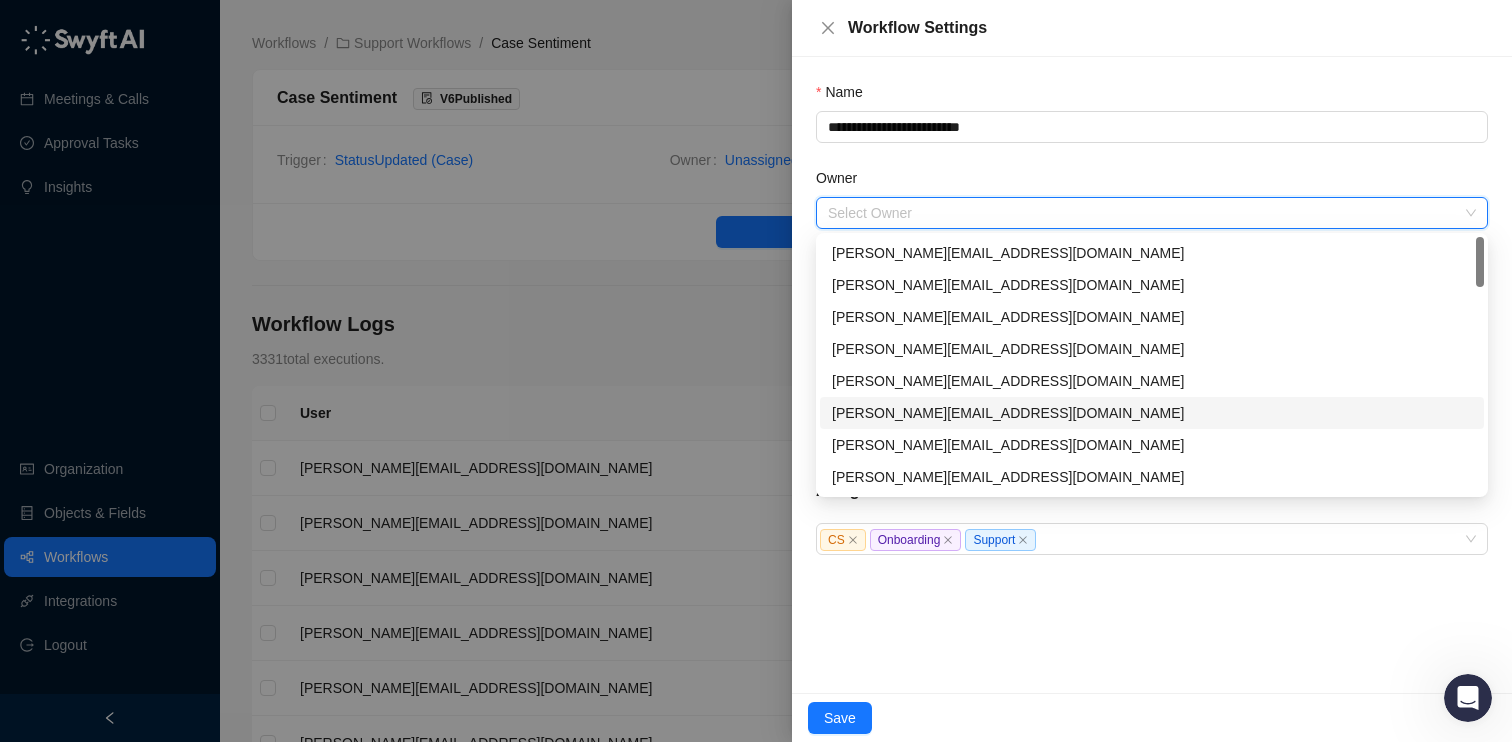 click on "[PERSON_NAME][EMAIL_ADDRESS][DOMAIN_NAME]" at bounding box center (1152, 413) 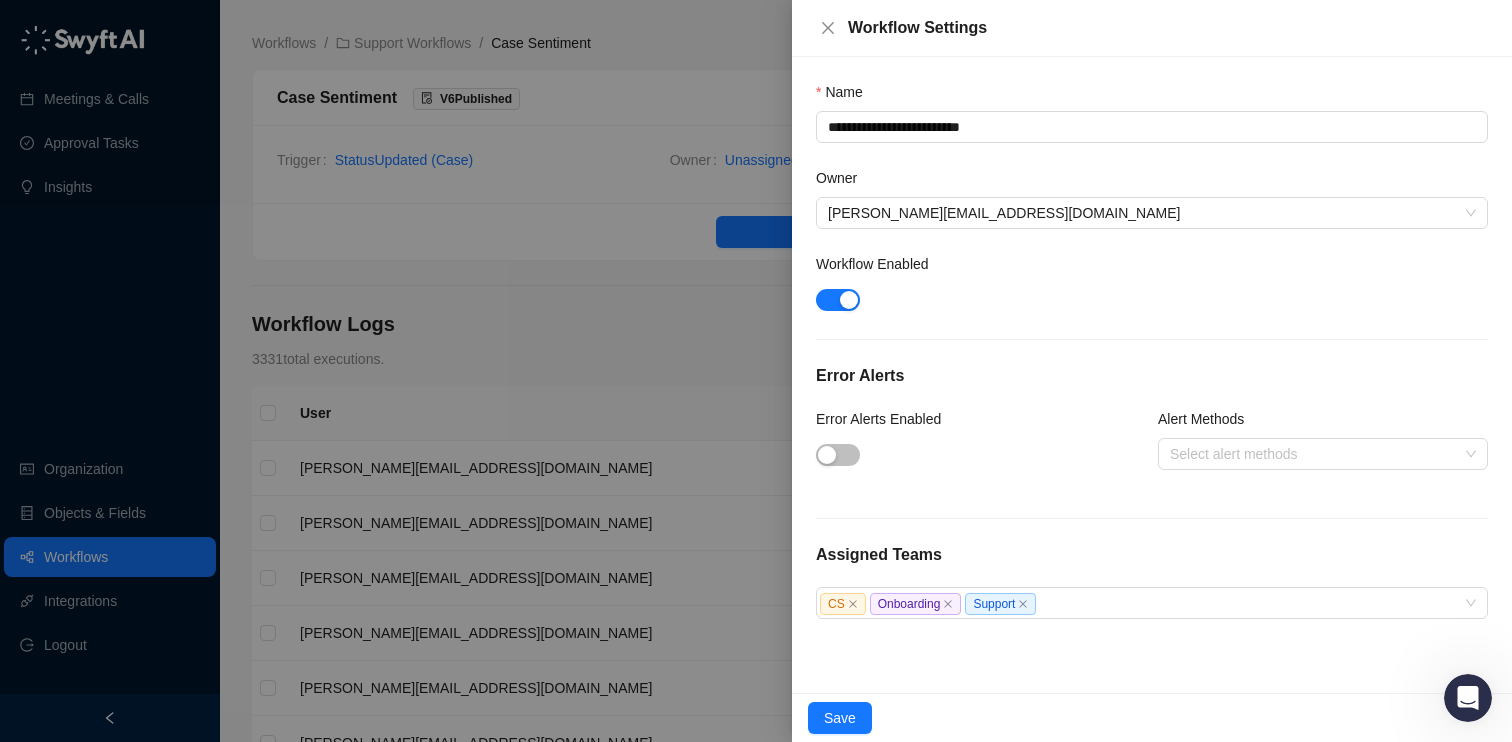 click at bounding box center [981, 453] 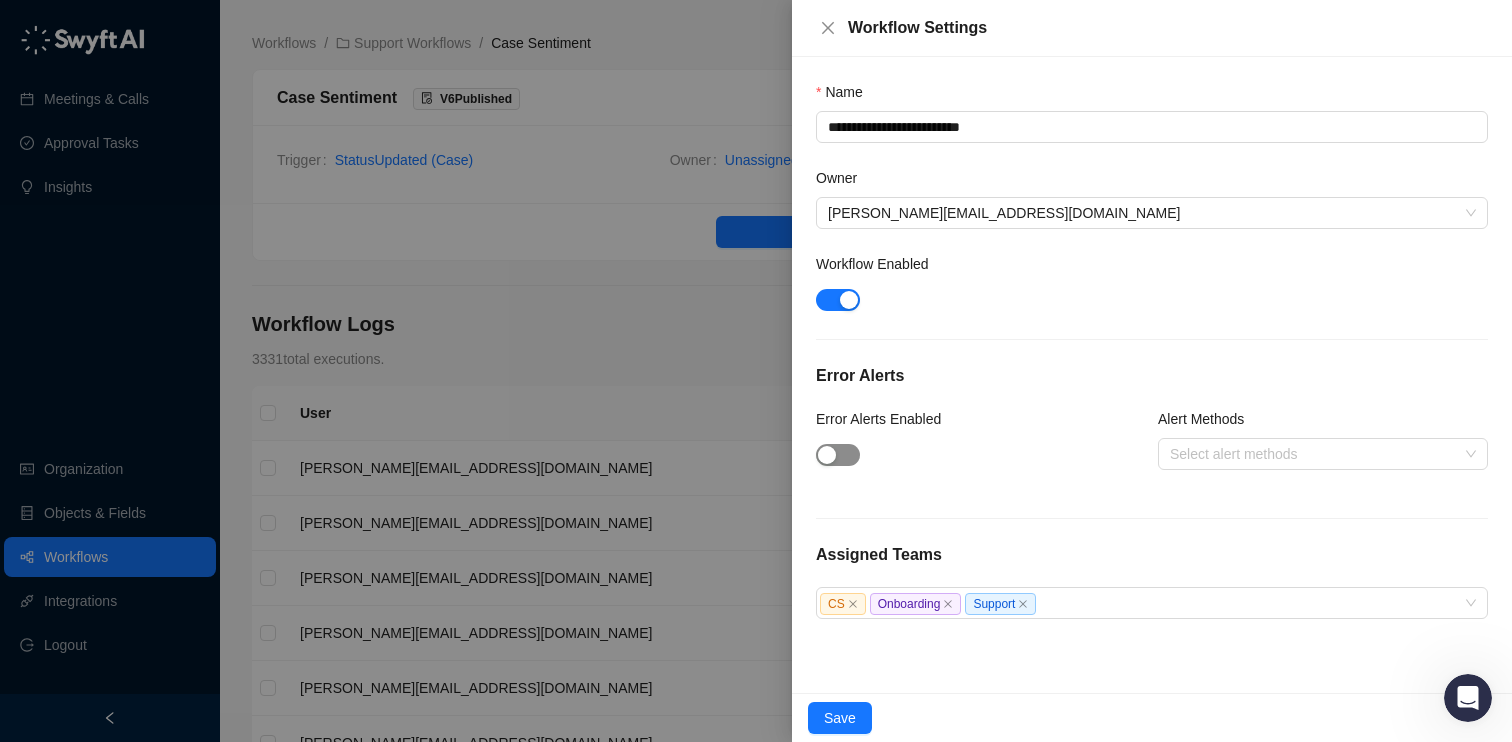 click at bounding box center (827, 455) 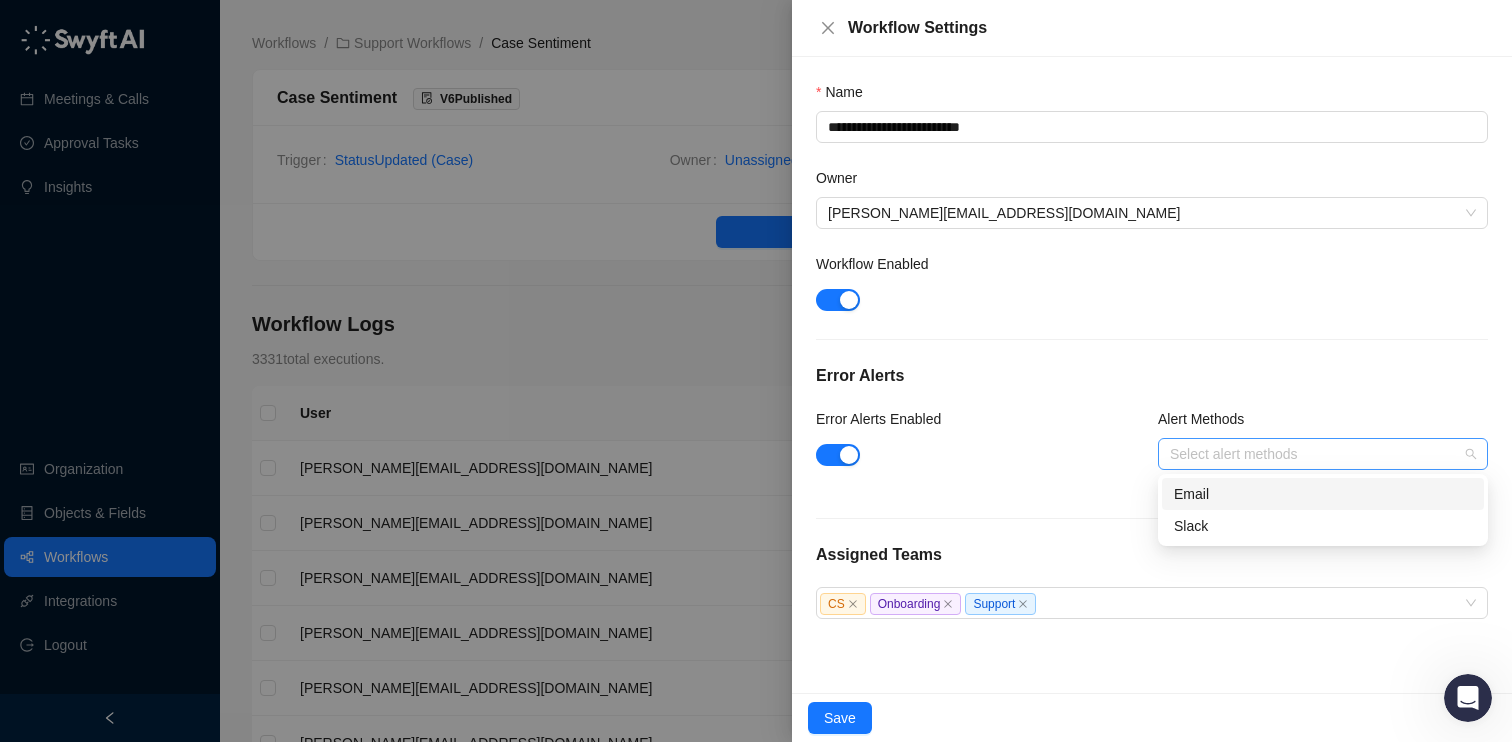 click at bounding box center [1312, 454] 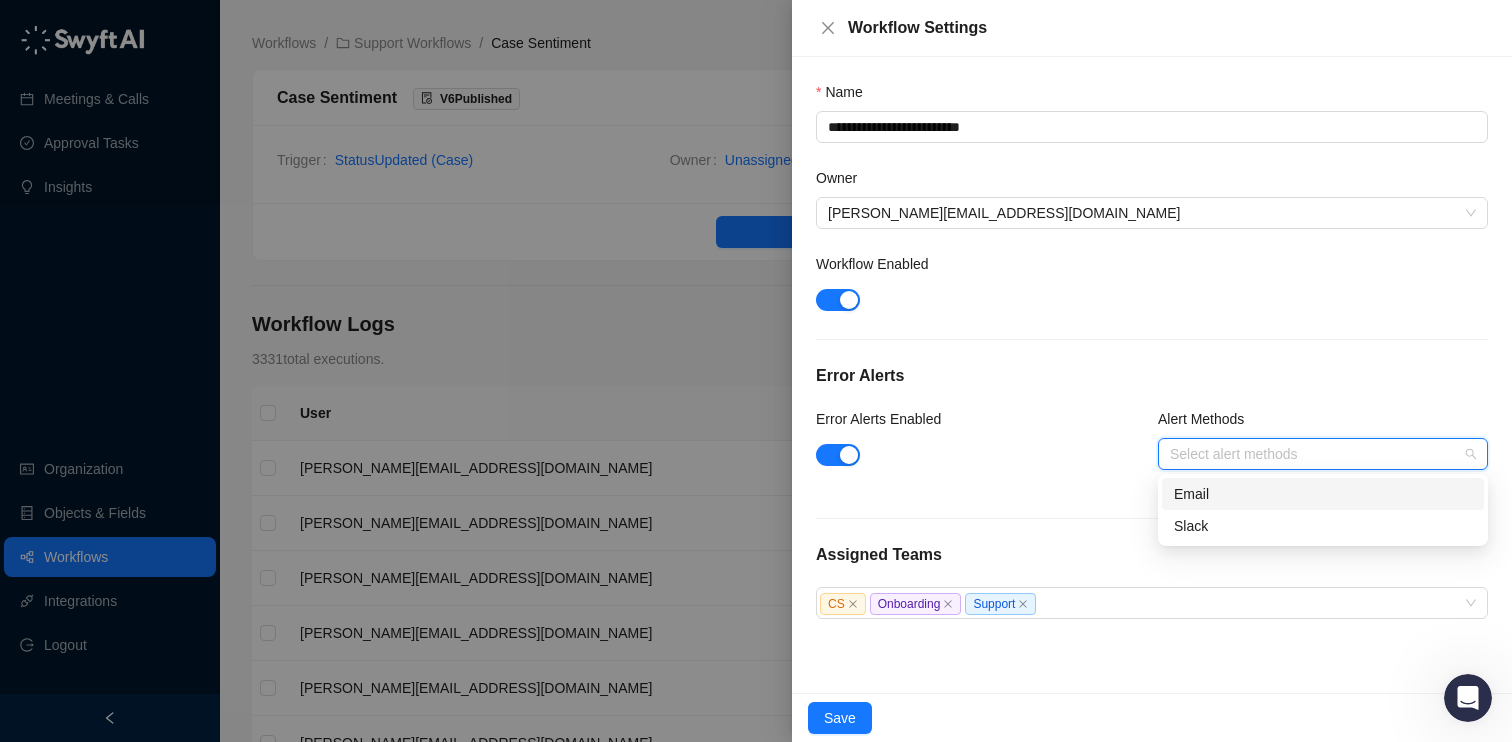 click on "Email" at bounding box center (1323, 494) 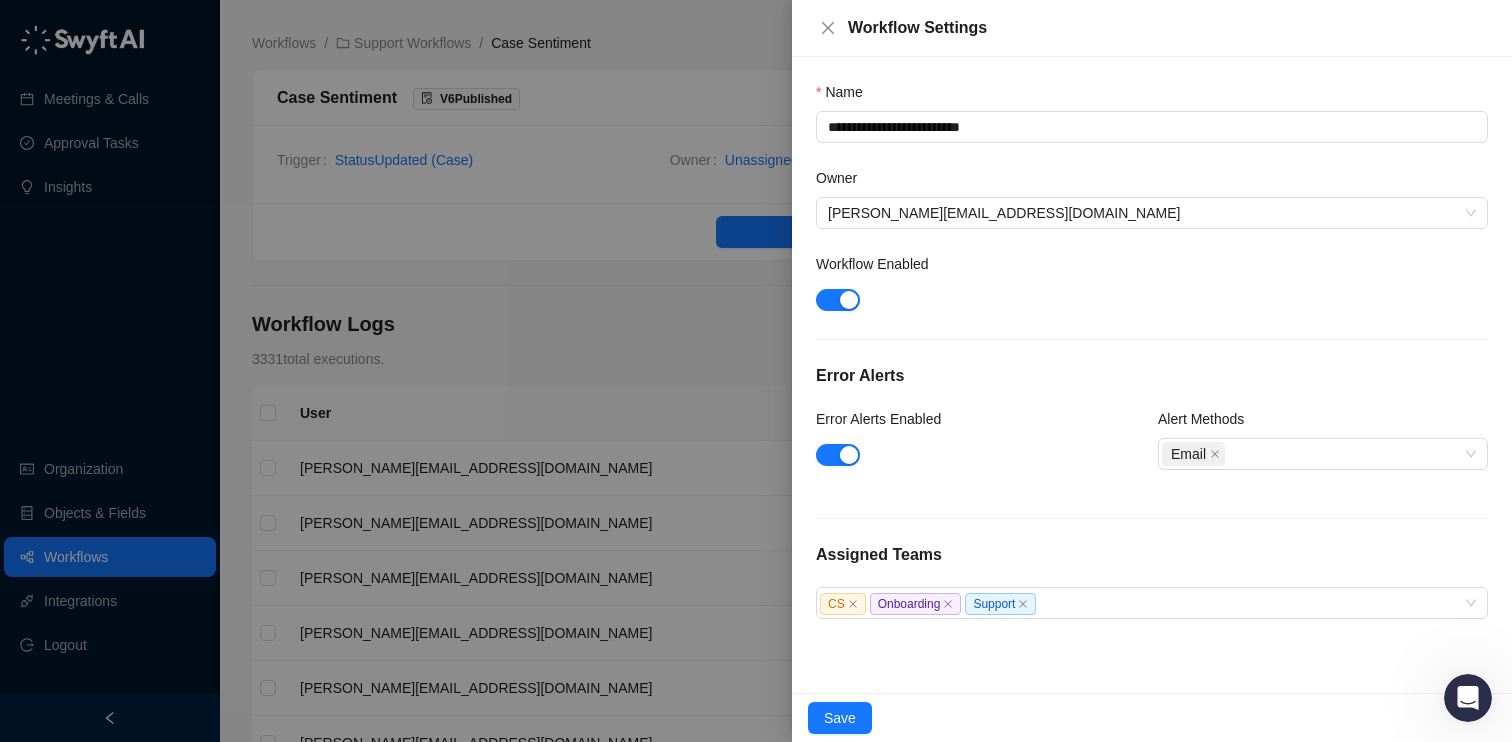 click on "Error Alerts Enabled" at bounding box center (981, 451) 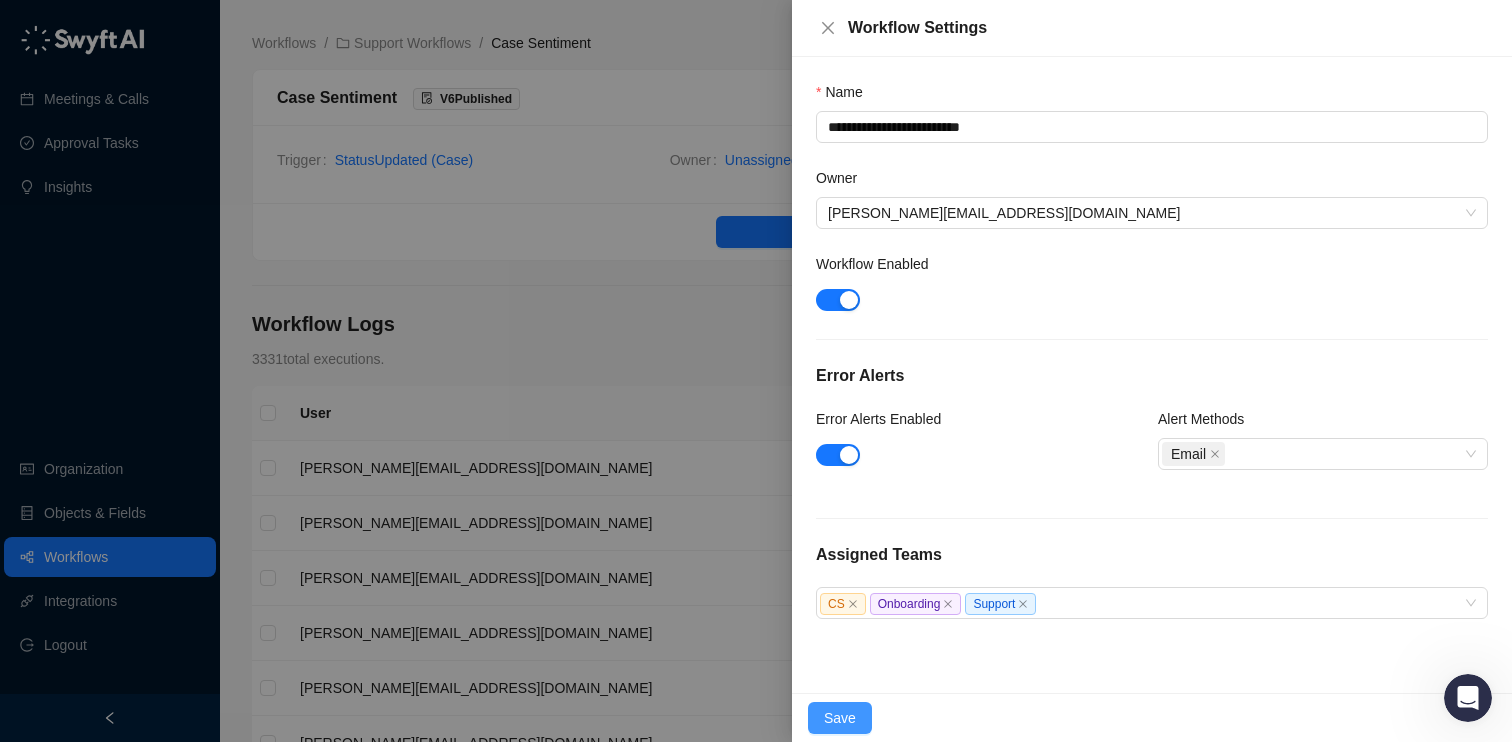 click on "Save" at bounding box center (840, 718) 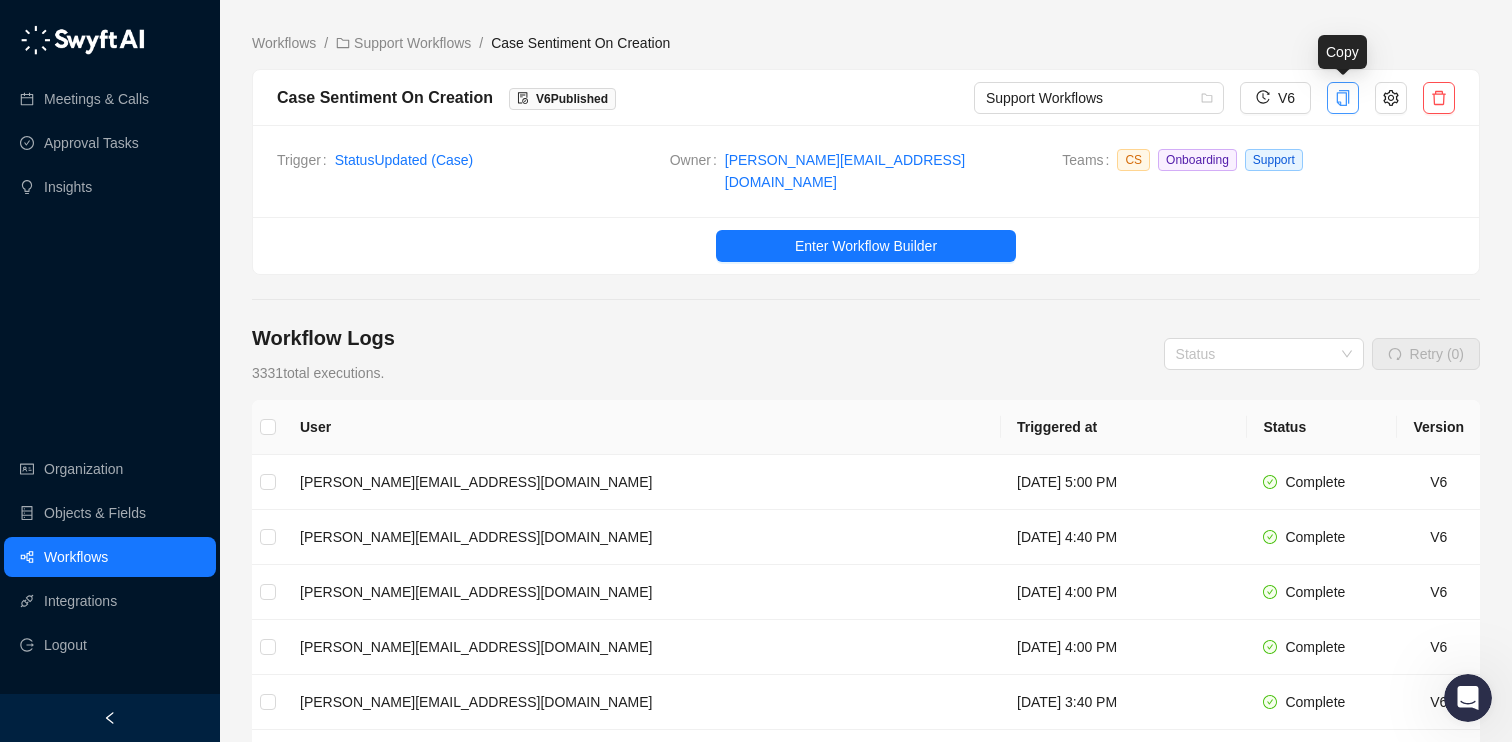click at bounding box center [1343, 98] 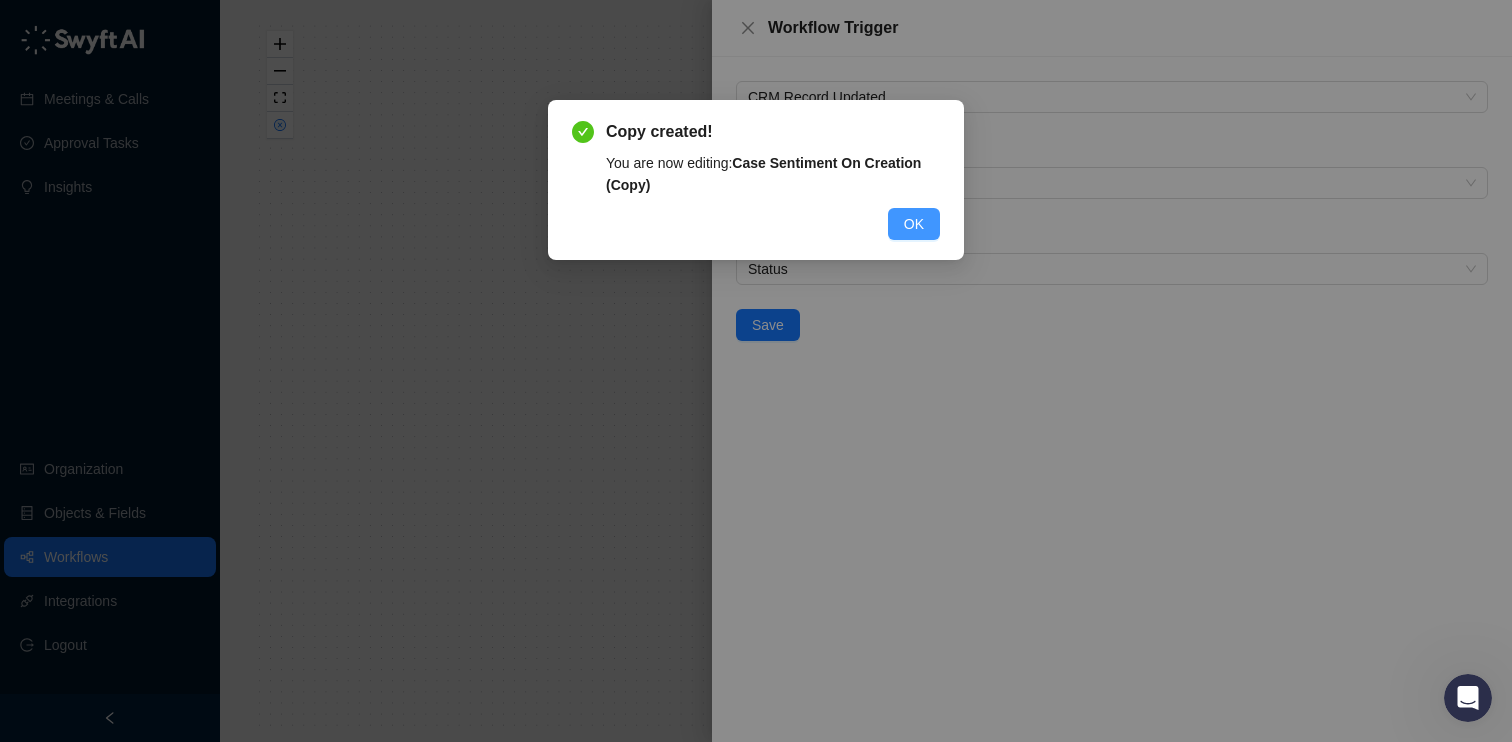 click on "OK" at bounding box center [914, 224] 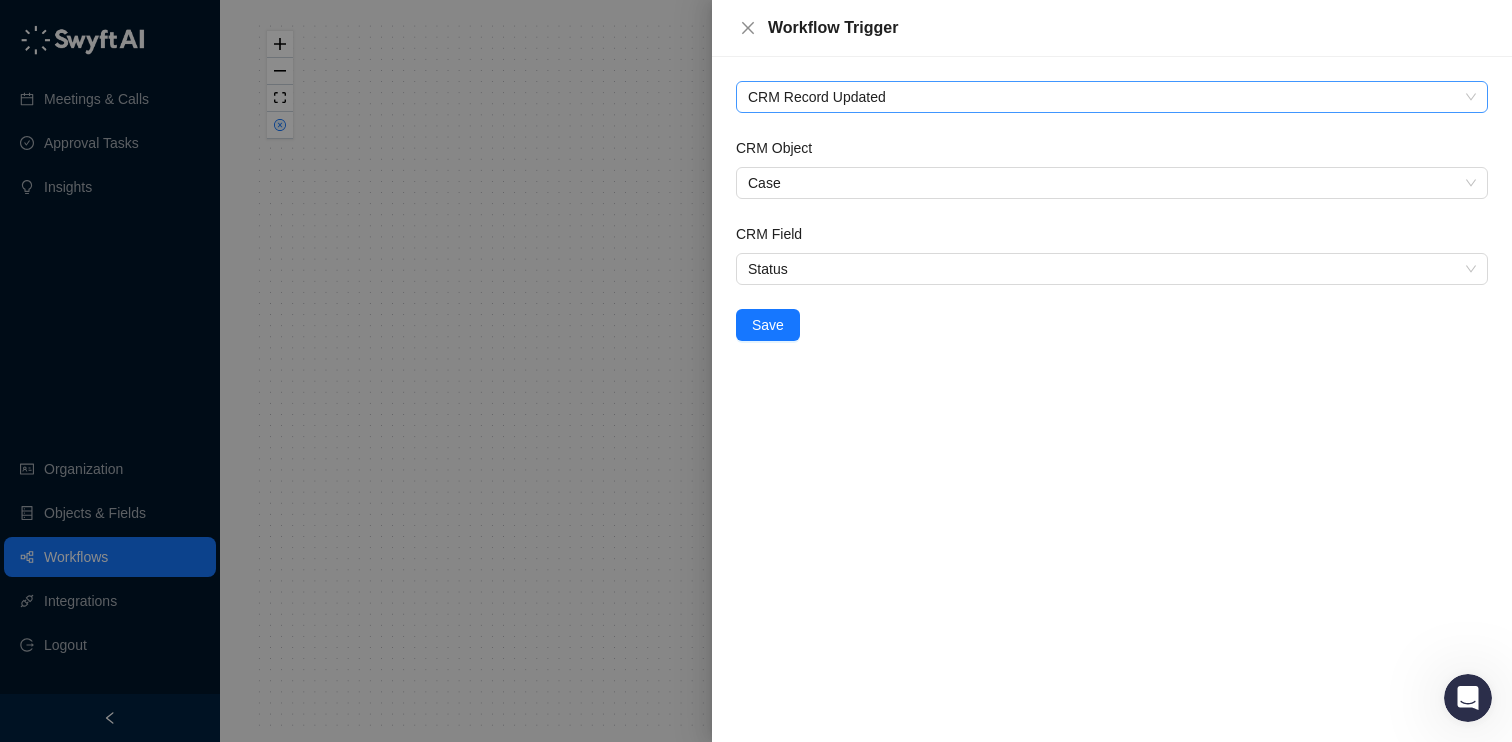 click on "CRM Record Updated" at bounding box center [1112, 97] 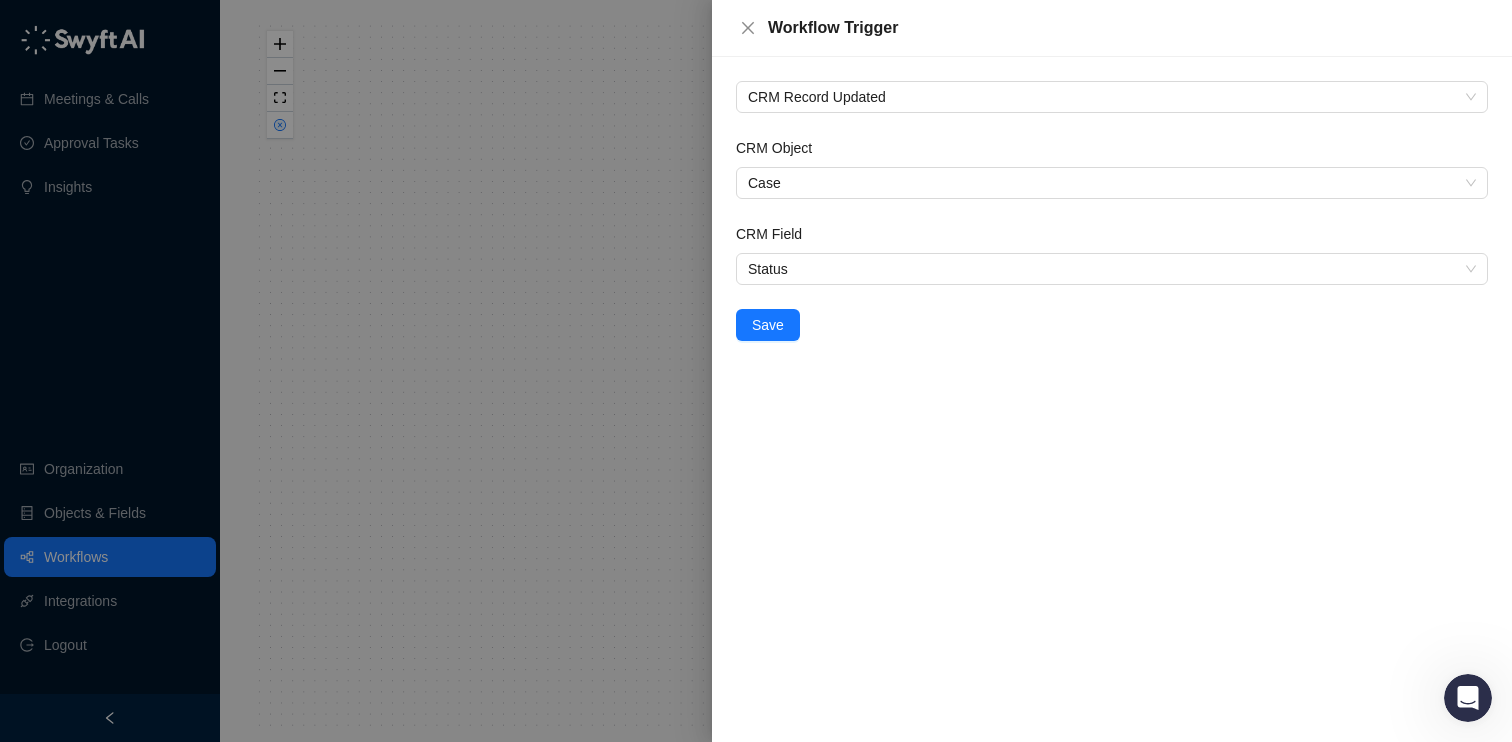 click on "CRM Record Updated CRM Object Case CRM Field Status Save" at bounding box center (1112, 399) 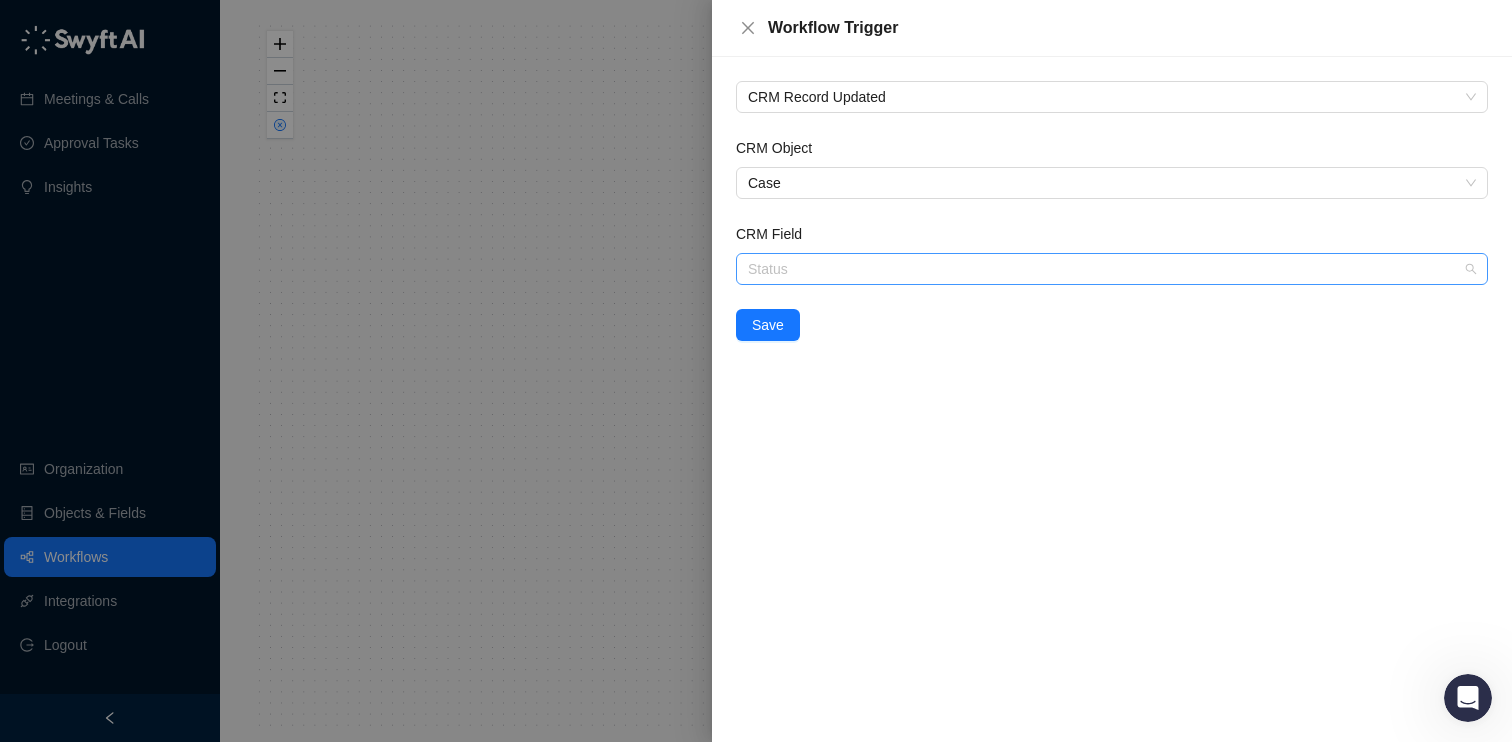 click on "Status" at bounding box center (1112, 269) 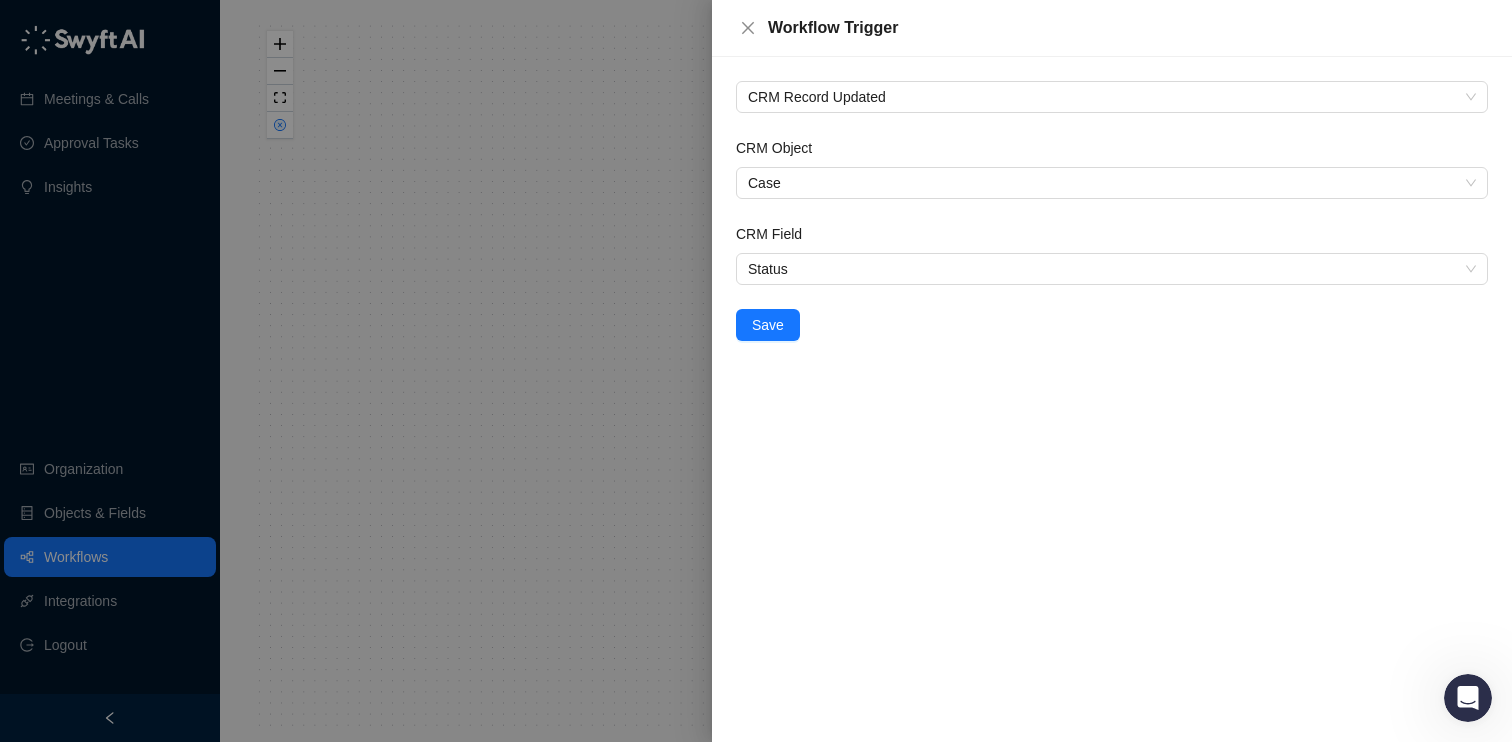 click on "CRM Field" at bounding box center (1112, 238) 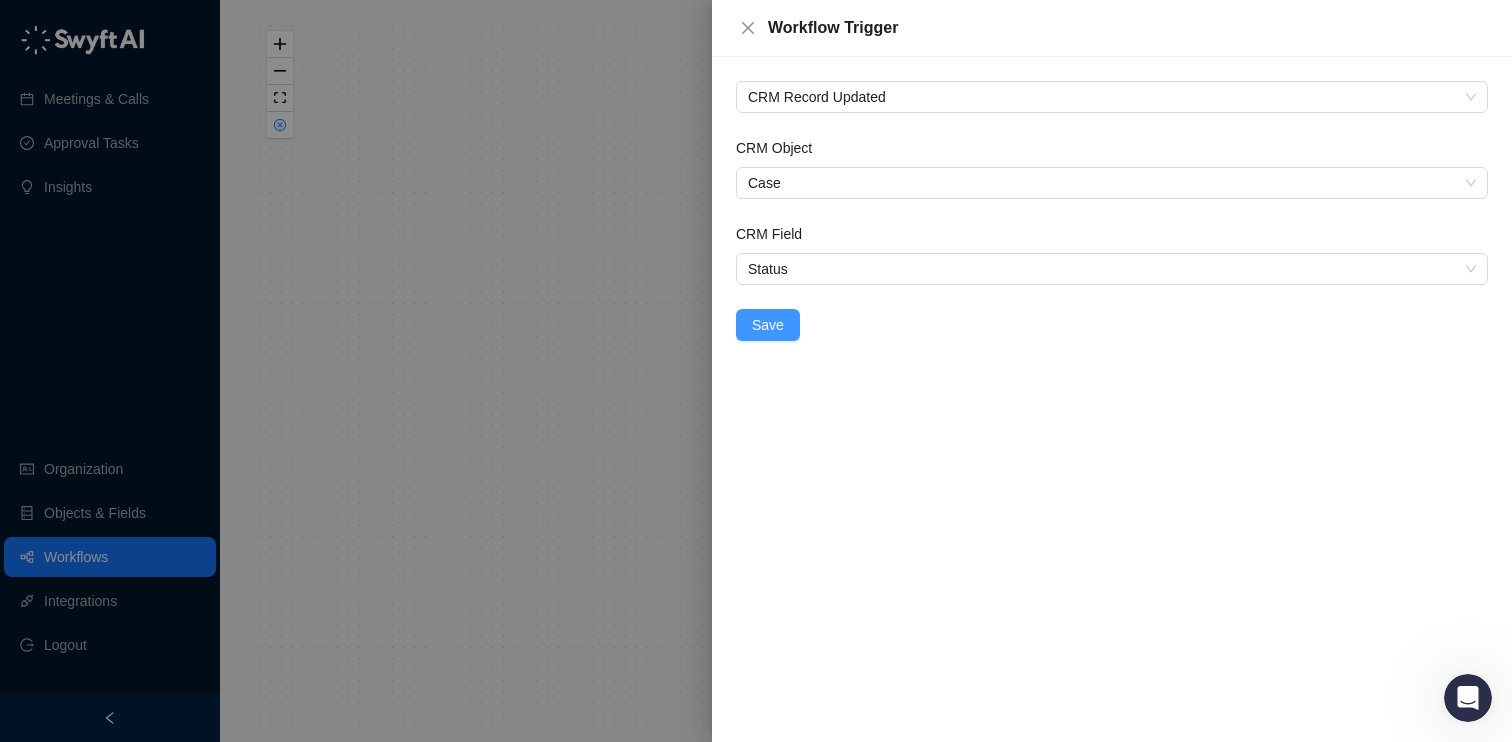 click on "Save" at bounding box center [768, 325] 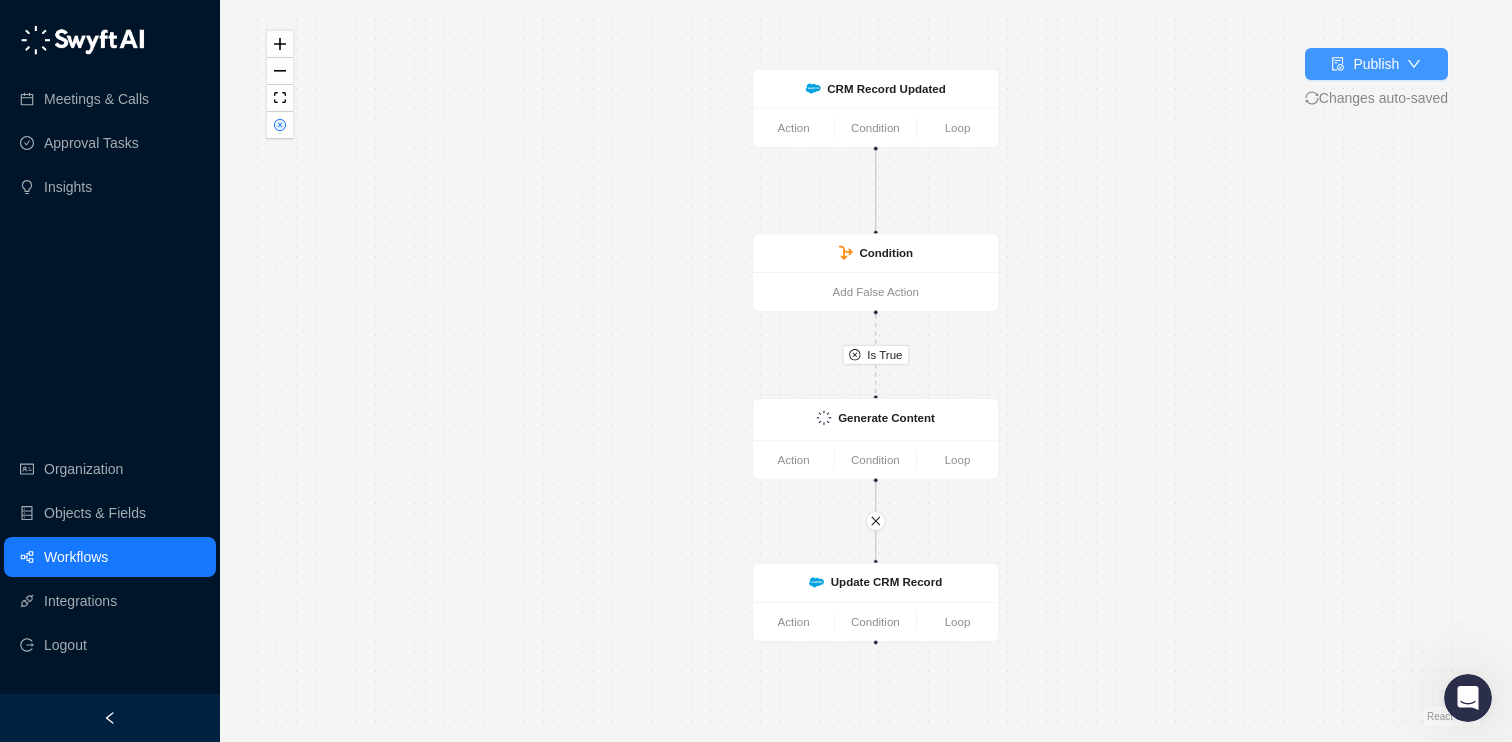 click at bounding box center (1338, 64) 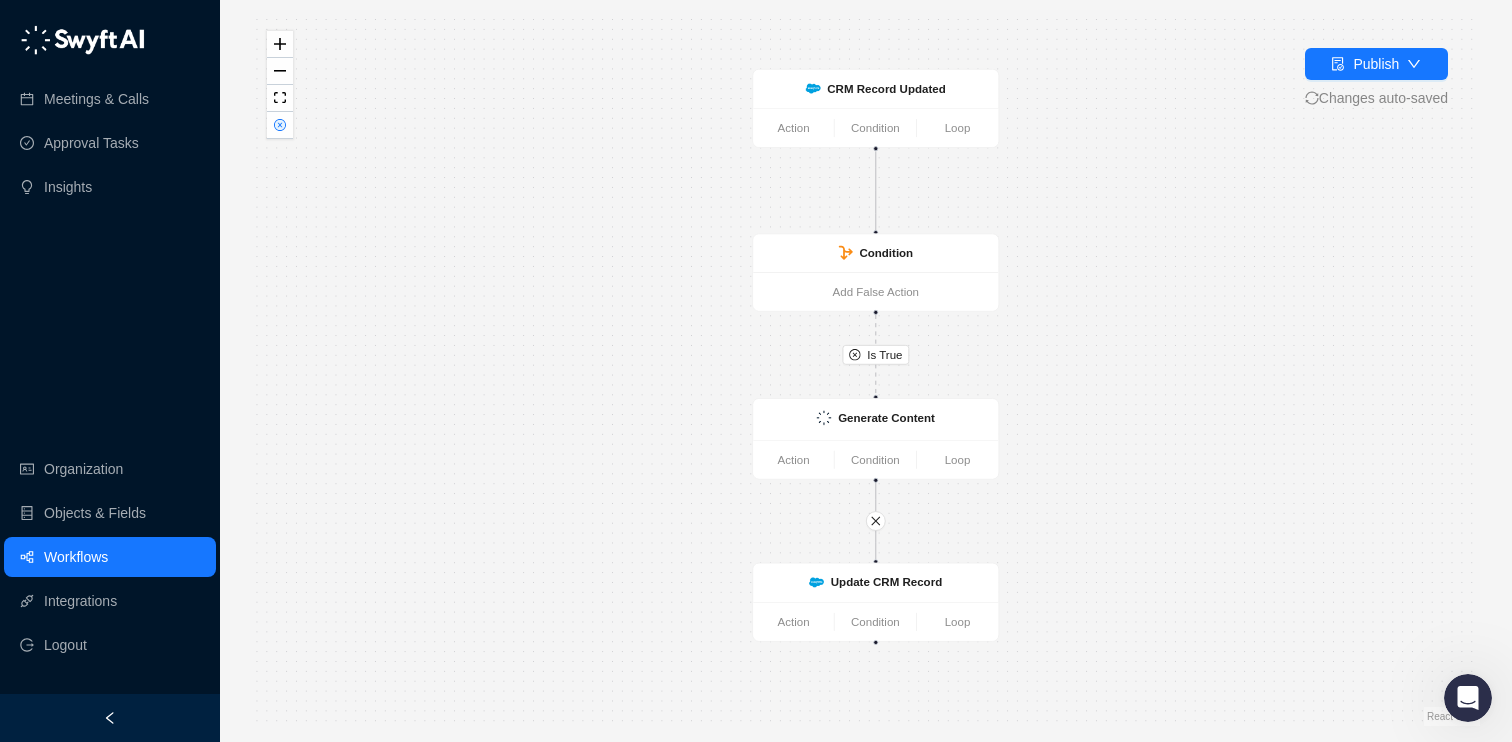 click on "Is True CRM Record Updated Action Condition Loop Condition Add False Action Generate Content Action Condition Loop Update CRM Record Action Condition Loop" at bounding box center [866, 371] 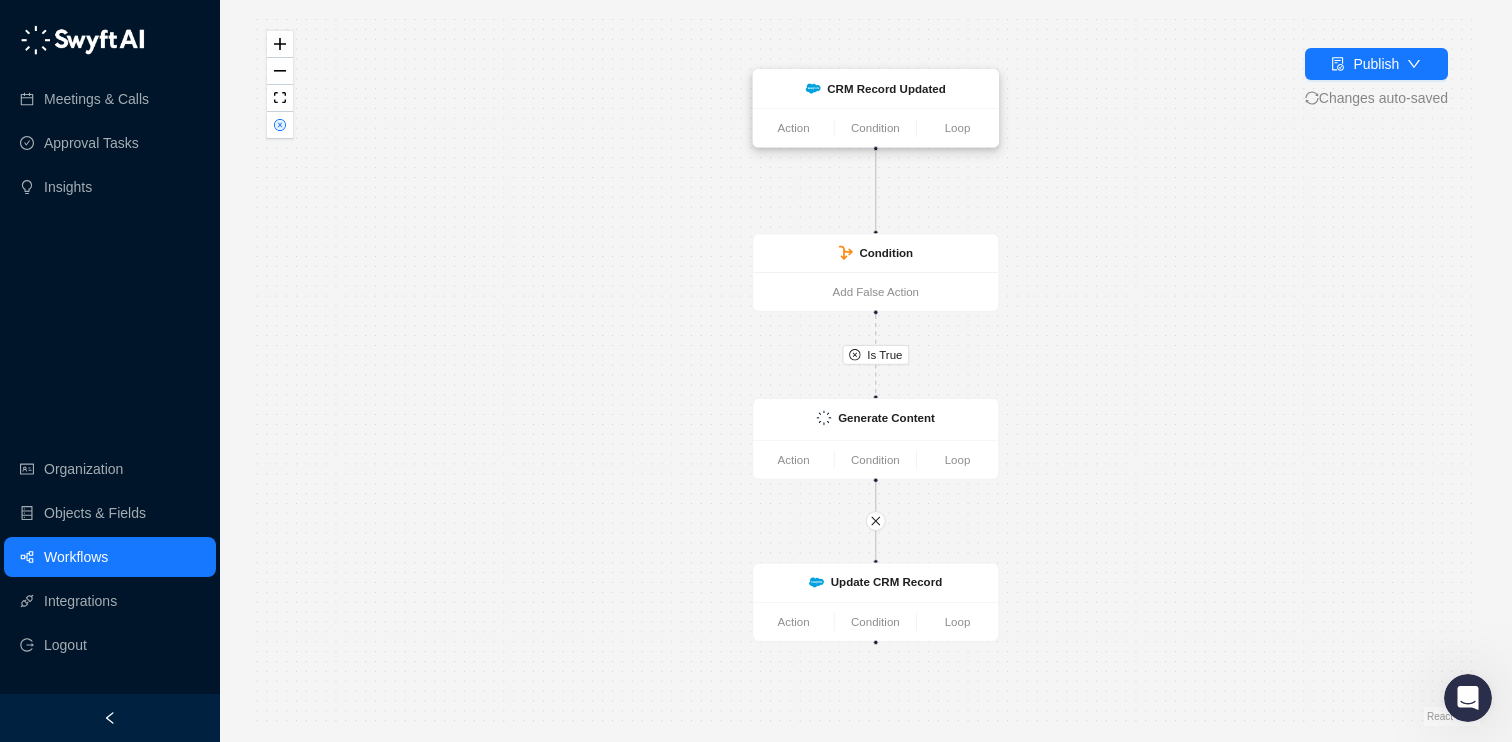 click on "CRM Record Updated" at bounding box center [886, 88] 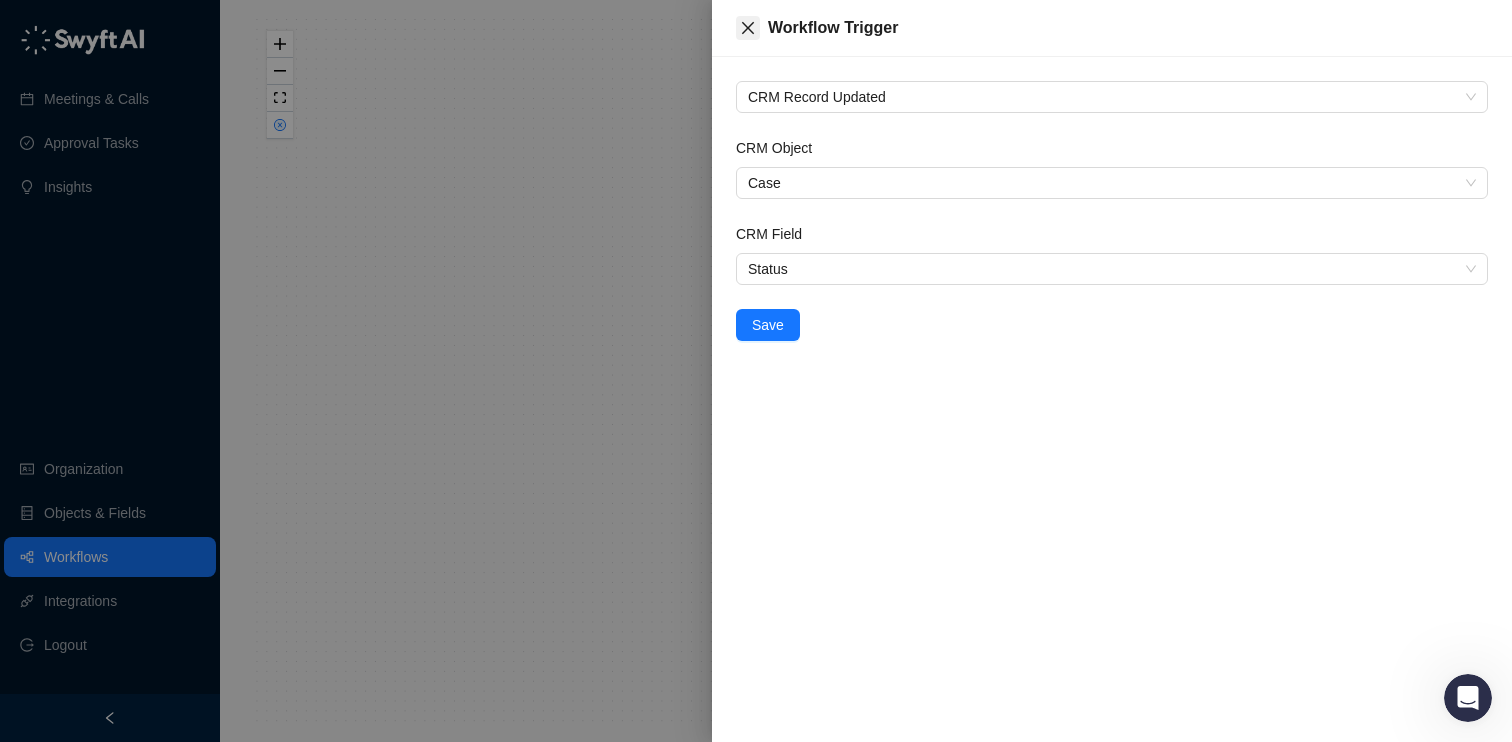 click 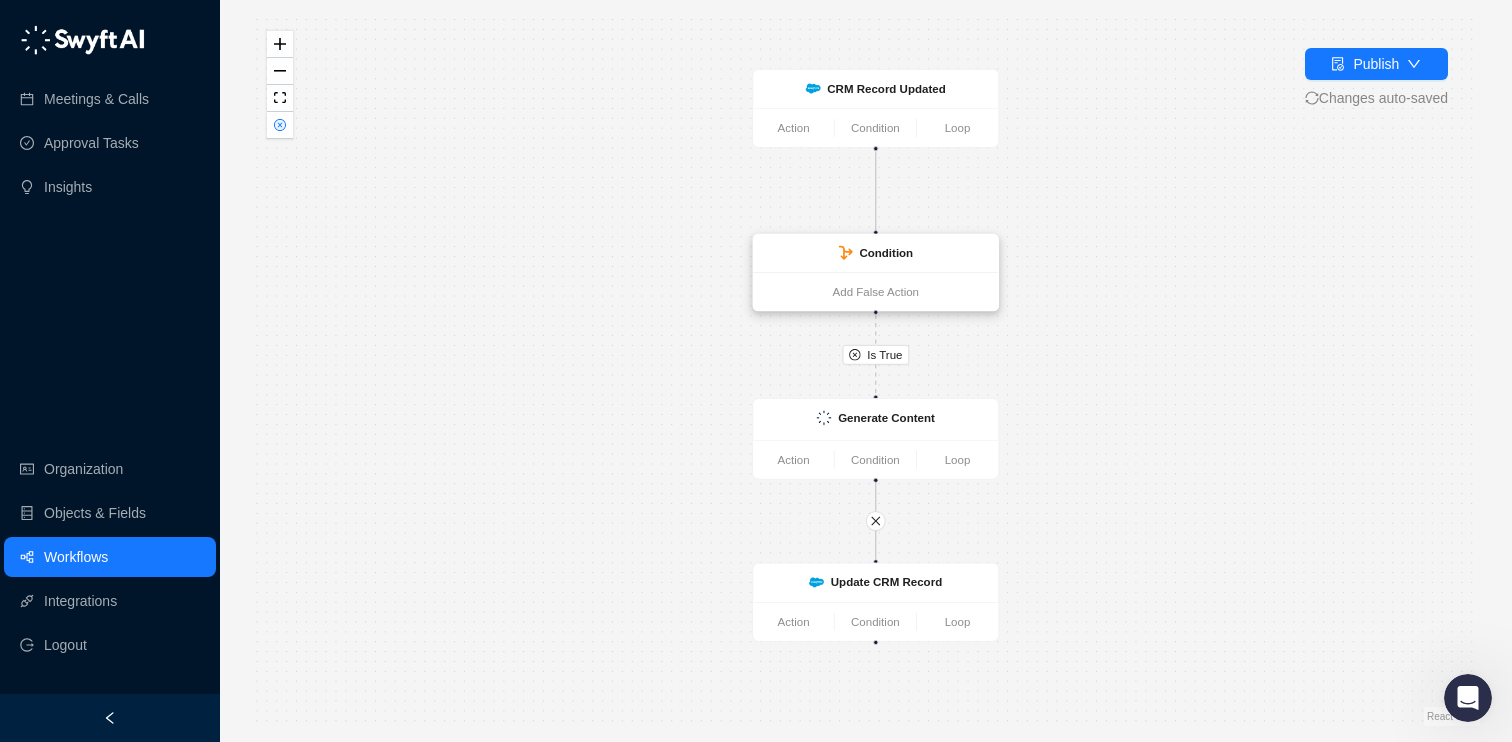 click on "Condition" at bounding box center [886, 253] 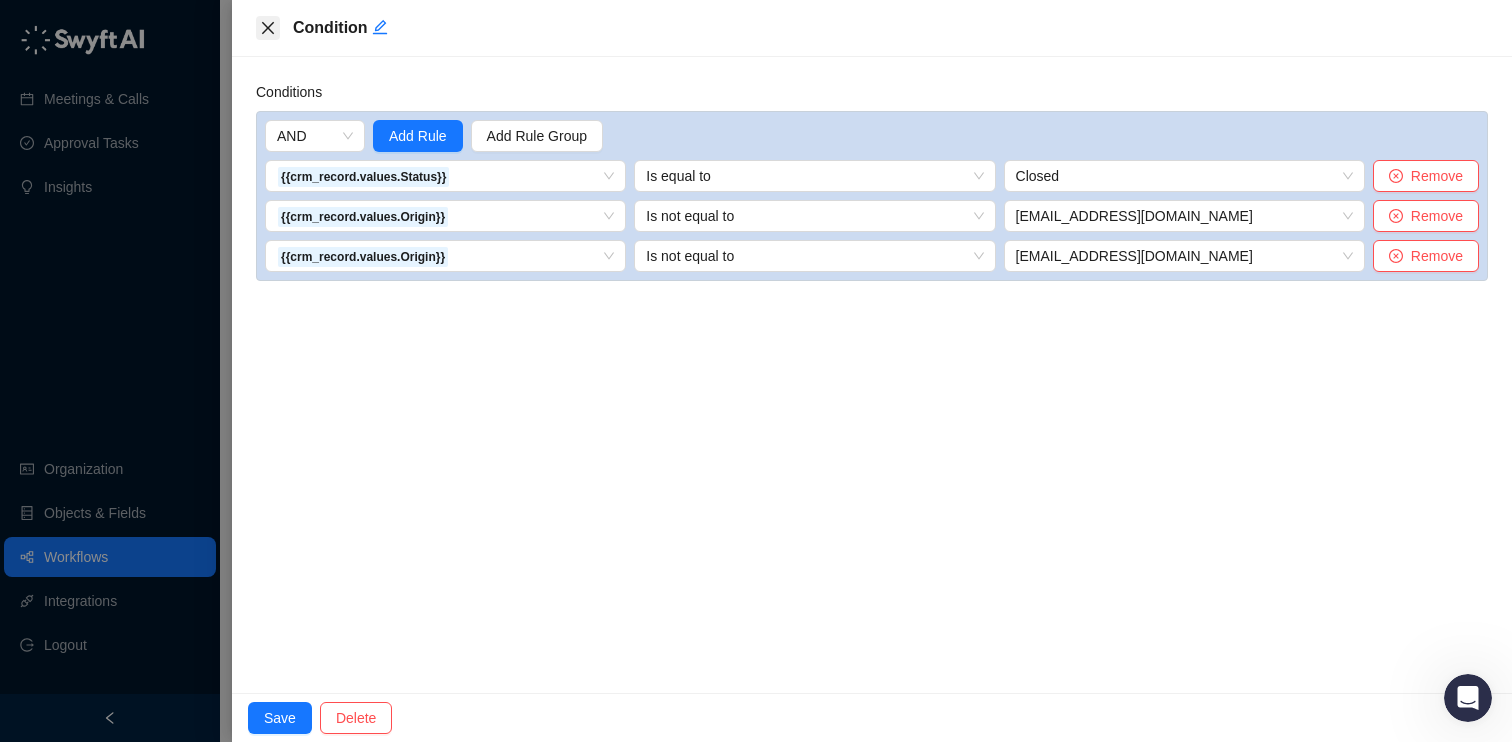 click 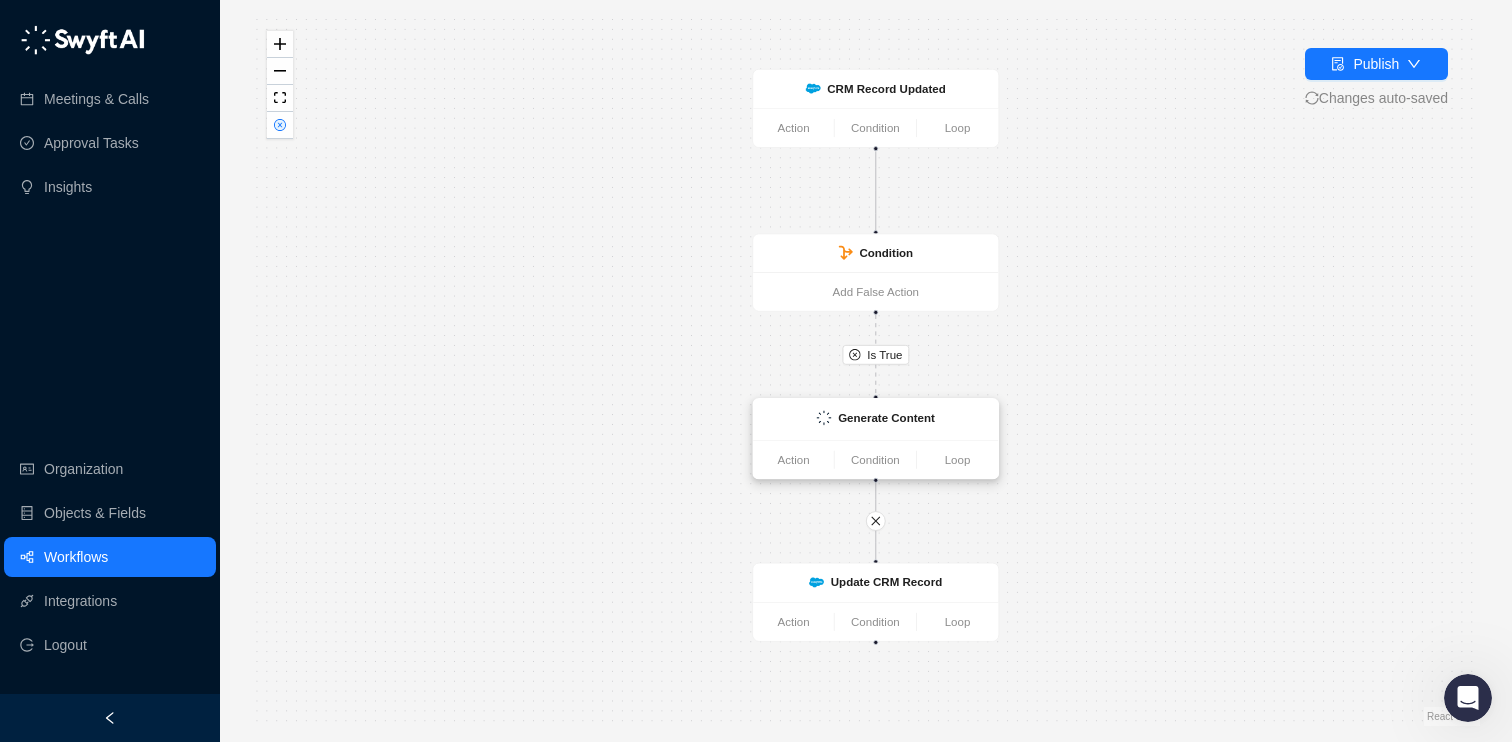 click on "Generate Content" at bounding box center [886, 417] 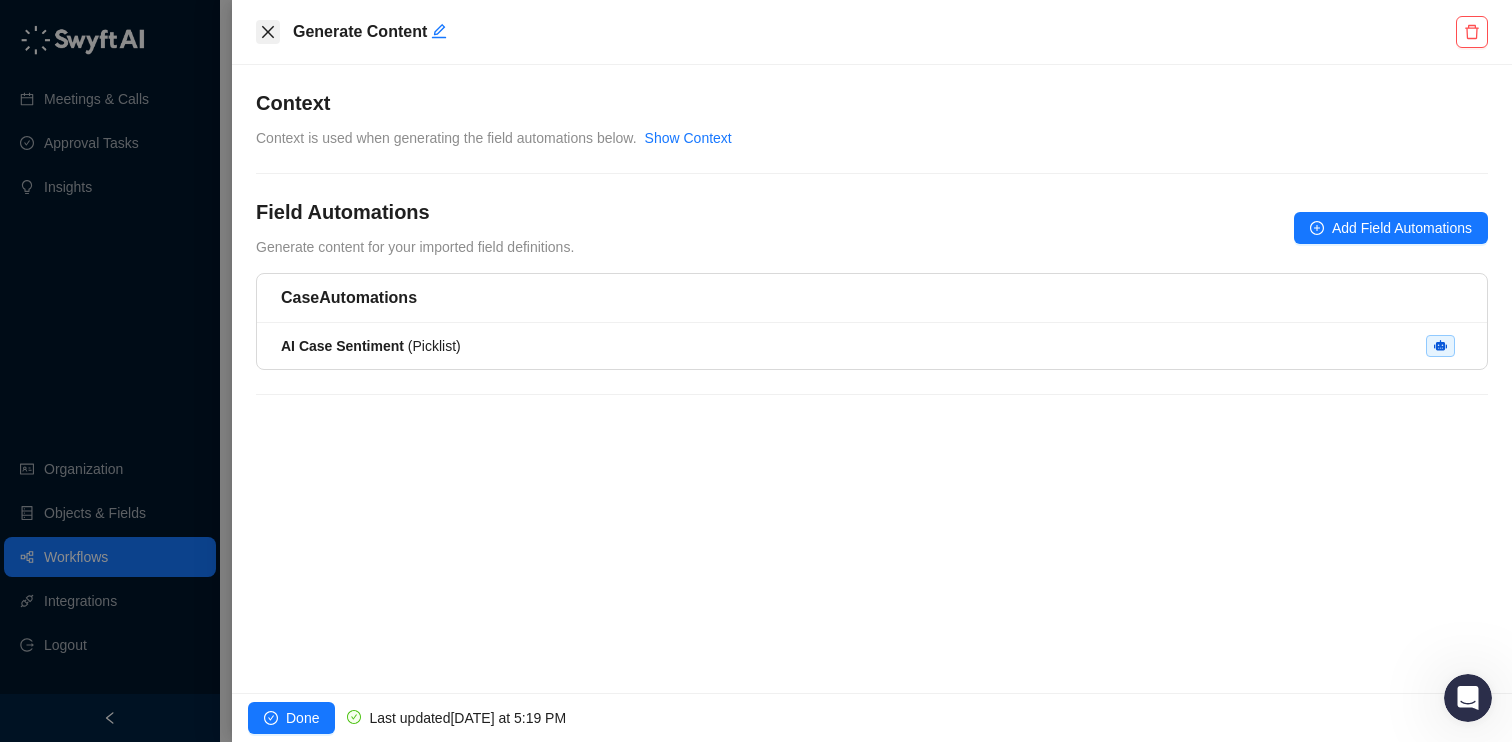 click 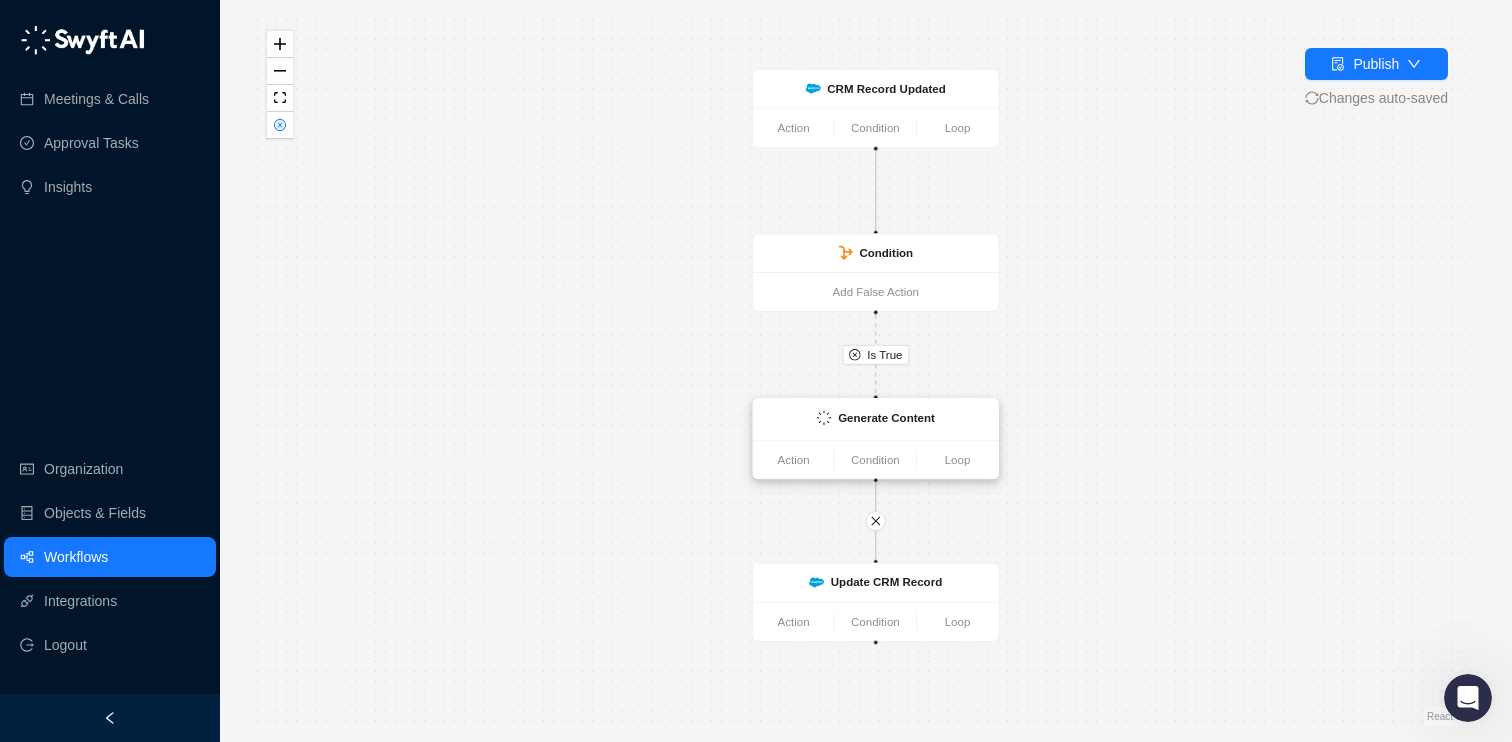 click on "Generate Content" at bounding box center [875, 419] 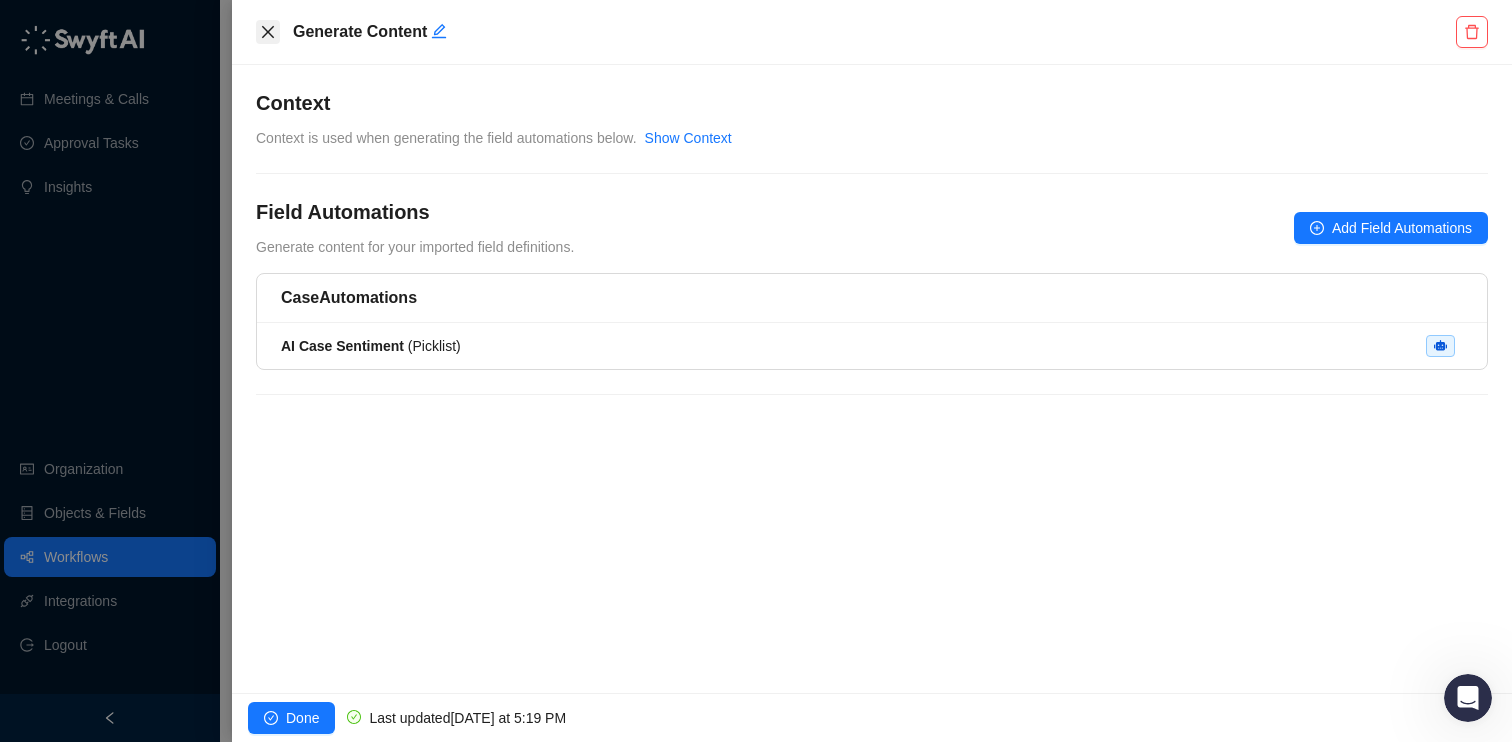 click 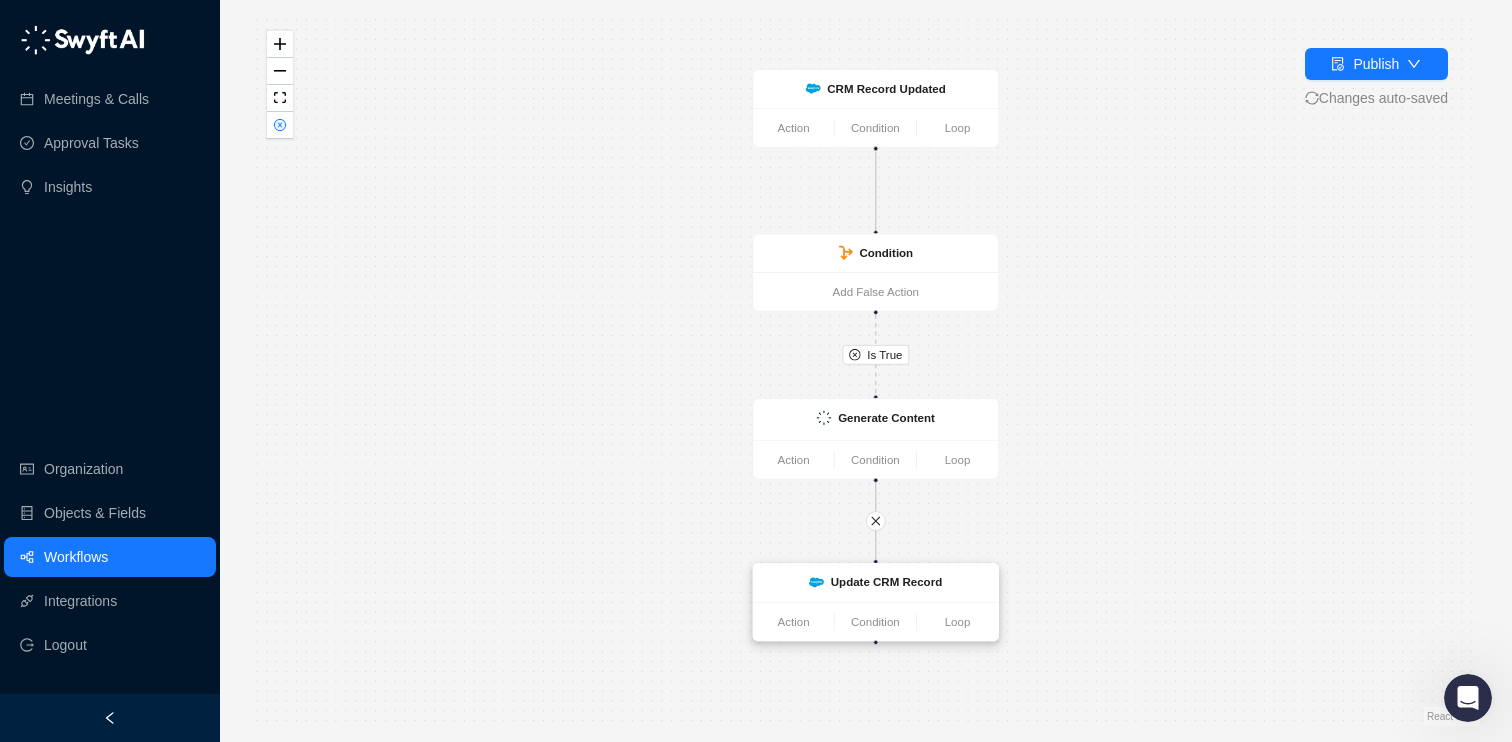 click on "Update CRM Record" at bounding box center (886, 582) 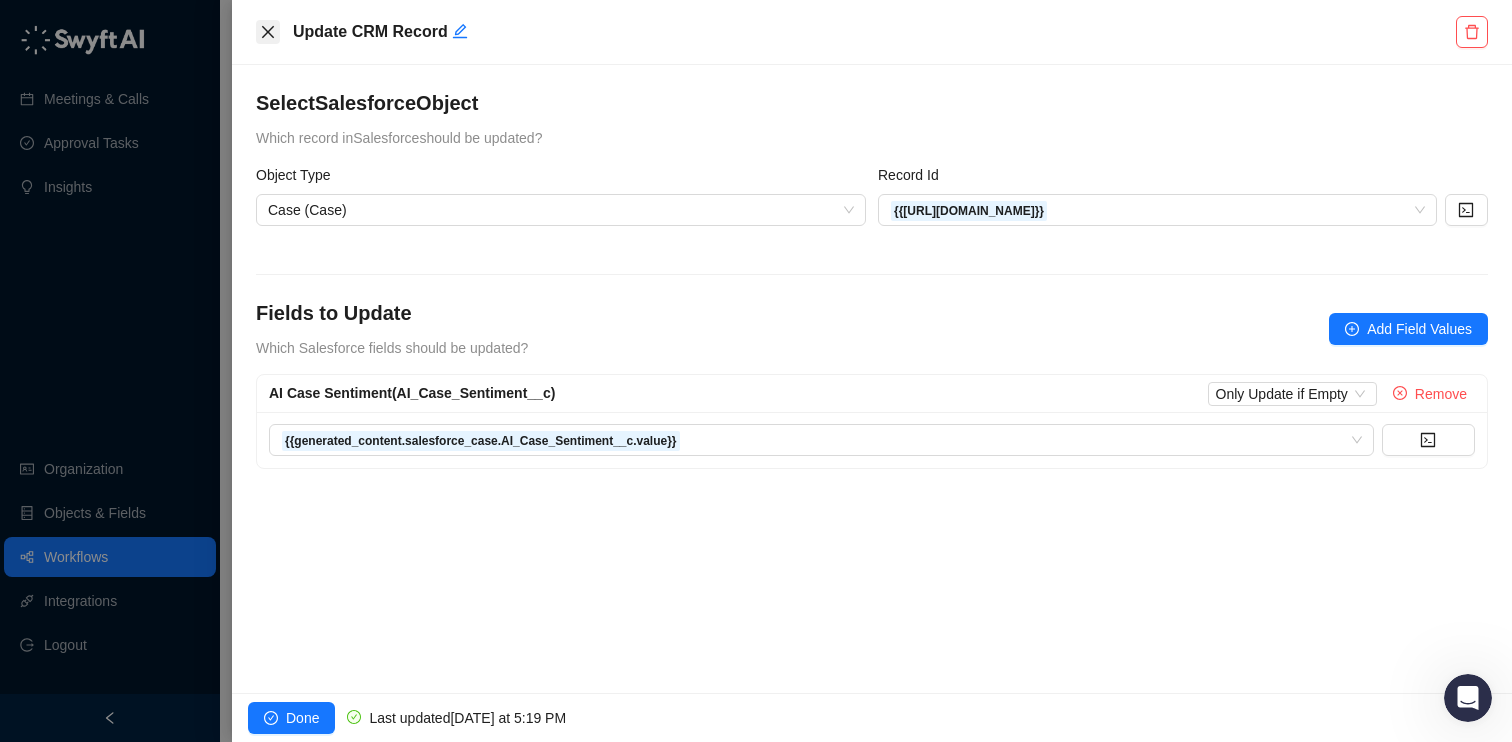 click 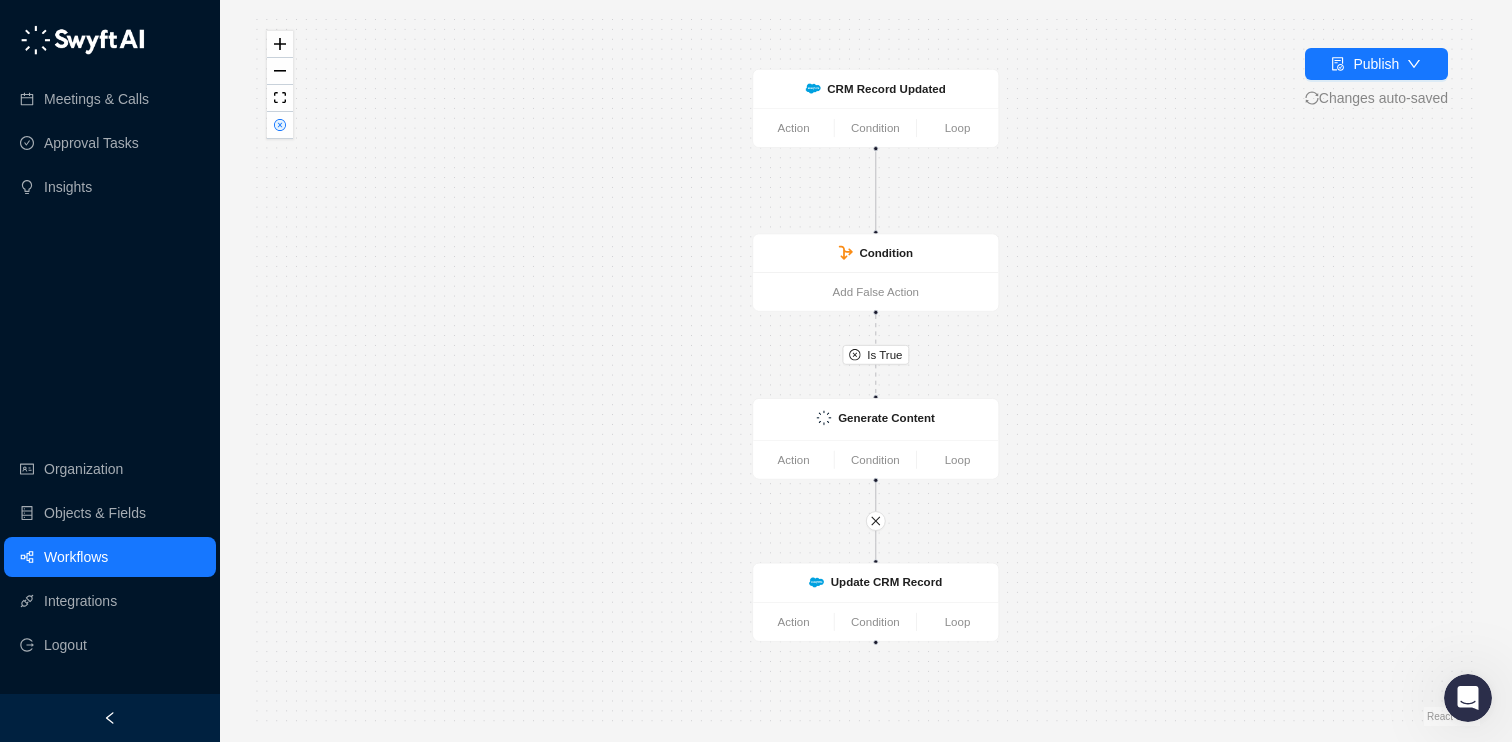 click on "Is True CRM Record Updated Action Condition Loop Condition Add False Action Generate Content Action Condition Loop Update CRM Record Action Condition Loop" at bounding box center [866, 371] 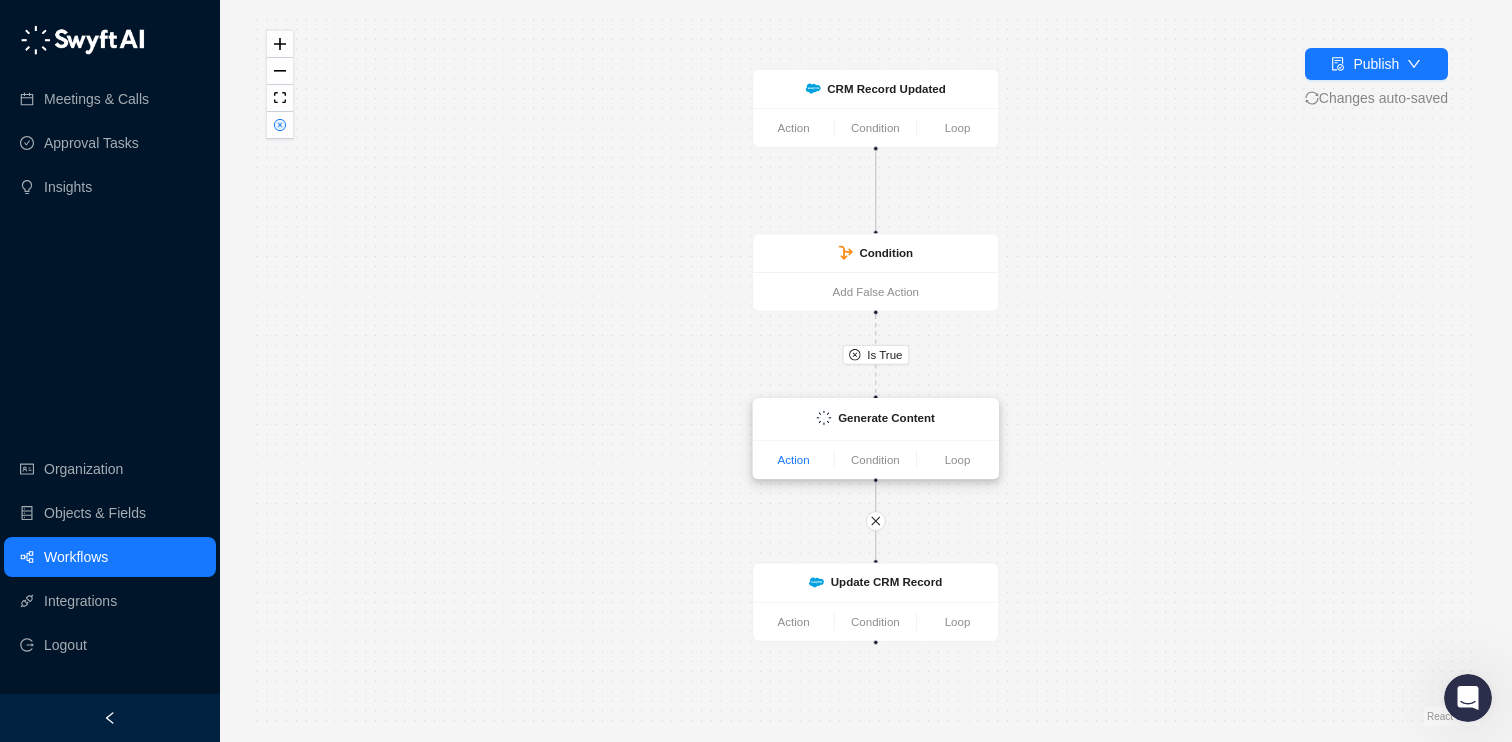 click on "Action" at bounding box center [793, 460] 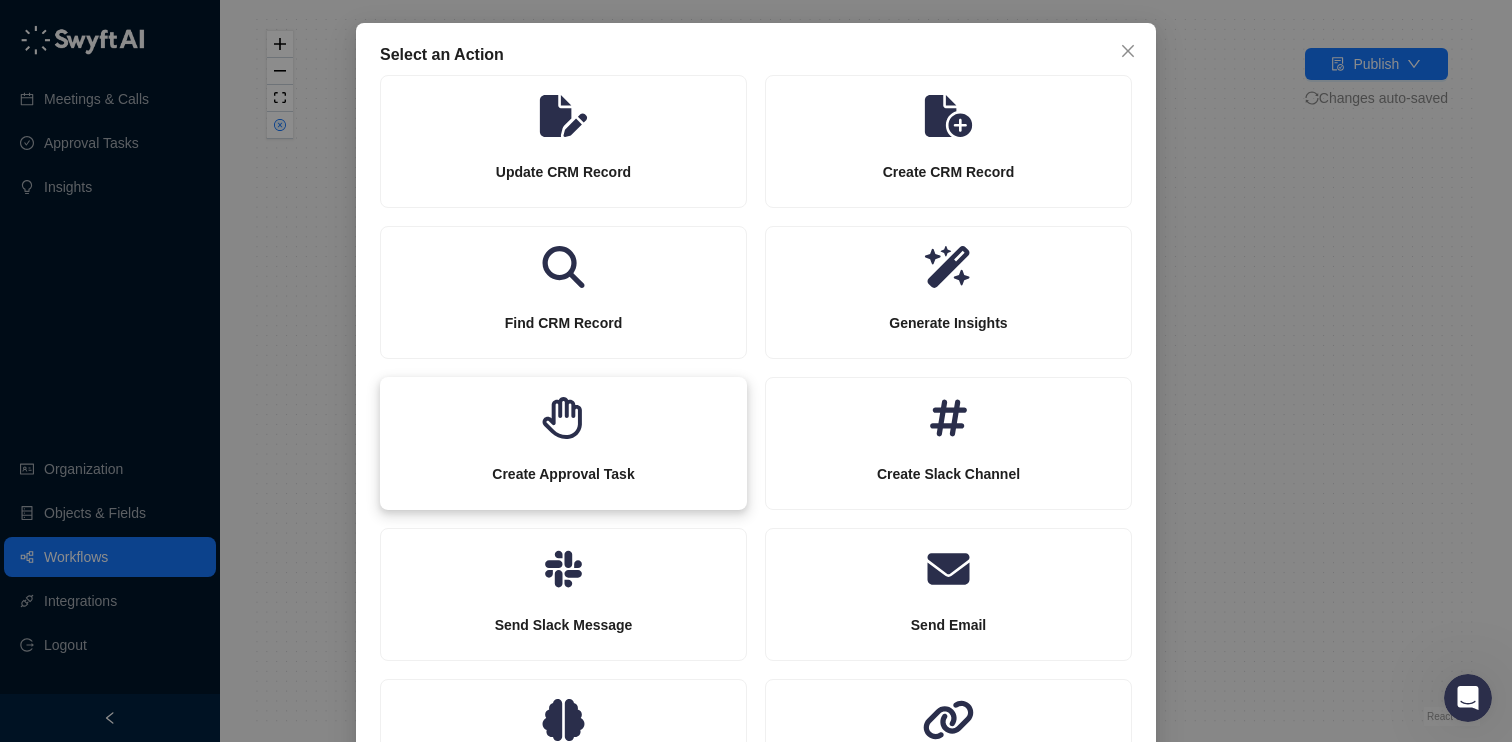 scroll, scrollTop: 0, scrollLeft: 0, axis: both 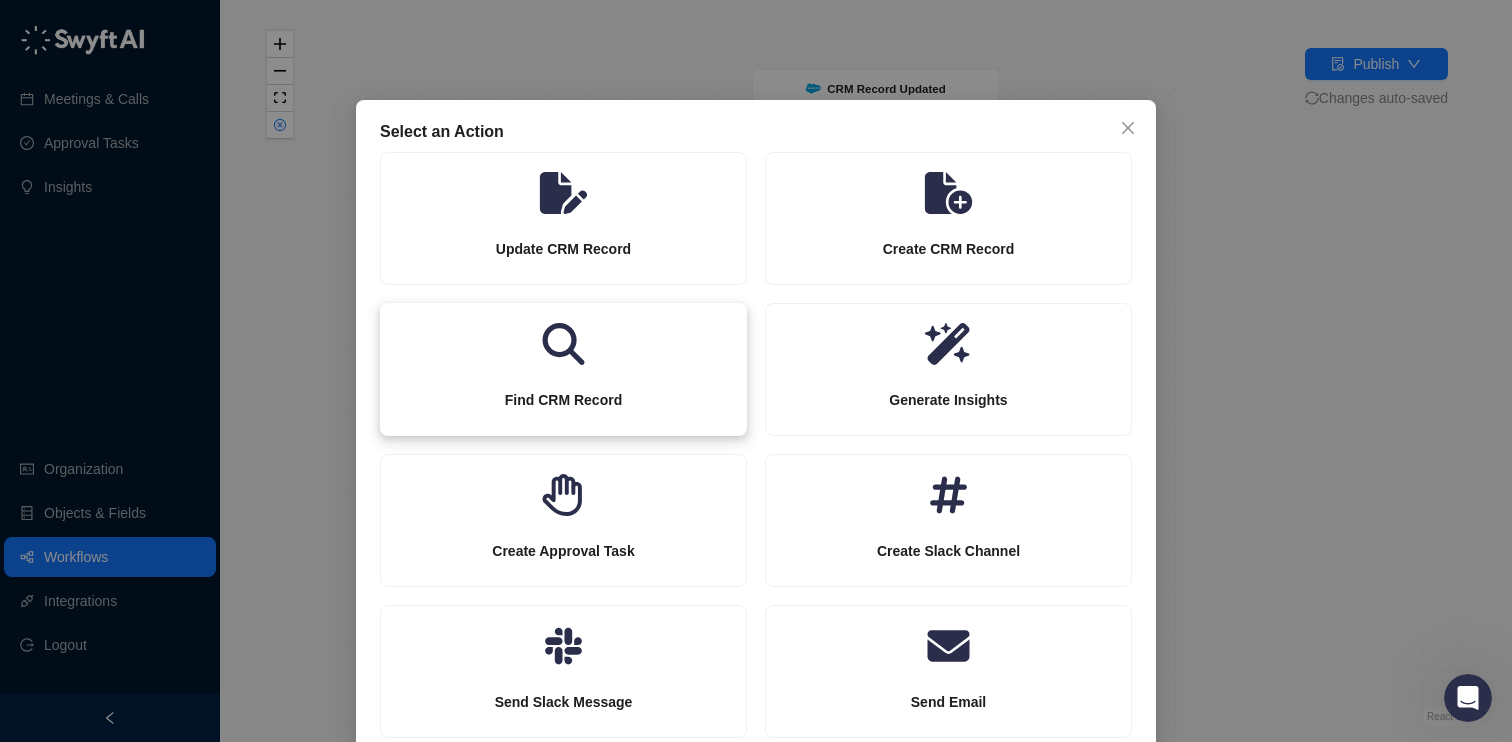 click on "Find CRM Record" at bounding box center [563, 400] 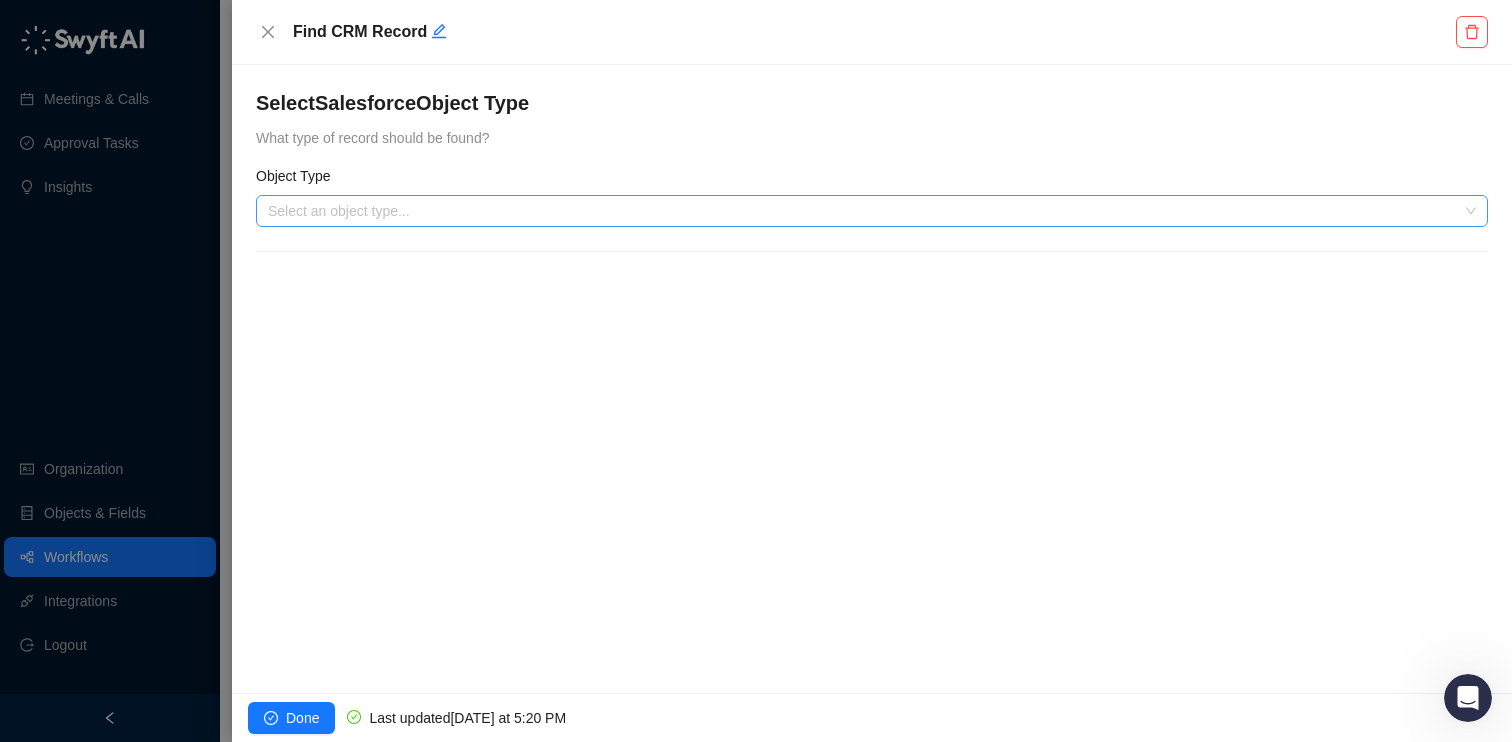 click at bounding box center [866, 211] 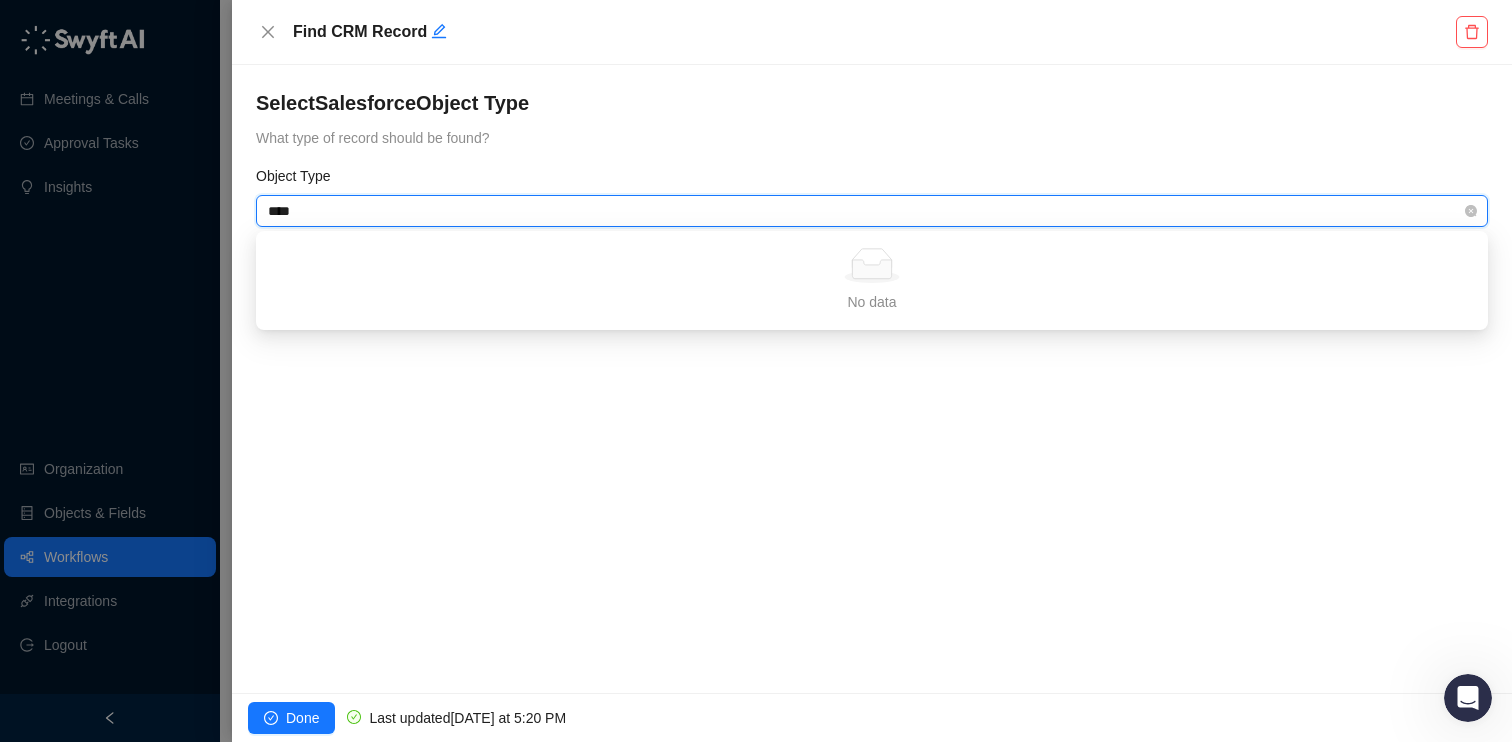 type on "*****" 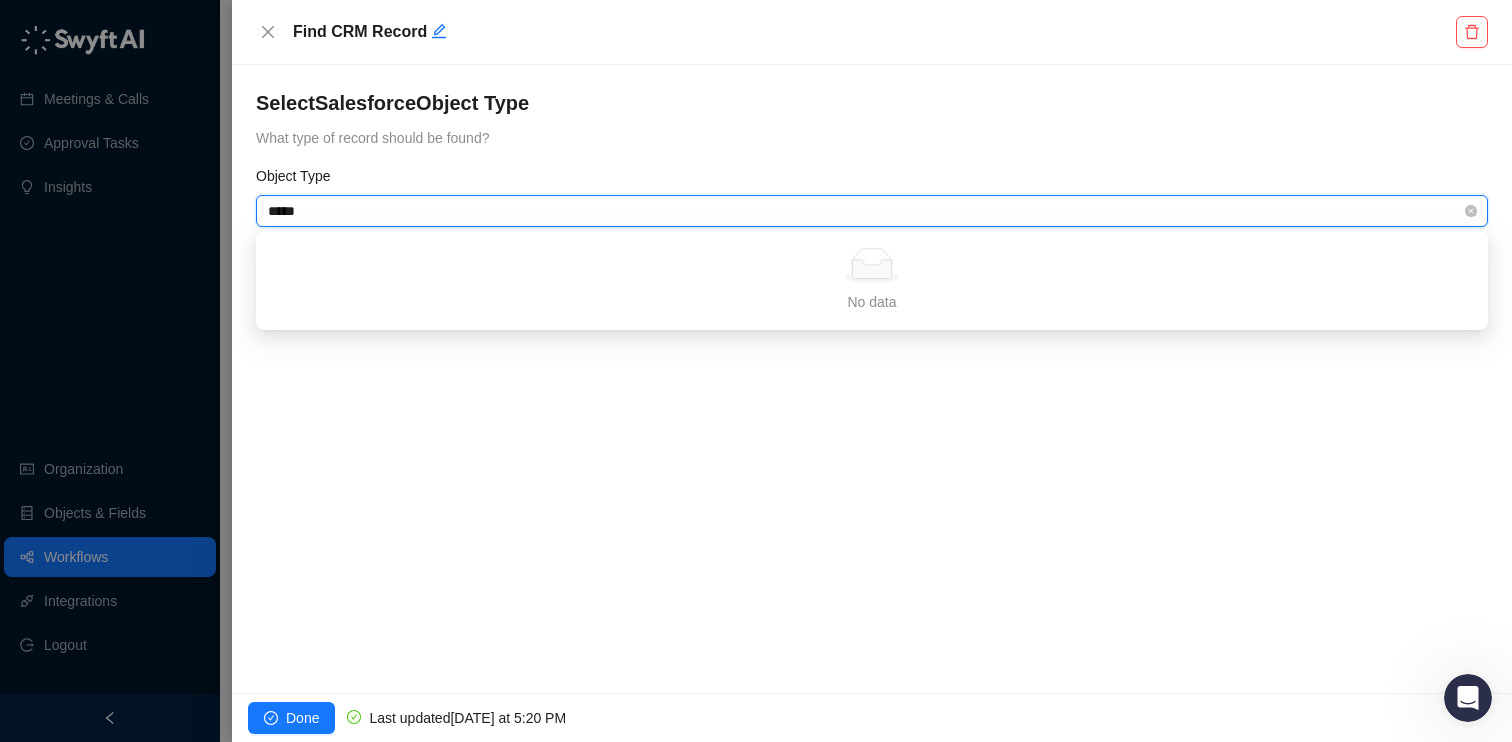 type 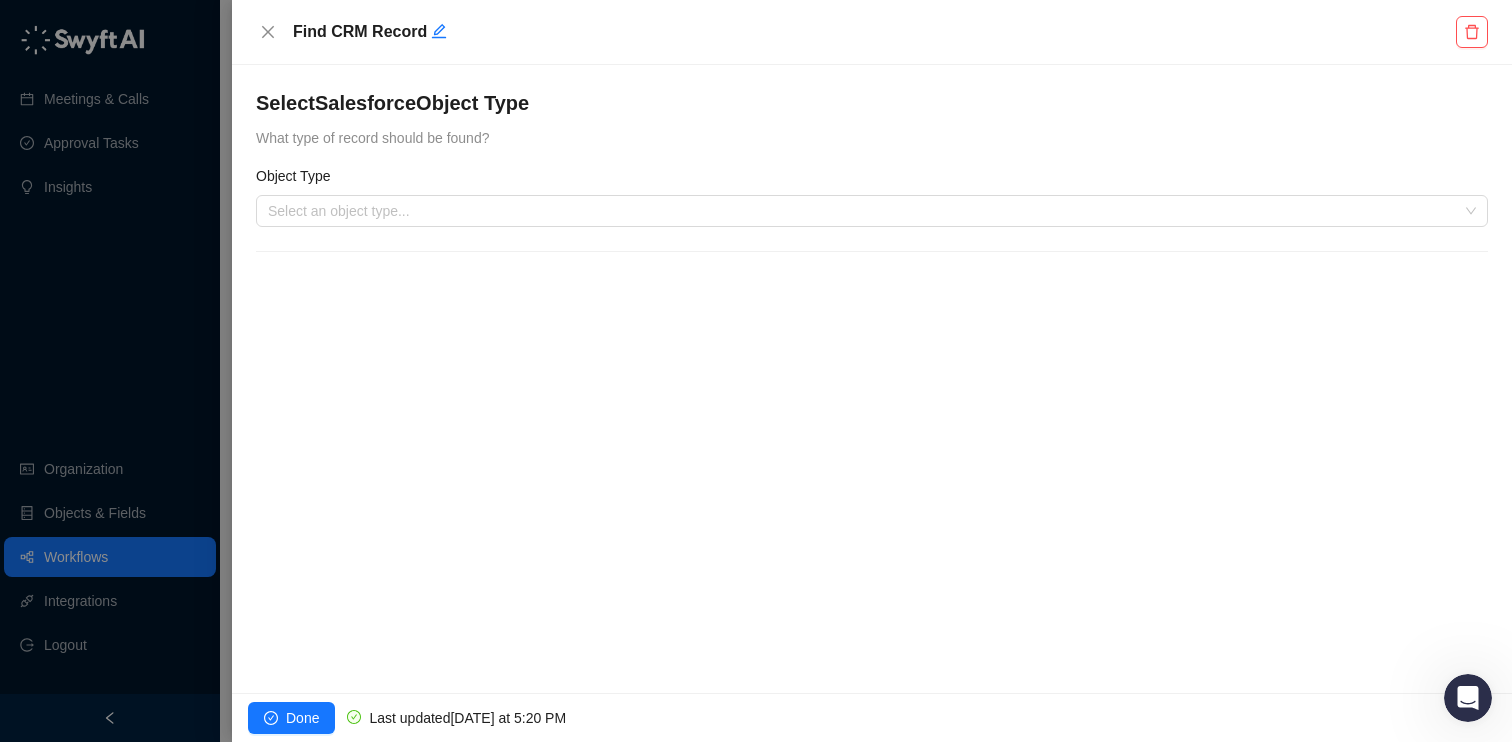 click on "Select  Salesforce  Object Type What type of record should be found? Object Type Select an object type..." at bounding box center [872, 379] 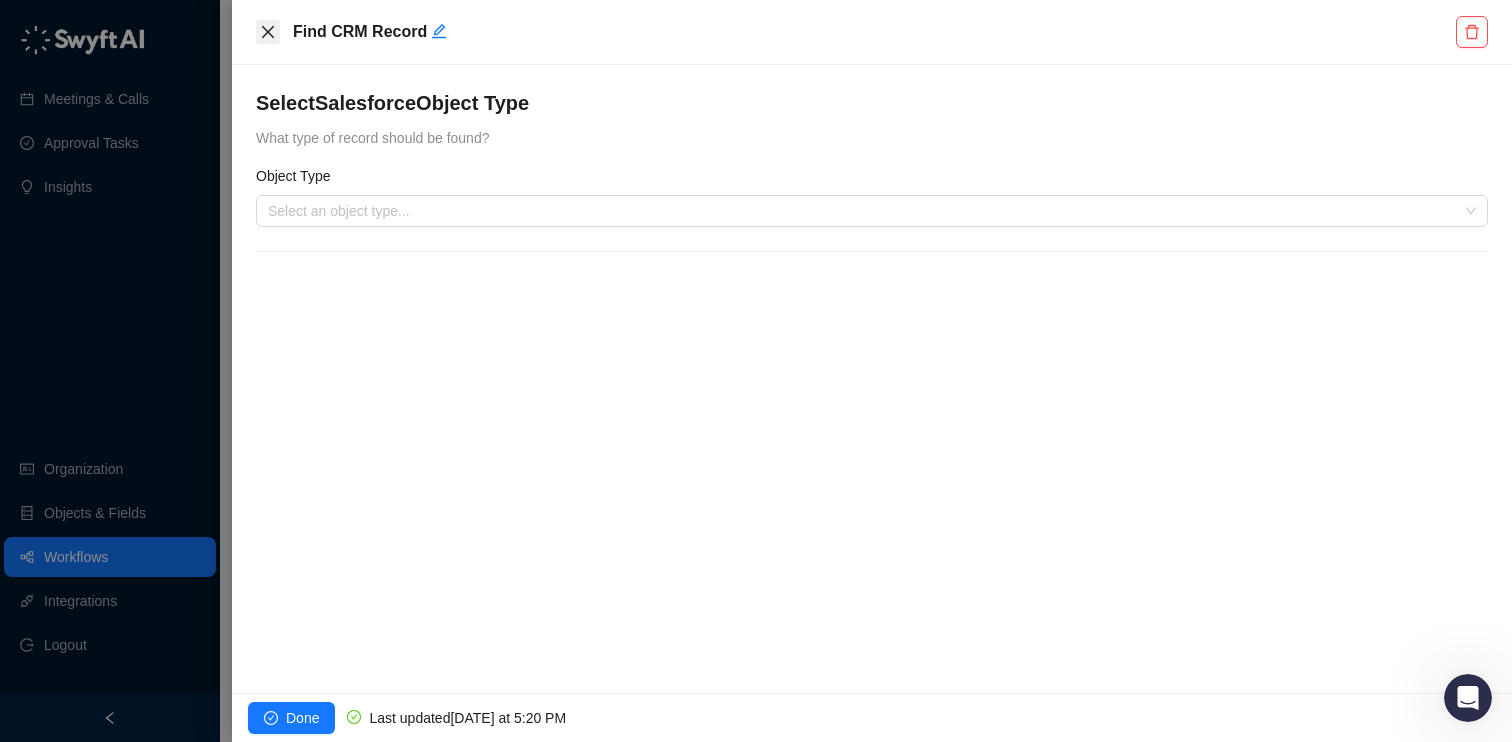 click at bounding box center [268, 32] 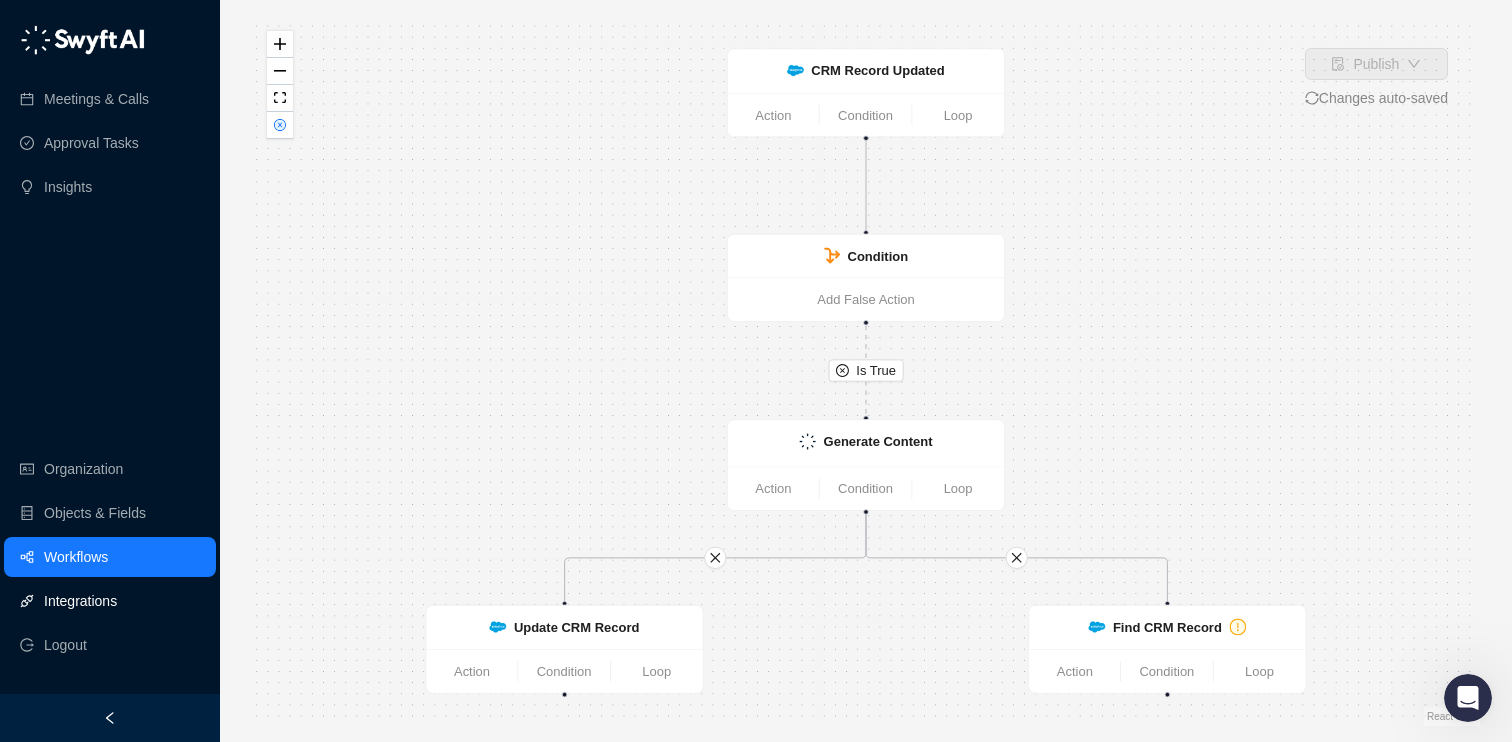click on "Integrations" at bounding box center [80, 601] 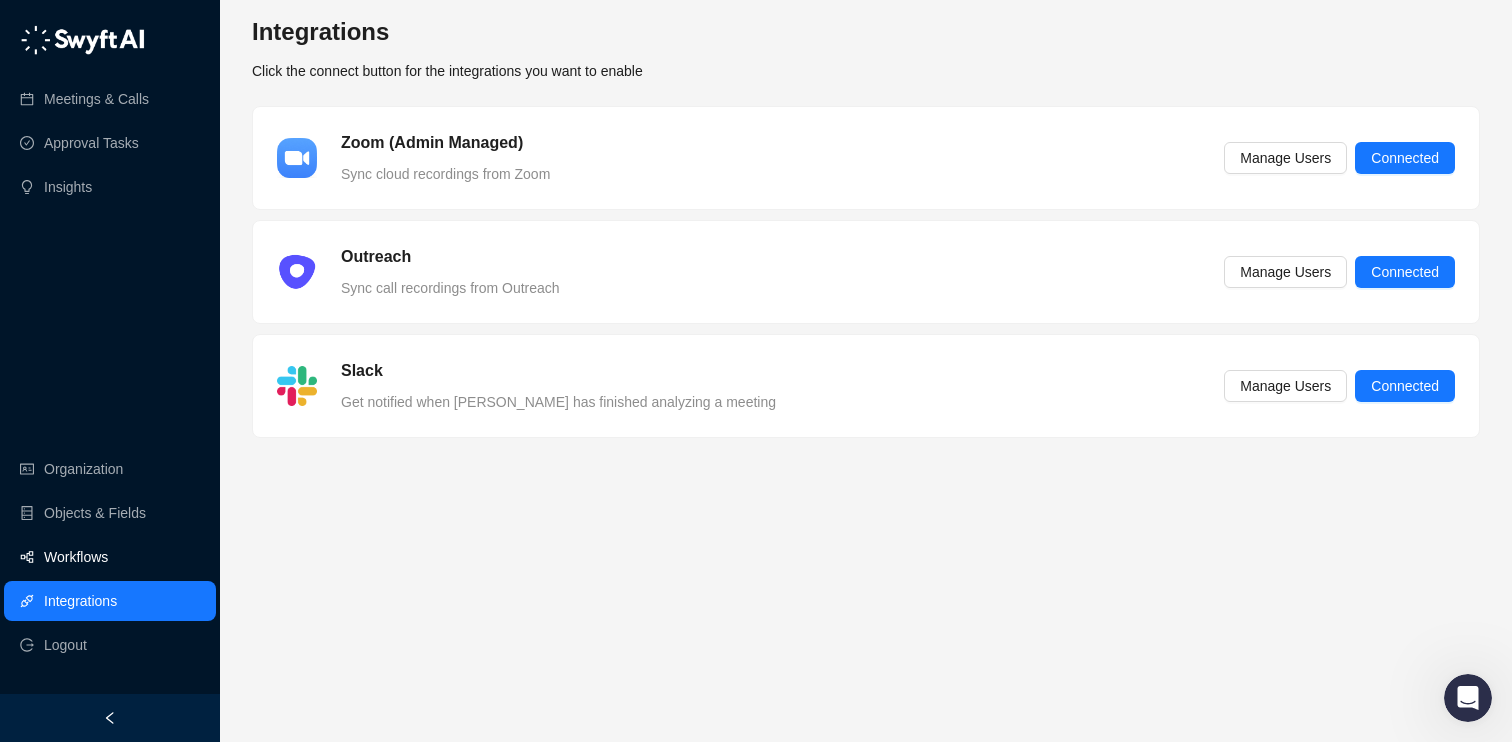 click on "Workflows" at bounding box center [110, 557] 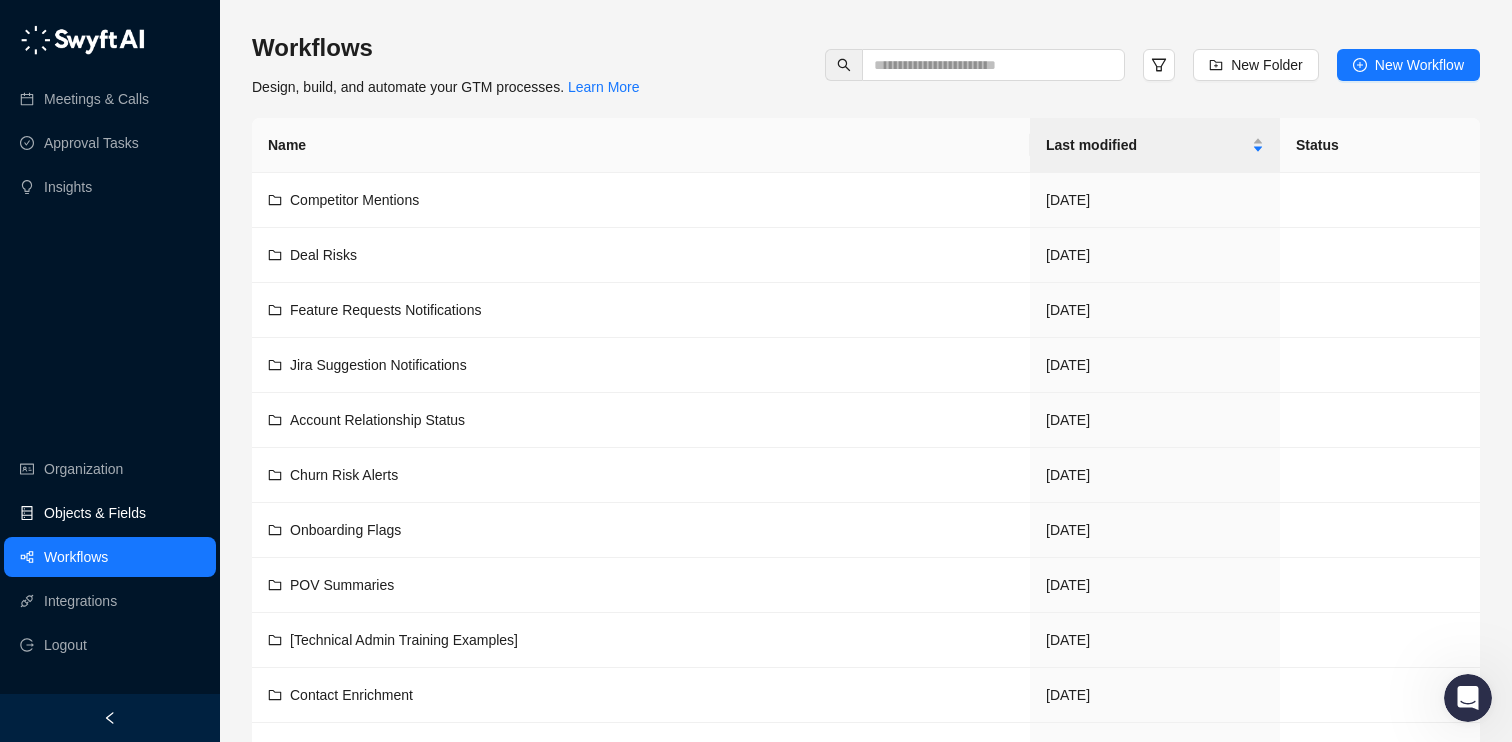 click on "Objects & Fields" at bounding box center [95, 513] 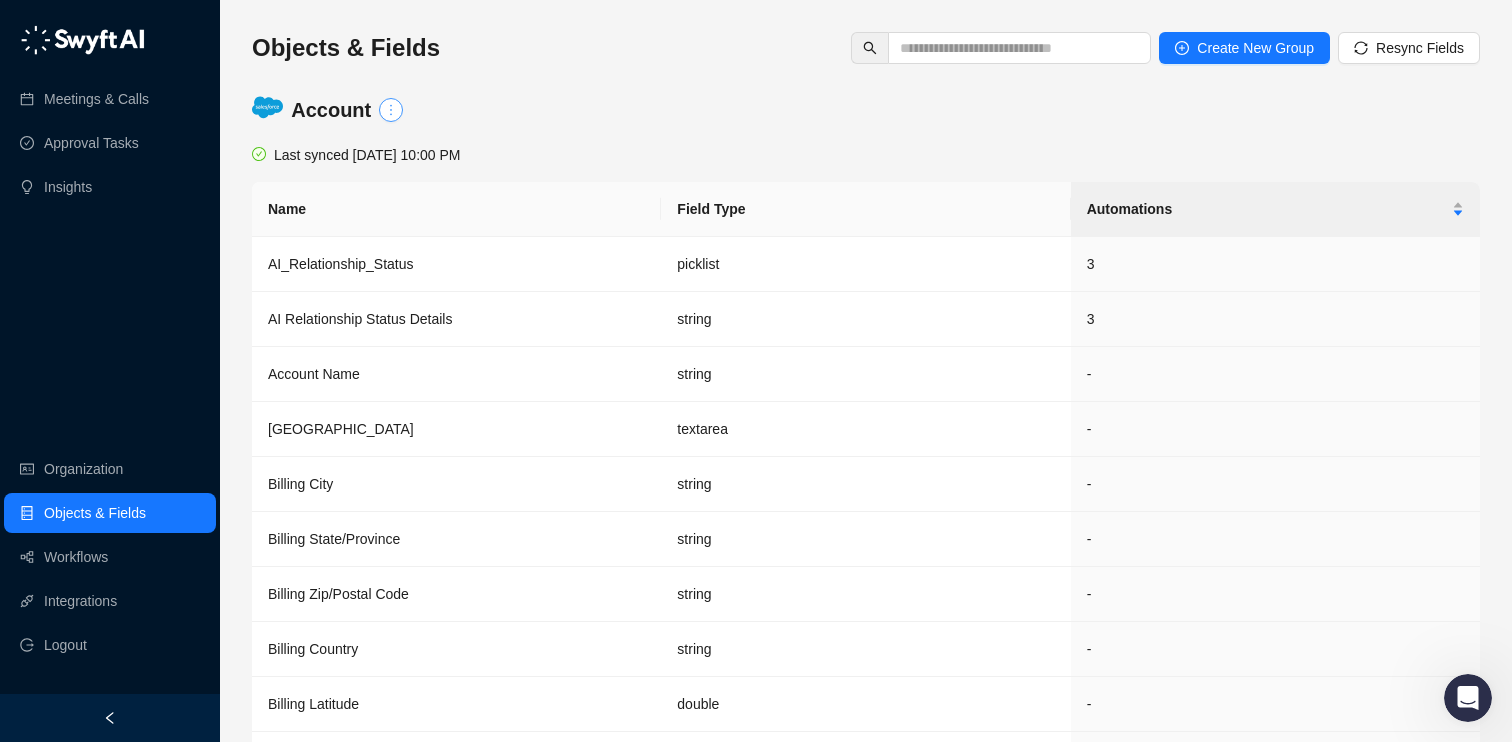 click 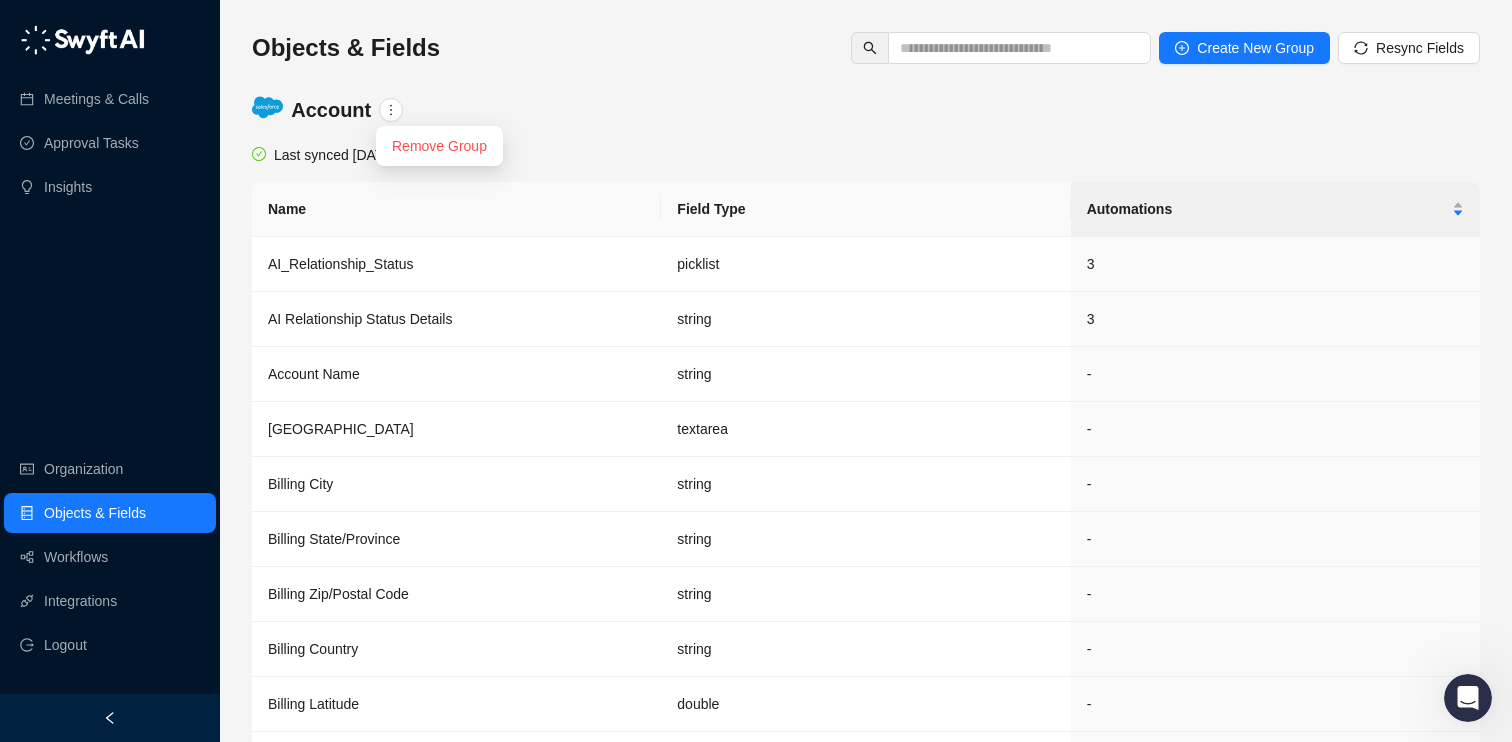 click on "Account" at bounding box center [866, 110] 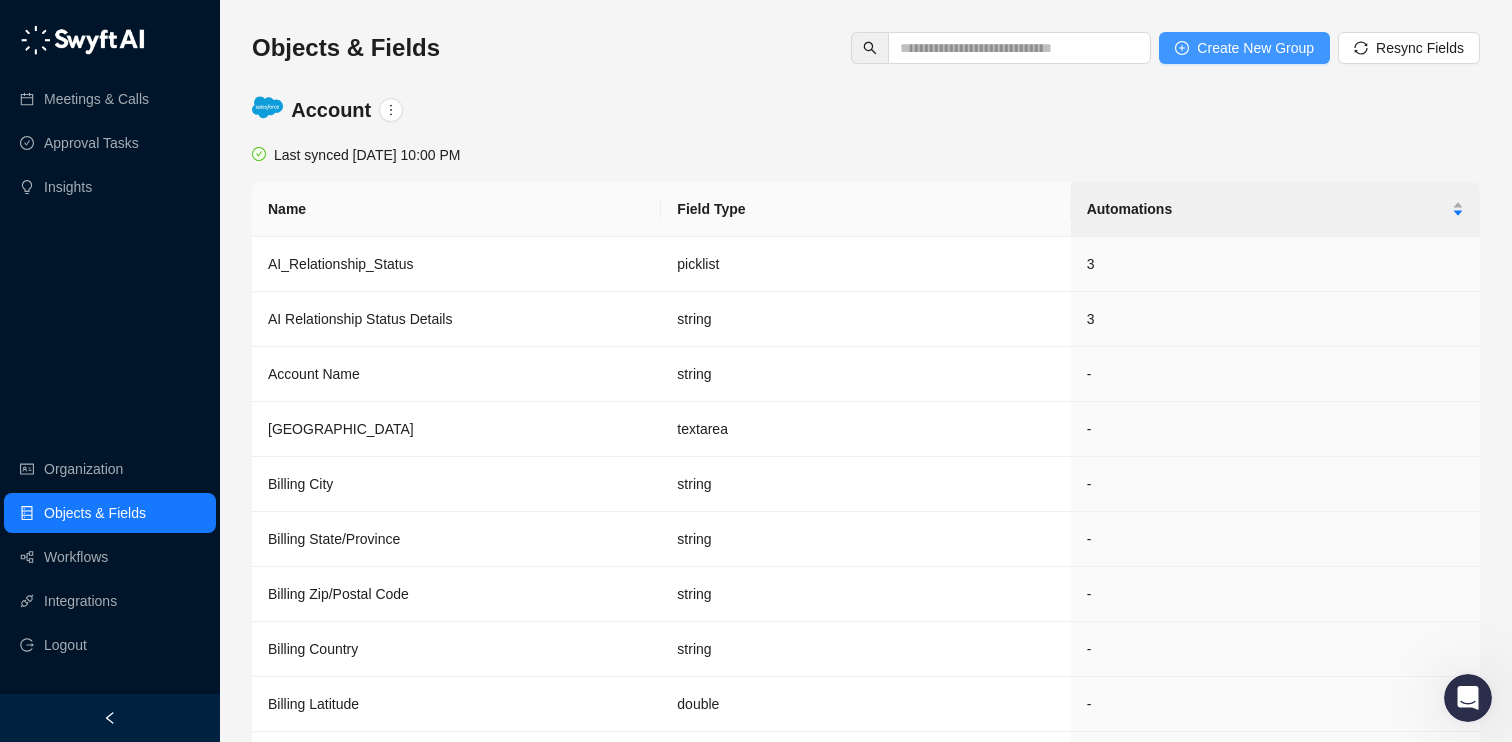 click on "Create New Group" at bounding box center [1255, 48] 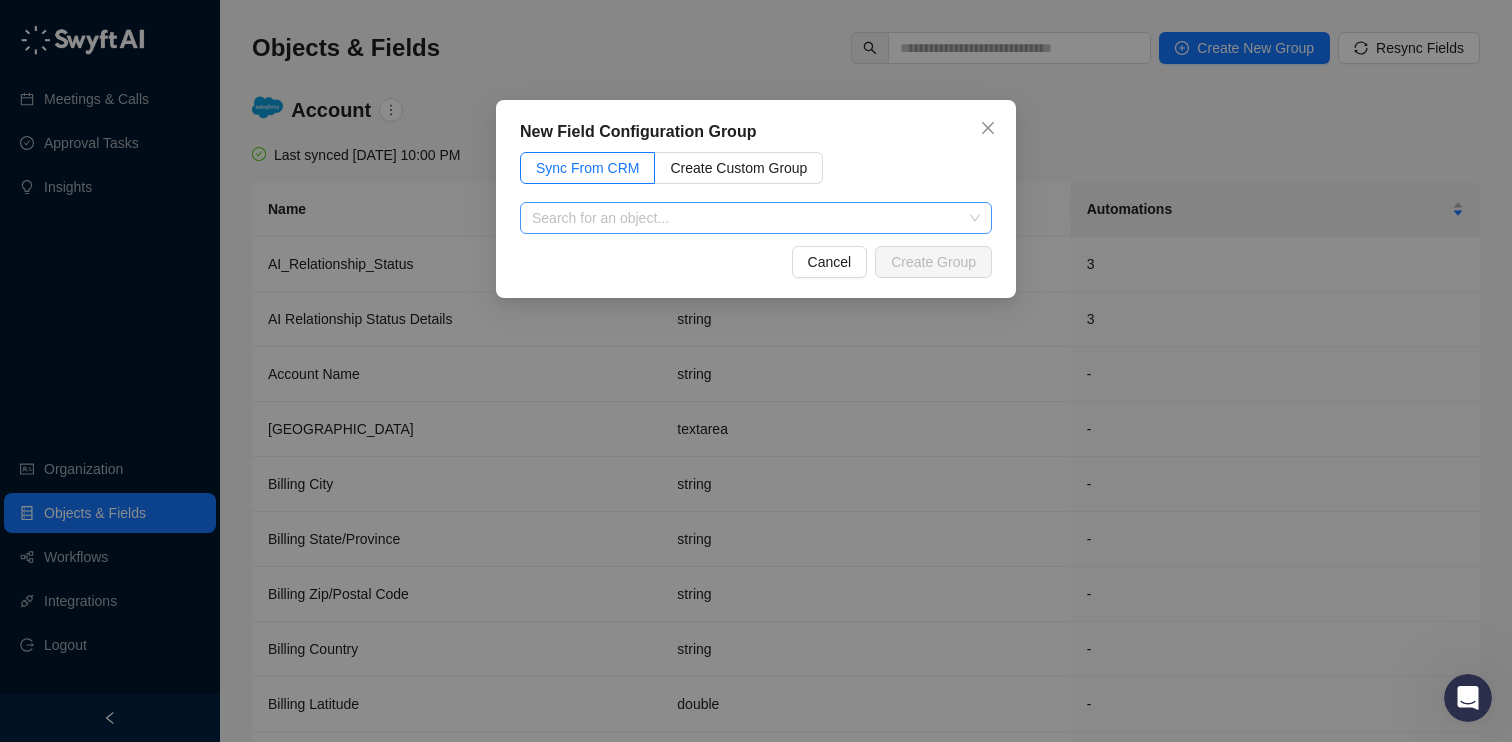click at bounding box center (750, 218) 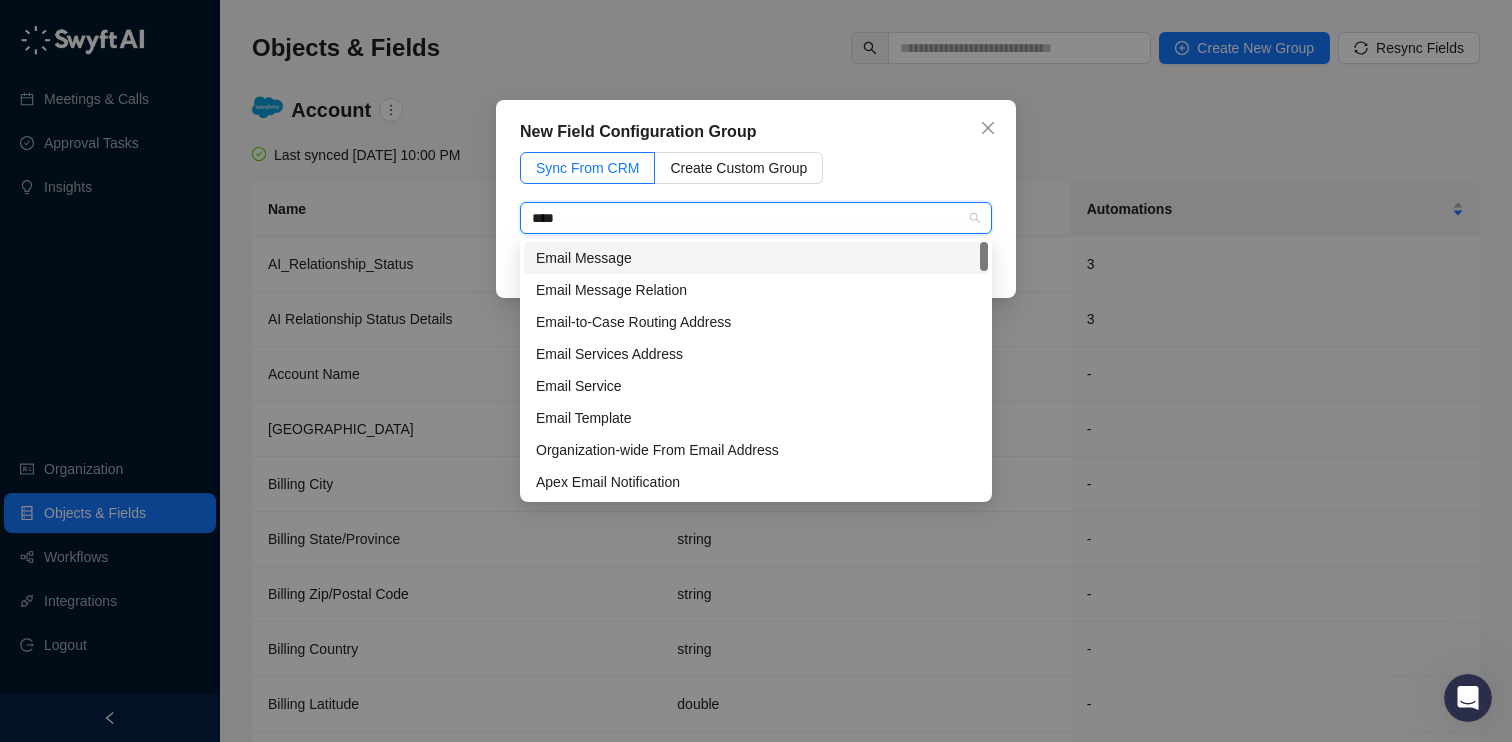 type on "*****" 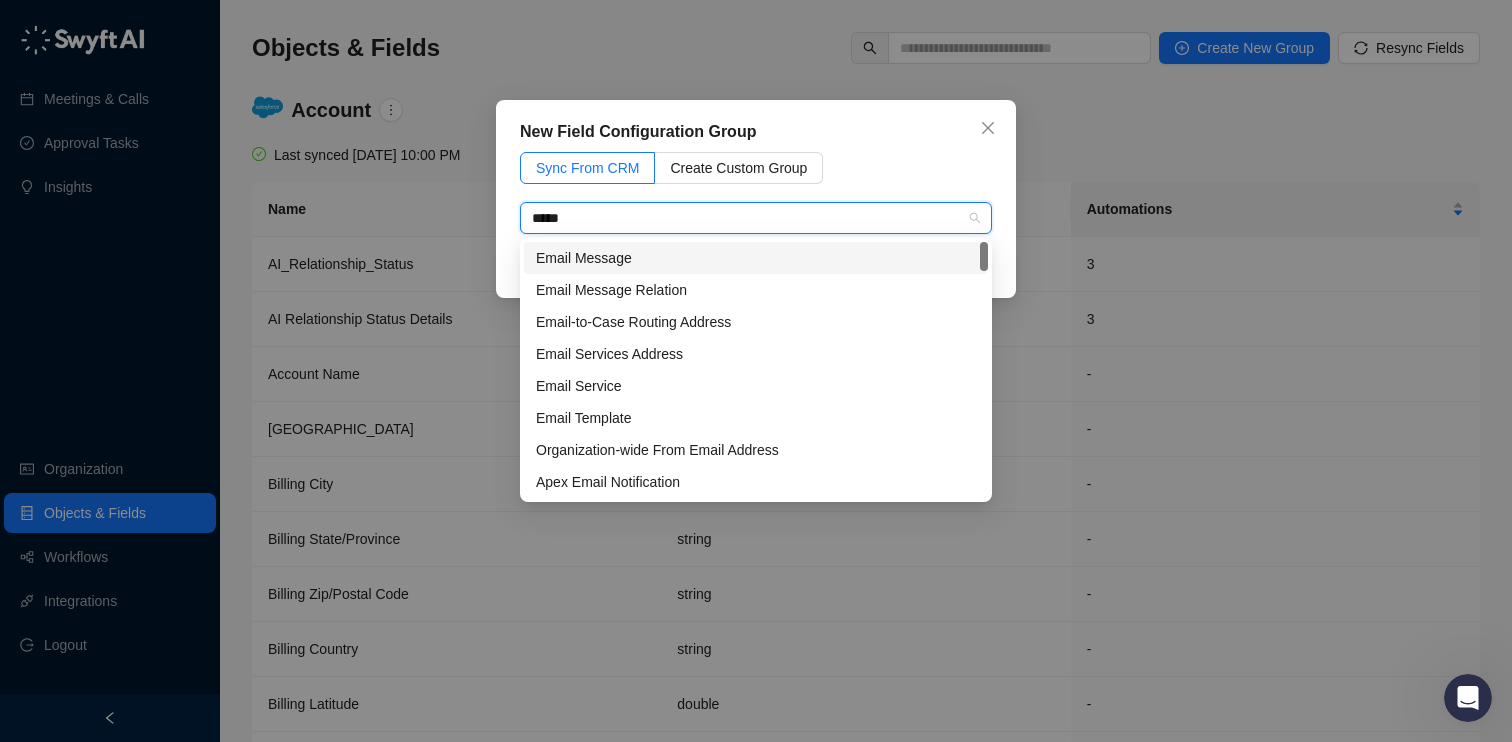 click on "Email Message" at bounding box center (756, 258) 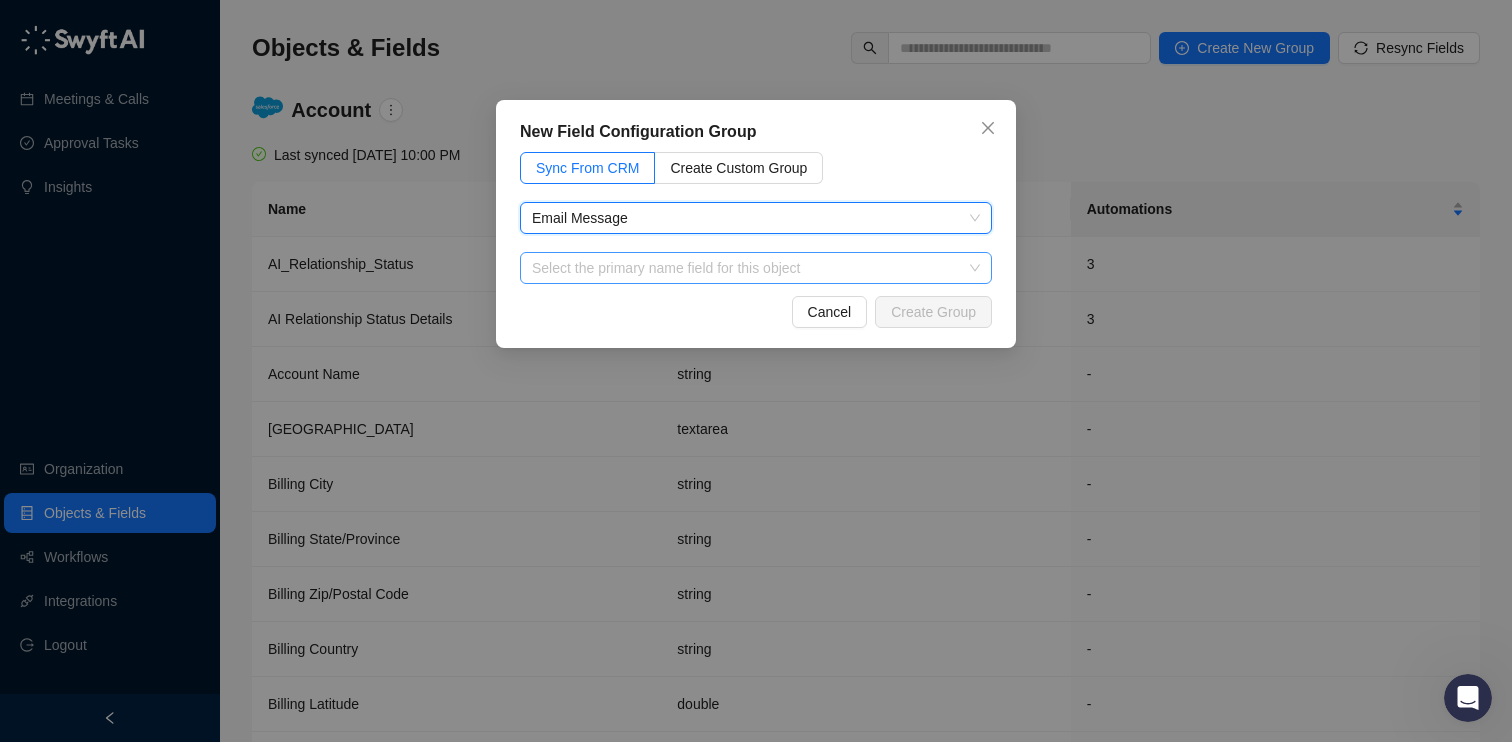 click at bounding box center (750, 268) 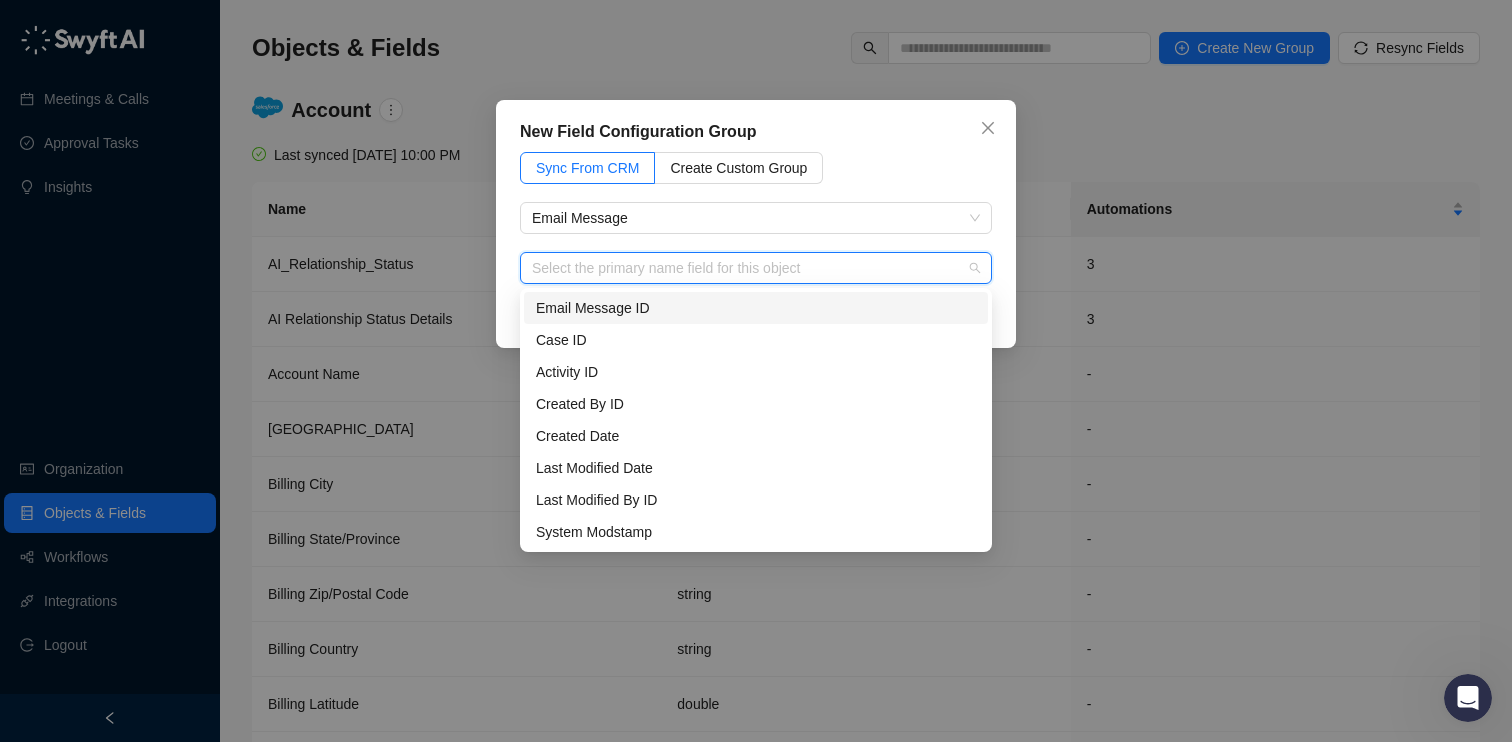click at bounding box center (750, 268) 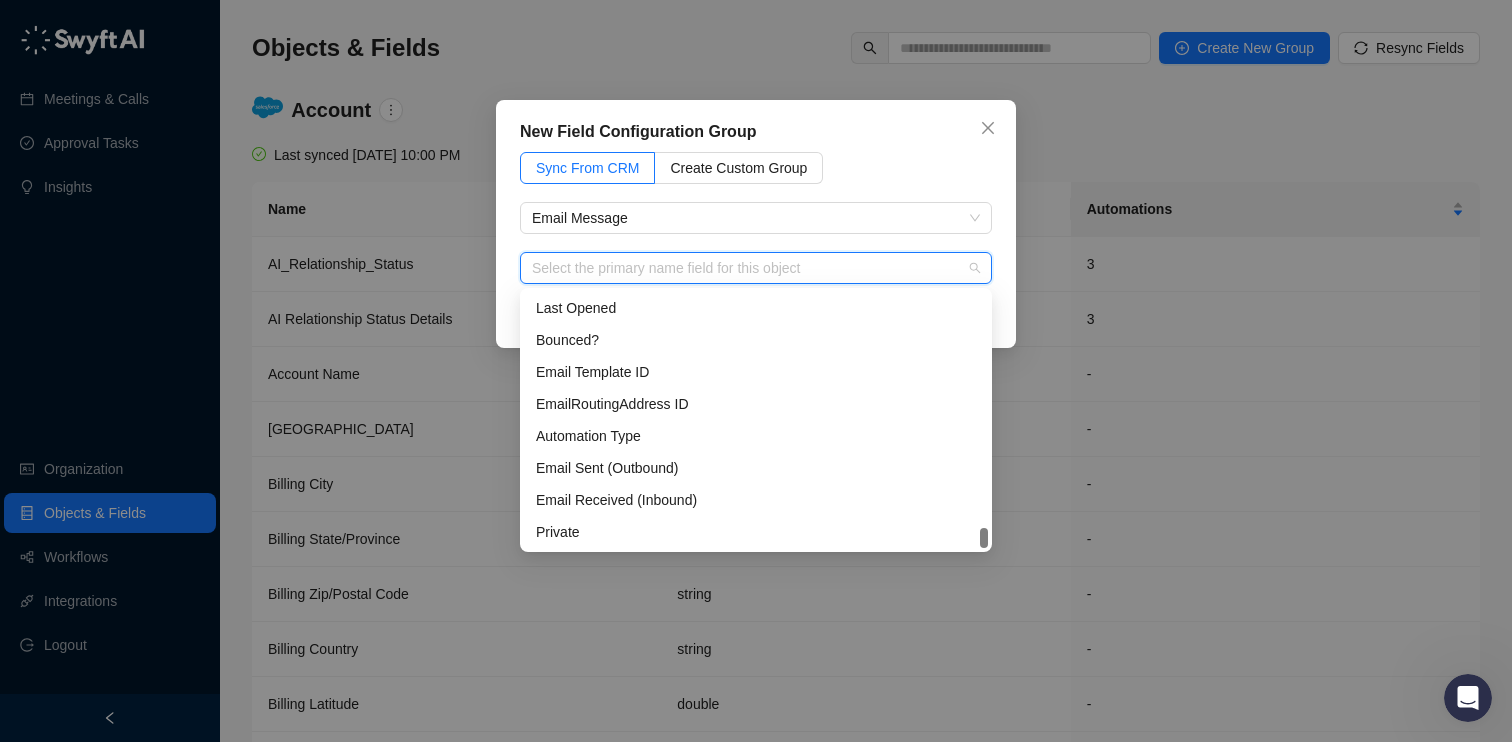 scroll, scrollTop: 0, scrollLeft: 0, axis: both 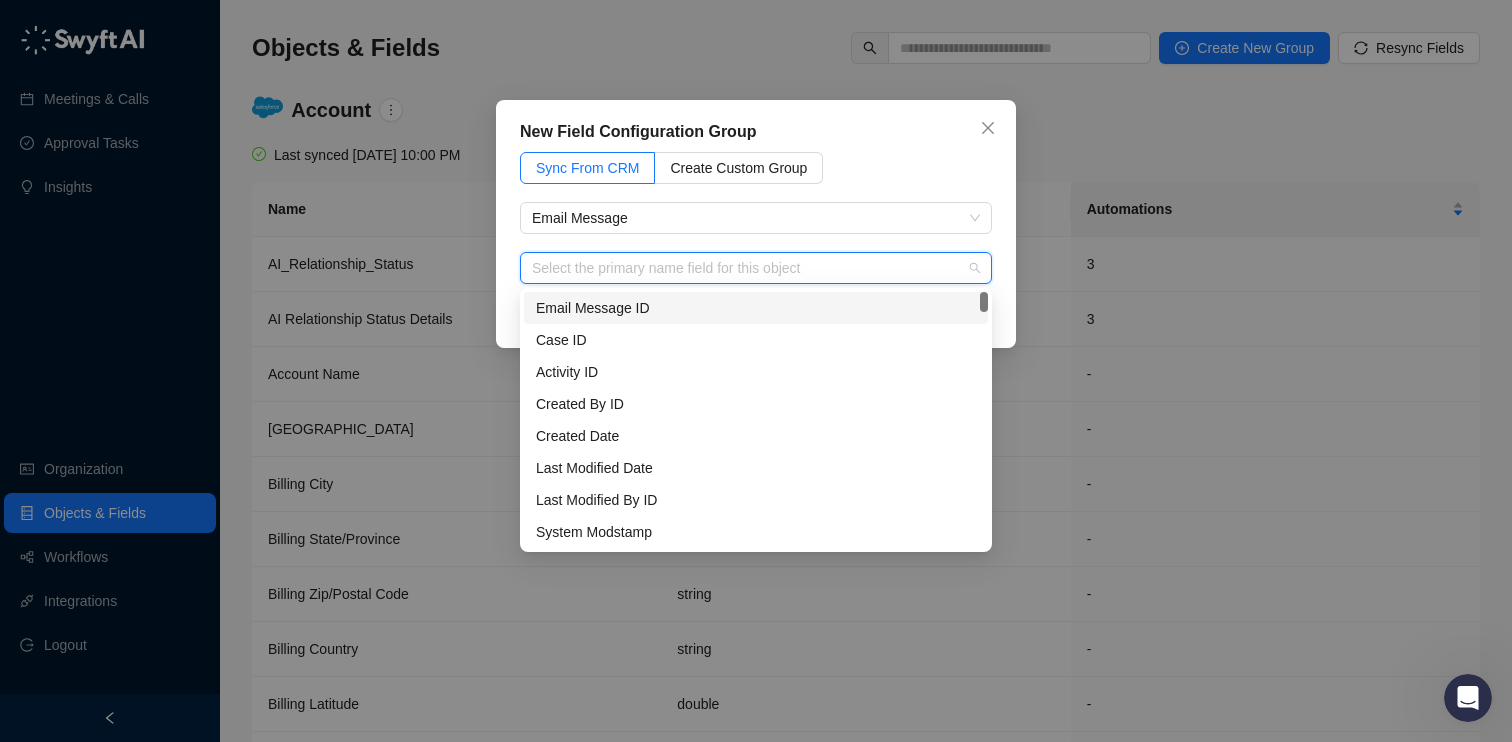 click on "Email Message ID" at bounding box center (756, 308) 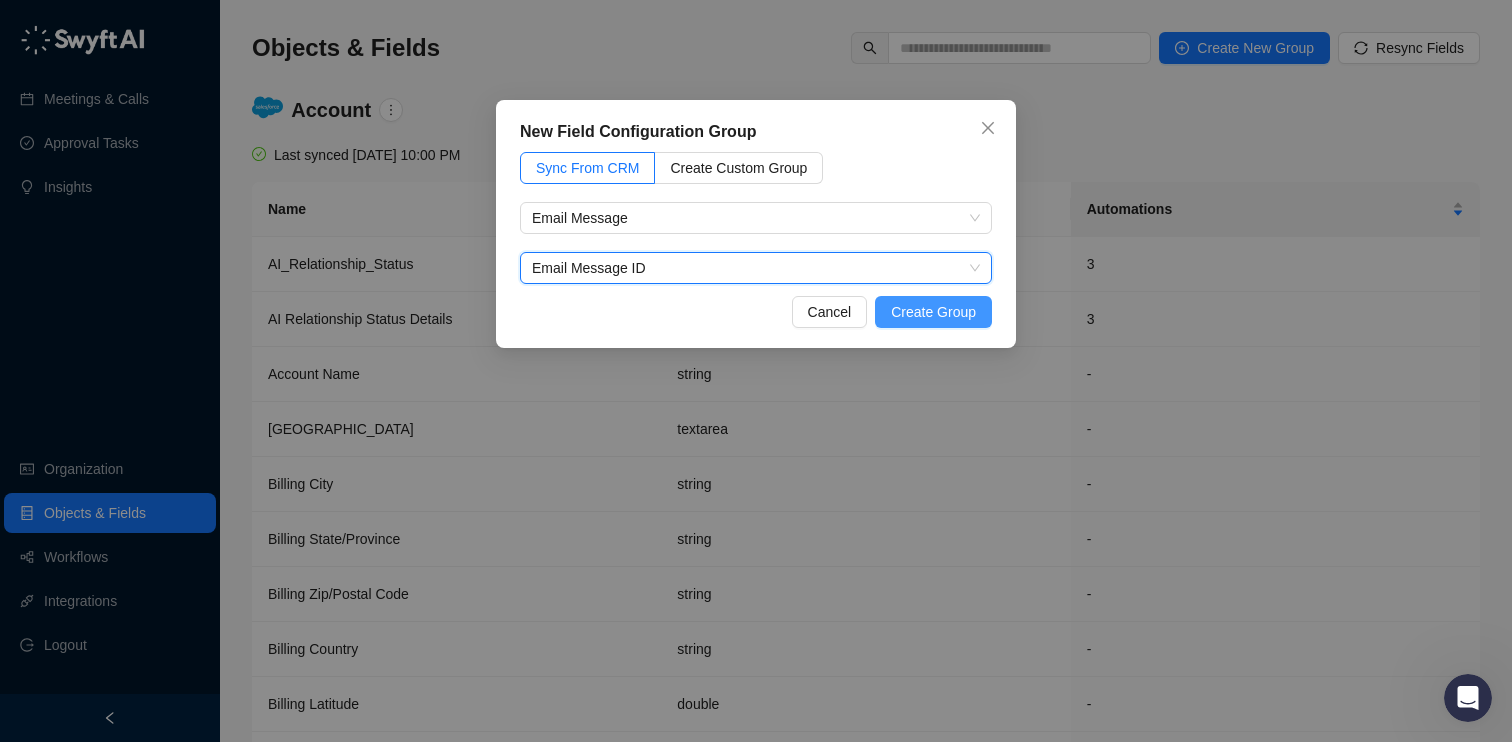 click on "Create Group" at bounding box center [933, 312] 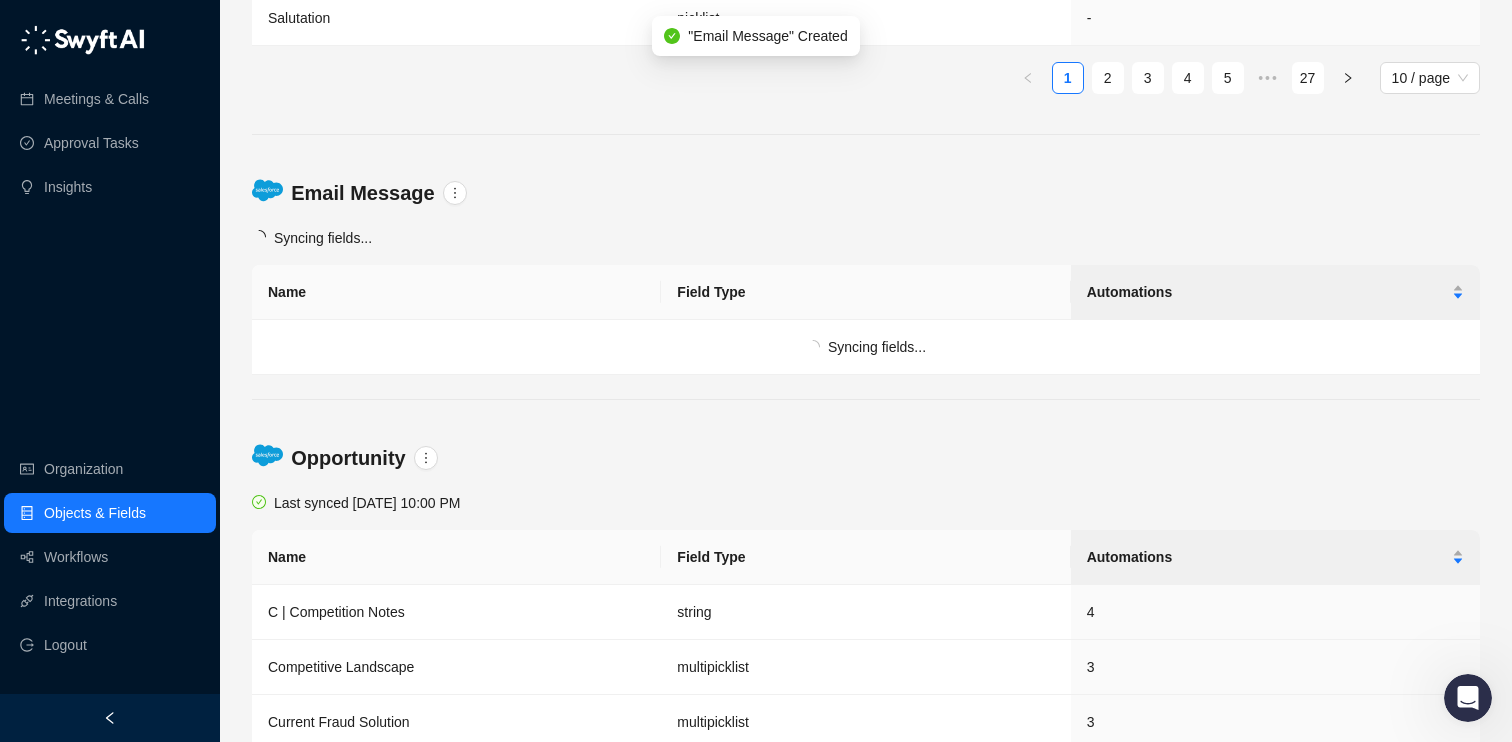 scroll, scrollTop: 2388, scrollLeft: 0, axis: vertical 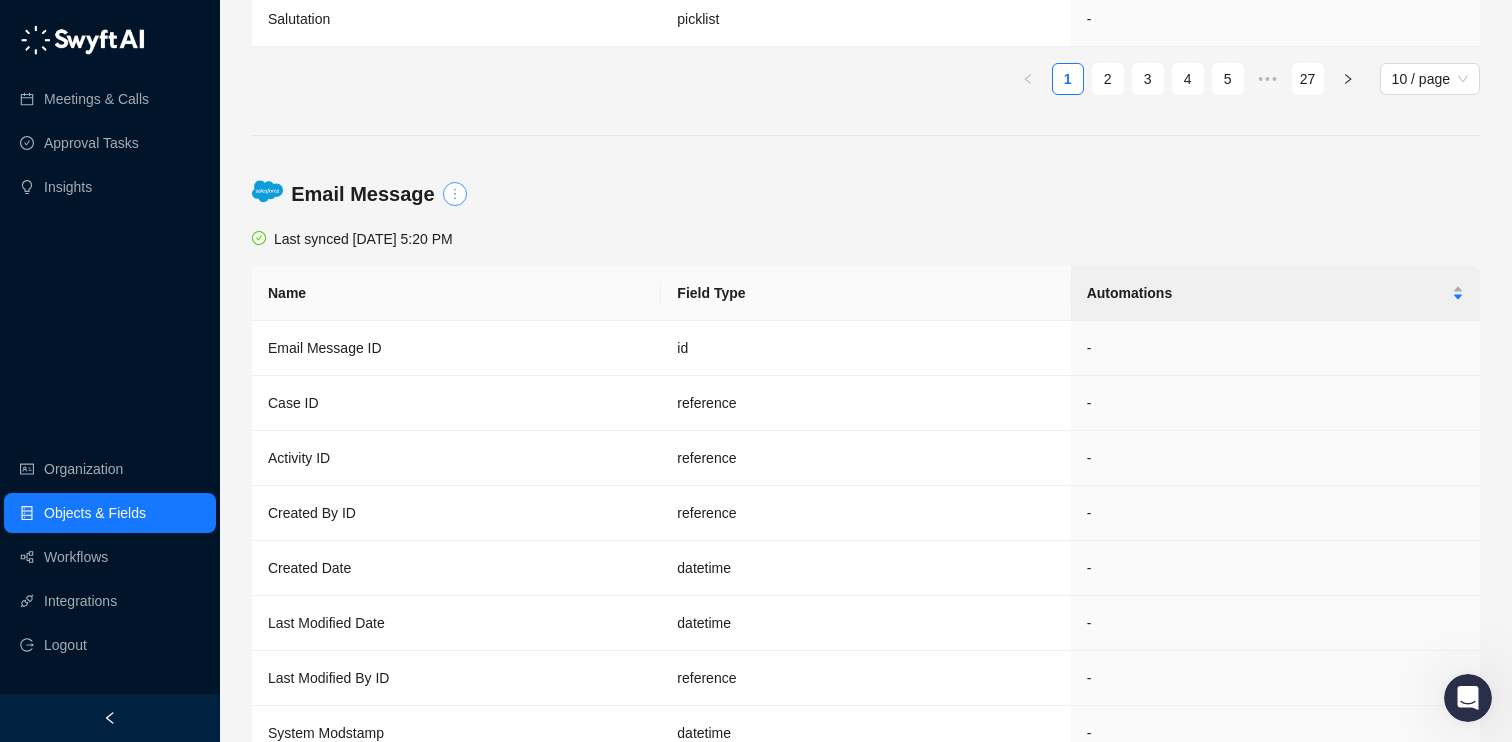click 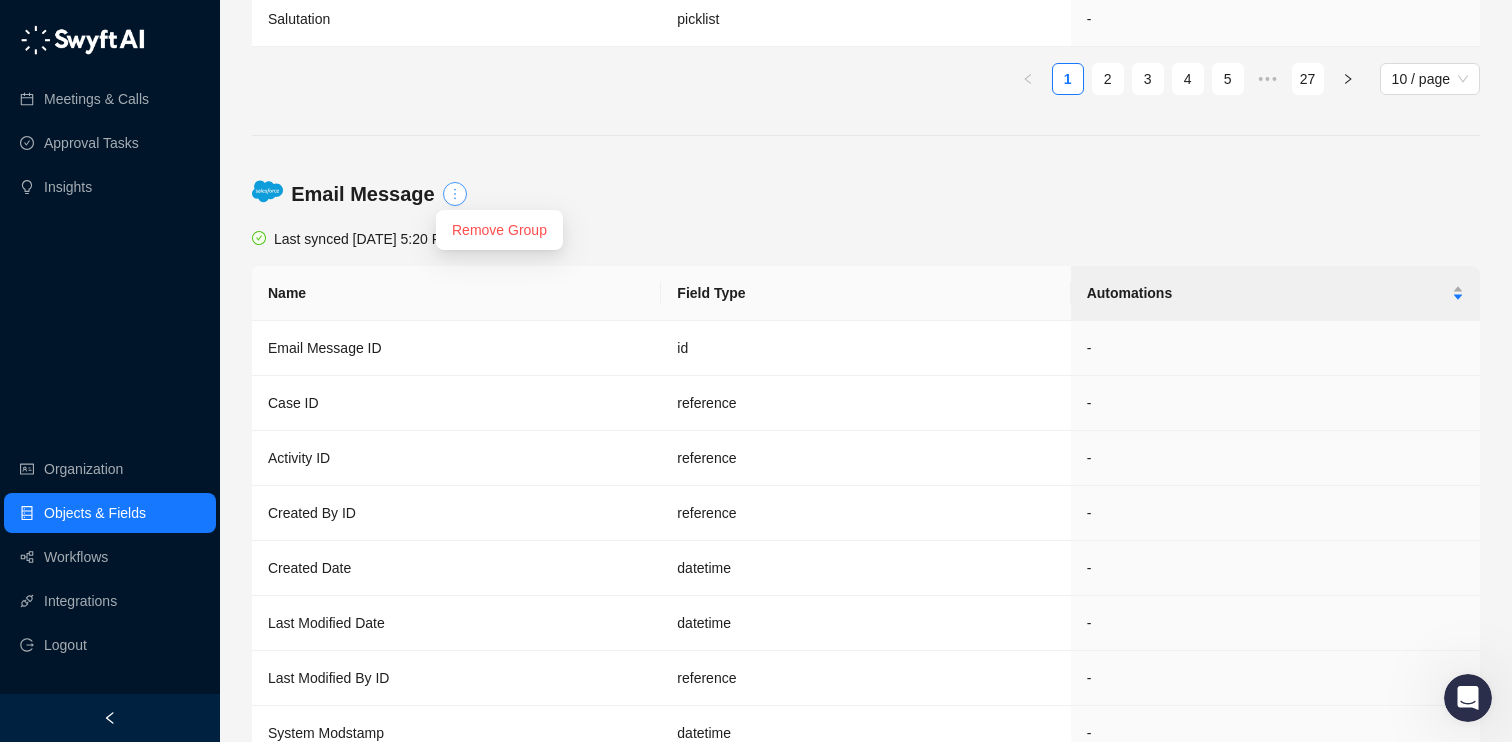 click 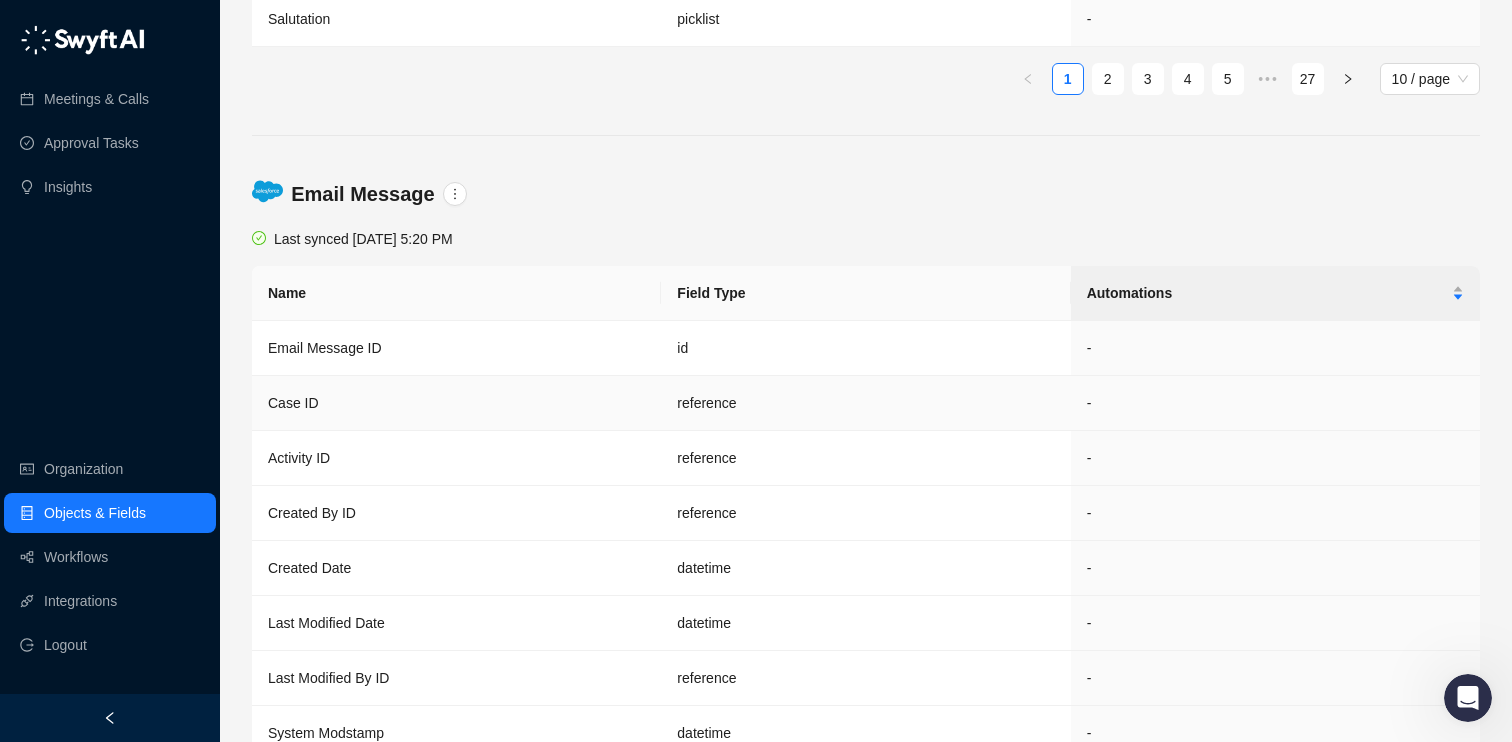 click on "reference" at bounding box center [865, 403] 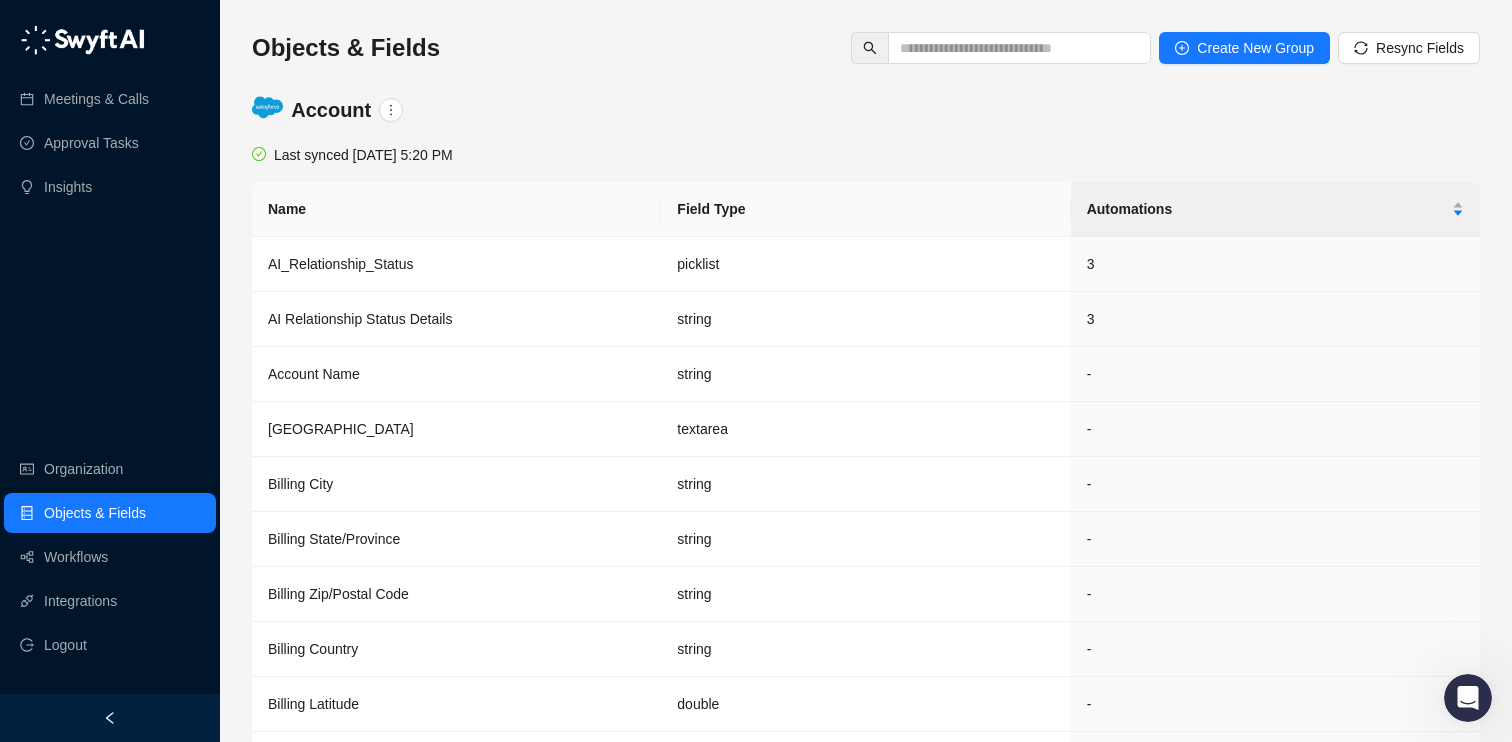 scroll, scrollTop: 2388, scrollLeft: 0, axis: vertical 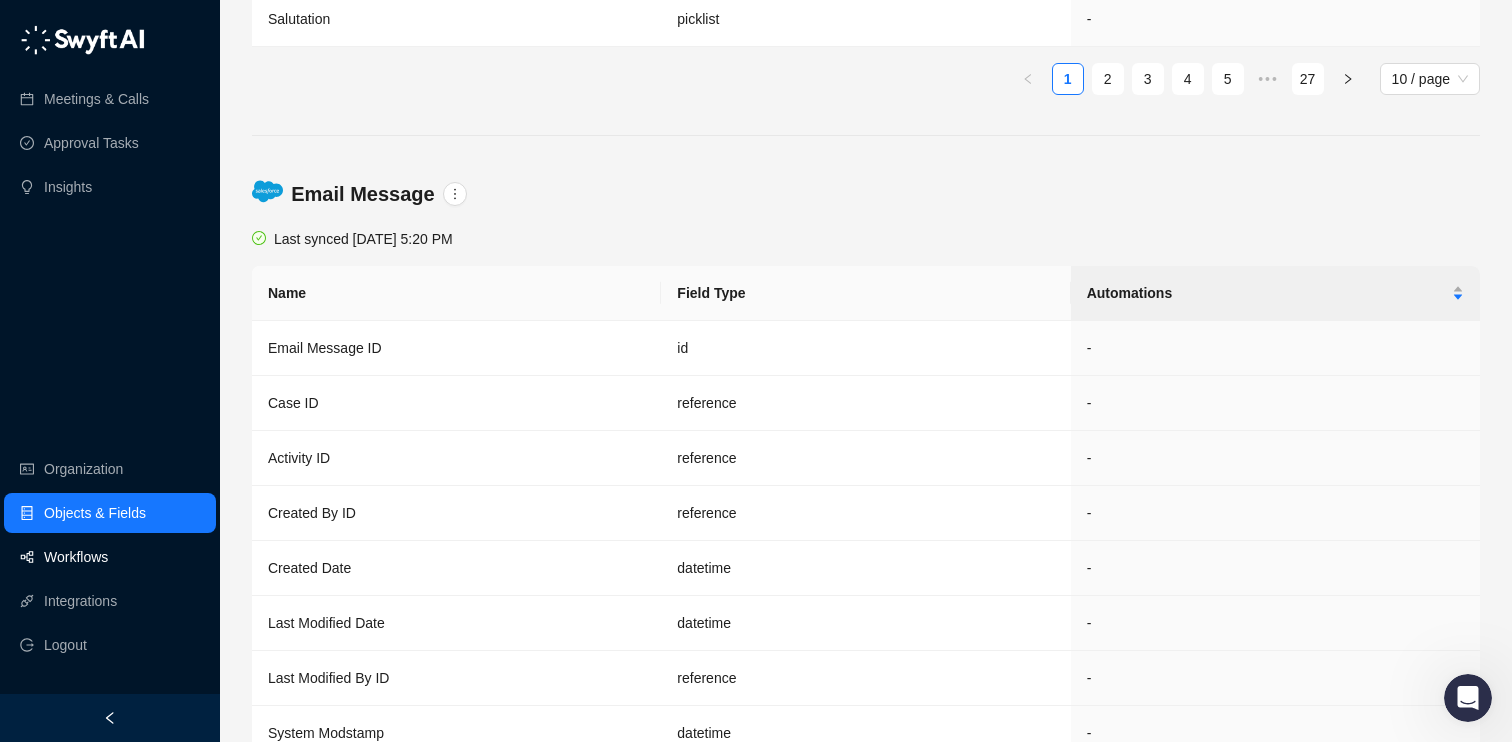 click on "Workflows" at bounding box center (76, 557) 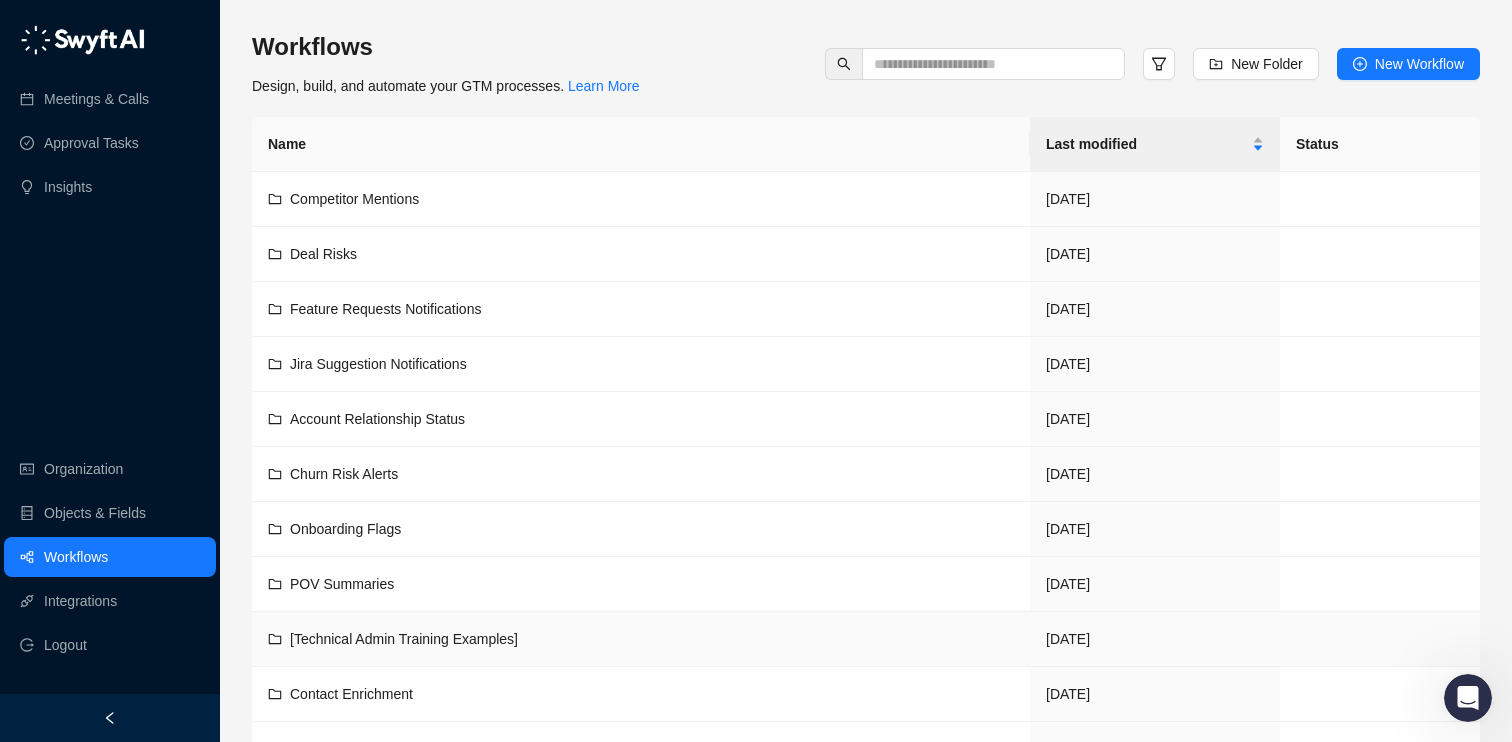 scroll, scrollTop: 328, scrollLeft: 0, axis: vertical 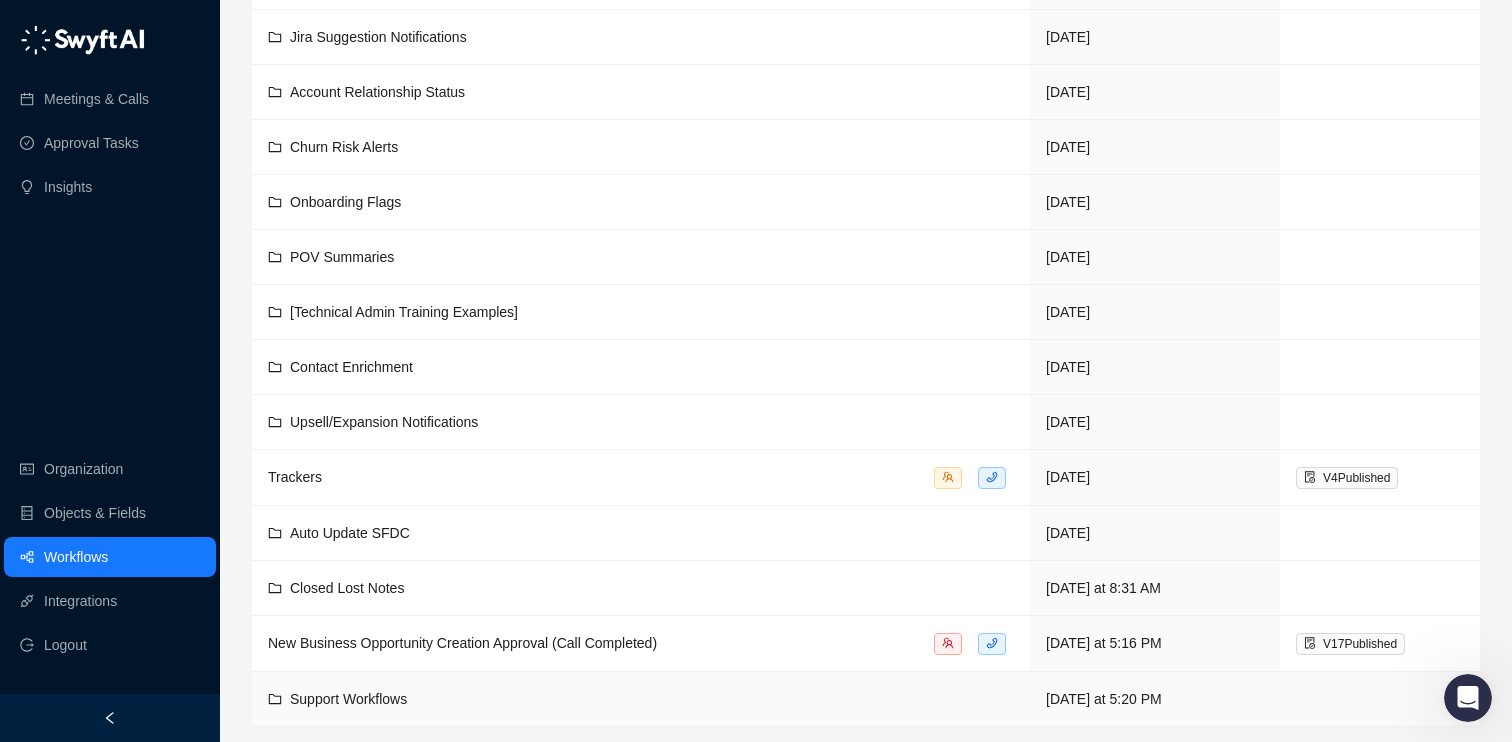 click on "Support Workflows" at bounding box center [641, 699] 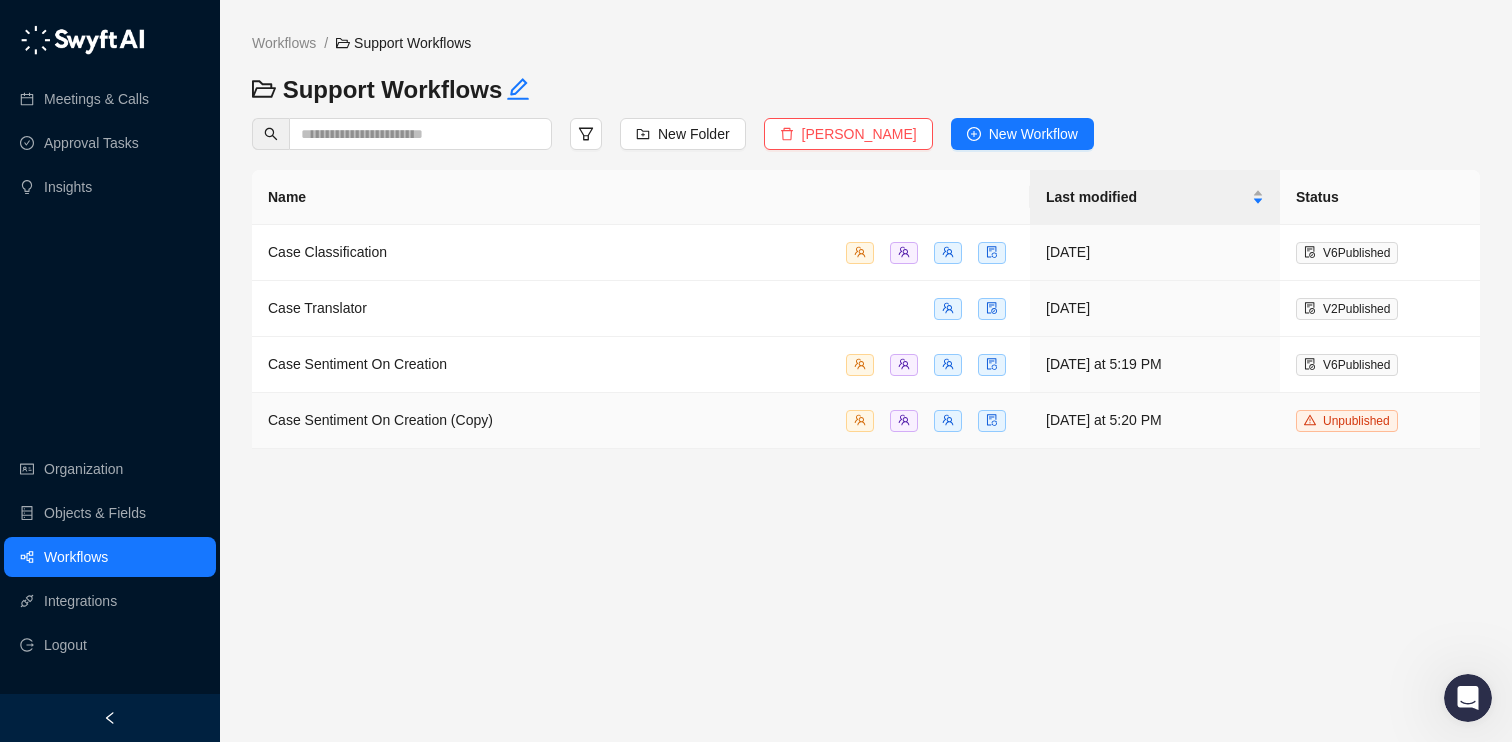 click on "Case Sentiment On Creation (Copy)" at bounding box center [641, 420] 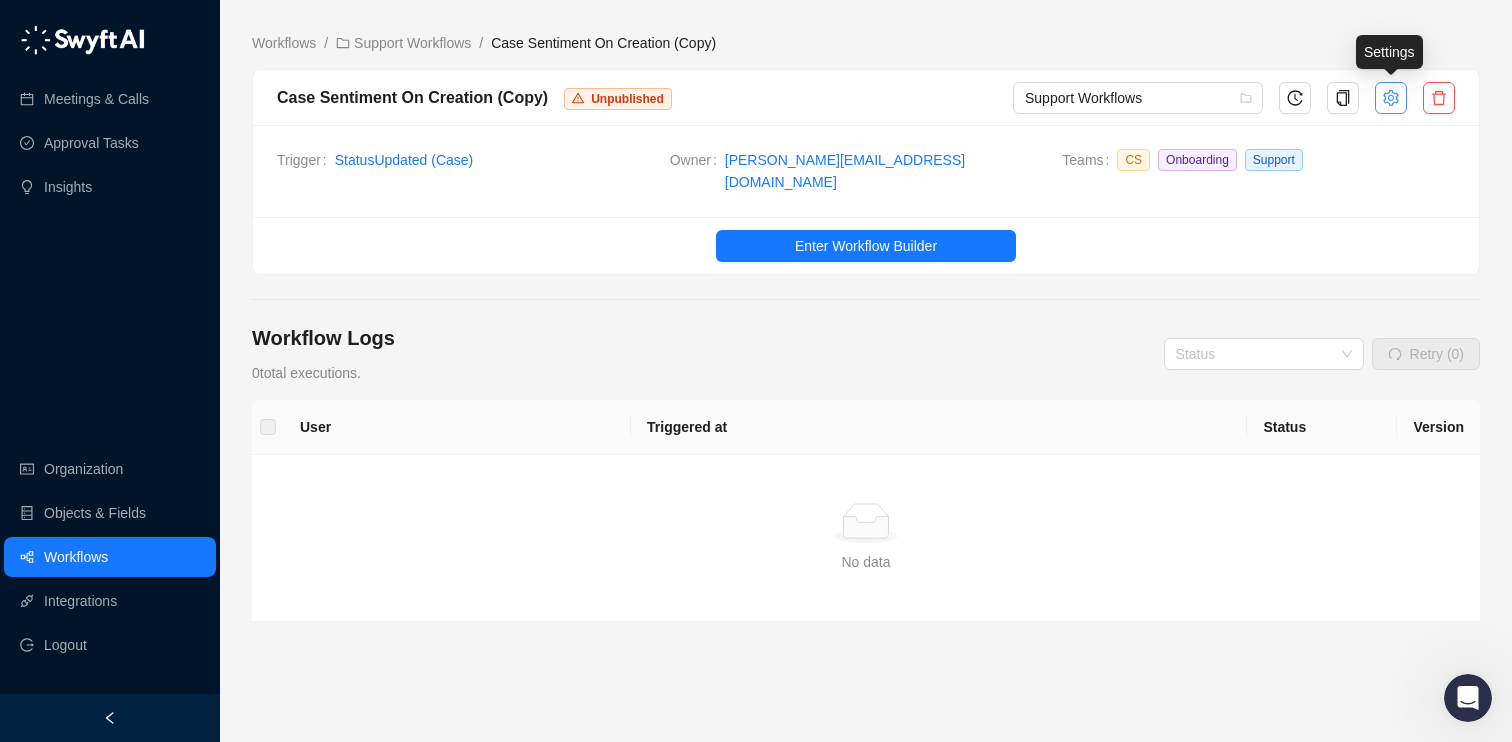 click 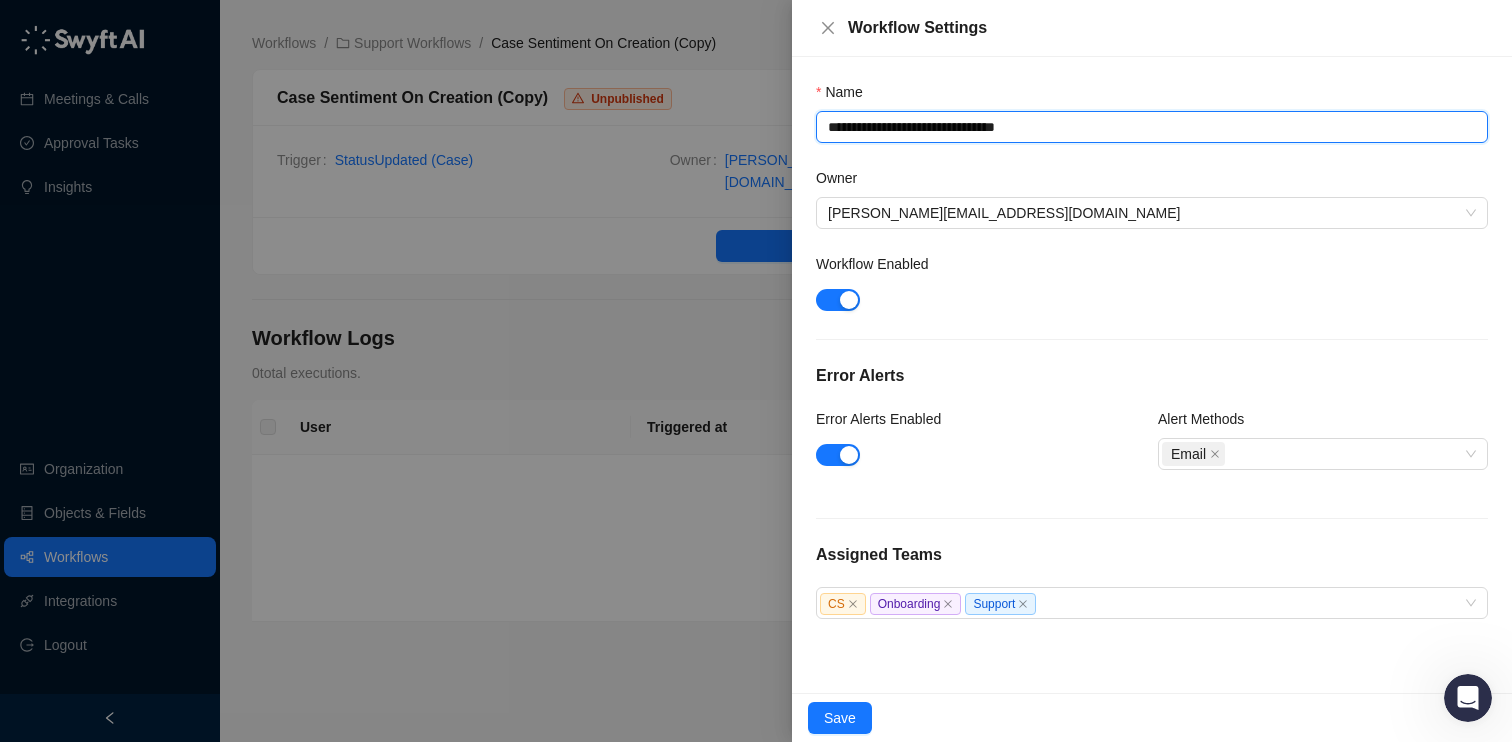 drag, startPoint x: 957, startPoint y: 126, endPoint x: 1145, endPoint y: 126, distance: 188 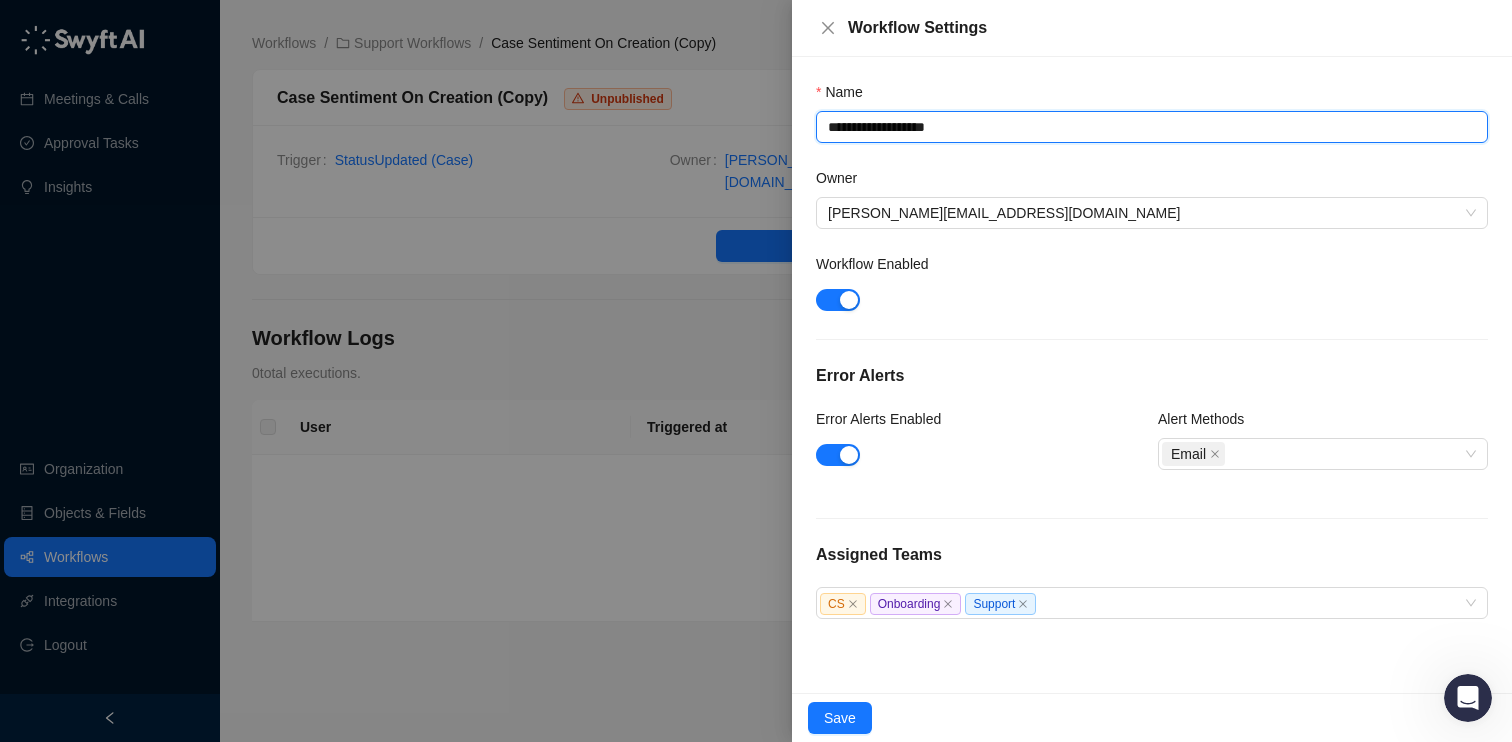 type on "**********" 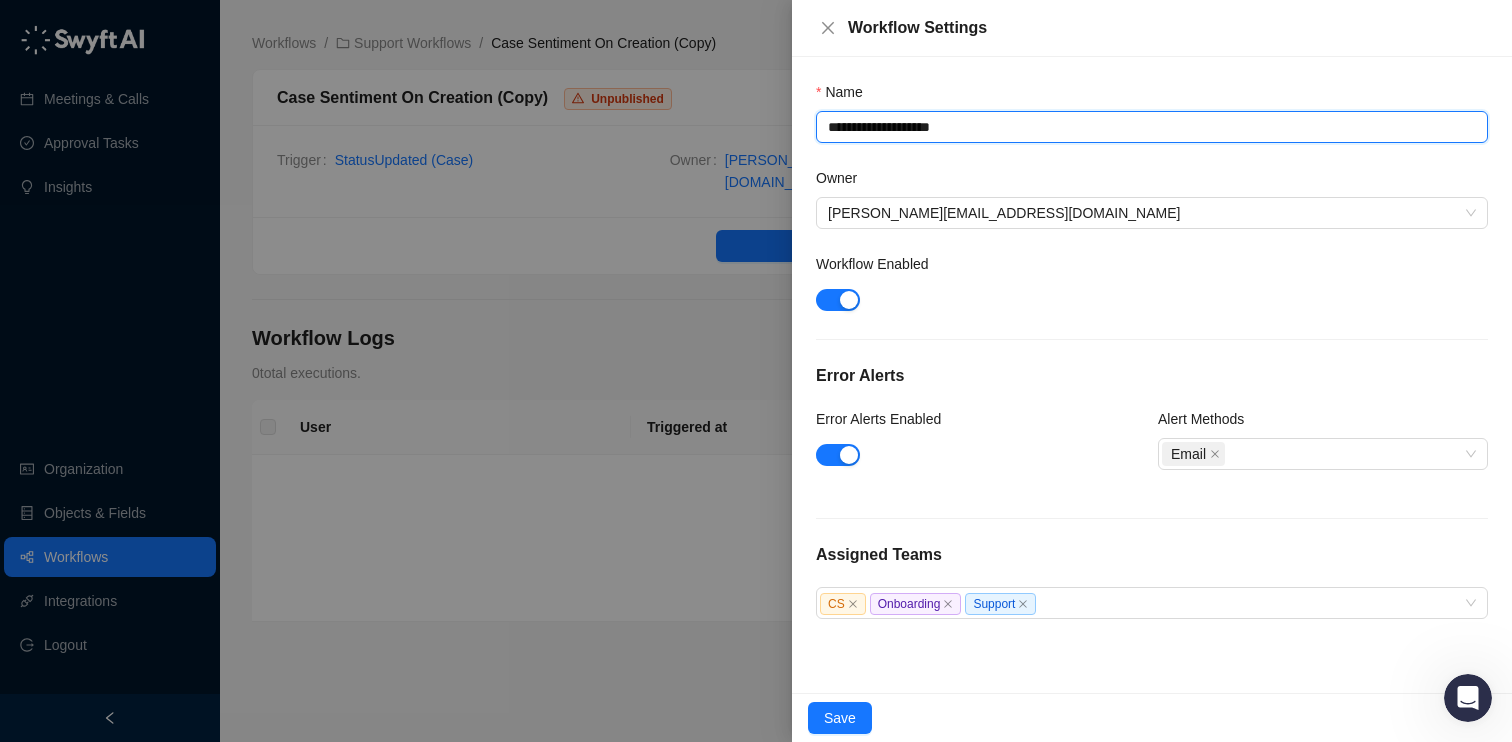 type on "**********" 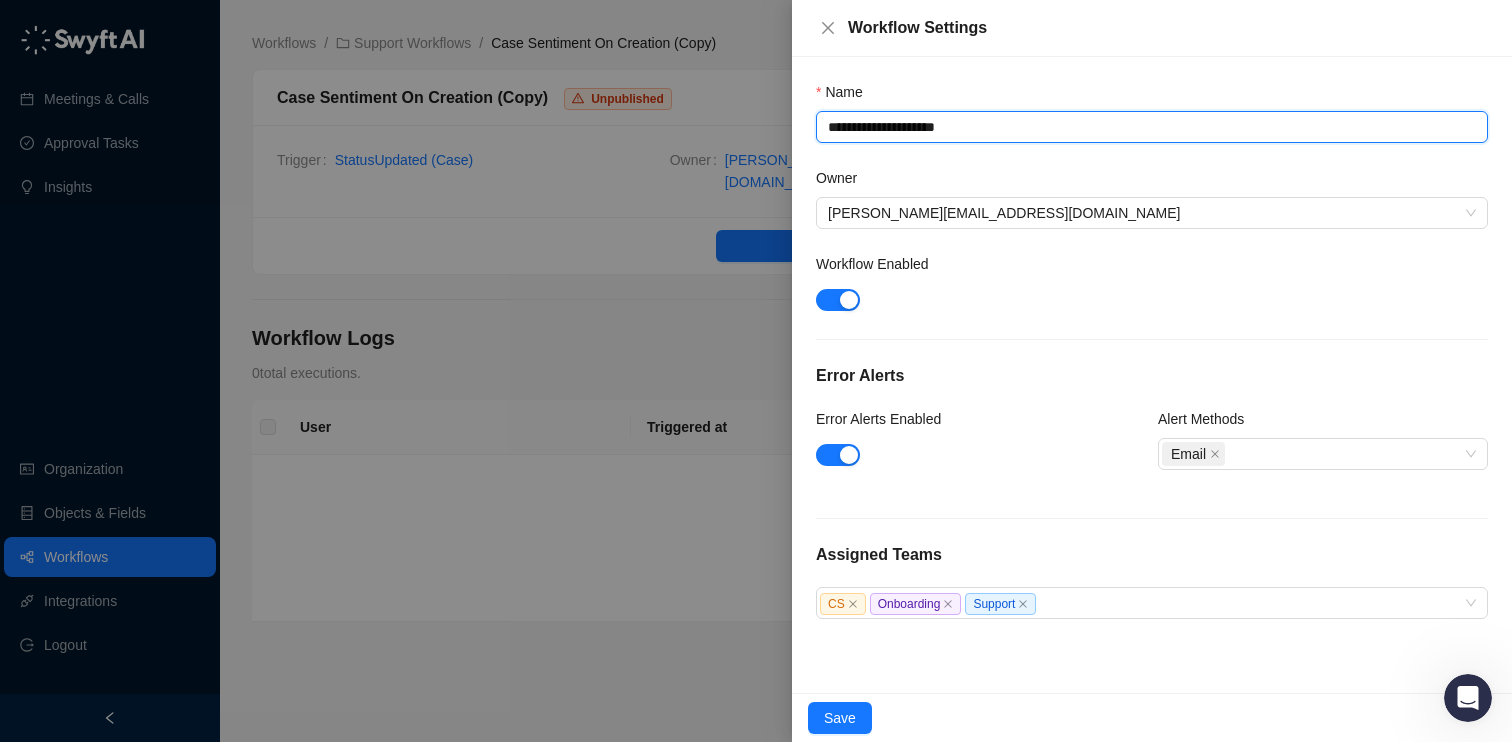 type on "**********" 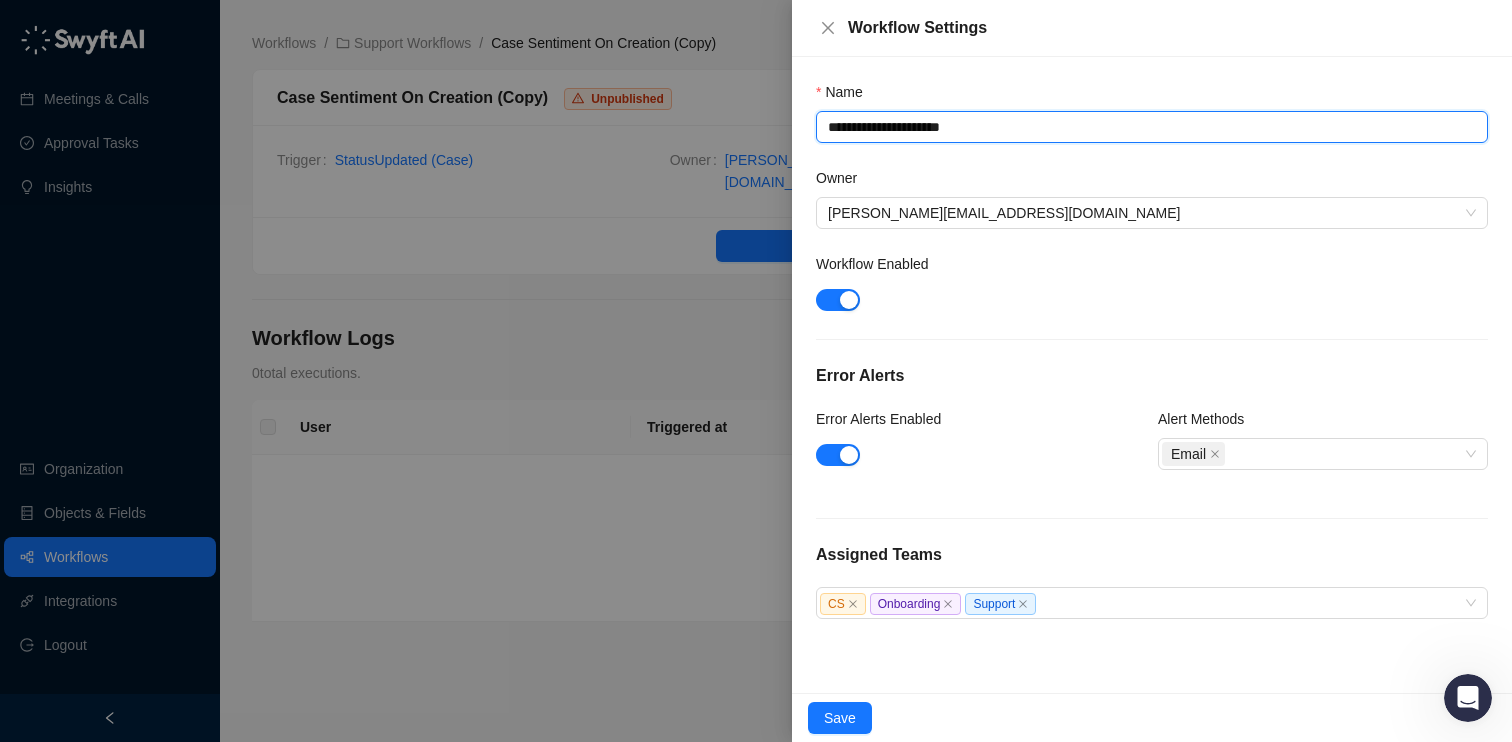 type on "**********" 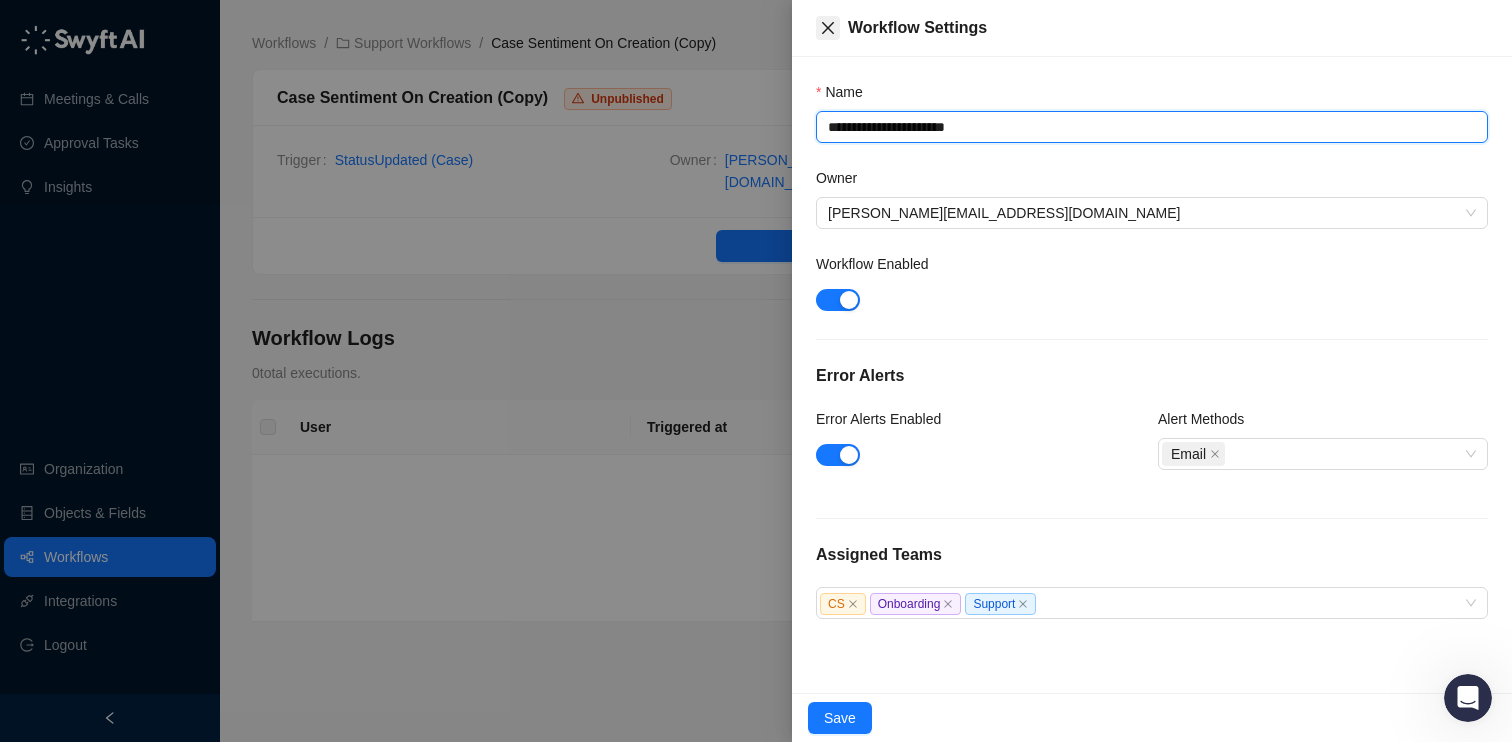 type on "**********" 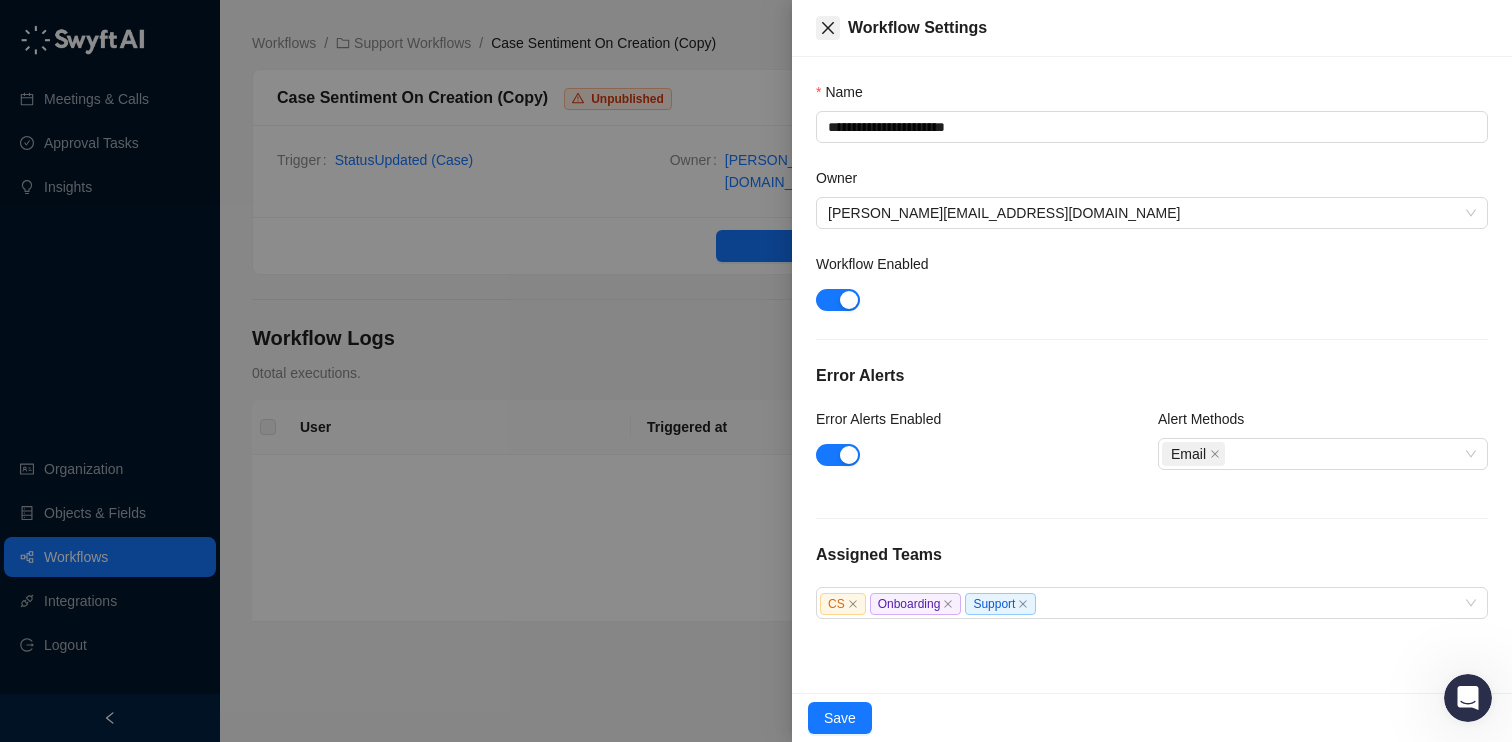 click 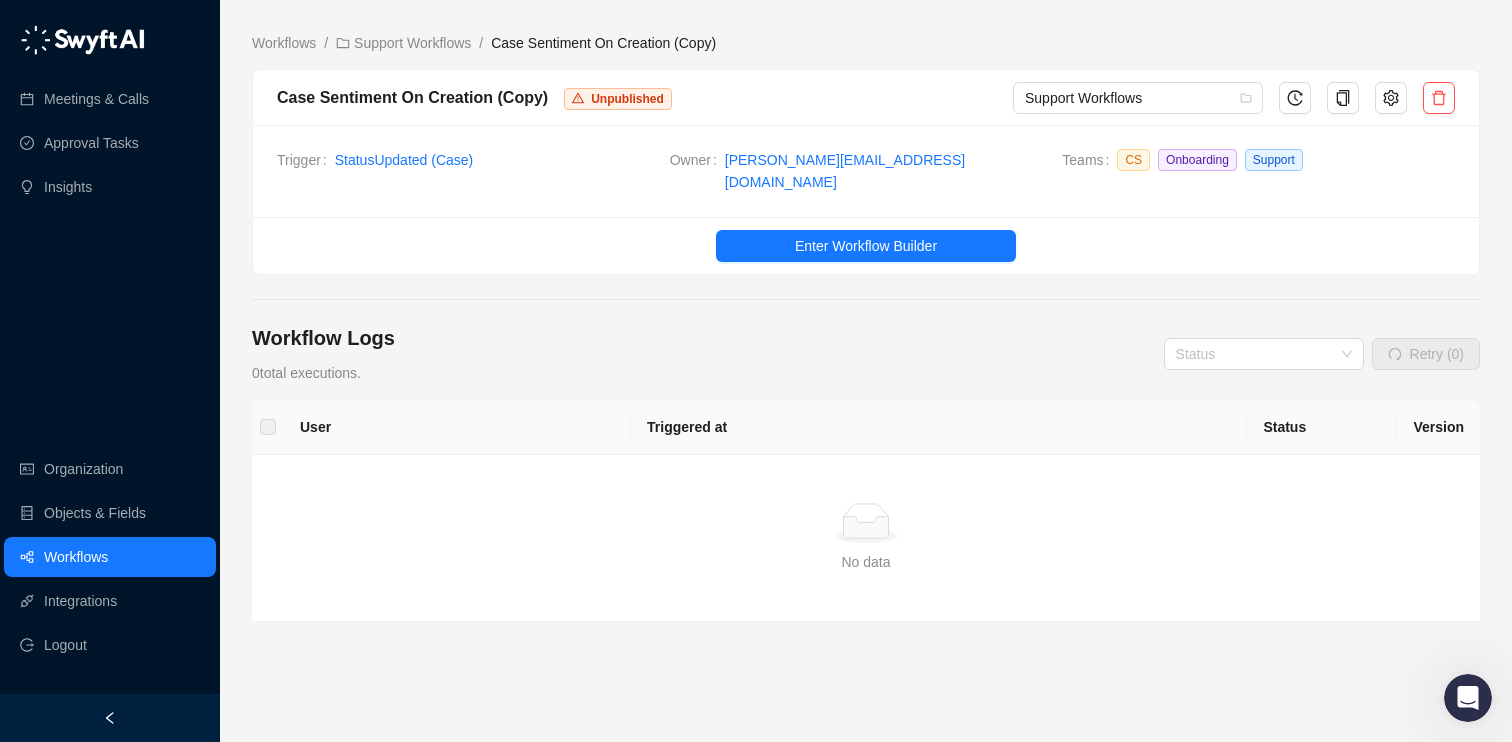 click on "Workflows /   Support Workflows / Case Sentiment On Creation (Copy) Case Sentiment On Creation (Copy)   Unpublished Support Workflows Trigger Status  Updated ( Case ) Owner [PERSON_NAME][EMAIL_ADDRESS][DOMAIN_NAME] Teams CS Onboarding Support Enter Workflow Builder Workflow Logs 0  total executions. Status Retry (0) User Triggered at Status Version Simple Empty No data" at bounding box center [866, 402] 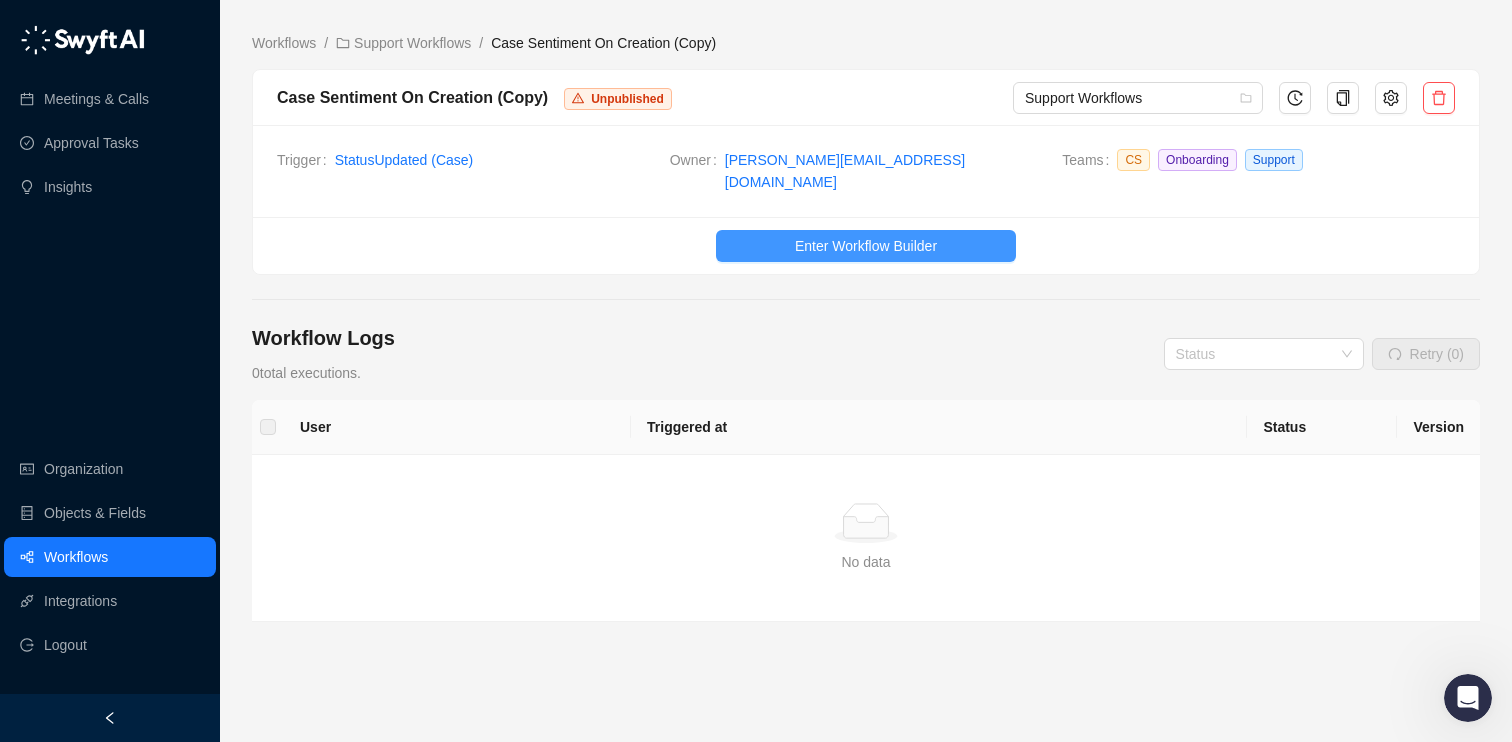 click on "Enter Workflow Builder" at bounding box center (866, 246) 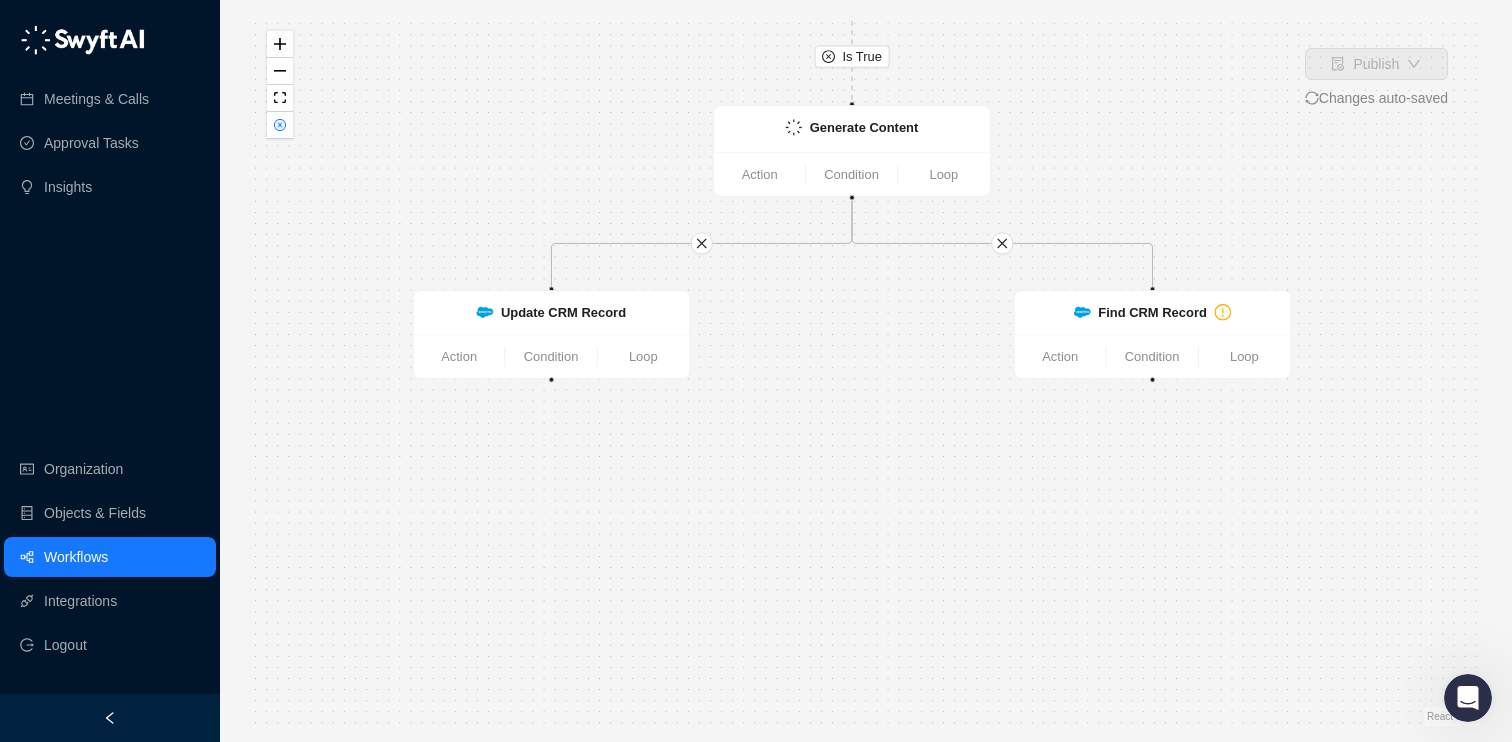 drag, startPoint x: 1123, startPoint y: 424, endPoint x: 1097, endPoint y: 99, distance: 326.03833 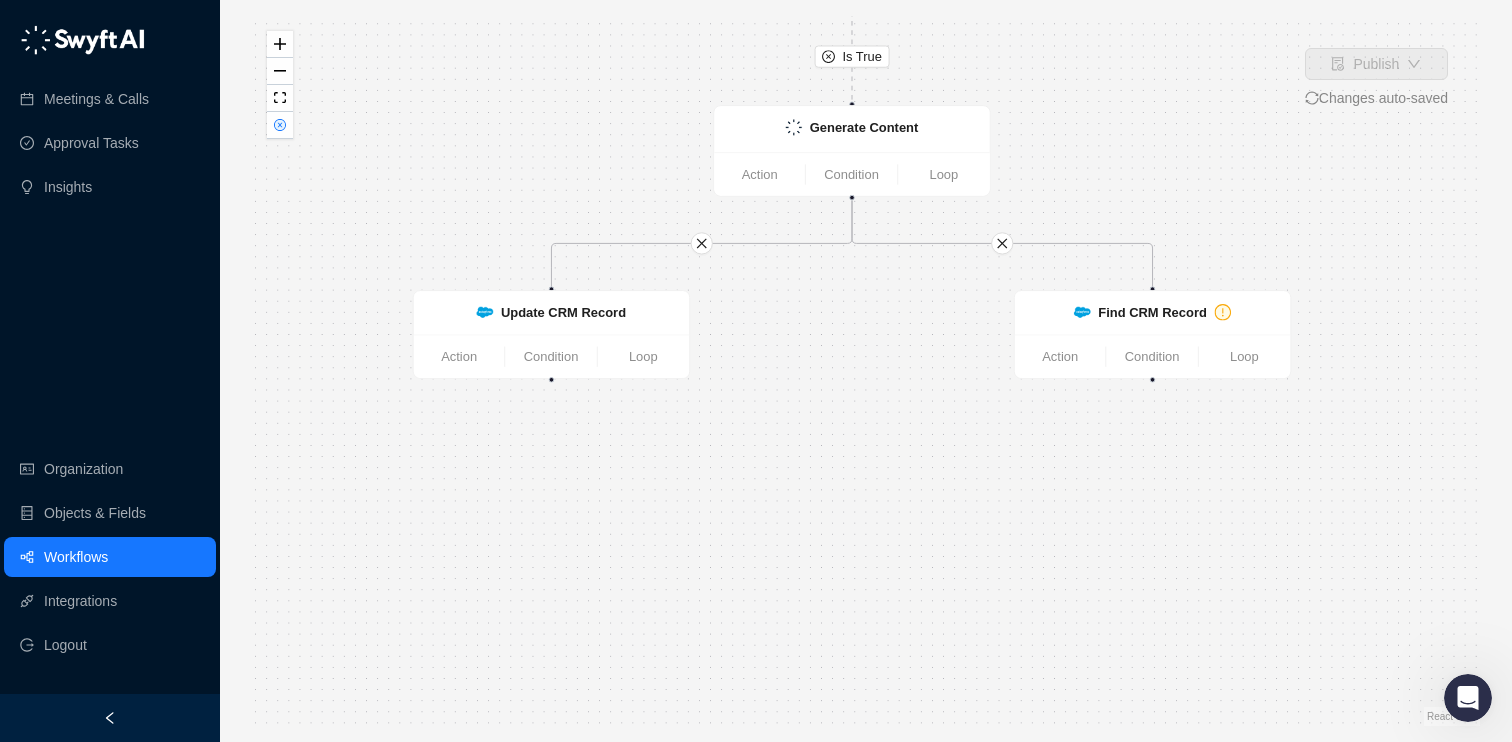 click on "Is True Find CRM Record Action Condition Loop CRM Record Updated Action Condition Loop Condition Add False Action Generate Content Action Condition Loop Update CRM Record Action Condition Loop" at bounding box center (866, 371) 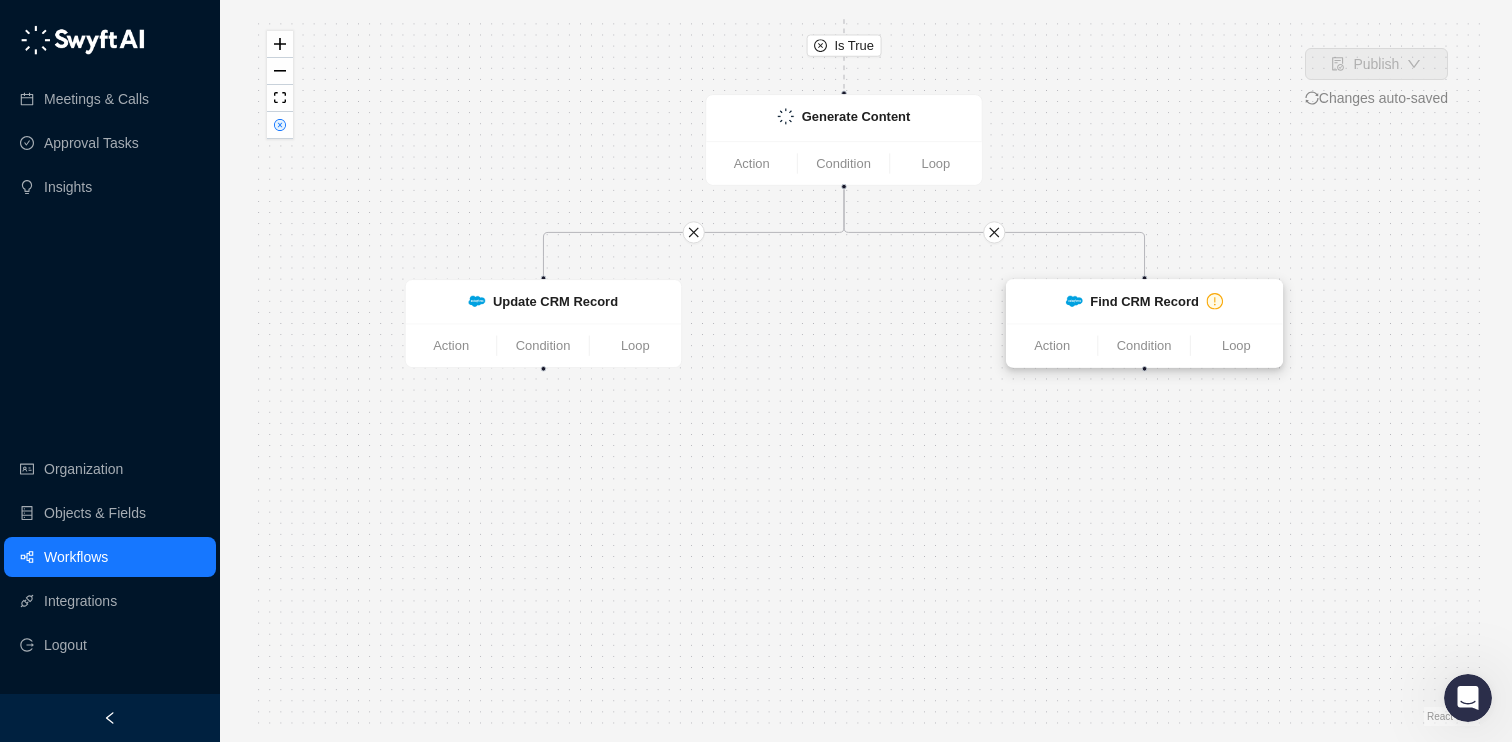 click on "Find CRM Record" at bounding box center [1144, 301] 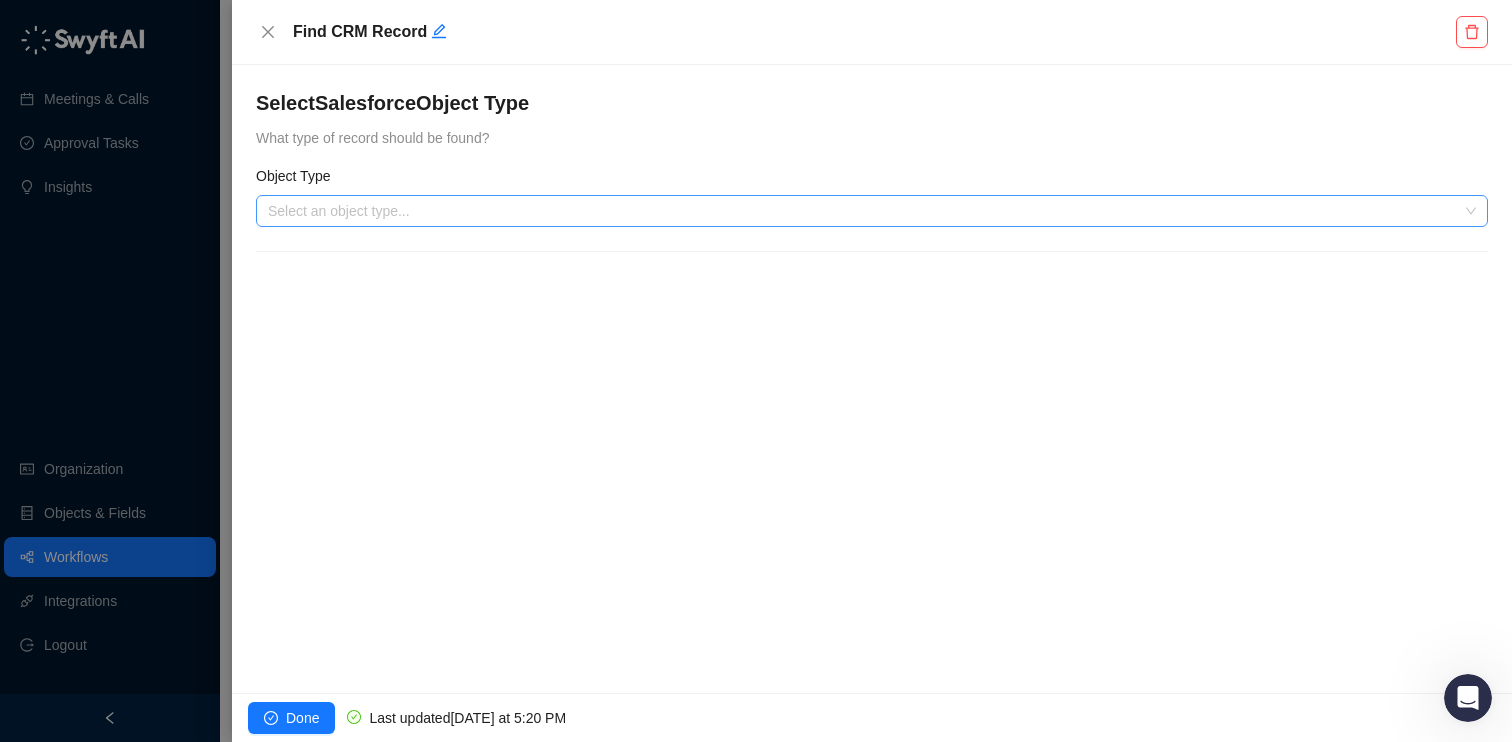 click at bounding box center [866, 211] 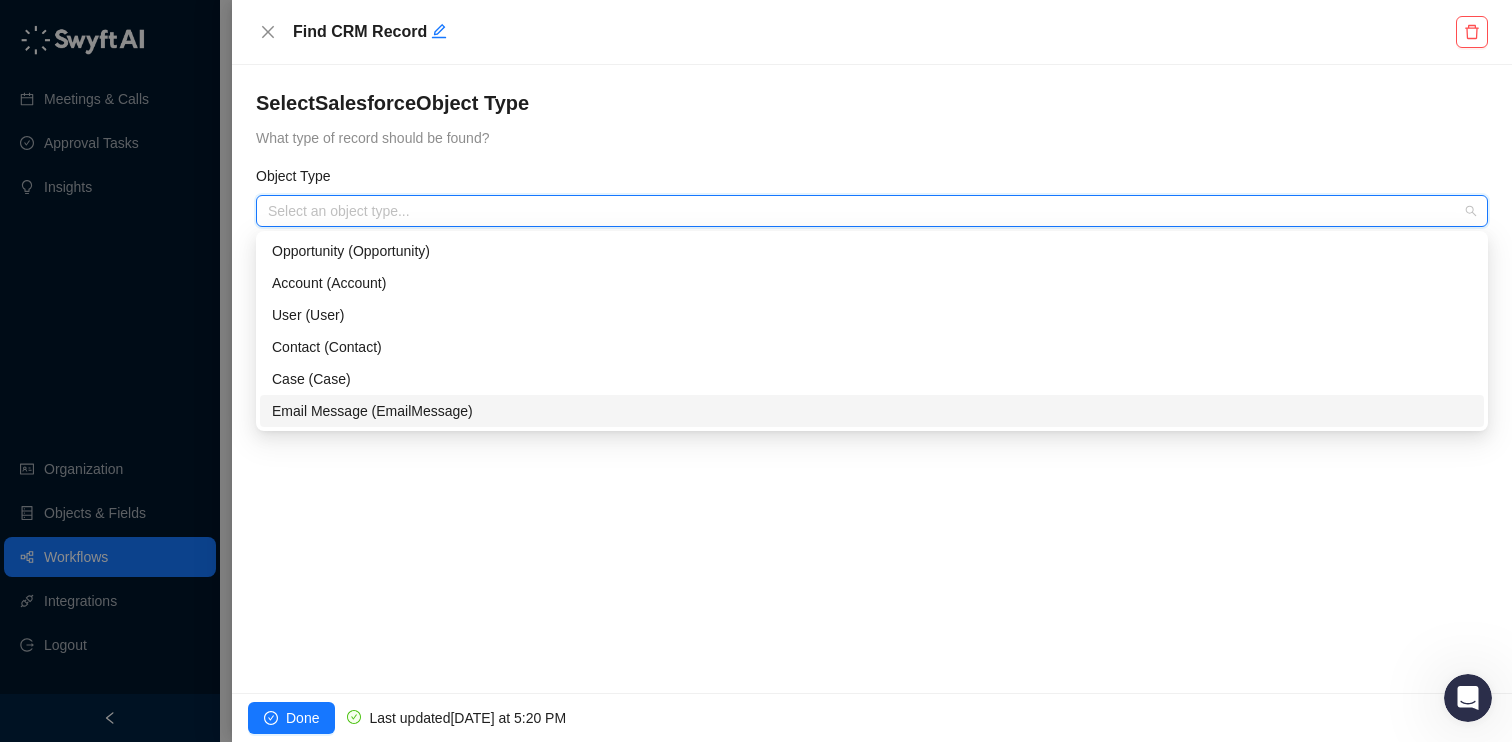 click on "Email Message (EmailMessage)" at bounding box center (872, 411) 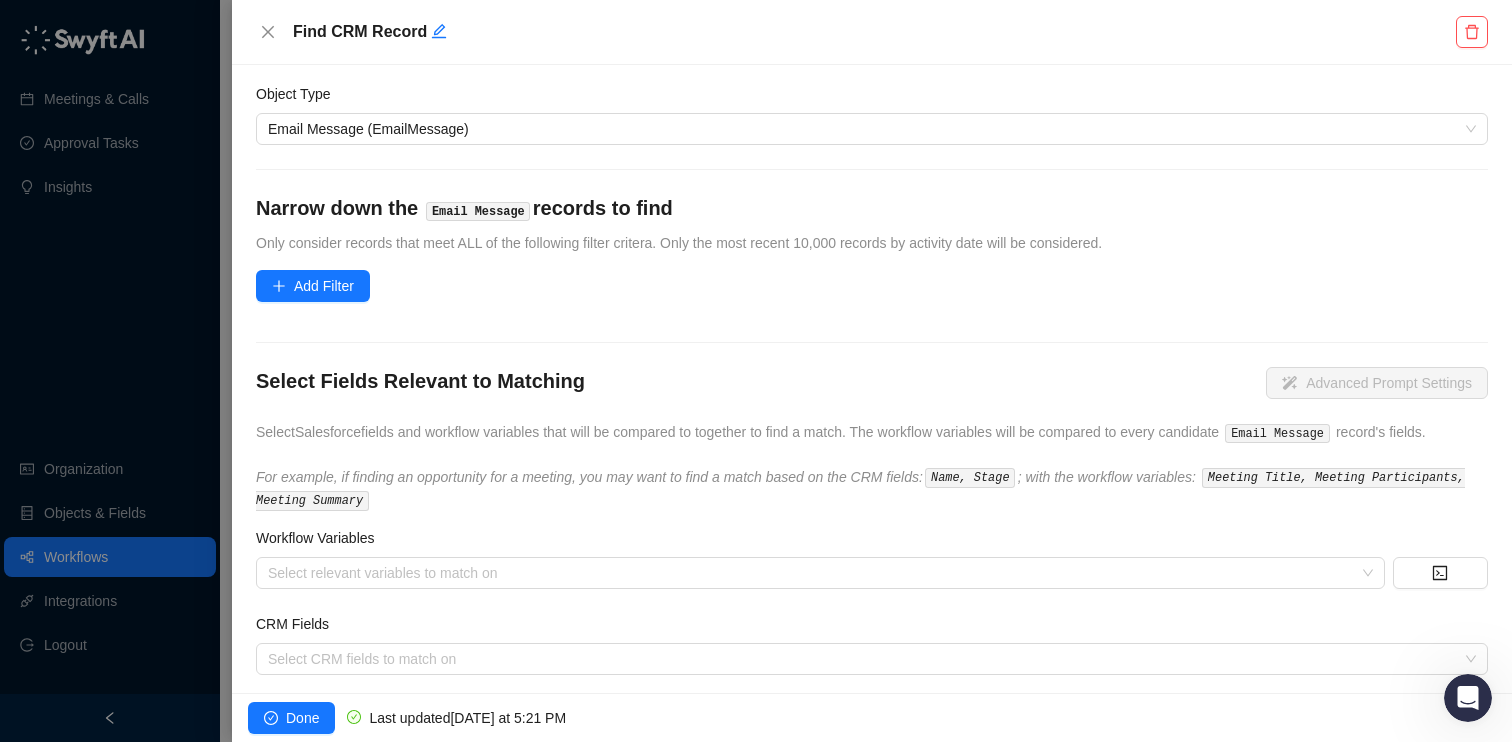 scroll, scrollTop: 101, scrollLeft: 0, axis: vertical 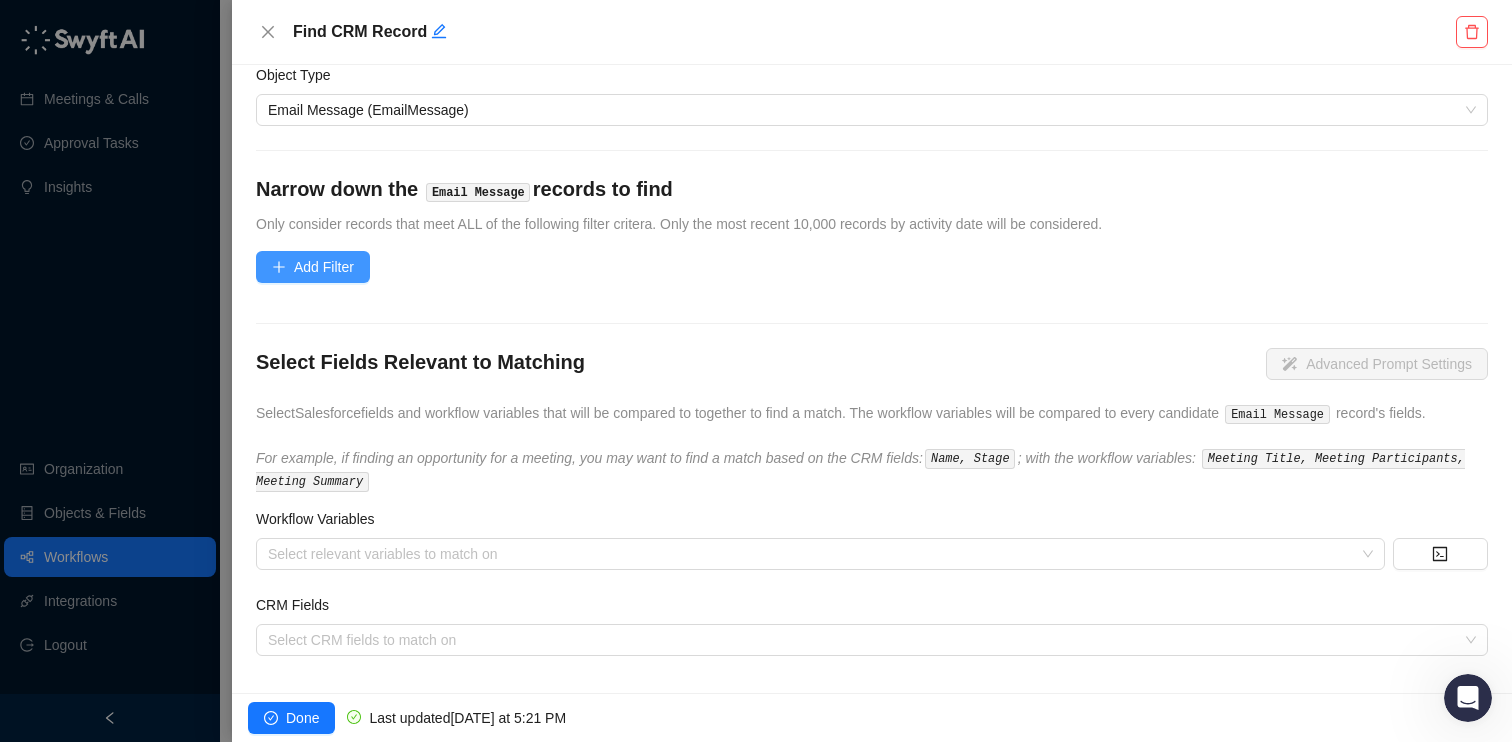 click on "Add Filter" at bounding box center (324, 267) 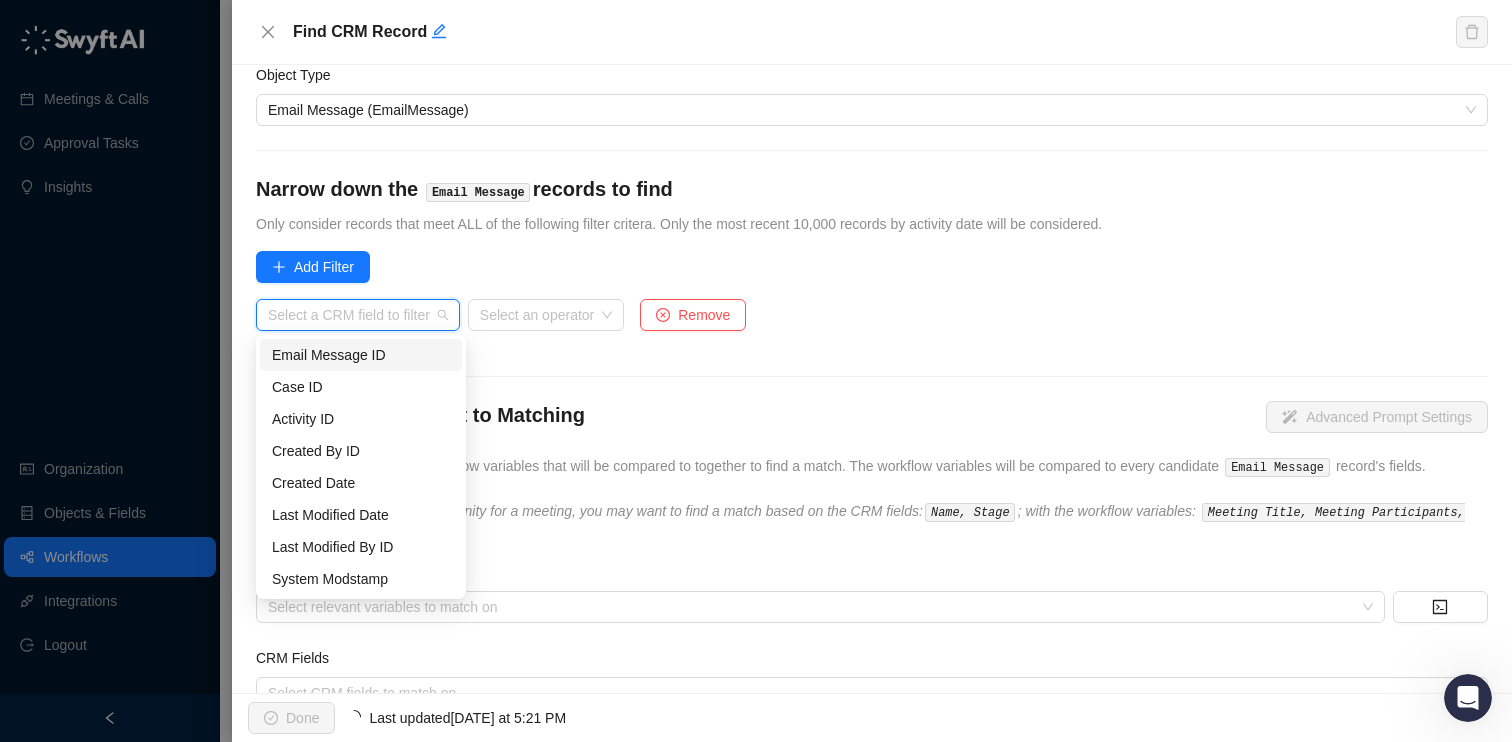 click at bounding box center [352, 315] 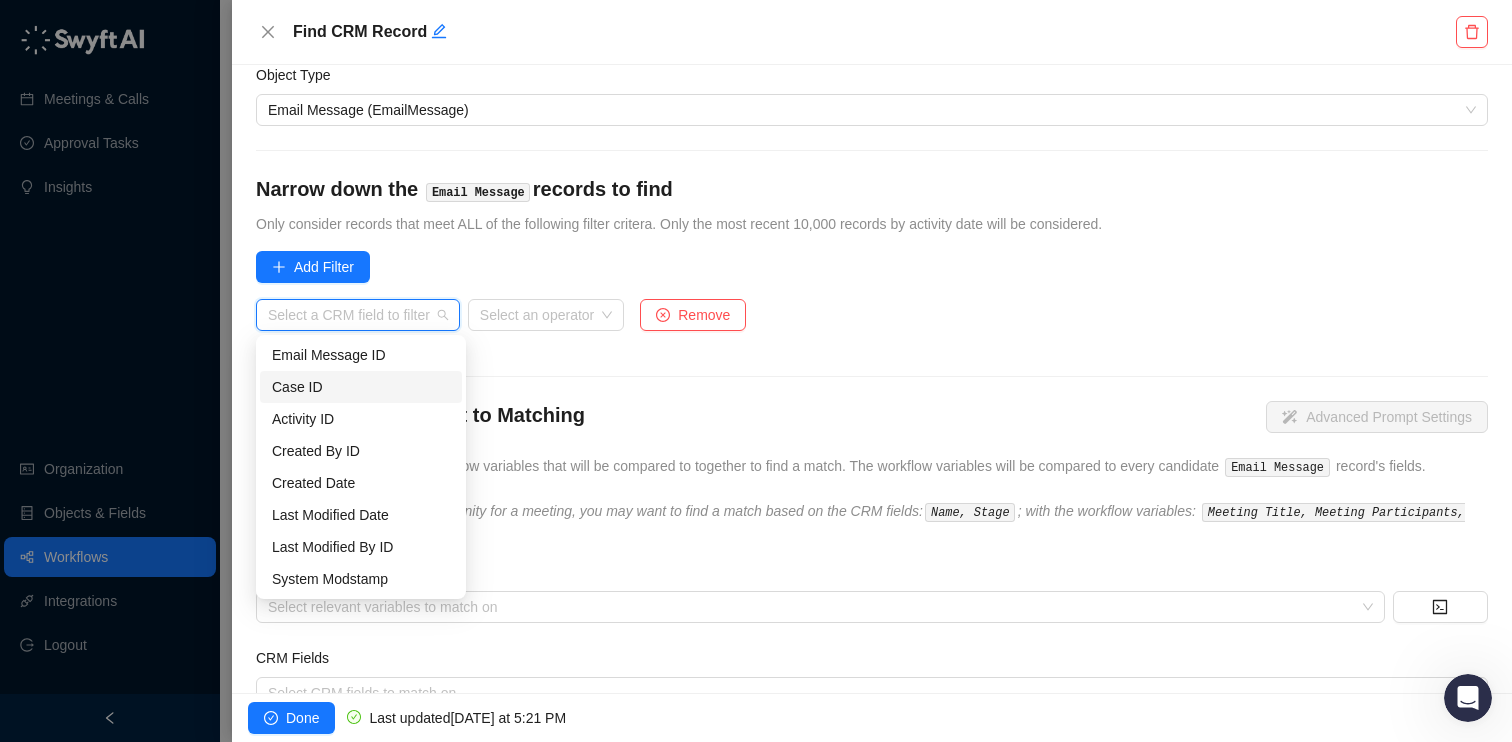 click on "Case ID" at bounding box center [361, 387] 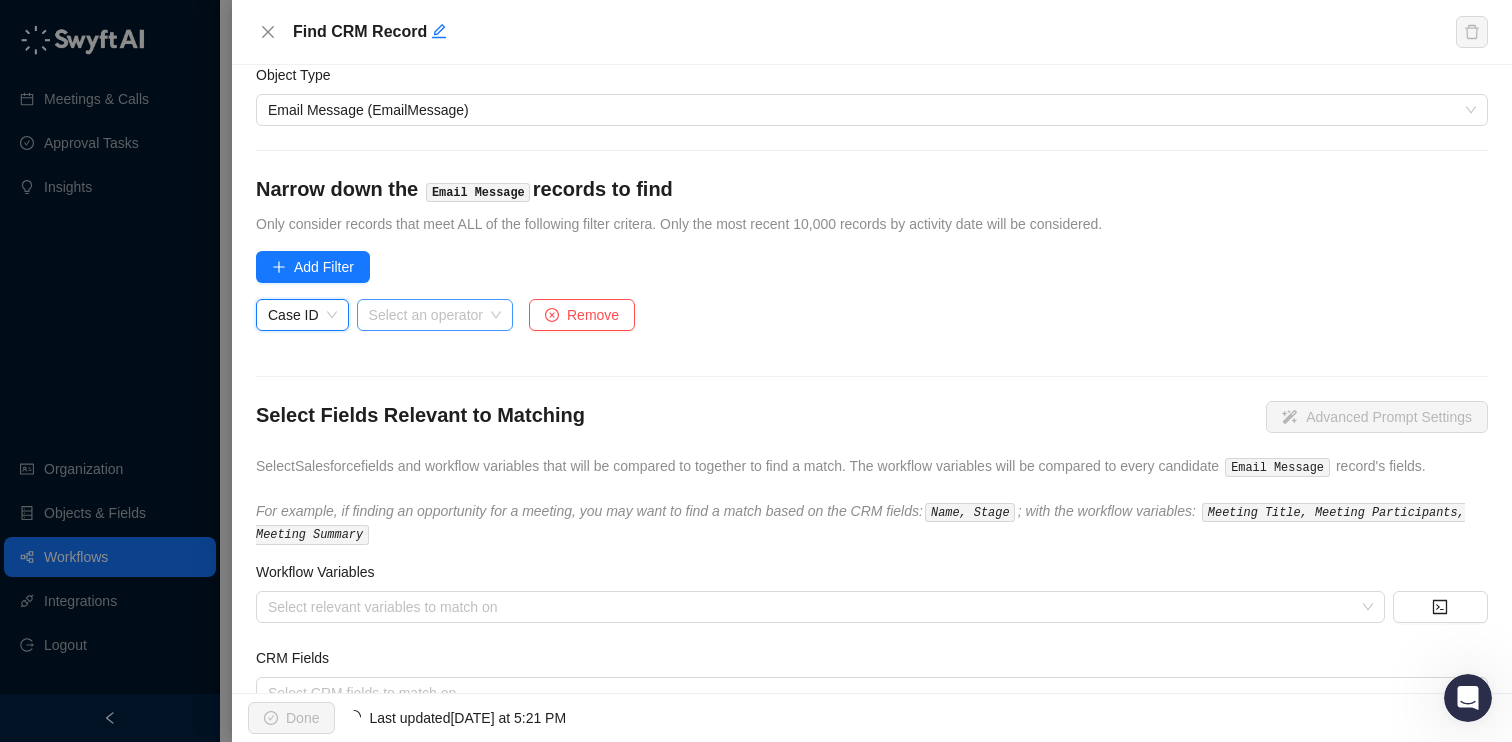 click at bounding box center [429, 315] 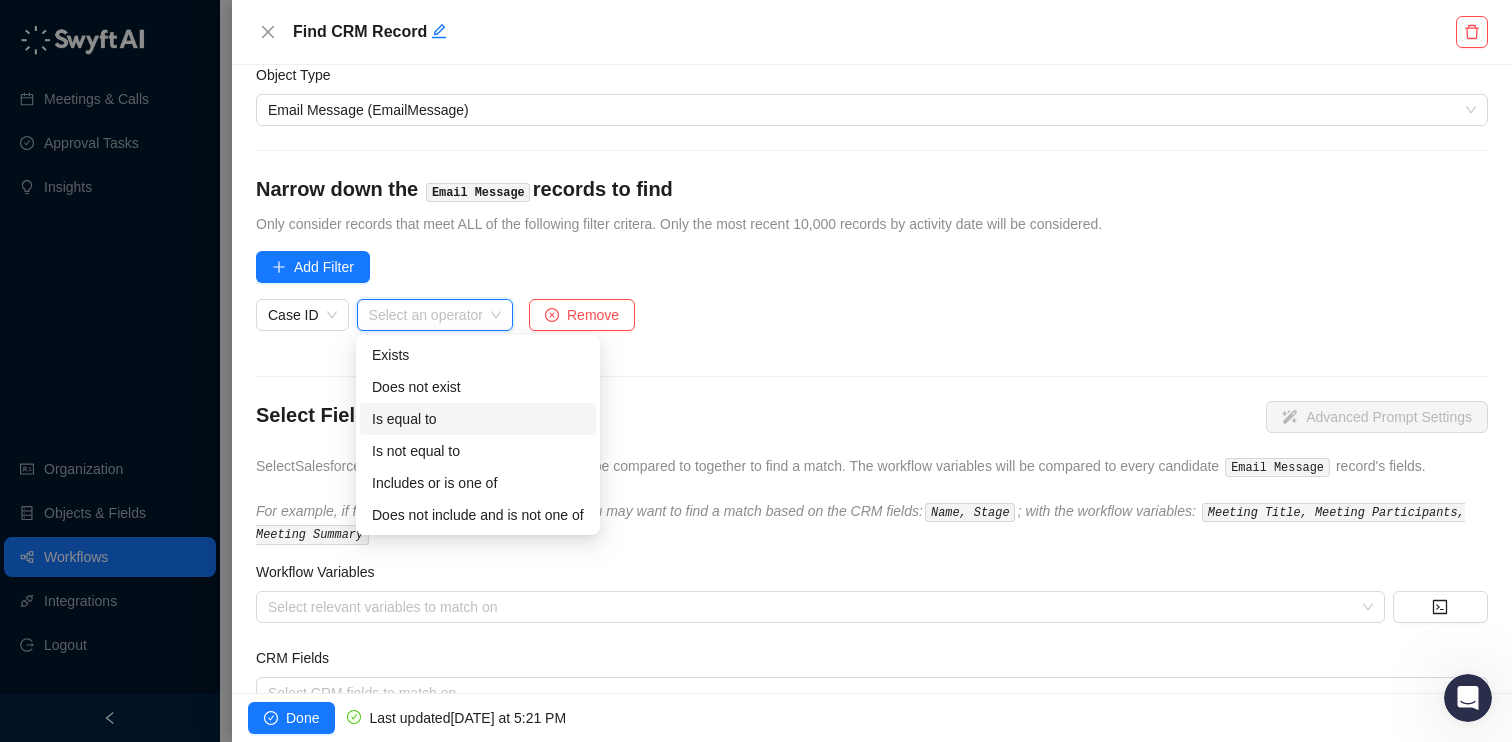 click on "Is equal to" at bounding box center [478, 419] 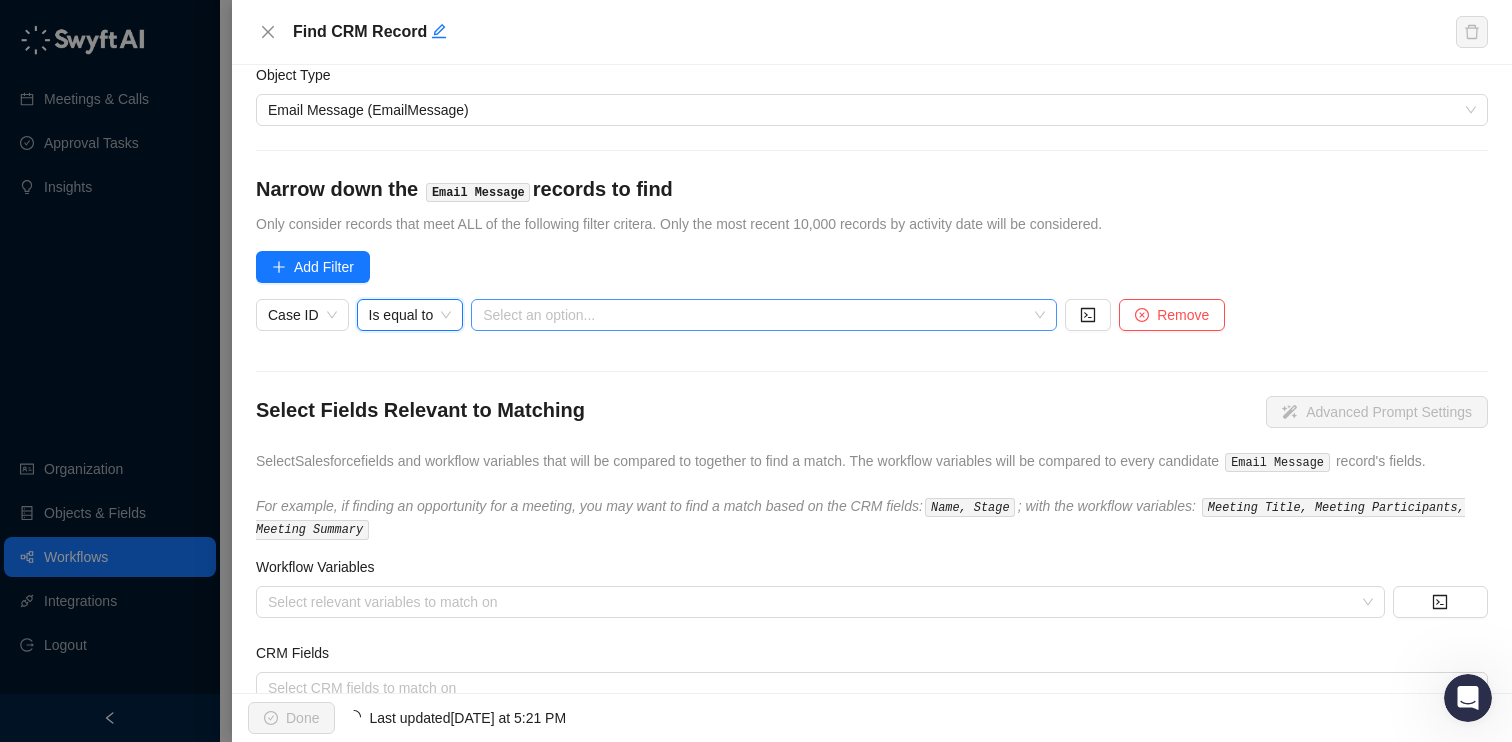 click at bounding box center [758, 315] 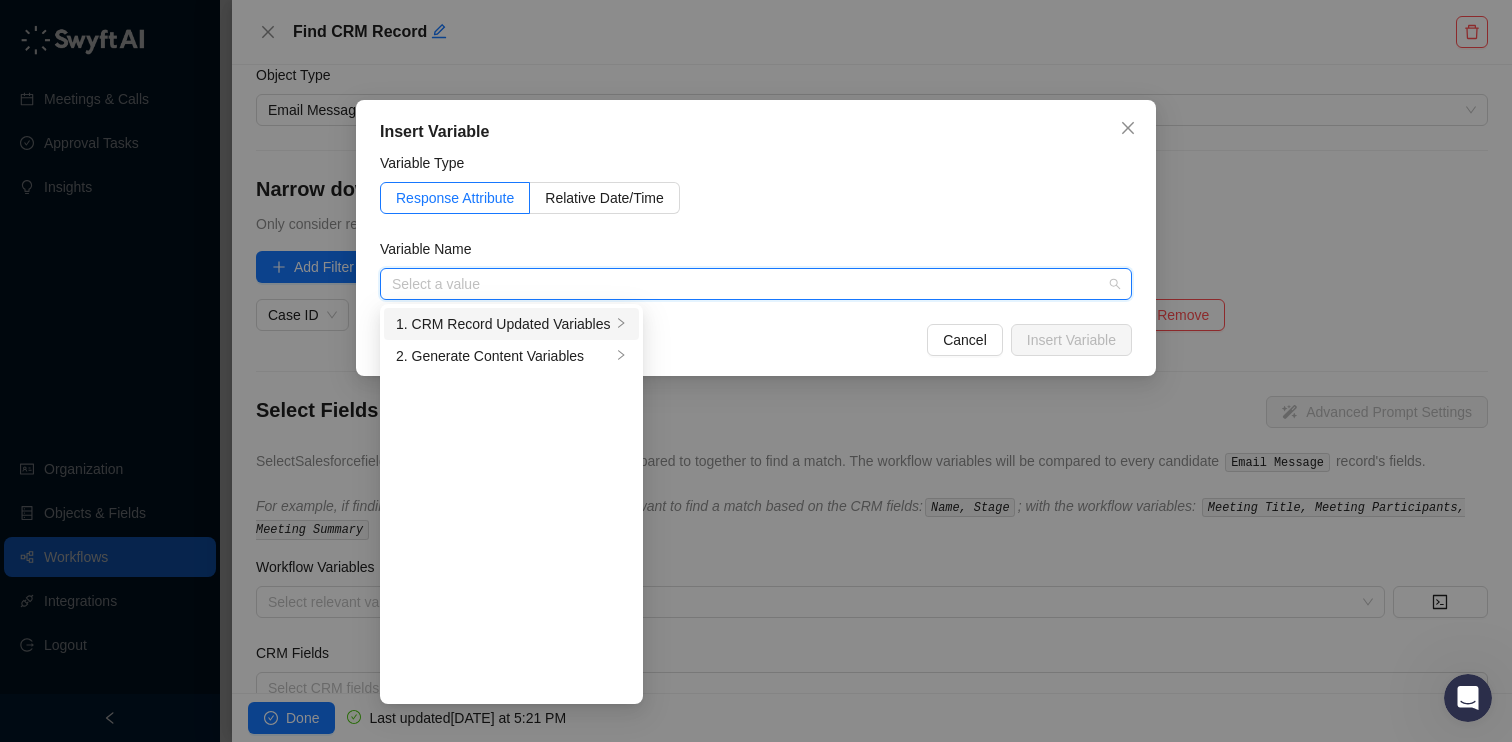 click on "1. CRM Record Updated Variables" at bounding box center (503, 324) 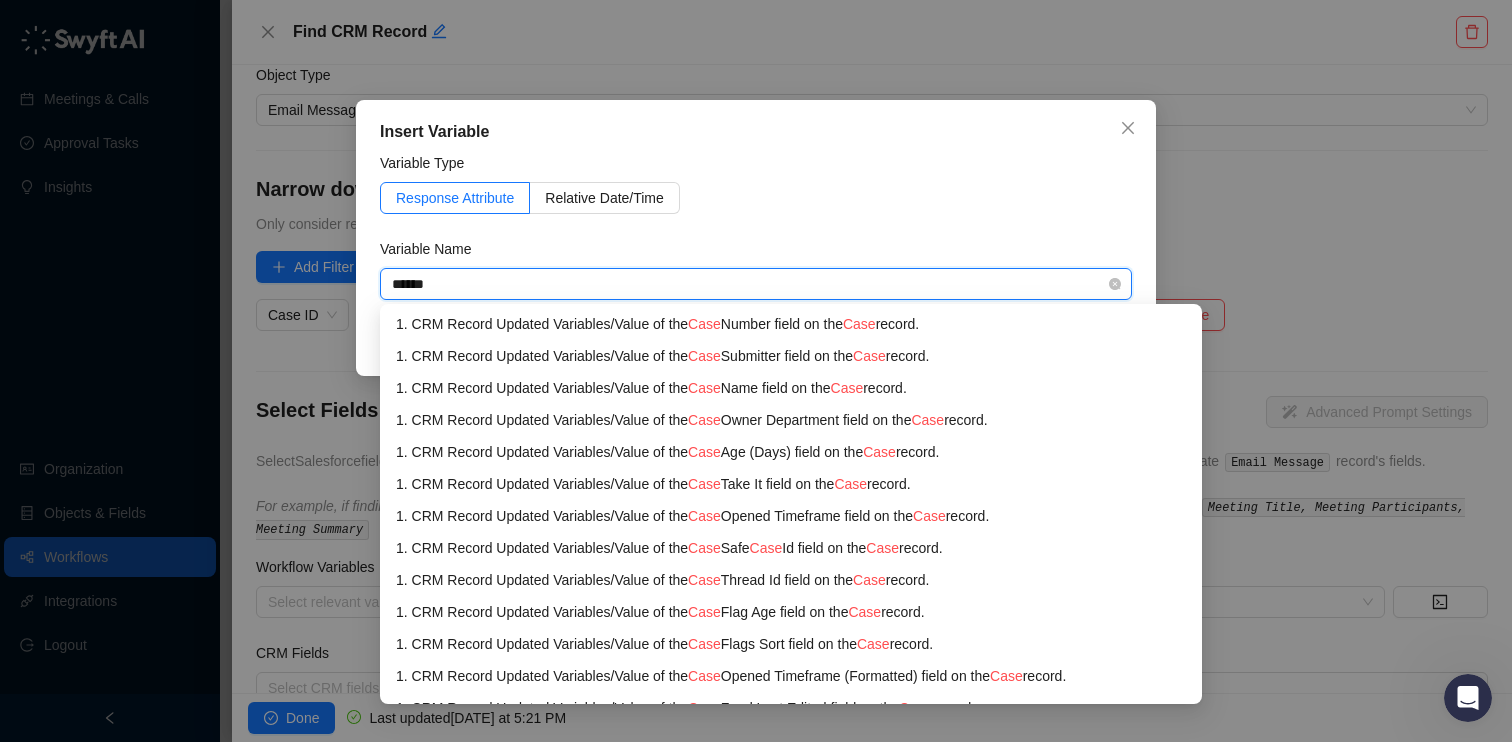 type on "*******" 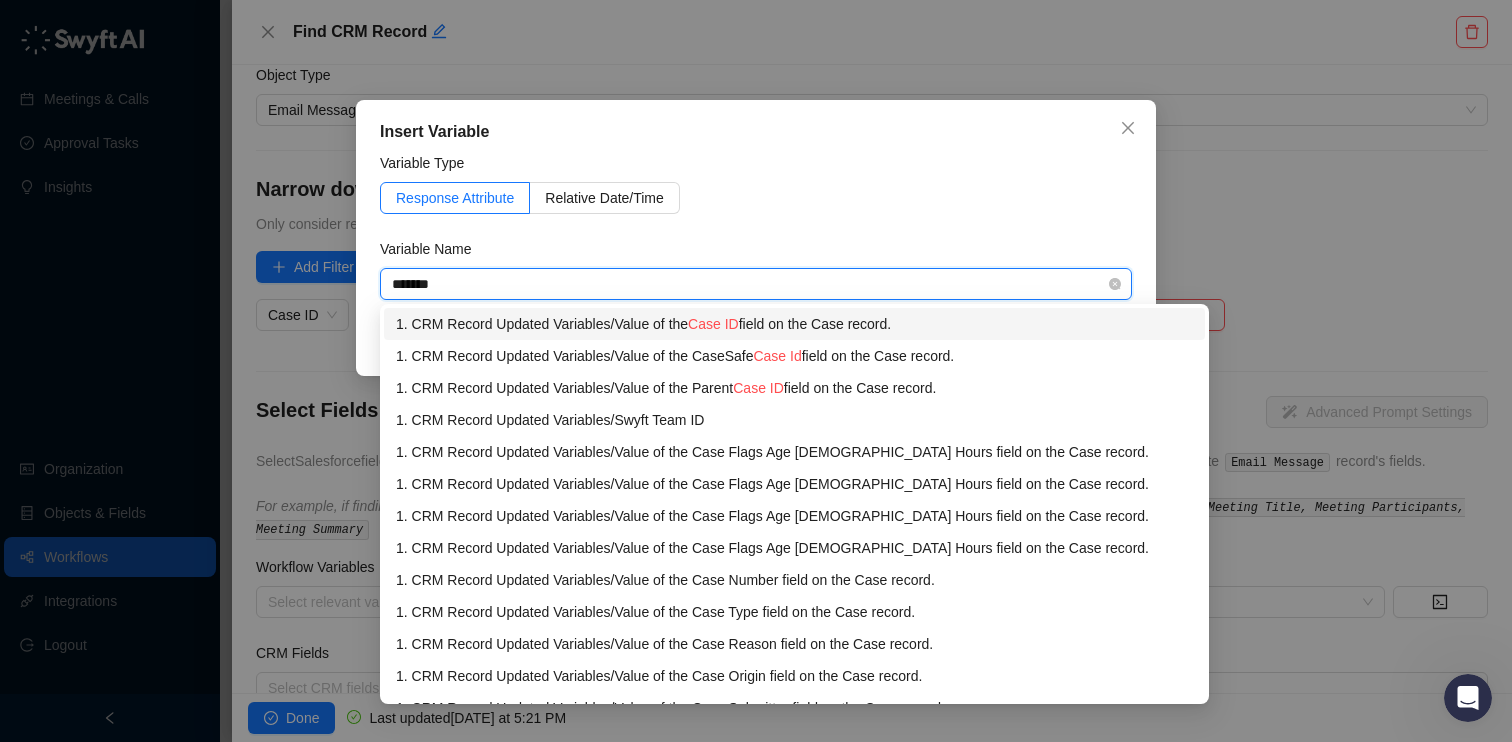 click on "Case ID" at bounding box center (713, 324) 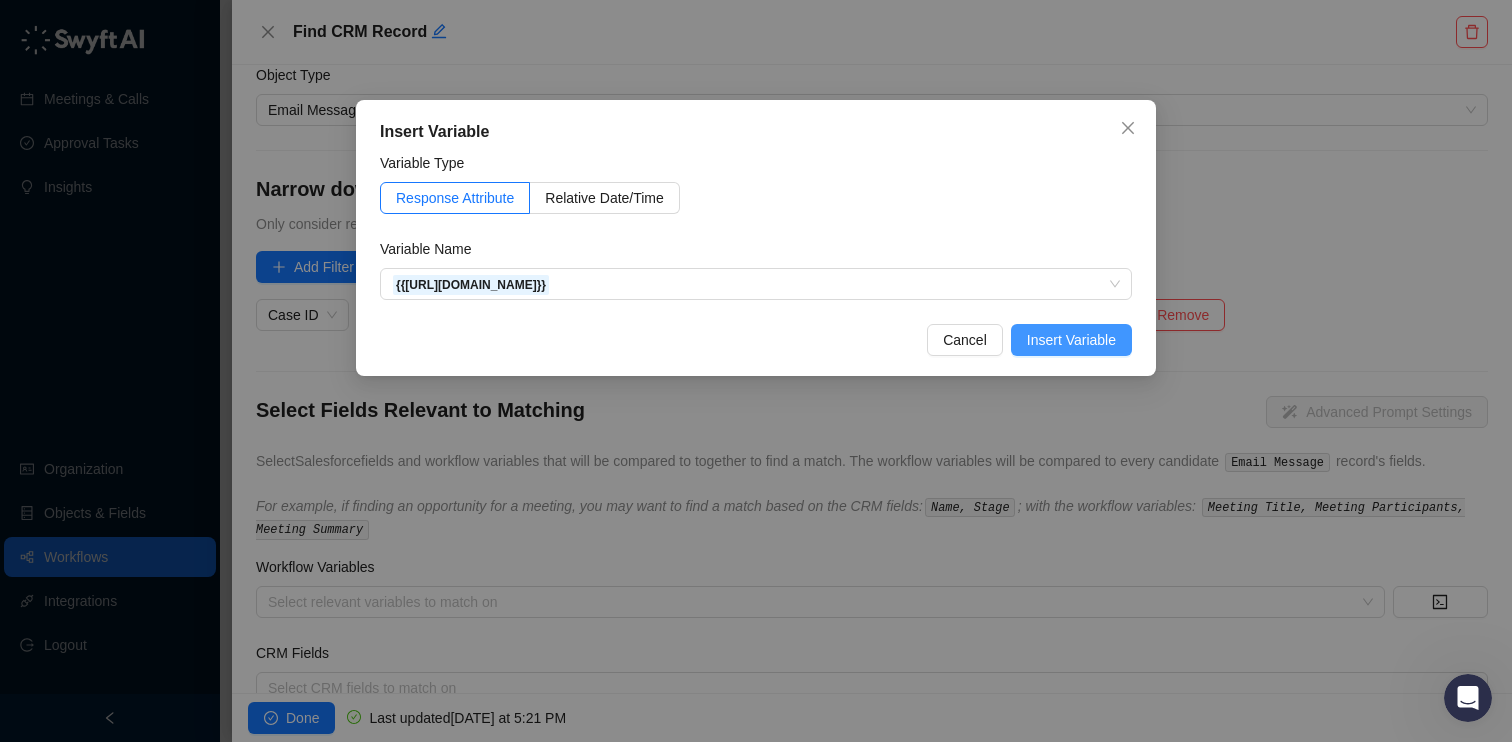 click on "Insert Variable" at bounding box center [1071, 340] 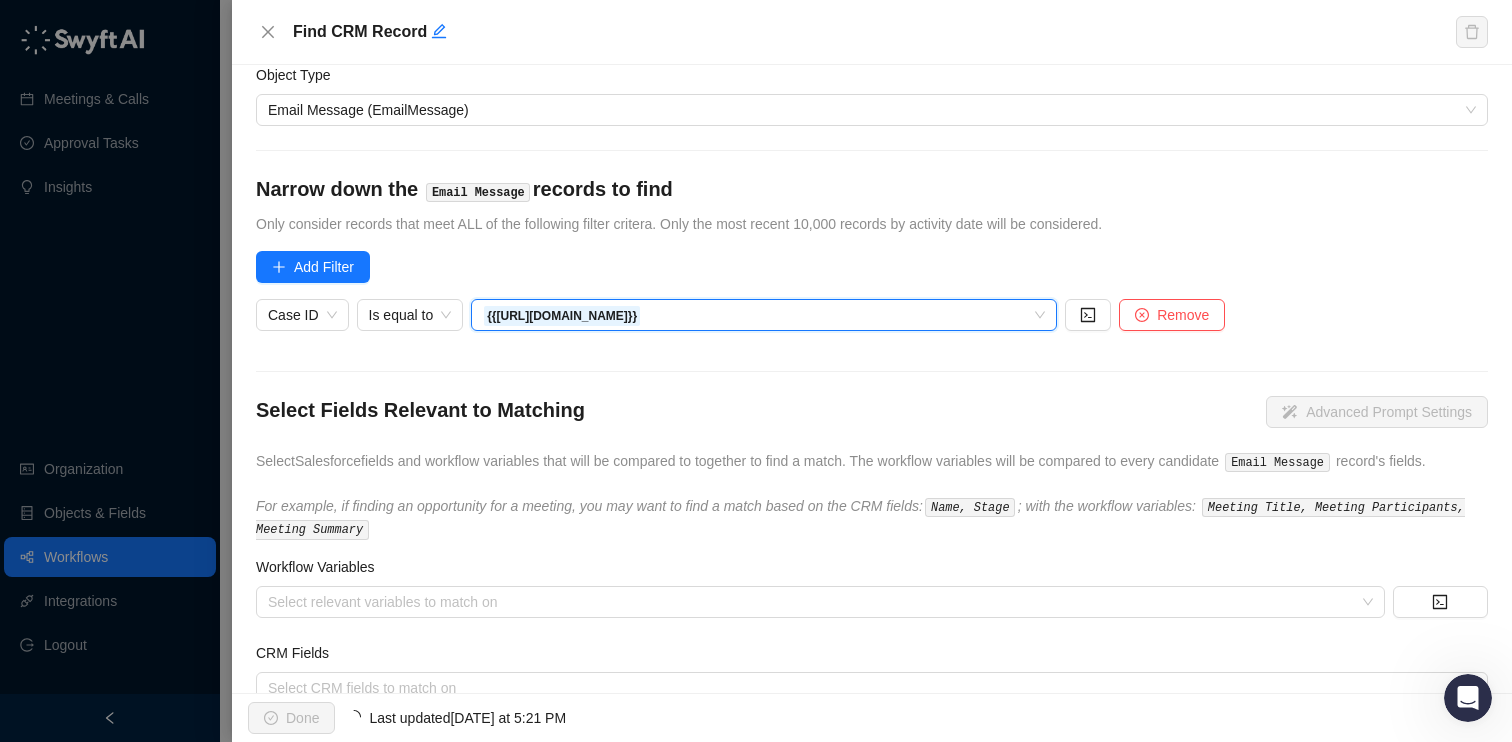 scroll, scrollTop: 158, scrollLeft: 0, axis: vertical 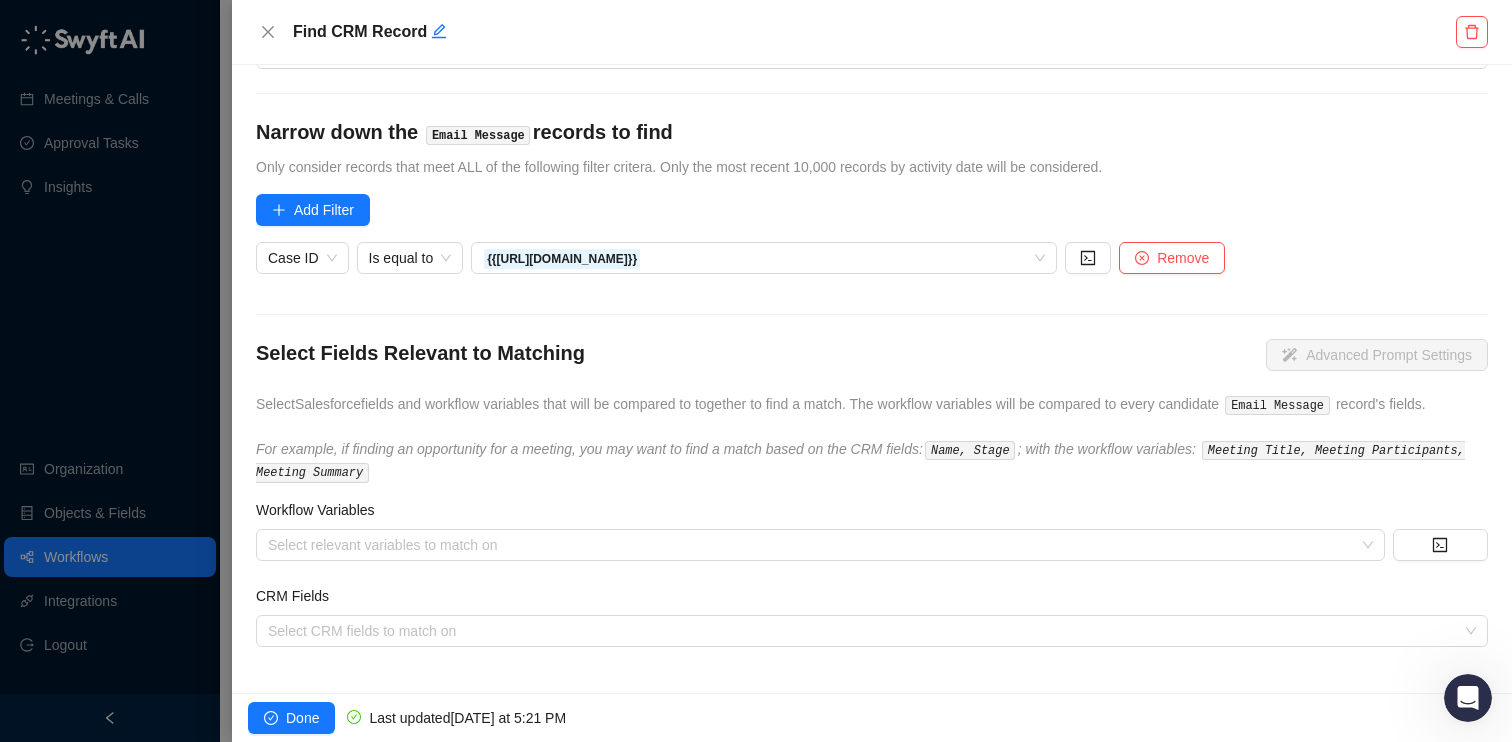 click on "Select Fields Relevant to Matching Advanced Prompt Settings" at bounding box center (872, 358) 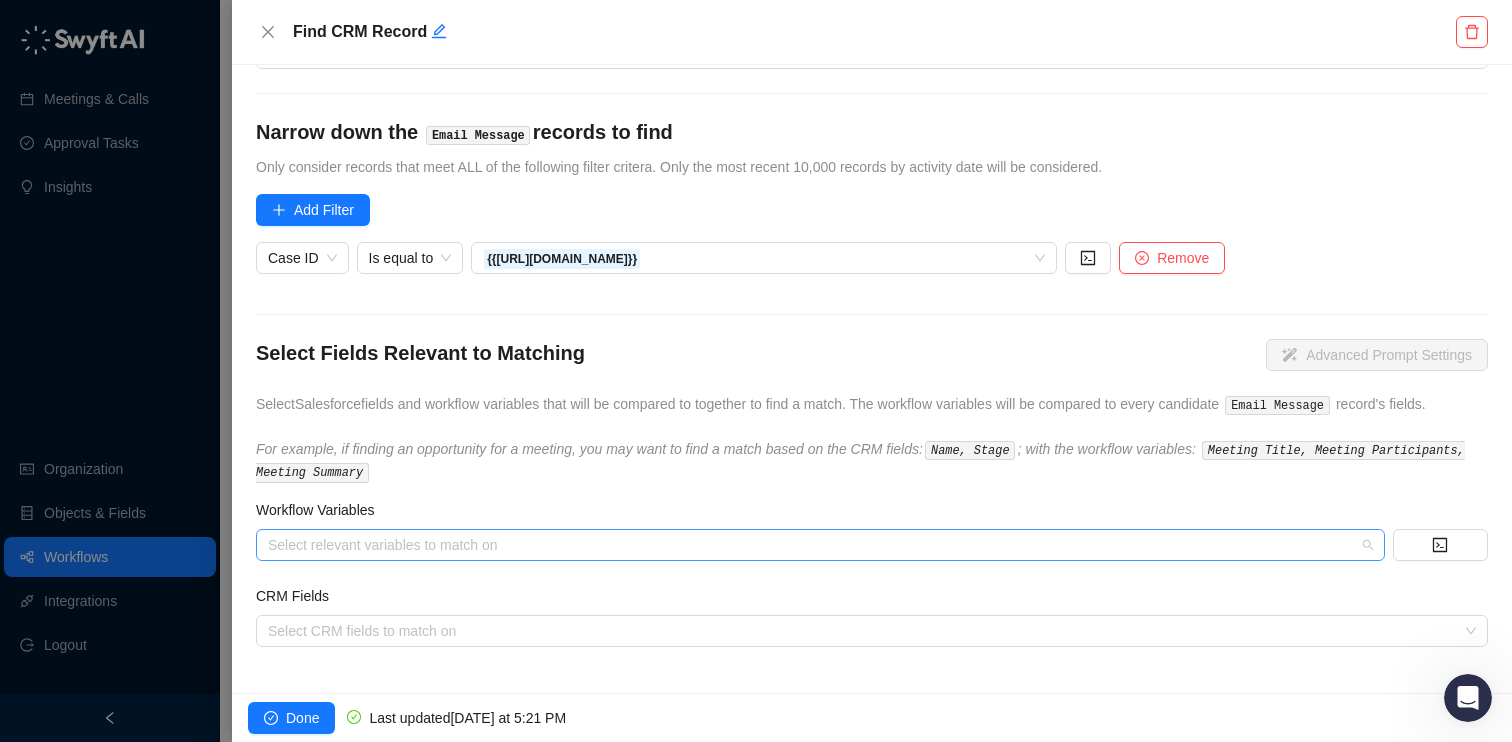 click at bounding box center [810, 545] 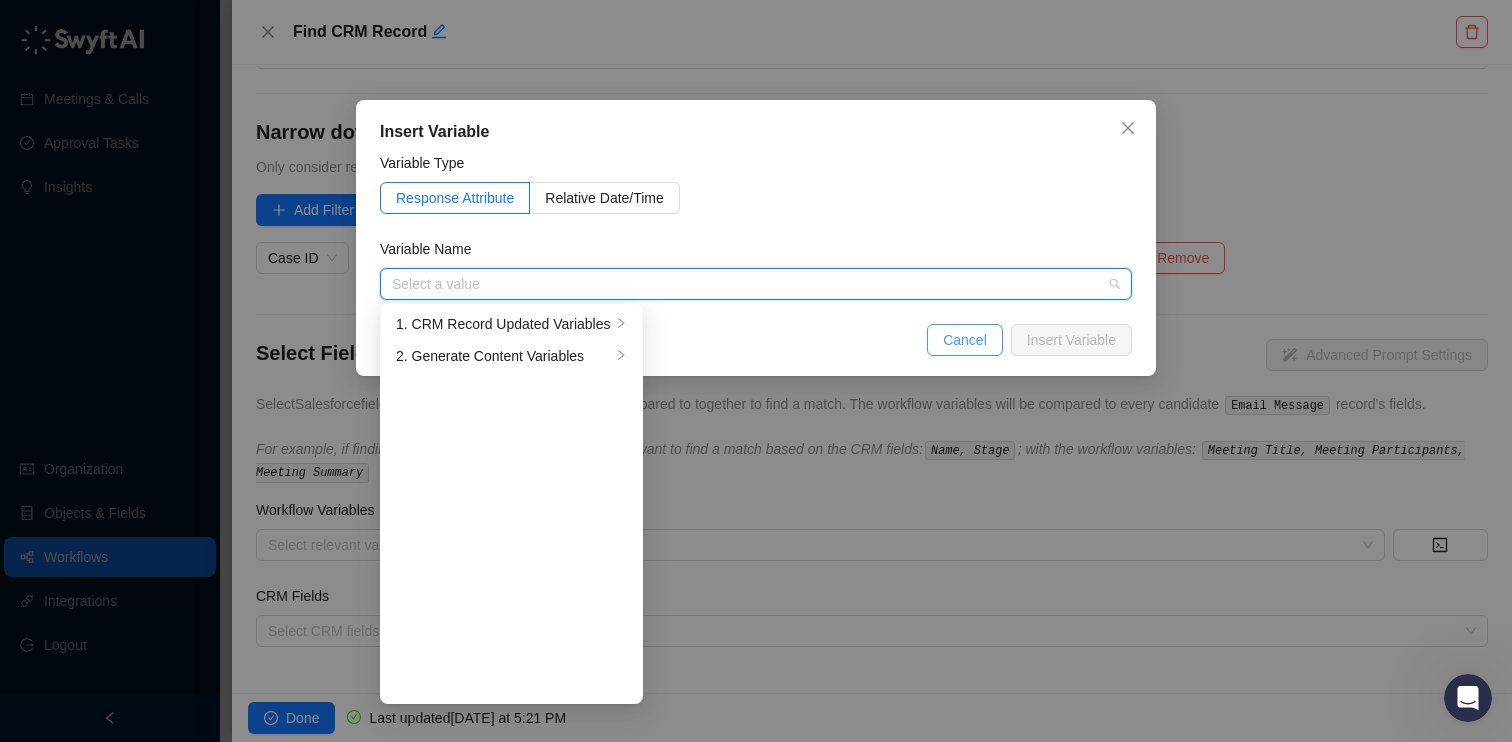 click on "Cancel" at bounding box center (965, 340) 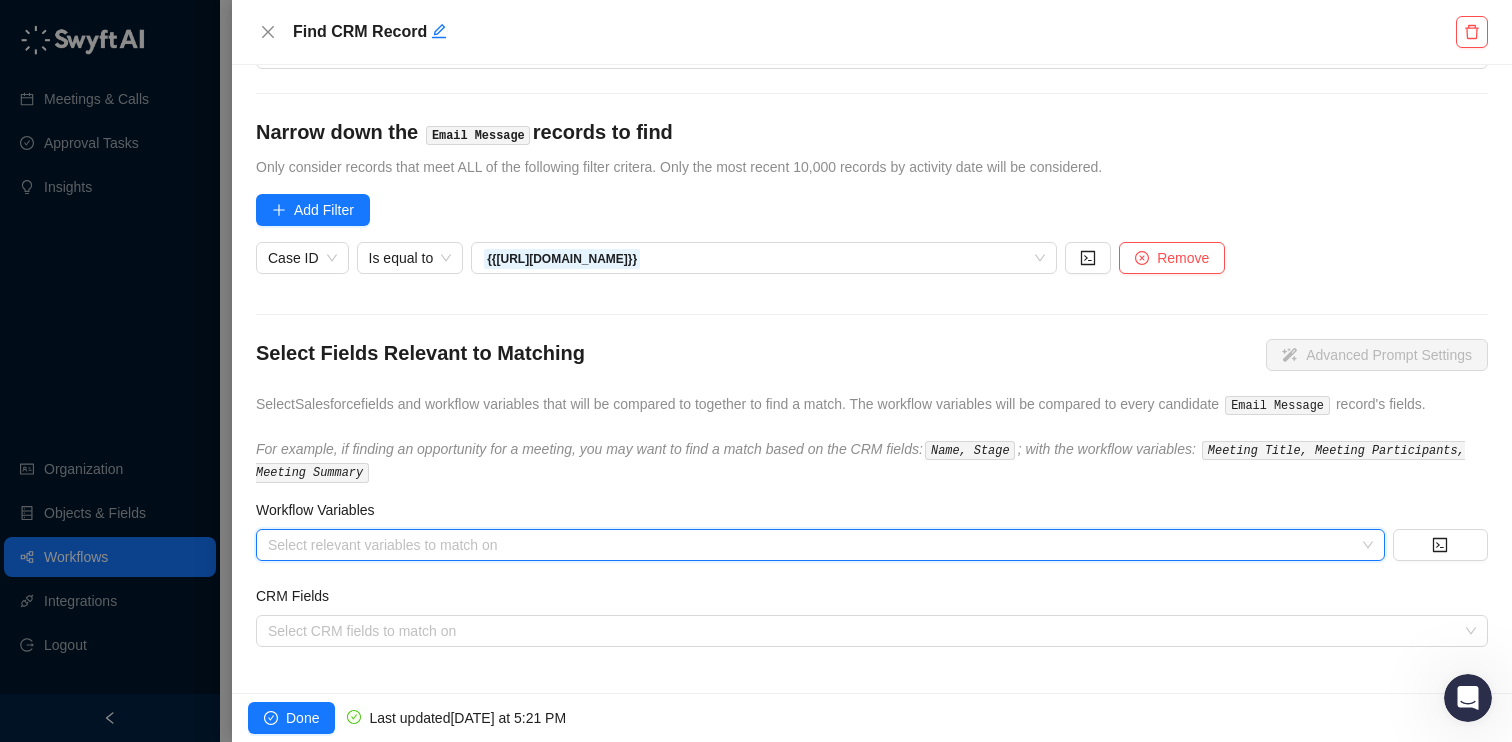 click on "Select relevant variables to match on" at bounding box center (820, 545) 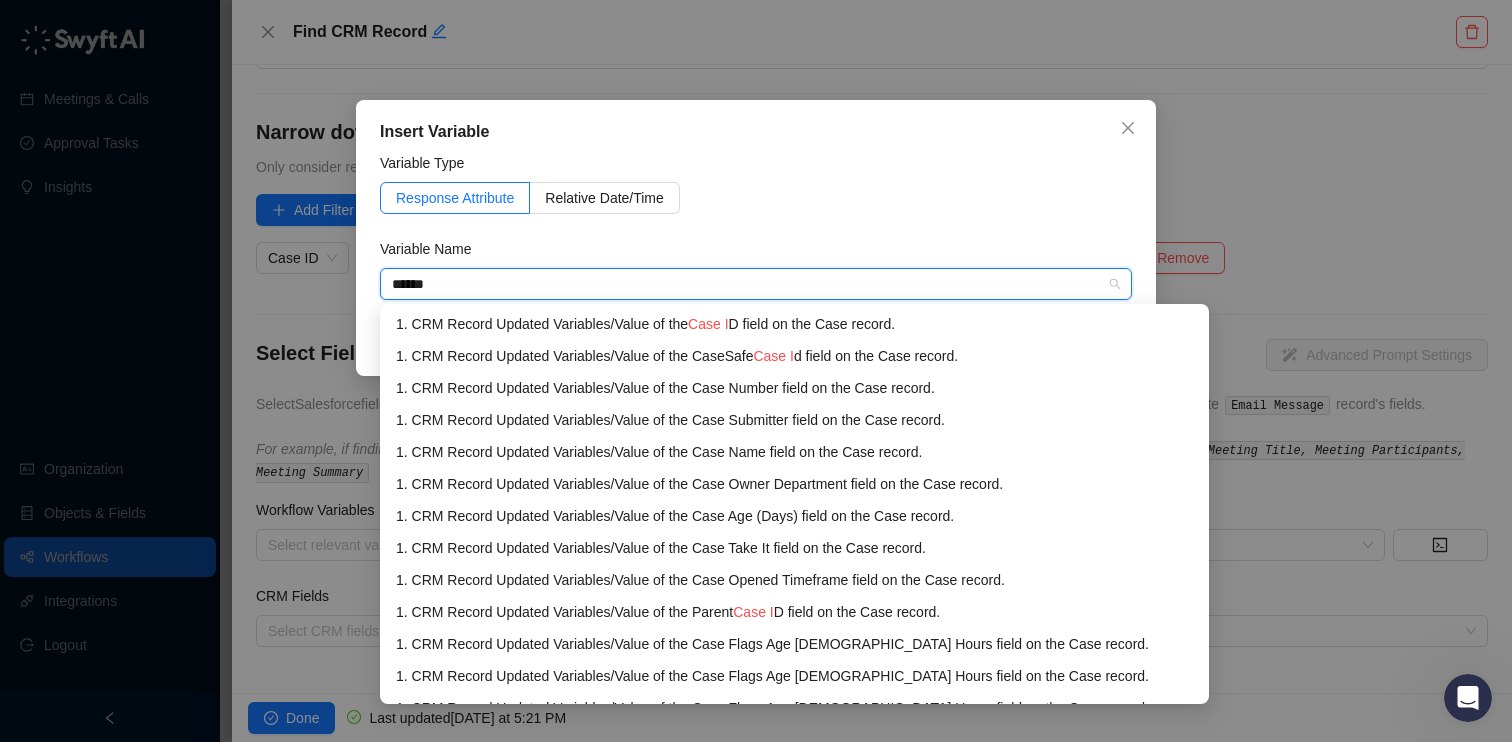 type on "*******" 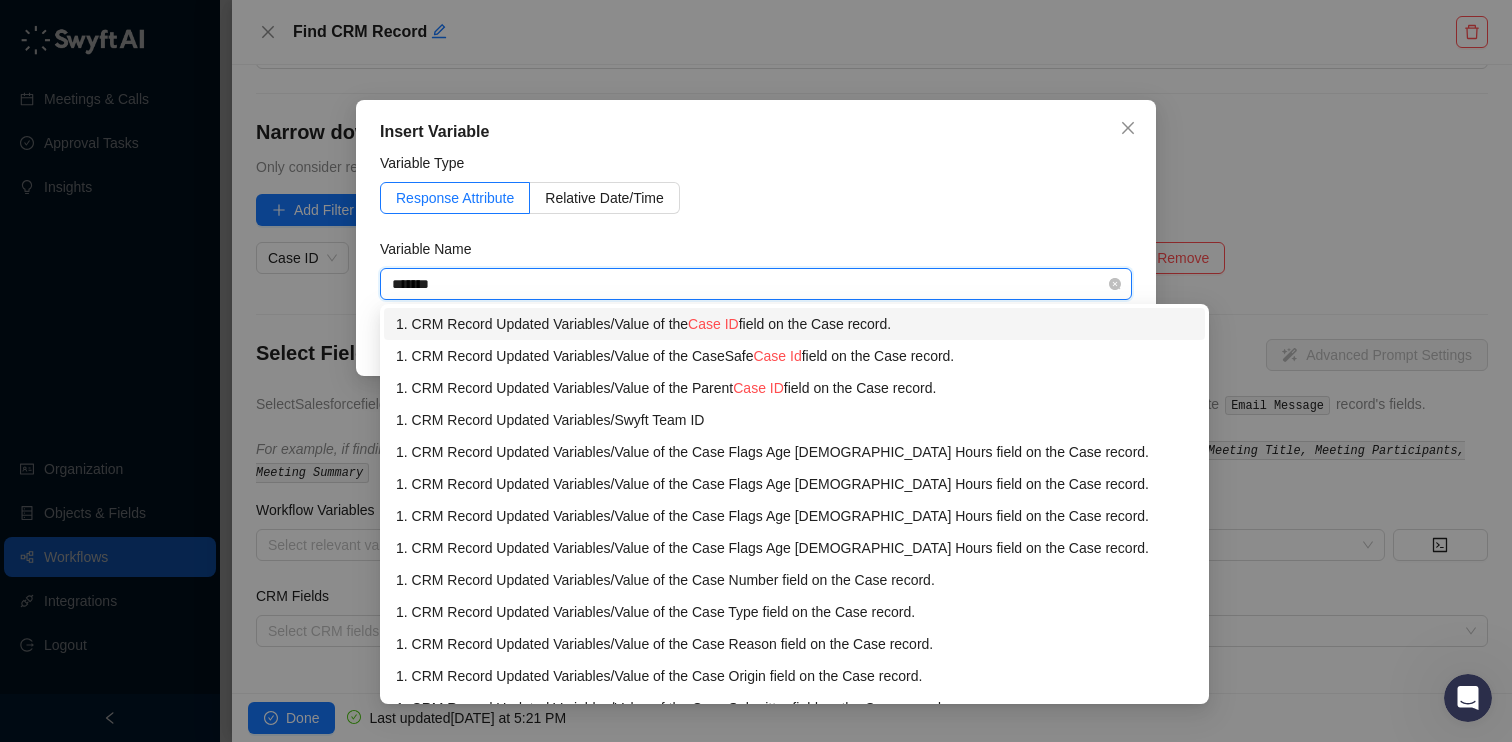 click on "Case ID" at bounding box center [713, 324] 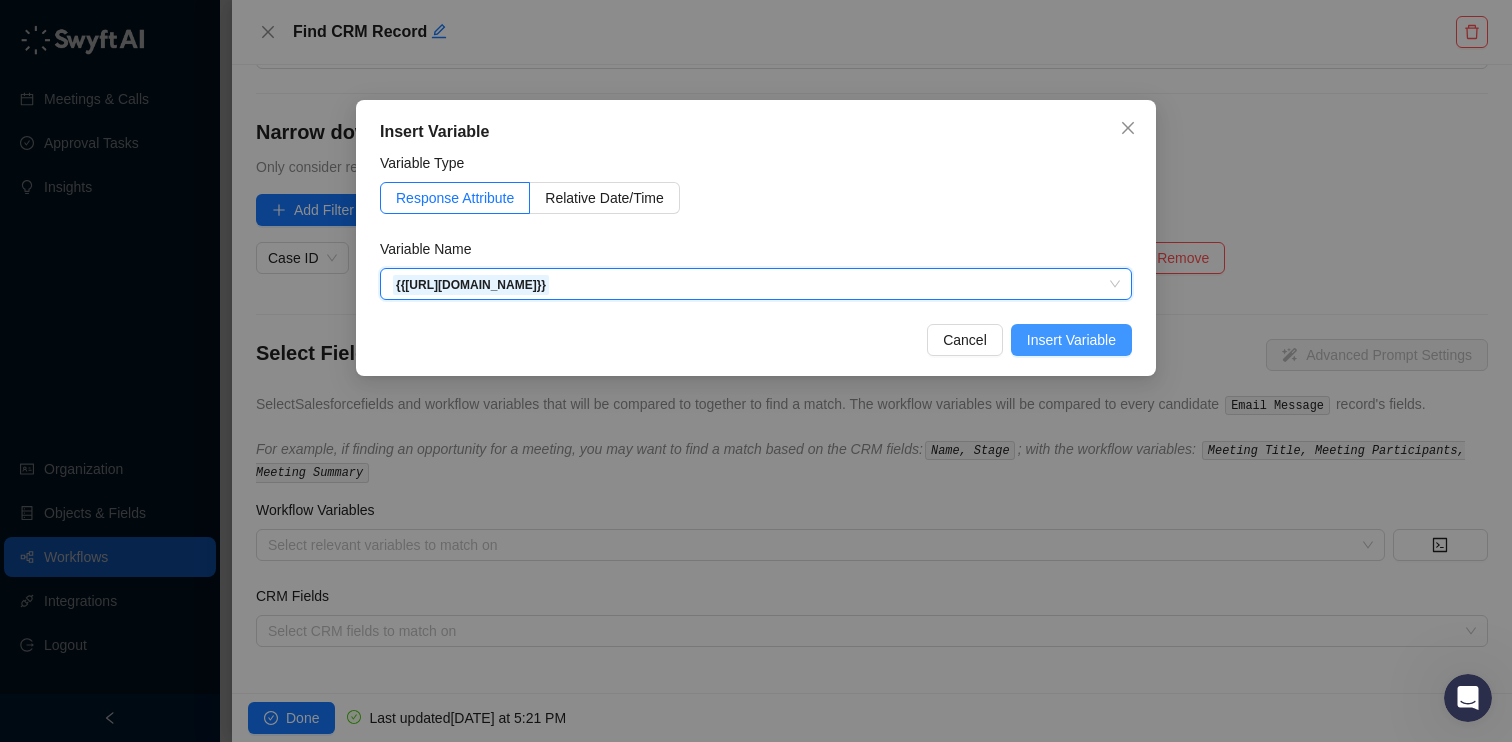 click on "Insert Variable" at bounding box center (1071, 340) 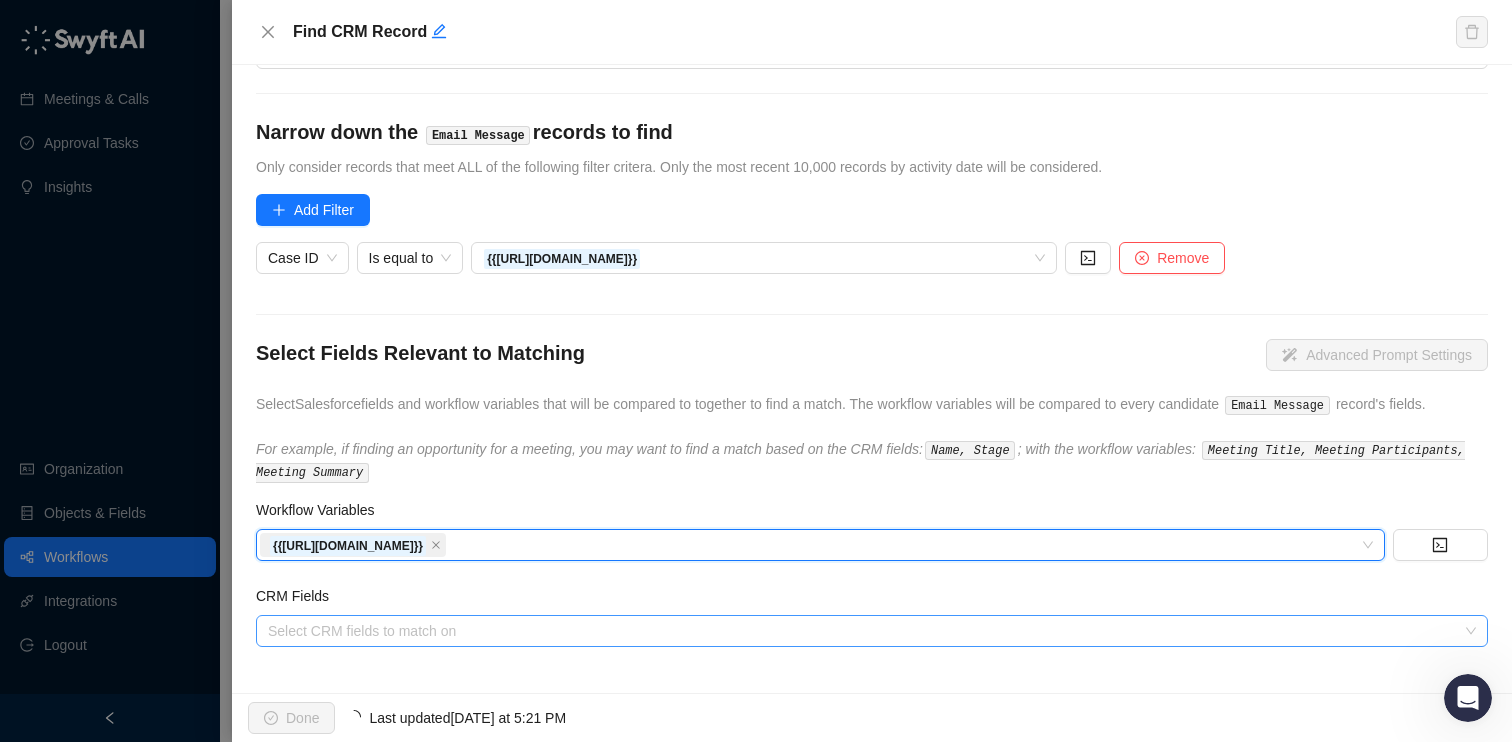 click at bounding box center [861, 631] 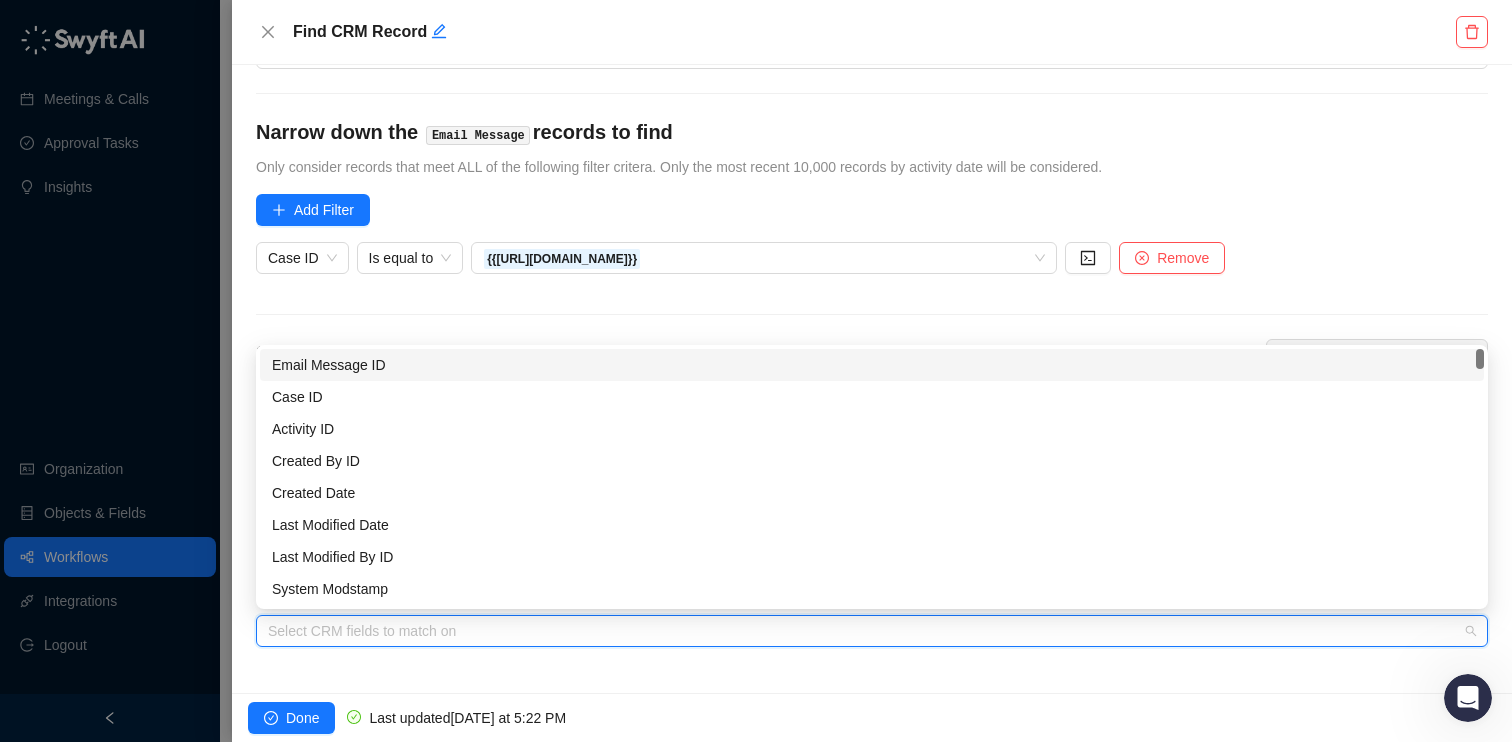 click on "Email Message ID" at bounding box center [872, 365] 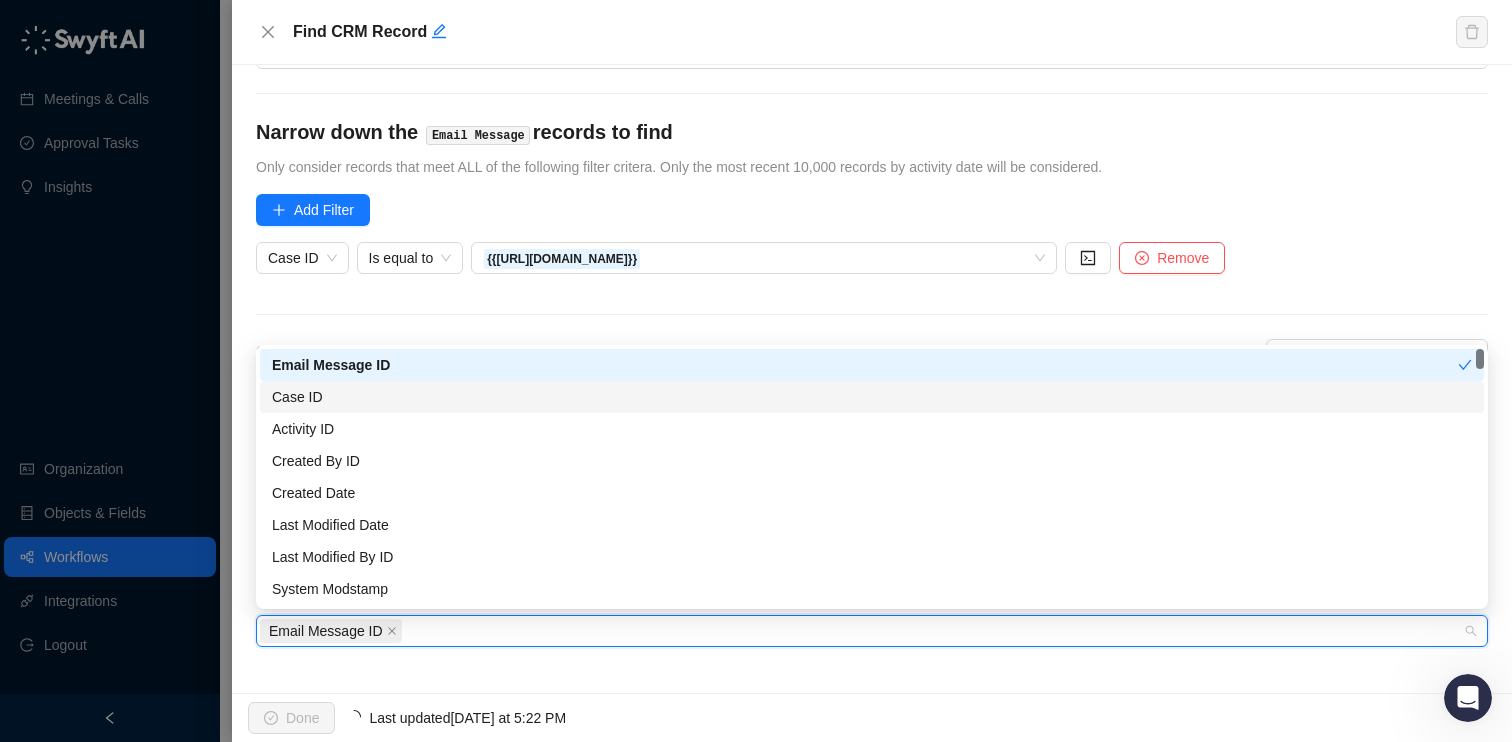 click on "Case ID" at bounding box center [872, 397] 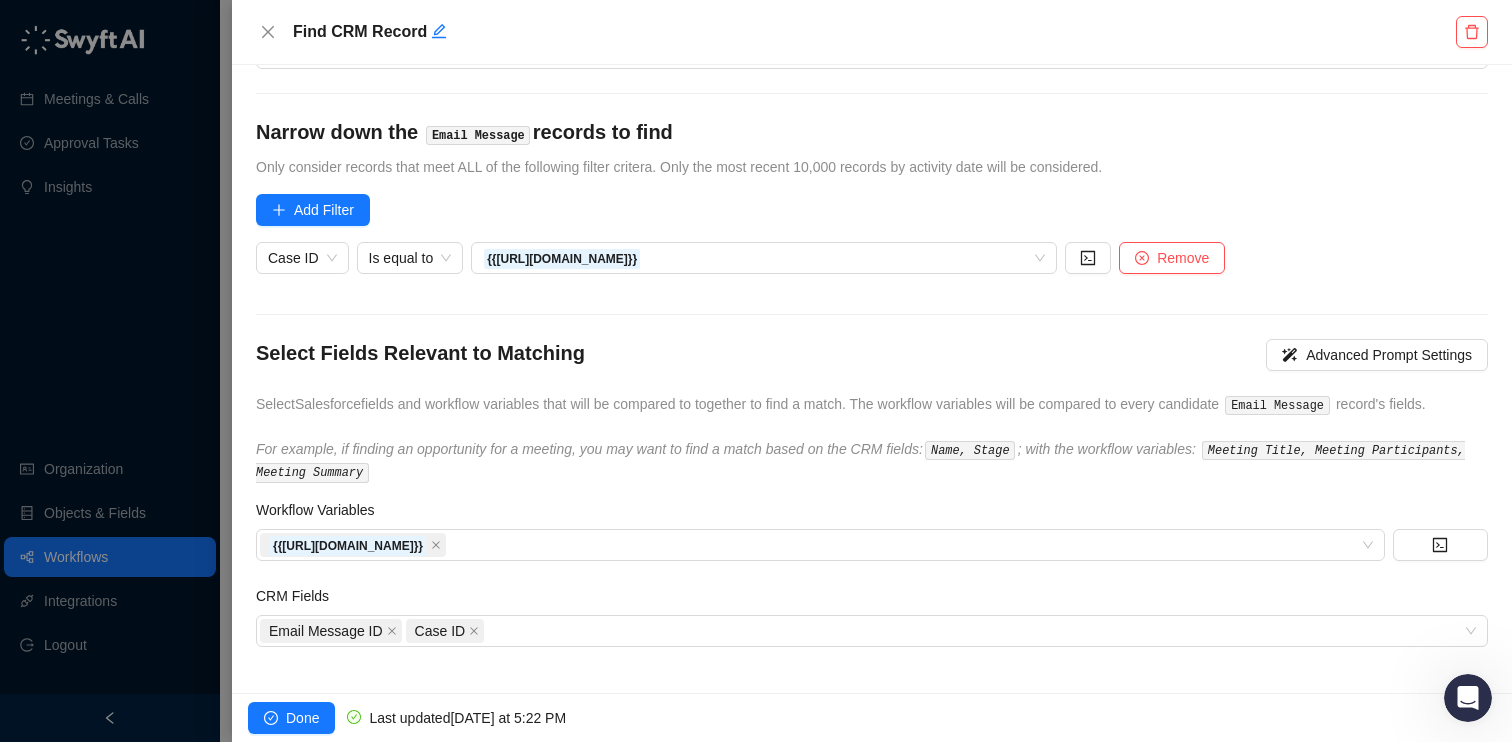 click on "Select  Salesforce  Object Type What type of record should be found? Object Type Email Message (EmailMessage) Narrow down the   Email Message  records to find Only consider records that meet ALL of the following filter critera. Only the most recent 10,000 records by activity date will be considered. Add Filter Case ID Is equal to {{[URL][DOMAIN_NAME]}} Remove Select Fields Relevant to Matching Advanced Prompt Settings Select  Salesforce  fields and workflow variables that will be compared to together to find a match. The workflow variables will be compared to every candidate   Email Message   record's fields.   For example, if finding an opportunity for a meeting, you may want to find a match based on the CRM fields: Name, Stage ; with the workflow variables:   Meeting Title, Meeting Participants, Meeting Summary Workflow Variables {{[URL][DOMAIN_NAME]}}   CRM Fields Email Message ID Case ID" at bounding box center [872, 379] 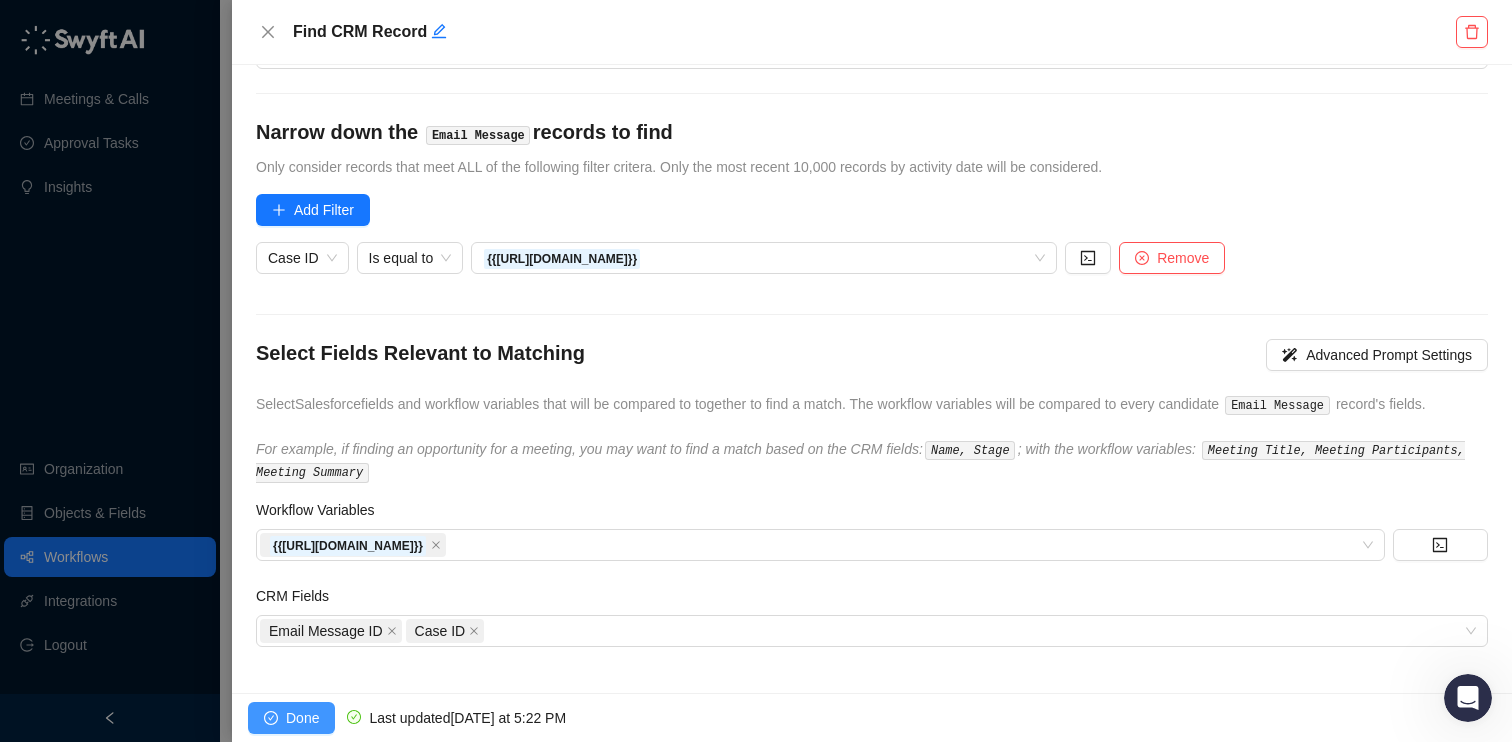 click on "Done" at bounding box center (291, 718) 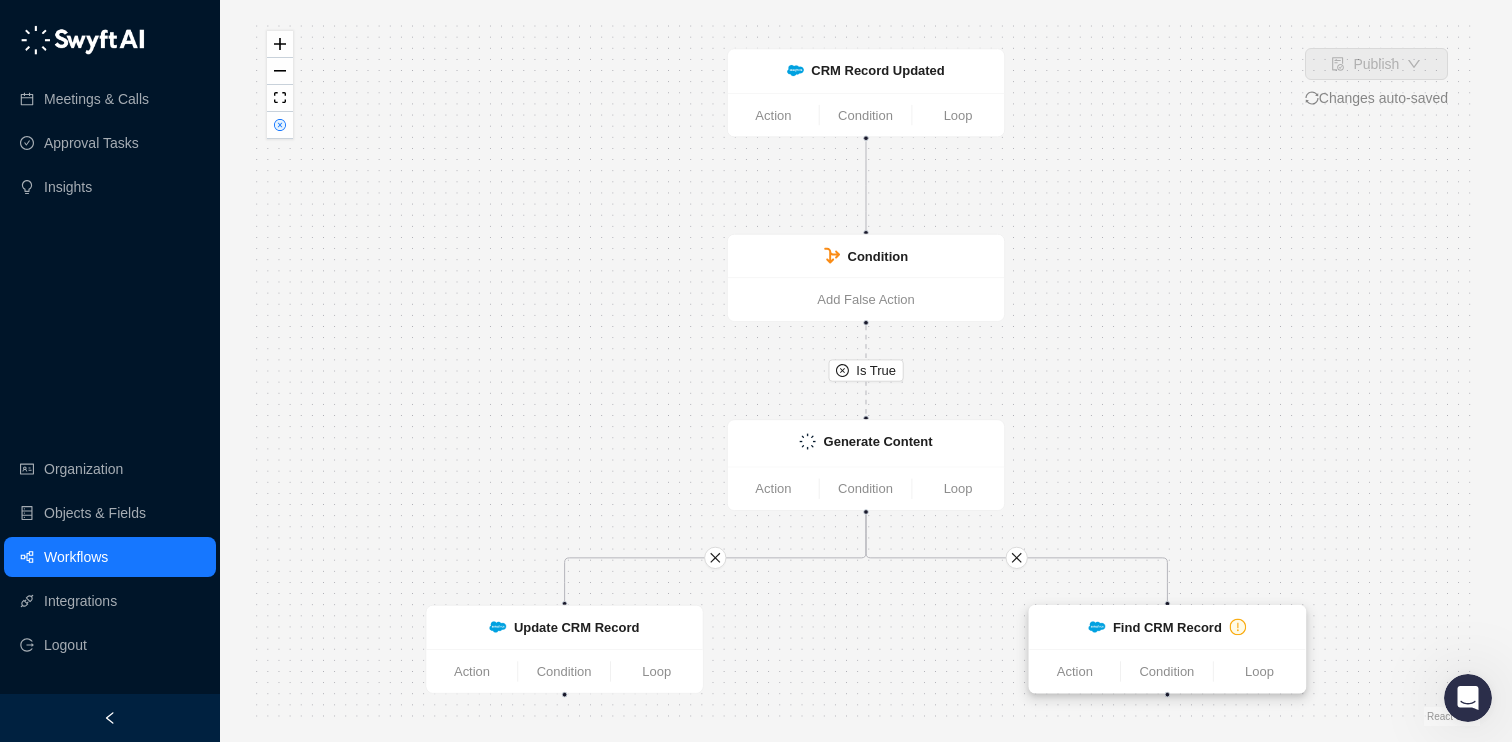 click on "Find CRM Record" at bounding box center (1167, 627) 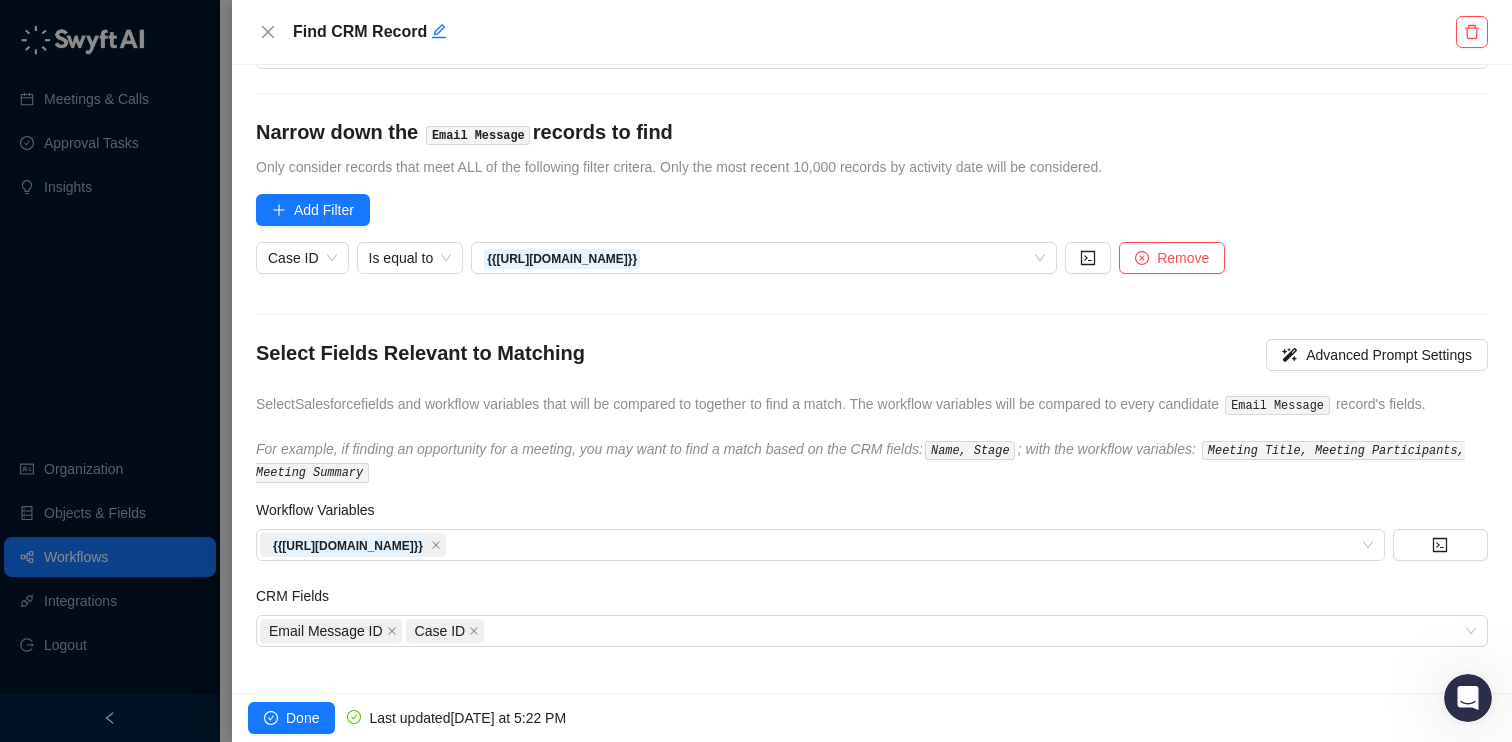 scroll, scrollTop: 0, scrollLeft: 0, axis: both 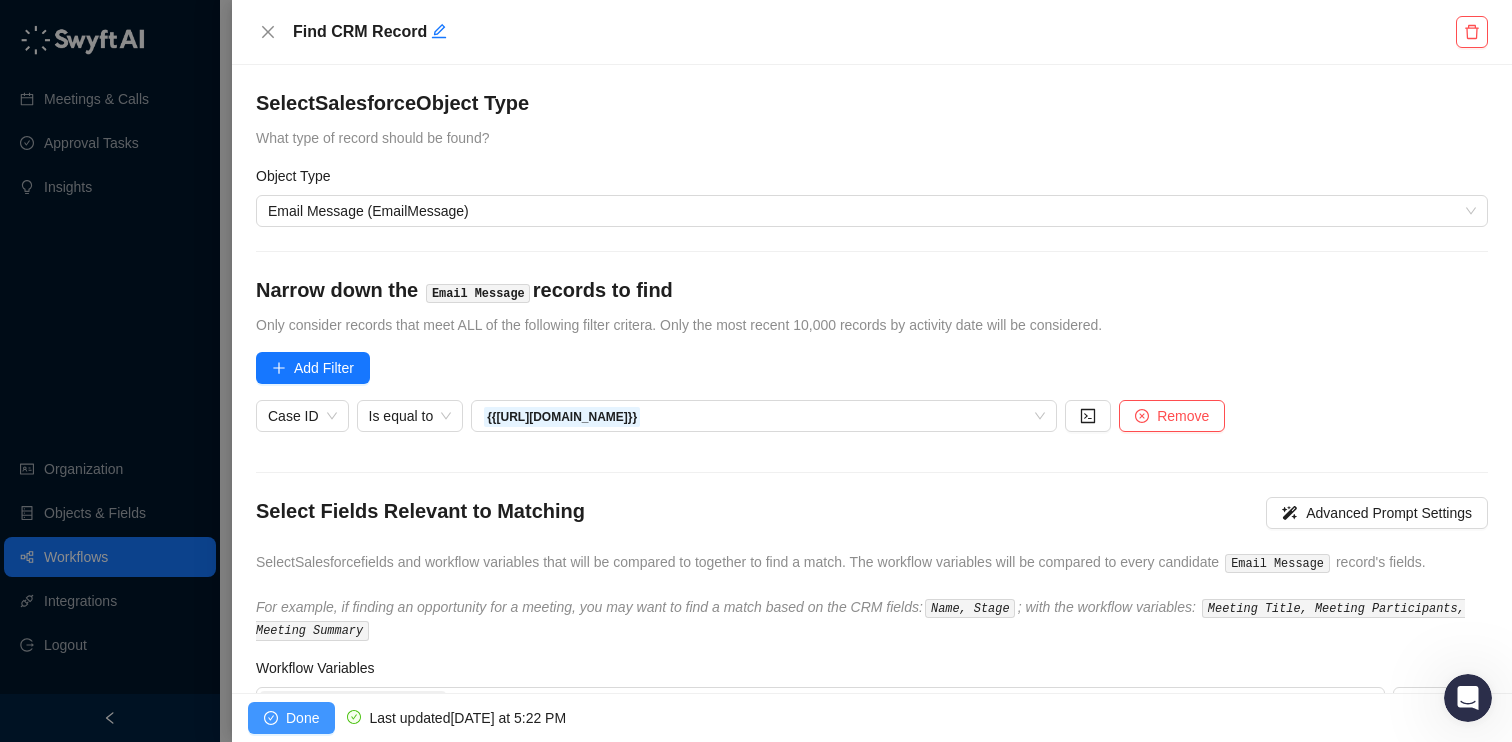 click on "Done" at bounding box center (302, 718) 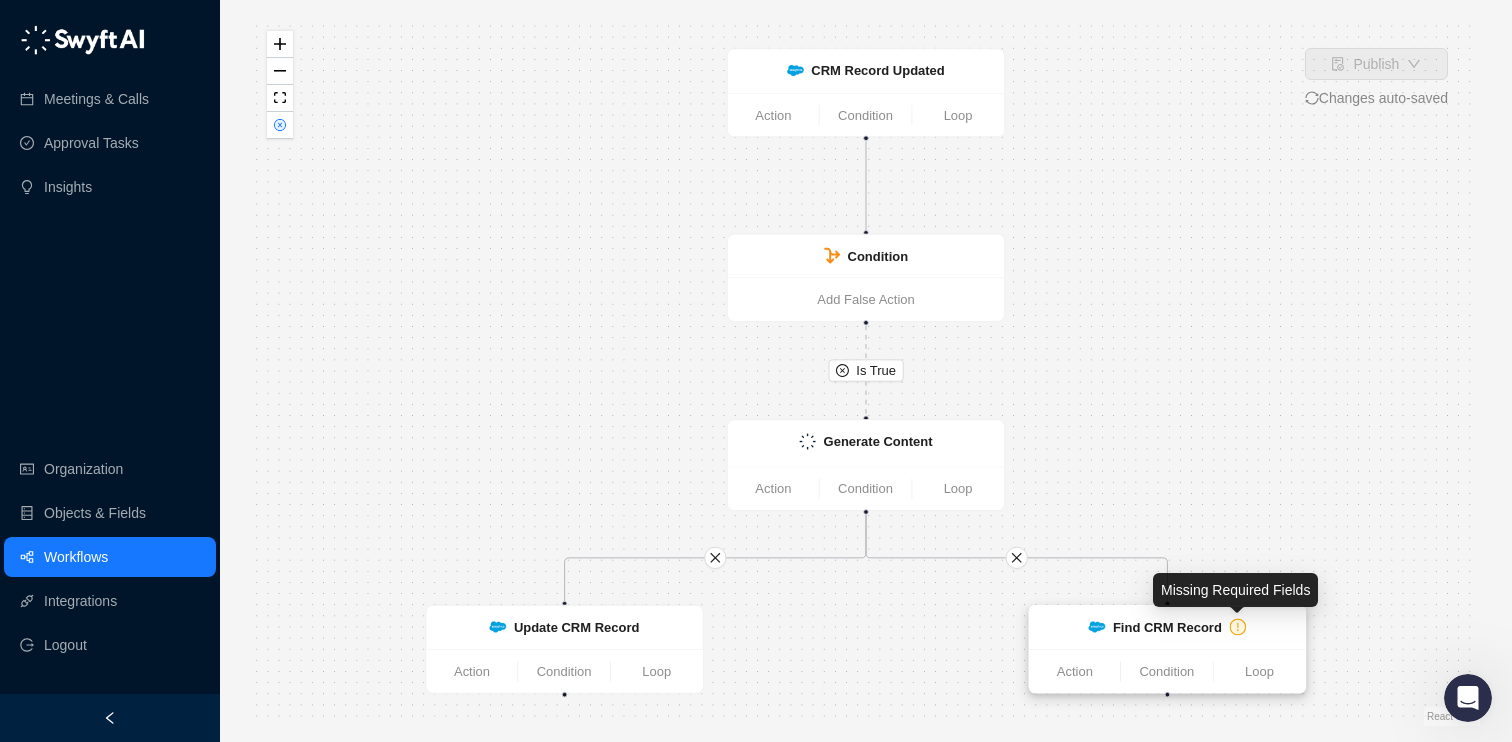 click 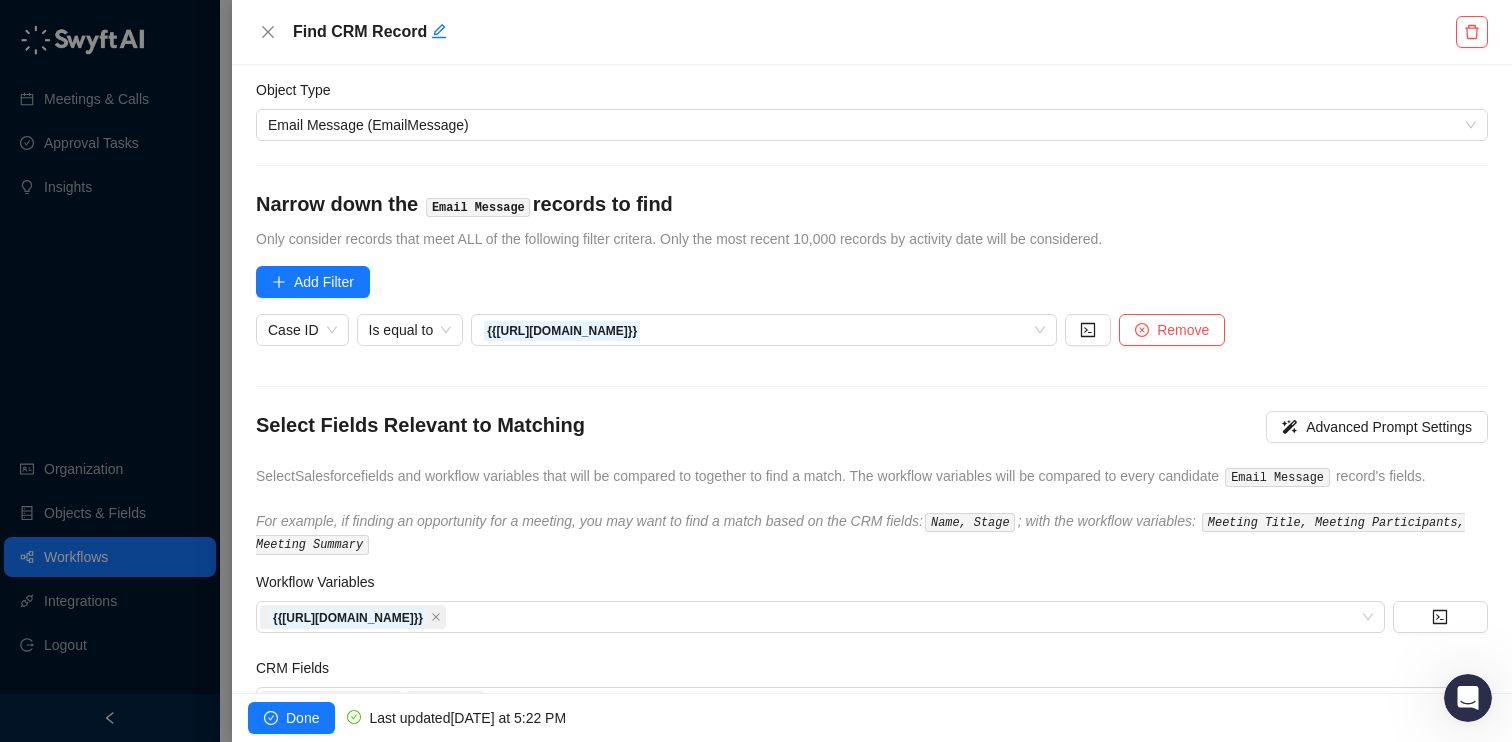 scroll, scrollTop: 158, scrollLeft: 0, axis: vertical 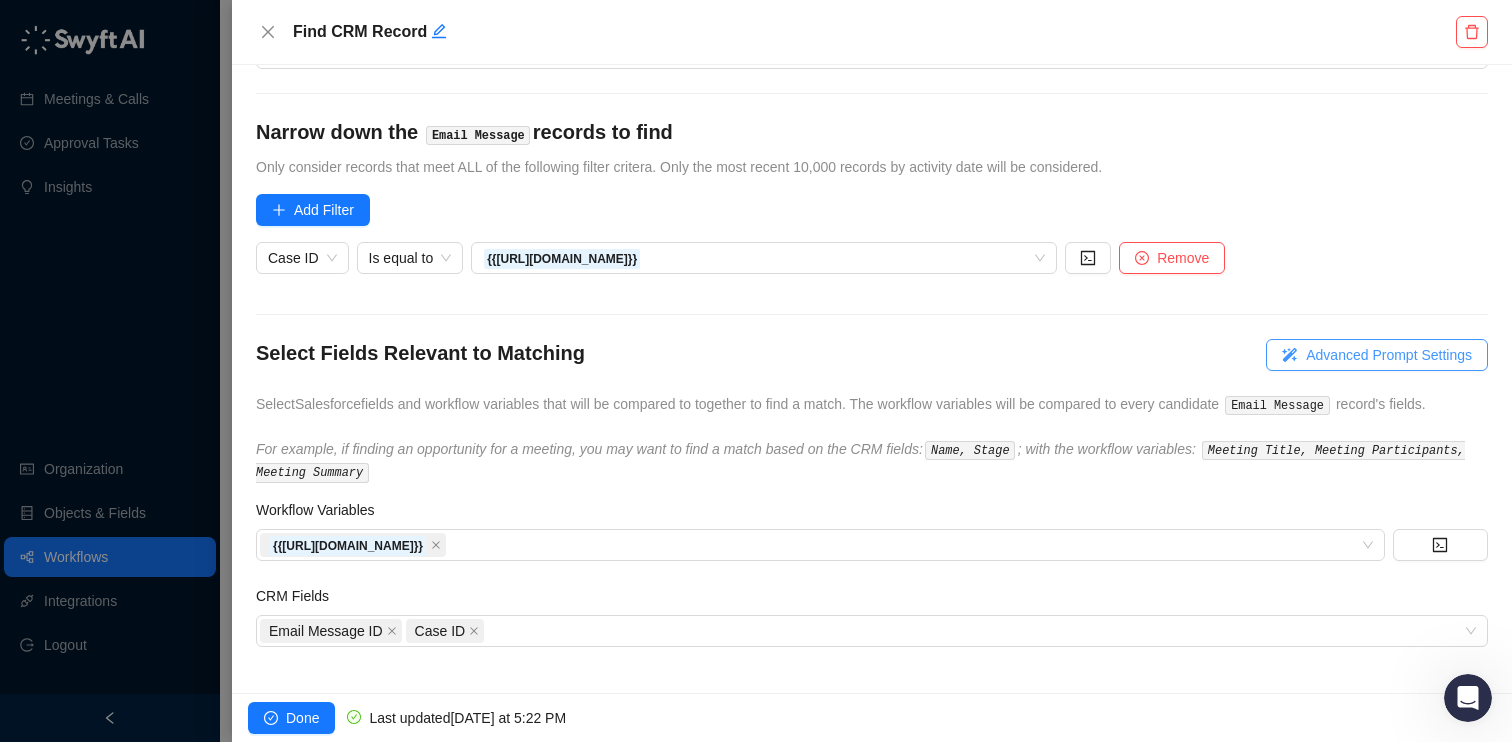 click on "Advanced Prompt Settings" at bounding box center (1377, 355) 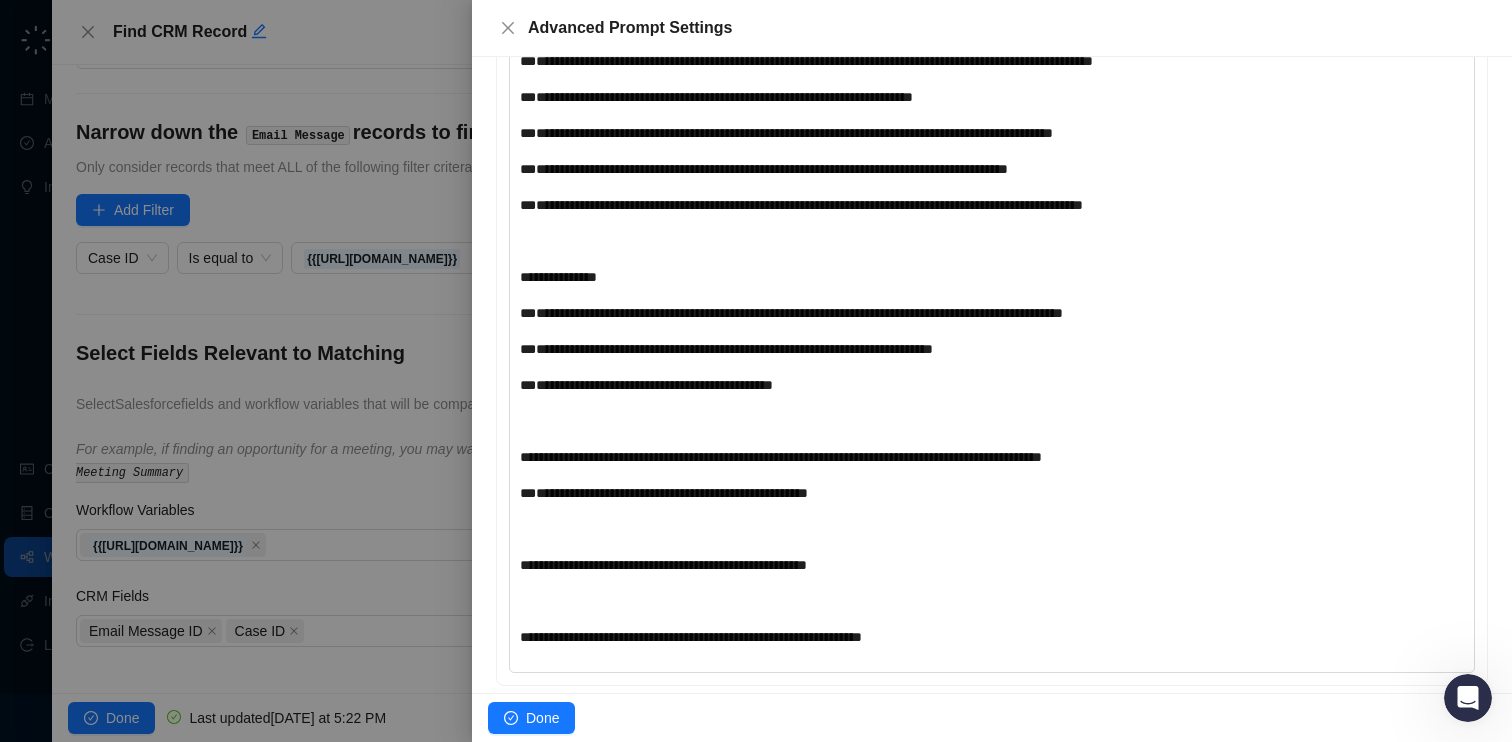 scroll, scrollTop: 1743, scrollLeft: 0, axis: vertical 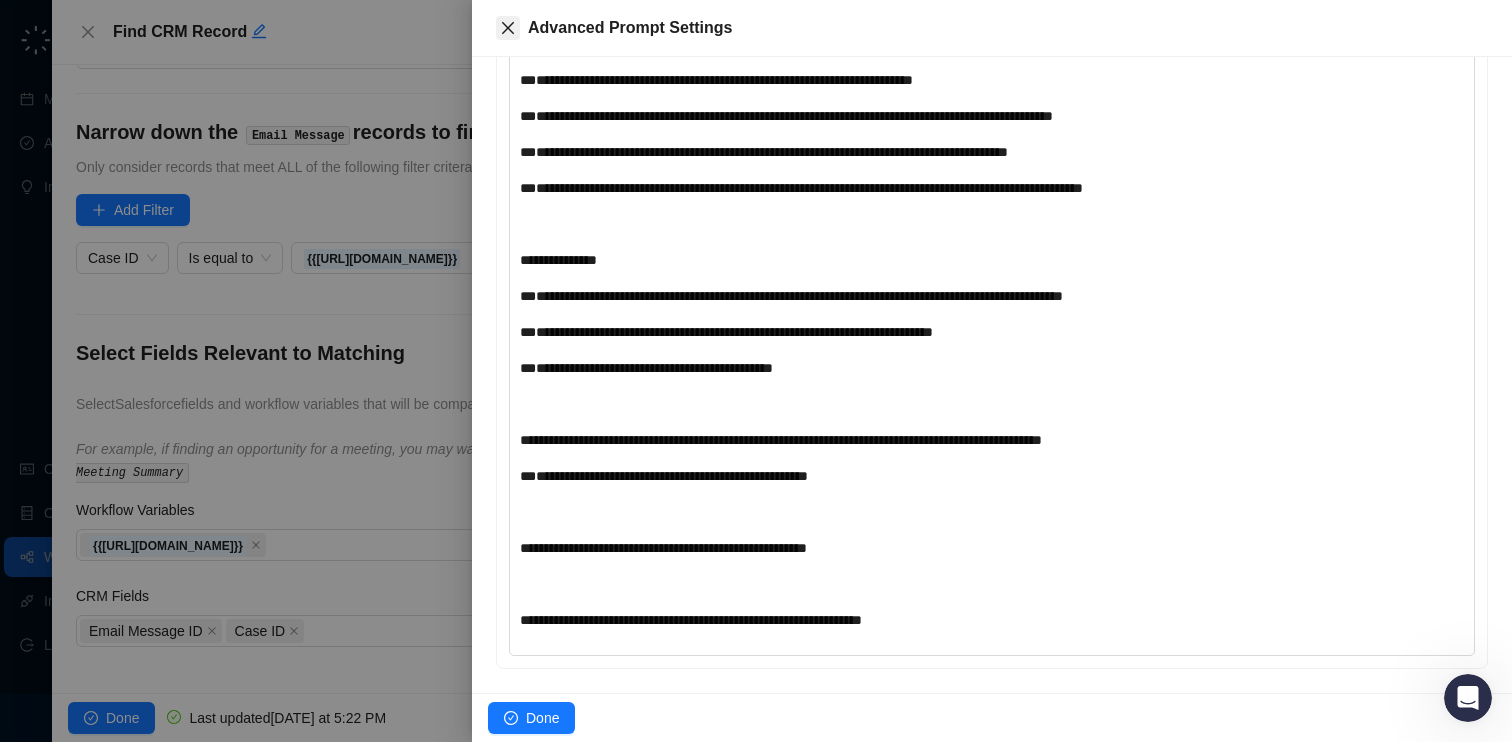 click 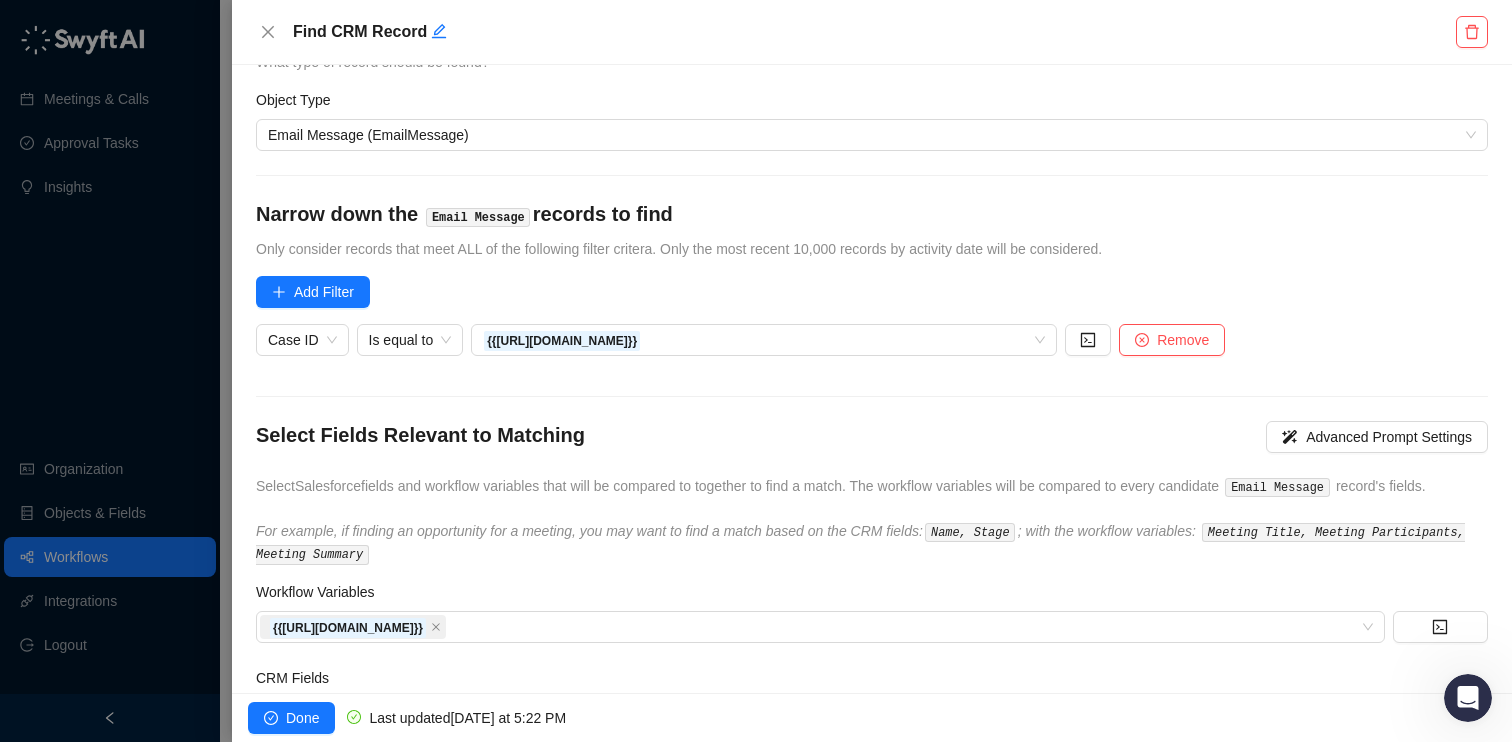 scroll, scrollTop: 158, scrollLeft: 0, axis: vertical 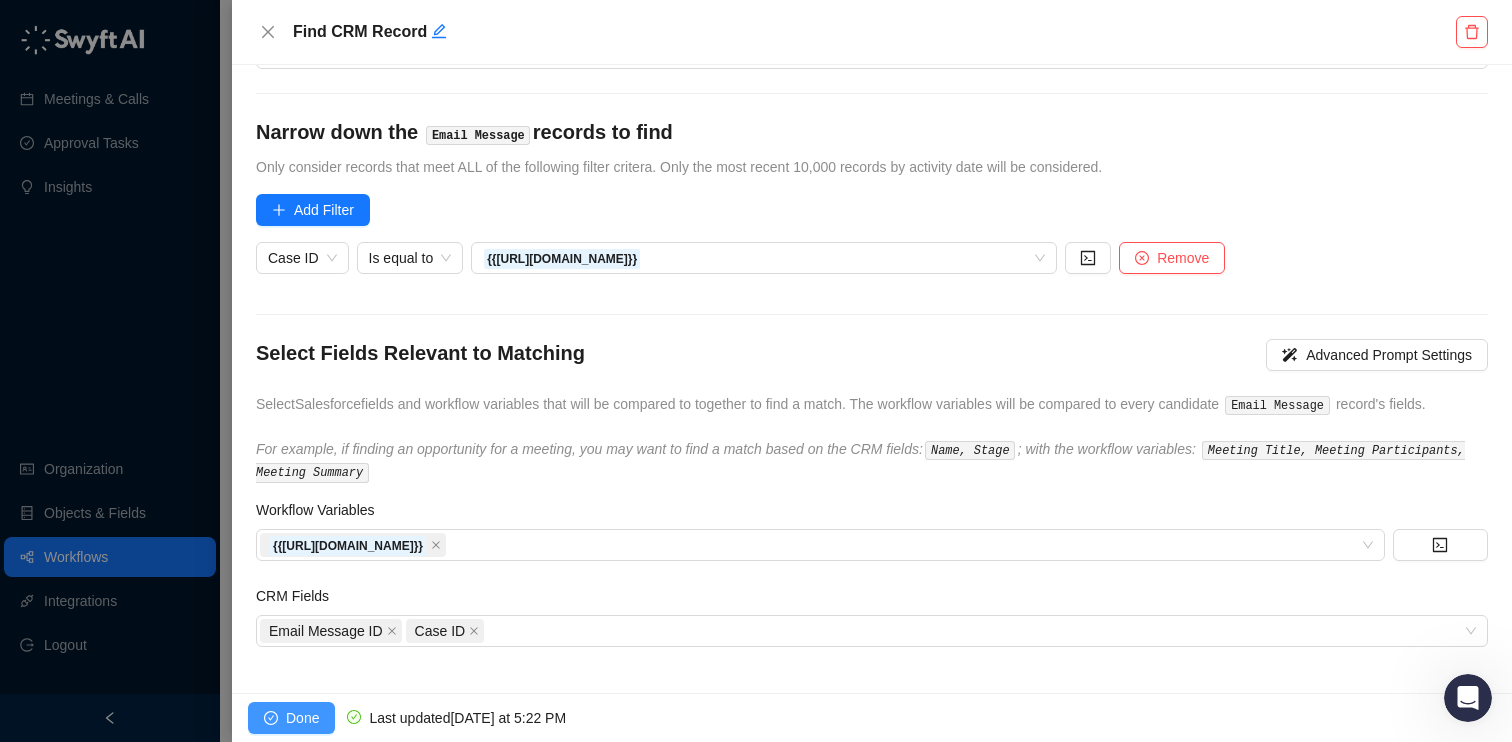 click on "Done" at bounding box center (302, 718) 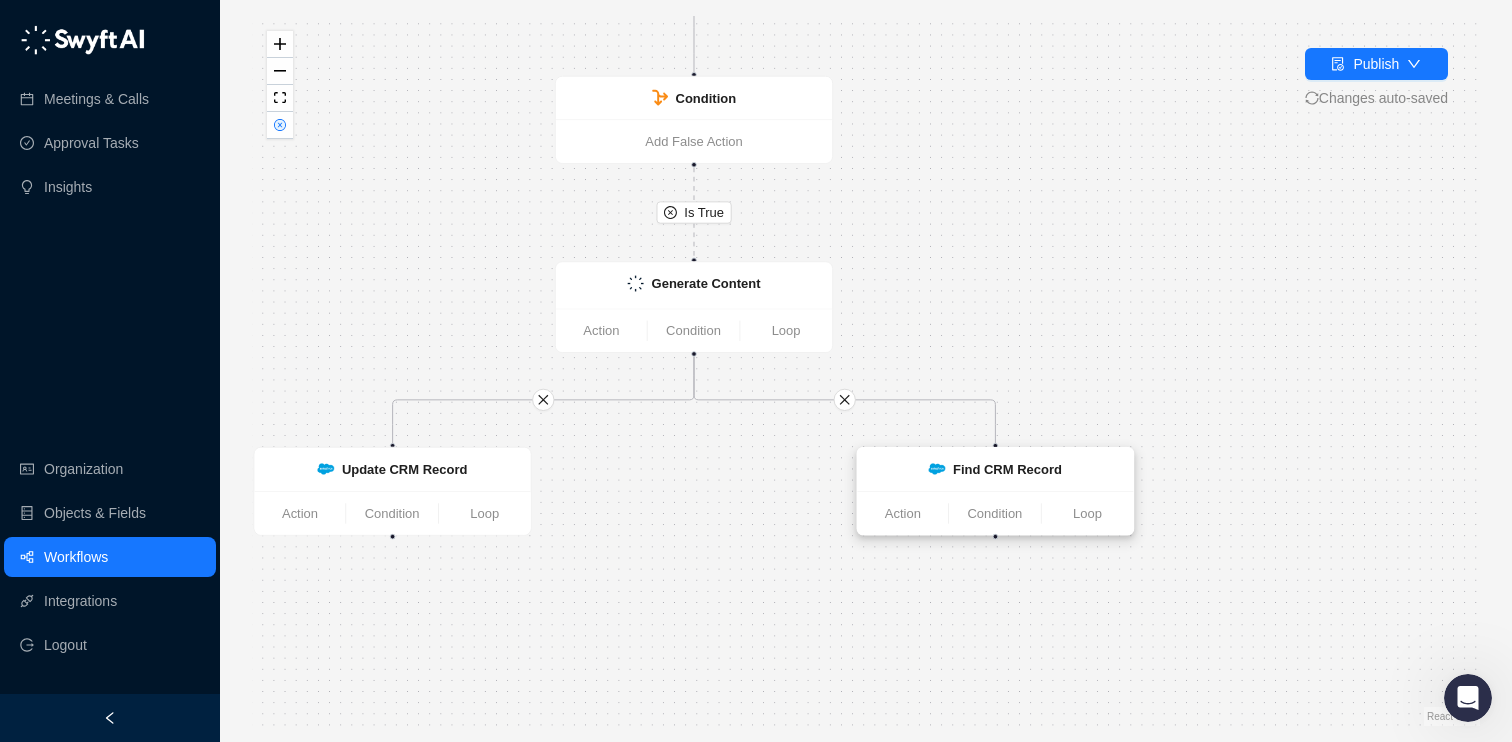 drag, startPoint x: 1095, startPoint y: 402, endPoint x: 922, endPoint y: 242, distance: 235.64592 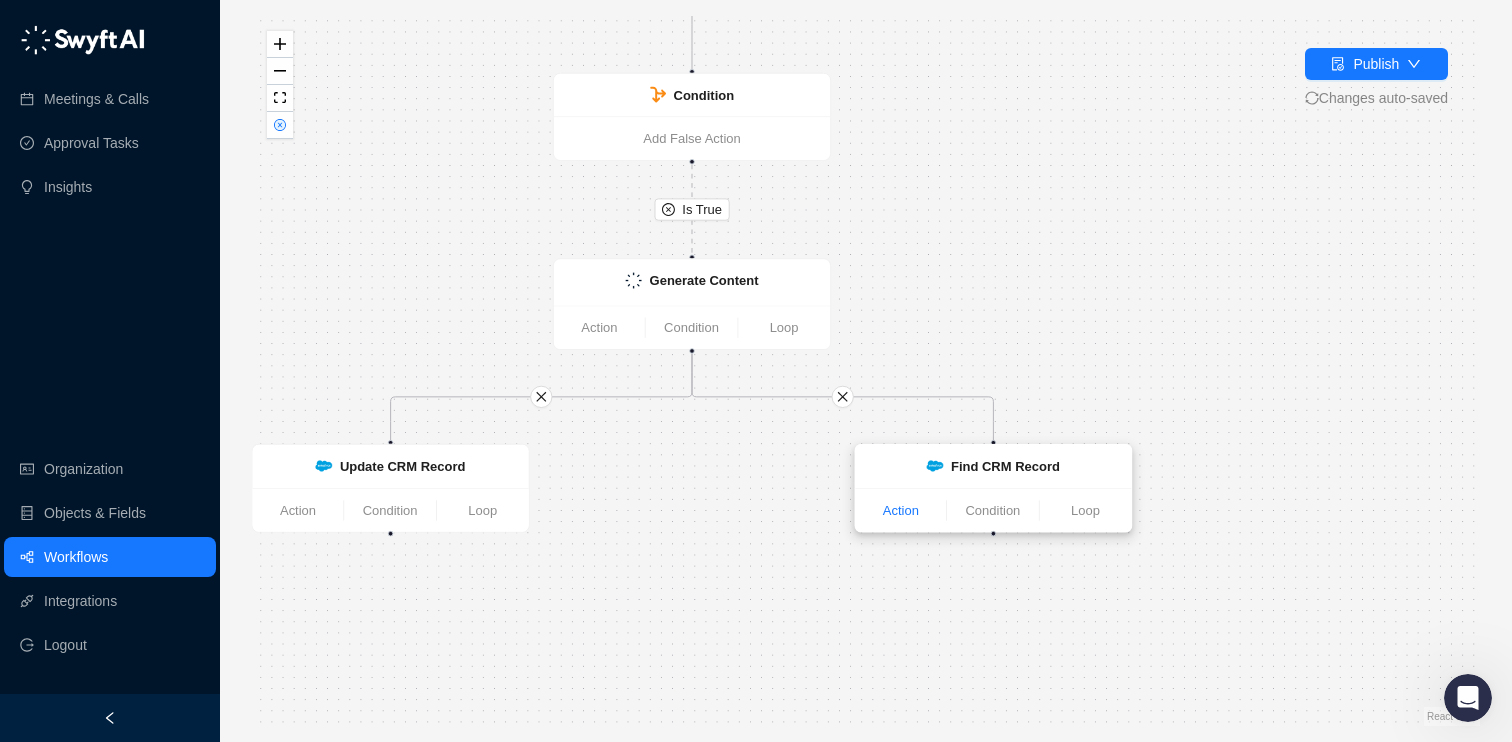 click on "Action" at bounding box center [900, 511] 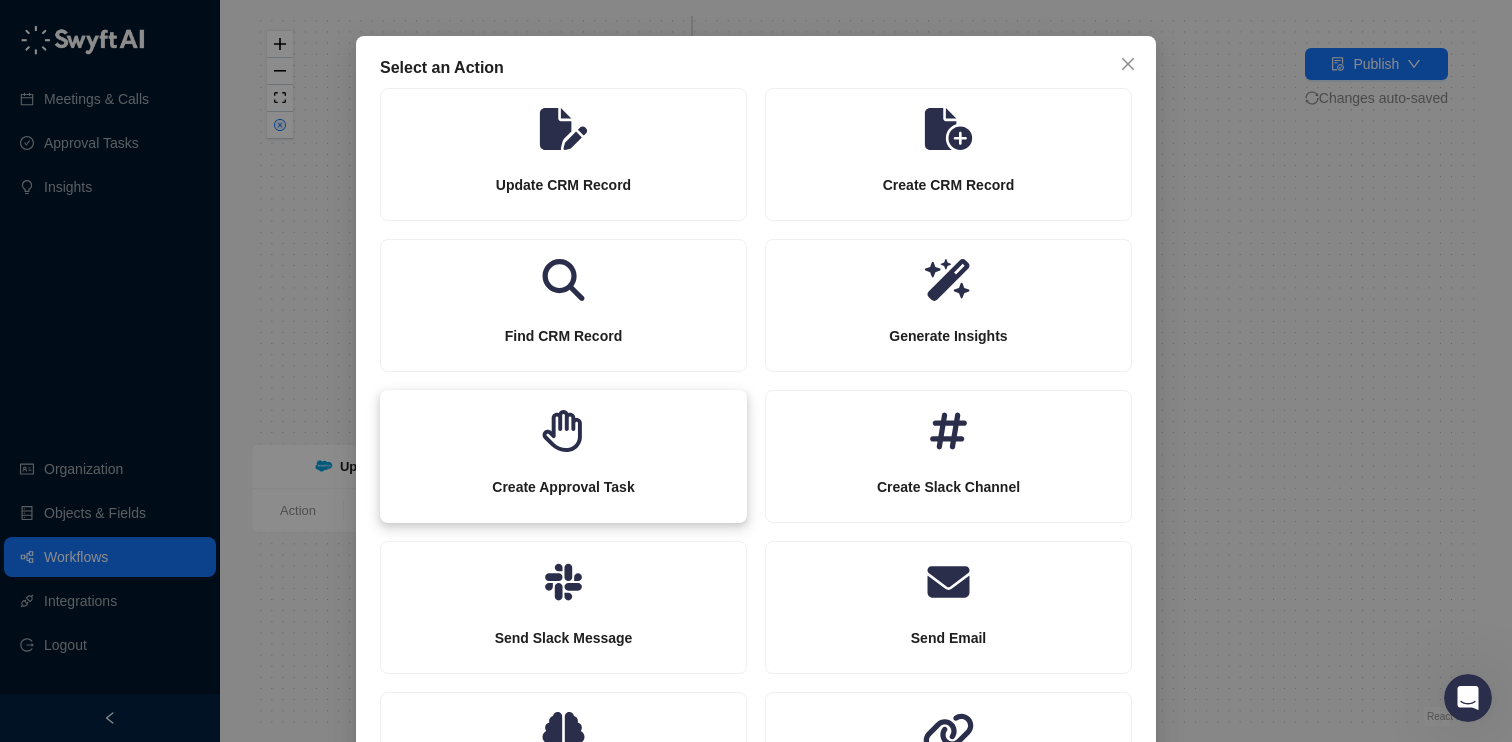 scroll, scrollTop: 53, scrollLeft: 0, axis: vertical 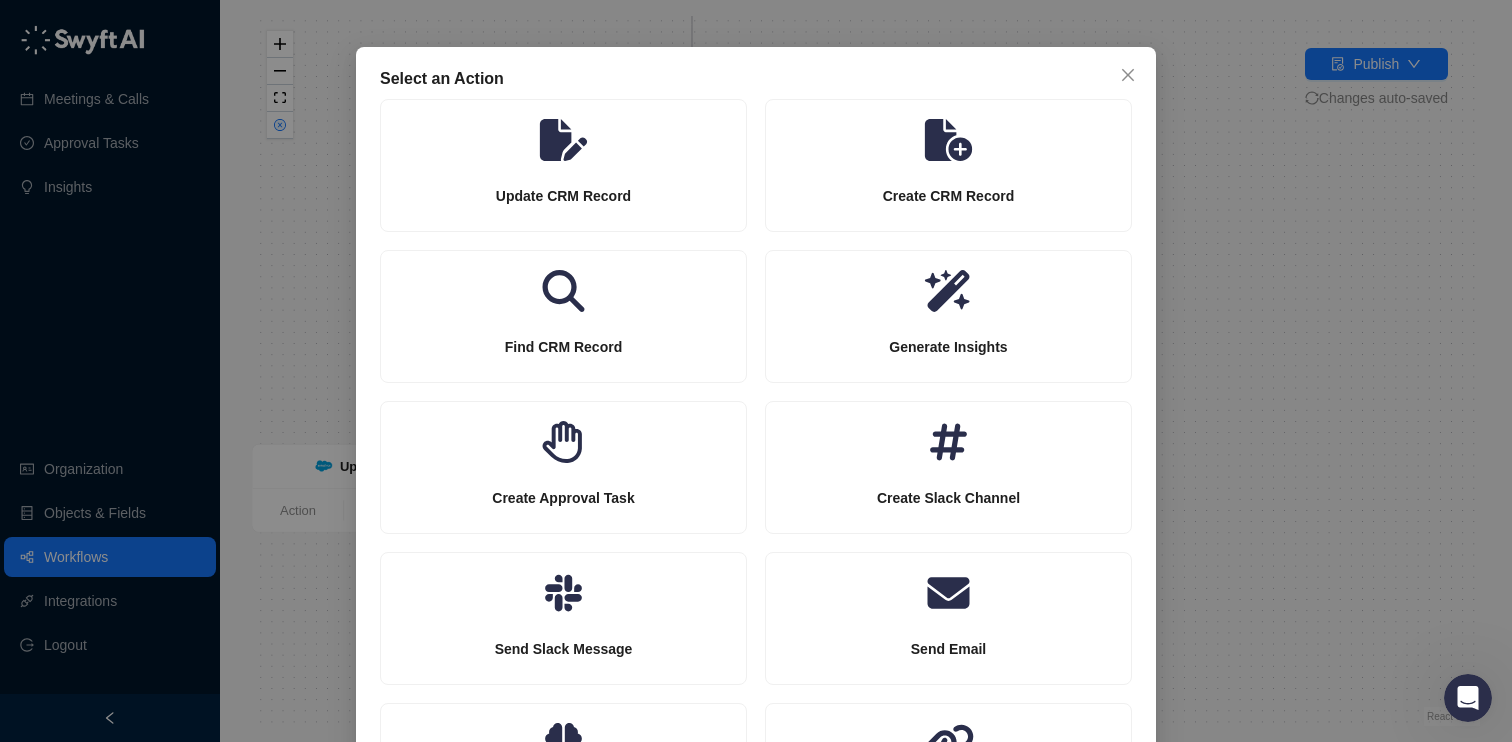 click on "Select an Action Update CRM Record Create CRM Record Find CRM Record Generate Insights Create Approval Task Create Slack Channel Send Slack Message Send Email Ask Cortex Send Webhook" at bounding box center [756, 371] 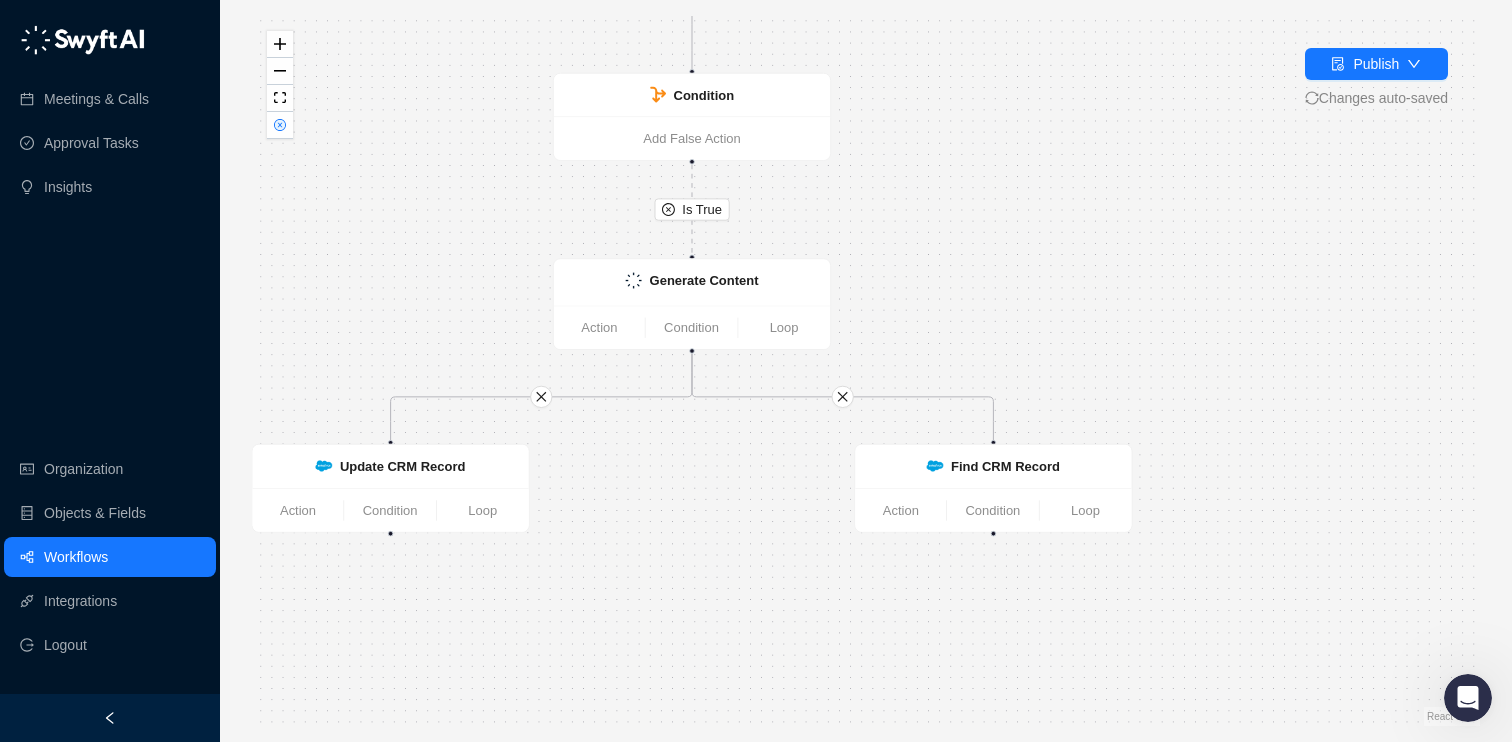 click on "Find CRM Record" at bounding box center [993, 467] 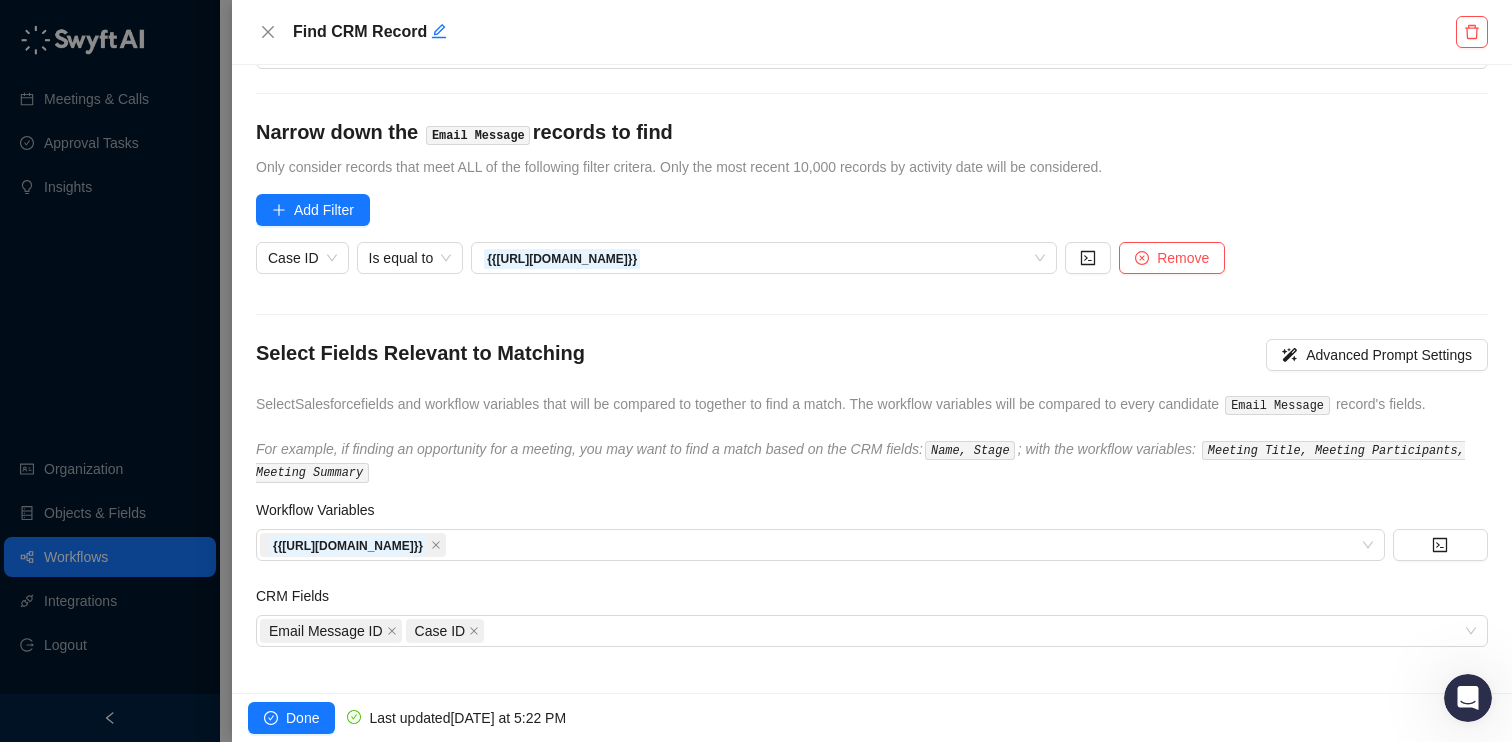 scroll, scrollTop: 0, scrollLeft: 0, axis: both 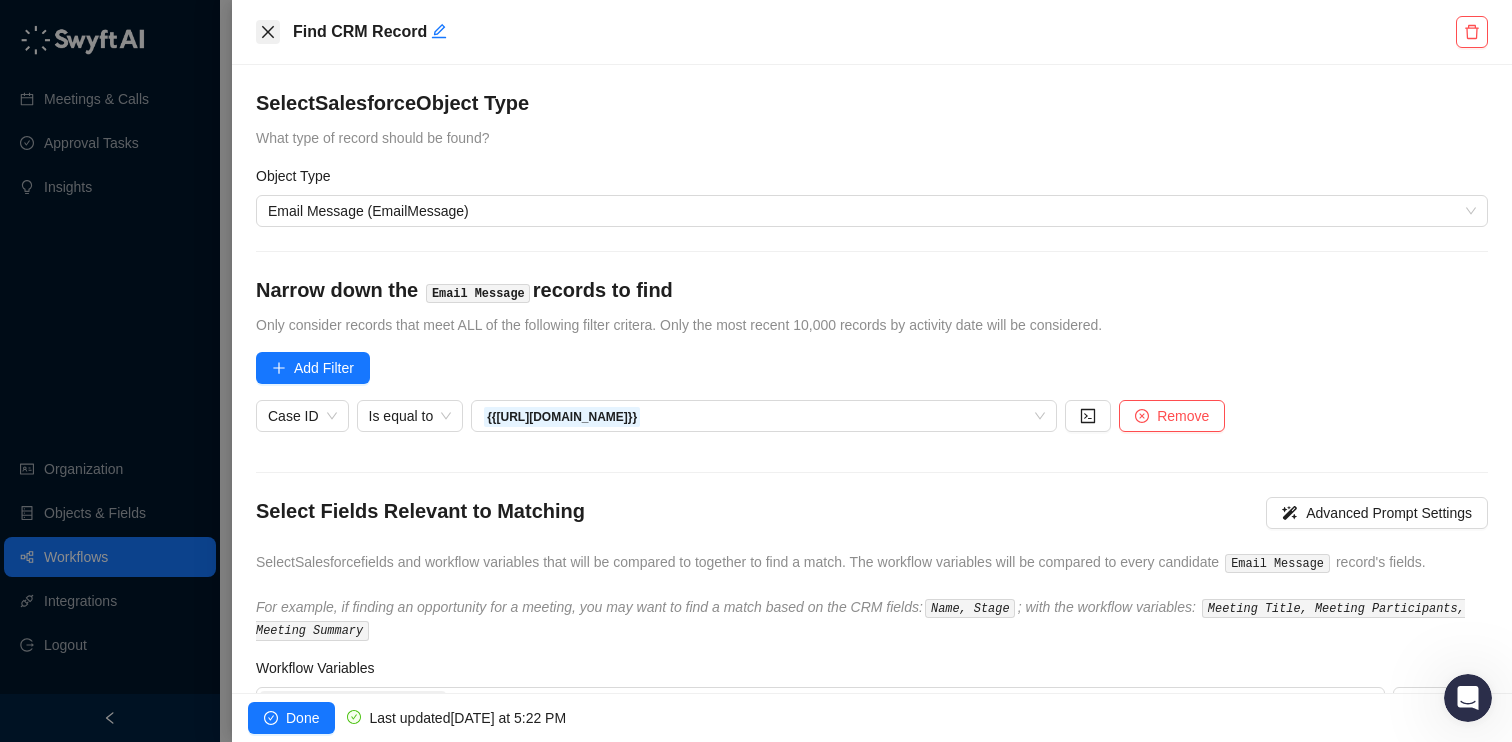 click at bounding box center (268, 32) 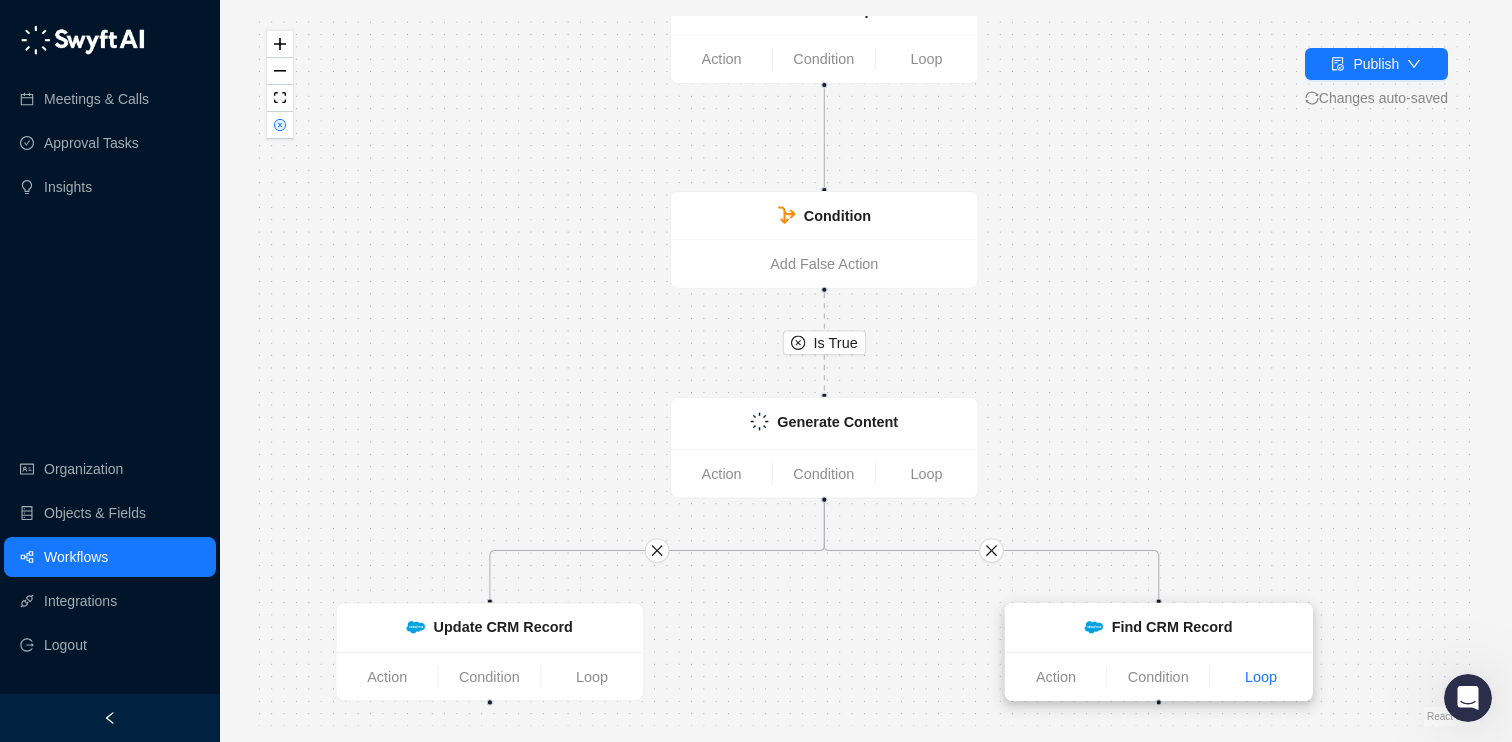 click on "Loop" at bounding box center [1261, 677] 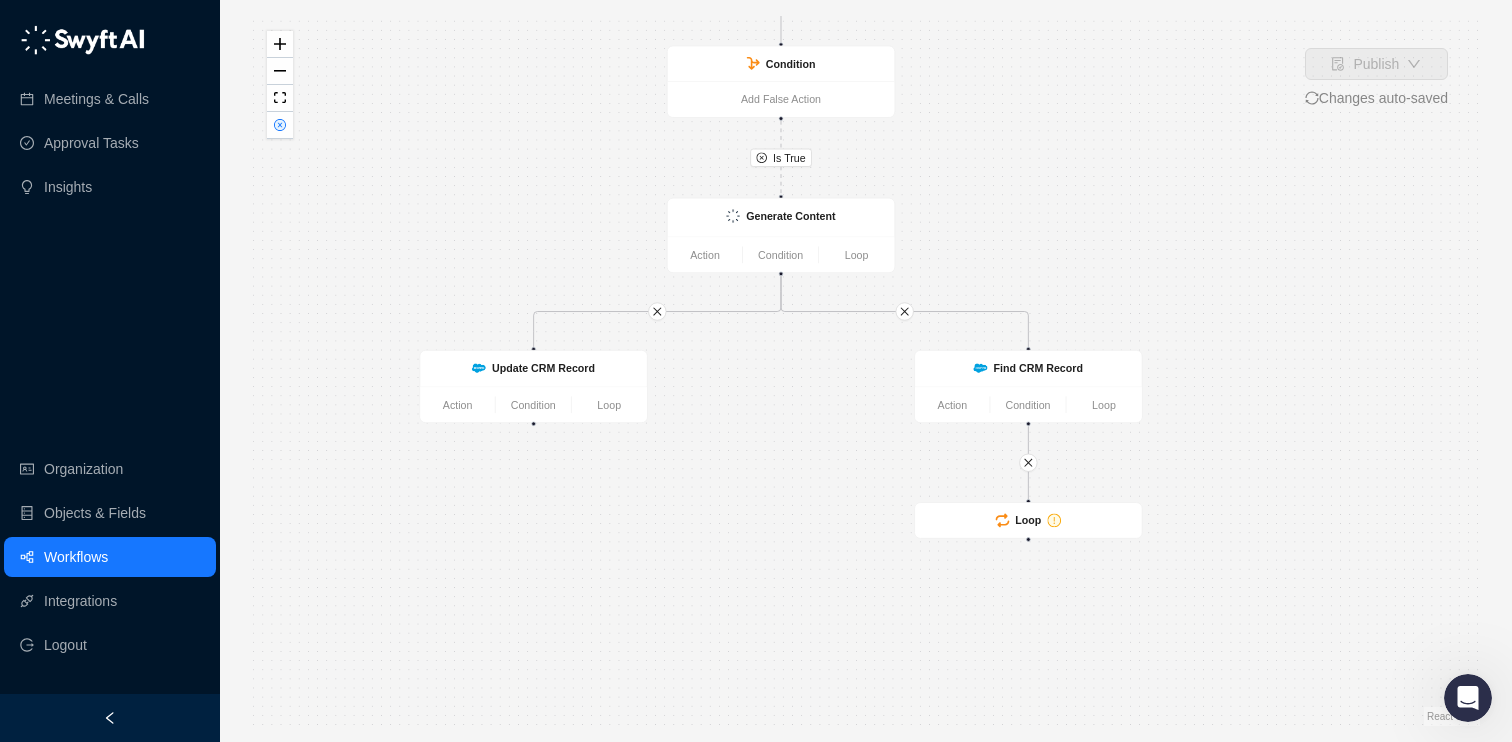 drag, startPoint x: 1169, startPoint y: 449, endPoint x: 1064, endPoint y: 242, distance: 232.10773 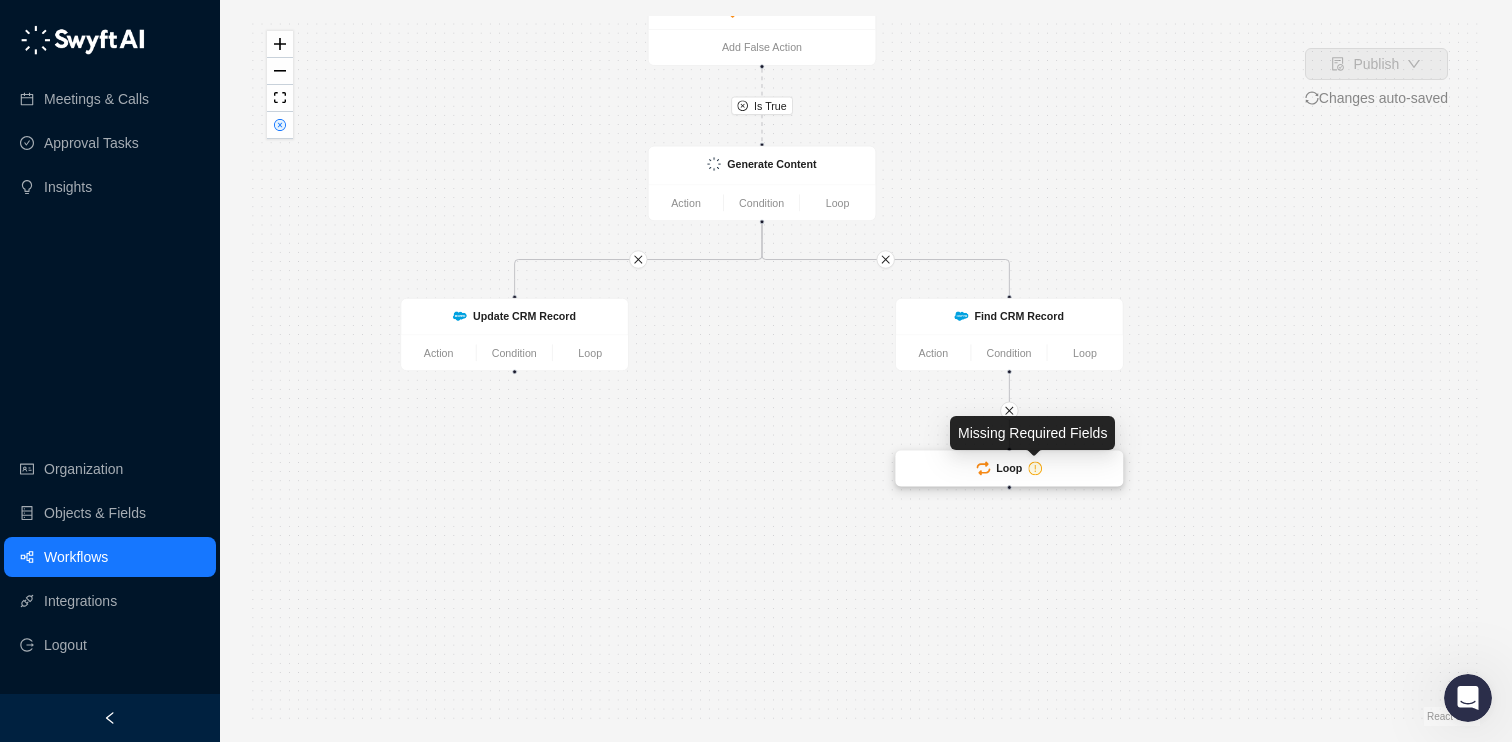 click 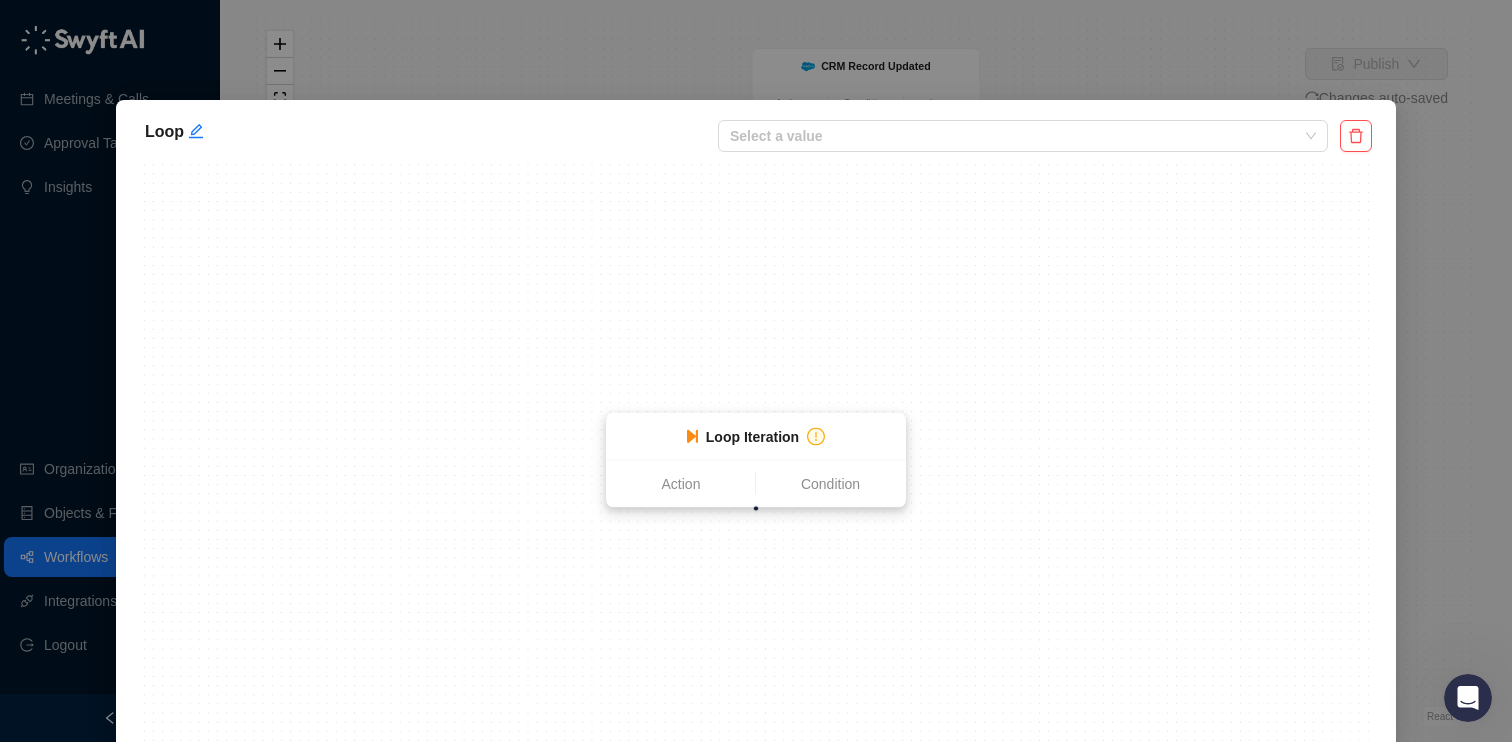 click on "Loop Iteration" at bounding box center [752, 437] 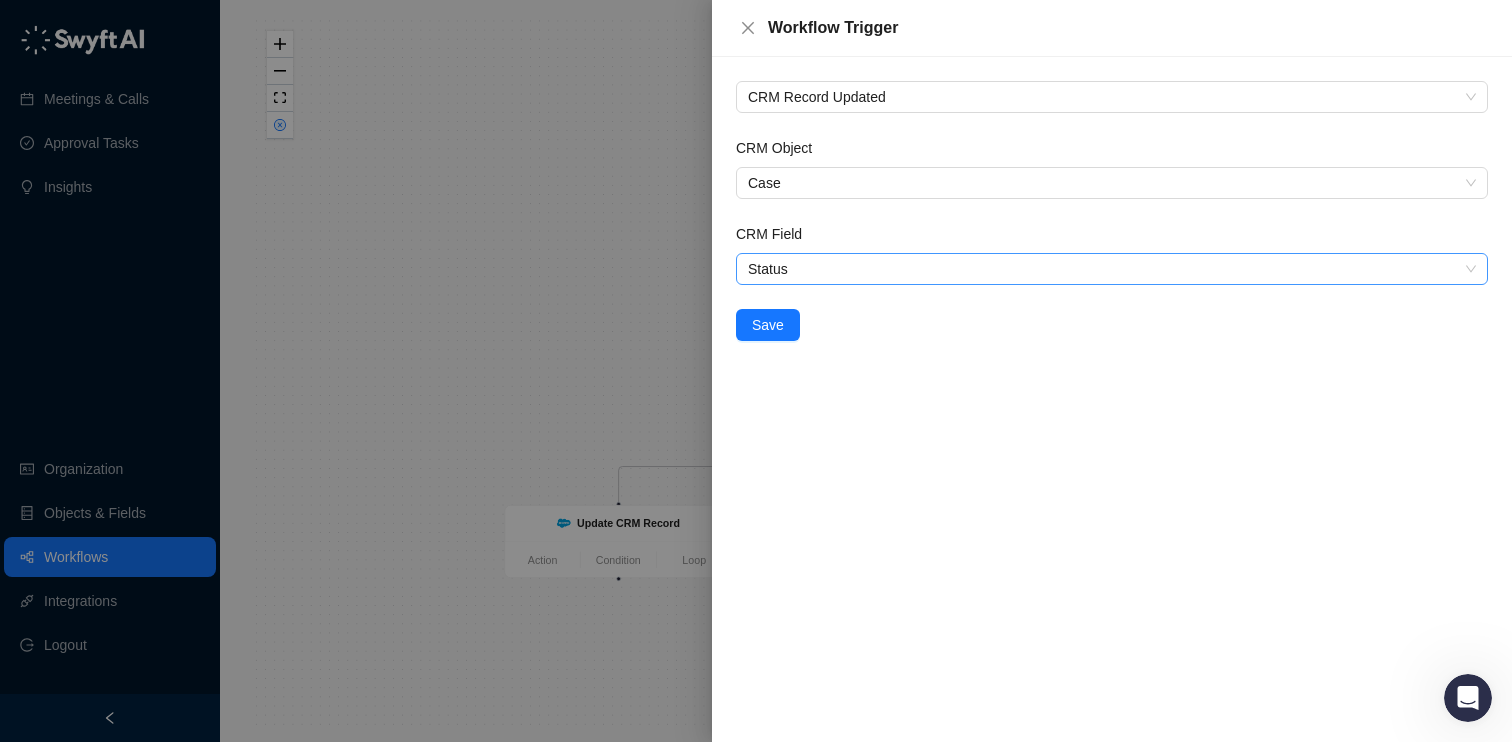 click on "Status" at bounding box center (1112, 269) 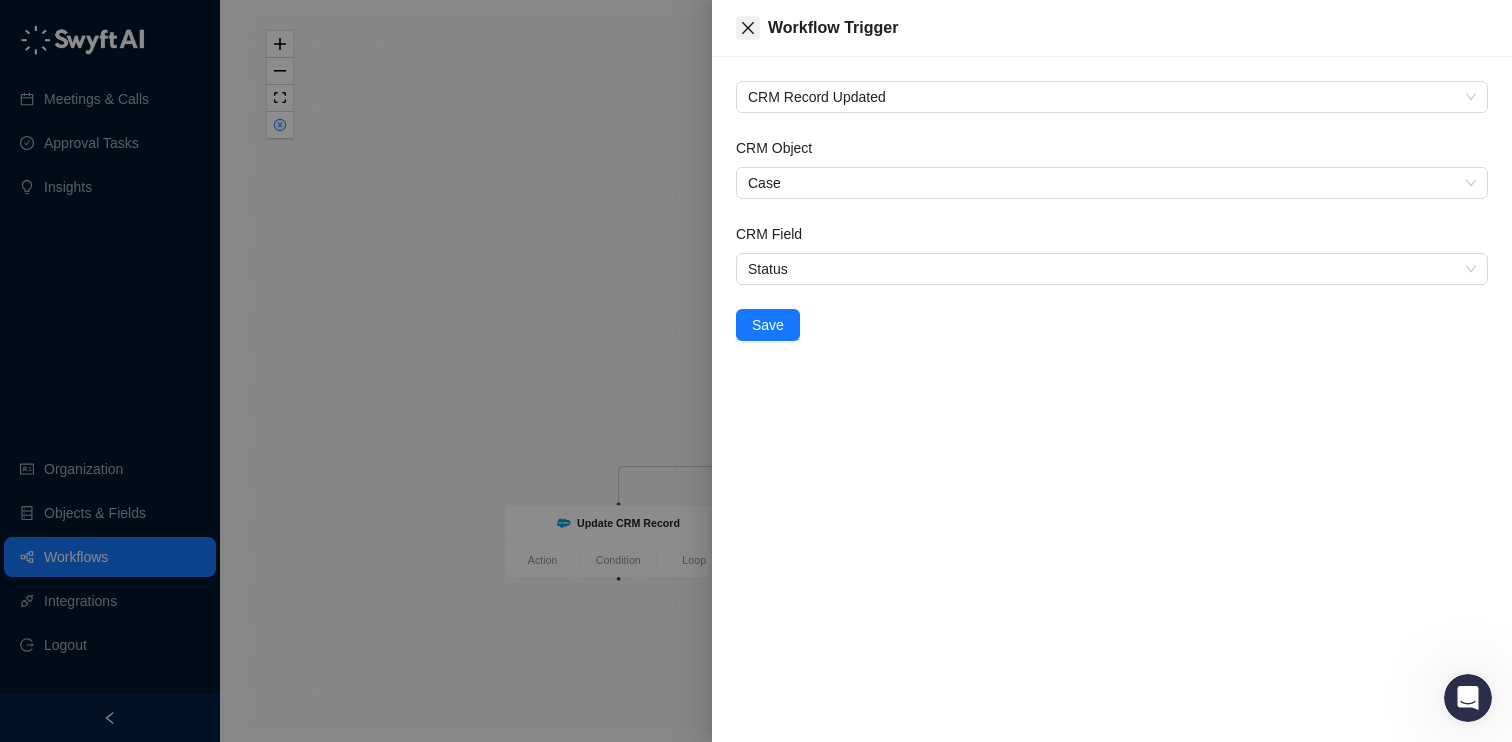 click 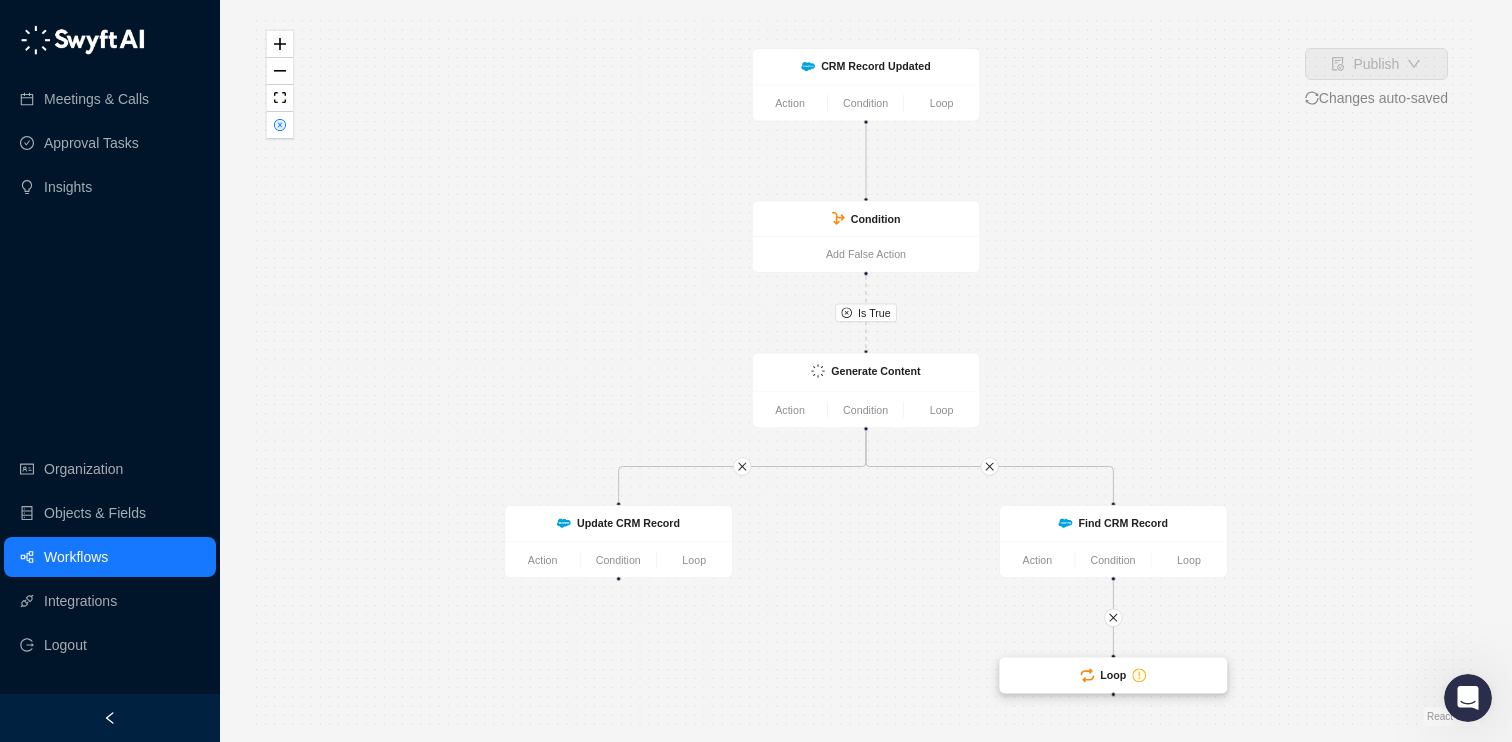 click on "Loop" at bounding box center (1113, 675) 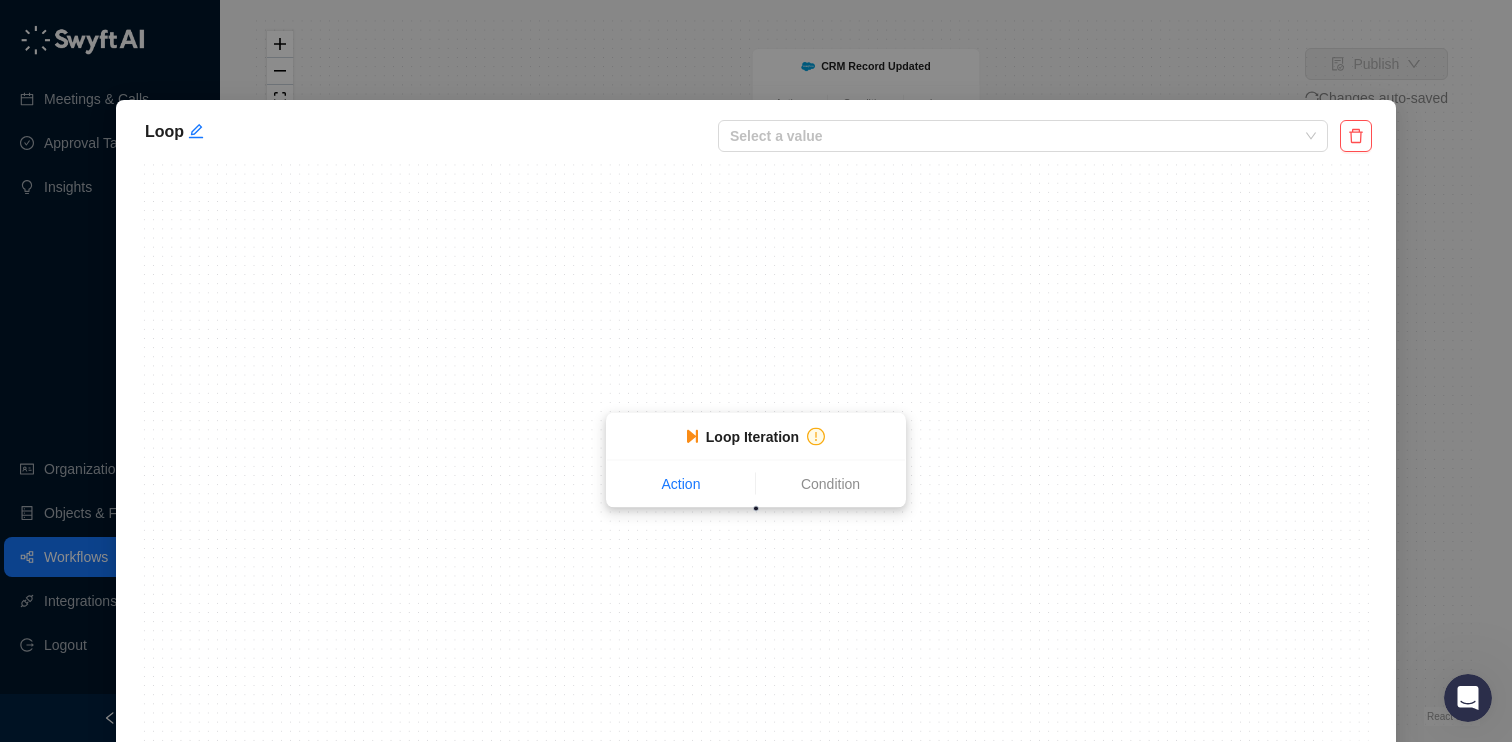 click on "Action" at bounding box center [681, 484] 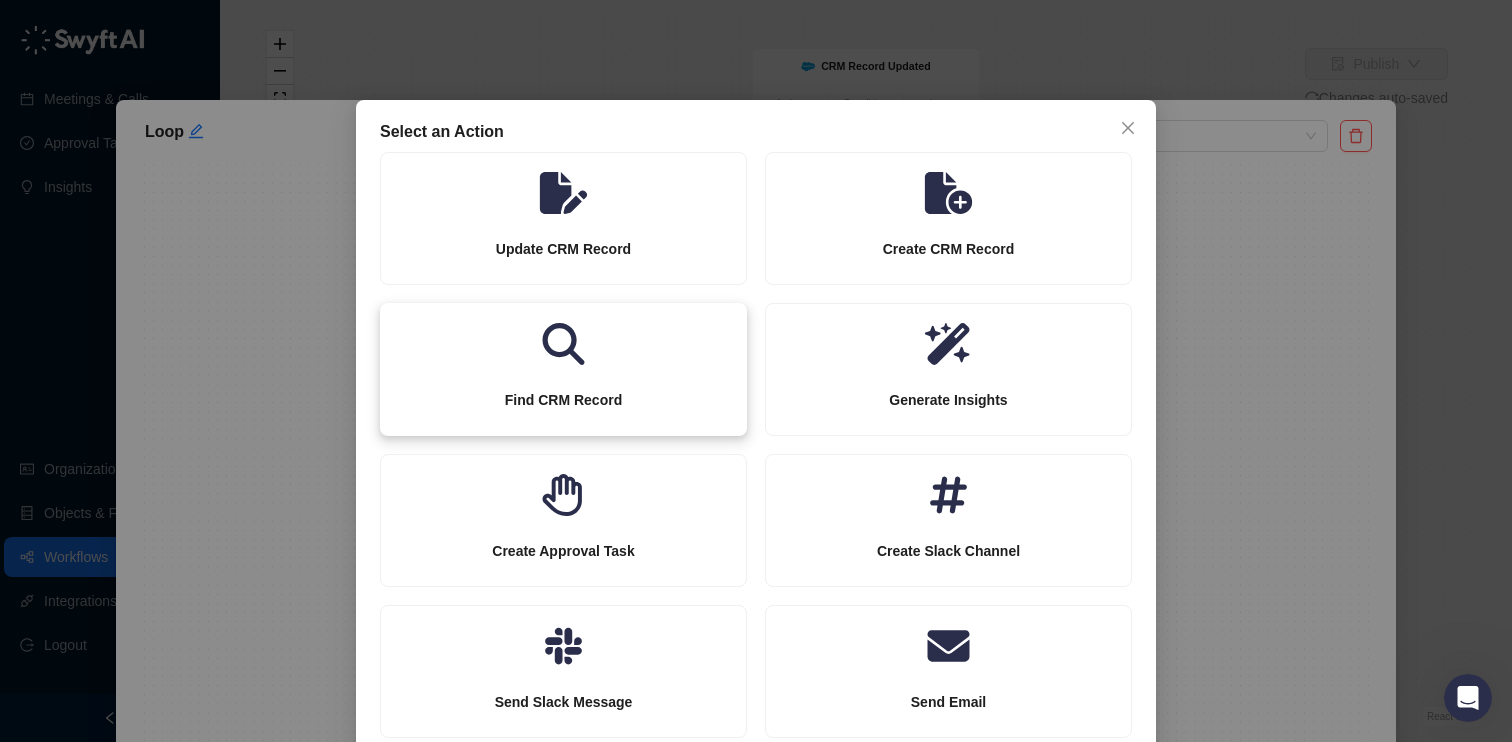 click 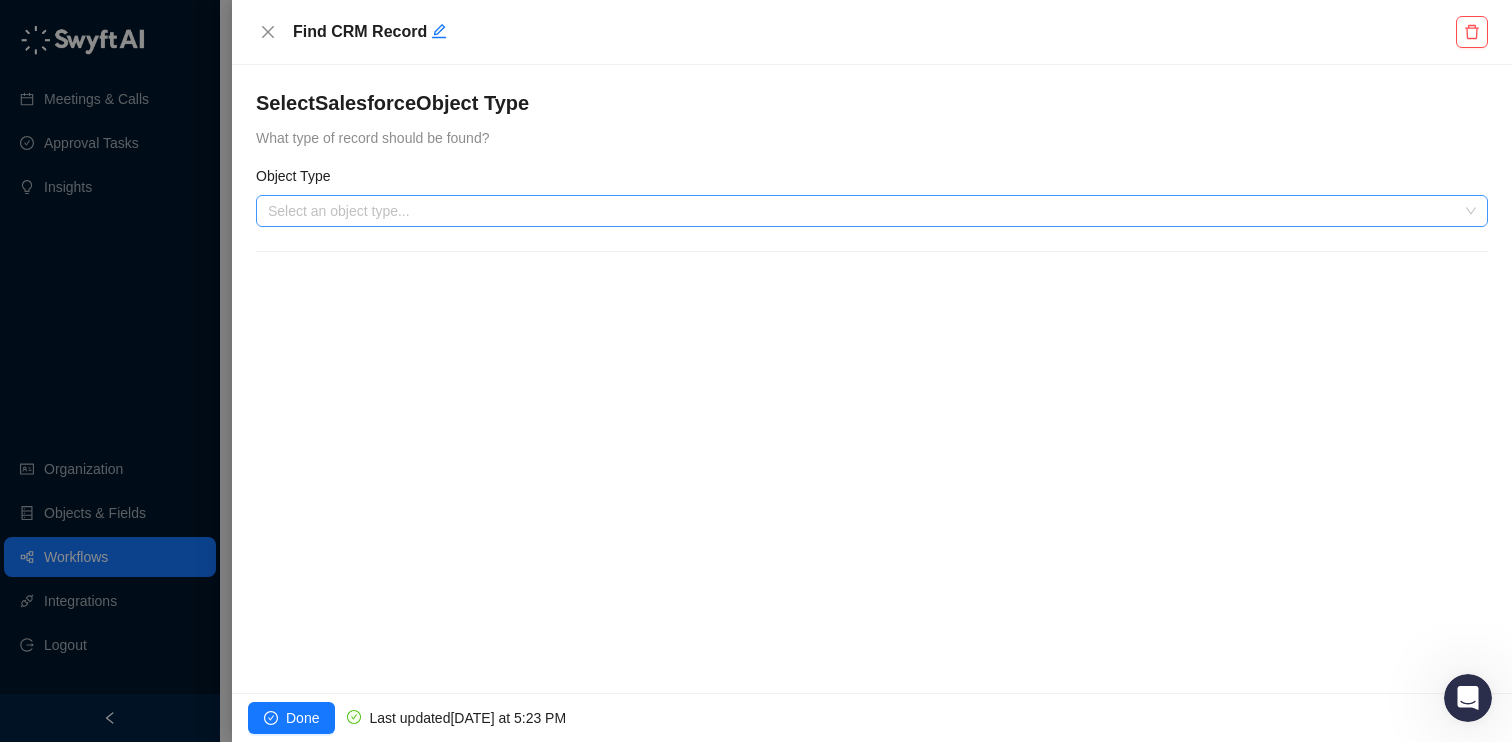 click at bounding box center [866, 211] 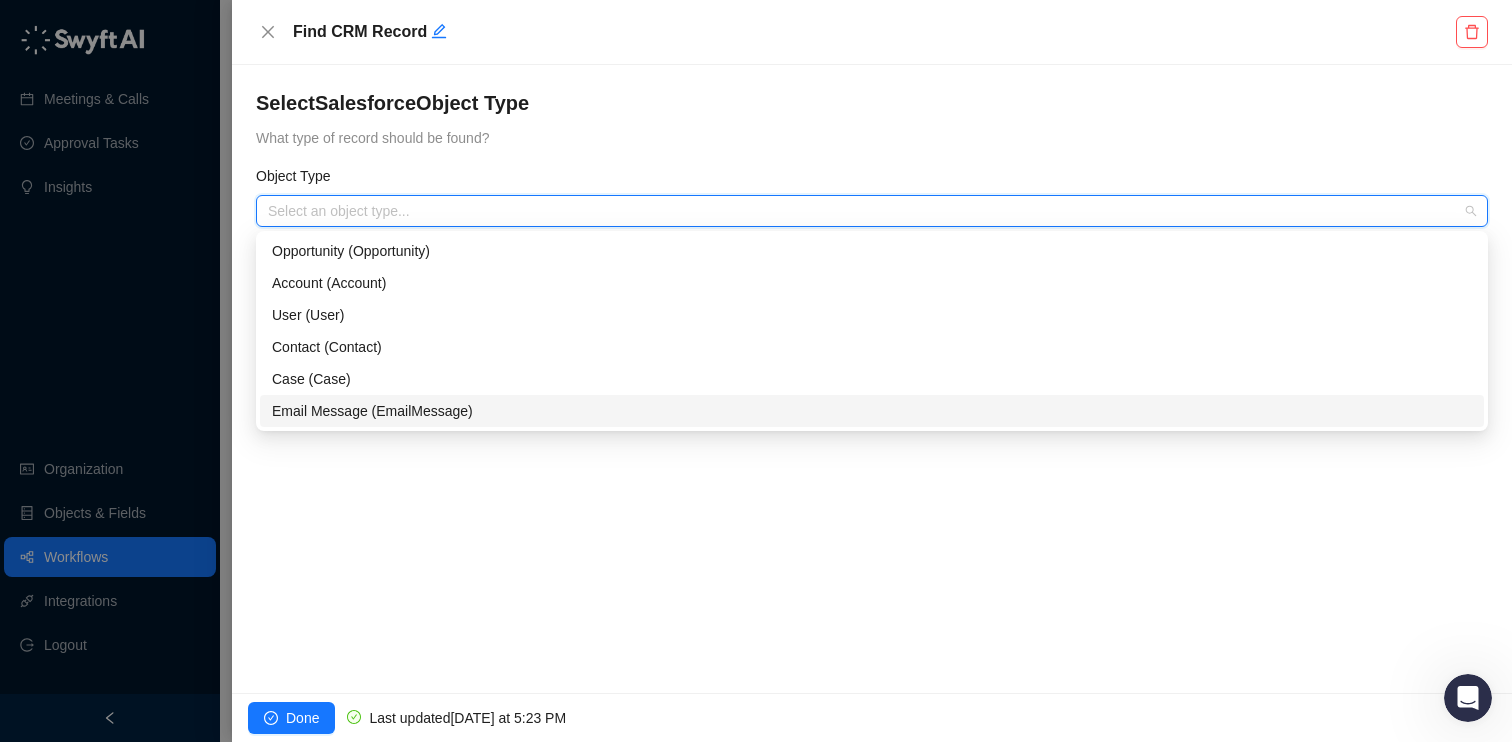click on "Email Message (EmailMessage)" at bounding box center (872, 411) 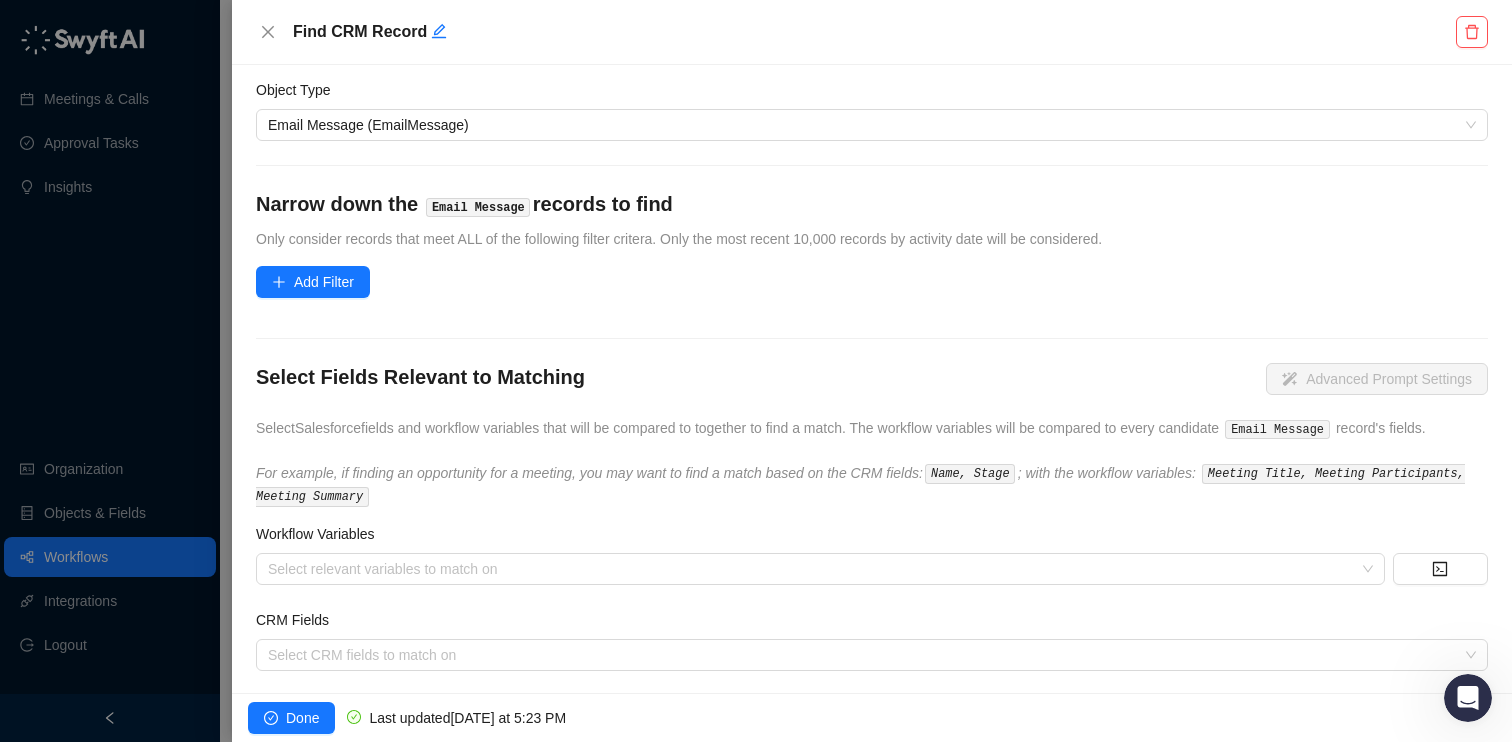 scroll, scrollTop: 110, scrollLeft: 0, axis: vertical 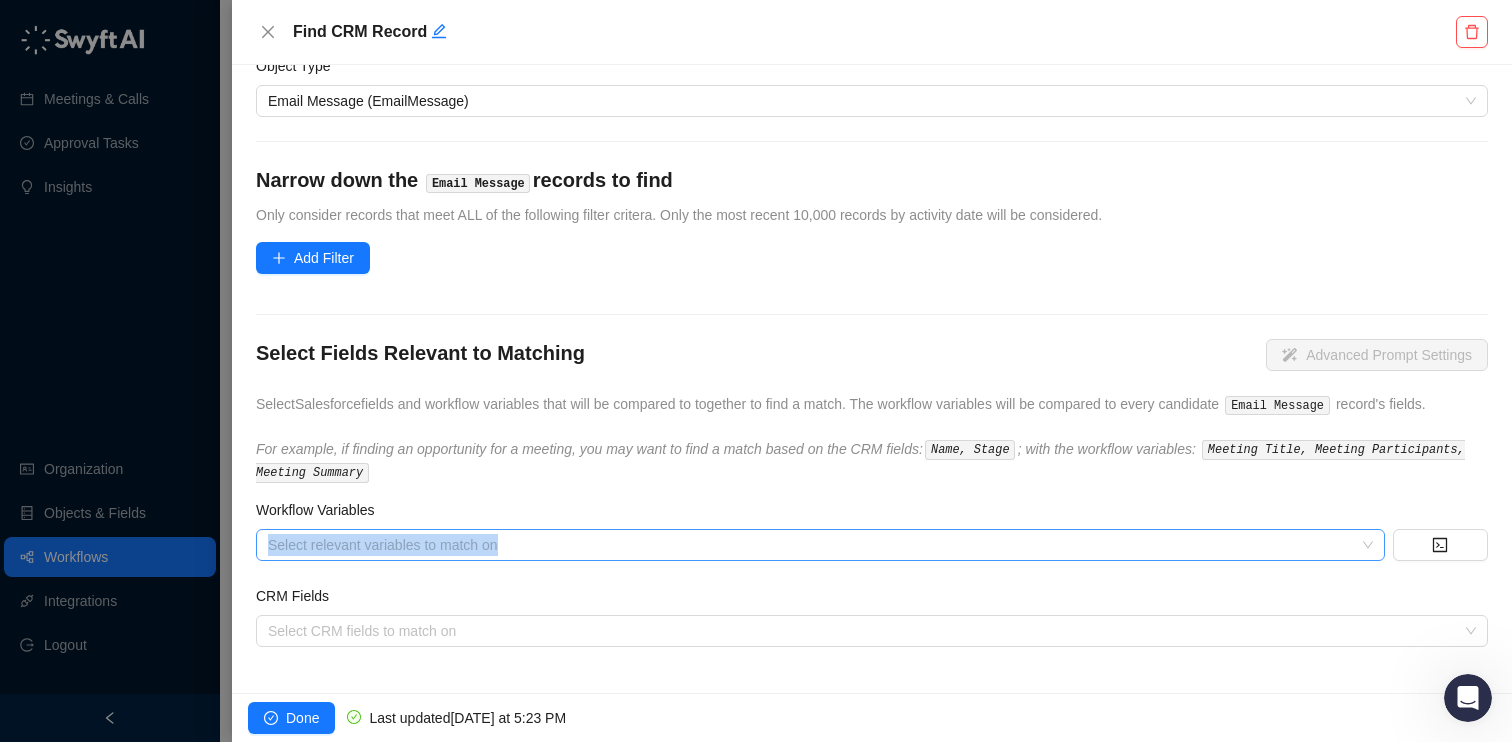 click on "Select  Salesforce  Object Type What type of record should be found? Object Type Email Message (EmailMessage) Narrow down the   Email Message  records to find Only consider records that meet ALL of the following filter critera. Only the most recent 10,000 records by activity date will be considered. Add Filter Select Fields Relevant to Matching Advanced Prompt Settings Select  Salesforce  fields and workflow variables that will be compared to together to find a match. The workflow variables will be compared to every candidate   Email Message   record's fields.   For example, if finding an opportunity for a meeting, you may want to find a match based on the CRM fields: Name, Stage ; with the workflow variables:   Meeting Title, Meeting Participants, Meeting Summary Workflow Variables   Select relevant variables to match on CRM Fields   Select CRM fields to match on" at bounding box center (872, 313) 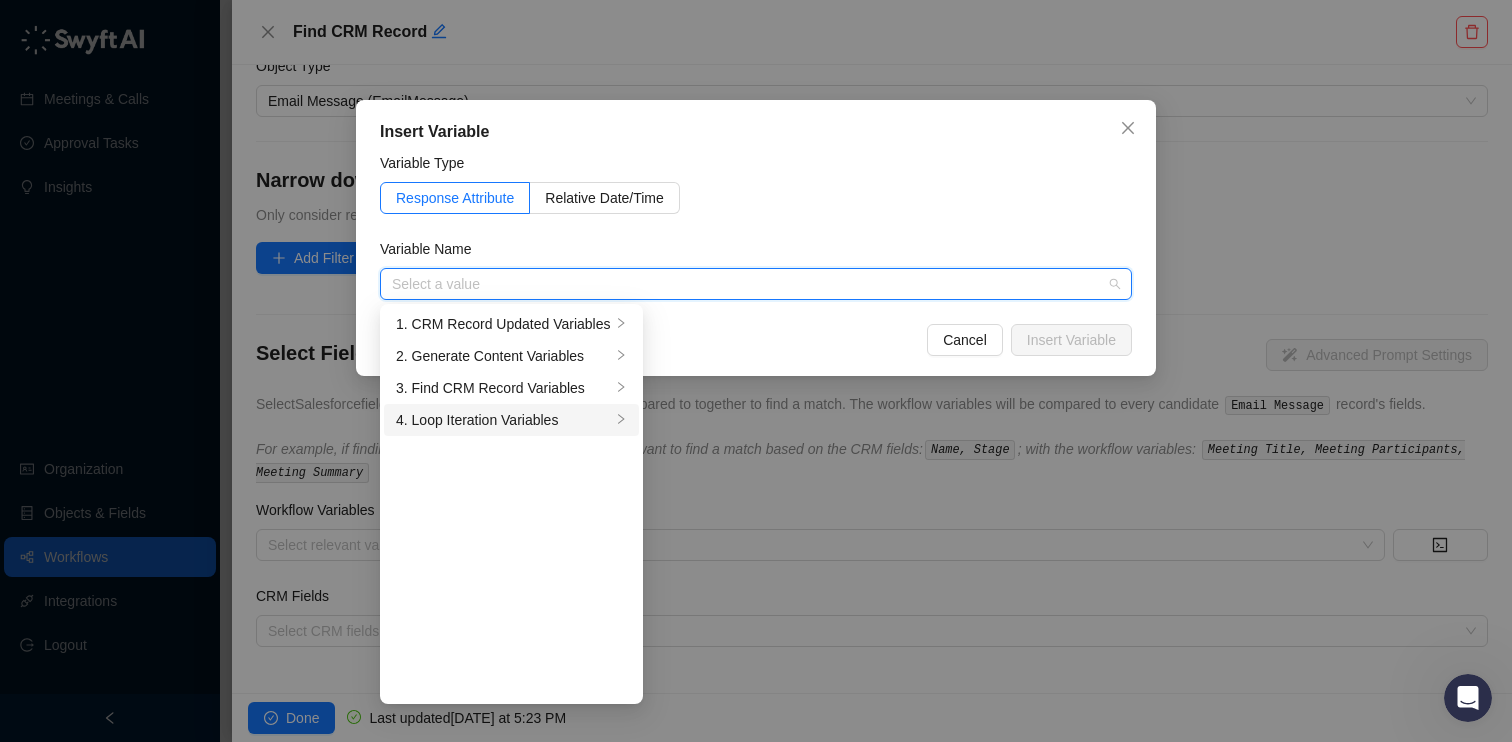 click on "4. Loop Iteration Variables" at bounding box center (503, 420) 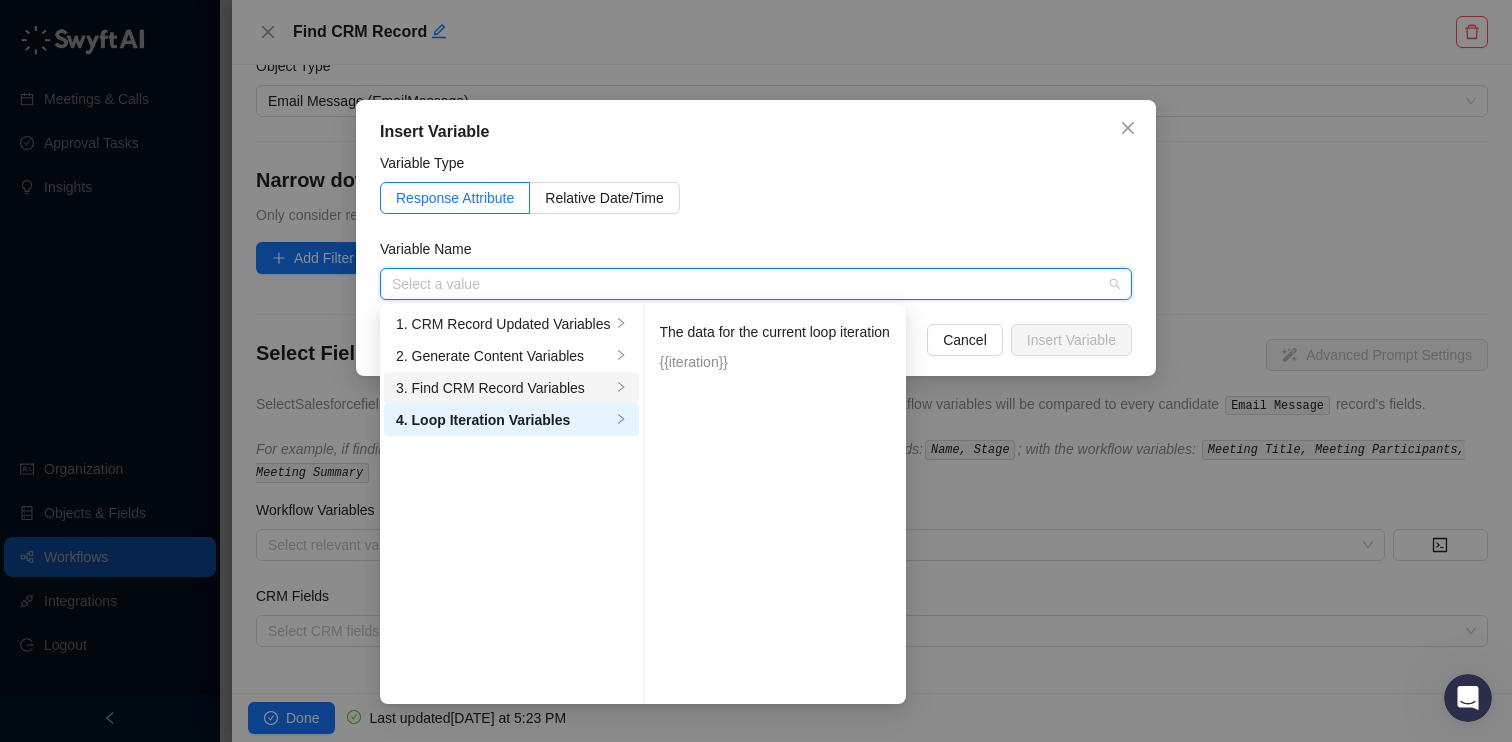 click on "3. Find CRM Record Variables" at bounding box center (503, 388) 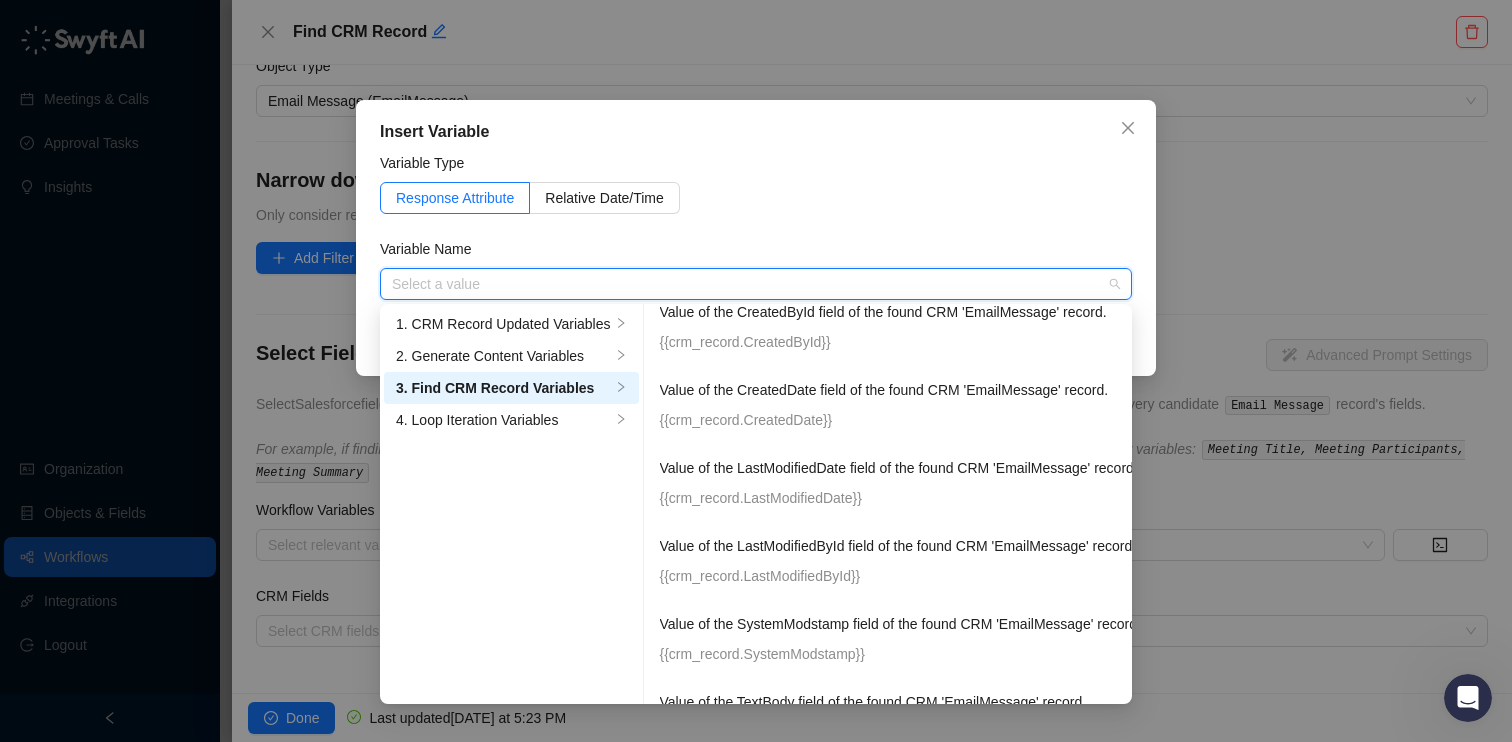scroll, scrollTop: 348, scrollLeft: 0, axis: vertical 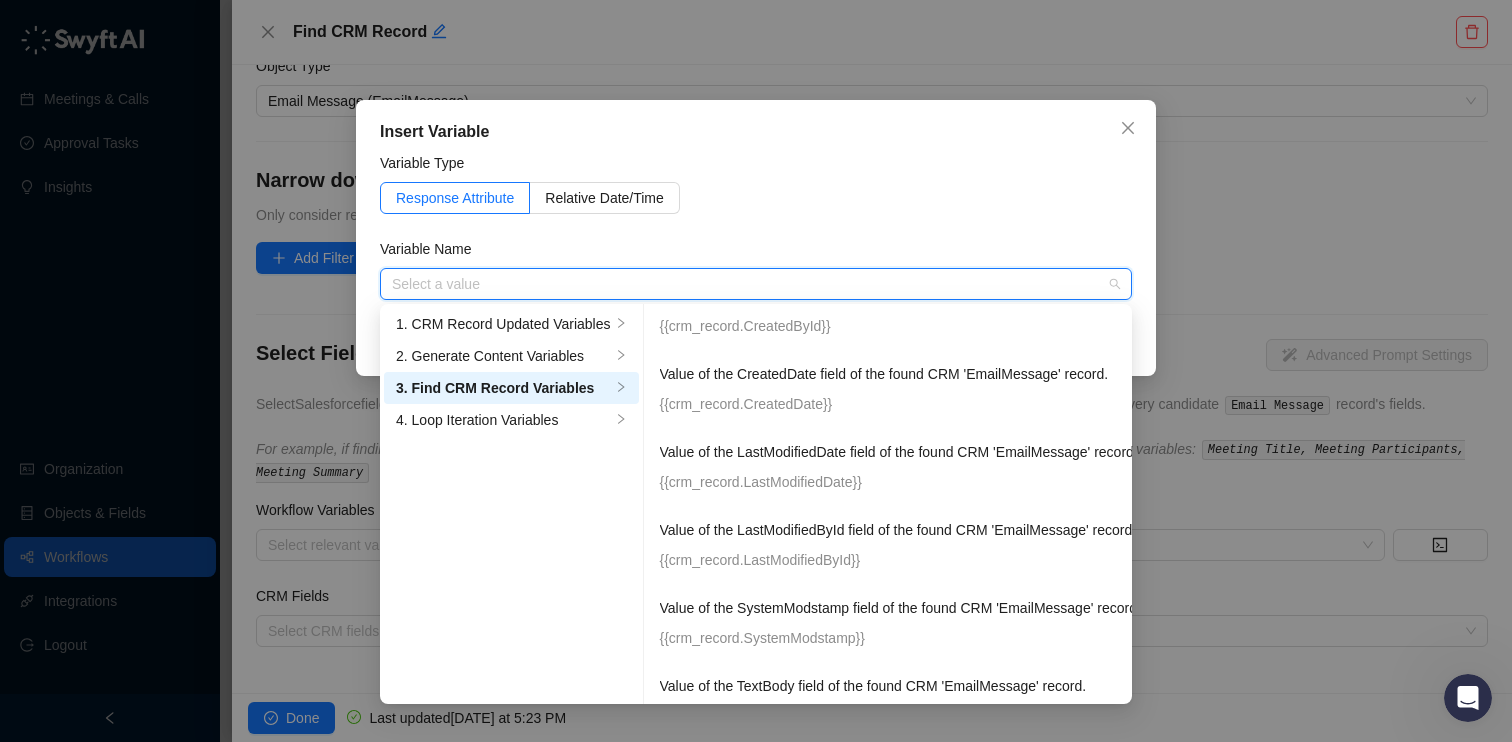 click on "Variable Type Response Attribute Relative Date/Time Variable Name Select a value 1. CRM Record Updated Variables 2. Generate Content Variables 3. Find CRM Record Variables 4. Loop Iteration Variables URL of the found CRM record. {{crm_record_url}} Value of the Id field of the found CRM 'EmailMessage' record. {{[URL][DOMAIN_NAME]}} Value of the ParentId field of the found CRM 'EmailMessage' record. {{crm_record.ParentId}} Value of the ActivityId field of the found CRM 'EmailMessage' record. {{crm_record.ActivityId}} Value of the CreatedById field of the found CRM 'EmailMessage' record. {{crm_record.CreatedById}} Value of the CreatedDate field of the found CRM 'EmailMessage' record. {{crm_record.CreatedDate}} Value of the LastModifiedDate field of the found CRM 'EmailMessage' record. {{crm_record.LastModifiedDate}} Value of the LastModifiedById field of the found CRM 'EmailMessage' record. {{crm_record.LastModifiedById}} Value of the SystemModstamp field of the found CRM 'EmailMessage' record. {{crm_record.Headers}}" at bounding box center (756, 226) 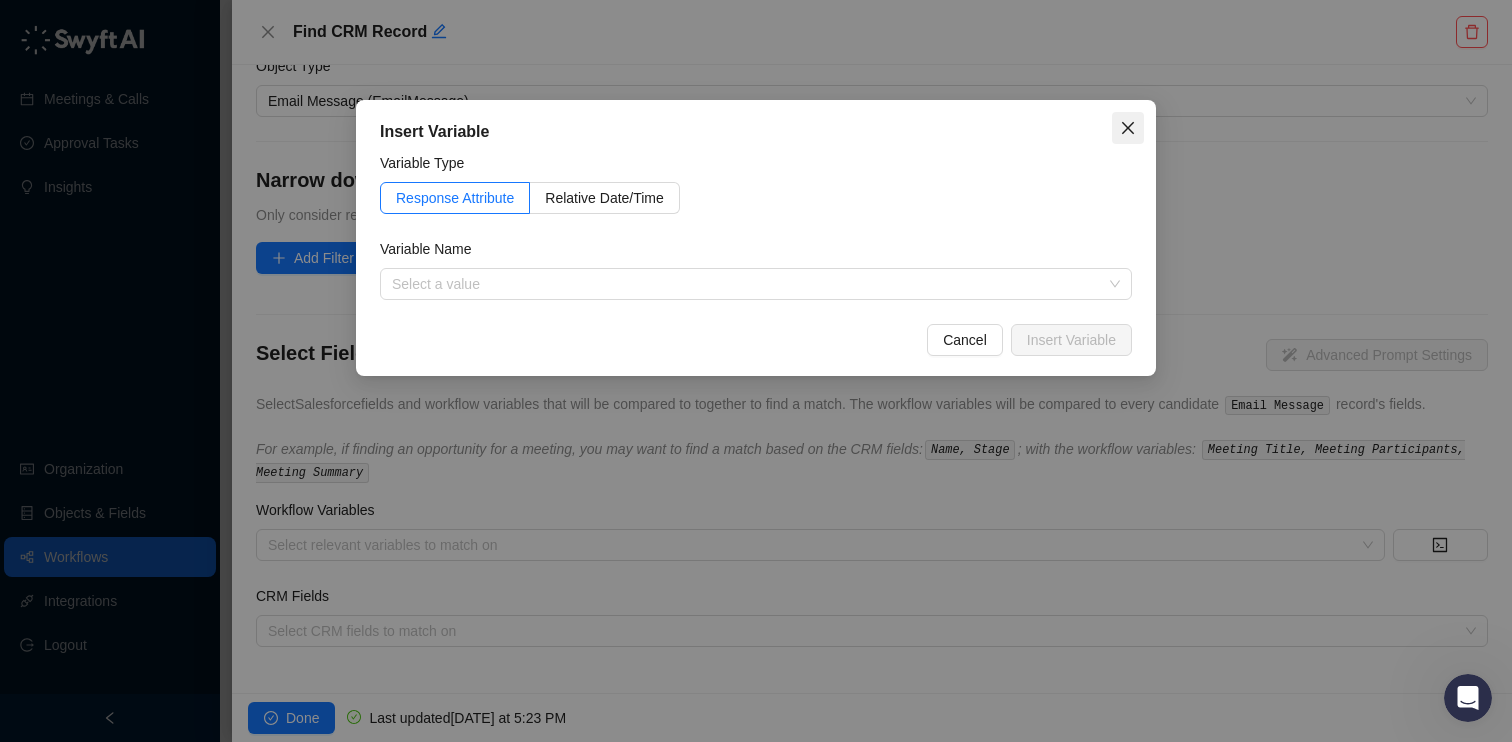 click 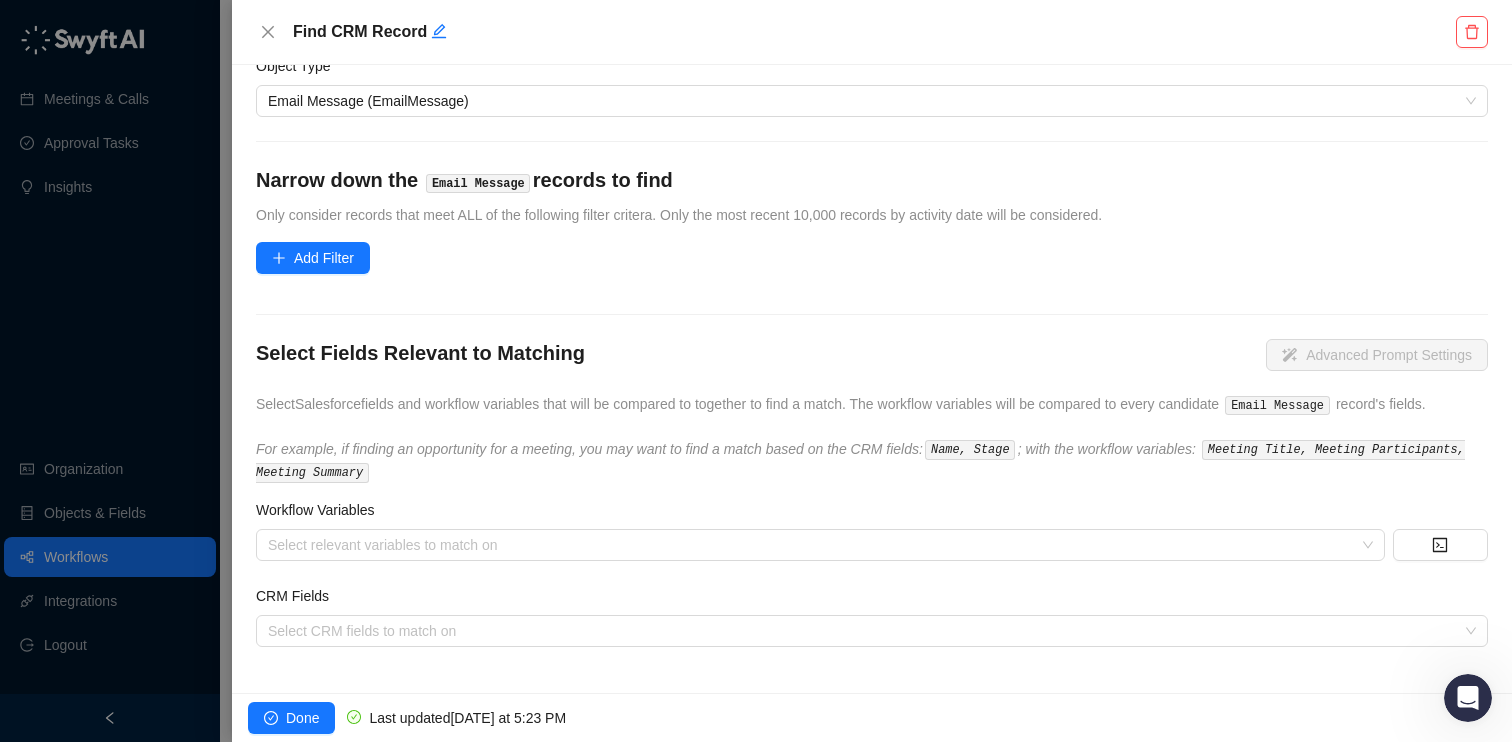 click on "Select Fields Relevant to Matching Advanced Prompt Settings" at bounding box center [872, 358] 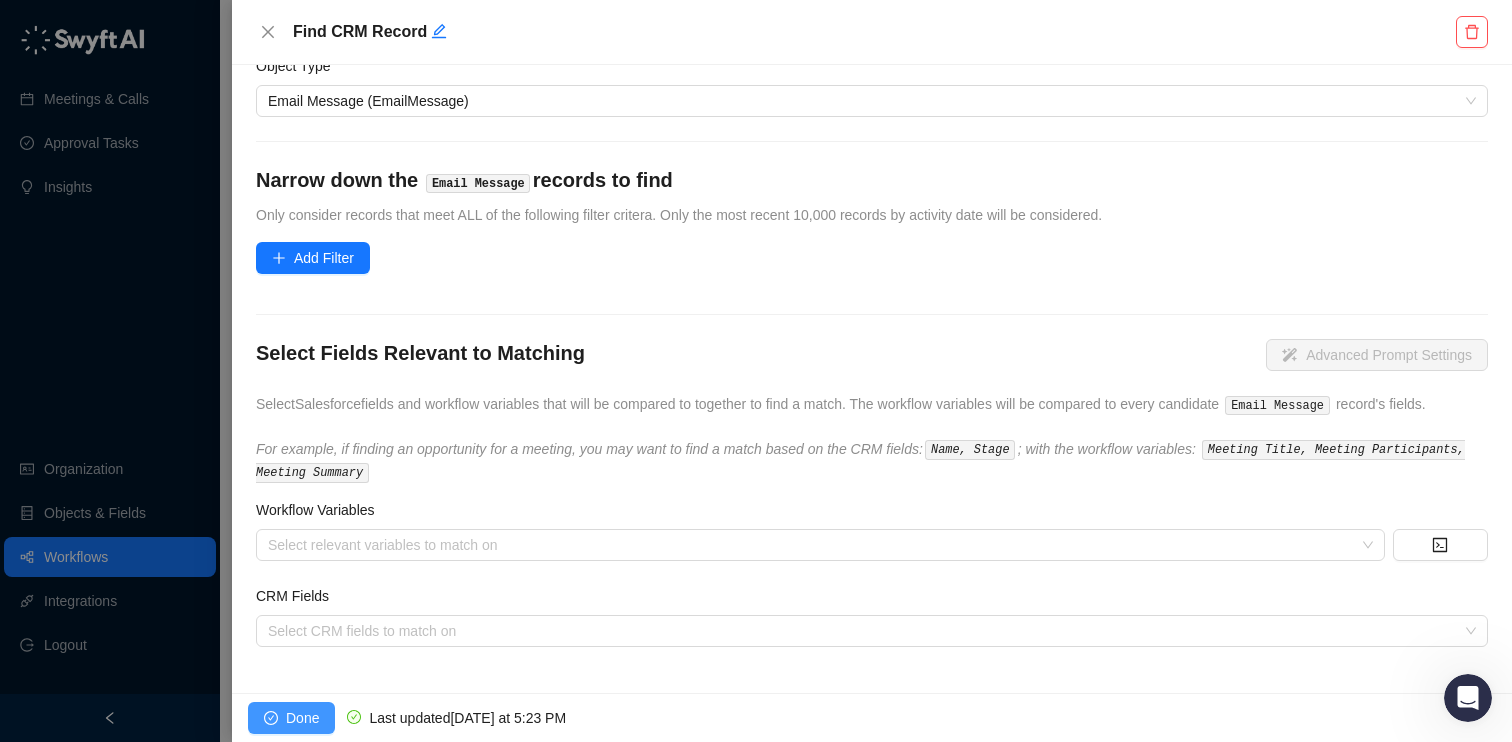 click on "Done" at bounding box center [302, 718] 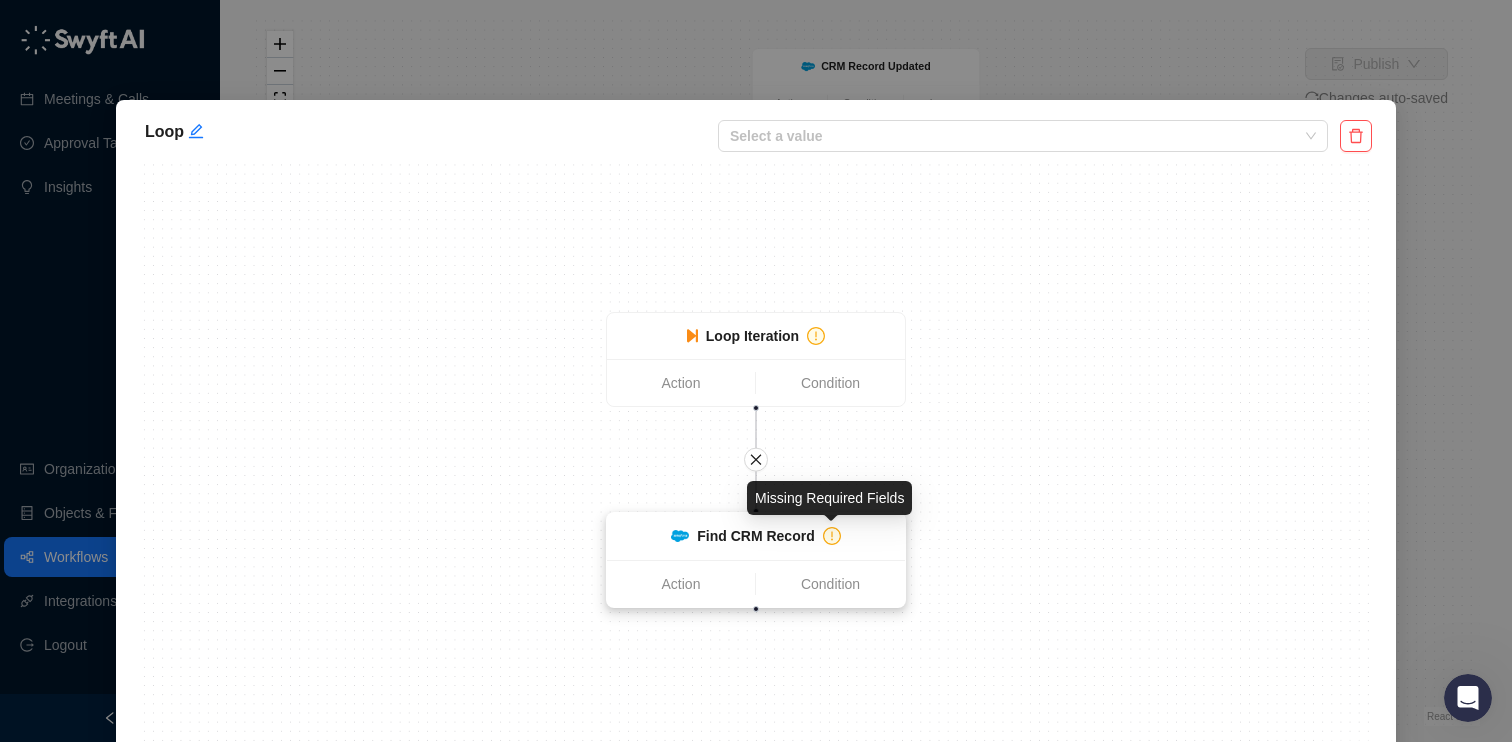 click 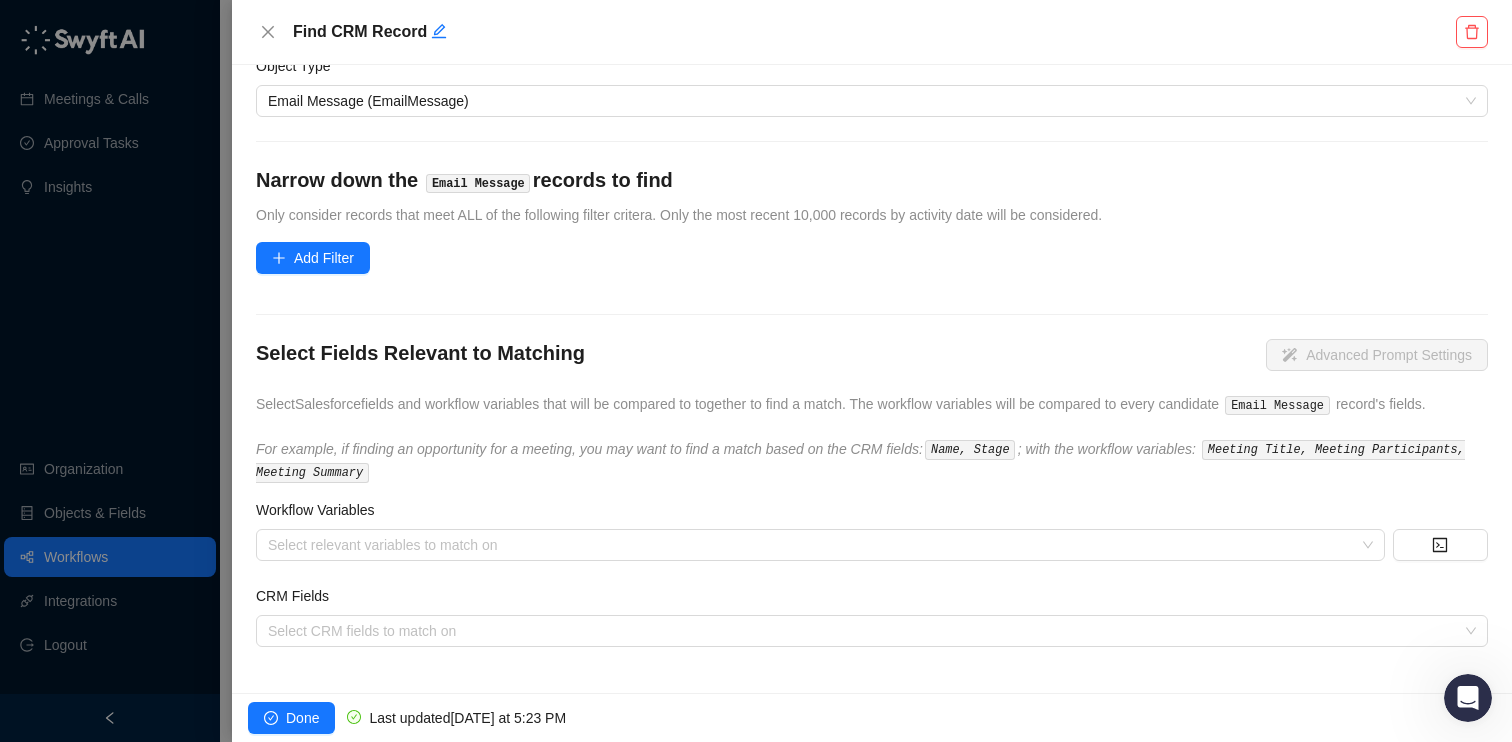 scroll, scrollTop: 0, scrollLeft: 0, axis: both 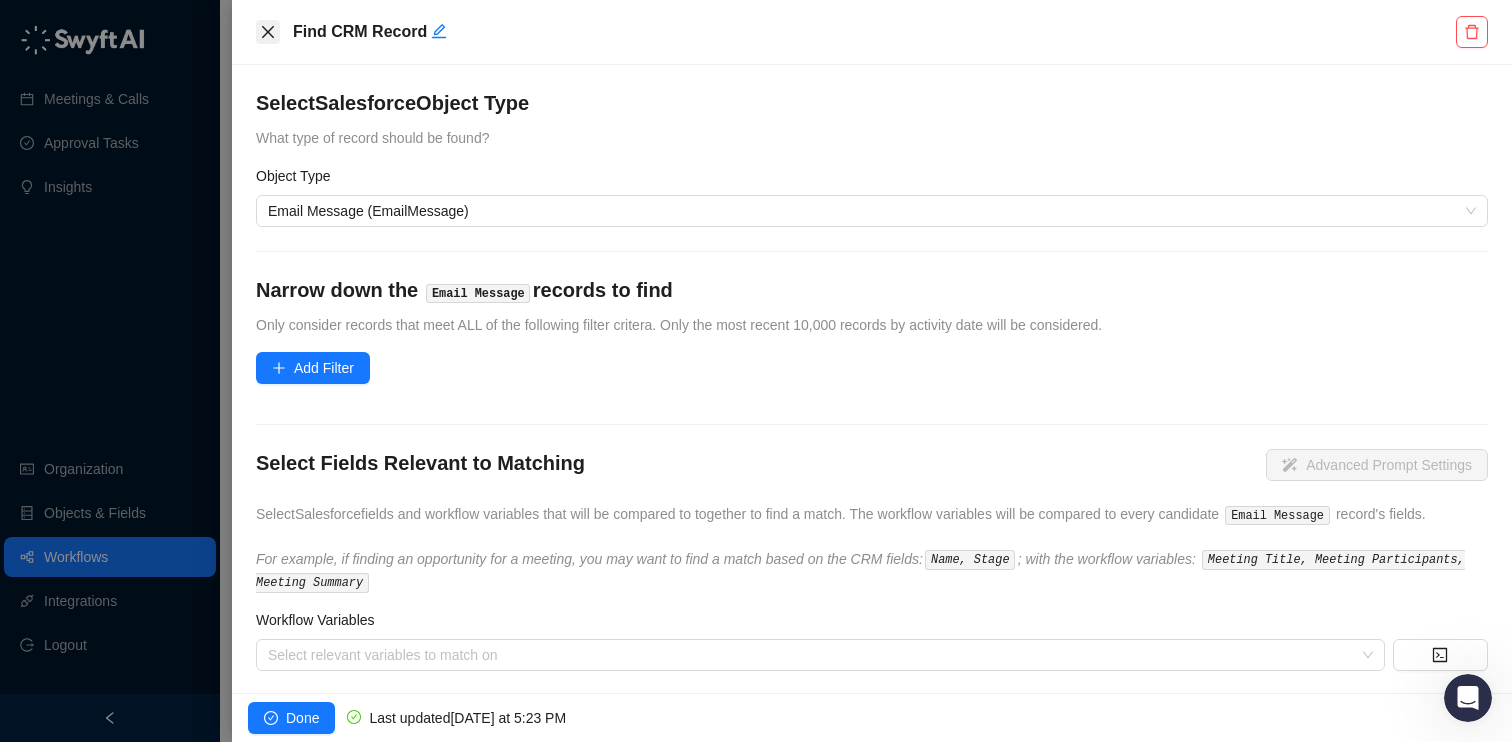 click at bounding box center [268, 32] 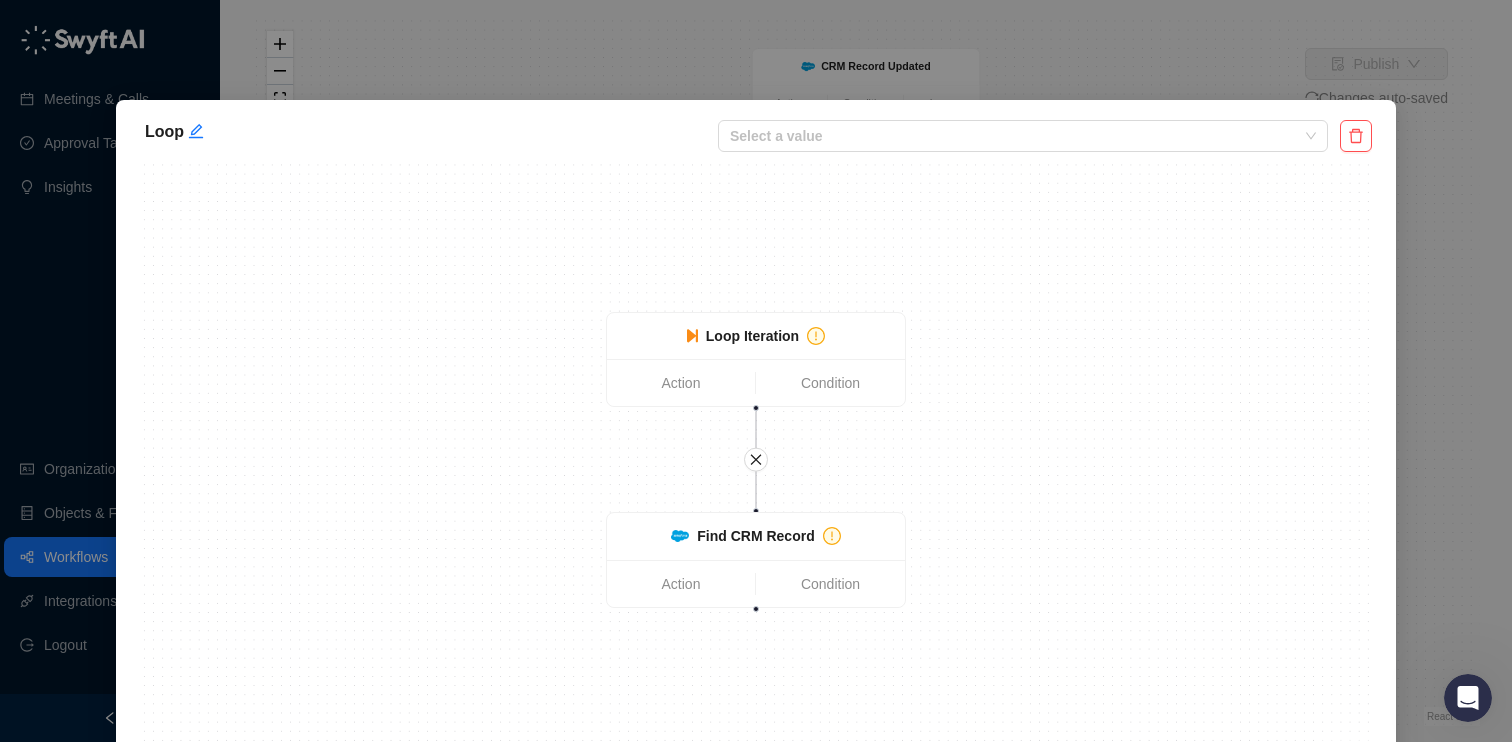 click on "Loop Select a value Find CRM Record Action Condition Loop Iteration Action Condition React Flow Press enter or space to select a node. You can then use the arrow keys to move the node around.  Press delete to remove it and escape to cancel.   Press enter or space to select an edge. You can then press delete to remove it or escape to cancel." at bounding box center (756, 371) 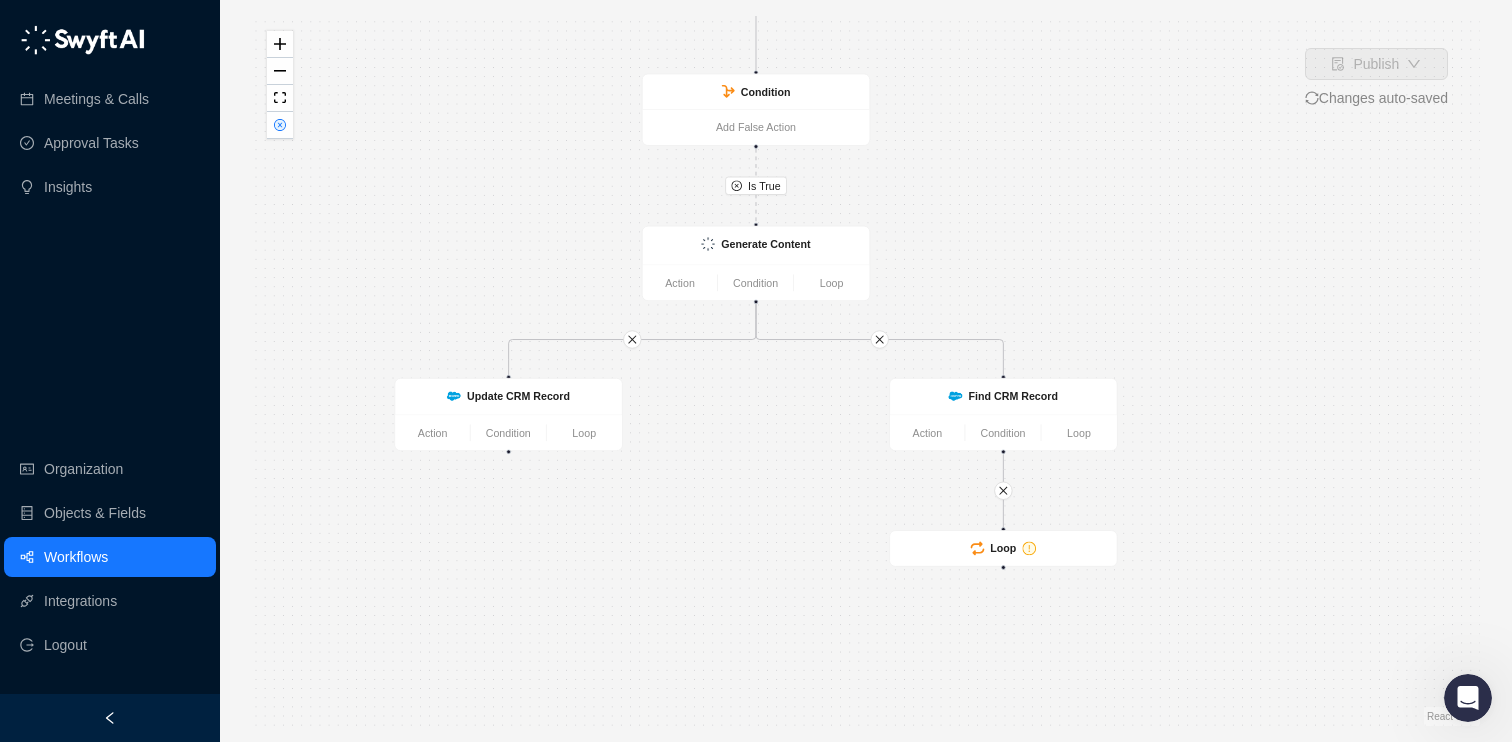 drag, startPoint x: 1185, startPoint y: 451, endPoint x: 1075, endPoint y: 324, distance: 168.01488 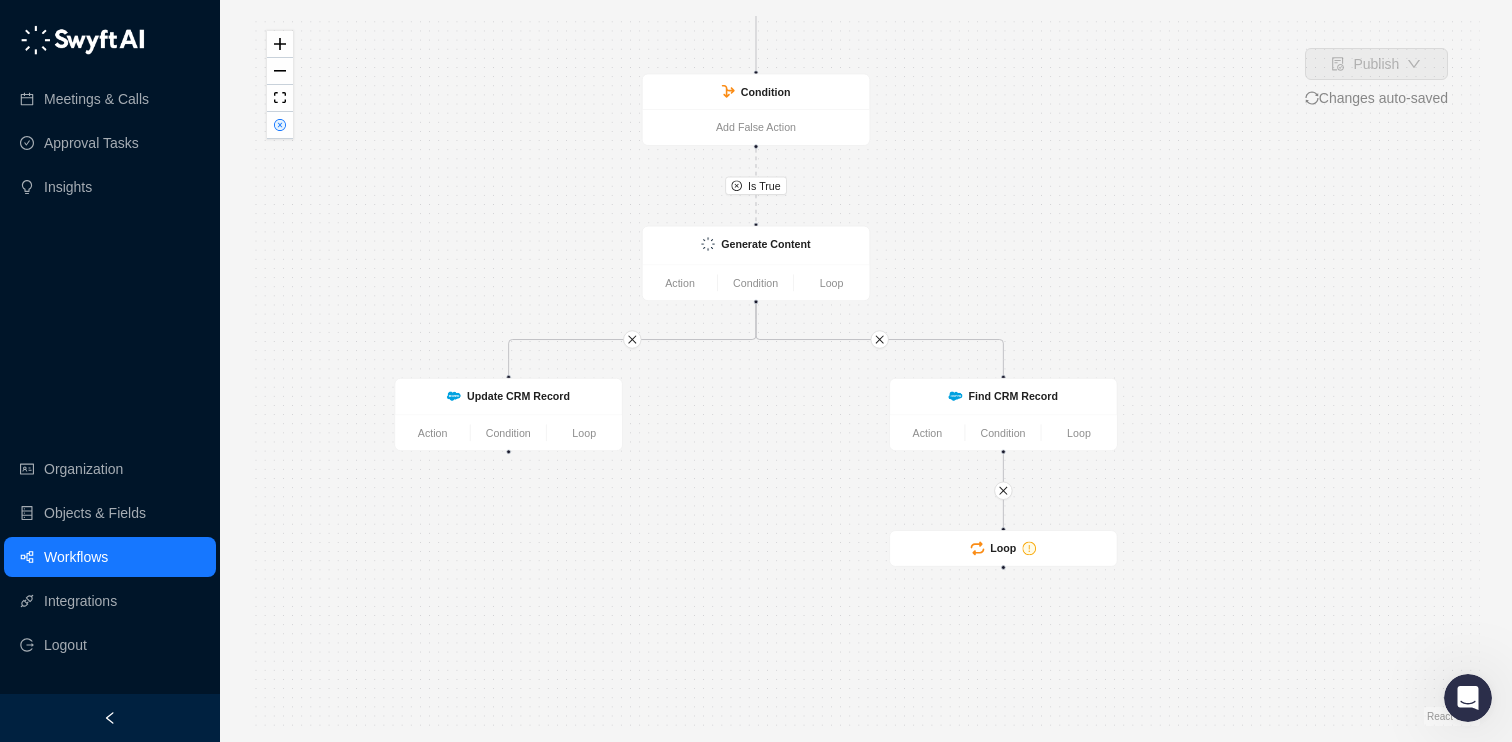 click on "Is True Find CRM Record Action Condition Loop CRM Record Updated Action Condition Loop Condition Add False Action Generate Content Action Condition Loop Update CRM Record Action Condition Loop Loop" at bounding box center (866, 371) 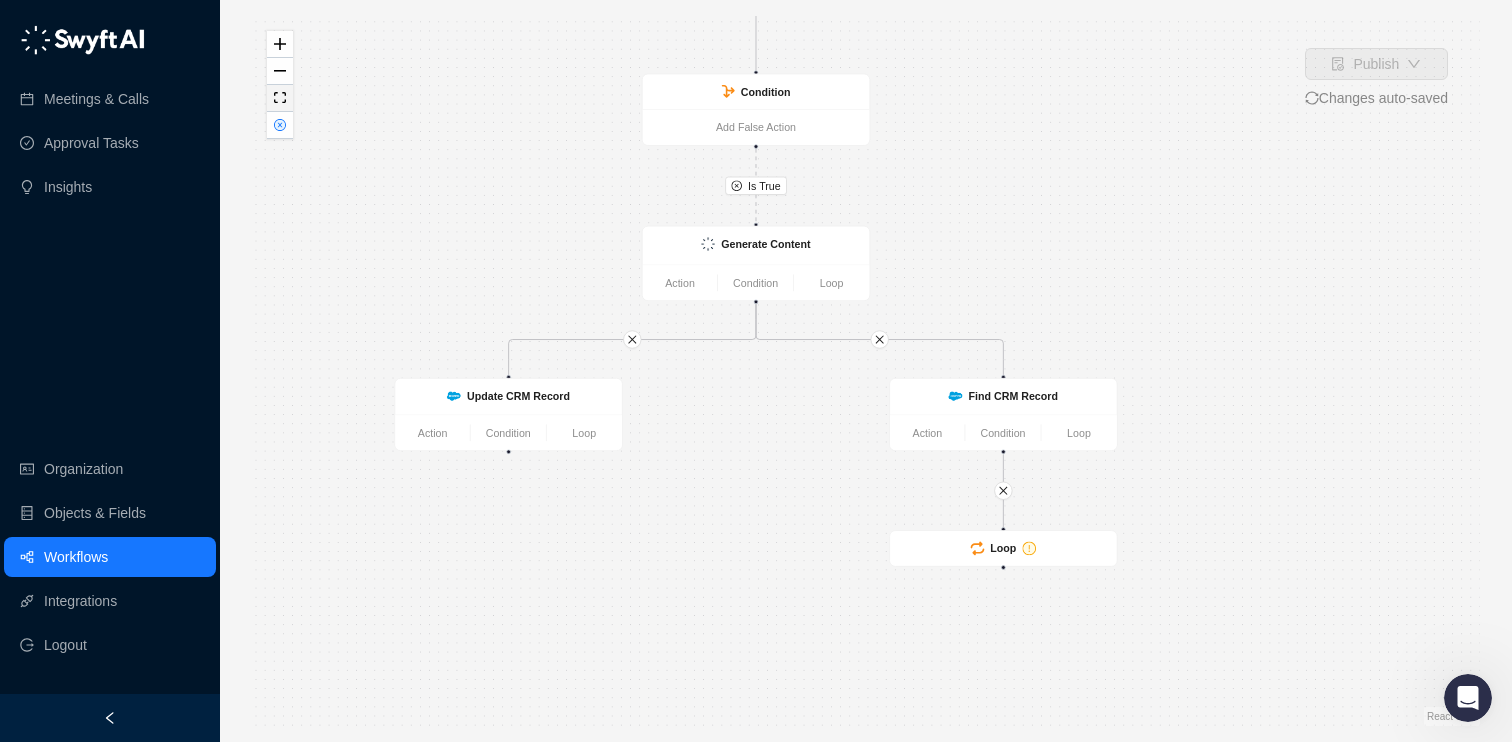 click 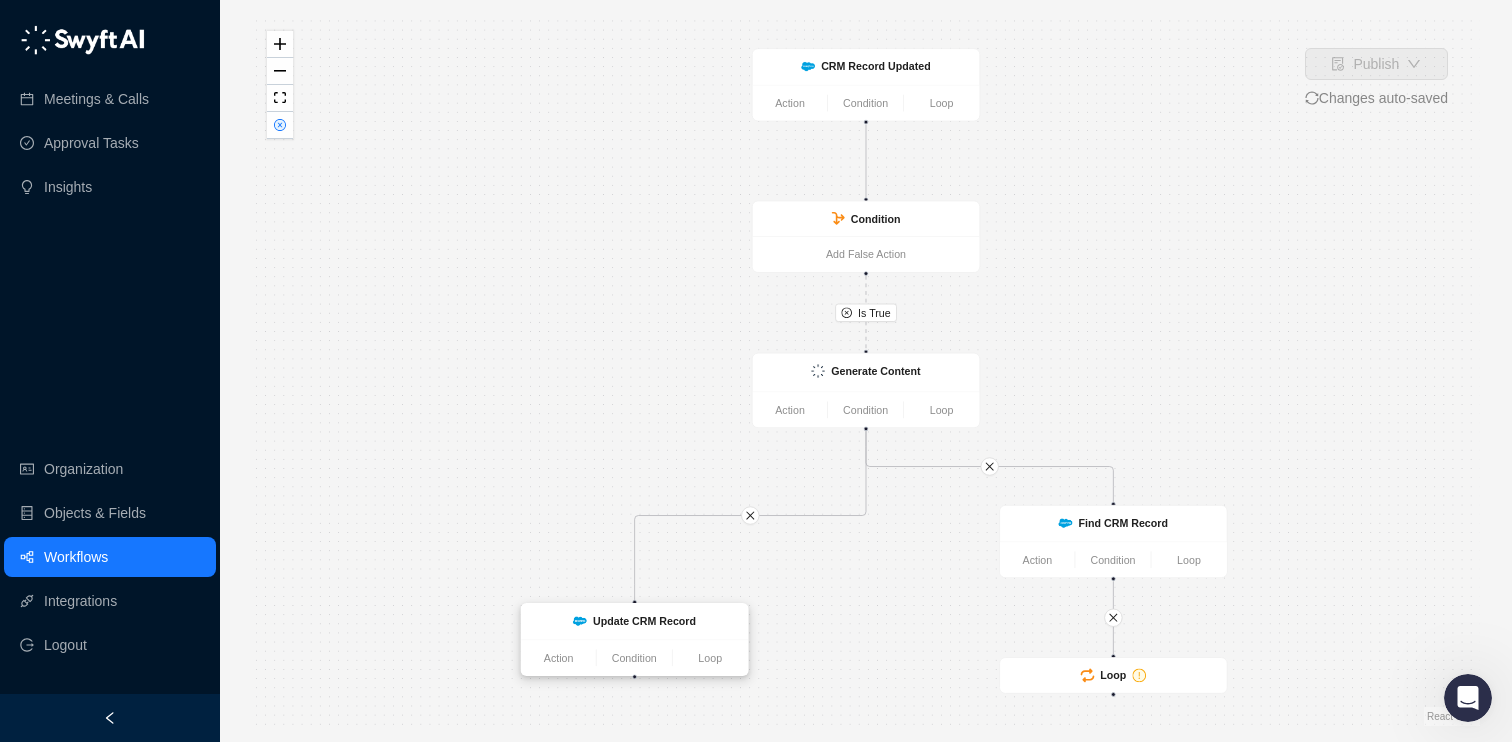drag, startPoint x: 613, startPoint y: 531, endPoint x: 629, endPoint y: 630, distance: 100.28459 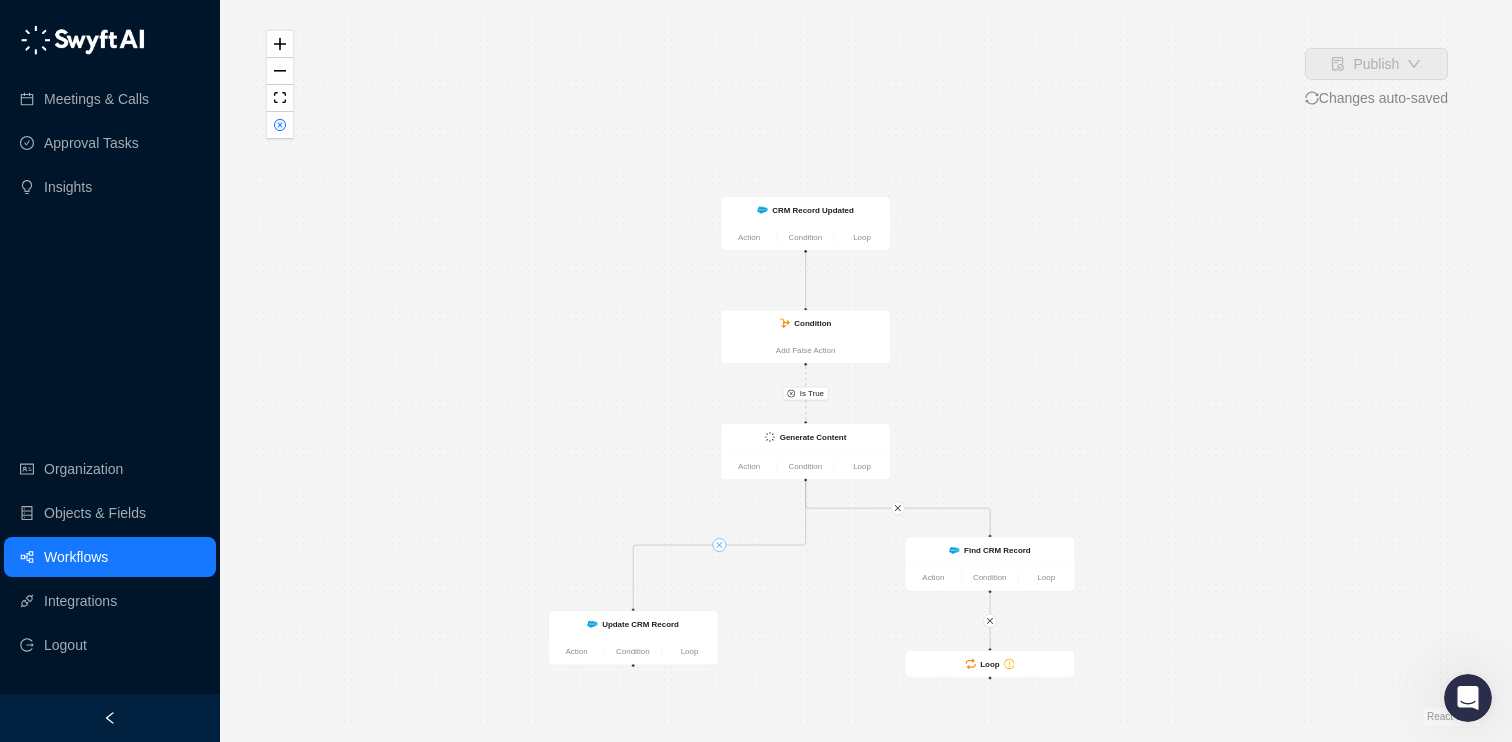 click 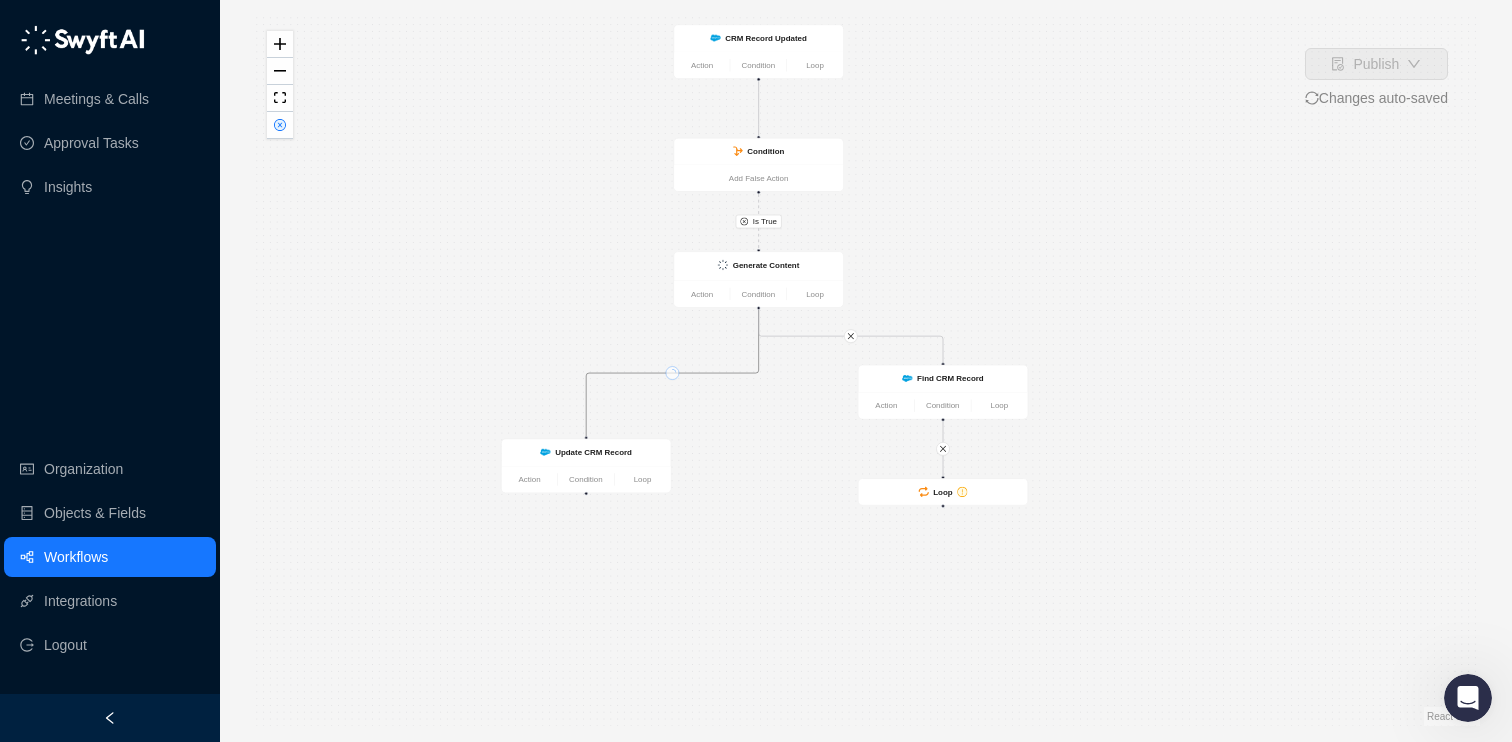 drag, startPoint x: 845, startPoint y: 629, endPoint x: 728, endPoint y: 382, distance: 273.30936 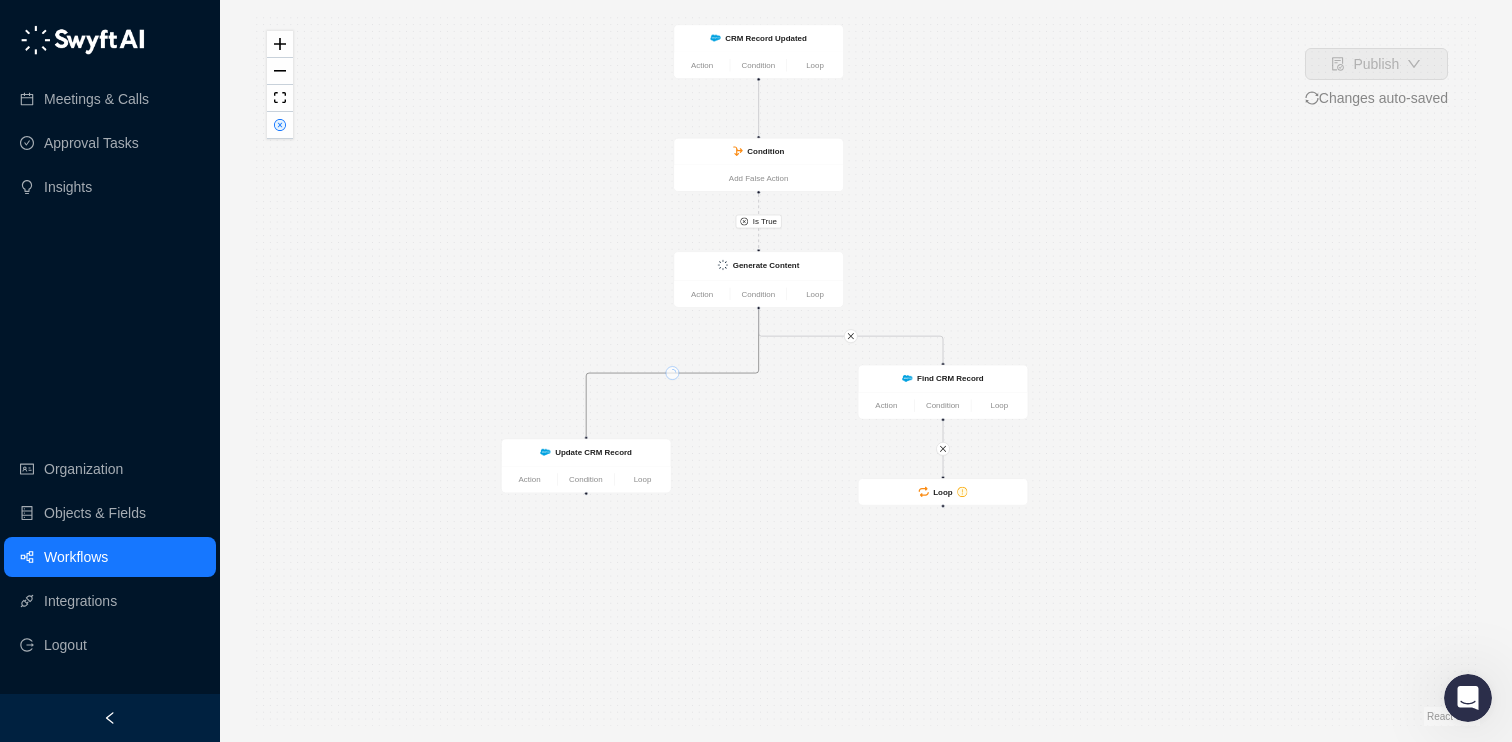 click on "Is True Find CRM Record Action Condition Loop CRM Record Updated Action Condition Loop Condition Add False Action Generate Content Action Condition Loop Update CRM Record Action Condition Loop Loop" at bounding box center [866, 371] 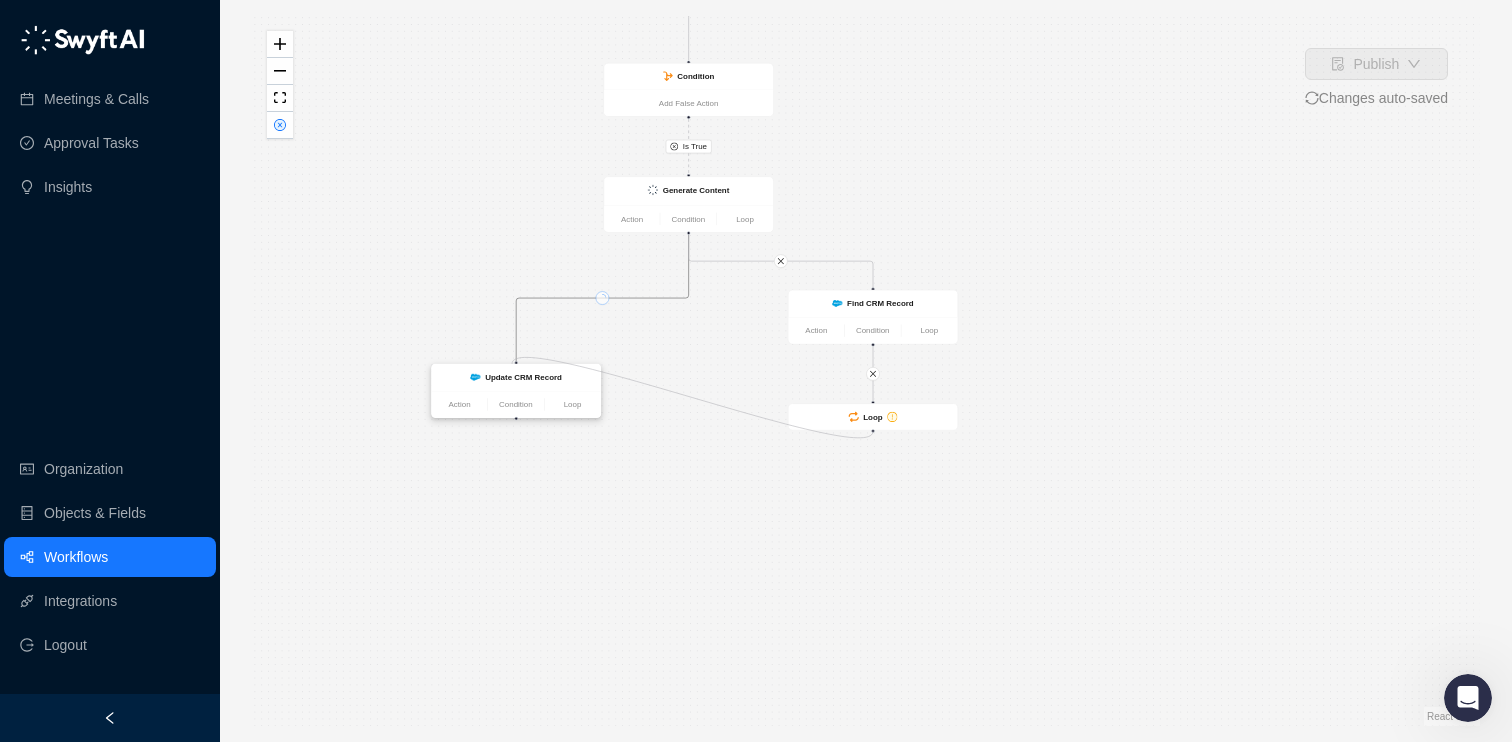 drag, startPoint x: 873, startPoint y: 430, endPoint x: 512, endPoint y: 365, distance: 366.8051 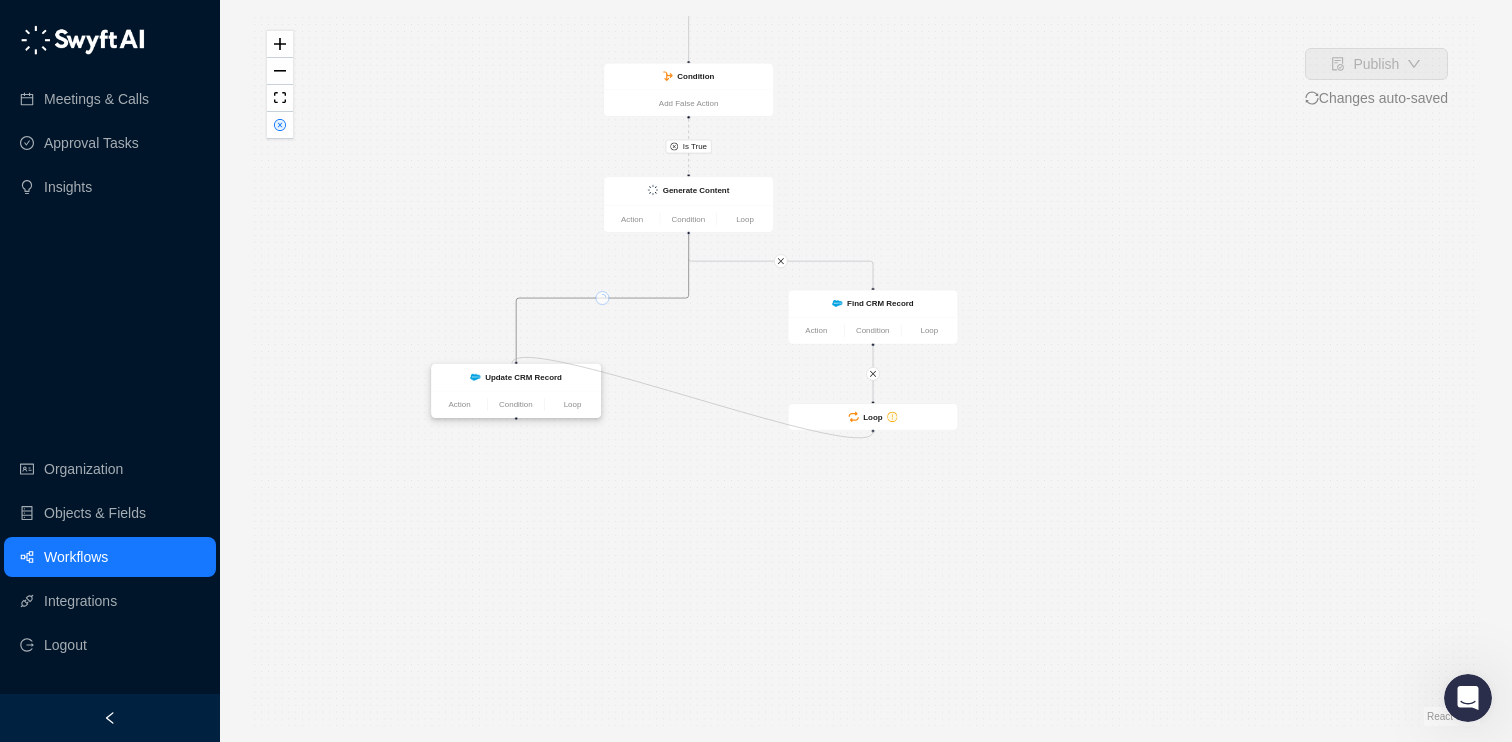 click on "Find CRM Record Action Condition Loop CRM Record Updated Action Condition Loop Condition Add False Action Generate Content Action Condition Loop Update CRM Record Action Condition Loop Loop" at bounding box center [398, 150] 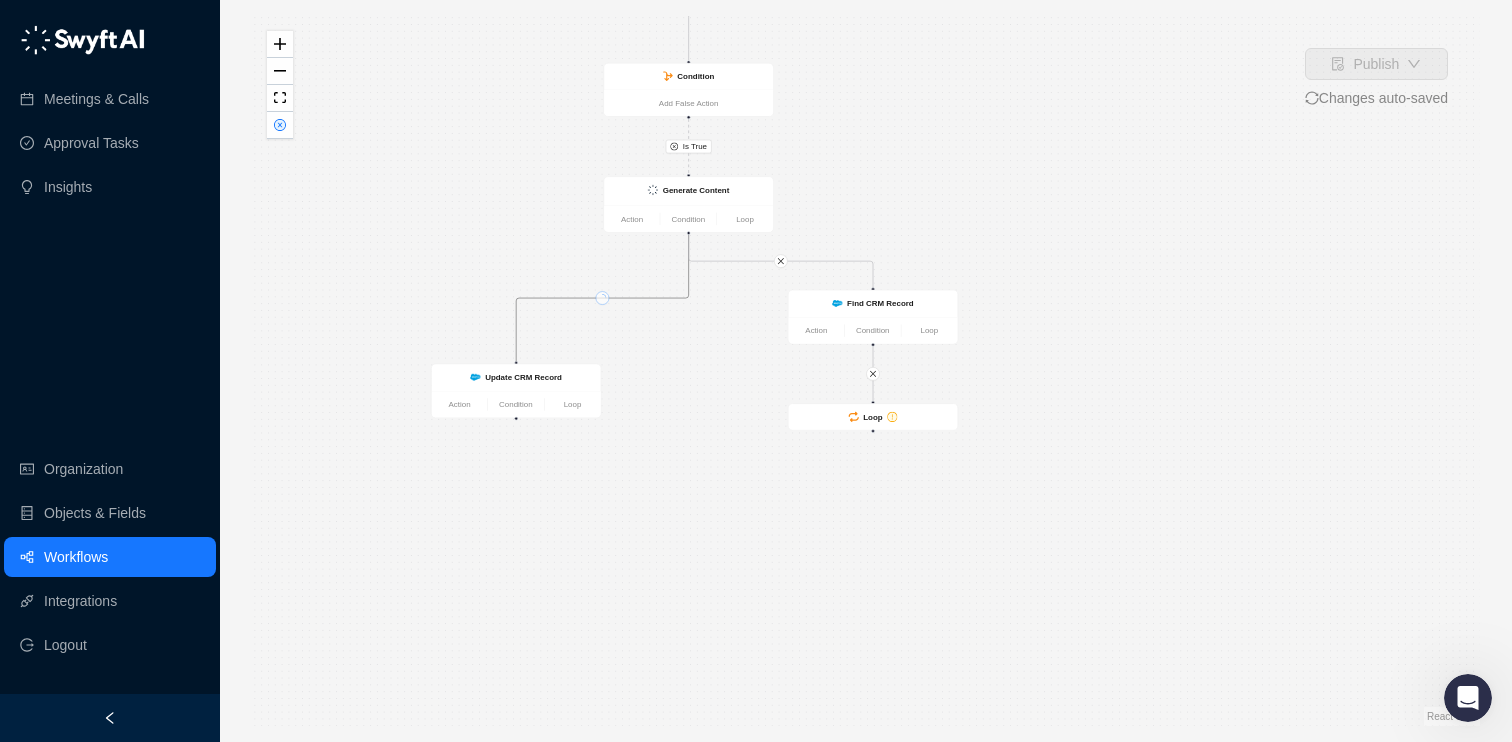click on "Is True Find CRM Record Action Condition Loop CRM Record Updated Action Condition Loop Condition Add False Action Generate Content Action Condition Loop Update CRM Record Action Condition Loop Loop" at bounding box center (866, 371) 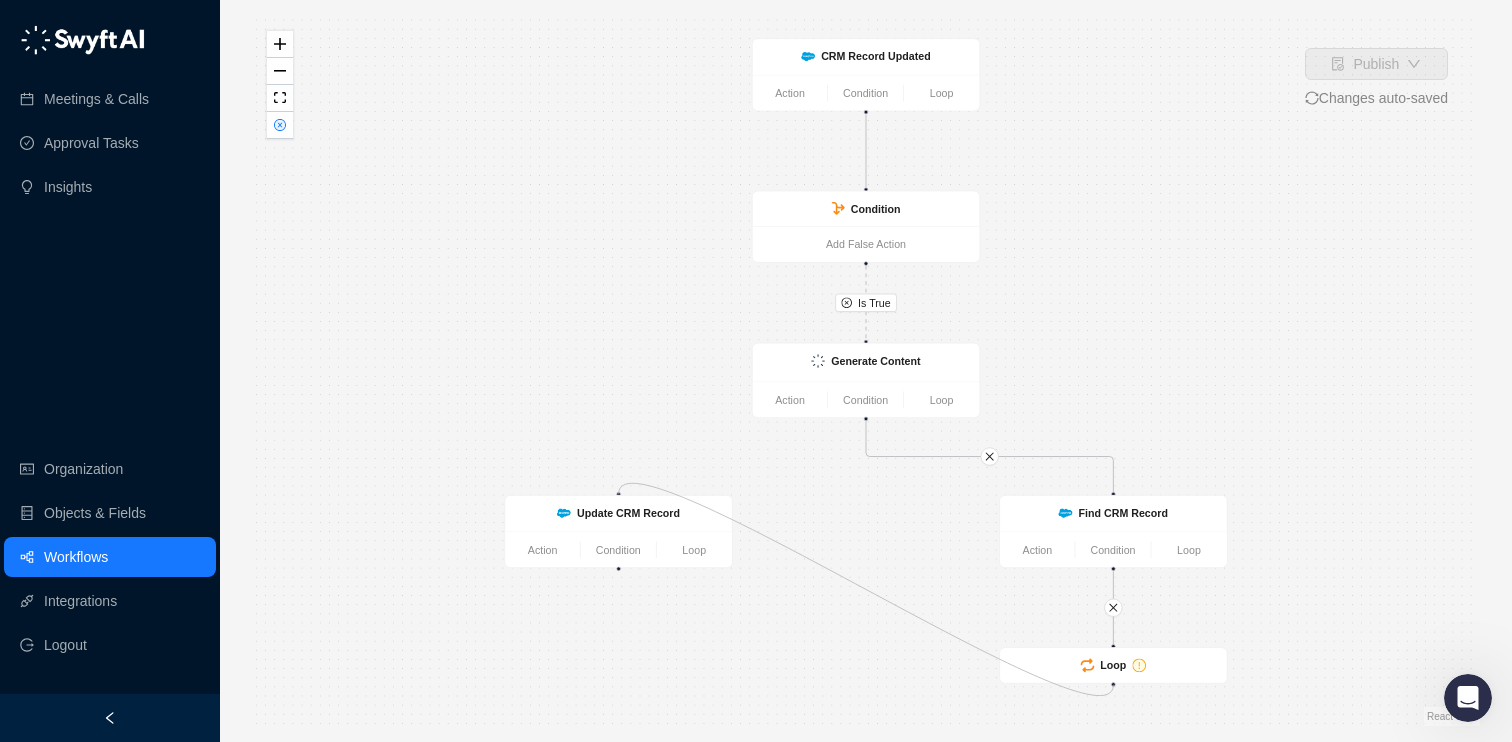 drag, startPoint x: 1113, startPoint y: 694, endPoint x: 620, endPoint y: 494, distance: 532.0235 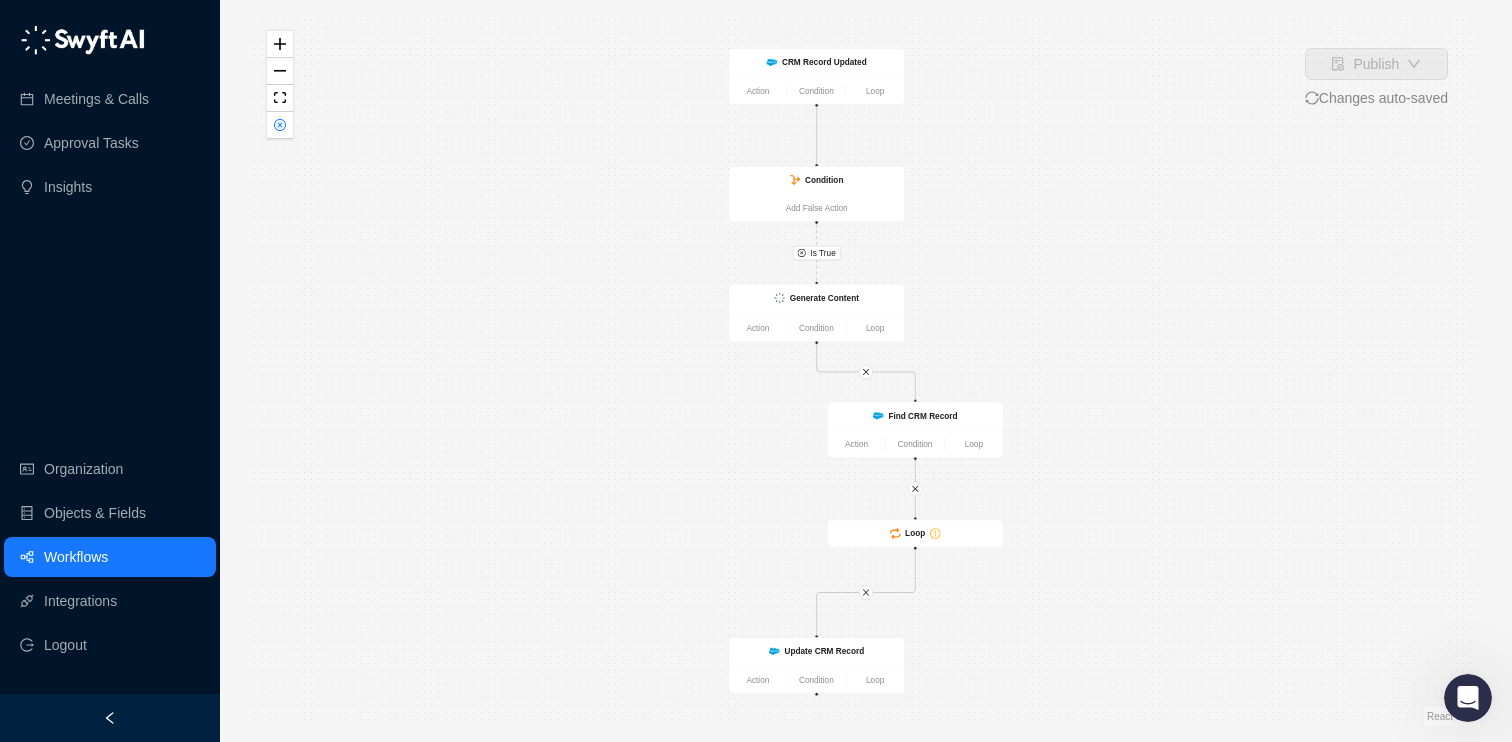 click on "Is True Find CRM Record Action Condition Loop CRM Record Updated Action Condition Loop Condition Add False Action Generate Content Action Condition Loop Update CRM Record Action Condition Loop Loop" at bounding box center (866, 371) 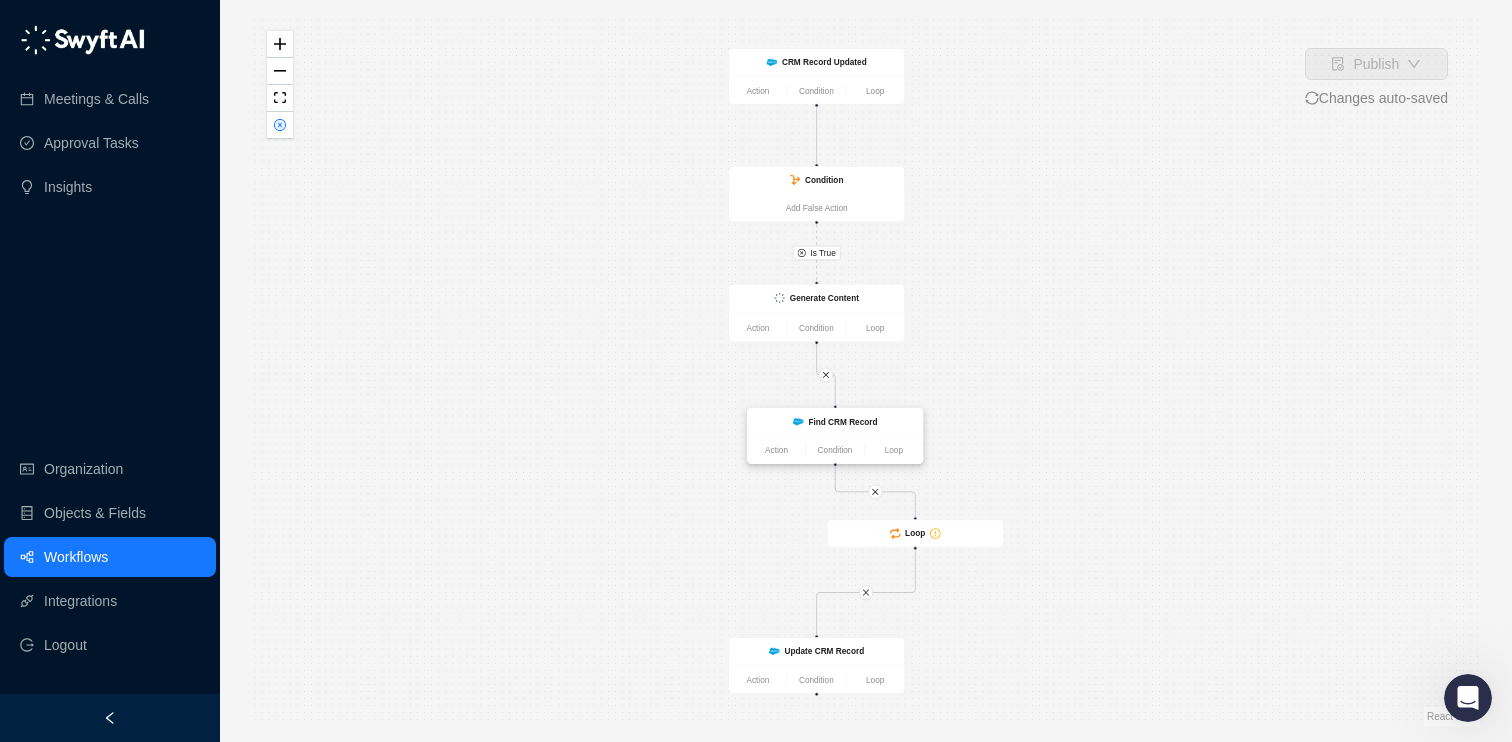 drag, startPoint x: 966, startPoint y: 422, endPoint x: 887, endPoint y: 428, distance: 79.22752 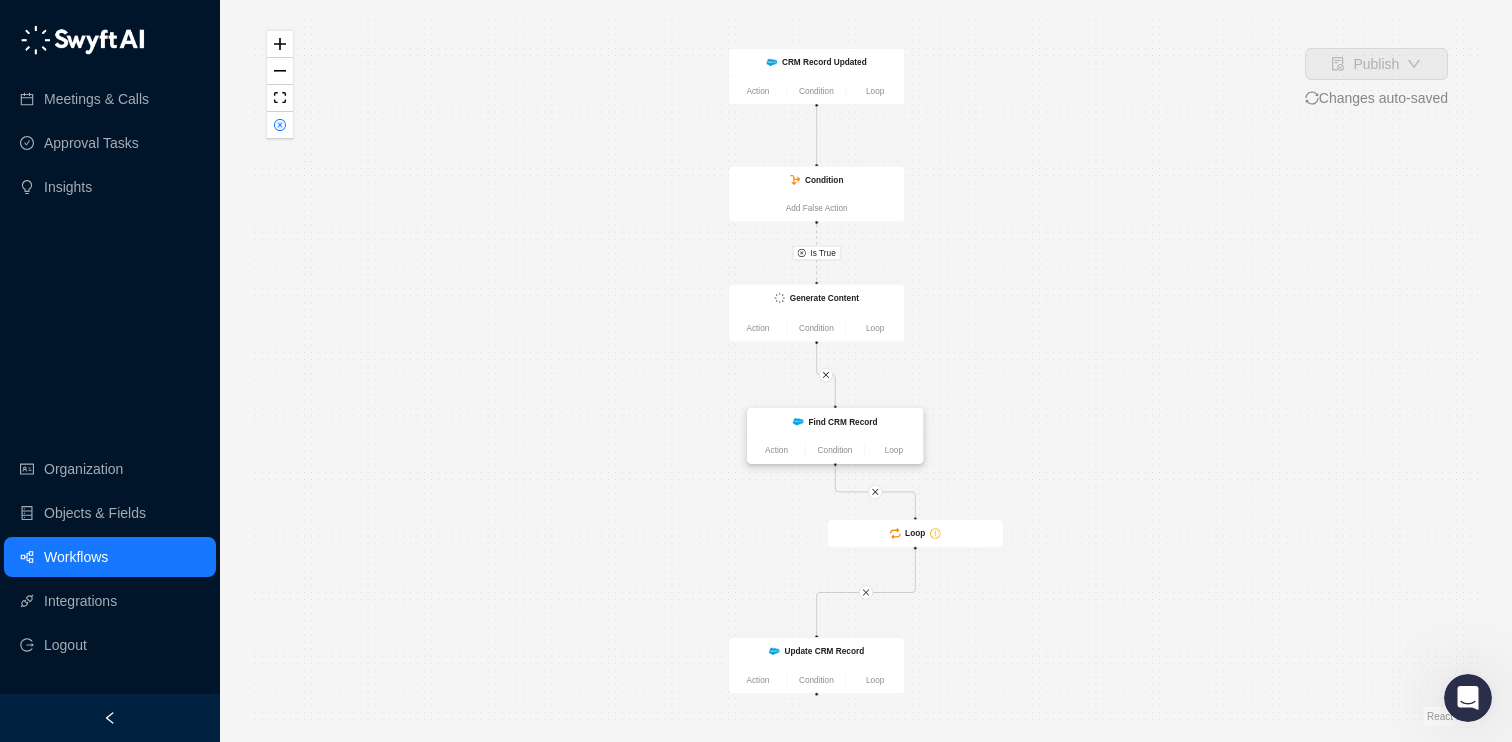 click on "Find CRM Record" at bounding box center (835, 422) 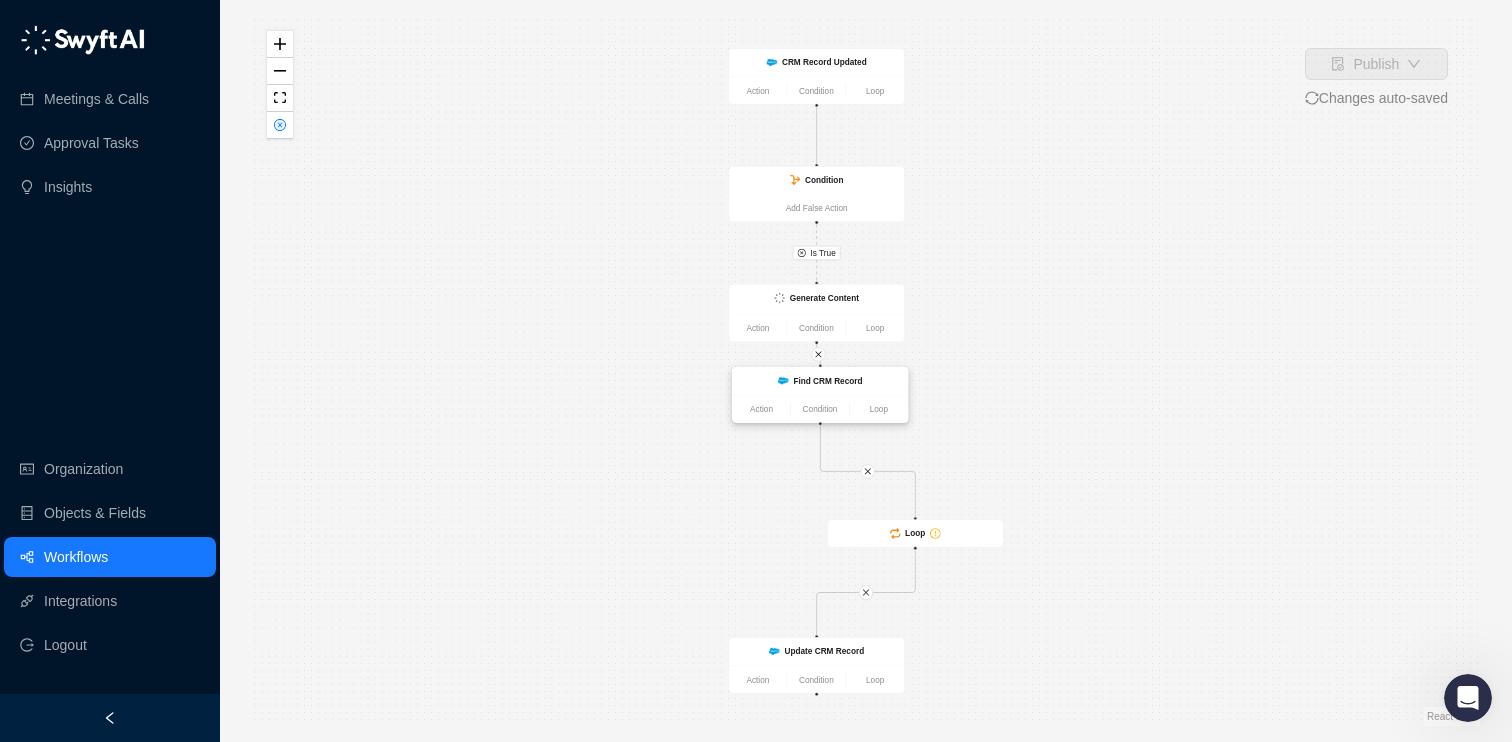 drag, startPoint x: 917, startPoint y: 429, endPoint x: 900, endPoint y: 388, distance: 44.38468 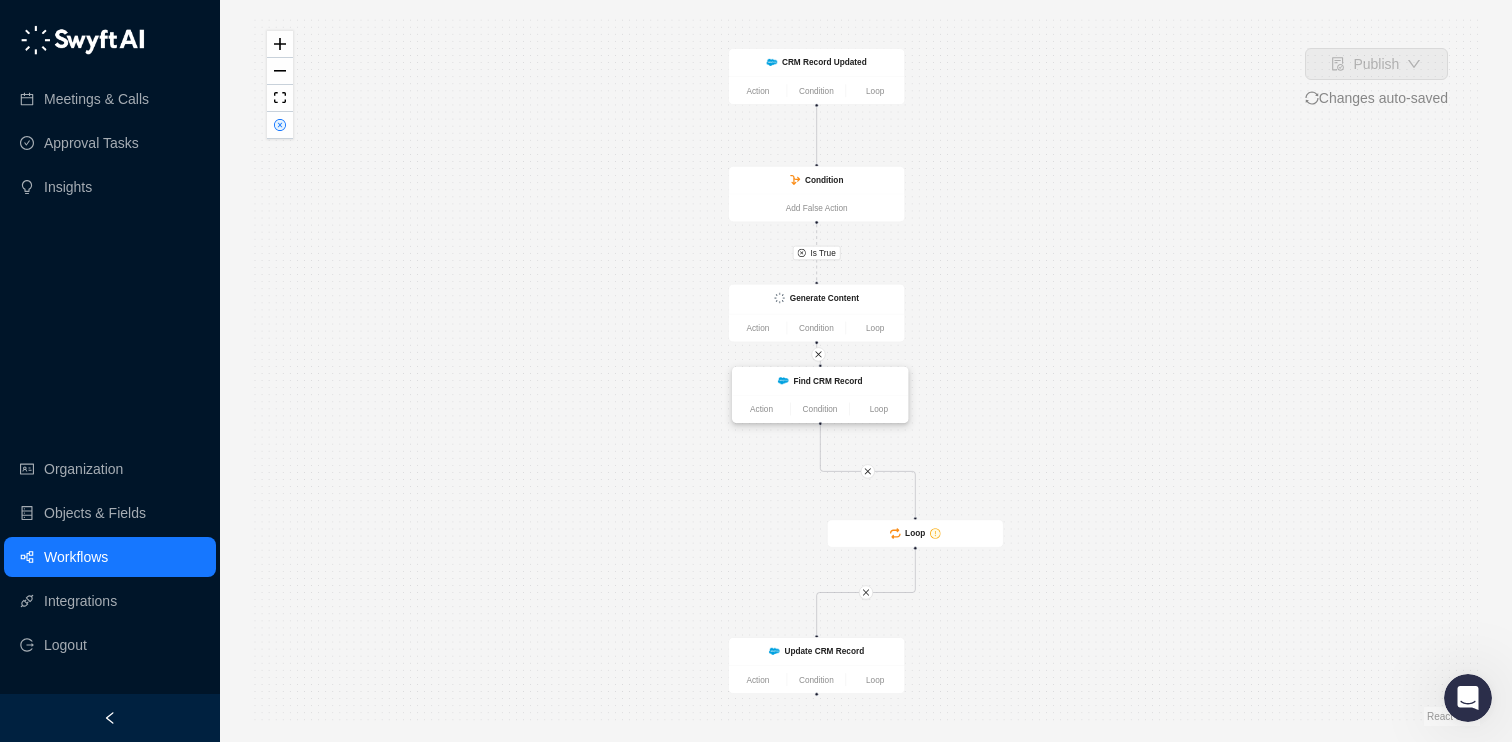 click on "Find CRM Record" at bounding box center (820, 381) 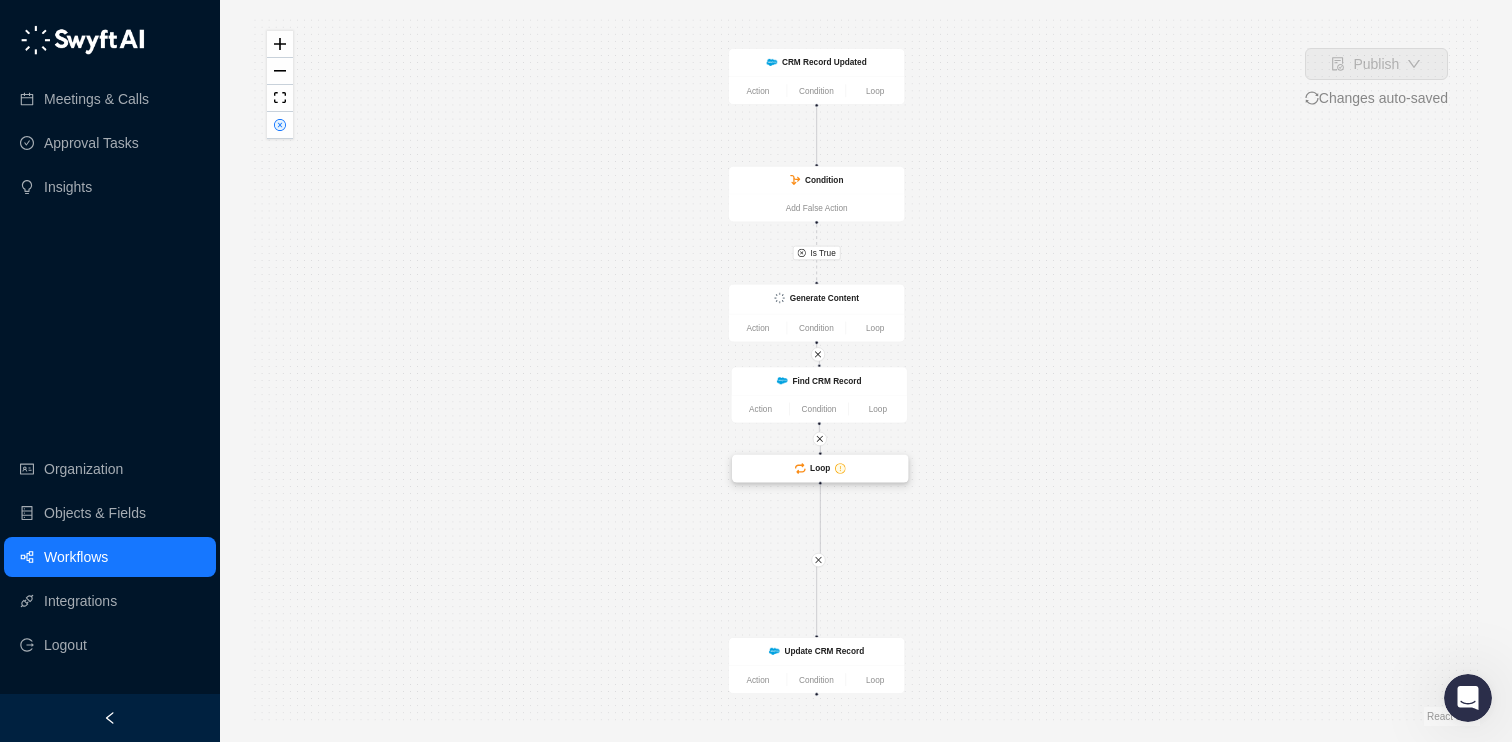 drag, startPoint x: 988, startPoint y: 533, endPoint x: 894, endPoint y: 468, distance: 114.28473 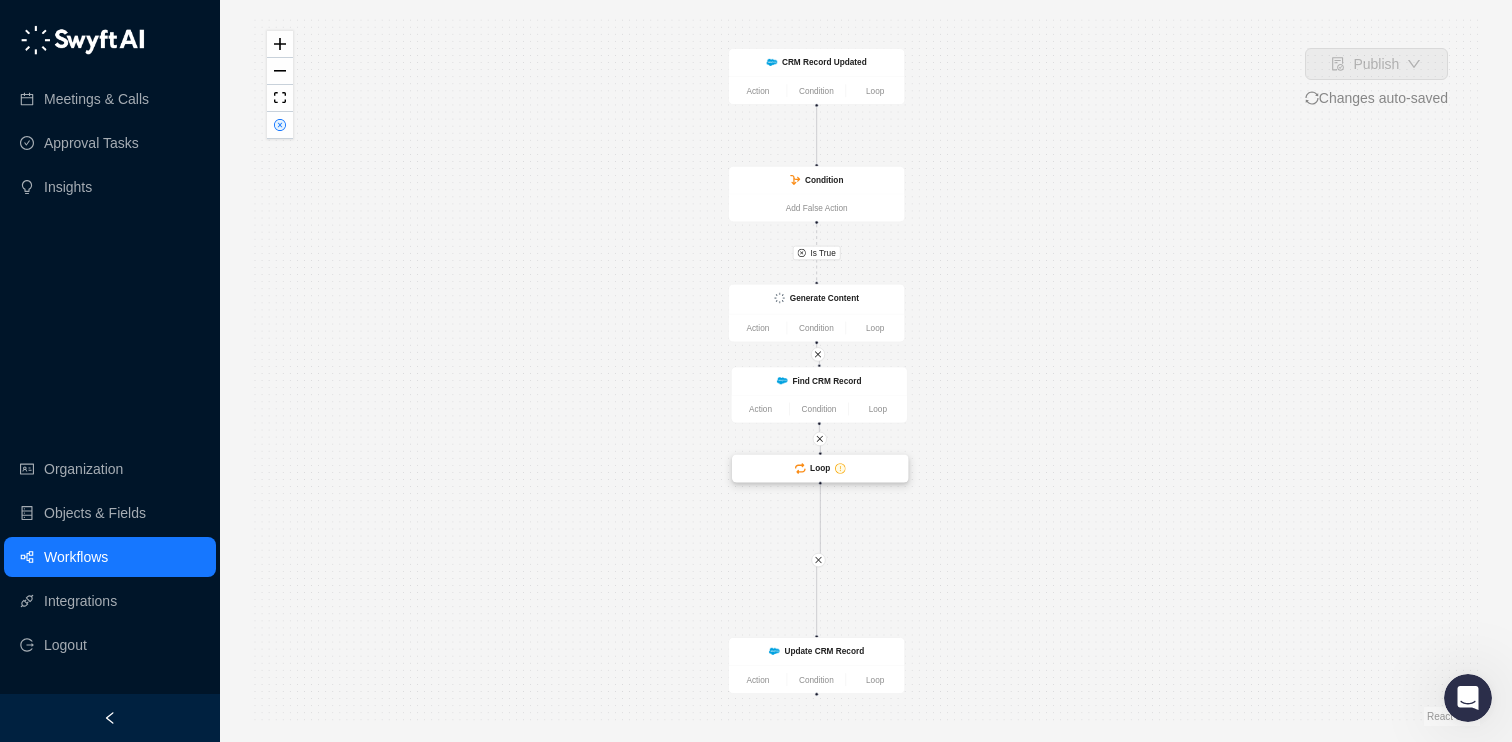 click on "Loop" at bounding box center (820, 468) 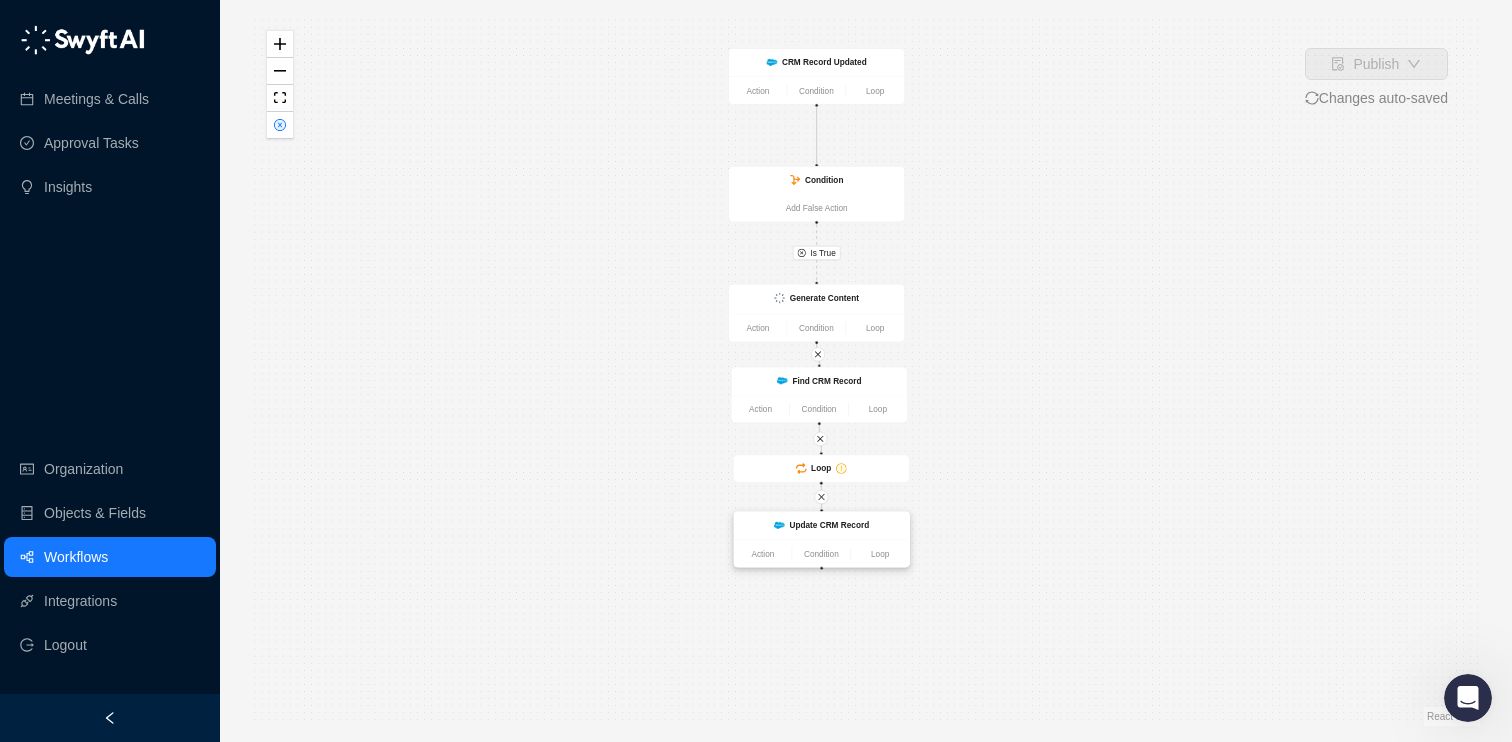 drag, startPoint x: 874, startPoint y: 648, endPoint x: 879, endPoint y: 522, distance: 126.09917 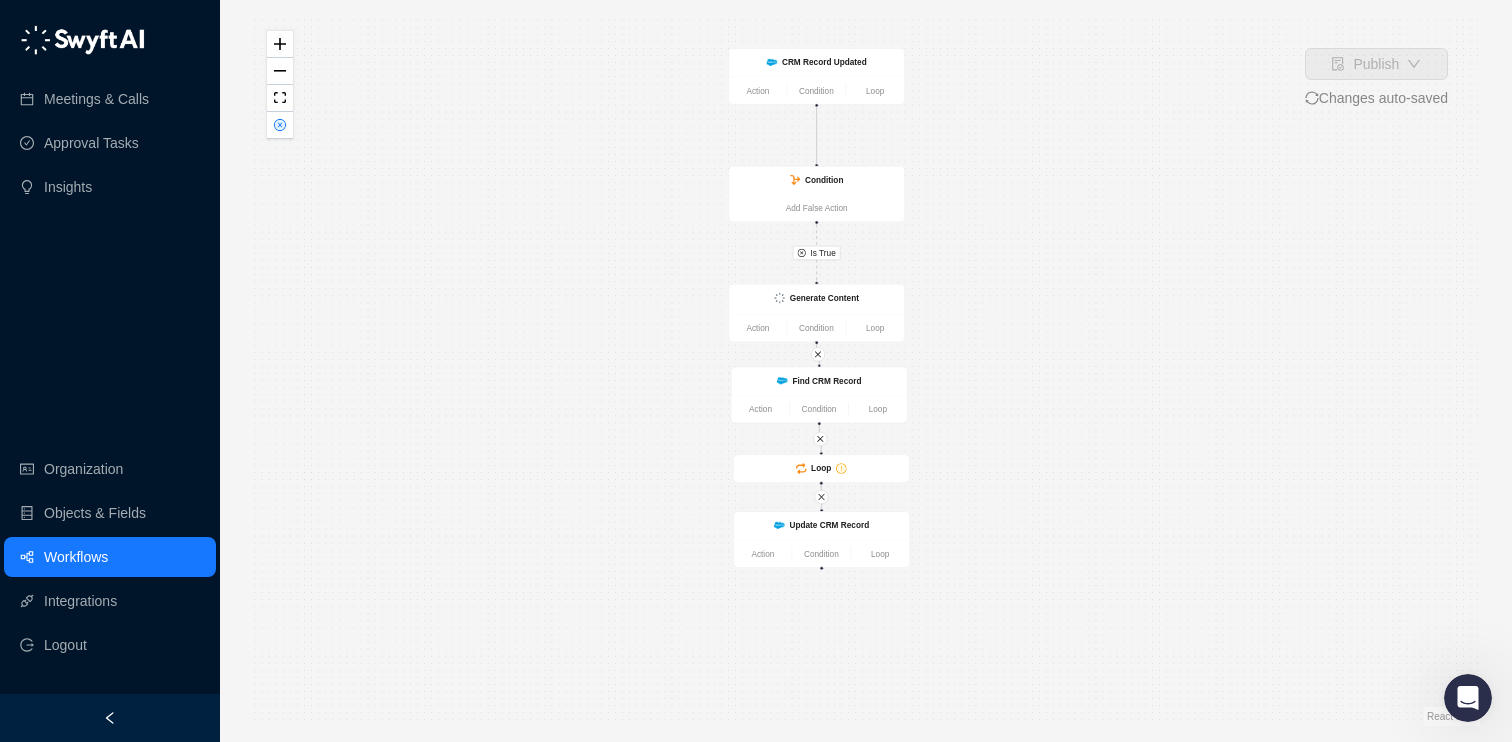 click on "Is True Find CRM Record Action Condition Loop CRM Record Updated Action Condition Loop Condition Add False Action Generate Content Action Condition Loop Update CRM Record Action Condition Loop Loop" at bounding box center (866, 371) 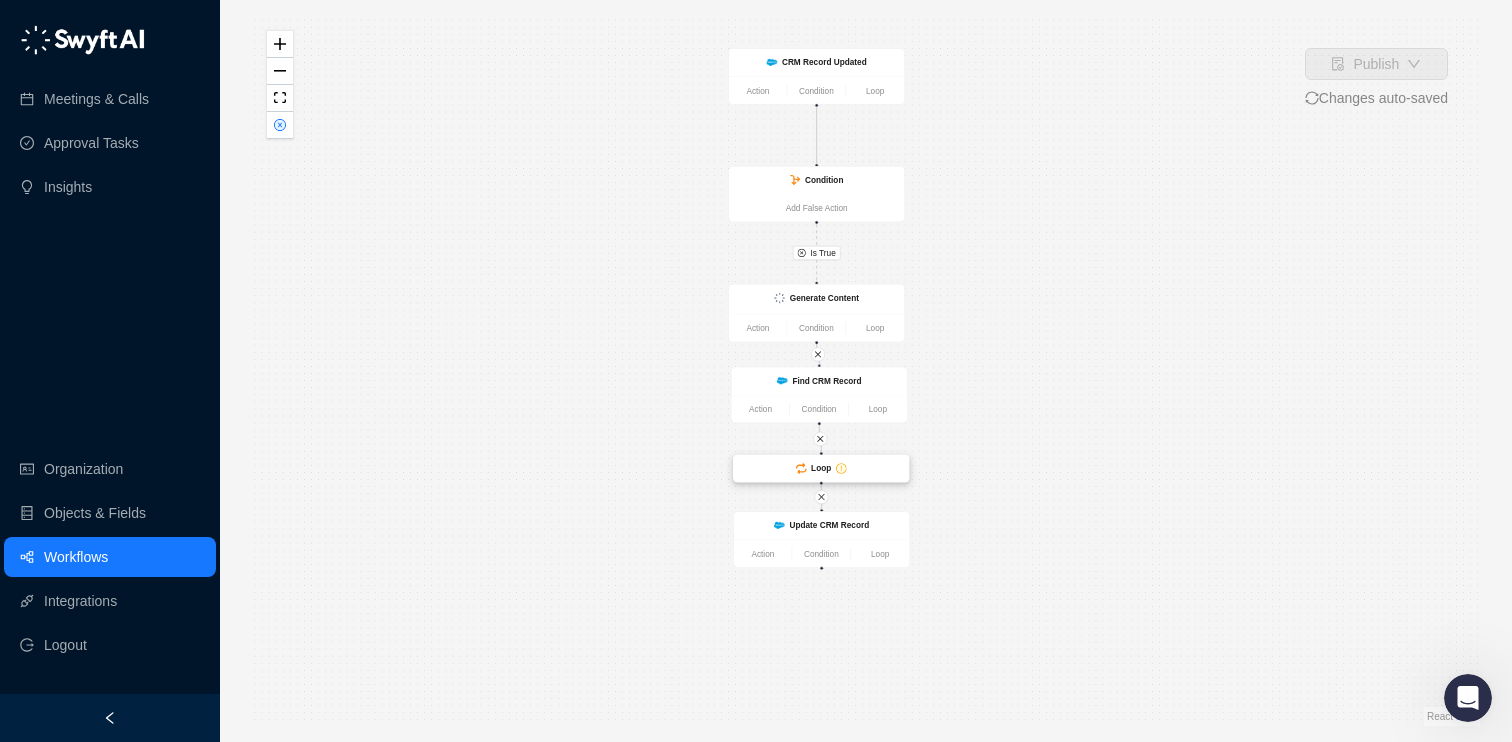 click on "Loop" at bounding box center (821, 468) 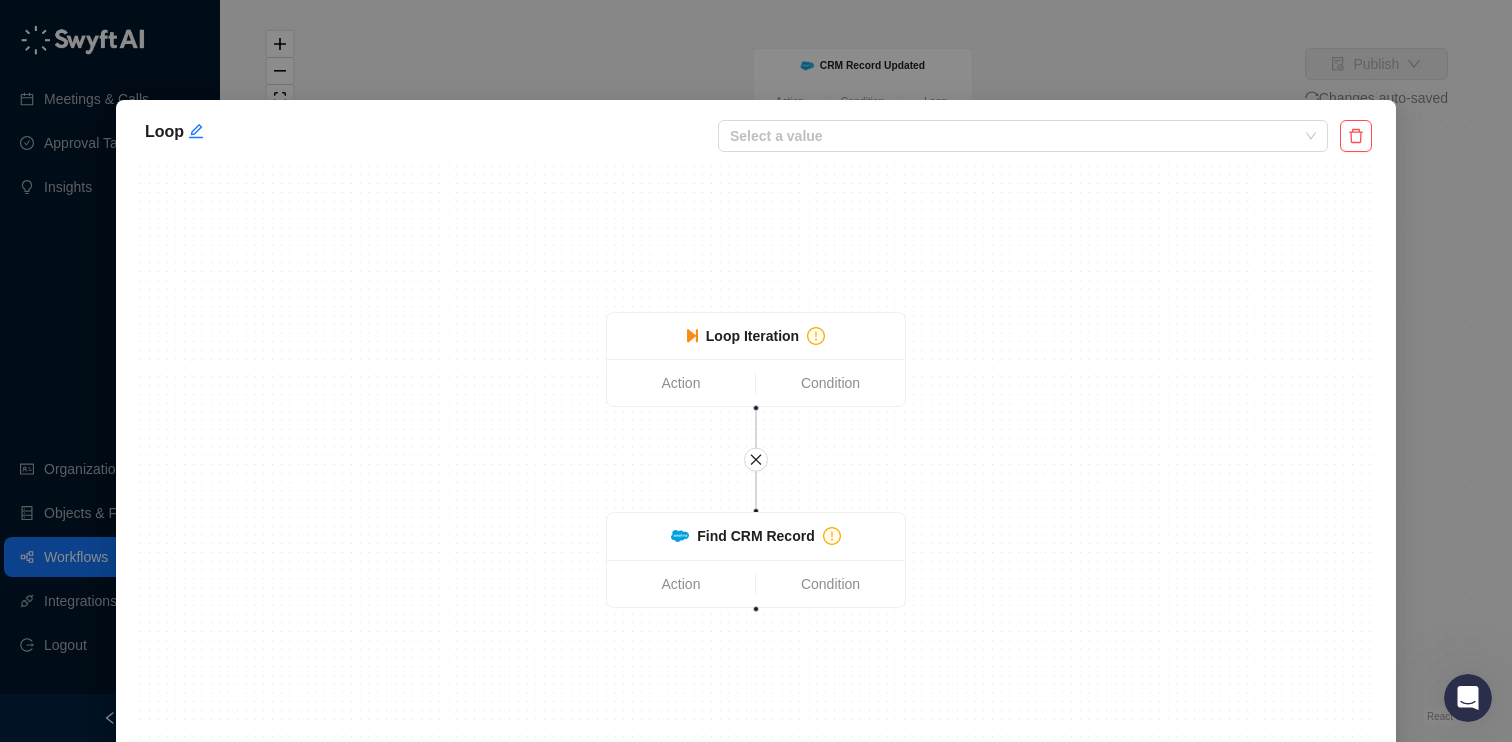 click on "Loop Select a value Find CRM Record Action Condition Loop Iteration Action Condition React Flow Press enter or space to select a node. You can then use the arrow keys to move the node around.  Press delete to remove it and escape to cancel.   Press enter or space to select an edge. You can then press delete to remove it or escape to cancel." at bounding box center (756, 371) 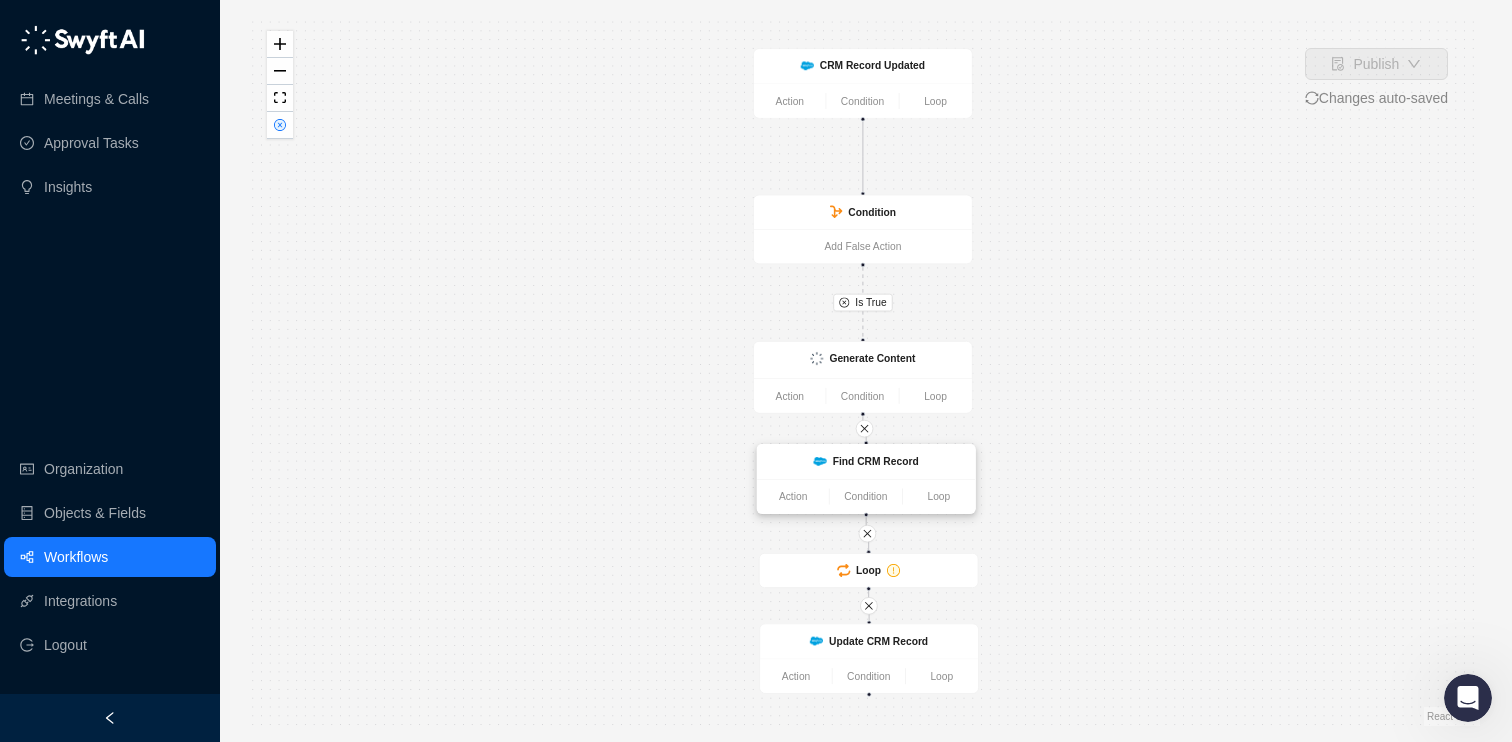 click on "Find CRM Record" at bounding box center (866, 461) 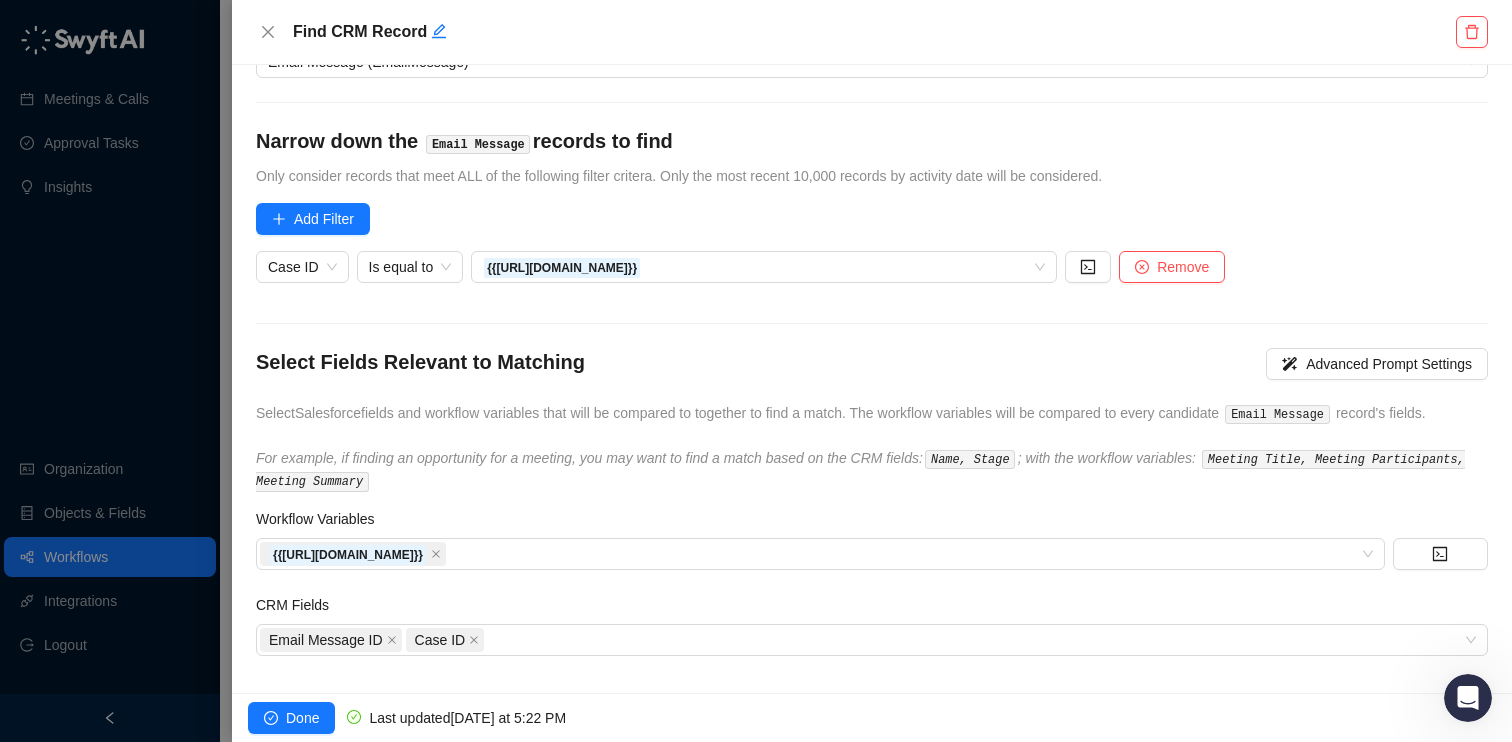 scroll, scrollTop: 158, scrollLeft: 0, axis: vertical 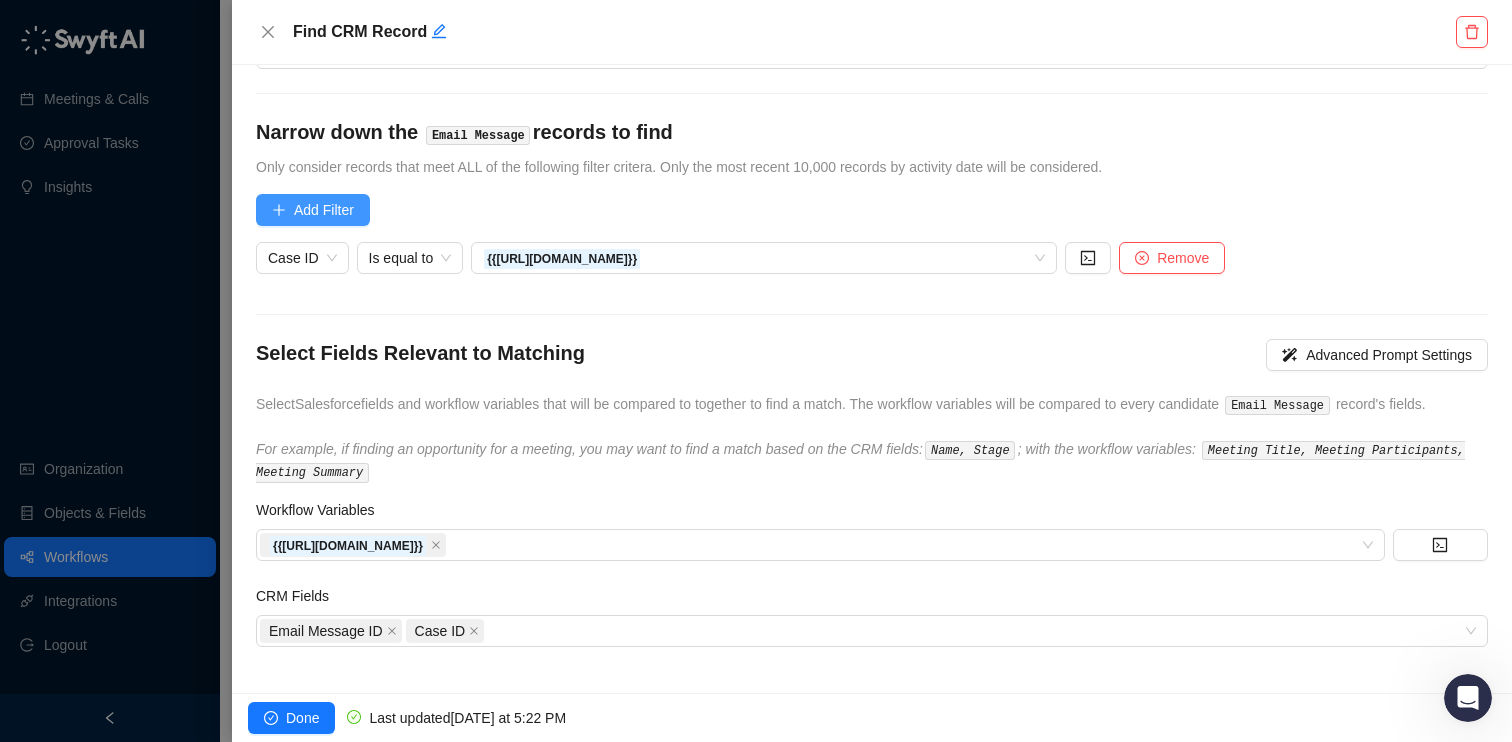 click on "Add Filter" at bounding box center (324, 210) 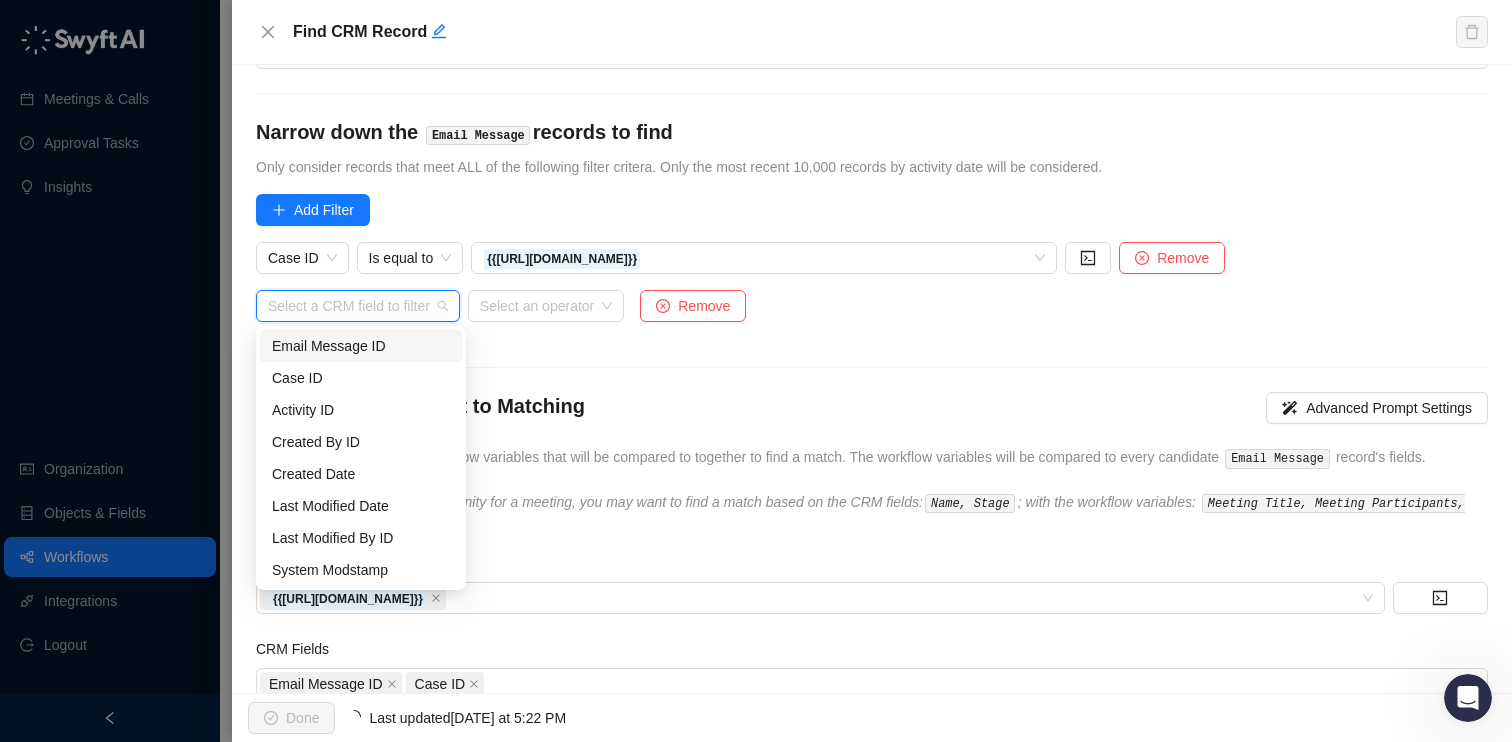 click at bounding box center [352, 306] 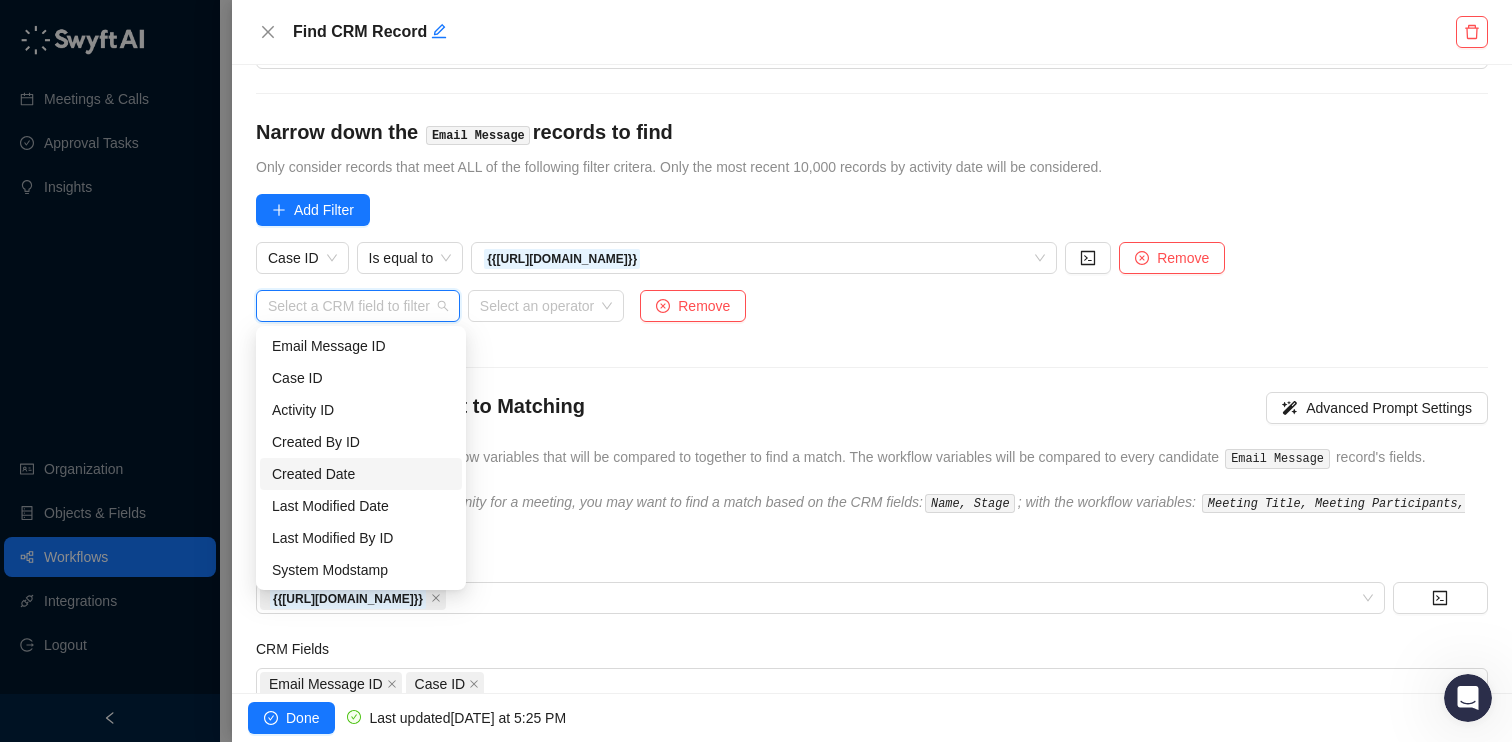 click on "Created Date" at bounding box center (361, 474) 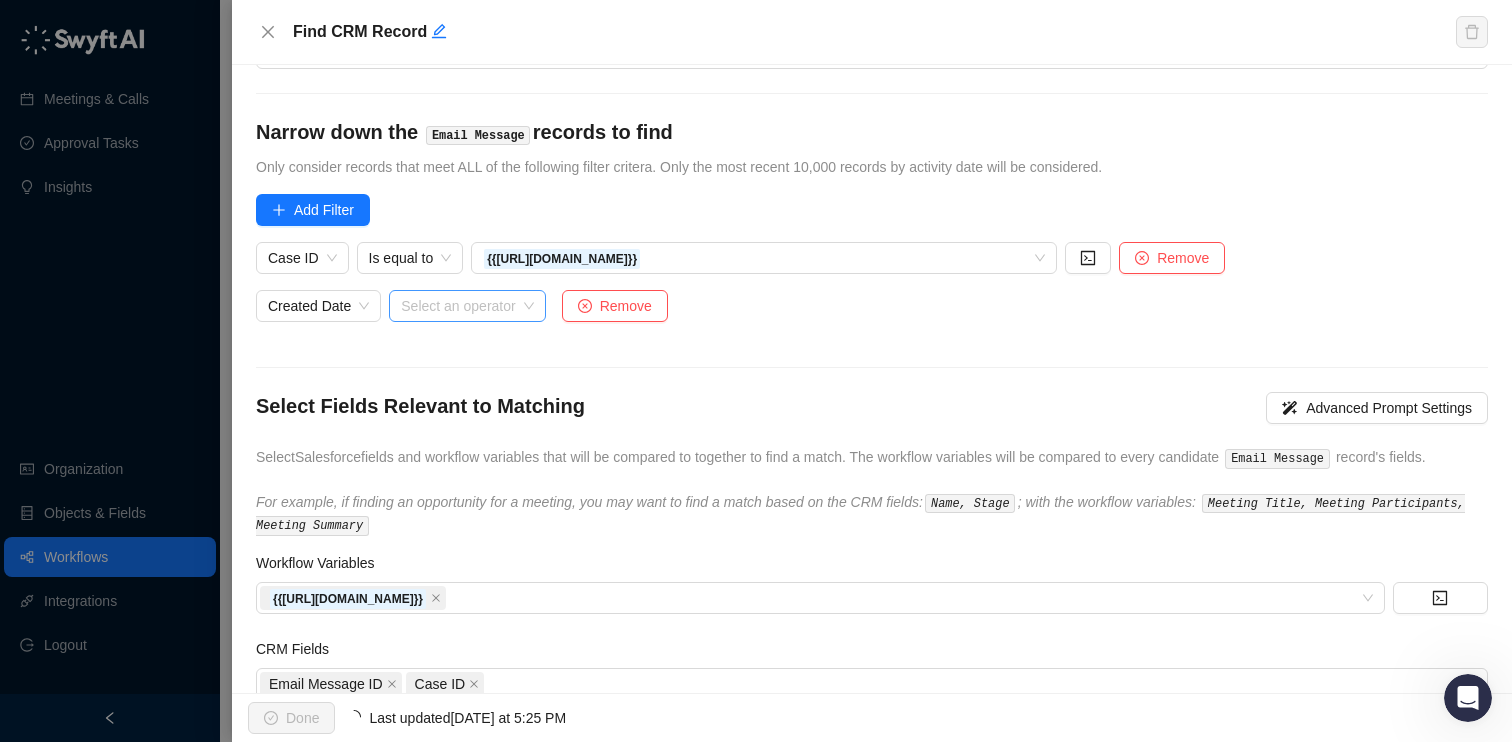 click at bounding box center (461, 306) 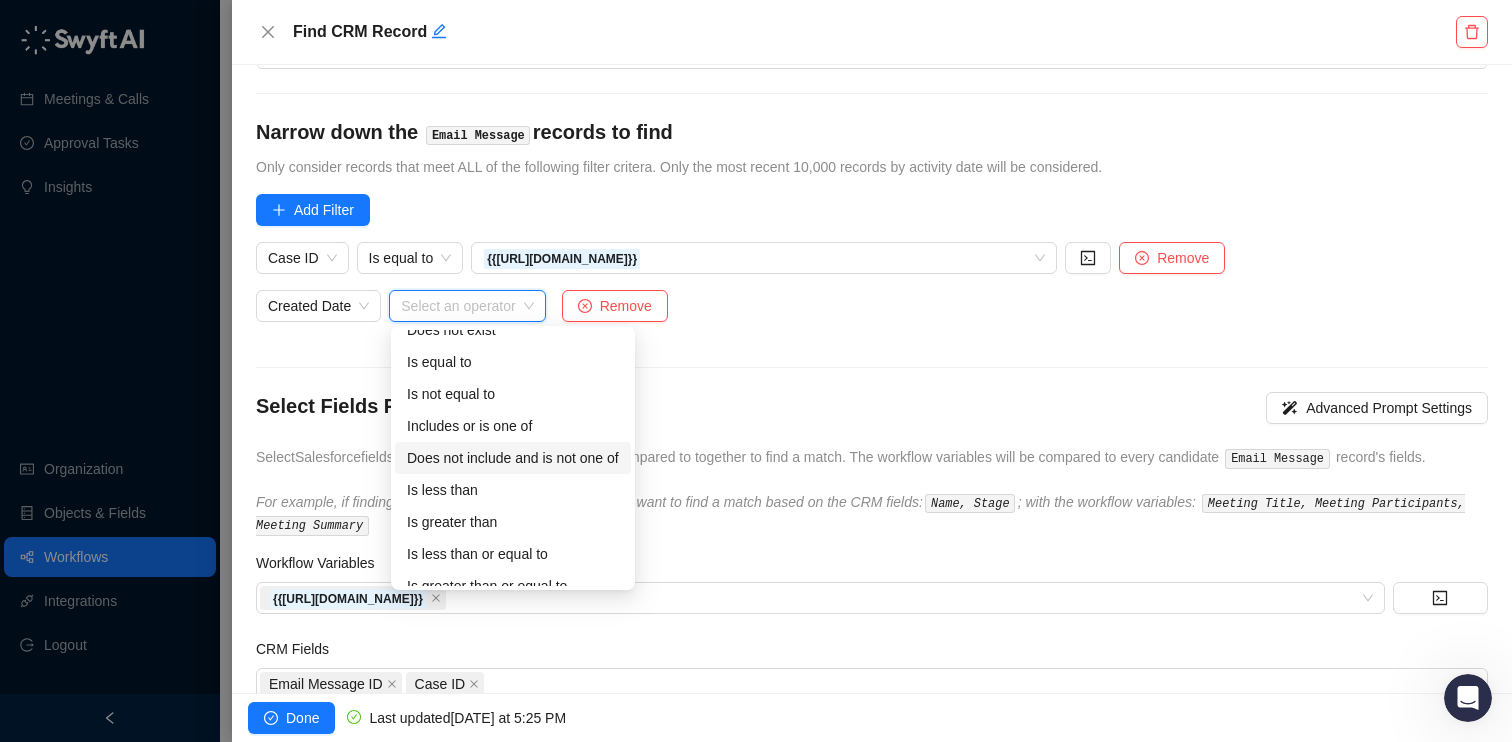 scroll, scrollTop: 64, scrollLeft: 0, axis: vertical 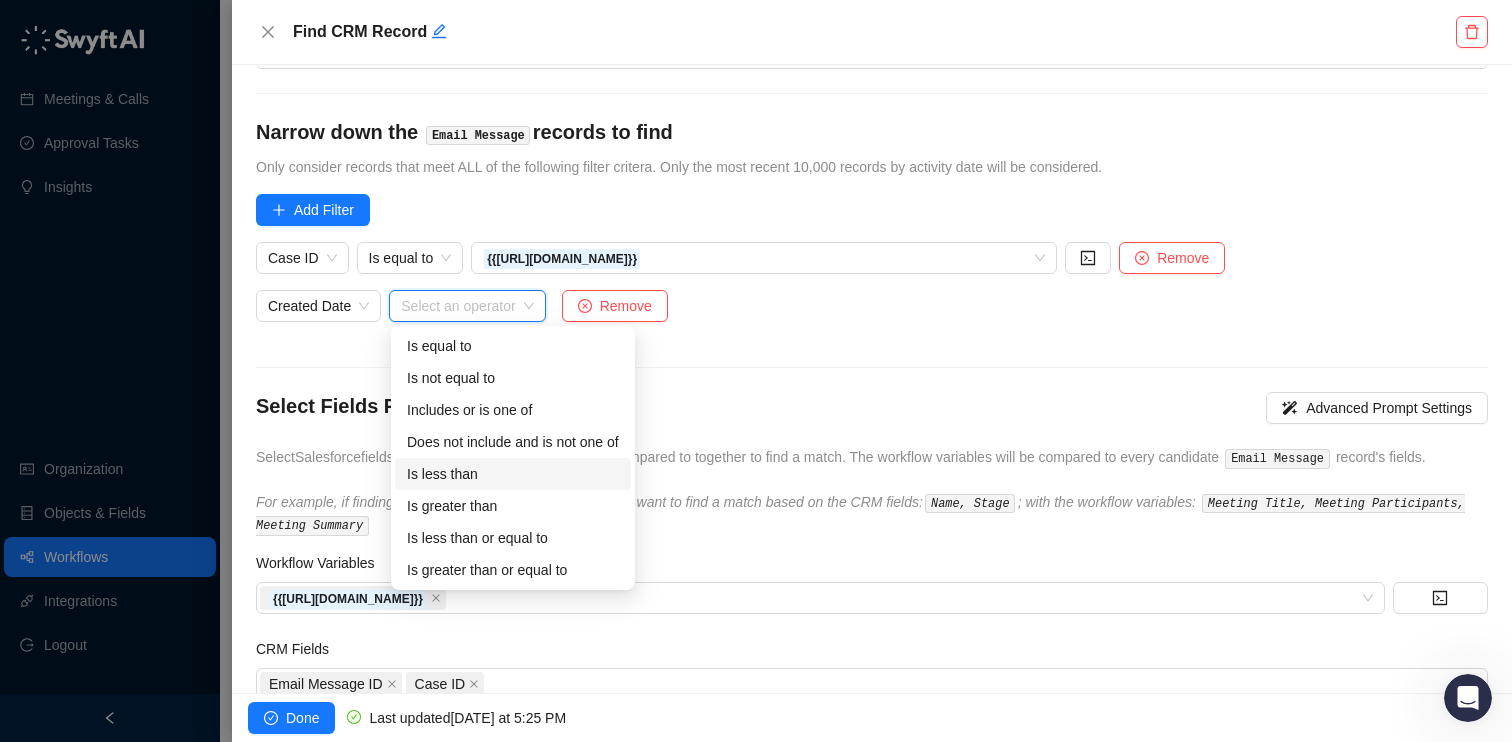 click on "Is less than" at bounding box center (513, 474) 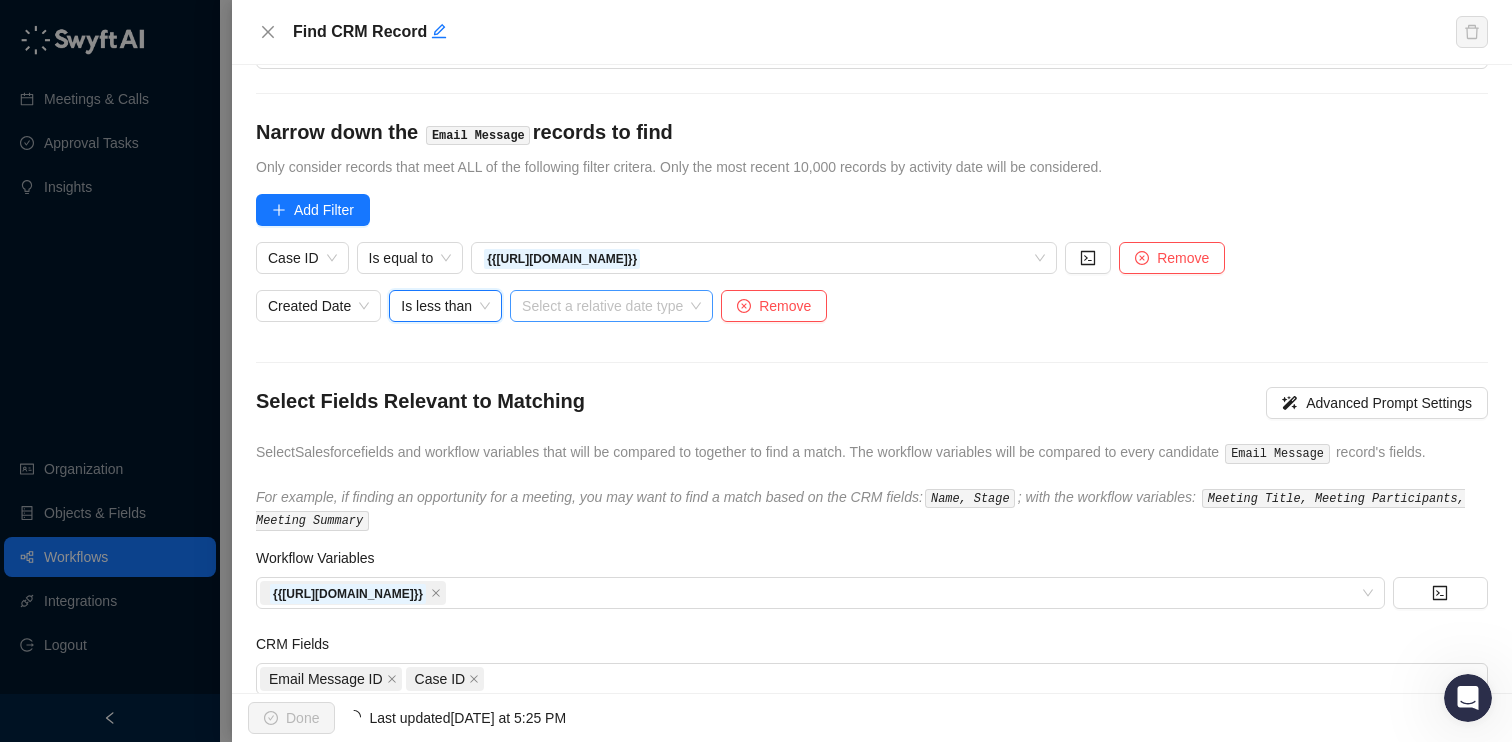 click at bounding box center [605, 306] 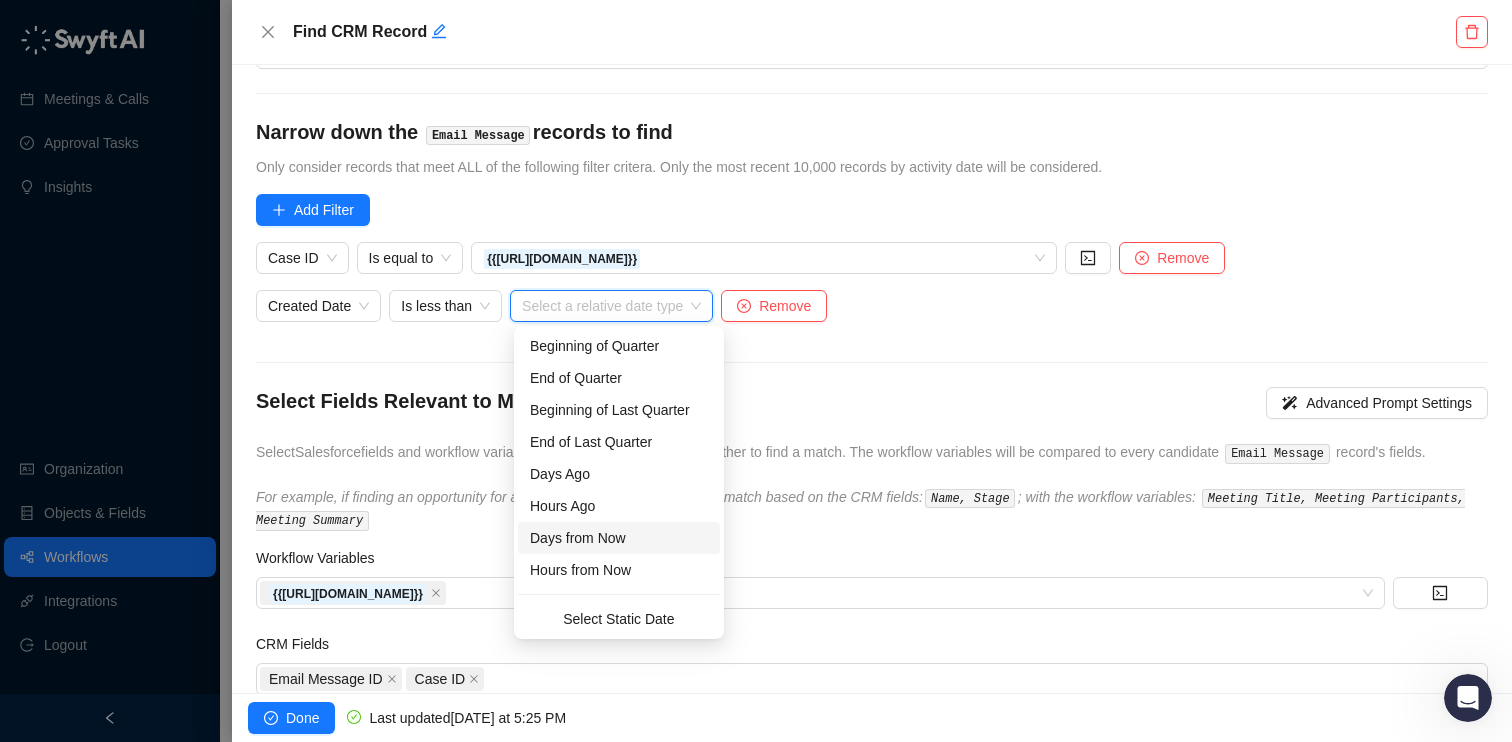scroll, scrollTop: 32, scrollLeft: 0, axis: vertical 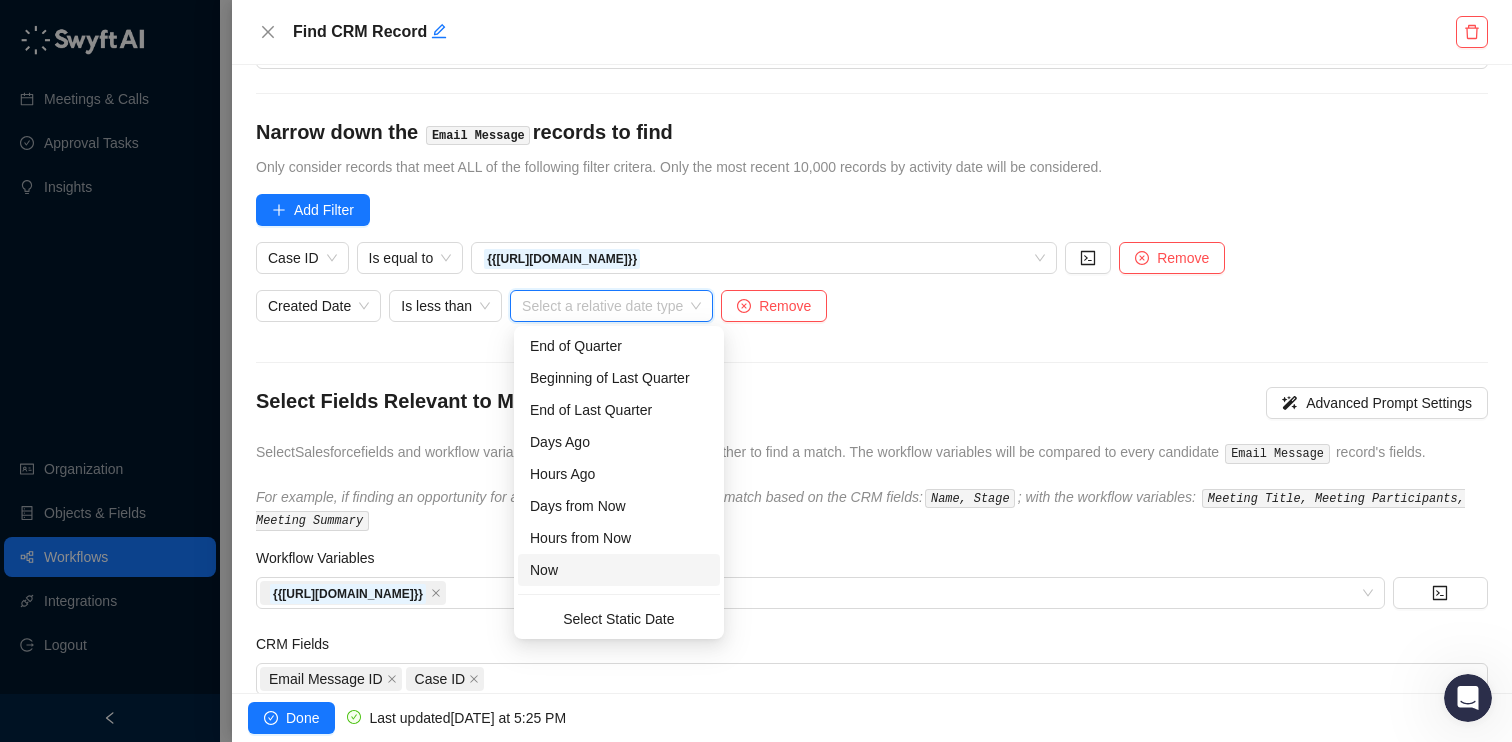 click on "Now" at bounding box center [619, 570] 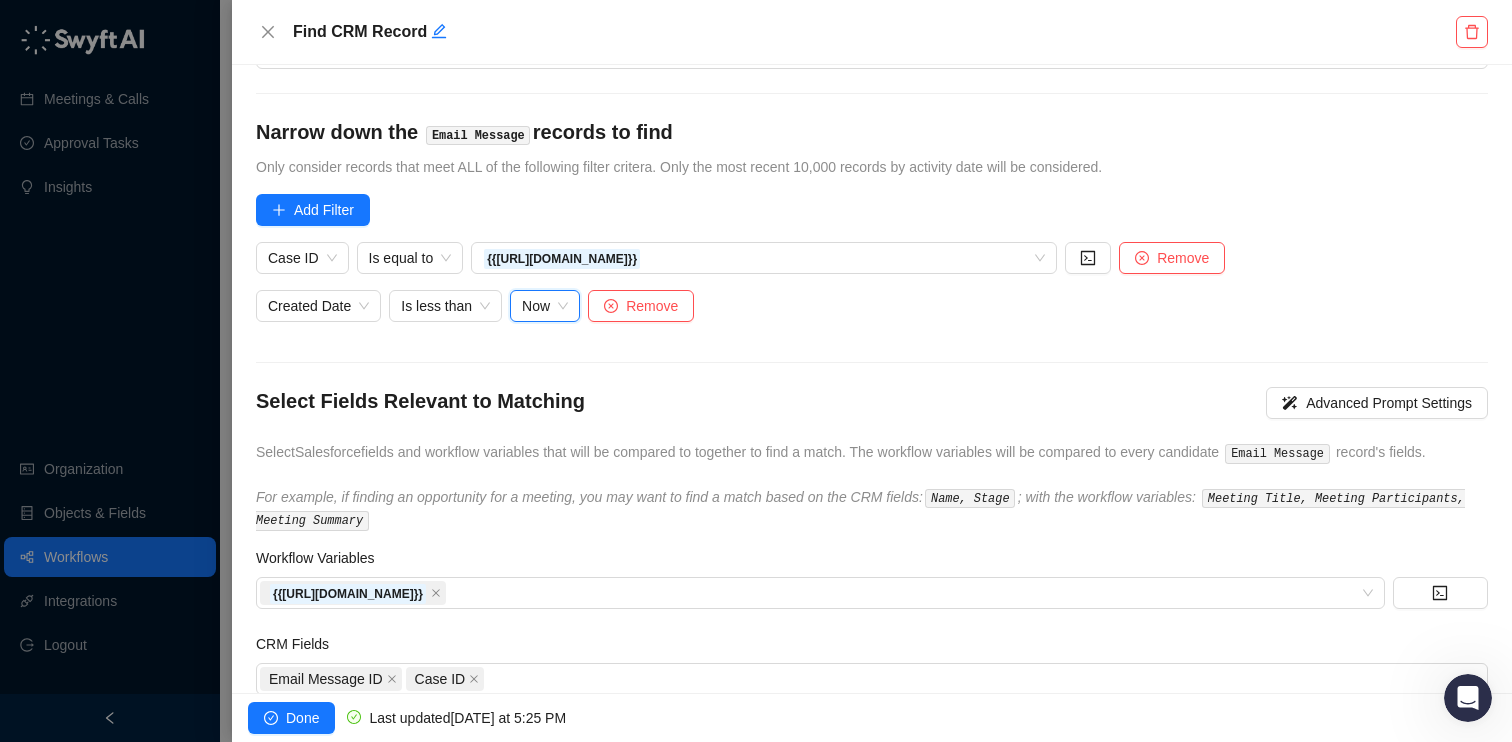 click on "Select  Salesforce  Object Type What type of record should be found? Object Type Email Message (EmailMessage) Narrow down the   Email Message  records to find Only consider records that meet ALL of the following filter critera. Only the most recent 10,000 records by activity date will be considered. Add Filter Case ID Is equal to {{[URL][DOMAIN_NAME]}} Remove Created Date Is less than Now Now Remove Select Fields Relevant to Matching Advanced Prompt Settings Select  Salesforce  fields and workflow variables that will be compared to together to find a match. The workflow variables will be compared to every candidate   Email Message   record's fields.   For example, if finding an opportunity for a meeting, you may want to find a match based on the CRM fields: Name, Stage ; with the workflow variables:   Meeting Title, Meeting Participants, Meeting Summary Workflow Variables {{[URL][DOMAIN_NAME]}}   CRM Fields Email Message ID Case ID" at bounding box center (872, 313) 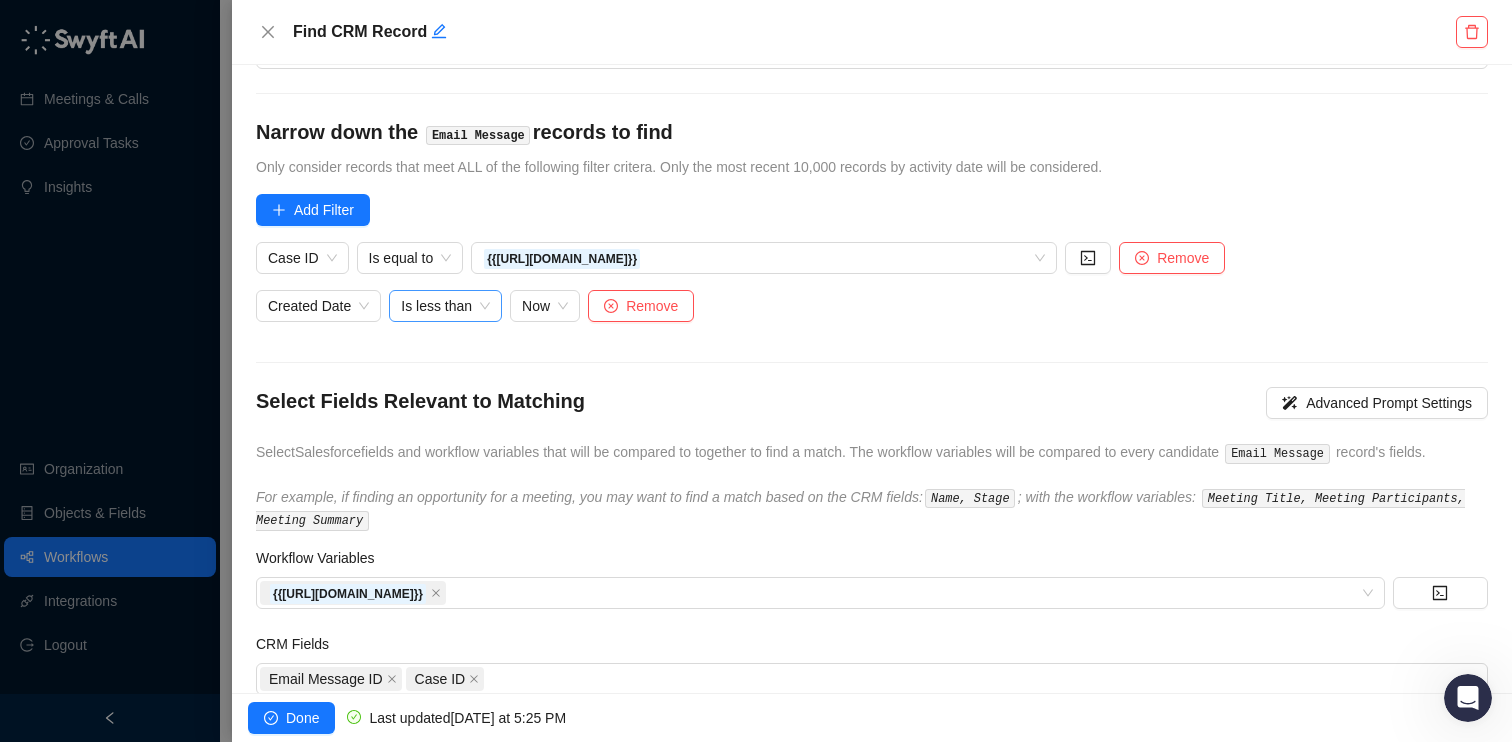 click on "Is less than" at bounding box center (445, 306) 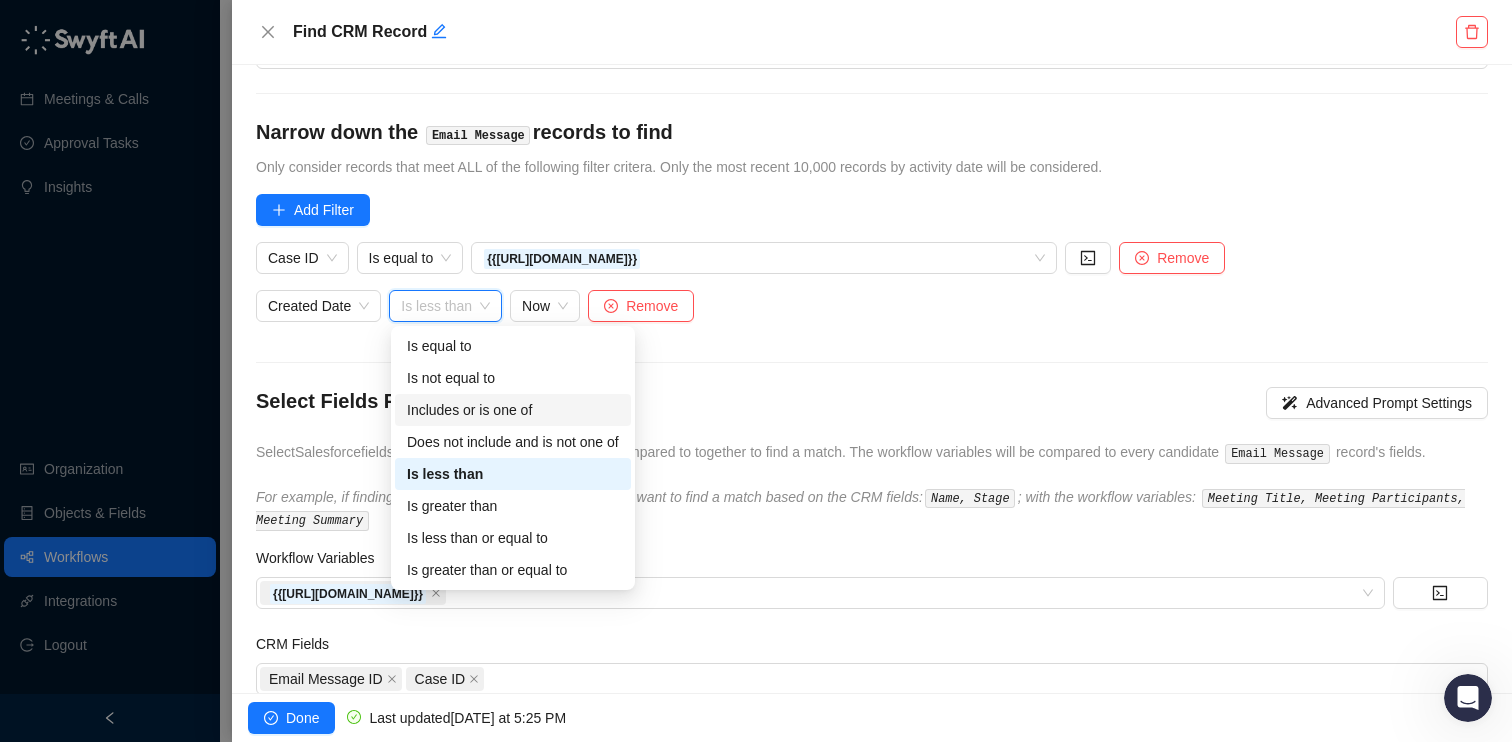 click on "Includes or is one of" at bounding box center (513, 410) 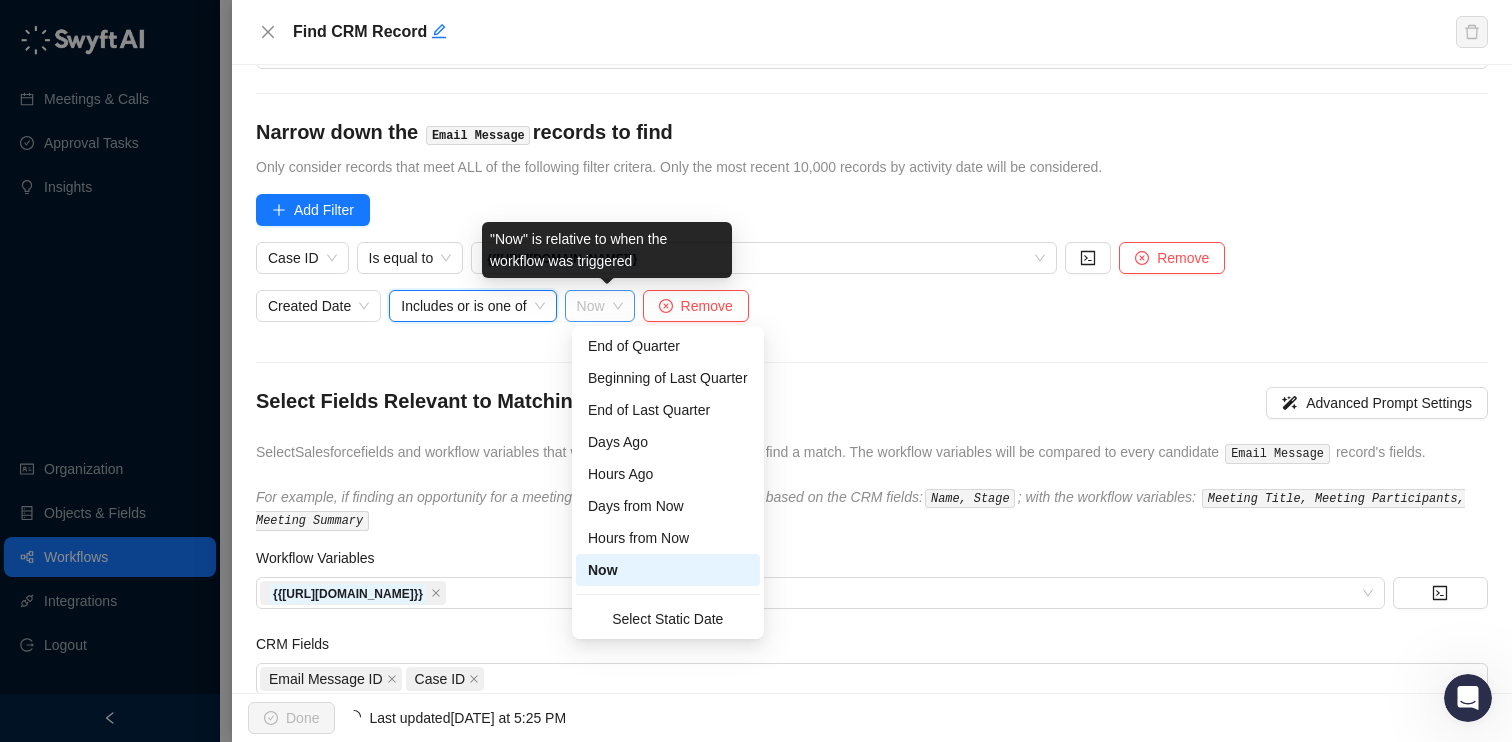 click on "Now" at bounding box center [600, 306] 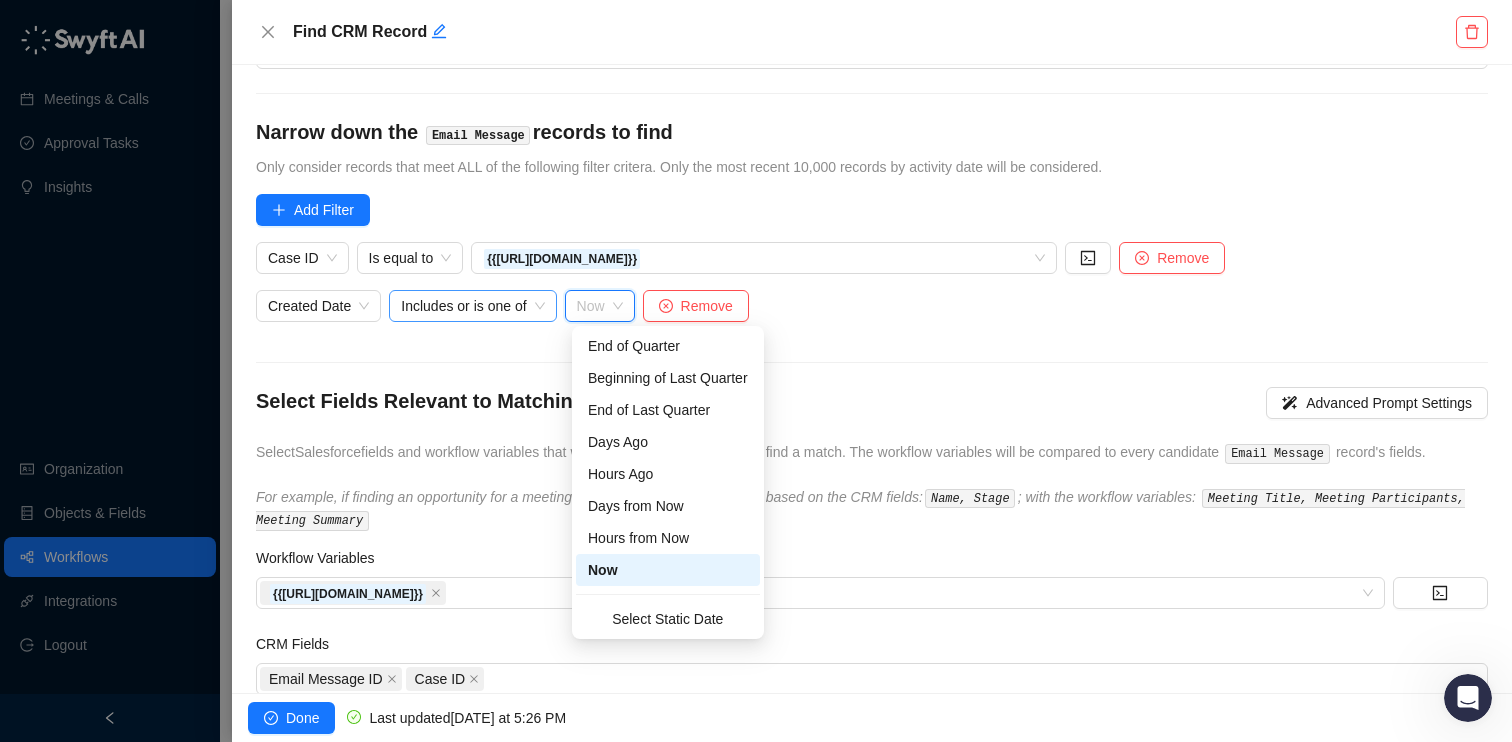 click on "Includes or is one of" at bounding box center (472, 306) 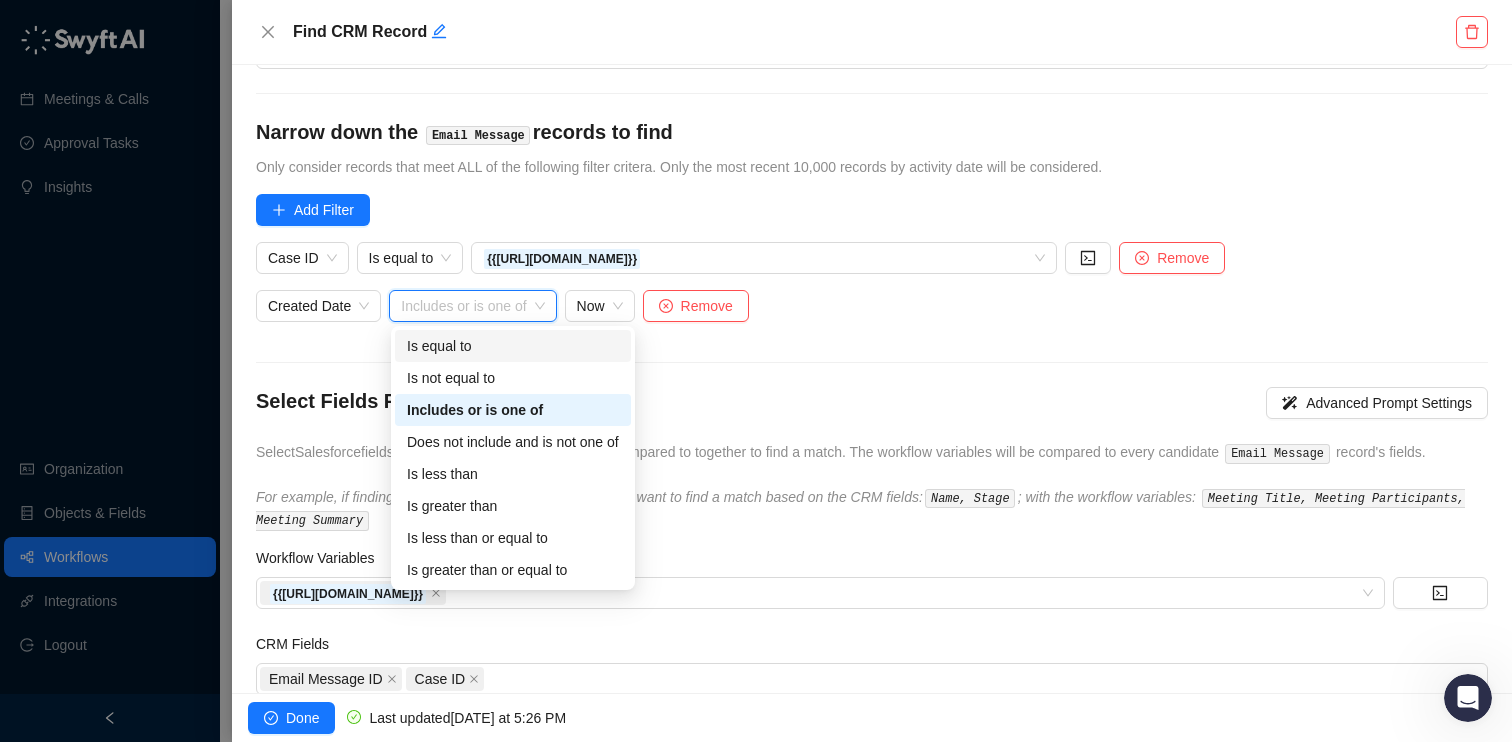 click on "Is equal to" at bounding box center (513, 346) 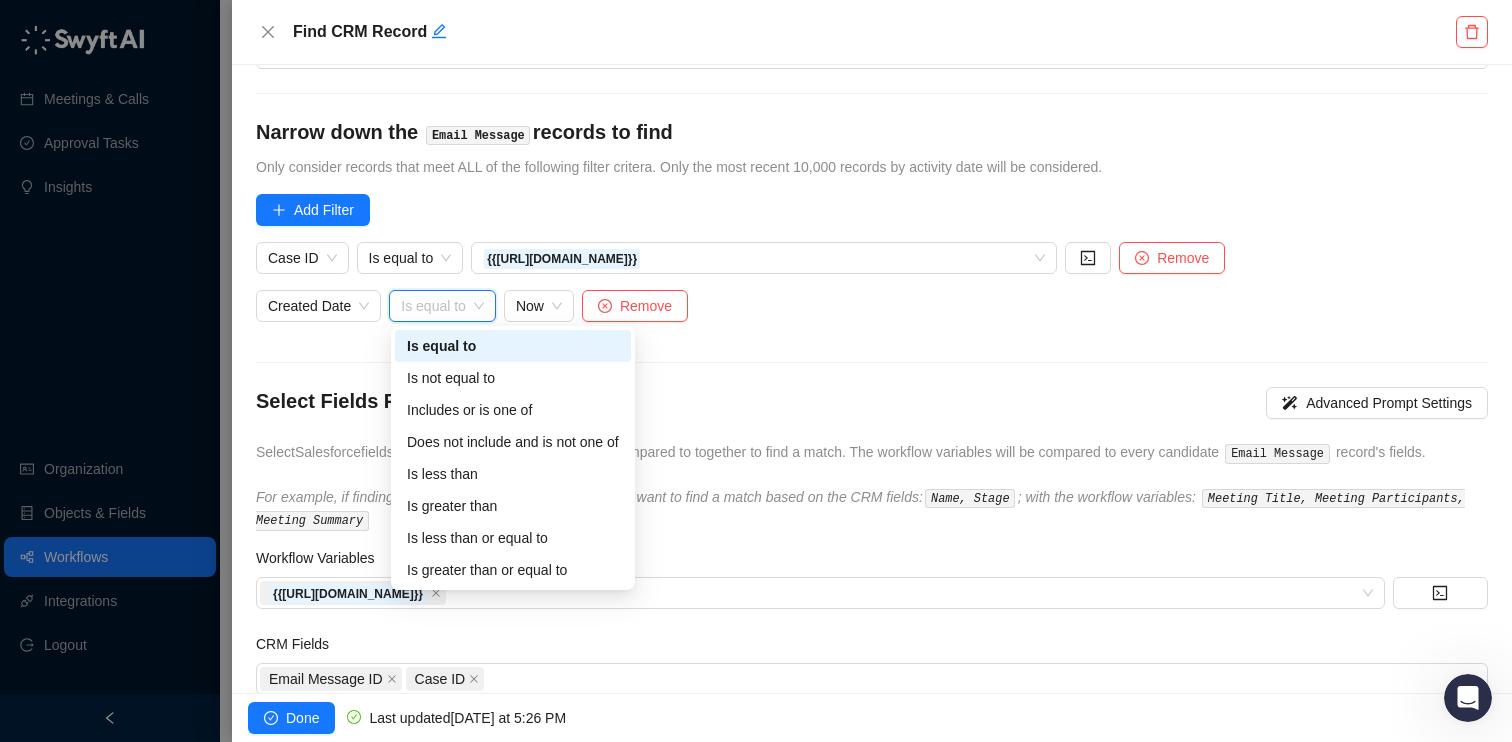 click on "Is equal to" at bounding box center [442, 306] 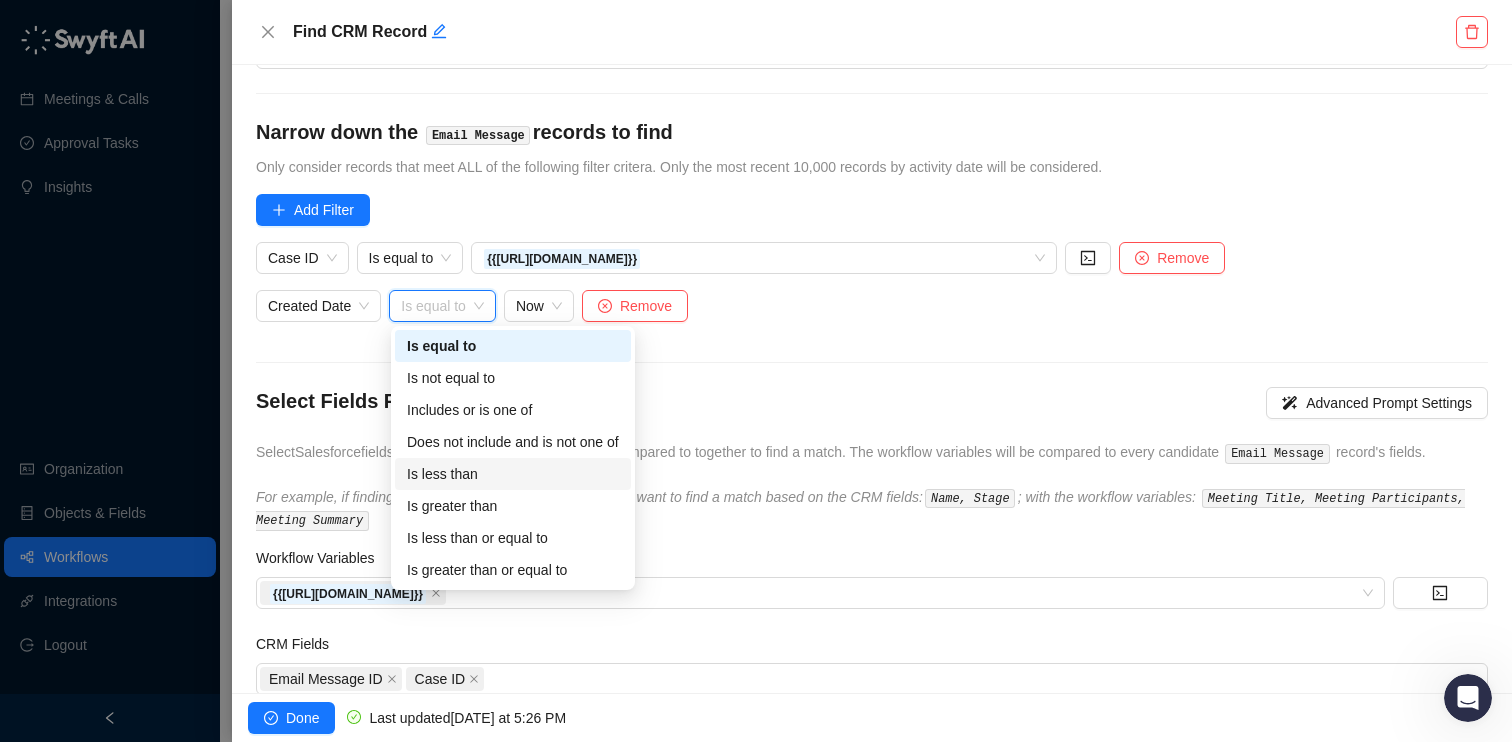 click on "Is less than" at bounding box center [513, 474] 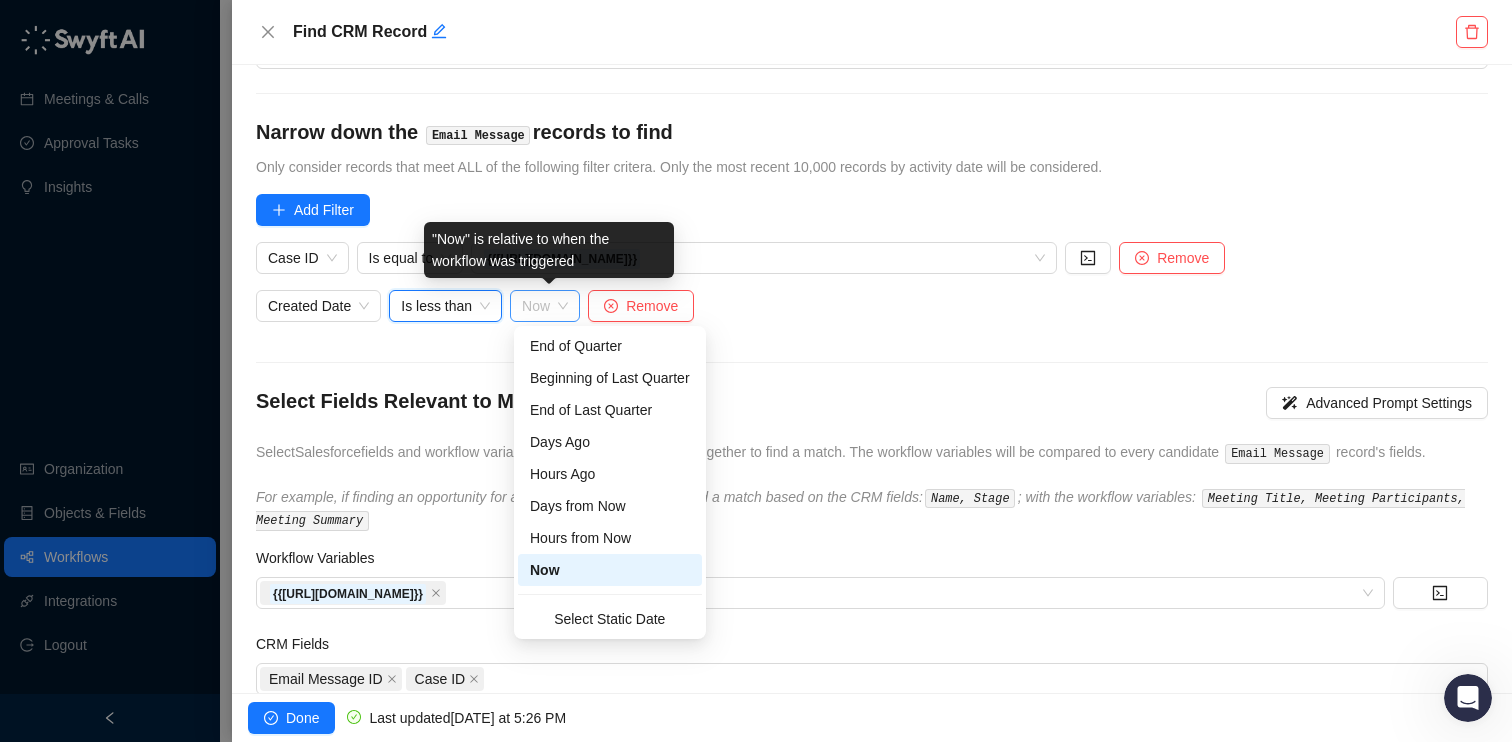 click on "Now" at bounding box center (545, 306) 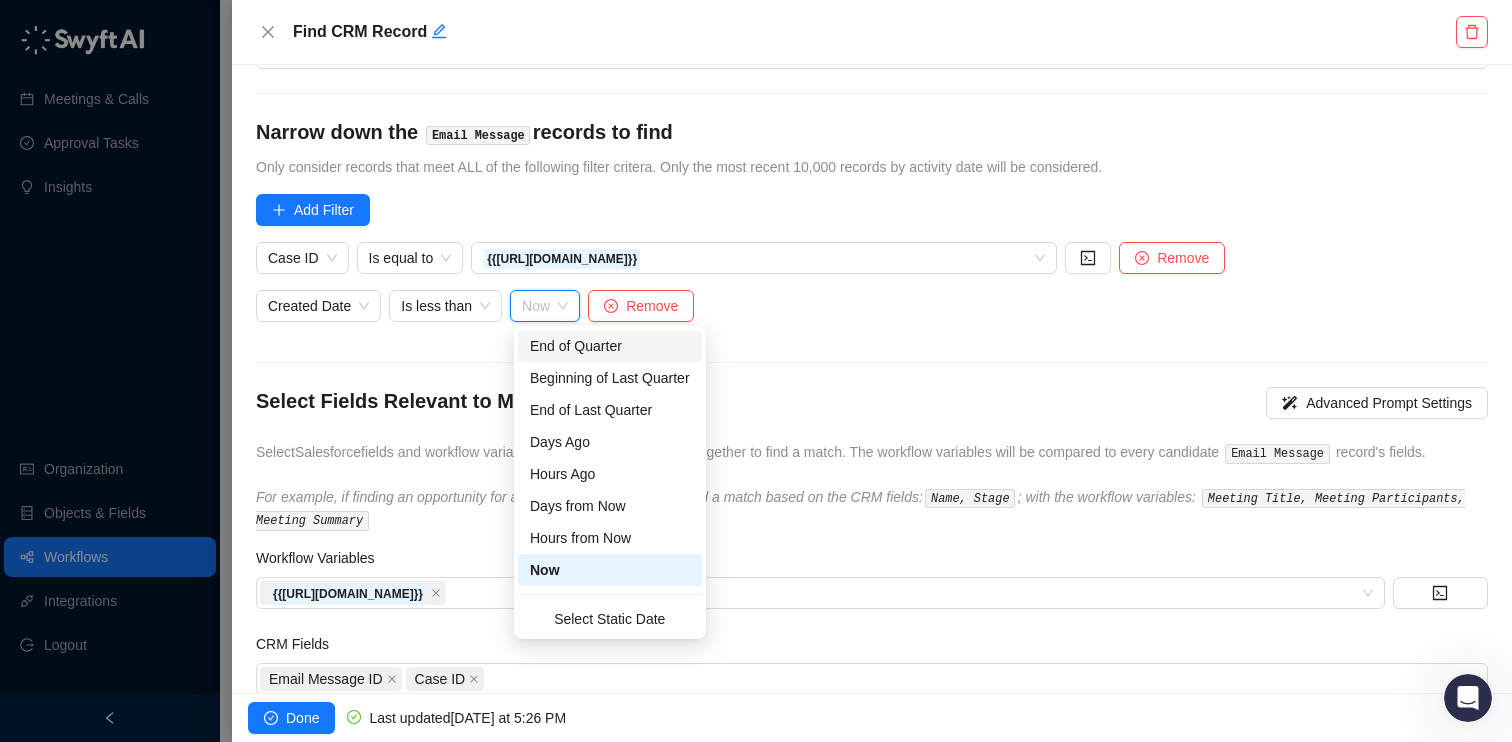 click on "Select  Salesforce  Object Type What type of record should be found? Object Type Email Message (EmailMessage) Narrow down the   Email Message  records to find Only consider records that meet ALL of the following filter critera. Only the most recent 10,000 records by activity date will be considered. Add Filter Case ID Is equal to {{[URL][DOMAIN_NAME]}} Remove Created Date Is less than Now Remove Select Fields Relevant to Matching Advanced Prompt Settings Select  Salesforce  fields and workflow variables that will be compared to together to find a match. The workflow variables will be compared to every candidate   Email Message   record's fields.   For example, if finding an opportunity for a meeting, you may want to find a match based on the CRM fields: Name, Stage ; with the workflow variables:   Meeting Title, Meeting Participants, Meeting Summary Workflow Variables {{[URL][DOMAIN_NAME]}}   CRM Fields Email Message ID Case ID" at bounding box center (872, 313) 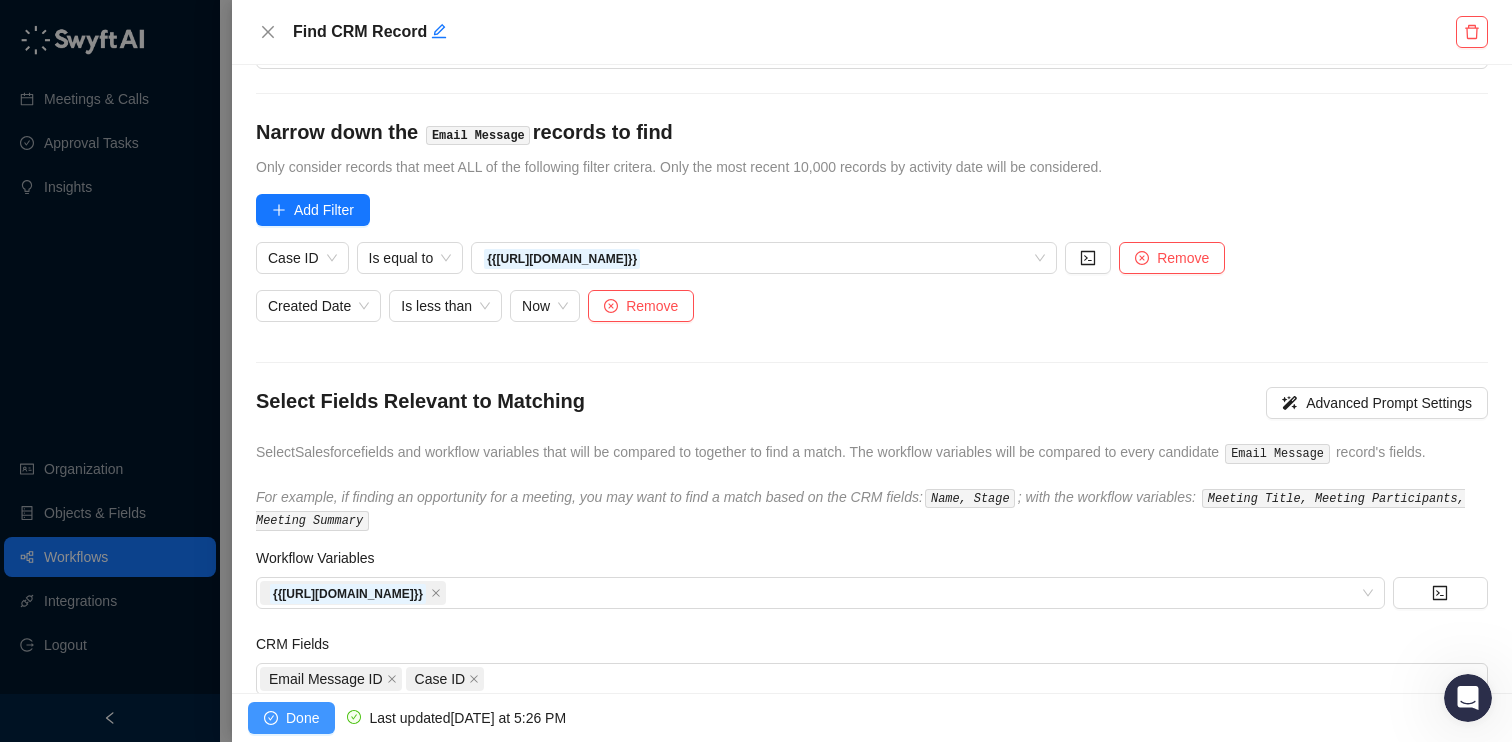 click on "Done" at bounding box center [291, 718] 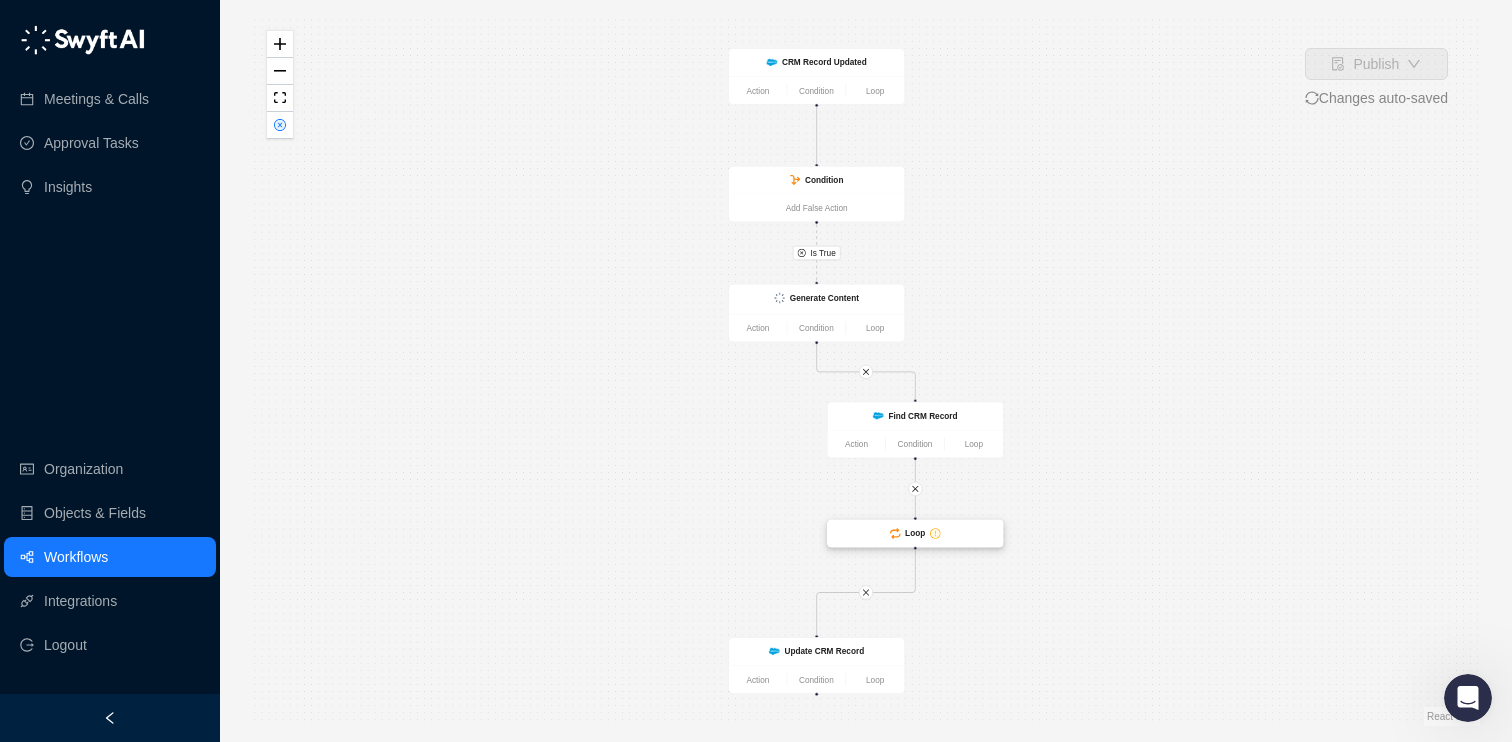 click on "Loop" at bounding box center (915, 533) 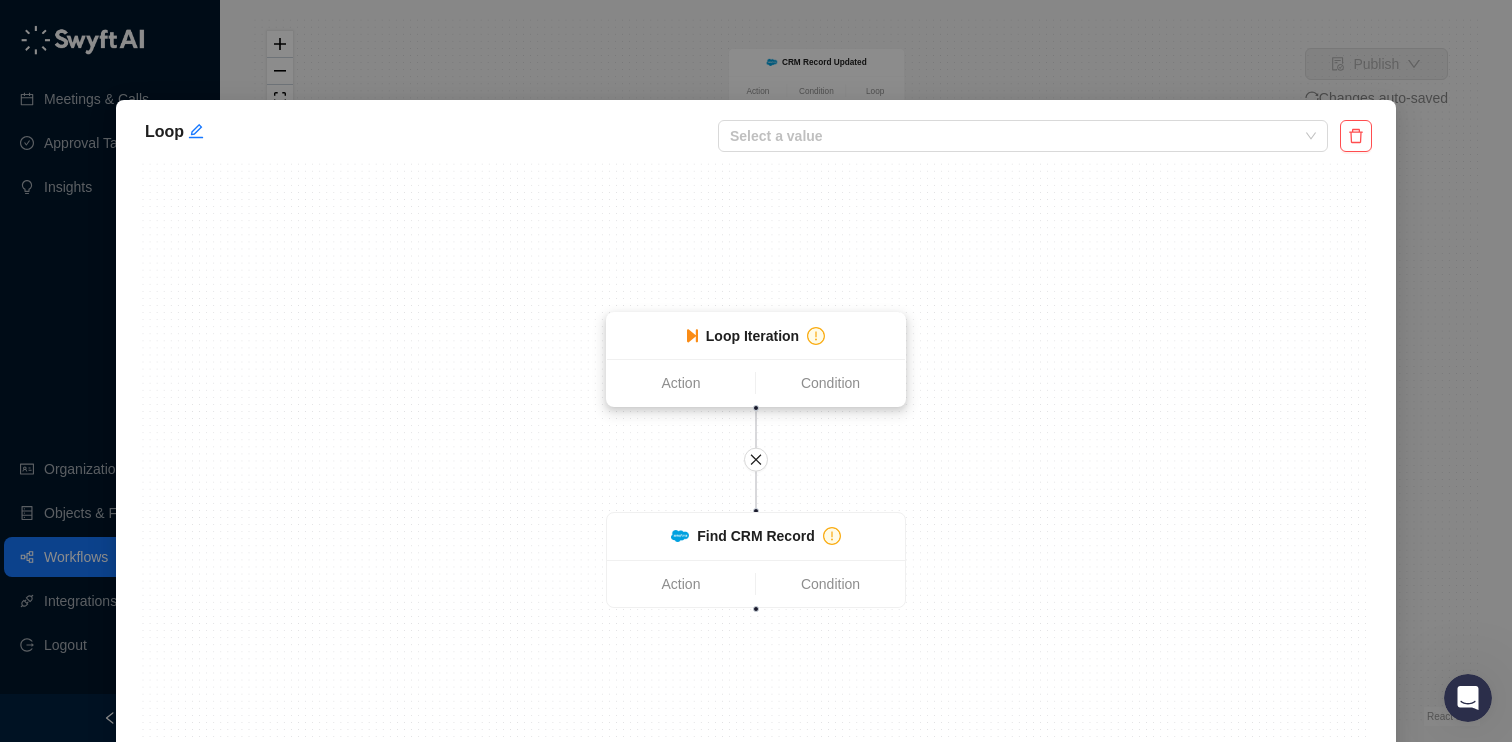 click on "Loop Iteration" at bounding box center [756, 336] 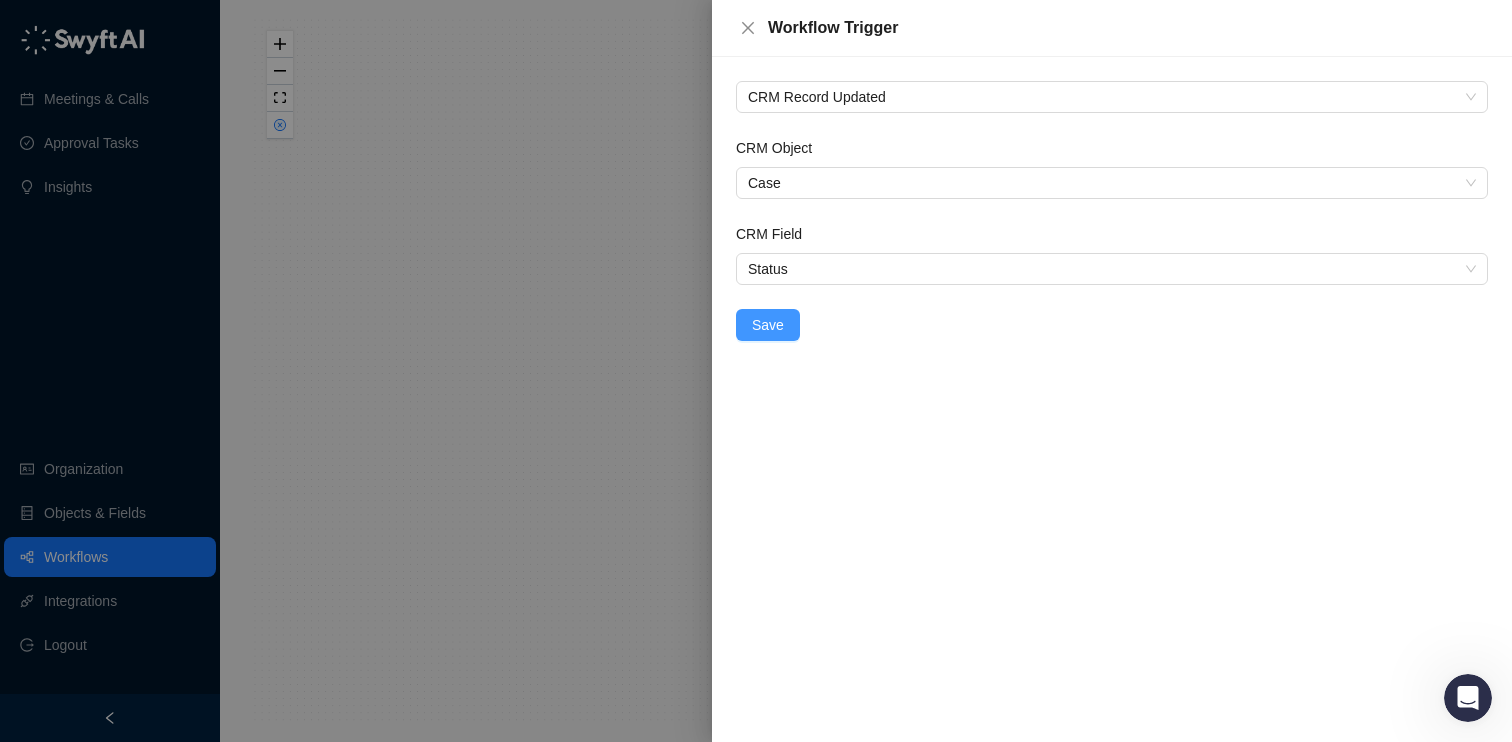 click on "Save" at bounding box center [768, 325] 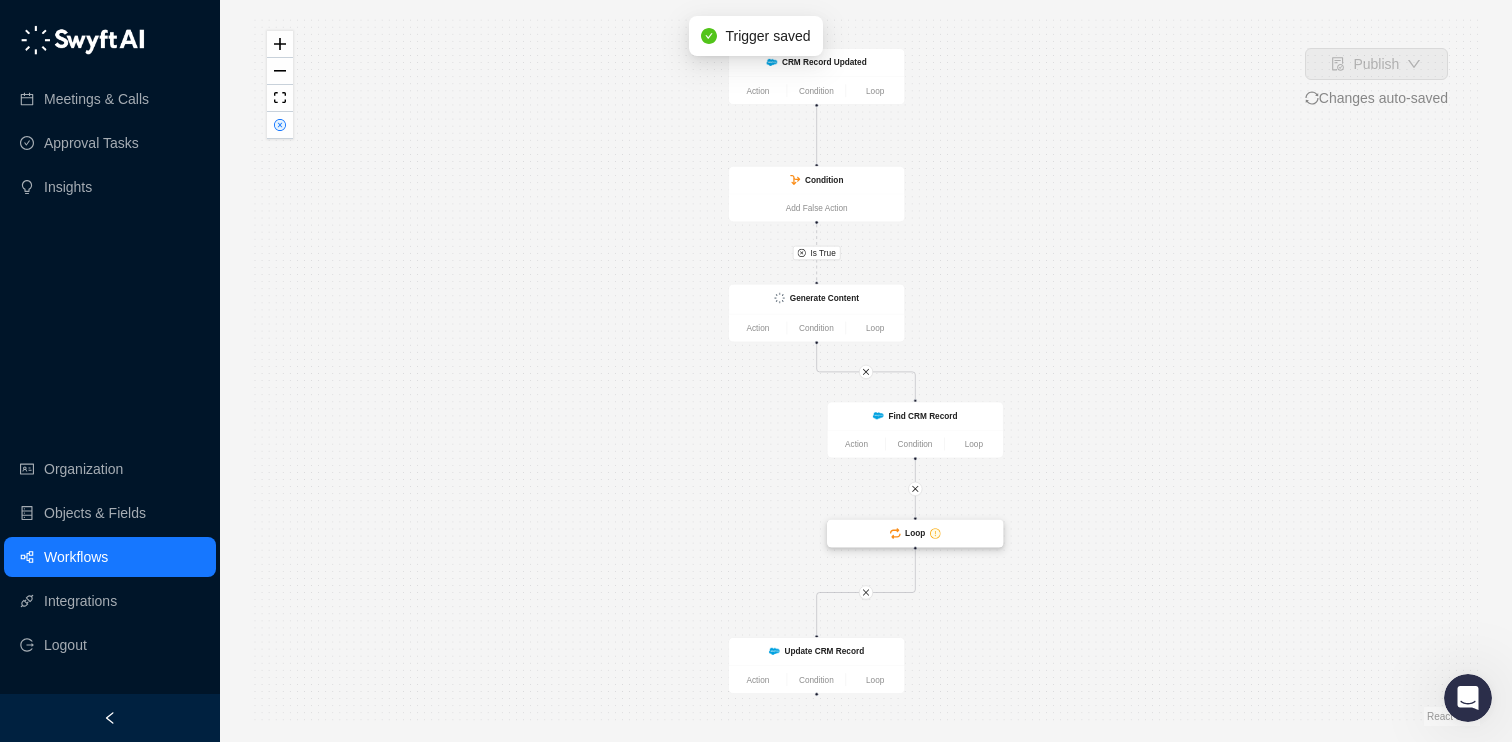 click on "Loop" at bounding box center (915, 533) 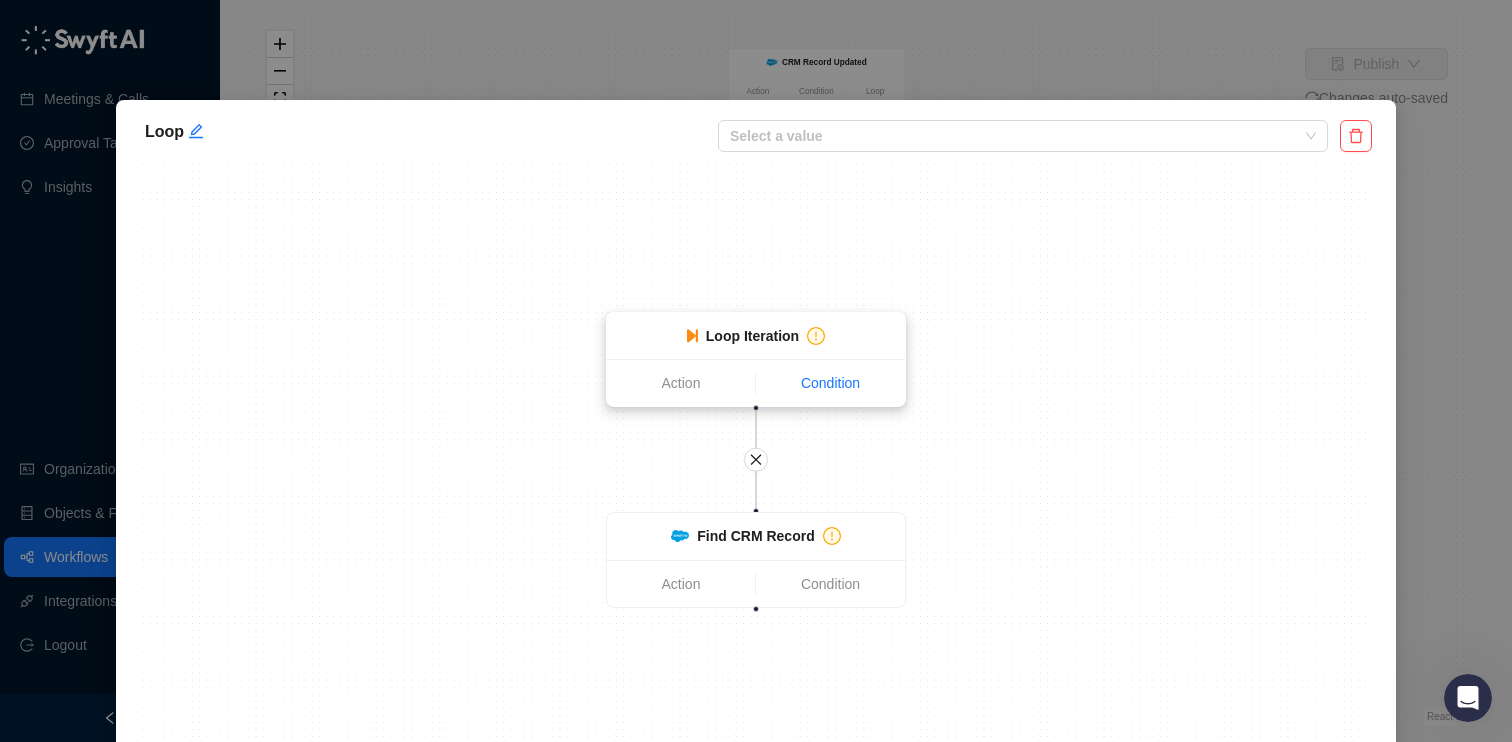 click on "Condition" at bounding box center (830, 383) 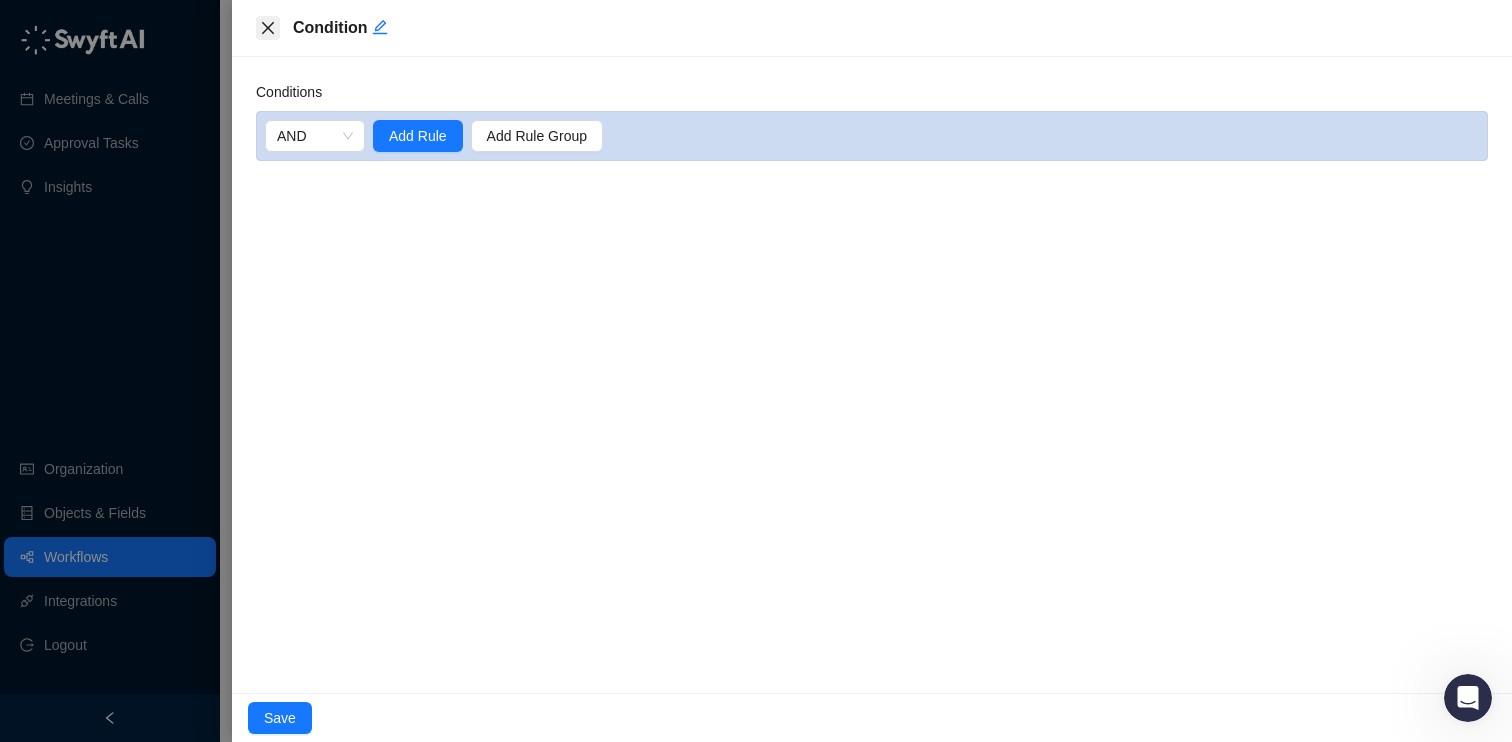 click 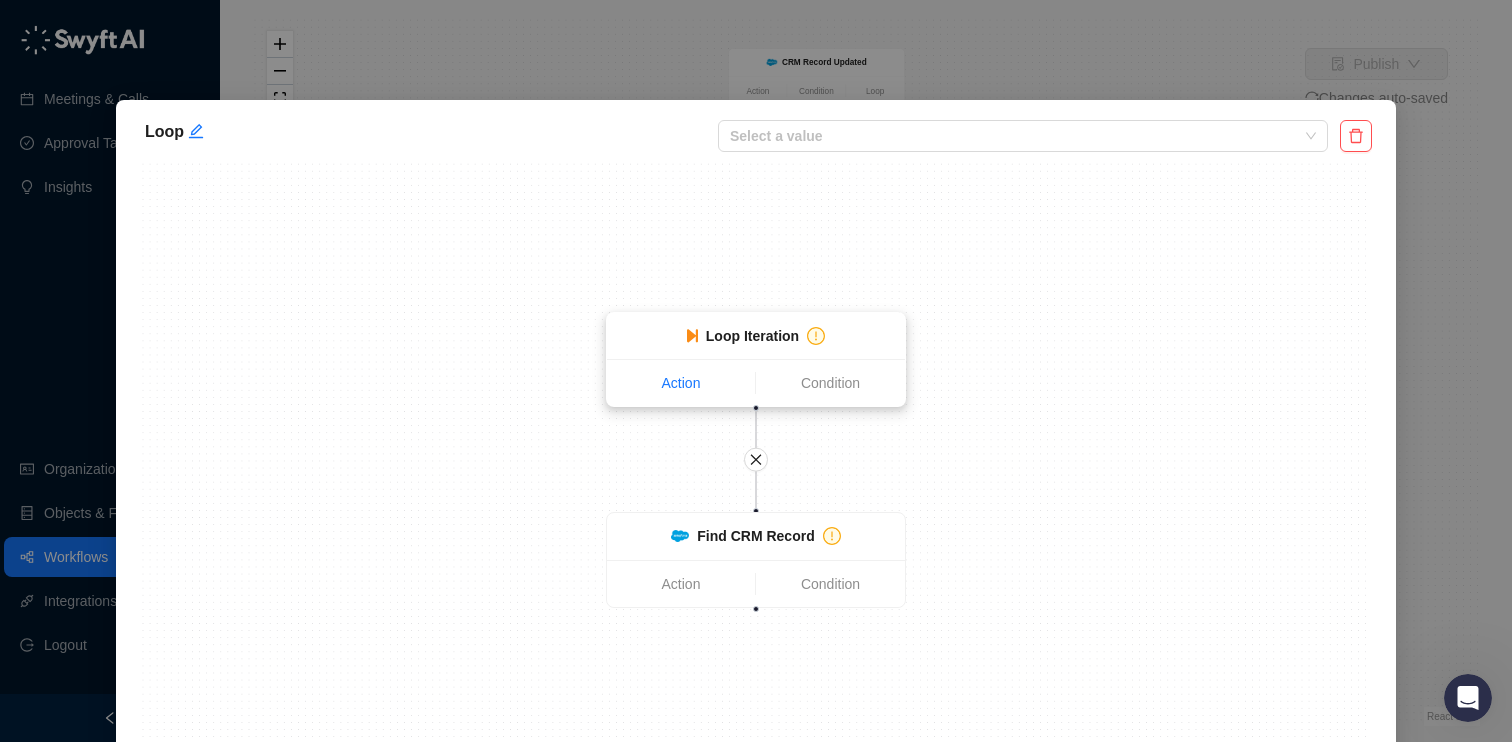 click on "Action" at bounding box center [681, 383] 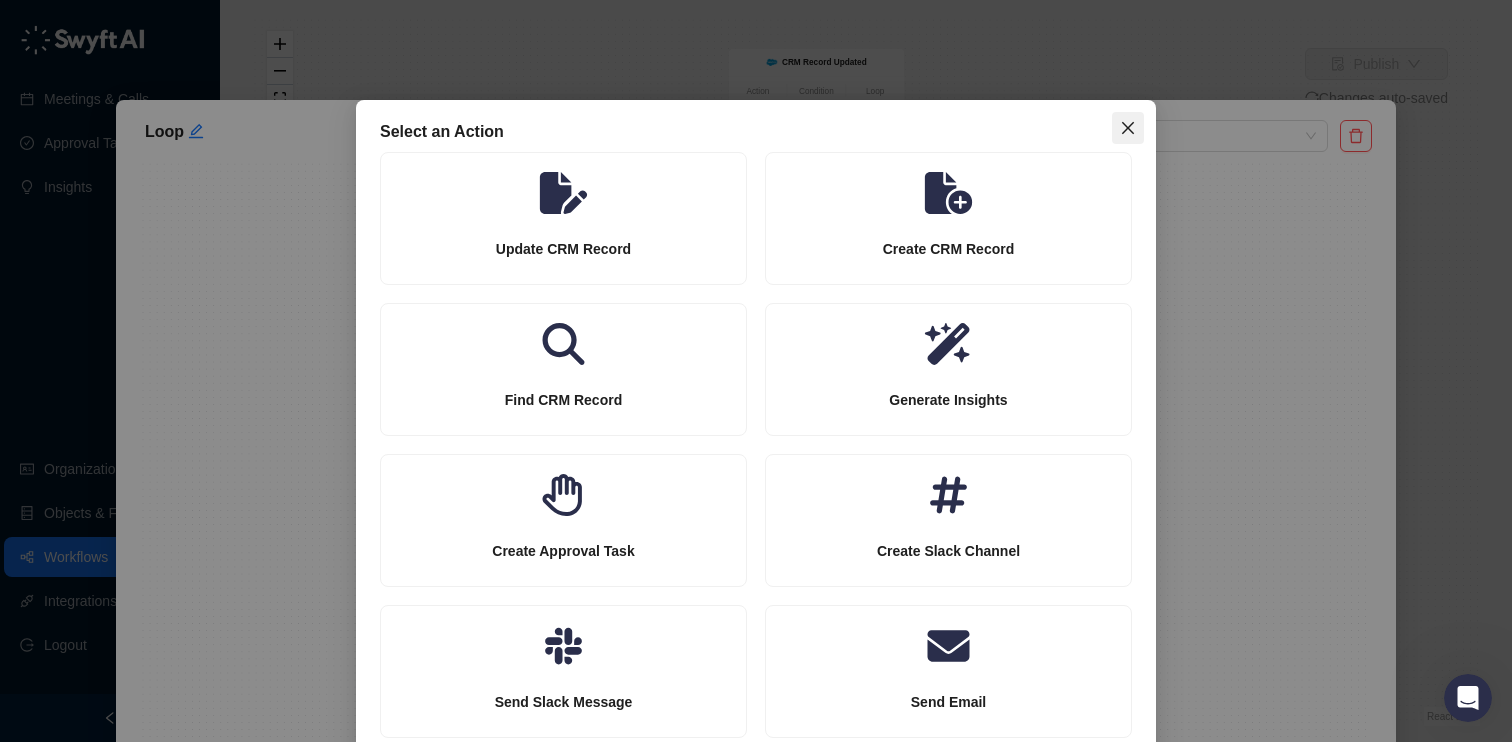 click 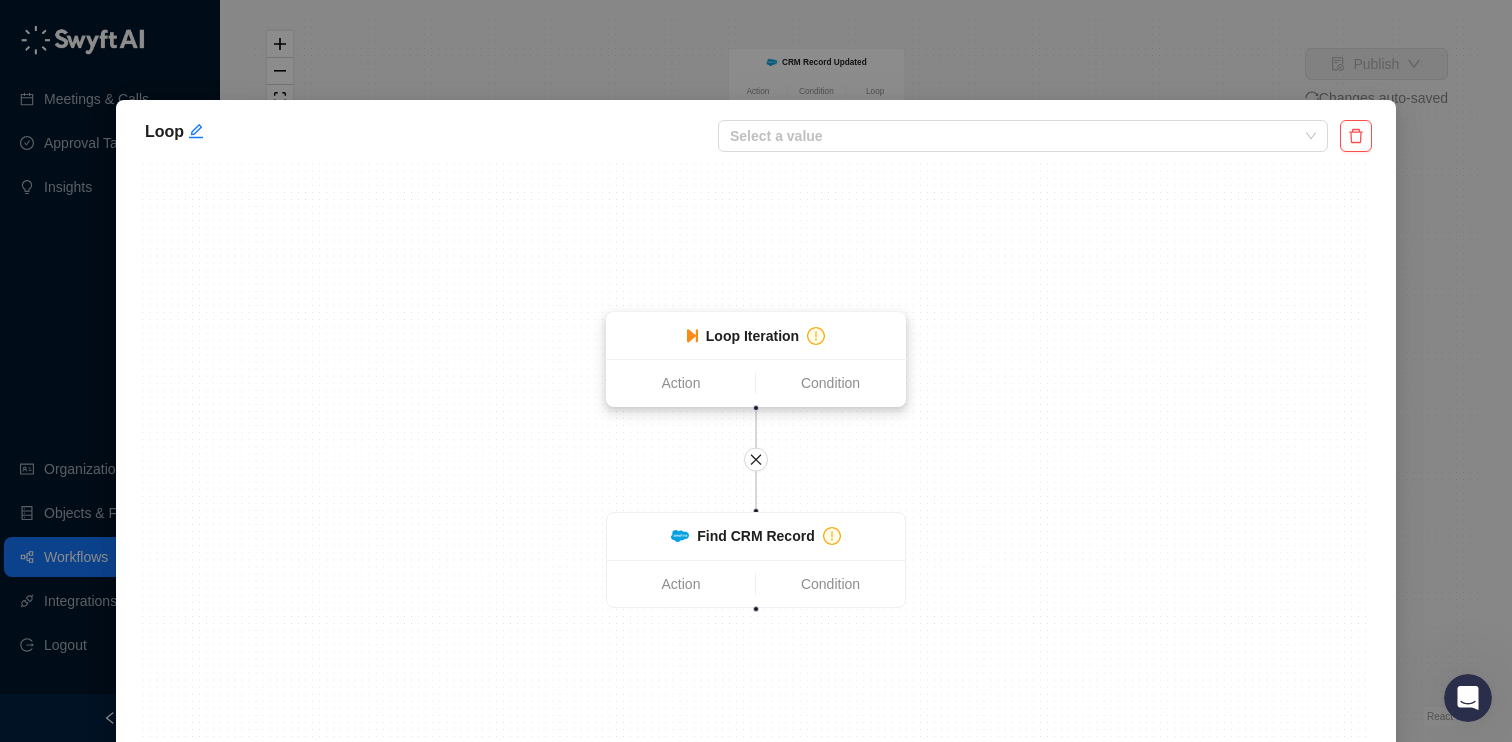click 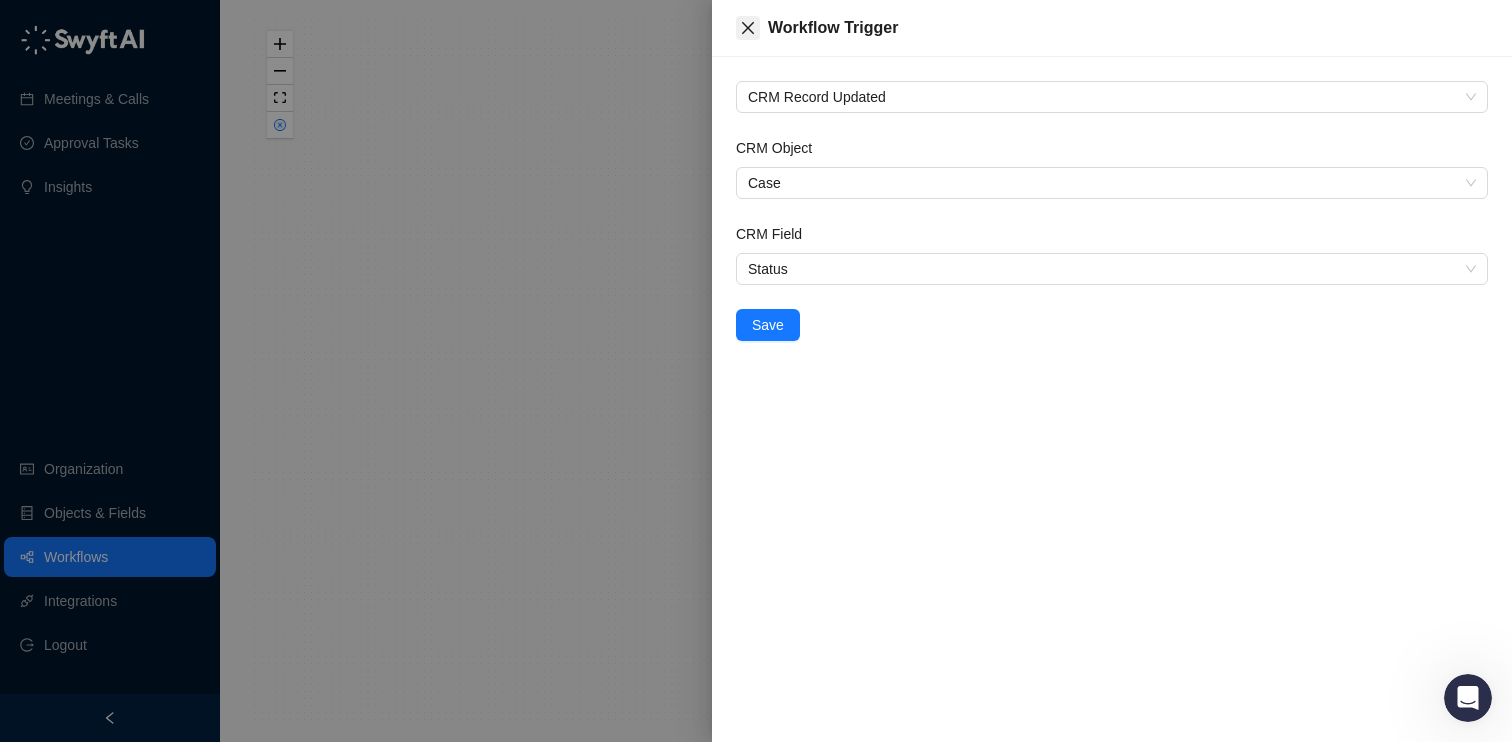 click at bounding box center (748, 28) 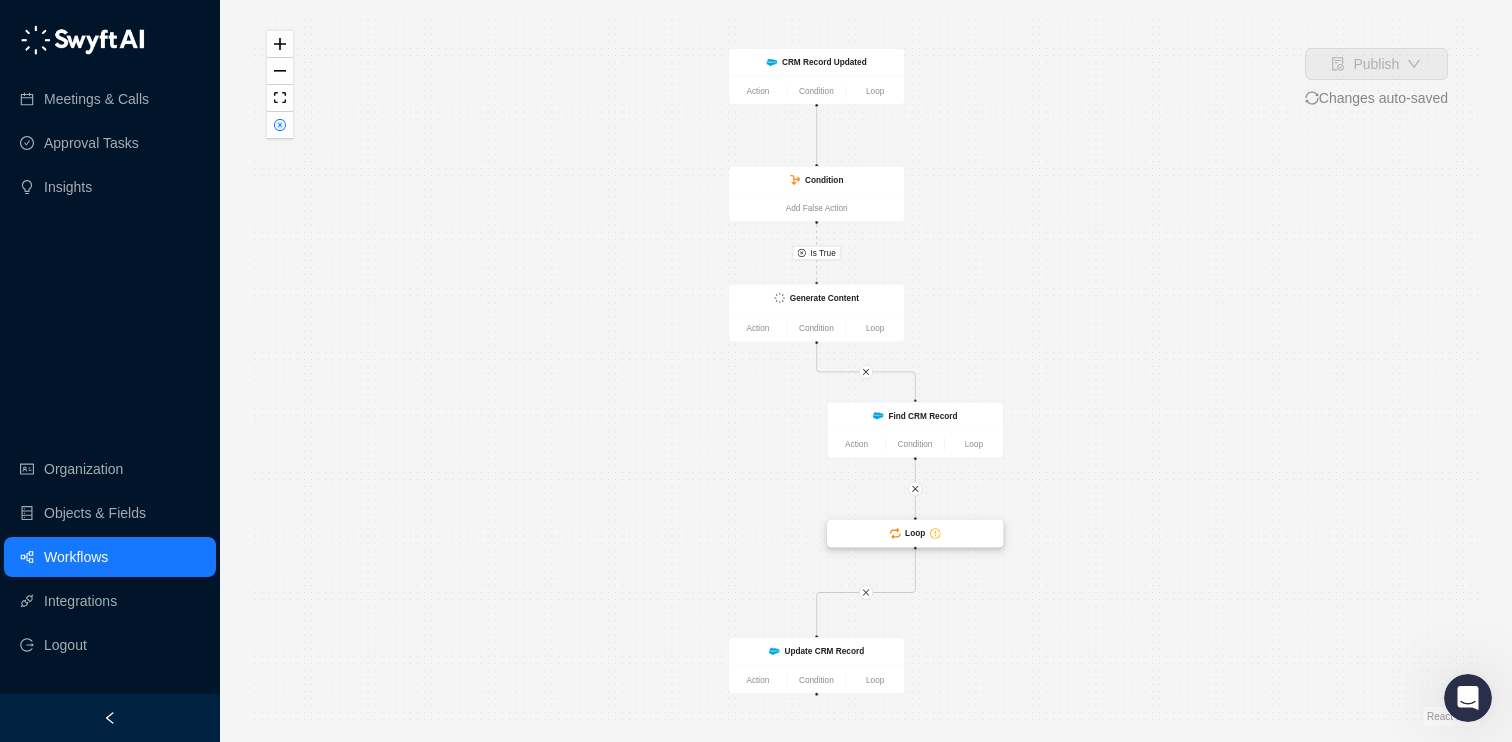 click 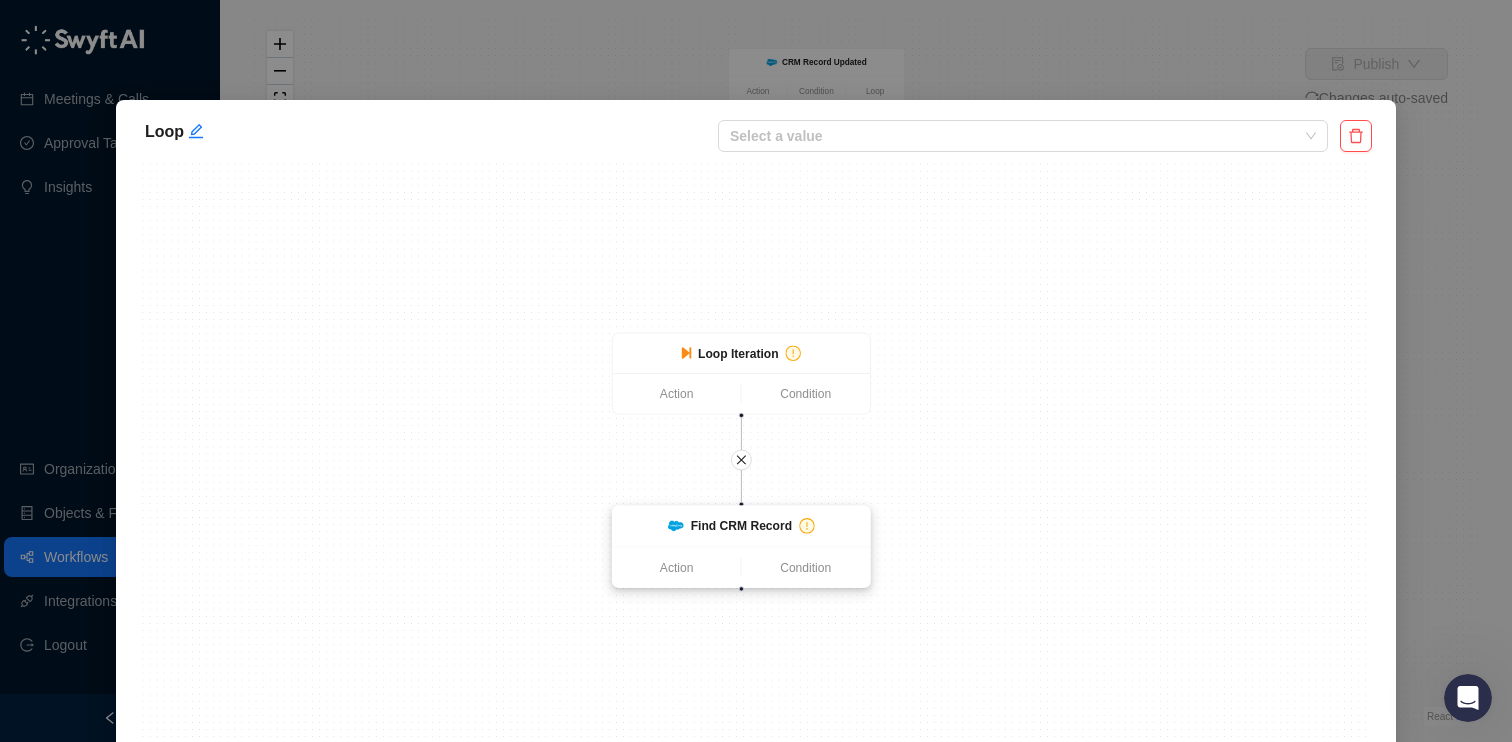 click on "Find CRM Record" at bounding box center [741, 525] 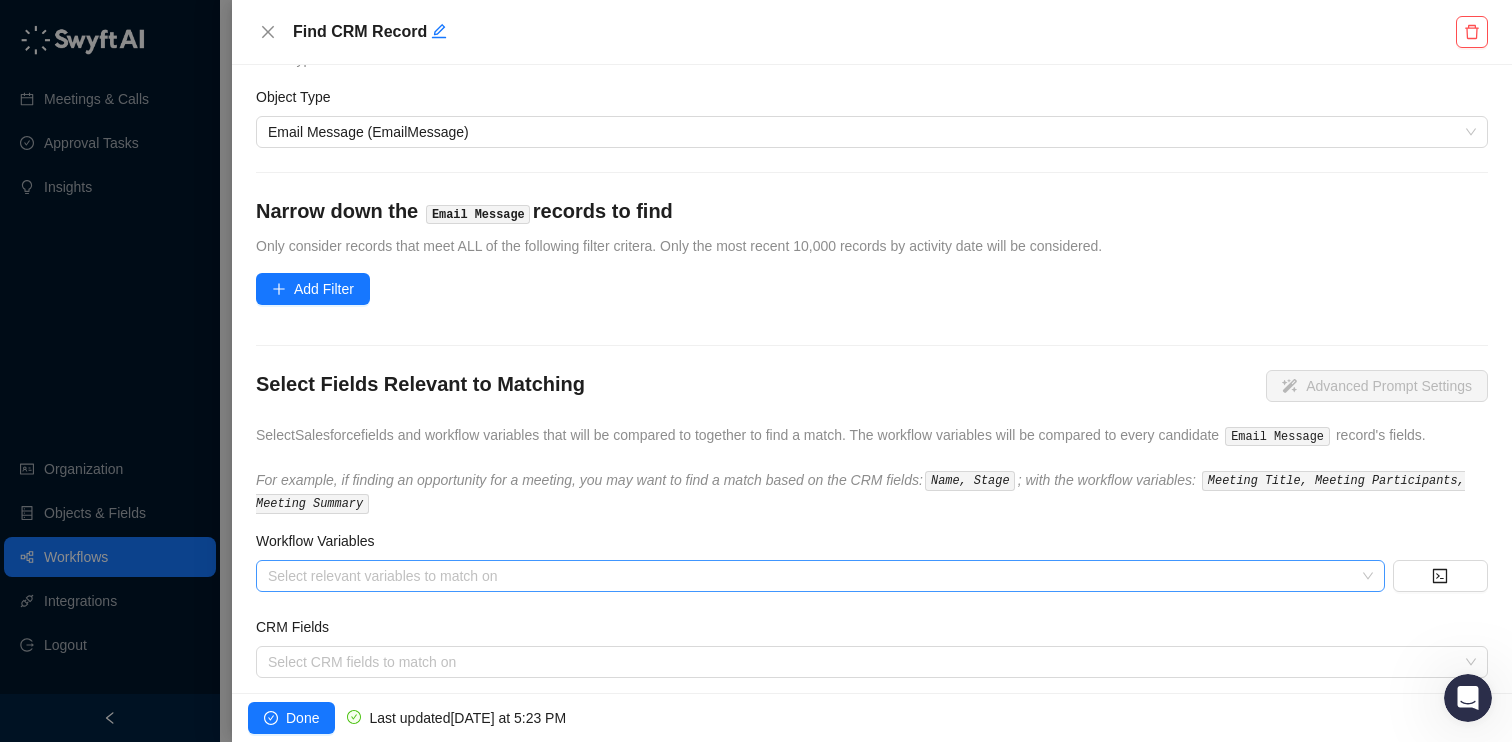 scroll, scrollTop: 110, scrollLeft: 0, axis: vertical 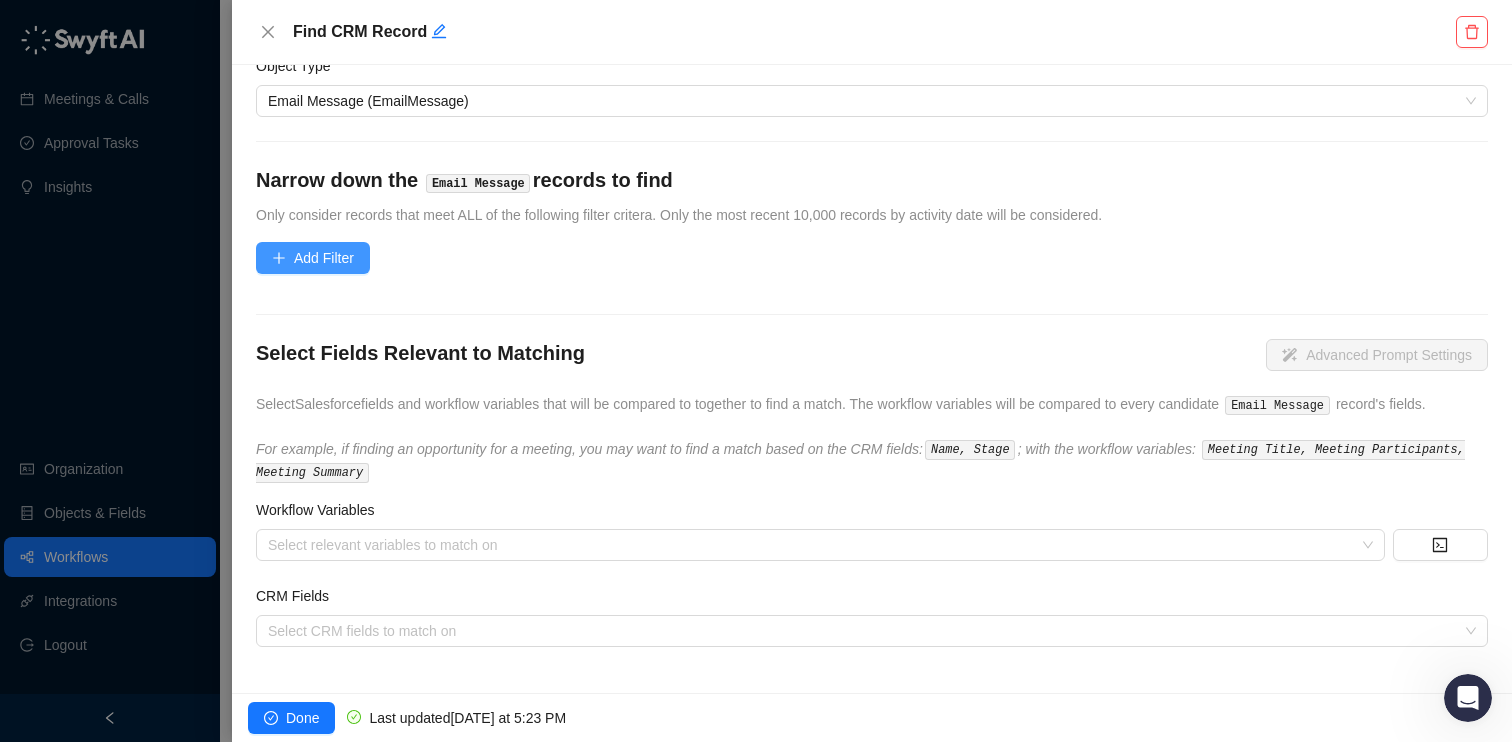 click on "Add Filter" at bounding box center (313, 258) 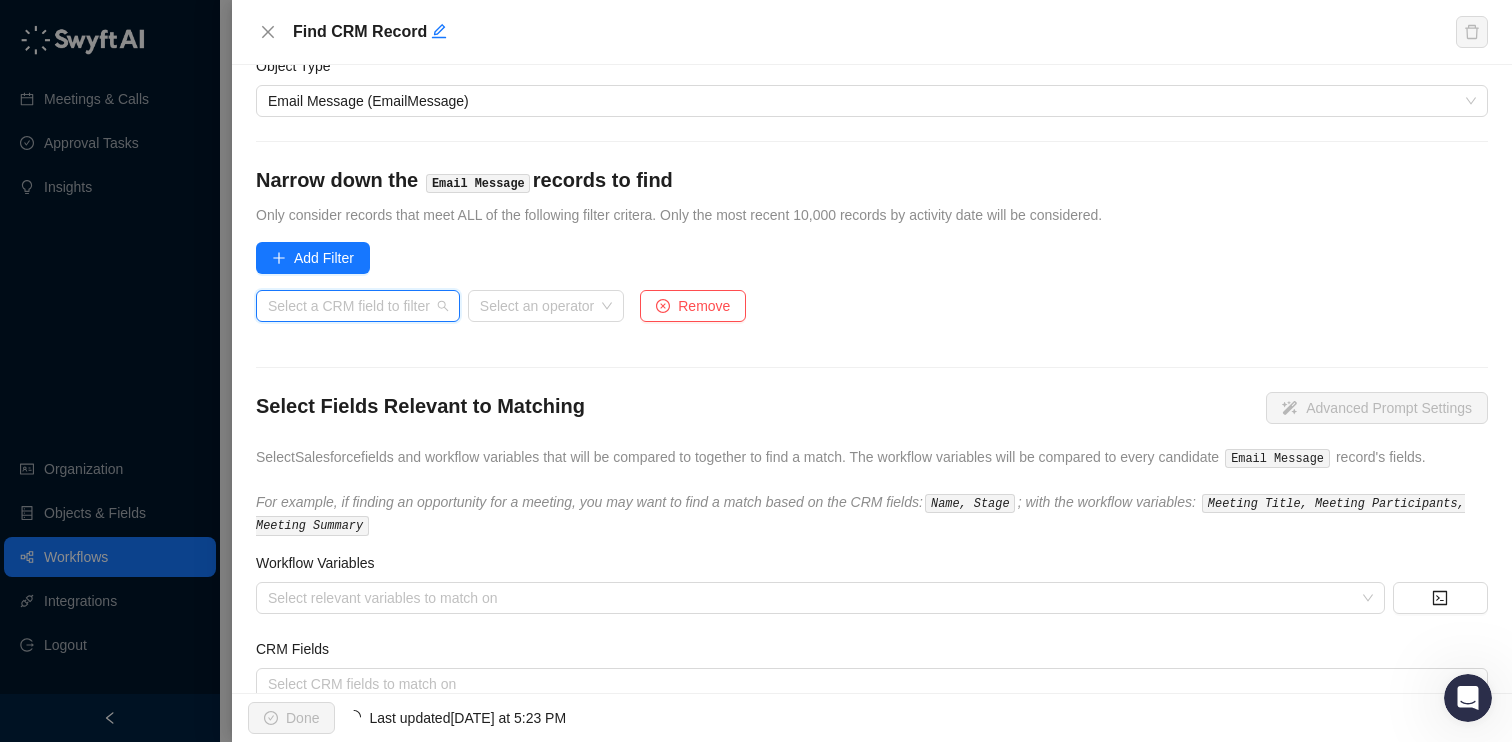click at bounding box center [352, 306] 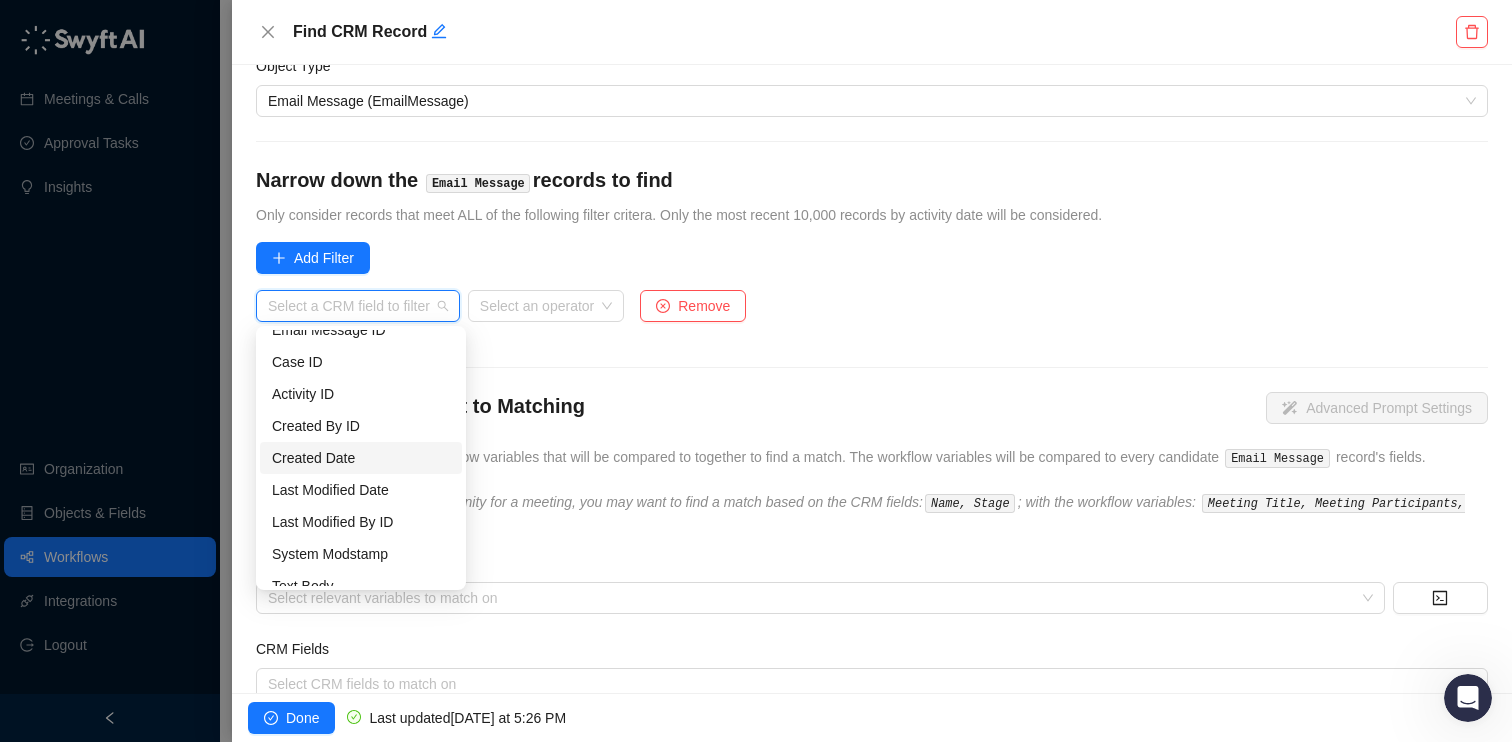 scroll, scrollTop: 4, scrollLeft: 0, axis: vertical 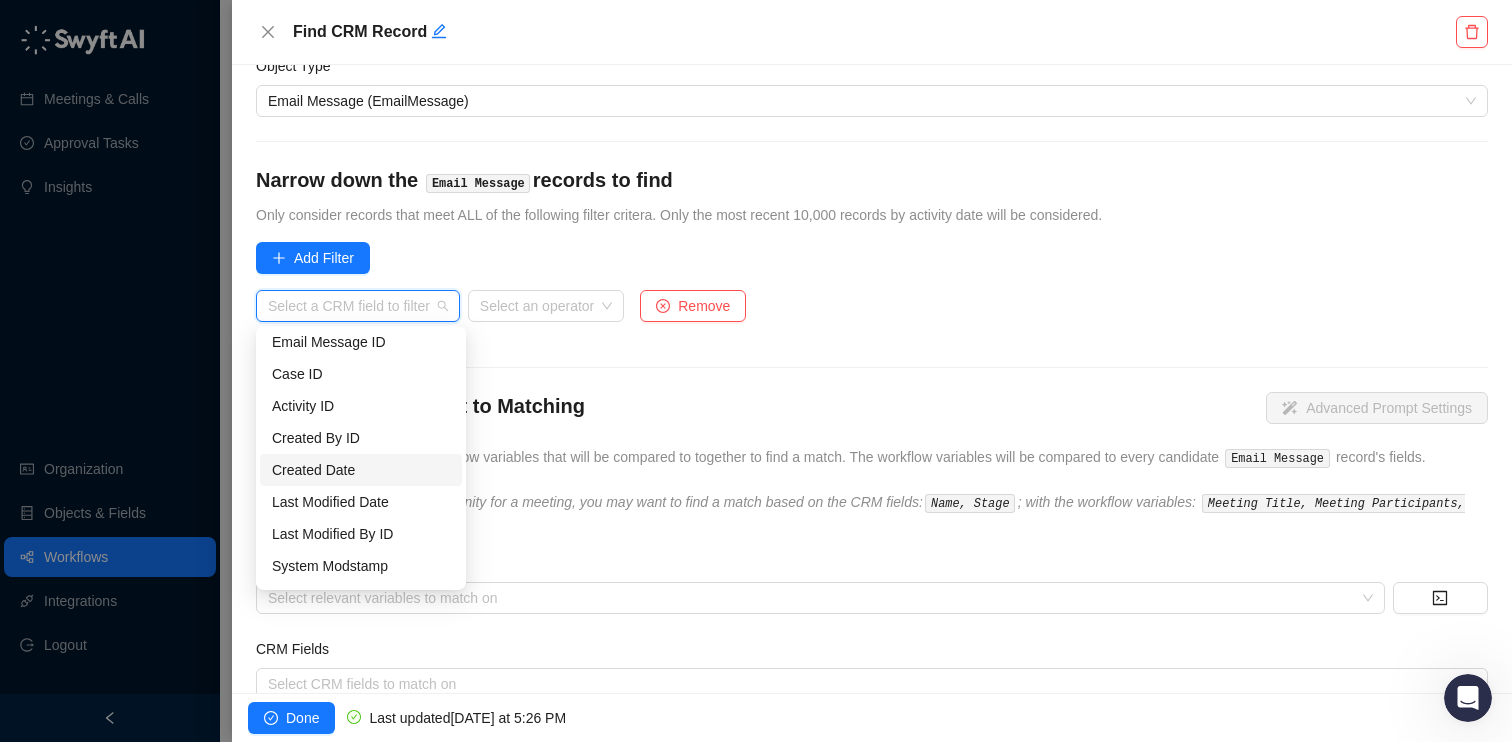 click on "Created Date" at bounding box center [361, 470] 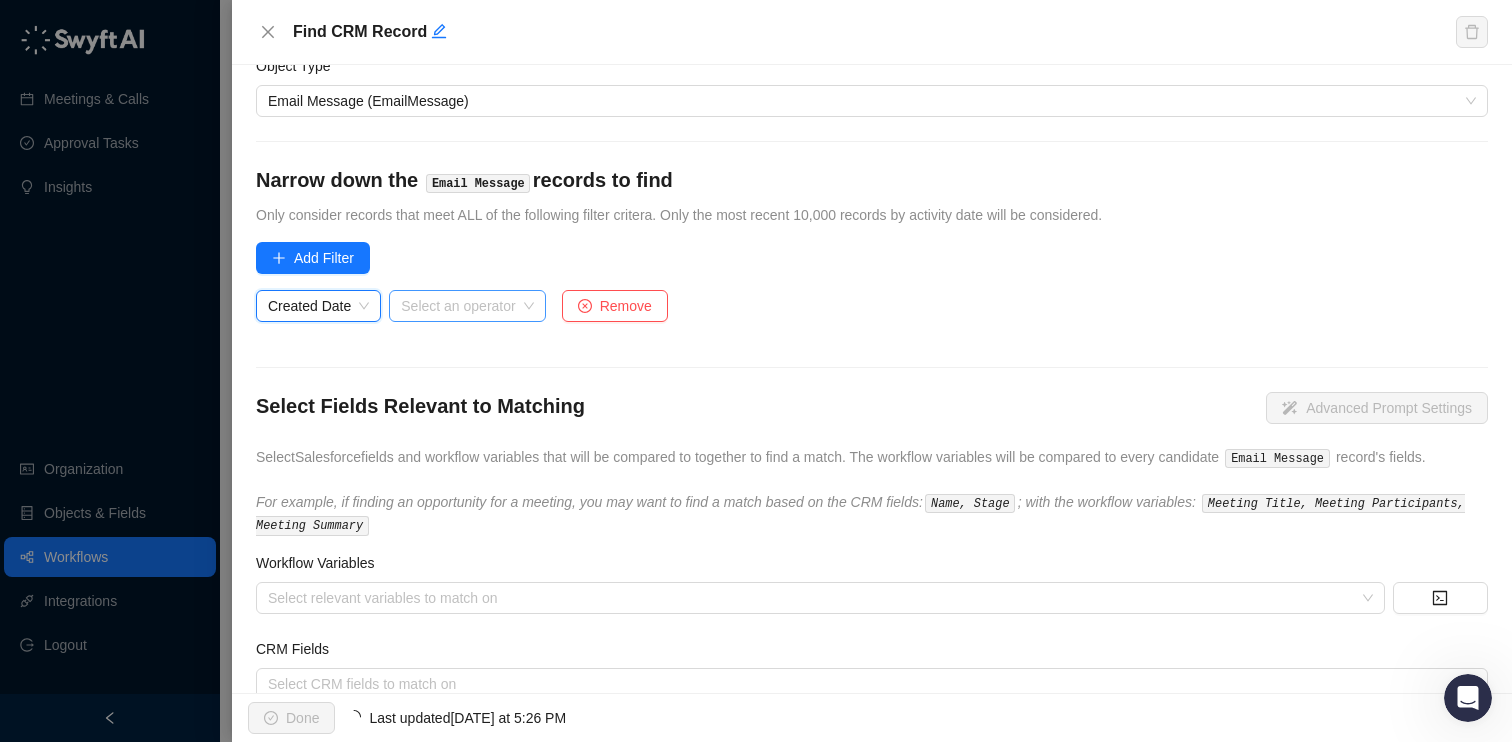 click at bounding box center (461, 306) 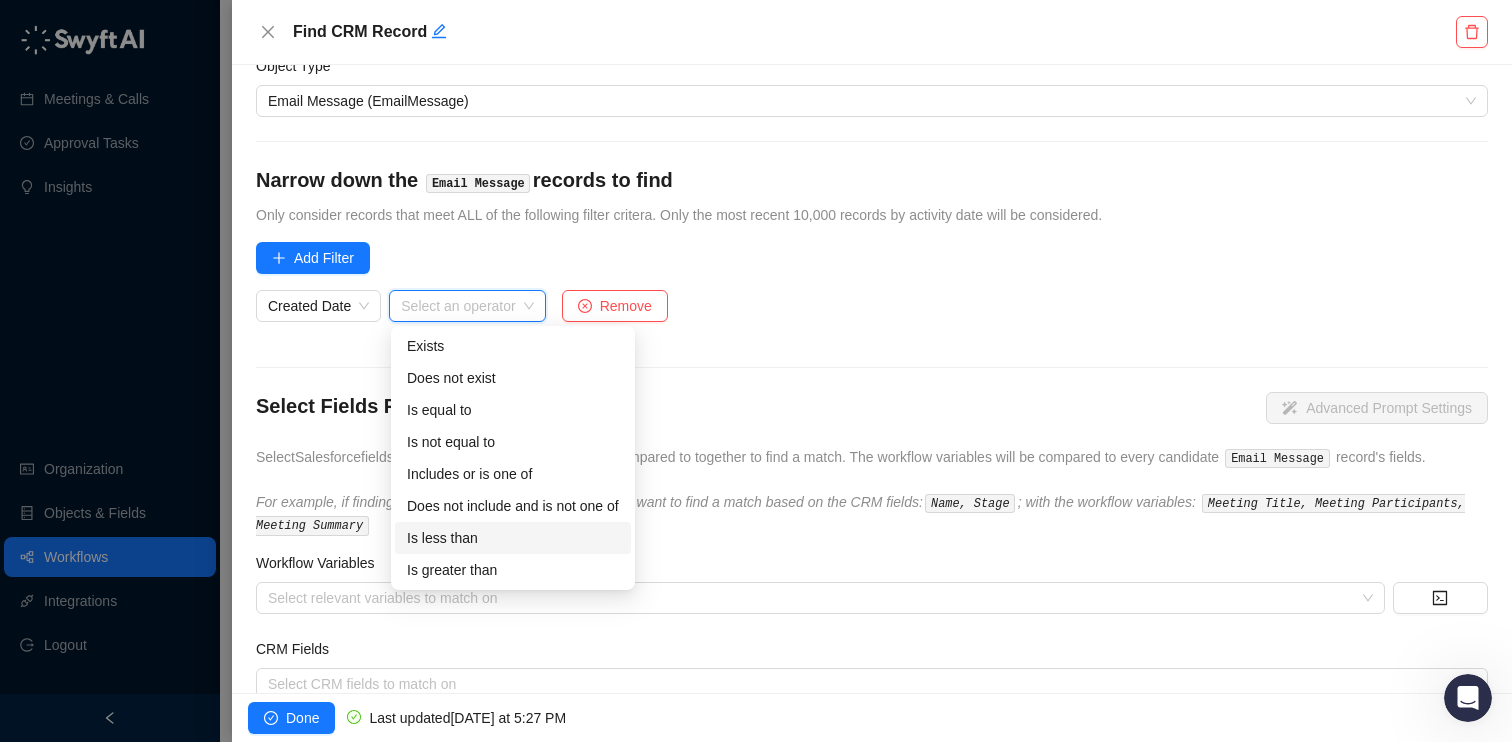 click on "Is less than" at bounding box center (513, 538) 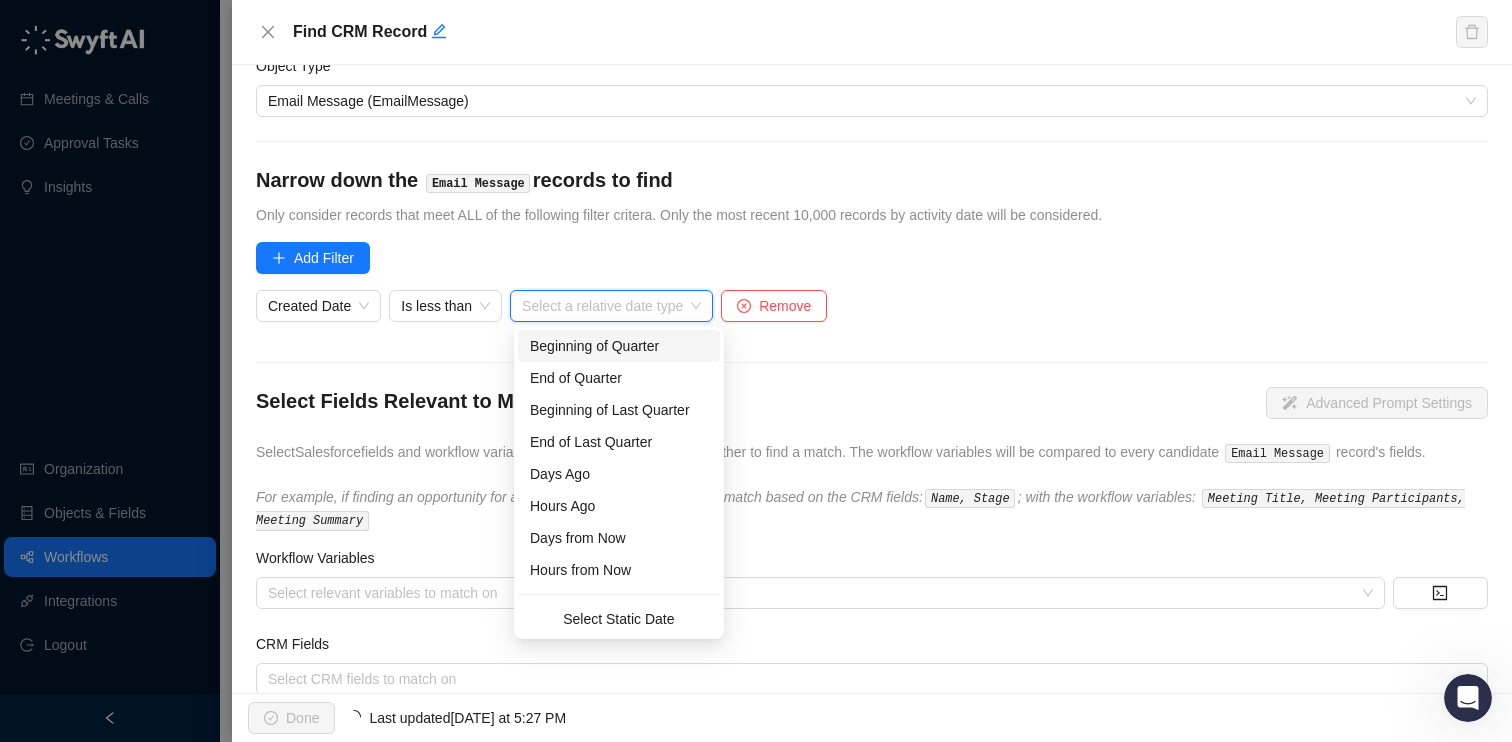 click at bounding box center (605, 306) 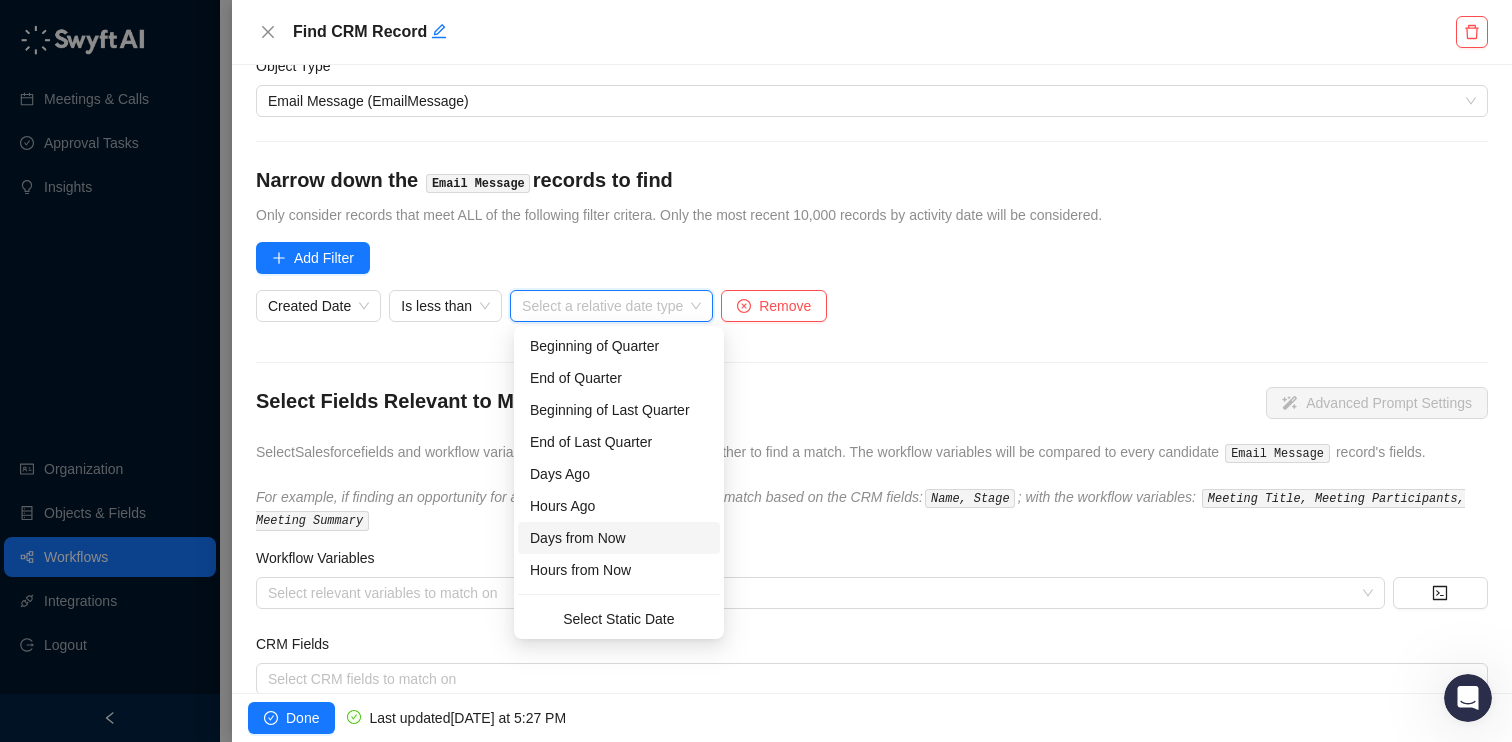 scroll, scrollTop: 32, scrollLeft: 0, axis: vertical 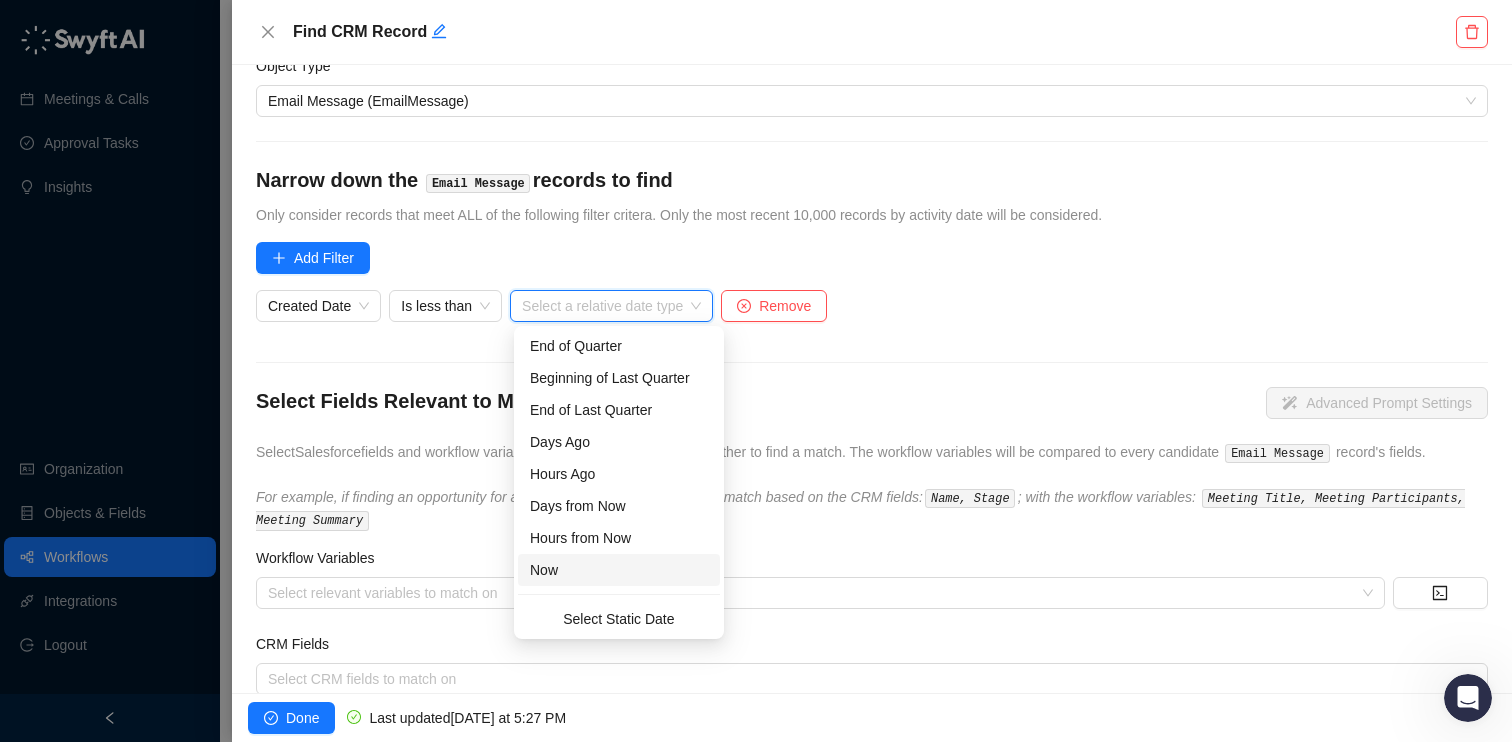 click on "Now" at bounding box center (619, 570) 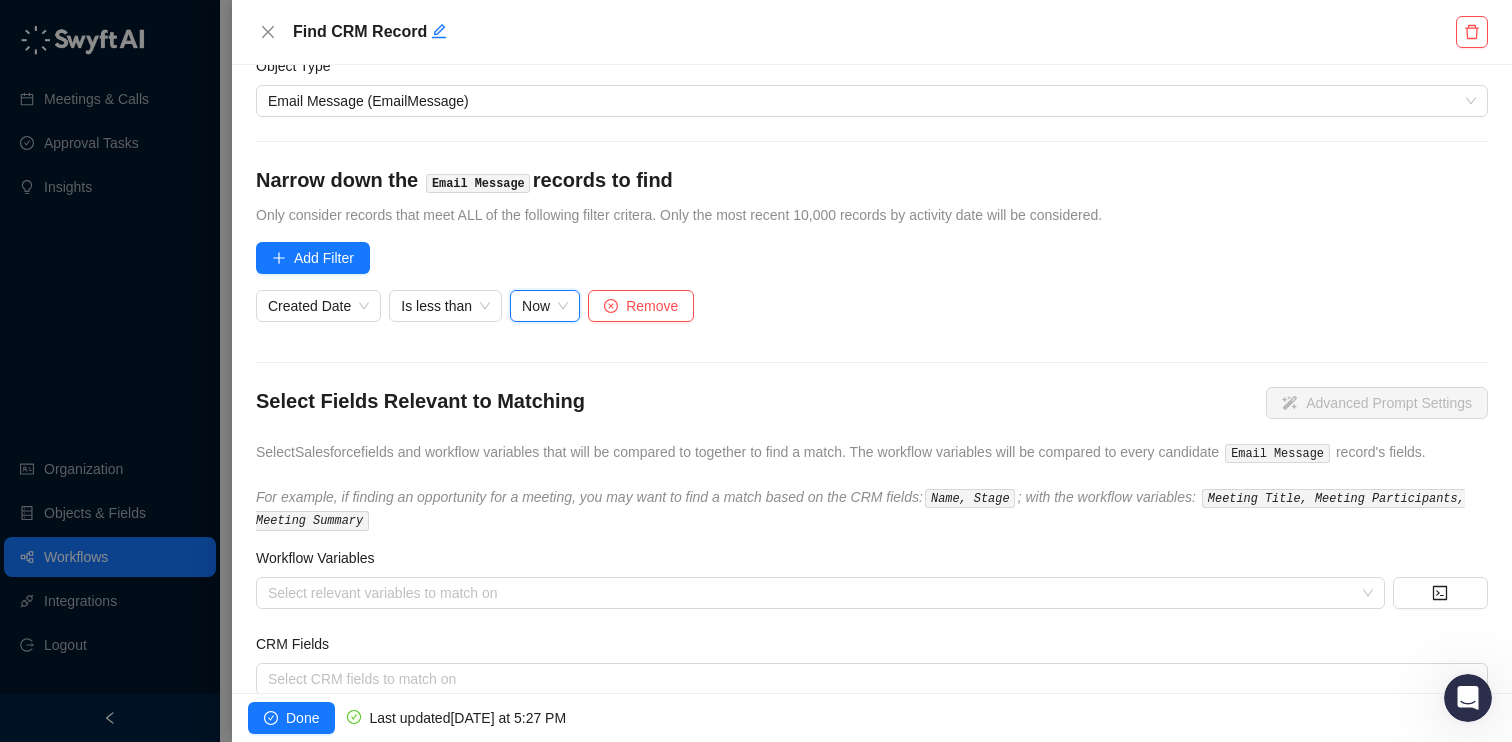 click on "Created Date Is less than Now Now Remove" at bounding box center (872, 314) 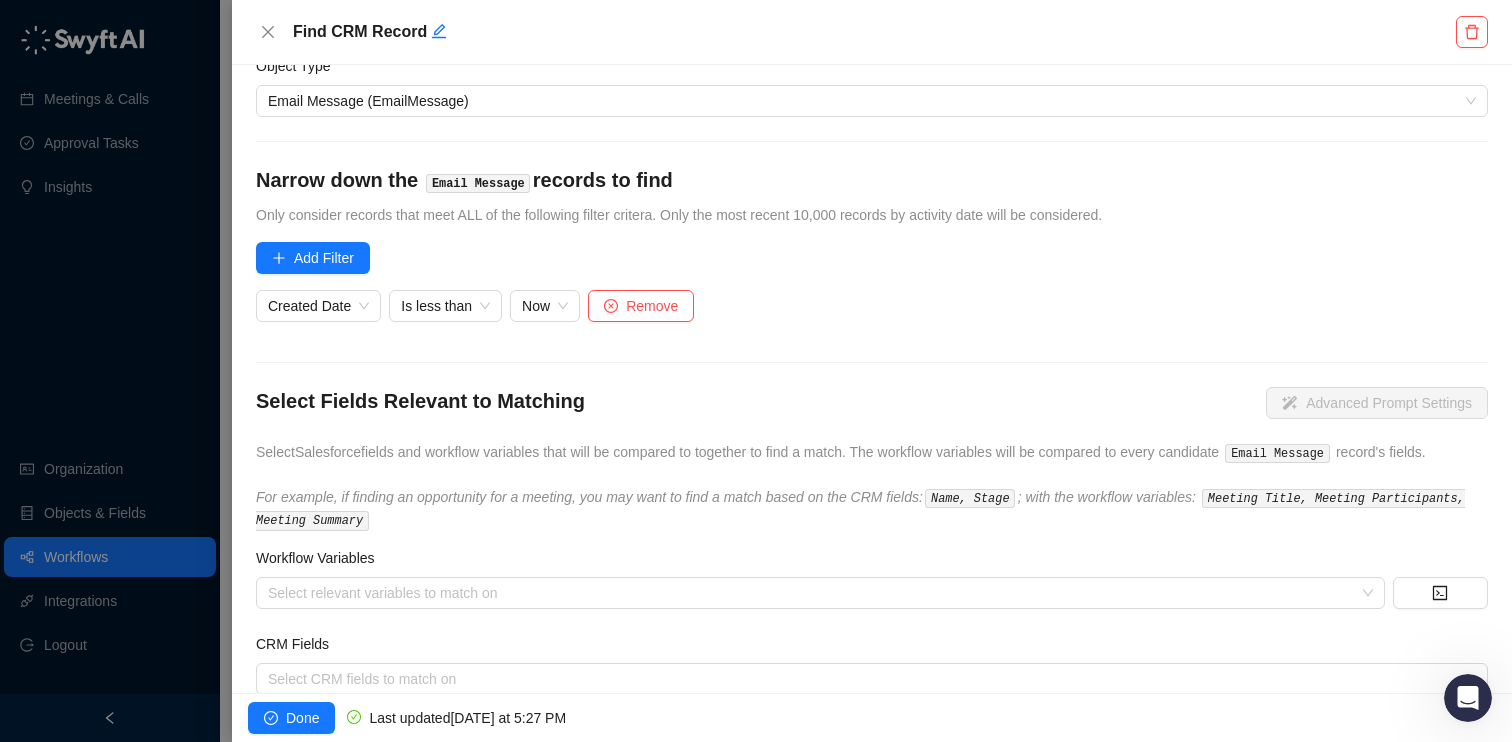 scroll, scrollTop: 158, scrollLeft: 0, axis: vertical 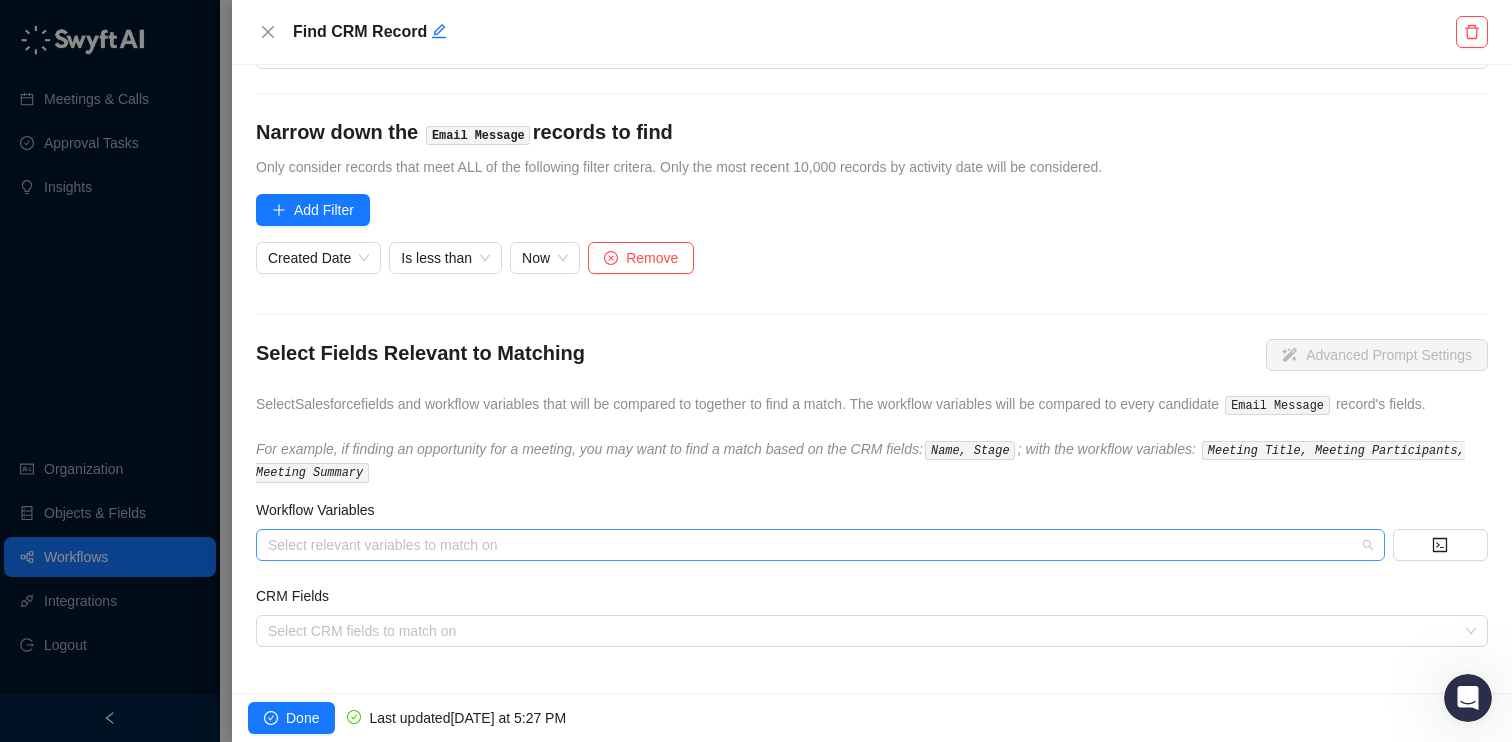 click at bounding box center (810, 545) 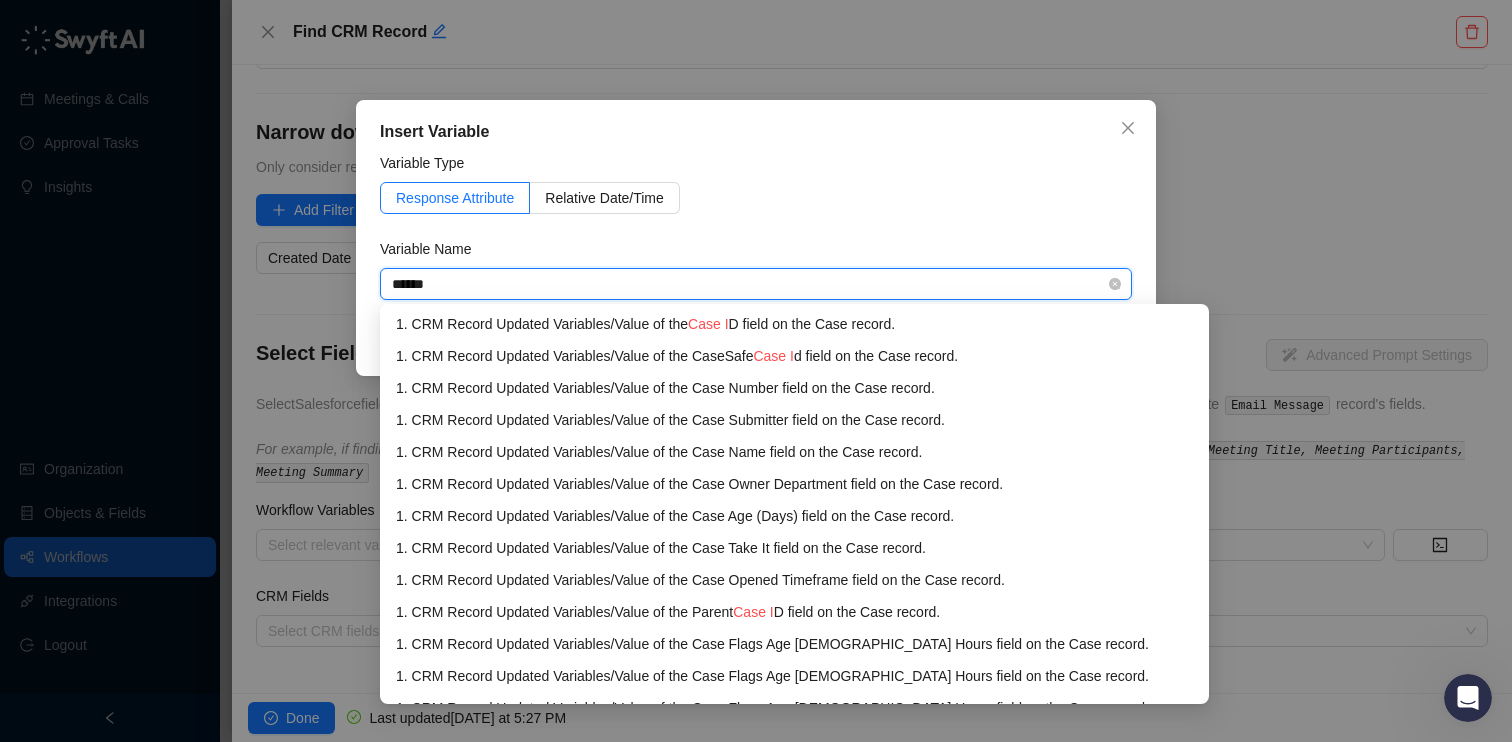 type on "*******" 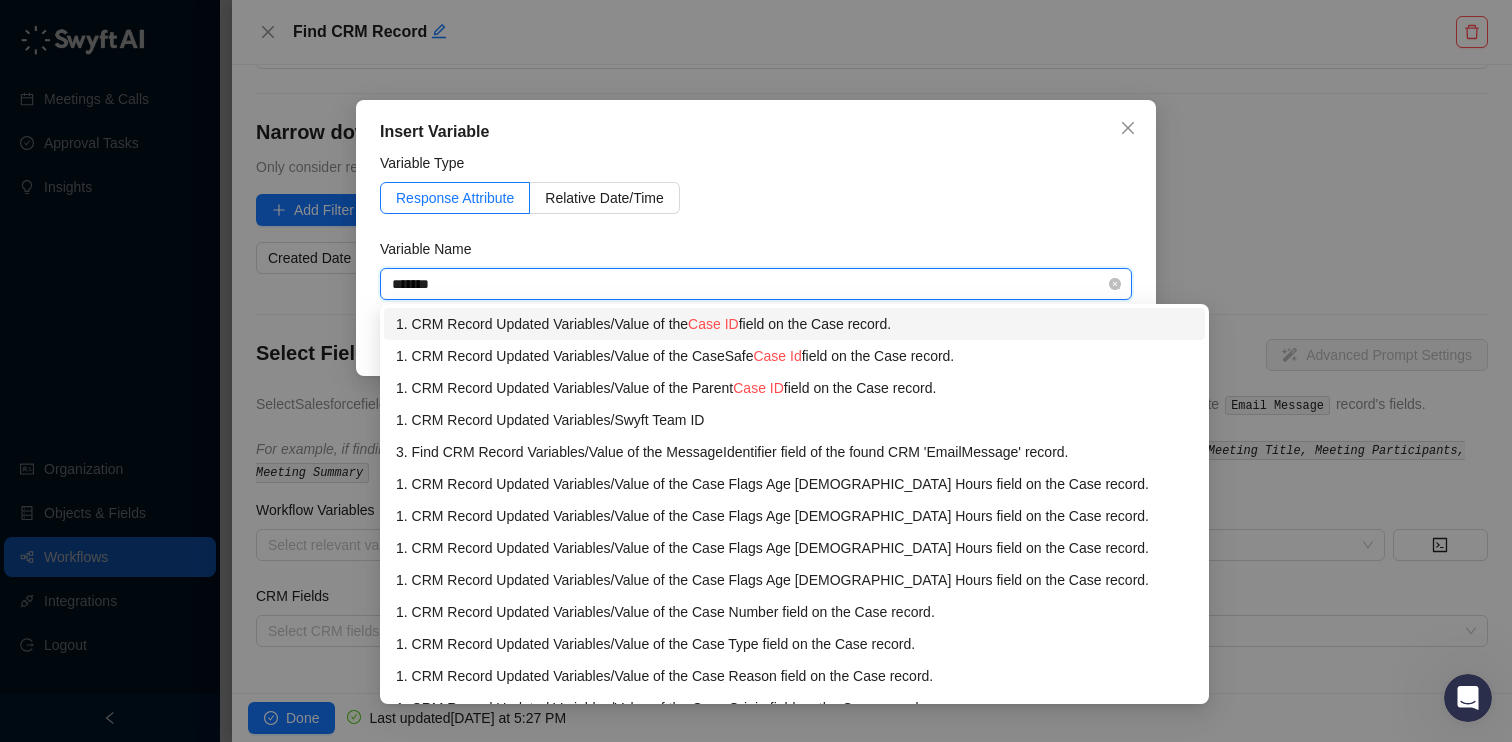 click on "1. CRM Record Updated Variables  /  Value of the  Case ID  field on the Case record." at bounding box center (794, 324) 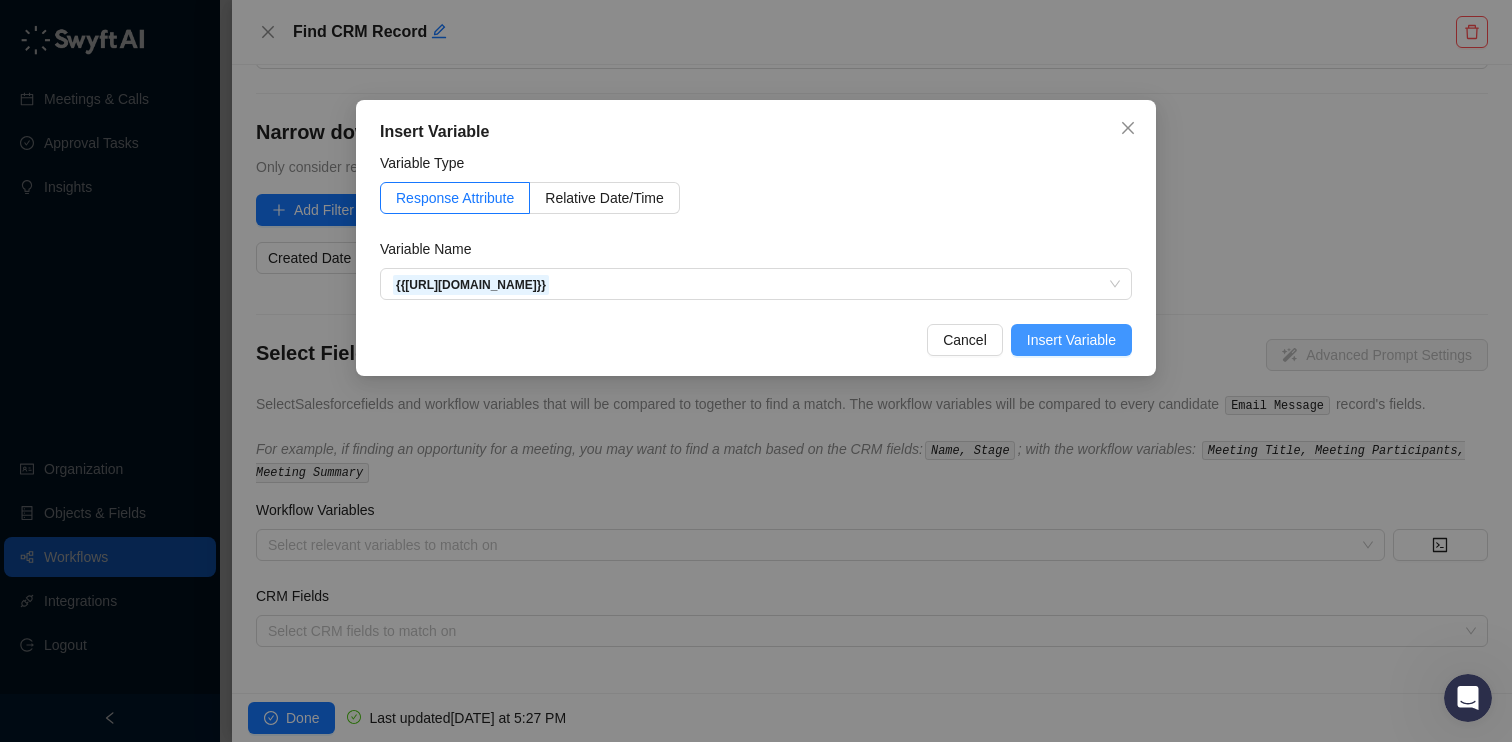click on "Insert Variable" at bounding box center (1071, 340) 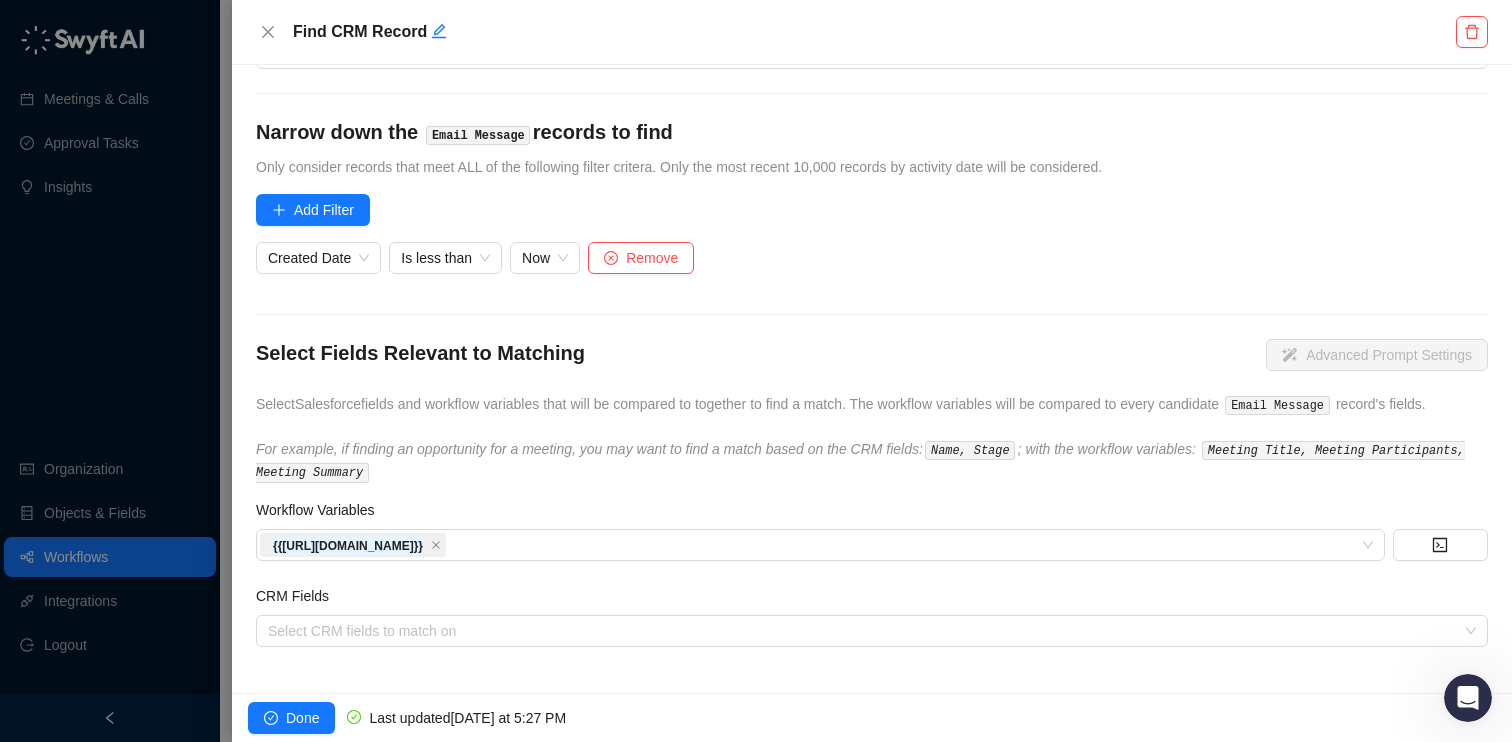 click on "CRM Fields" at bounding box center (872, 600) 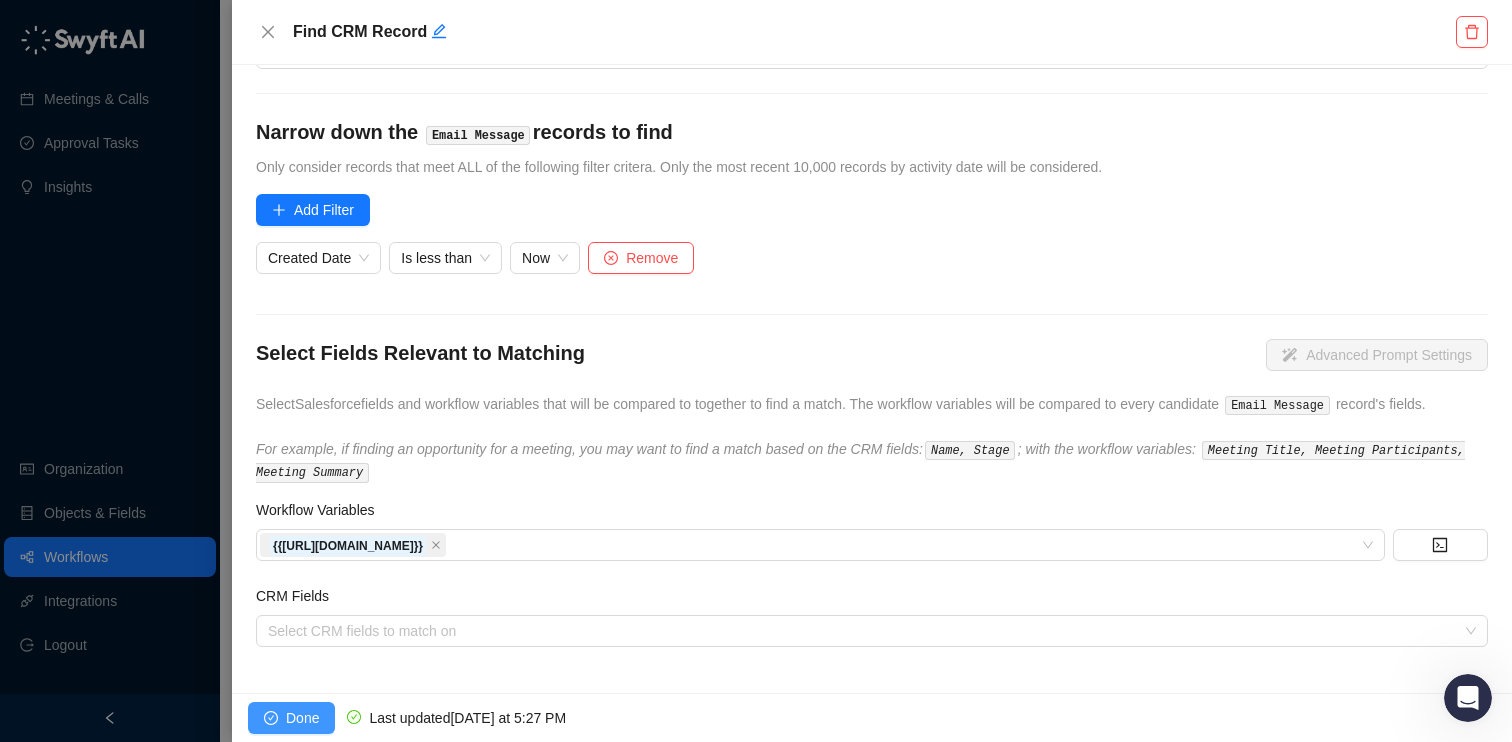 click on "Done" at bounding box center [302, 718] 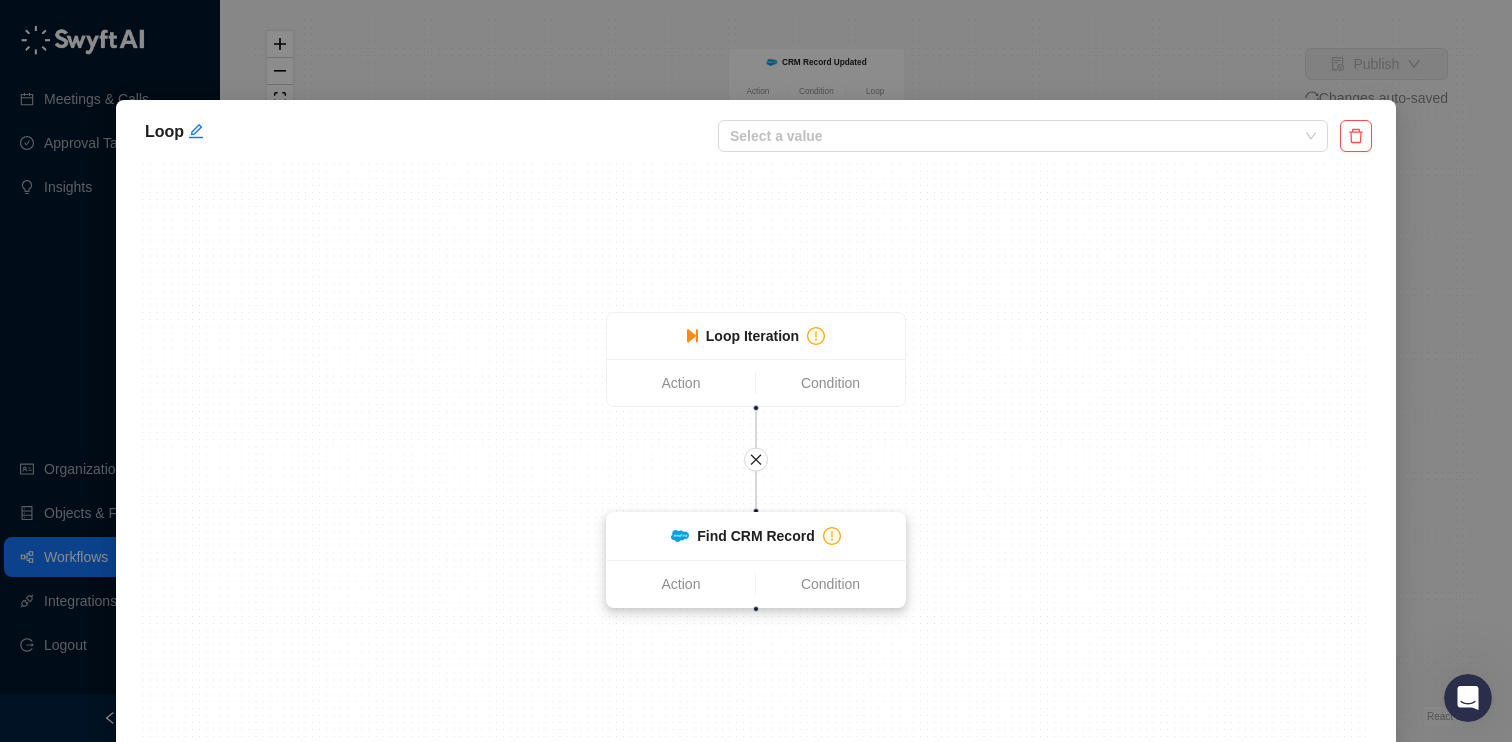 click on "Find CRM Record" at bounding box center [755, 536] 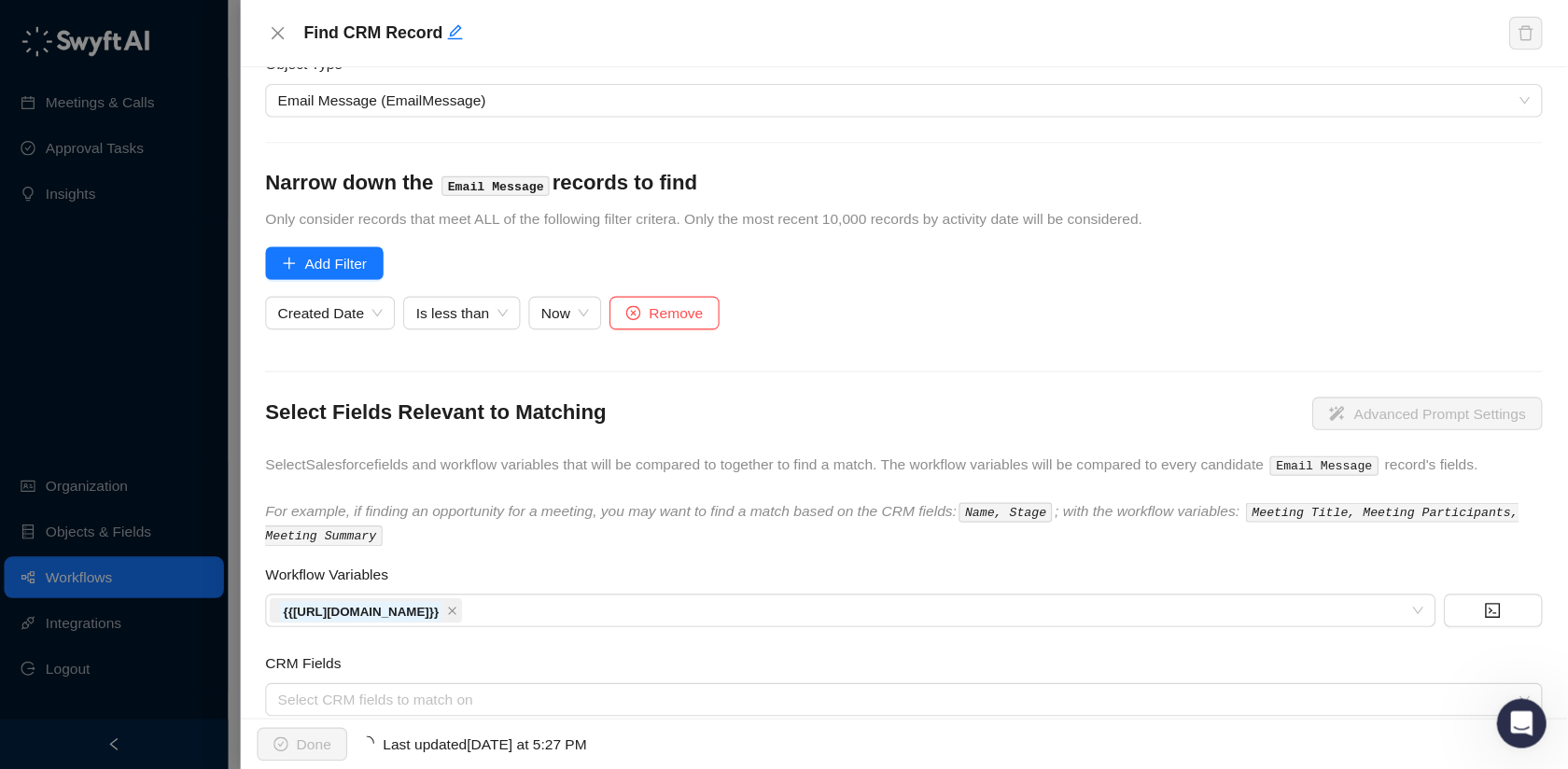 scroll, scrollTop: 147, scrollLeft: 0, axis: vertical 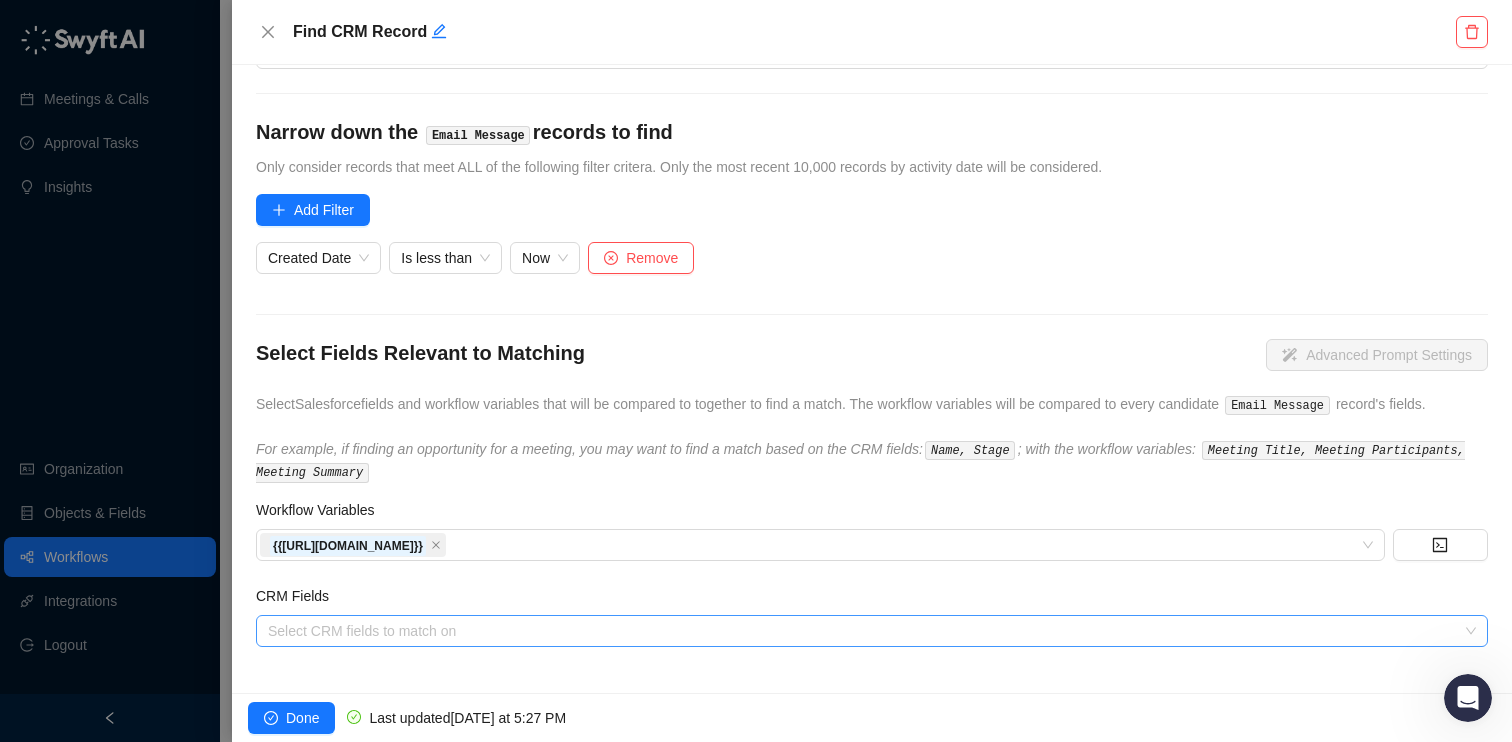 click at bounding box center [861, 631] 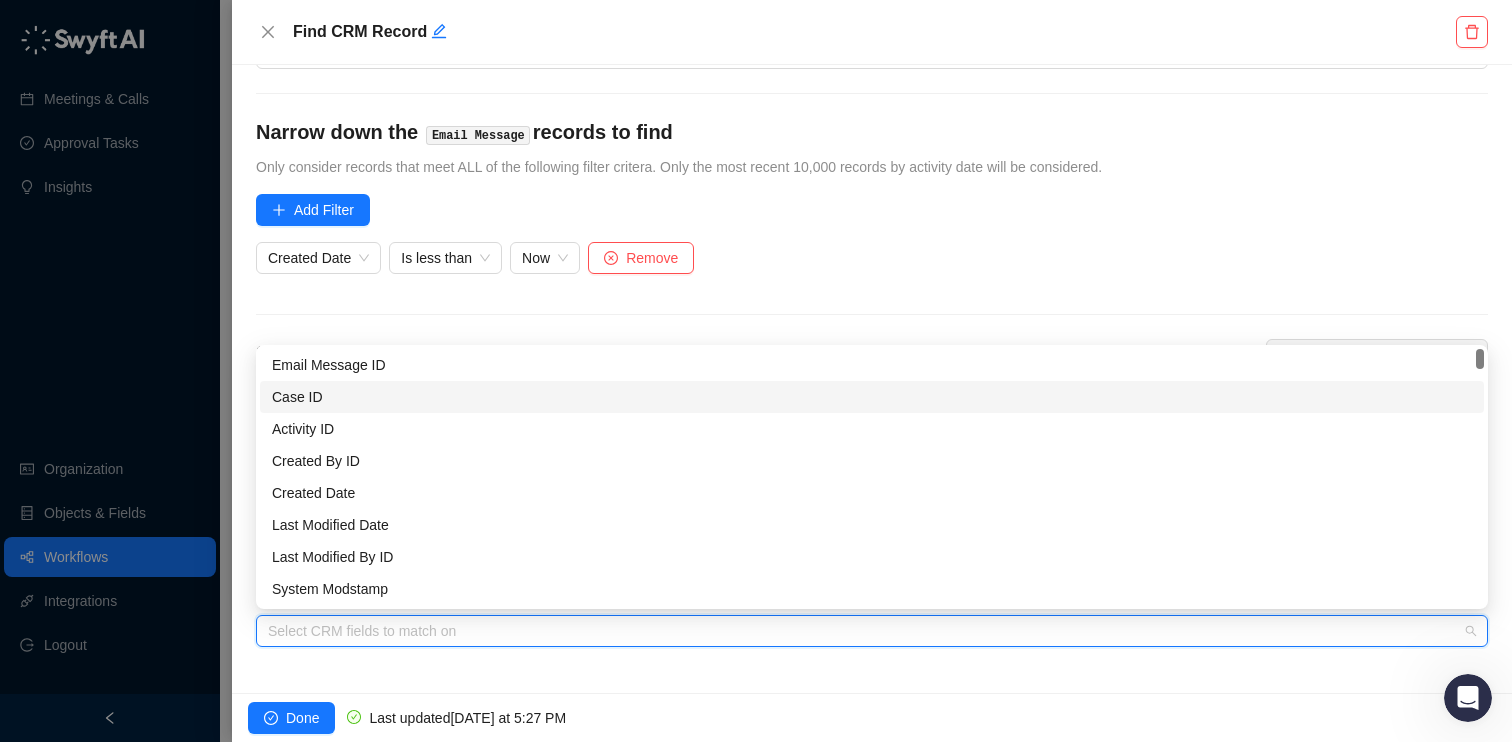 click on "Case ID" at bounding box center (872, 397) 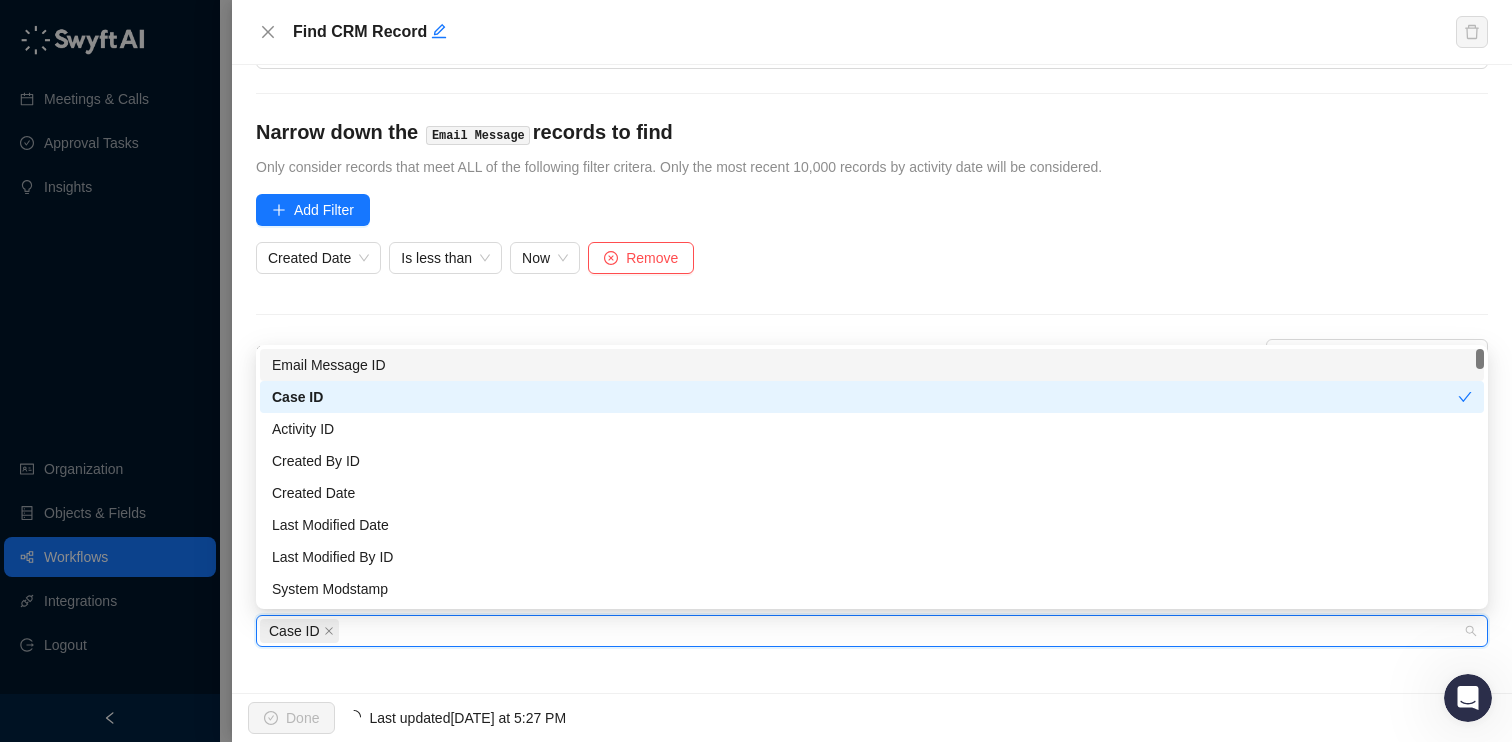 click at bounding box center [872, 314] 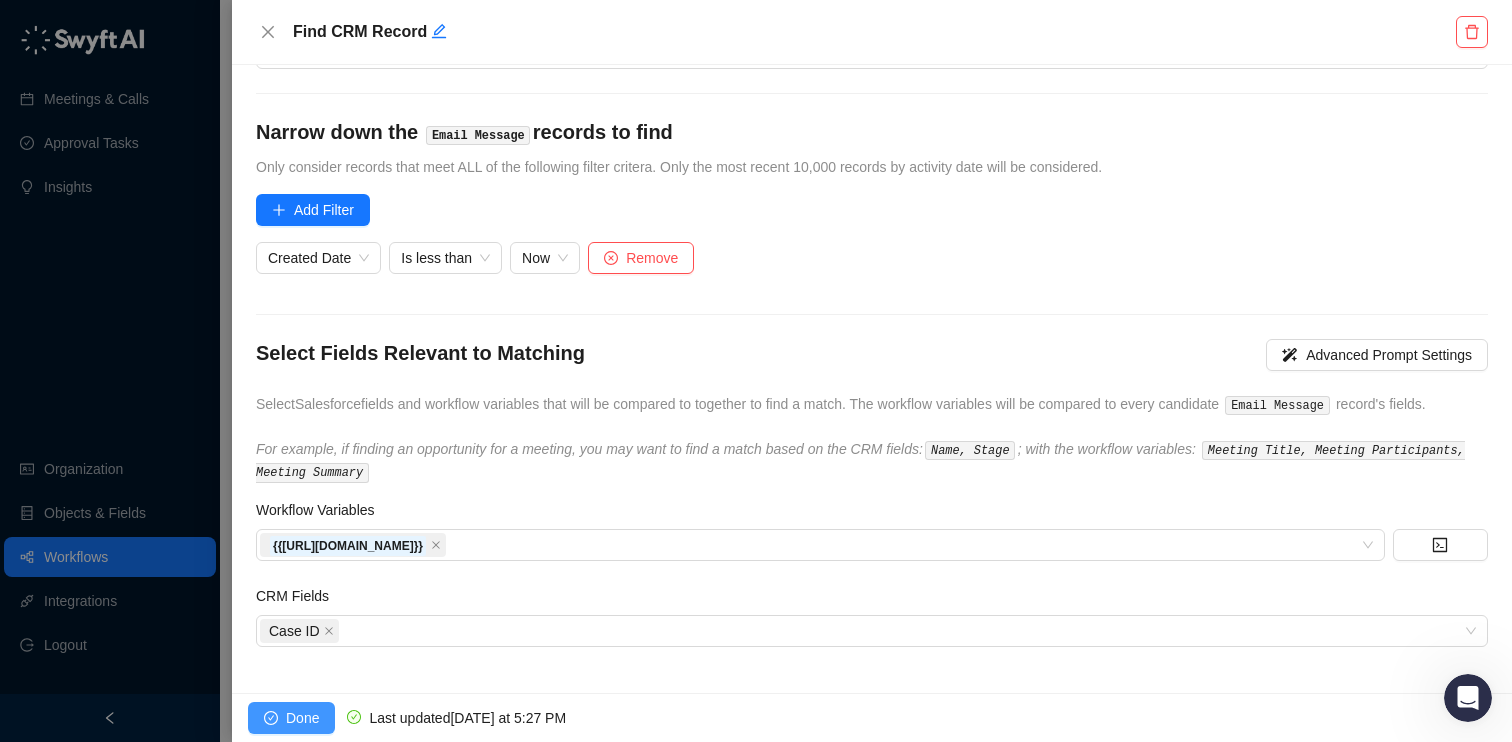 click on "Done" at bounding box center (302, 718) 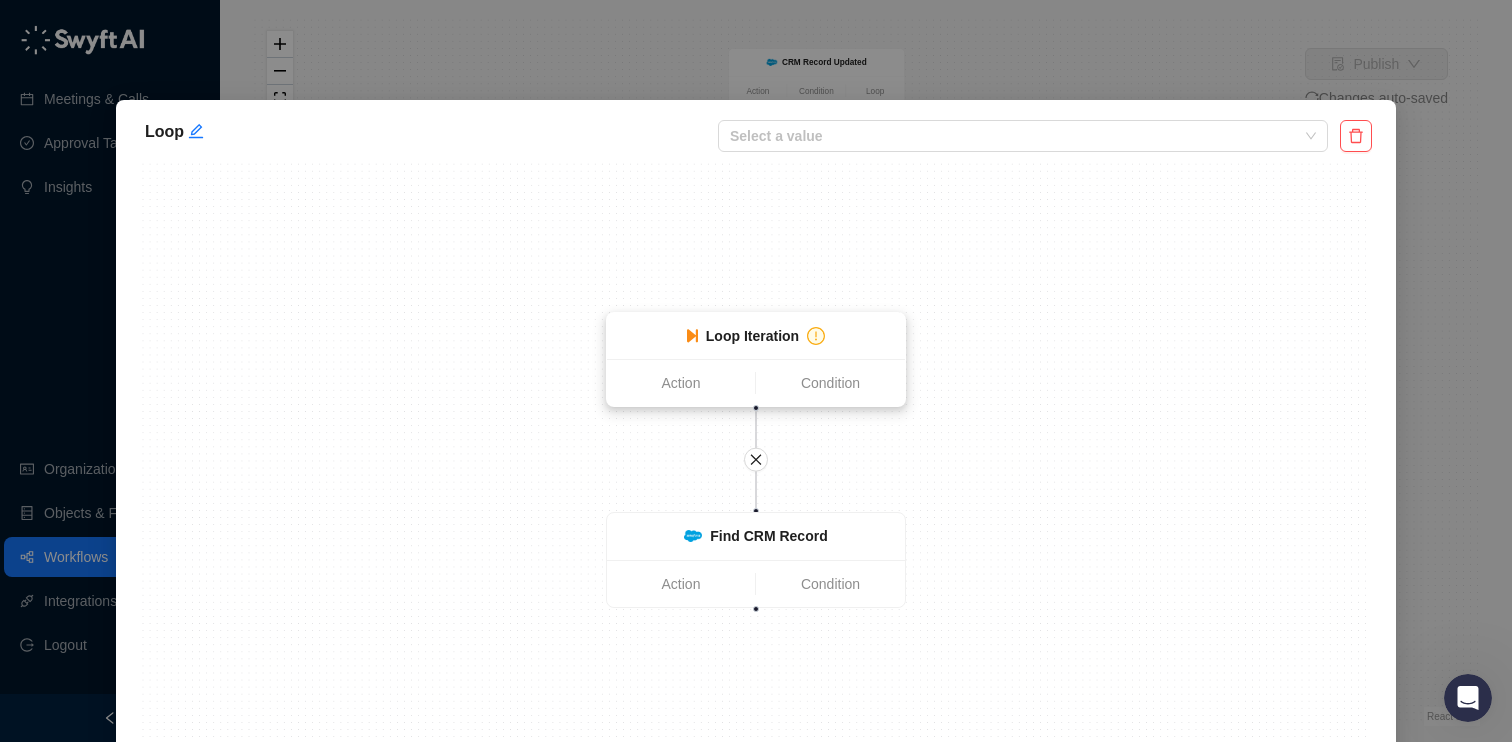 click on "Loop Iteration" at bounding box center [756, 336] 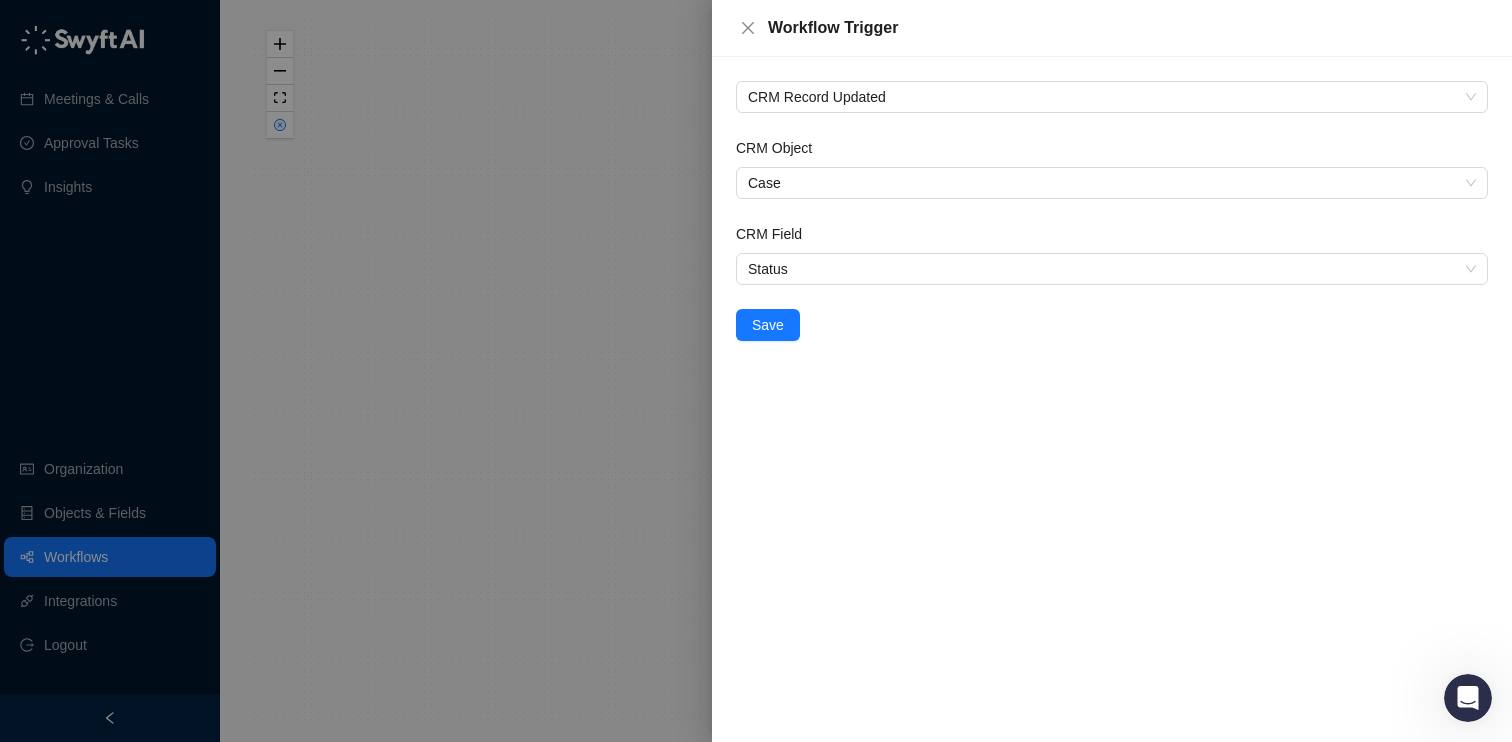 click on "Workflow Trigger" at bounding box center (1112, 28) 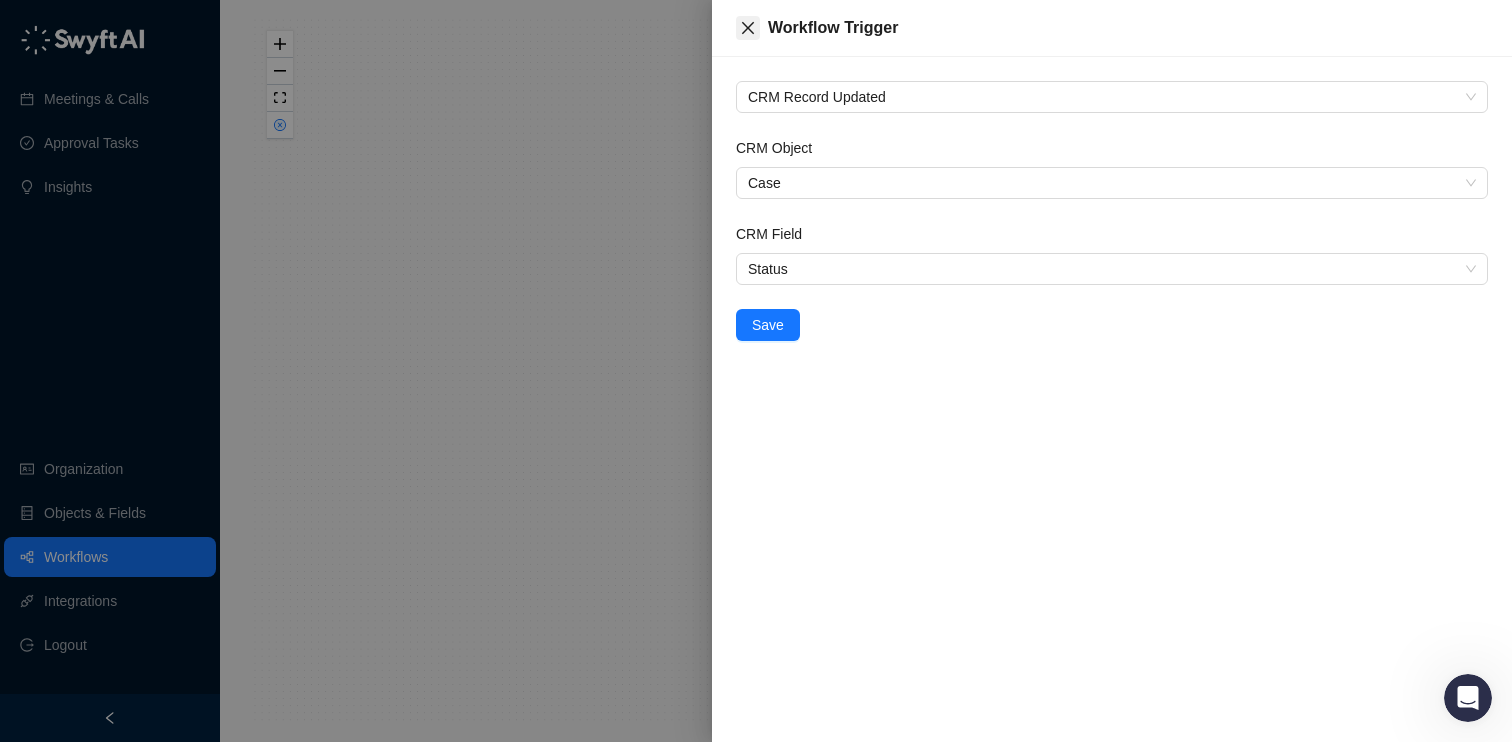click 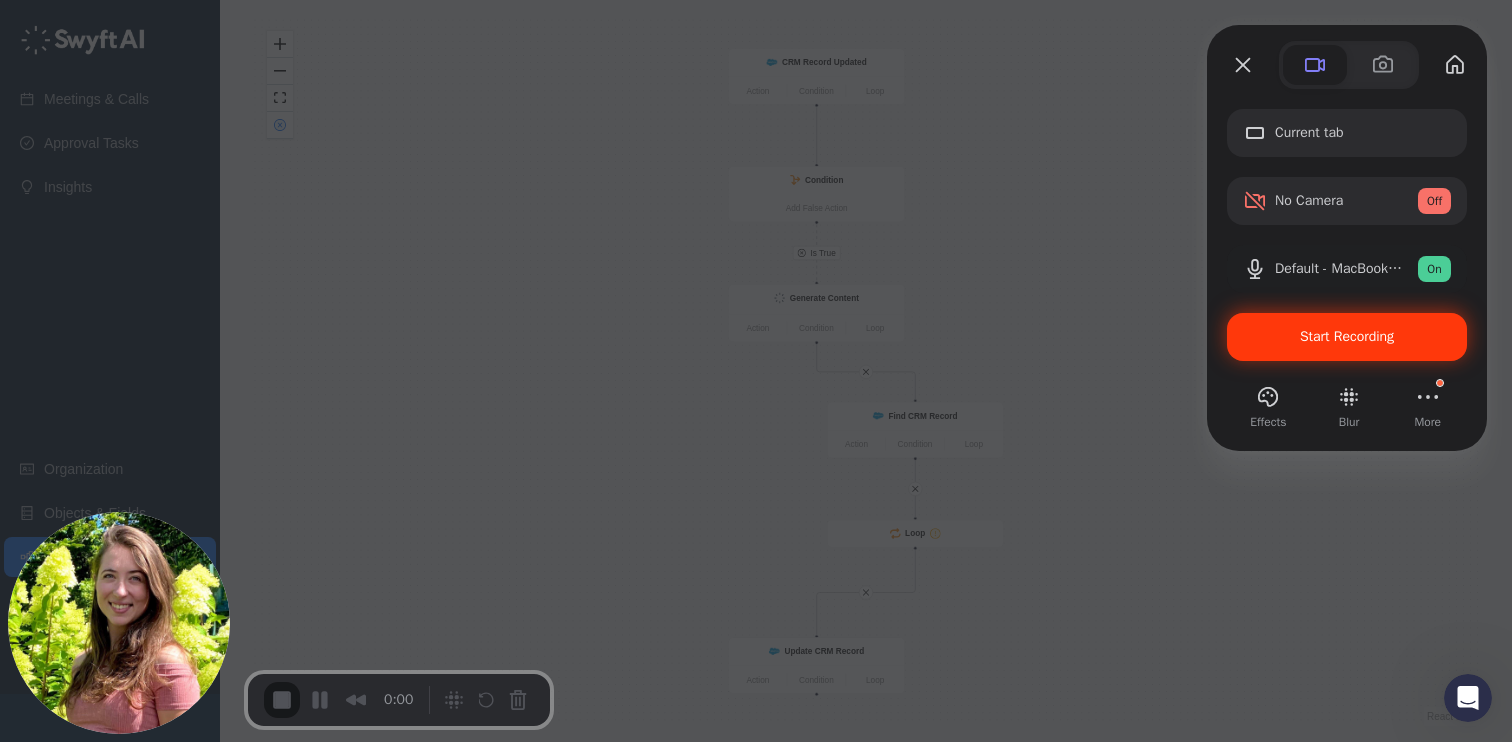 click on "Start Recording" at bounding box center [1347, 336] 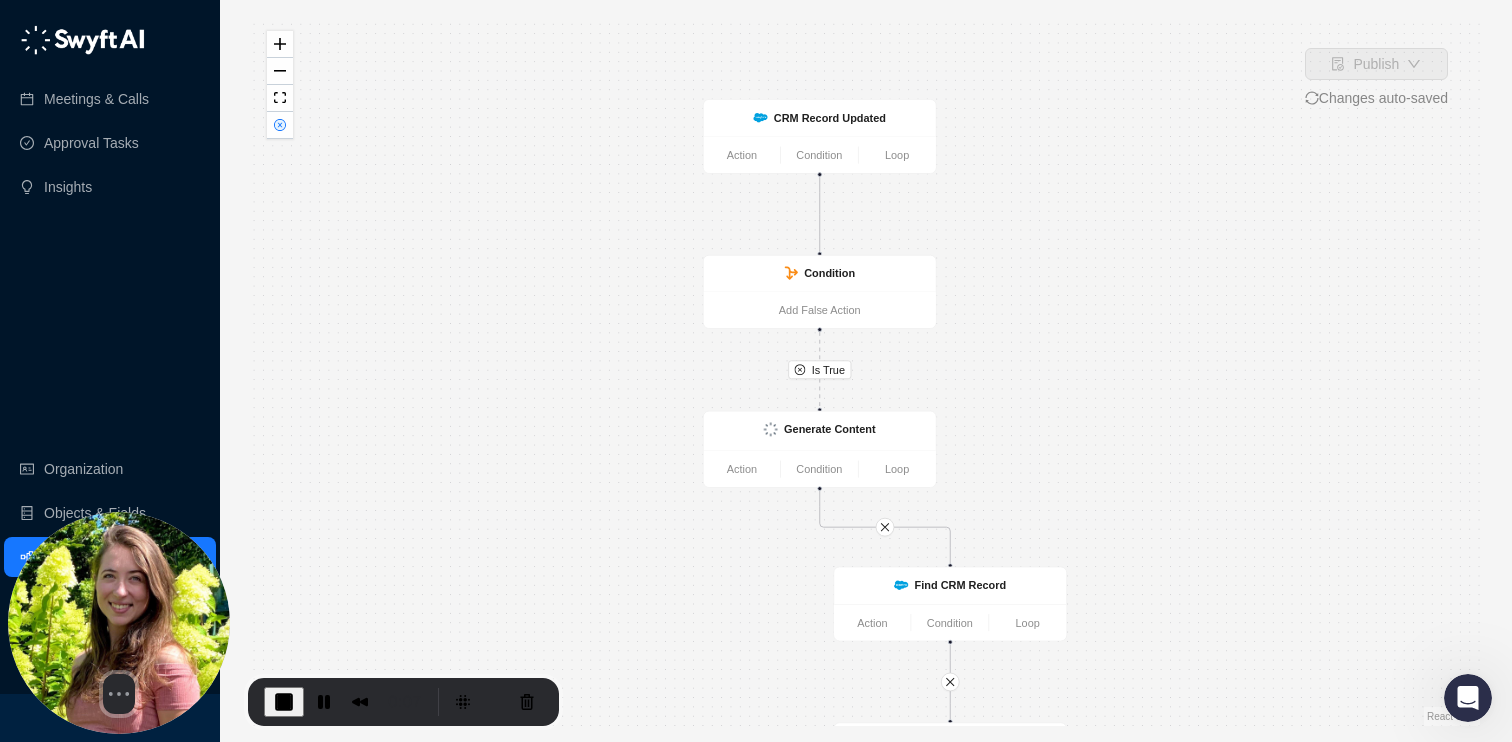 drag, startPoint x: 996, startPoint y: 205, endPoint x: 1057, endPoint y: 307, distance: 118.84864 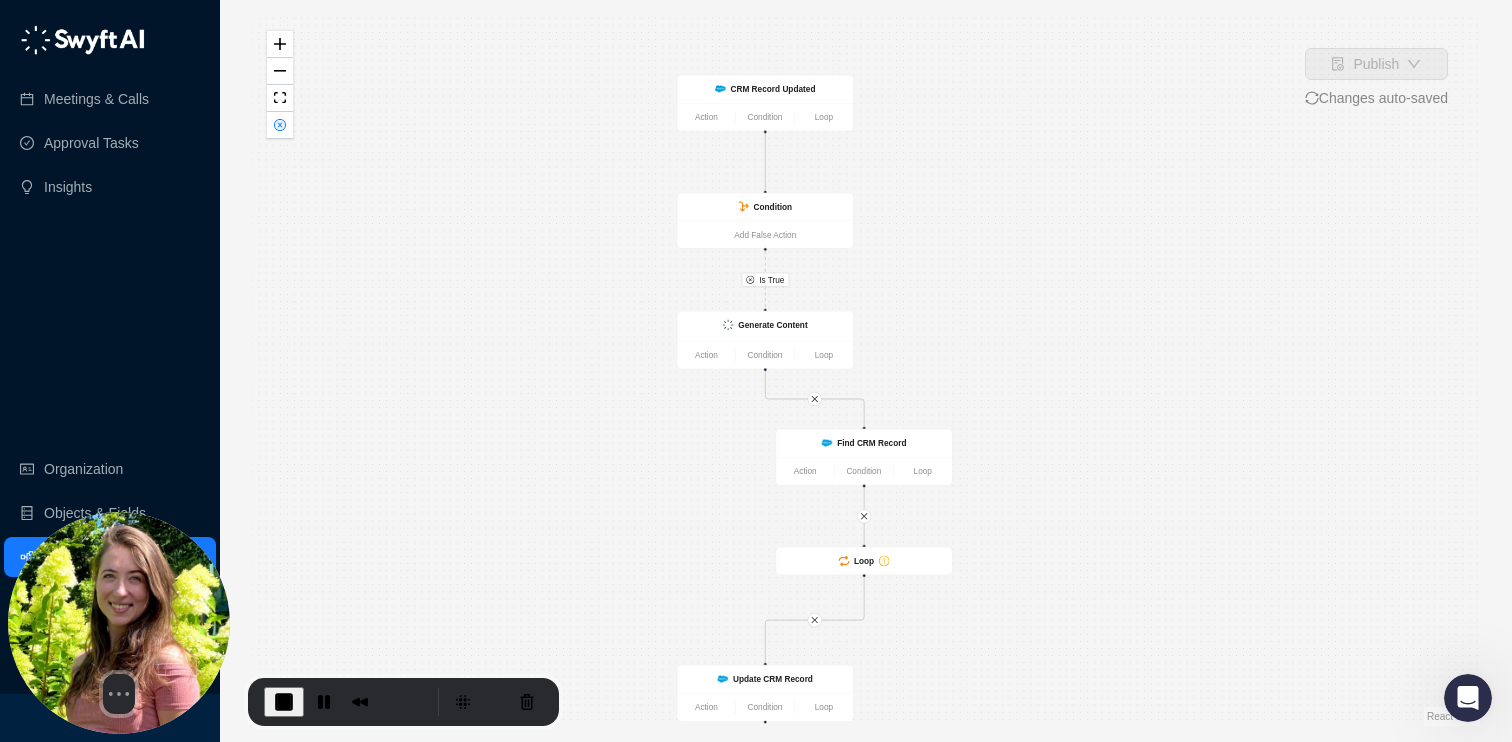 drag, startPoint x: 1106, startPoint y: 315, endPoint x: 993, endPoint y: 239, distance: 136.18002 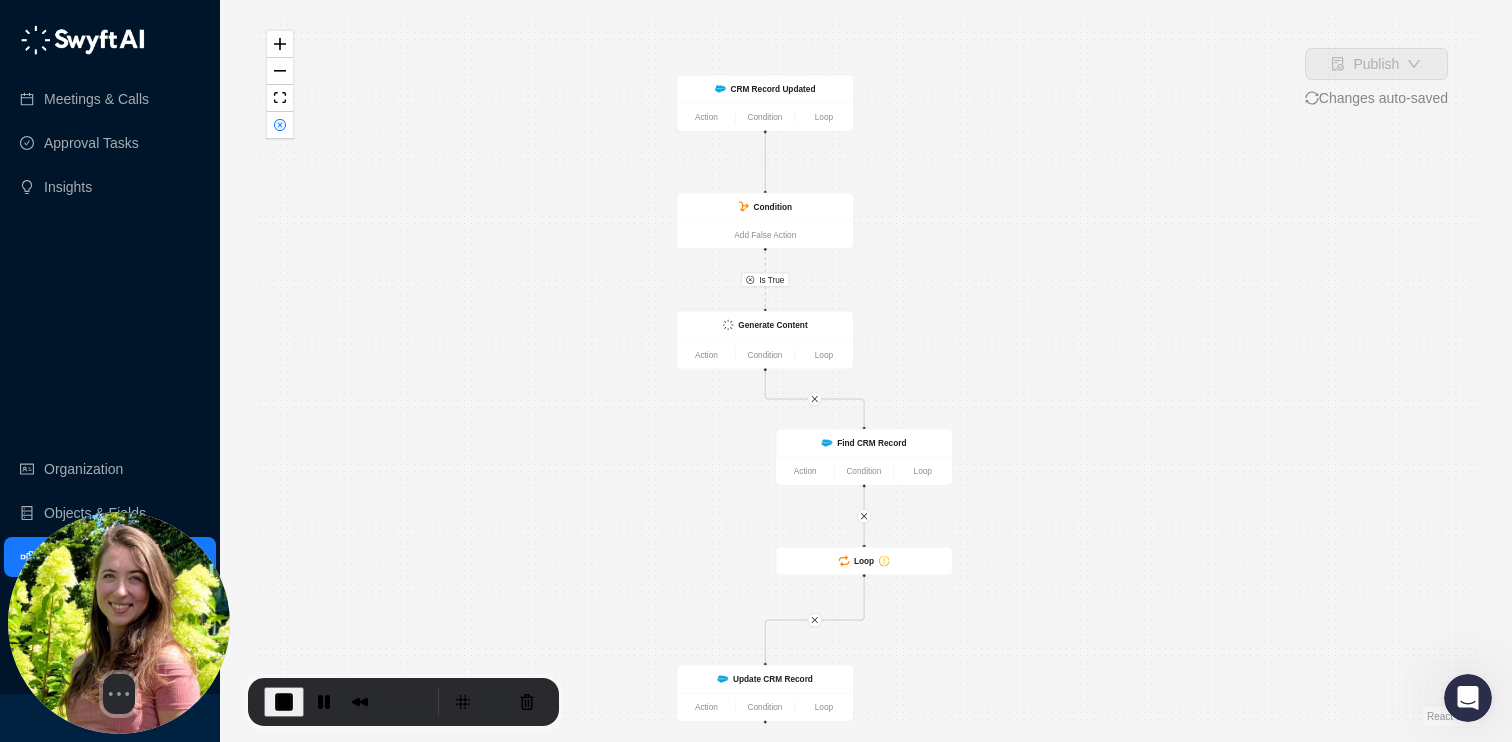 click on "Is True Find CRM Record Action Condition Loop CRM Record Updated Action Condition Loop Condition Add False Action Generate Content Action Condition Loop Update CRM Record Action Condition Loop Loop" at bounding box center (866, 371) 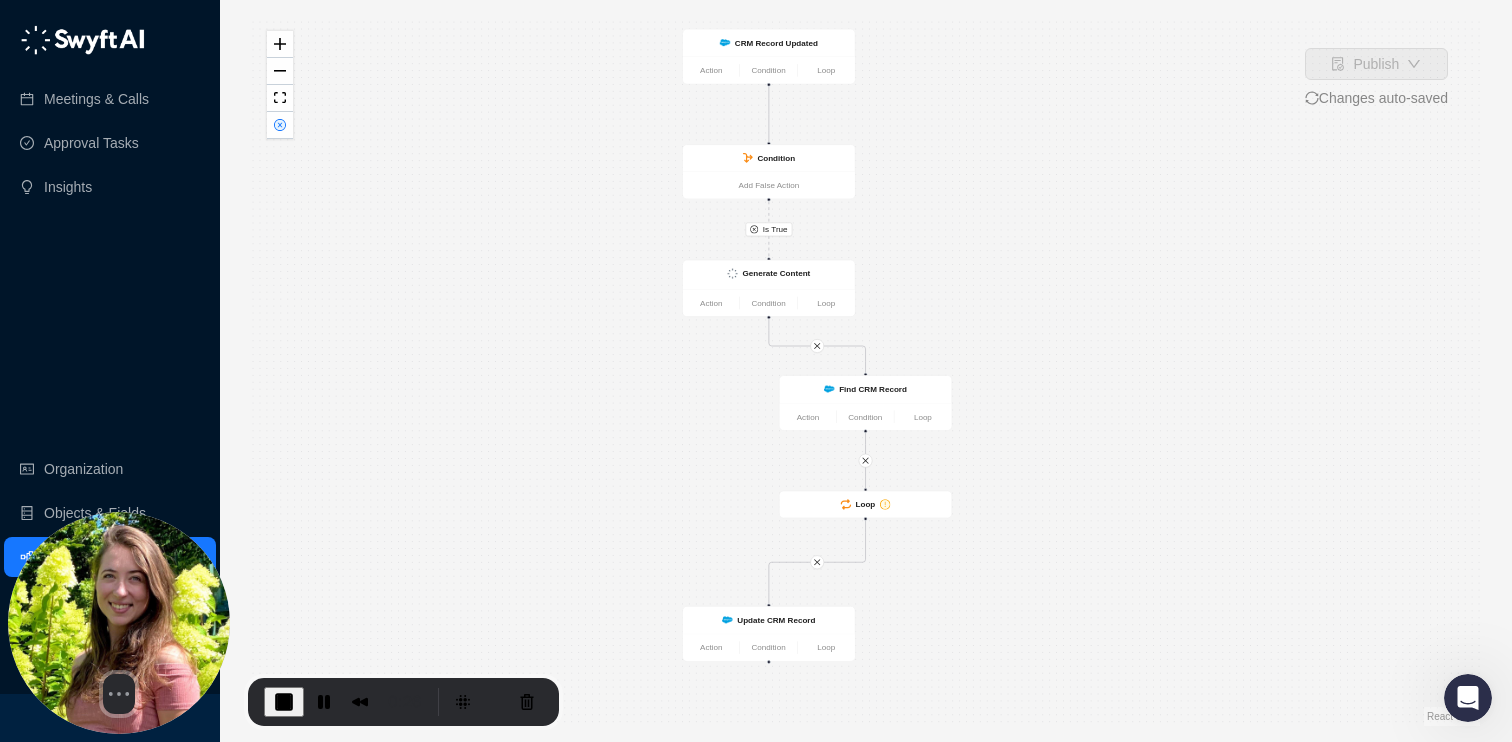 drag, startPoint x: 943, startPoint y: 378, endPoint x: 961, endPoint y: 296, distance: 83.95237 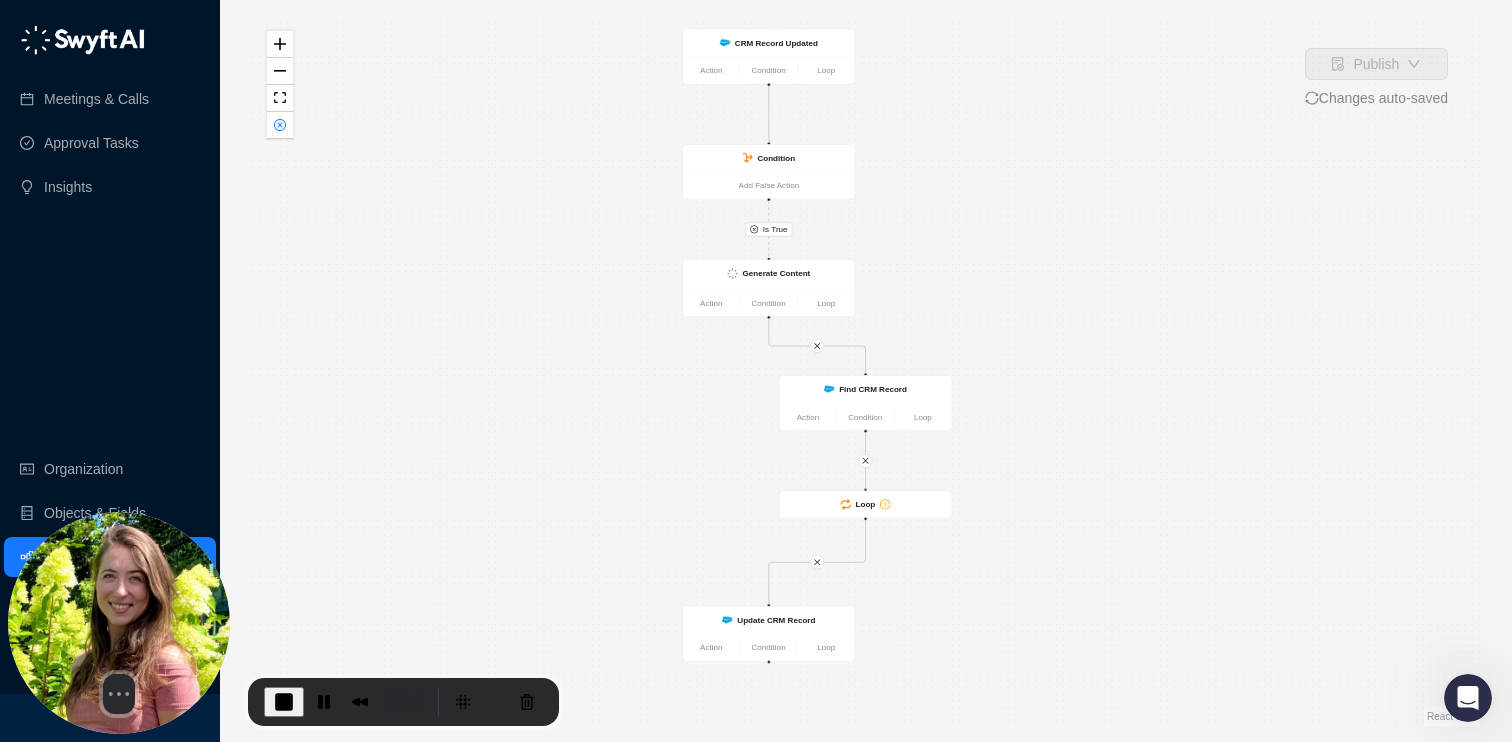 click on "Is True Find CRM Record Action Condition Loop CRM Record Updated Action Condition Loop Condition Add False Action Generate Content Action Condition Loop Update CRM Record Action Condition Loop Loop" at bounding box center [866, 371] 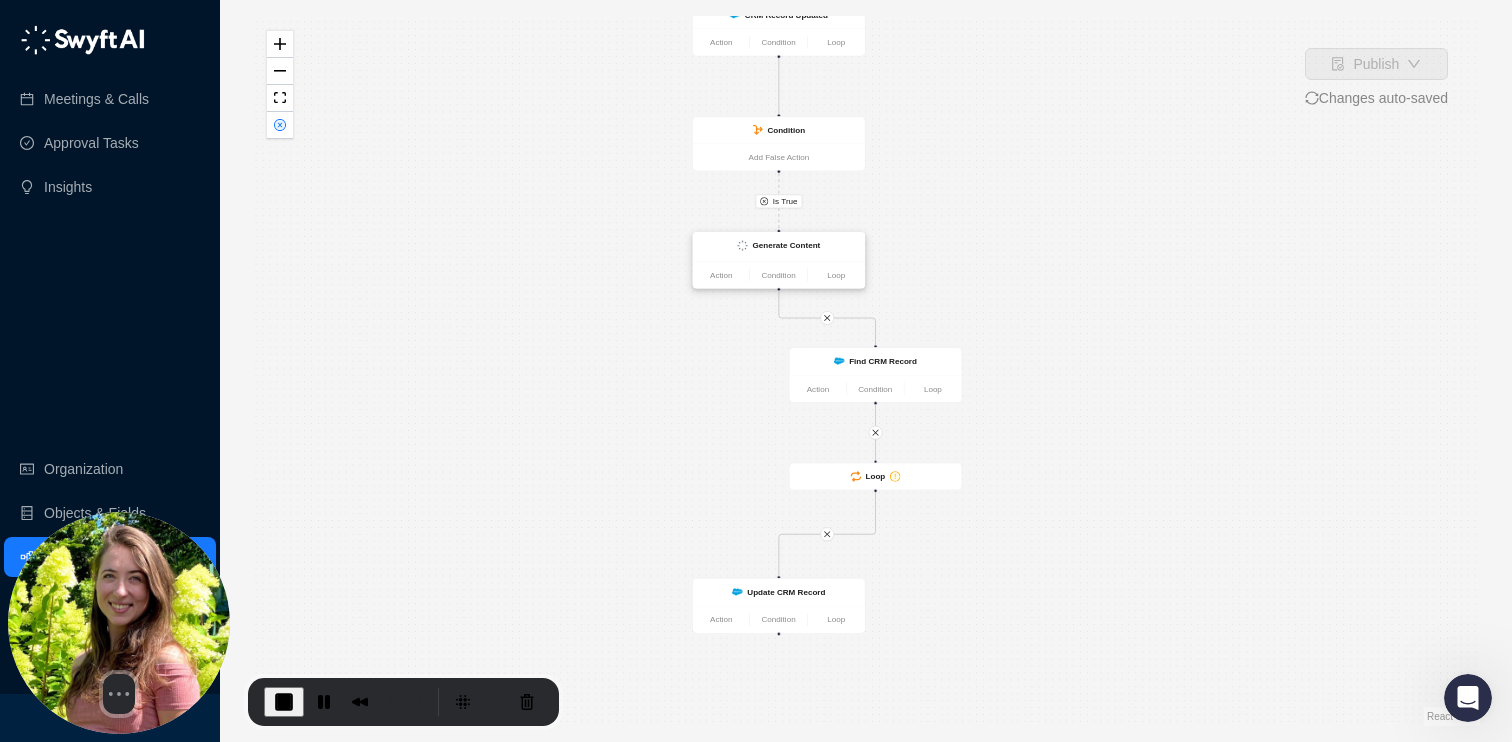 click on "Generate Content" at bounding box center [786, 245] 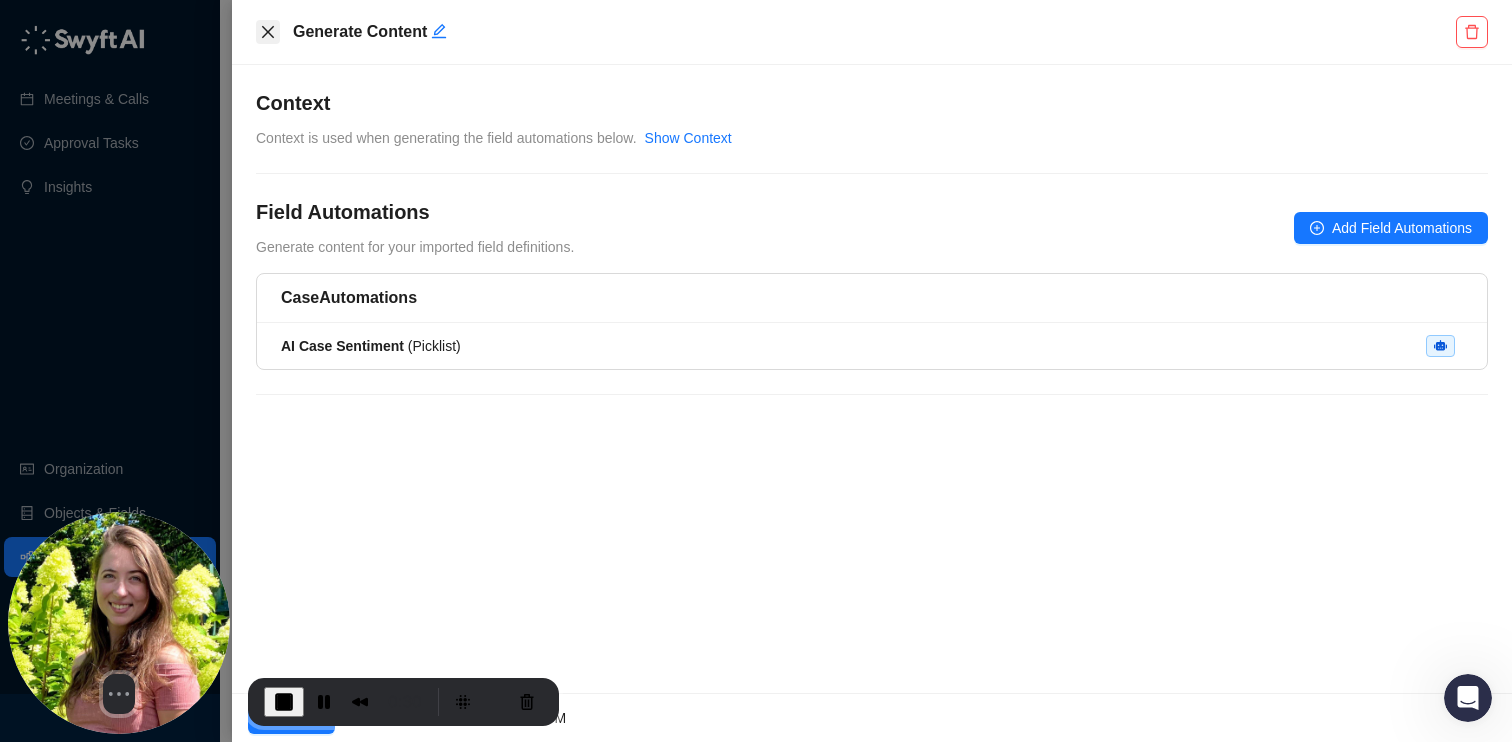 click 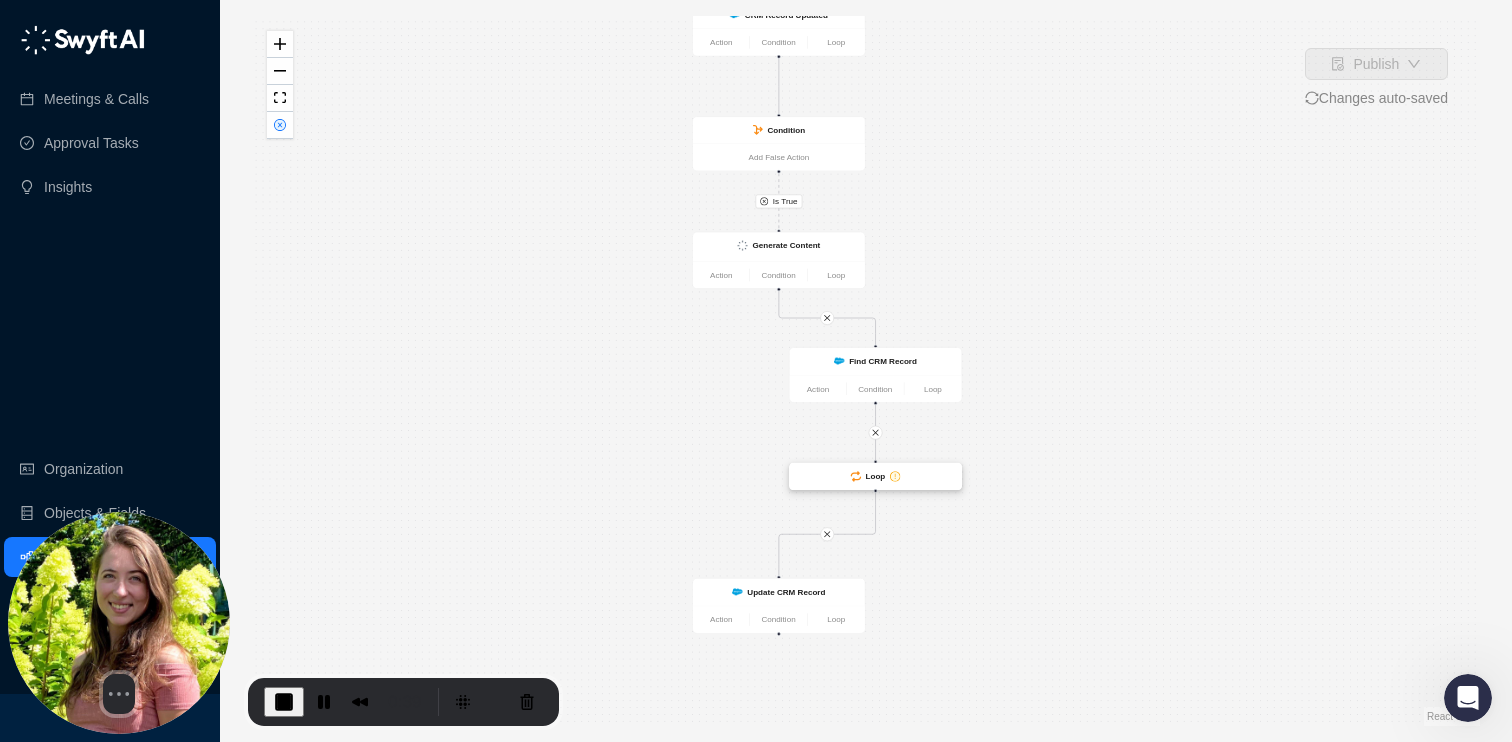 click on "Loop" at bounding box center (876, 476) 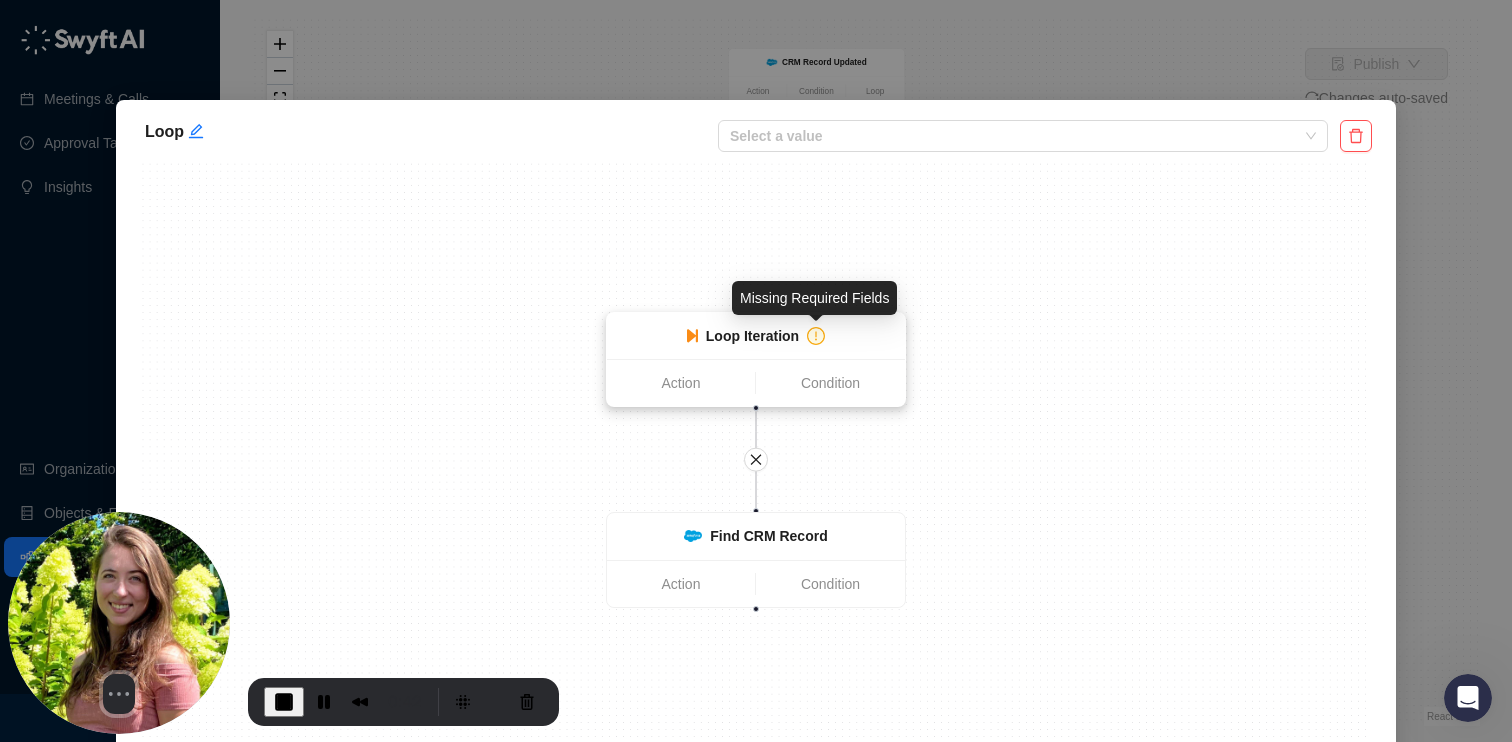 click 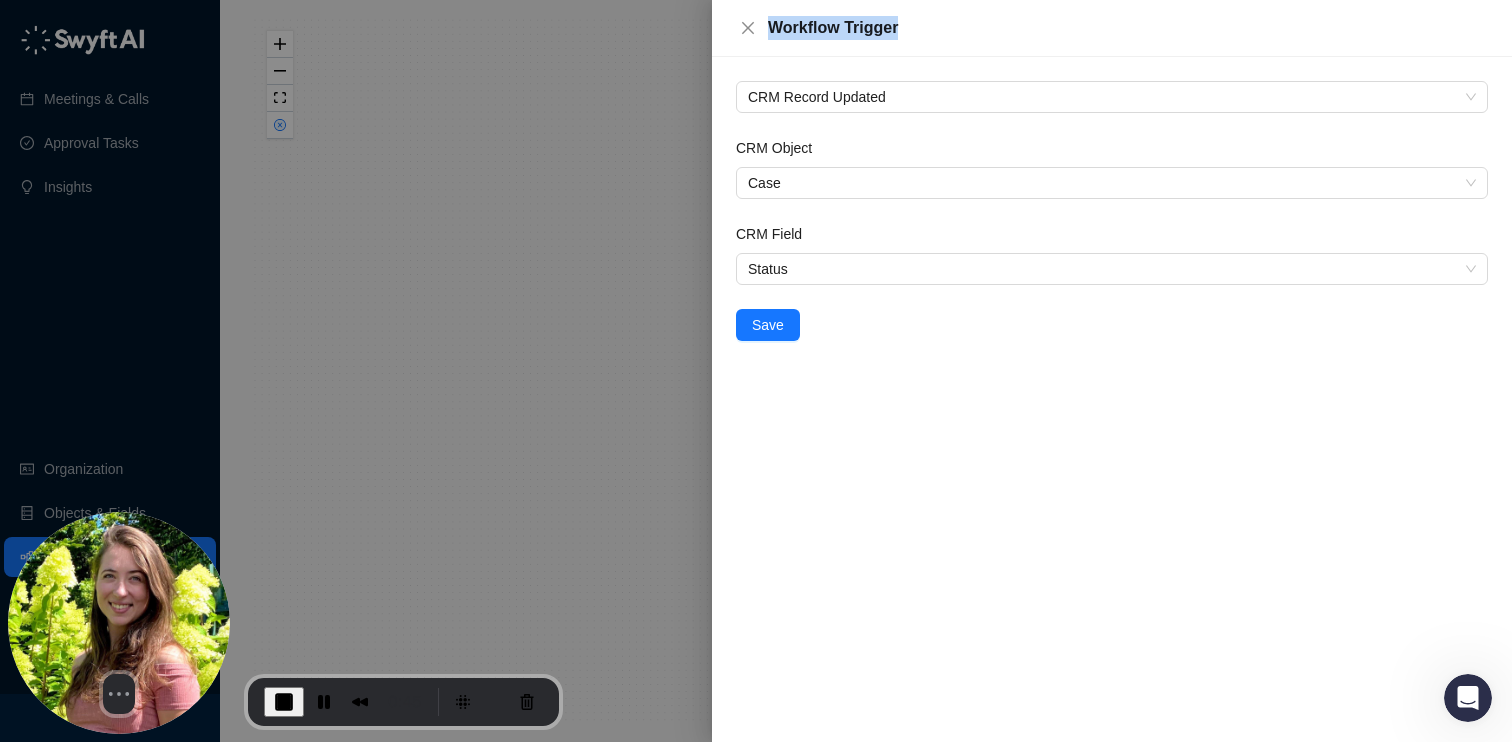 drag, startPoint x: 774, startPoint y: 26, endPoint x: 894, endPoint y: 34, distance: 120.26637 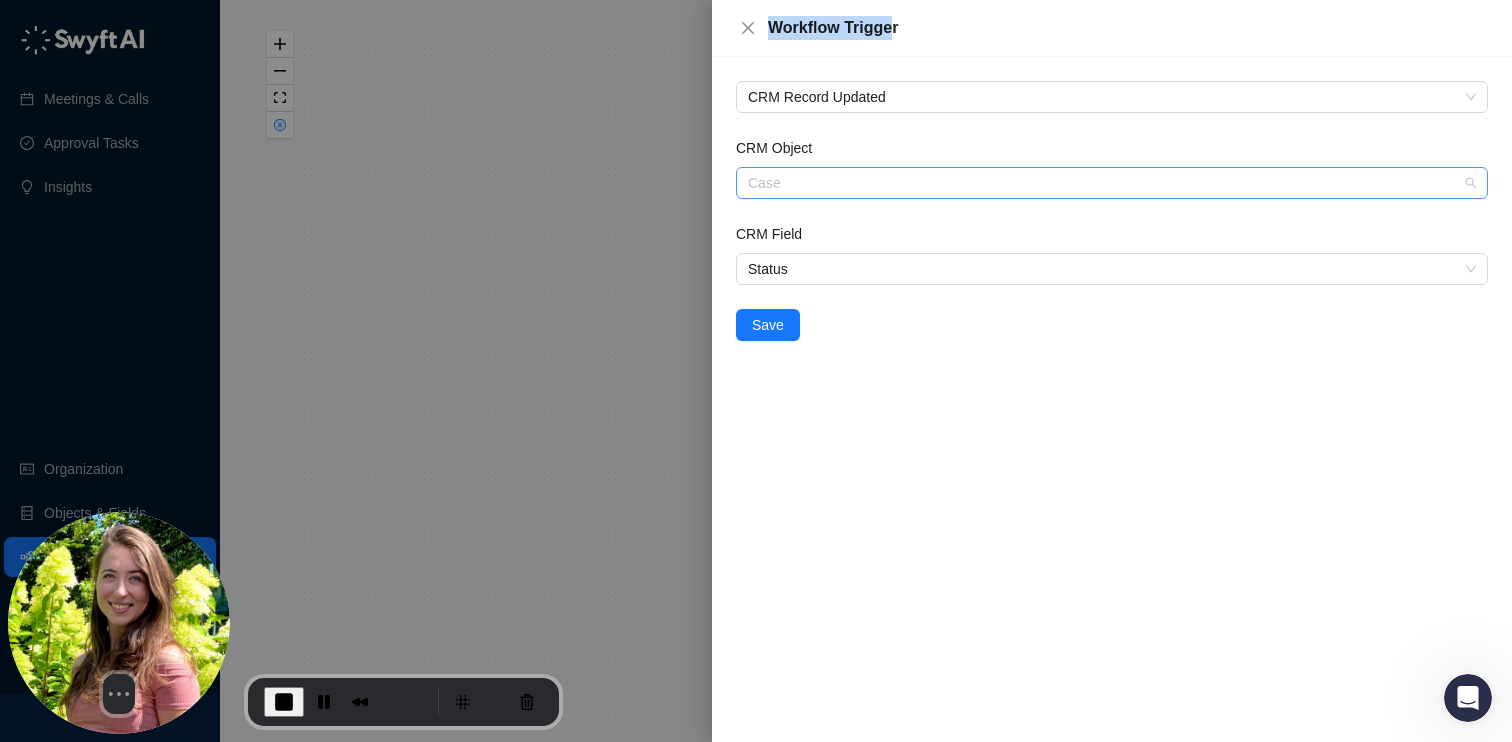 click on "Case" at bounding box center [1112, 183] 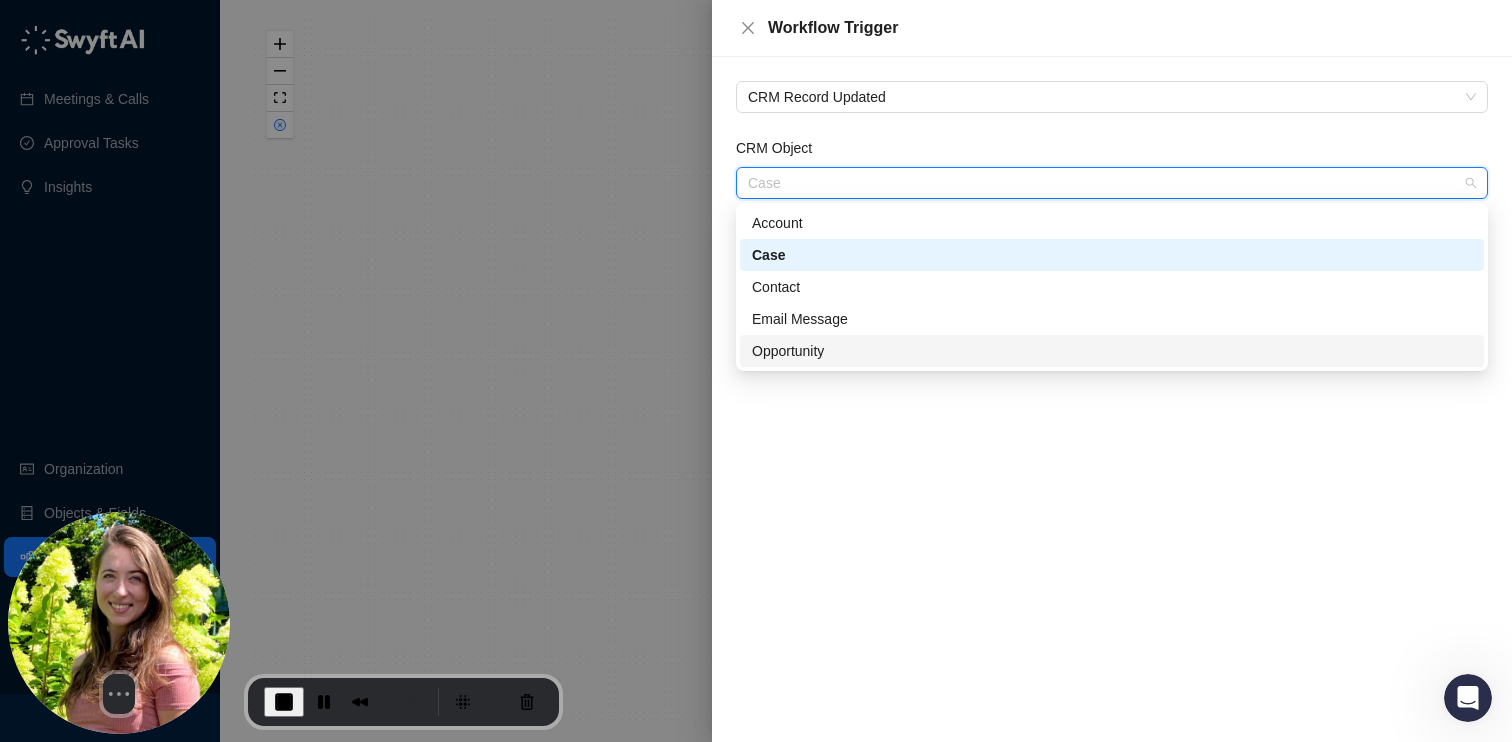 click on "CRM Record Updated CRM Object Case CRM Field Status Save" at bounding box center (1112, 399) 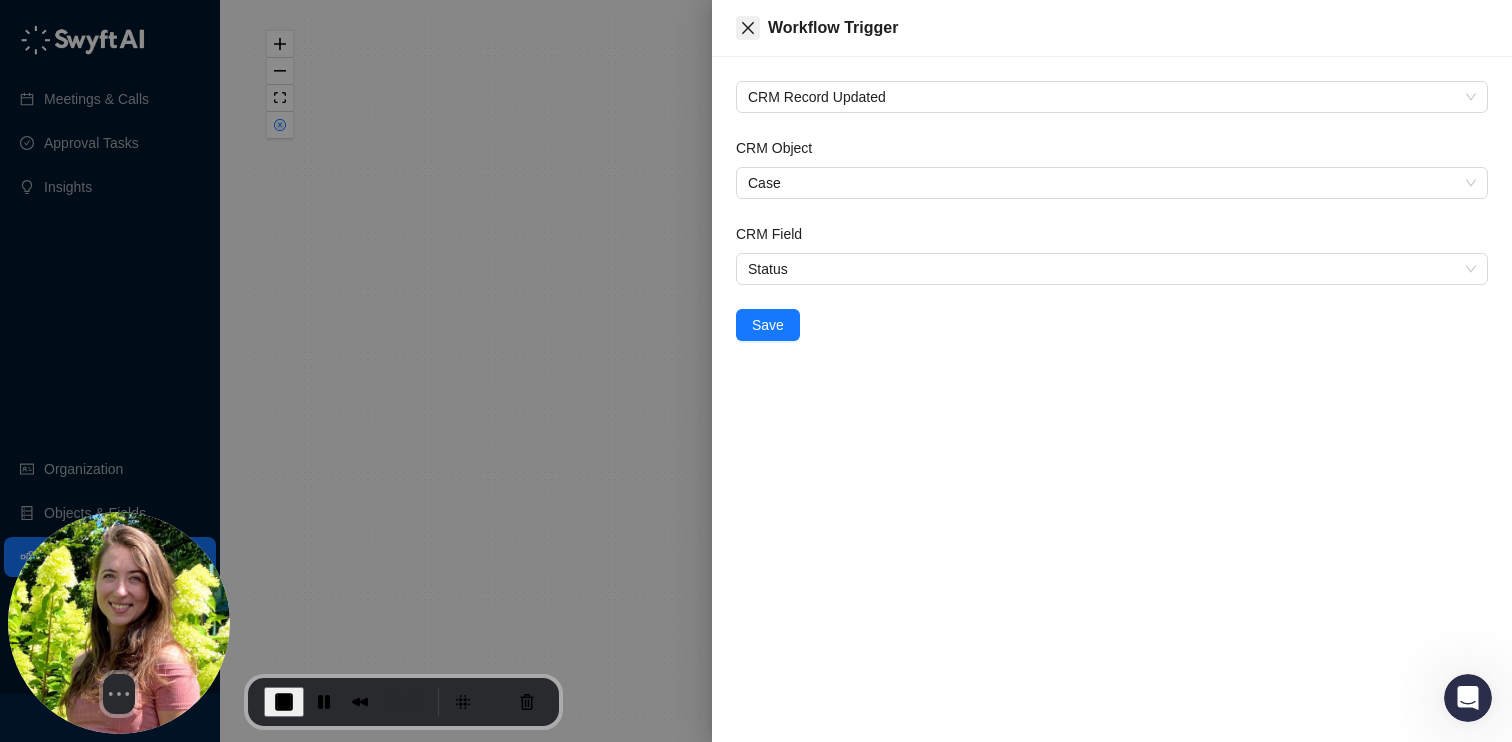 click 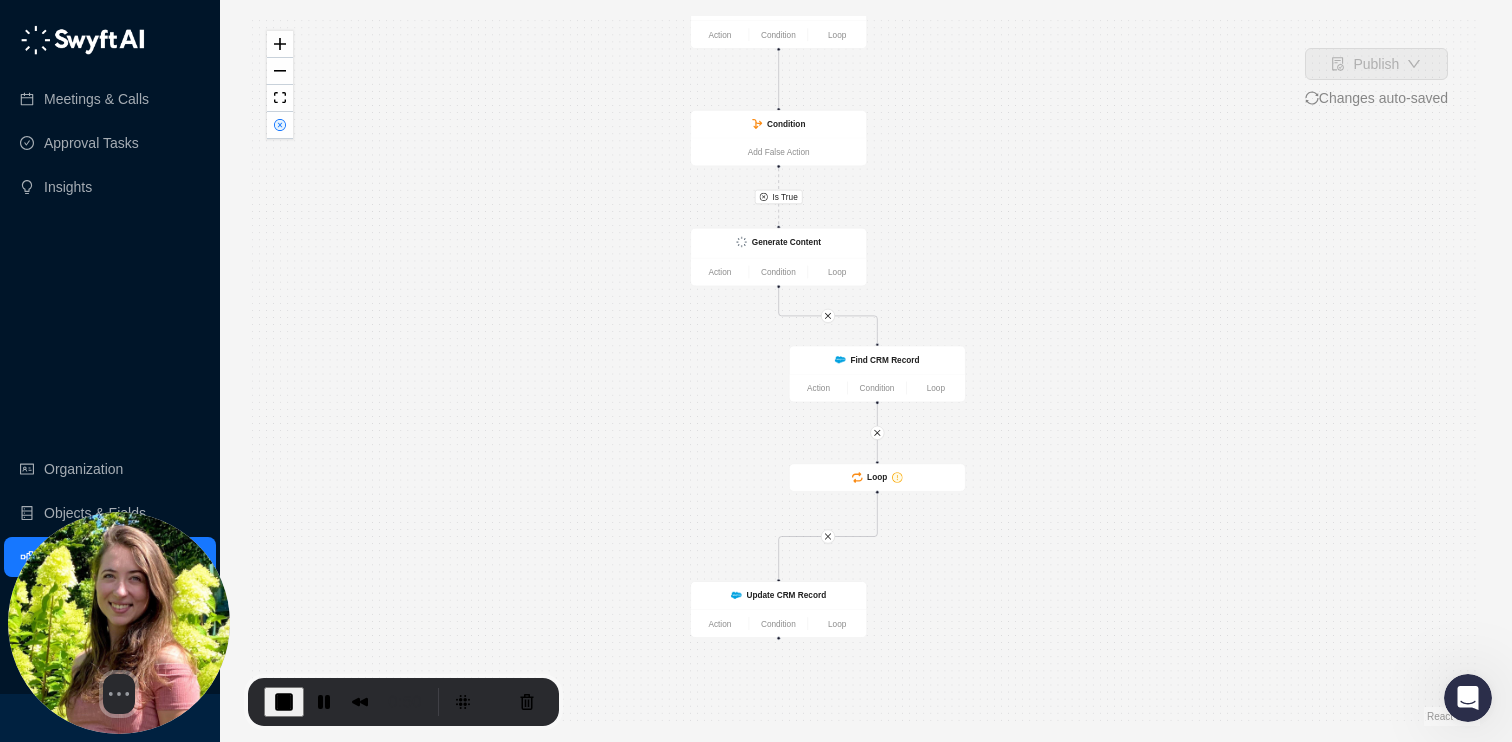 drag, startPoint x: 801, startPoint y: 496, endPoint x: 724, endPoint y: 356, distance: 159.77797 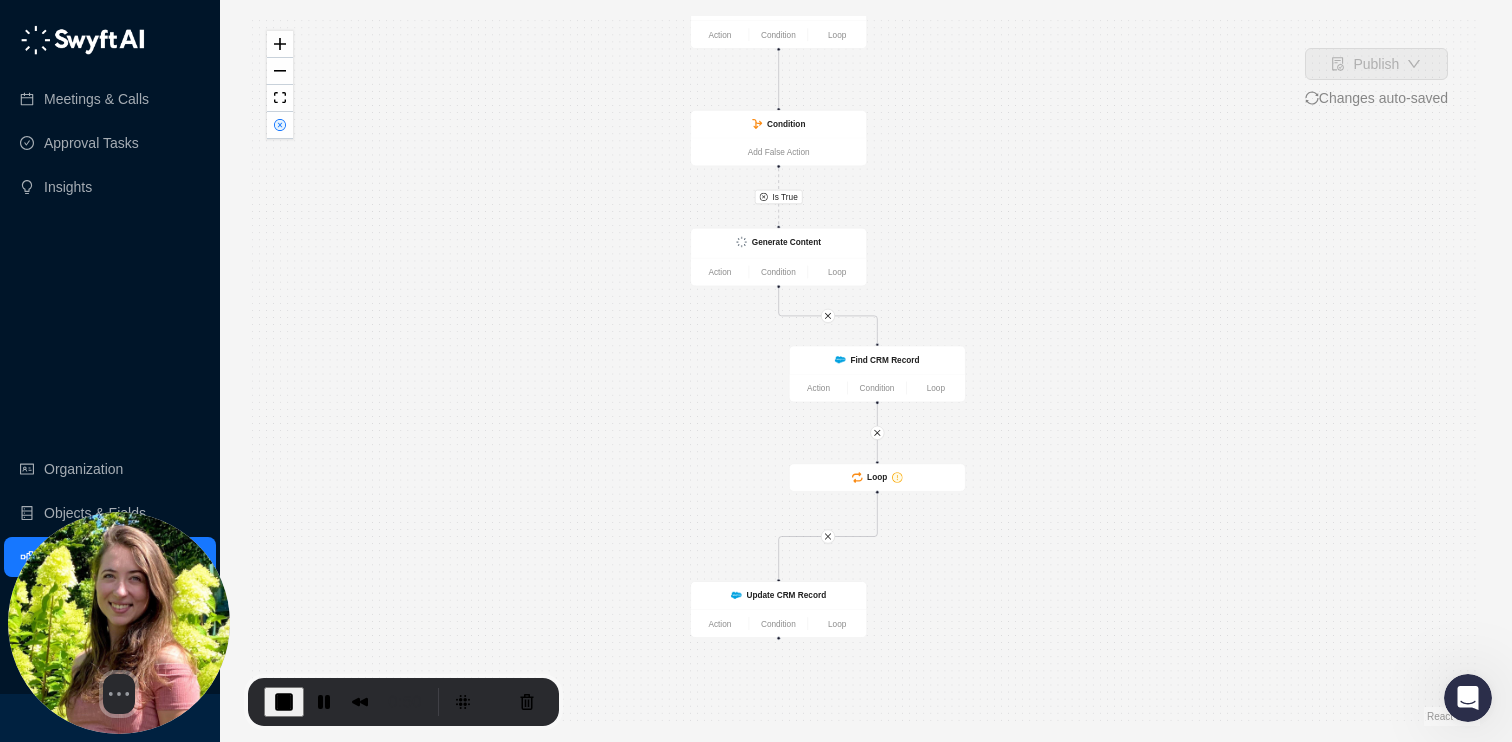 click on "Is True Find CRM Record Action Condition Loop CRM Record Updated Action Condition Loop Condition Add False Action Generate Content Action Condition Loop Update CRM Record Action Condition Loop Loop" at bounding box center (866, 371) 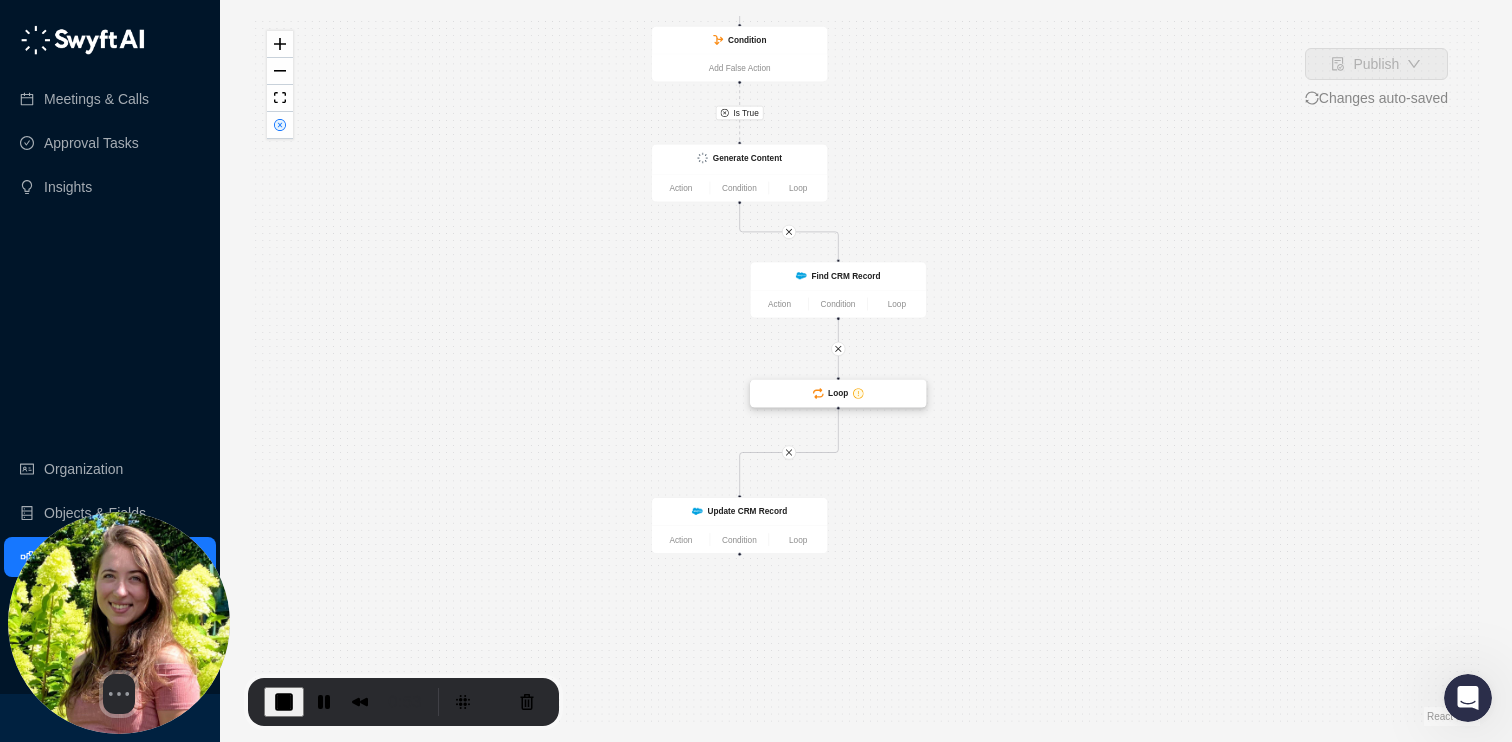 click on "Loop" at bounding box center [838, 393] 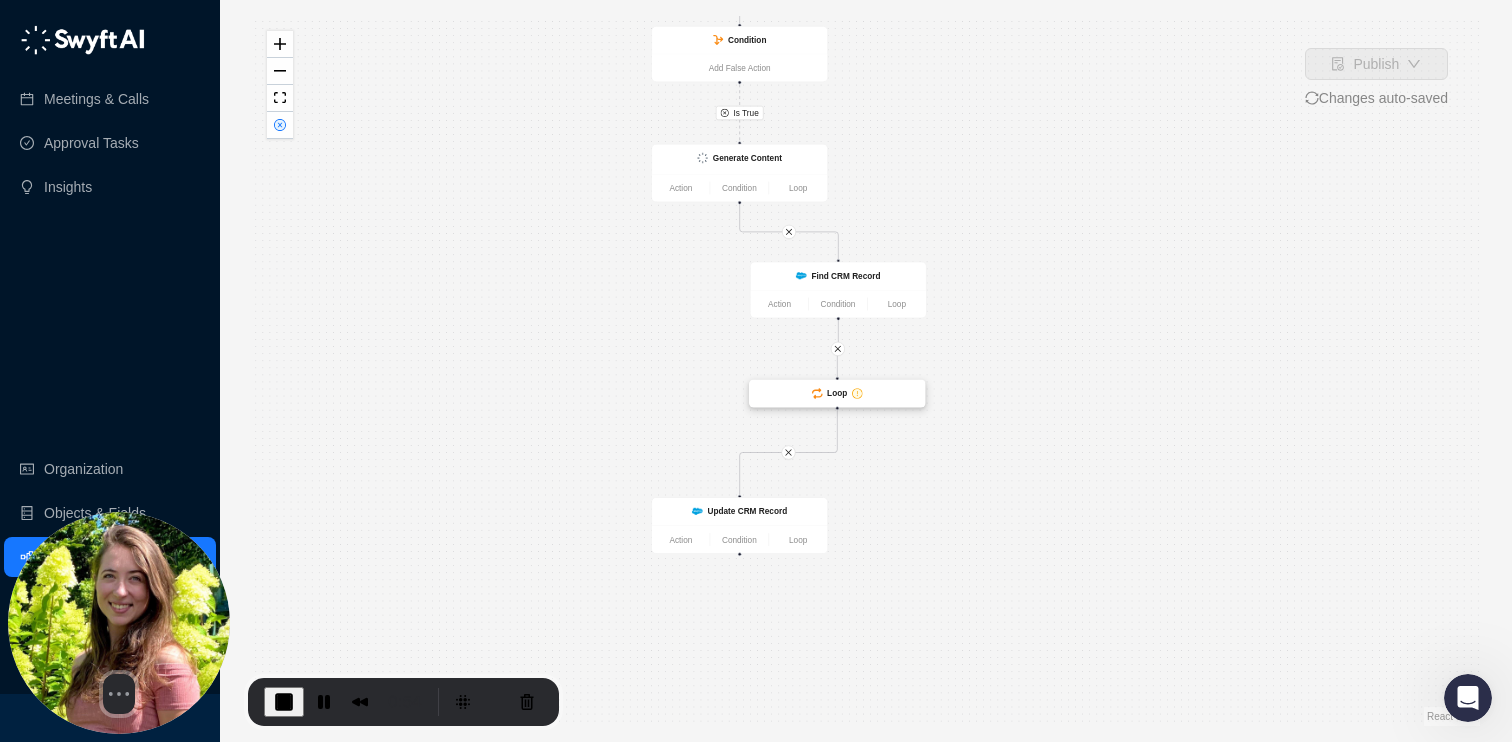 click on "Loop" at bounding box center [837, 393] 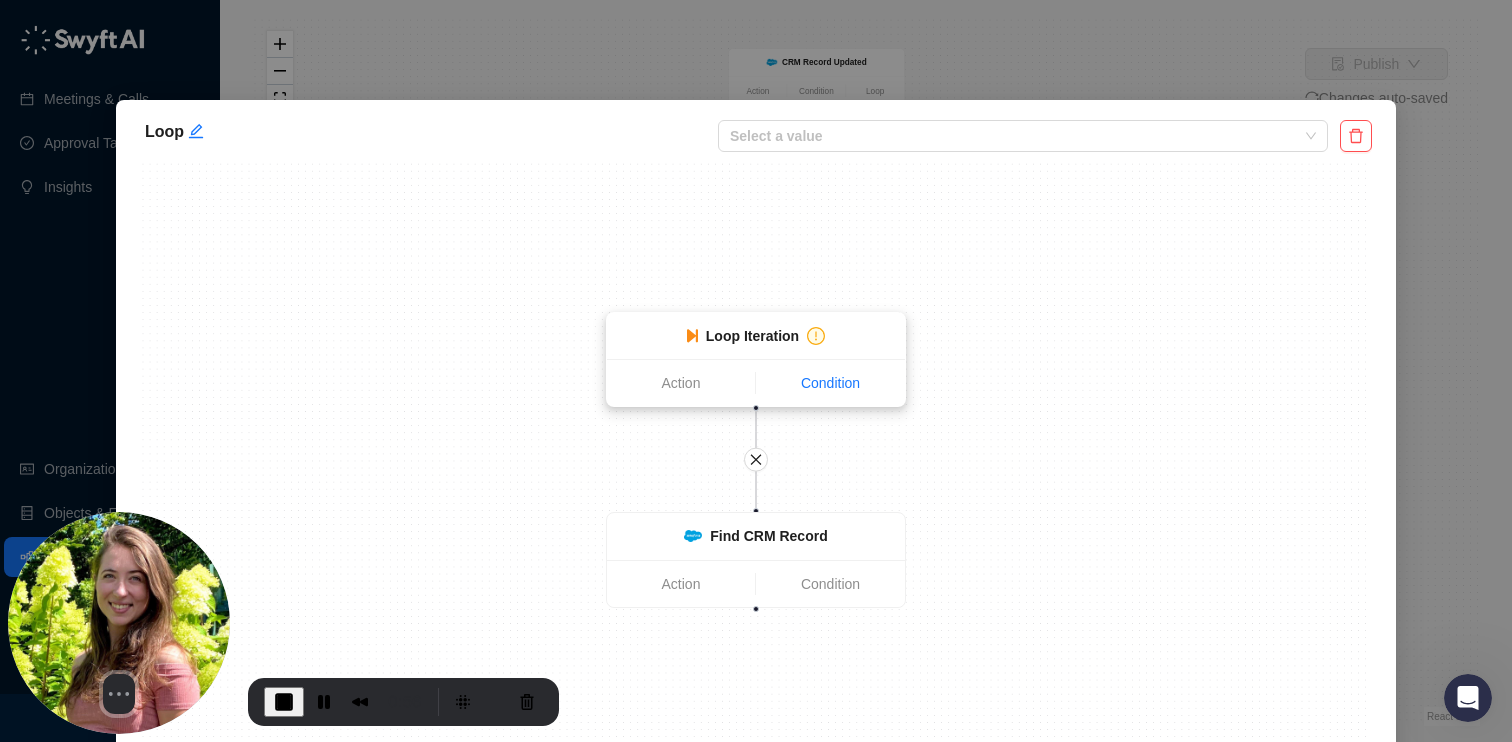 click on "Condition" at bounding box center (830, 383) 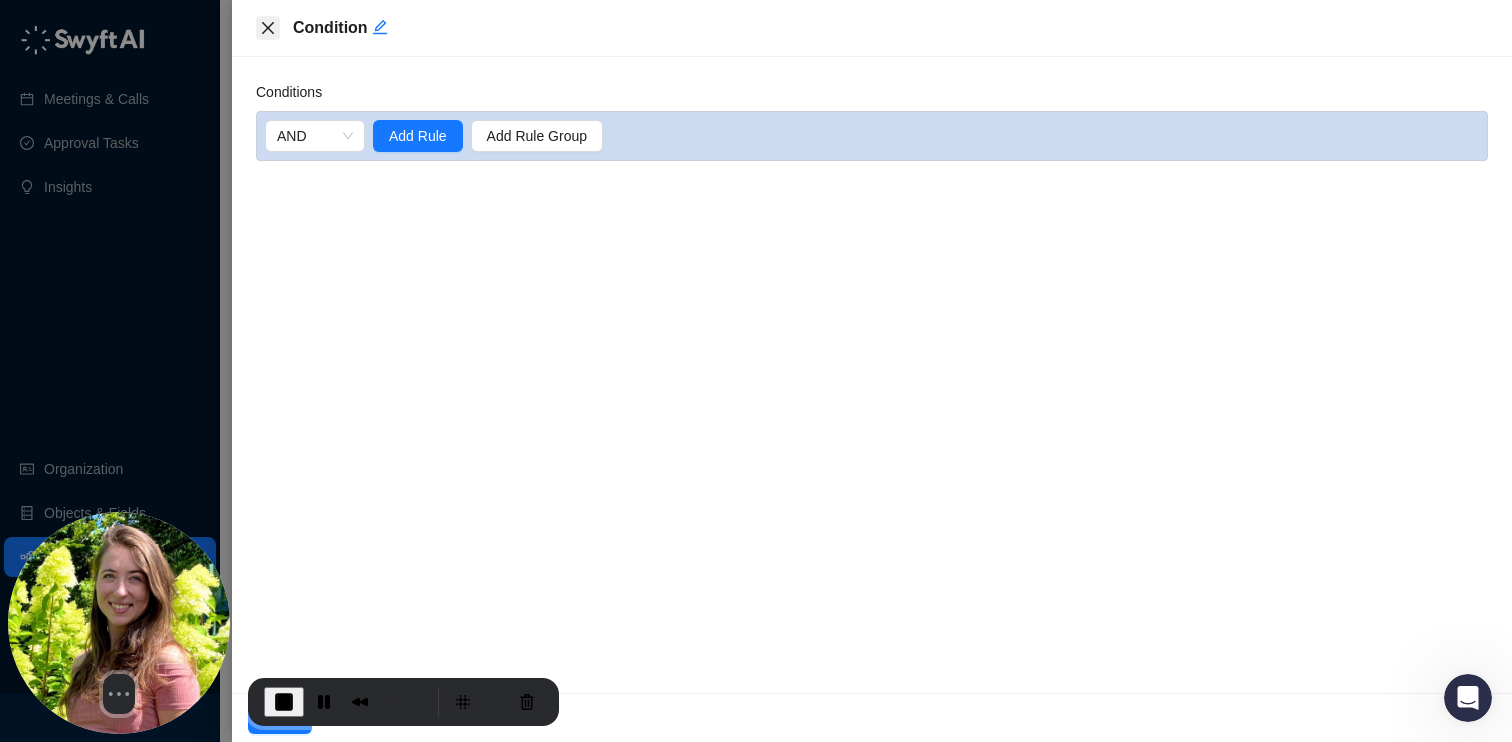 click 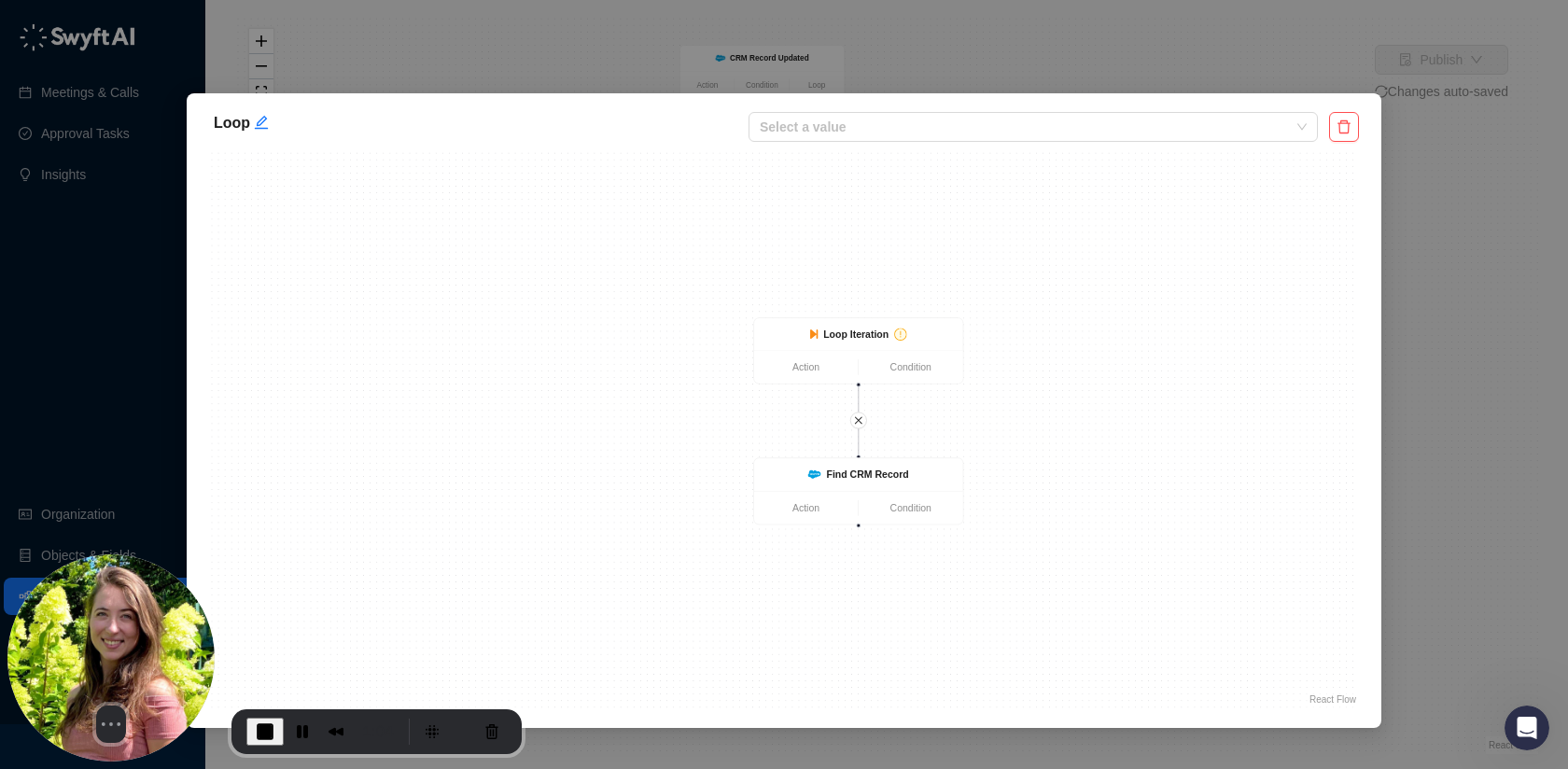 click on "React Flow" at bounding box center (1333, 699) 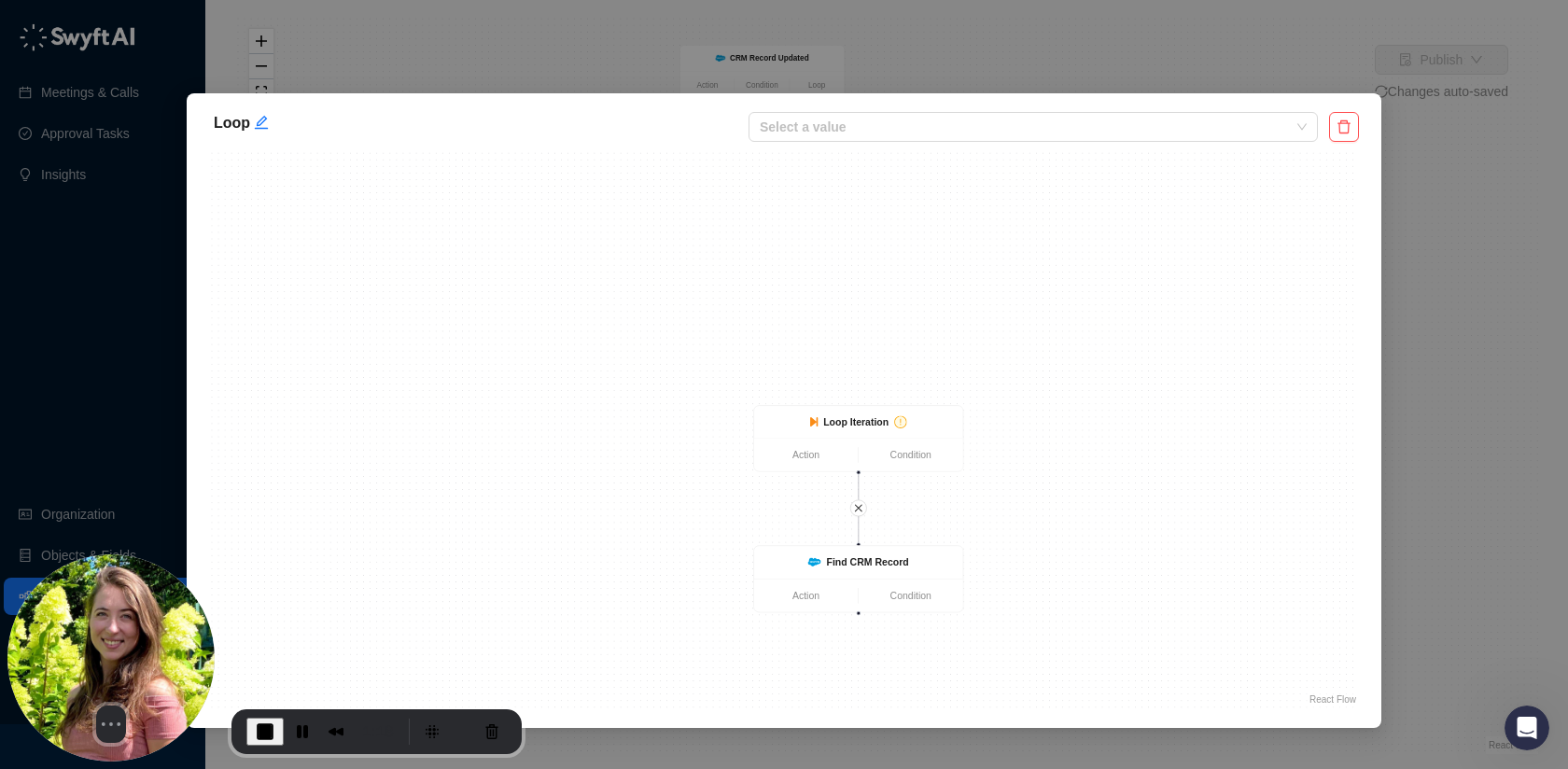 drag, startPoint x: 1009, startPoint y: 350, endPoint x: 1009, endPoint y: 437, distance: 87 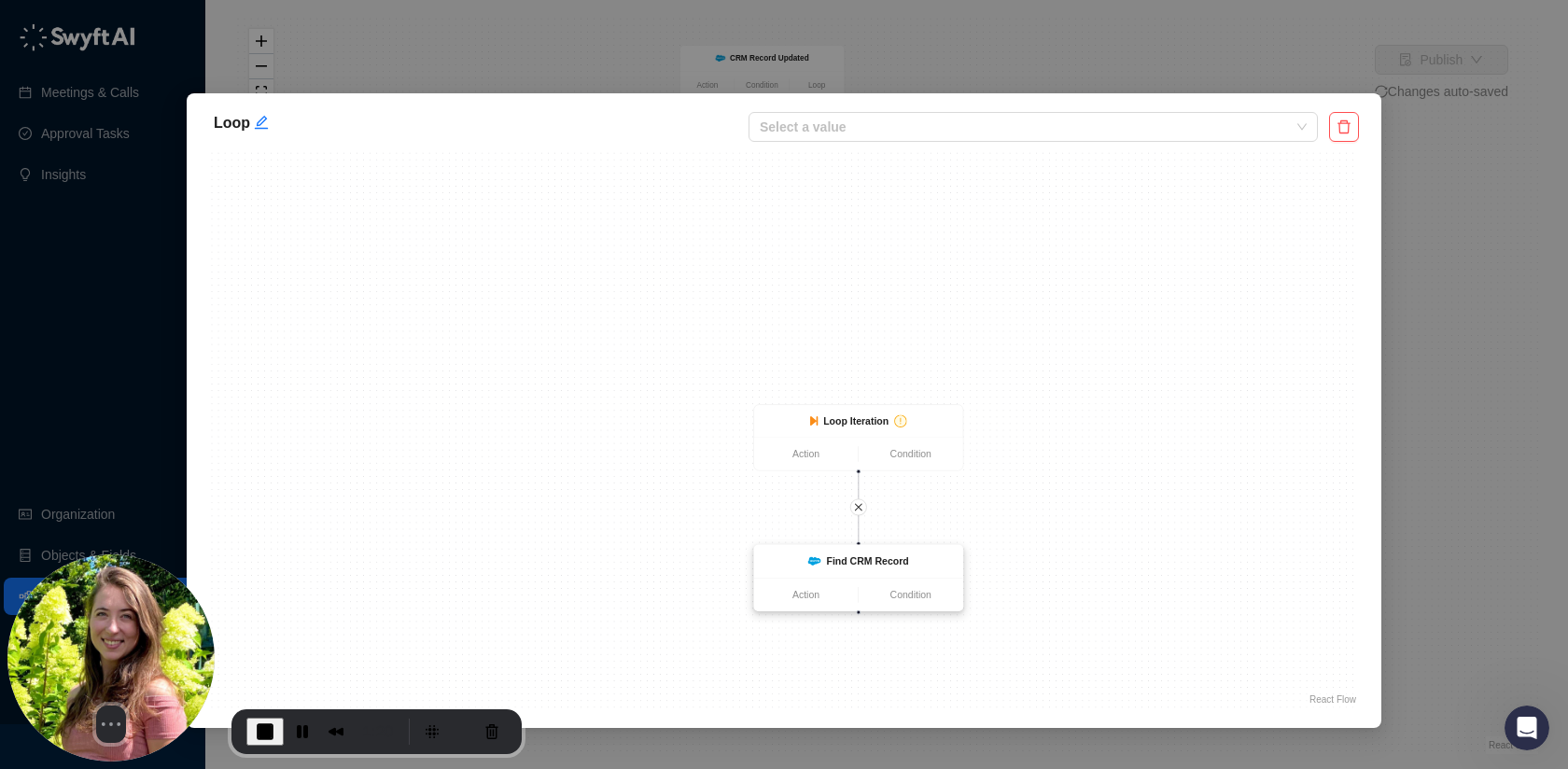 click on "Find CRM Record" at bounding box center (868, 561) 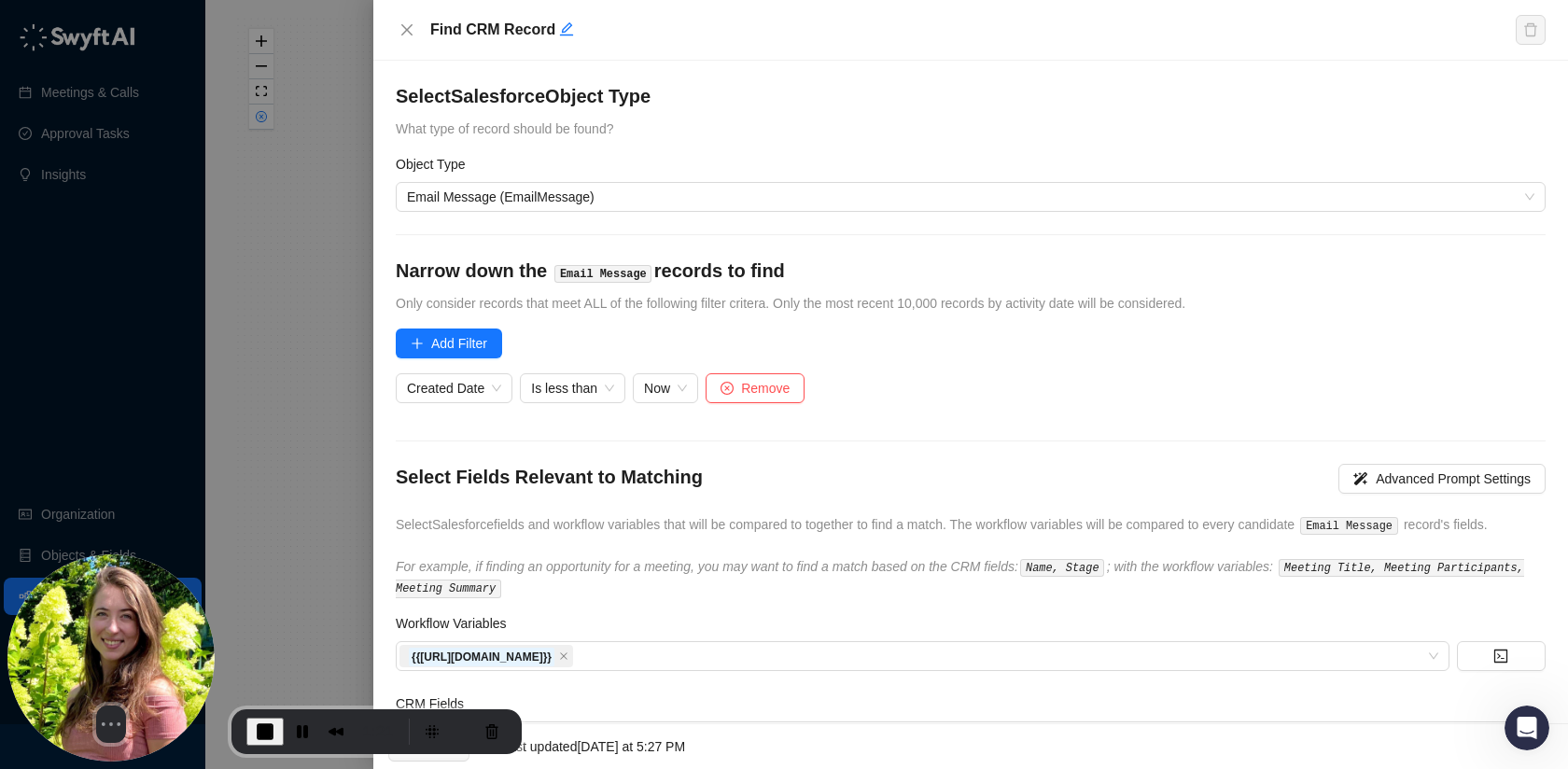 scroll, scrollTop: 68, scrollLeft: 0, axis: vertical 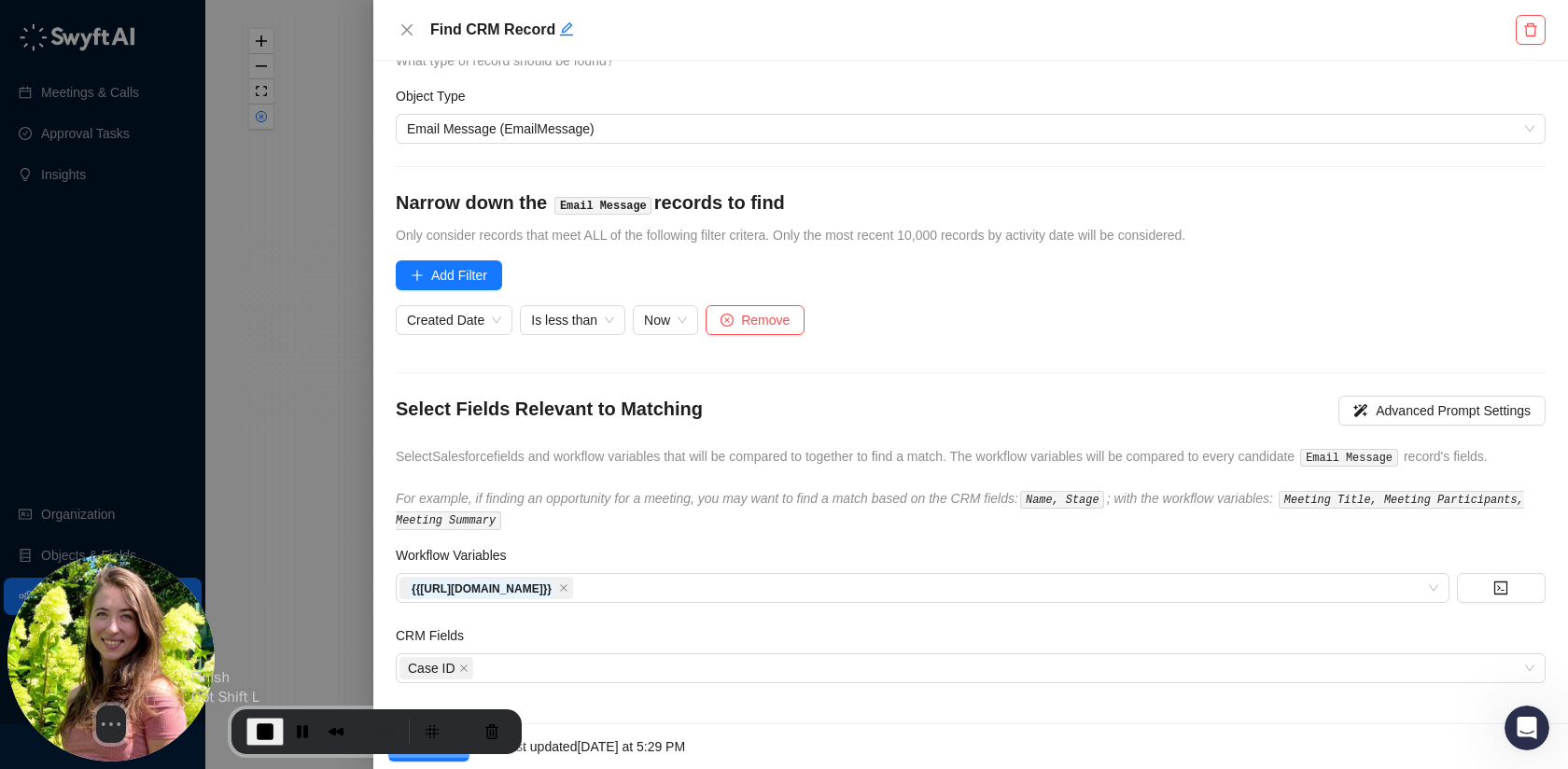 click at bounding box center (265, 732) 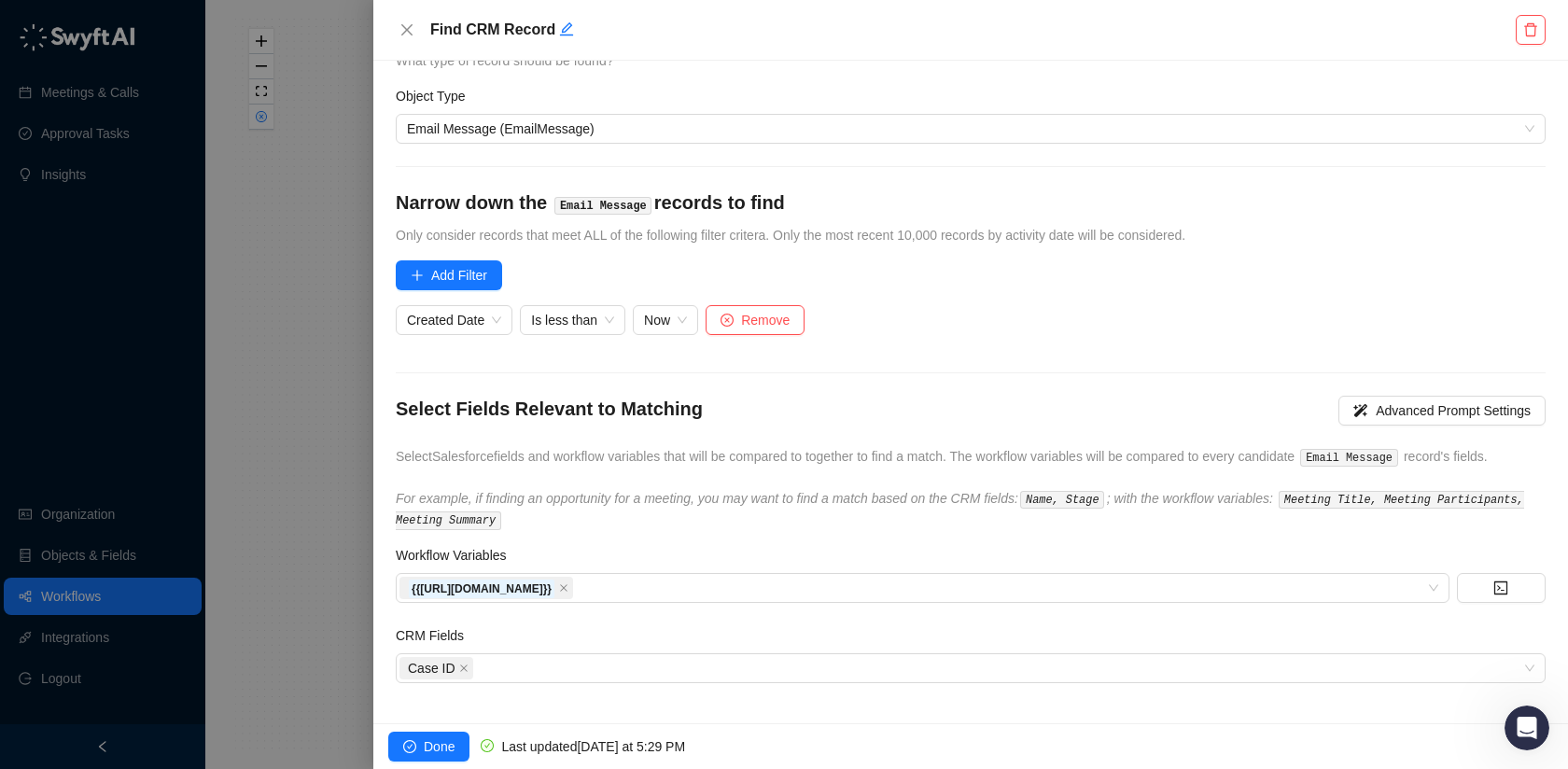 click at bounding box center [784, 384] 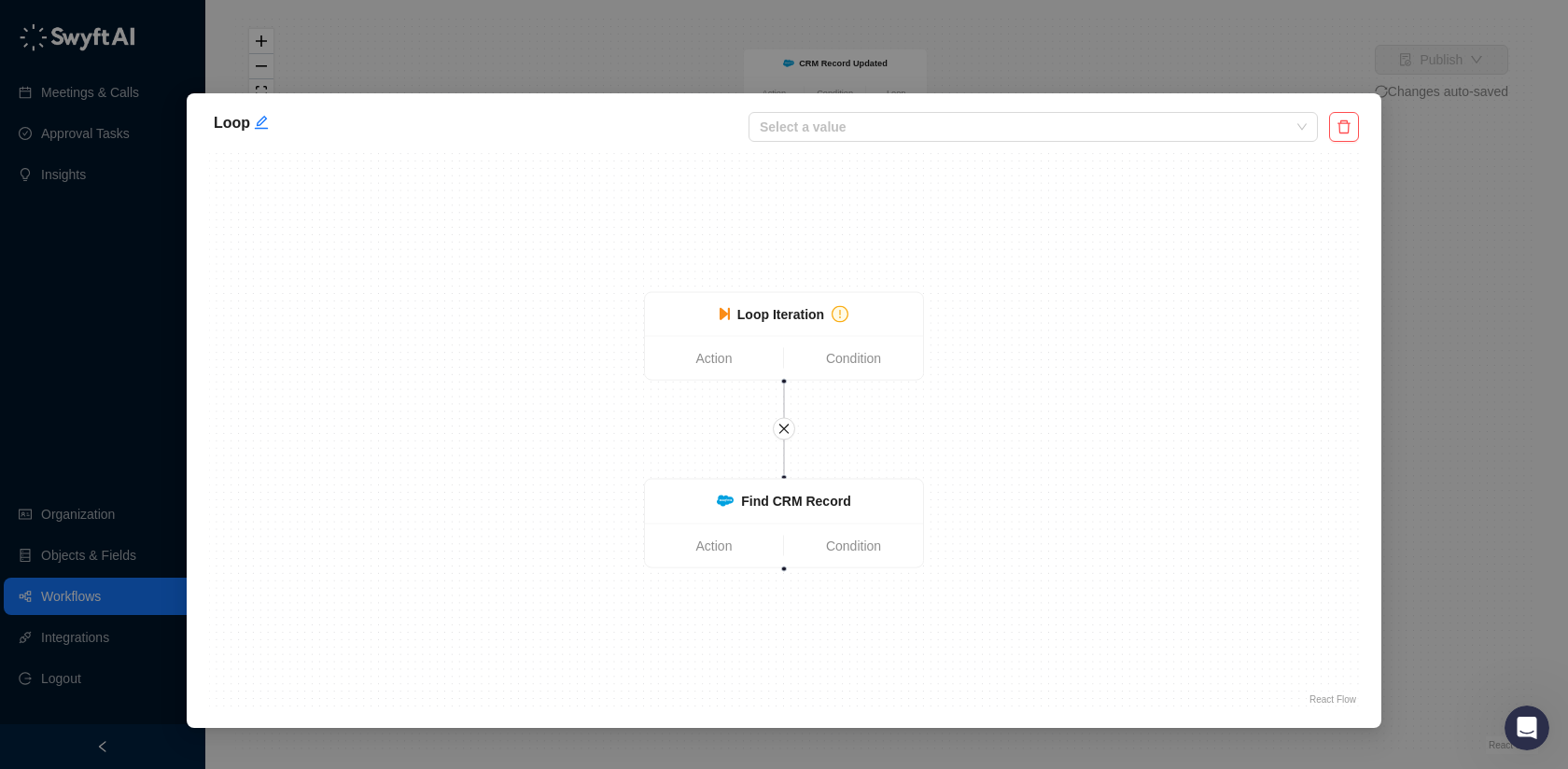 click on "Loop Select a value Find CRM Record Action Condition Loop Iteration Action Condition React Flow Press enter or space to select a node. You can then use the arrow keys to move the node around.  Press delete to remove it and escape to cancel.   Press enter or space to select an edge. You can then press delete to remove it or escape to cancel." at bounding box center (784, 384) 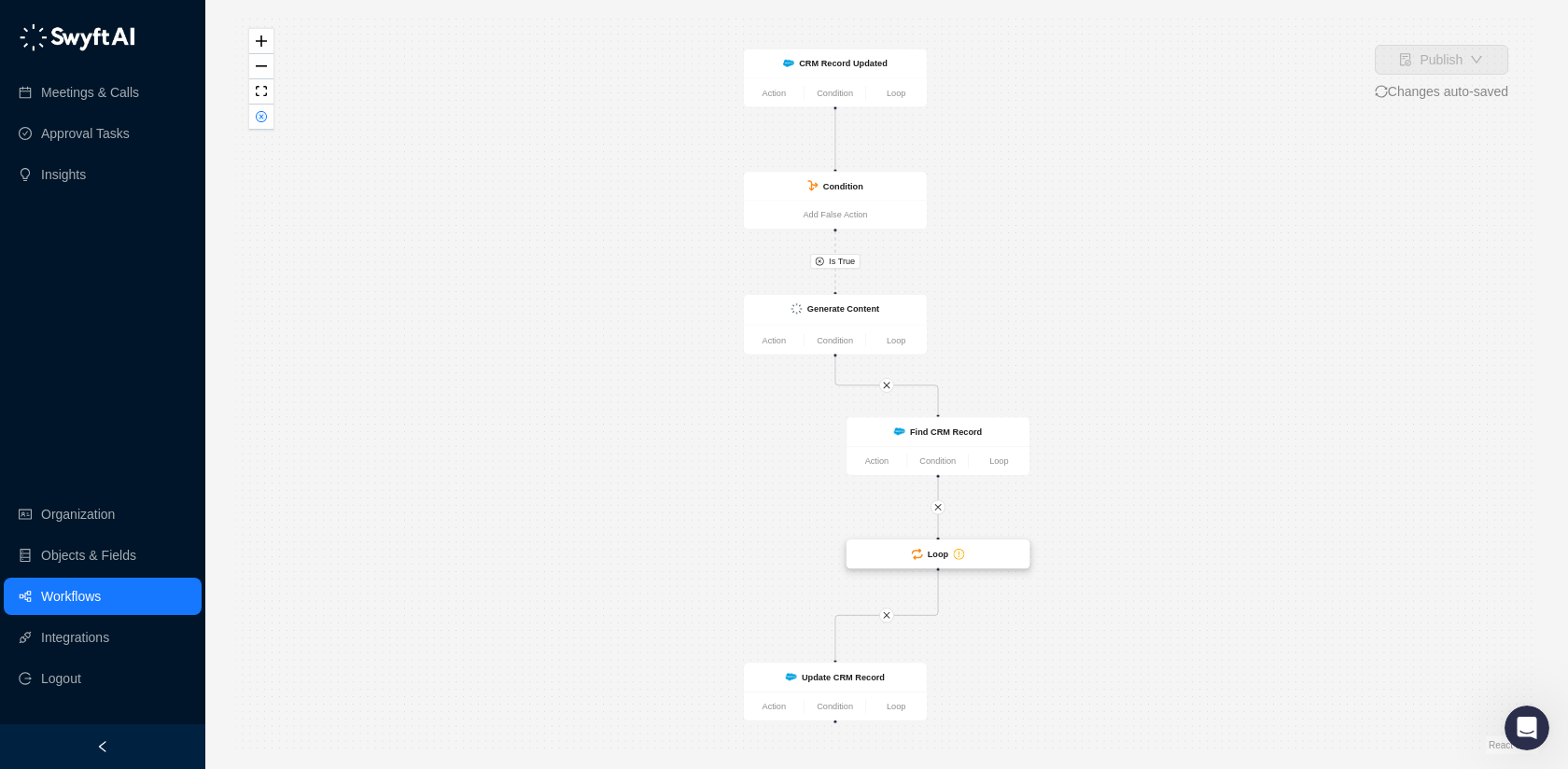 click on "Loop" at bounding box center [938, 554] 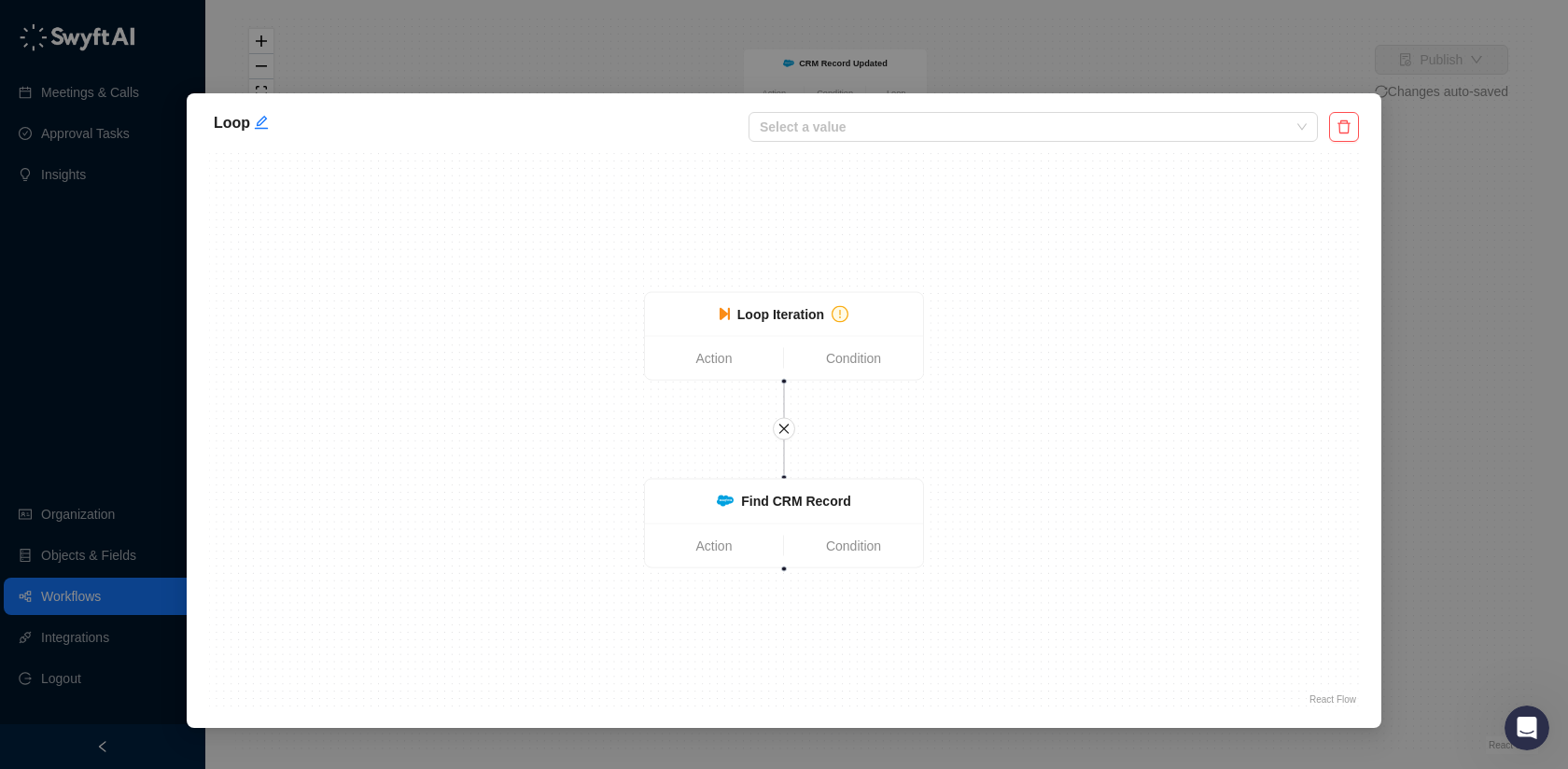 click on "Loop Select a value Find CRM Record Action Condition Loop Iteration Action Condition React Flow Press enter or space to select a node. You can then use the arrow keys to move the node around.  Press delete to remove it and escape to cancel.   Press enter or space to select an edge. You can then press delete to remove it or escape to cancel." at bounding box center [784, 411] 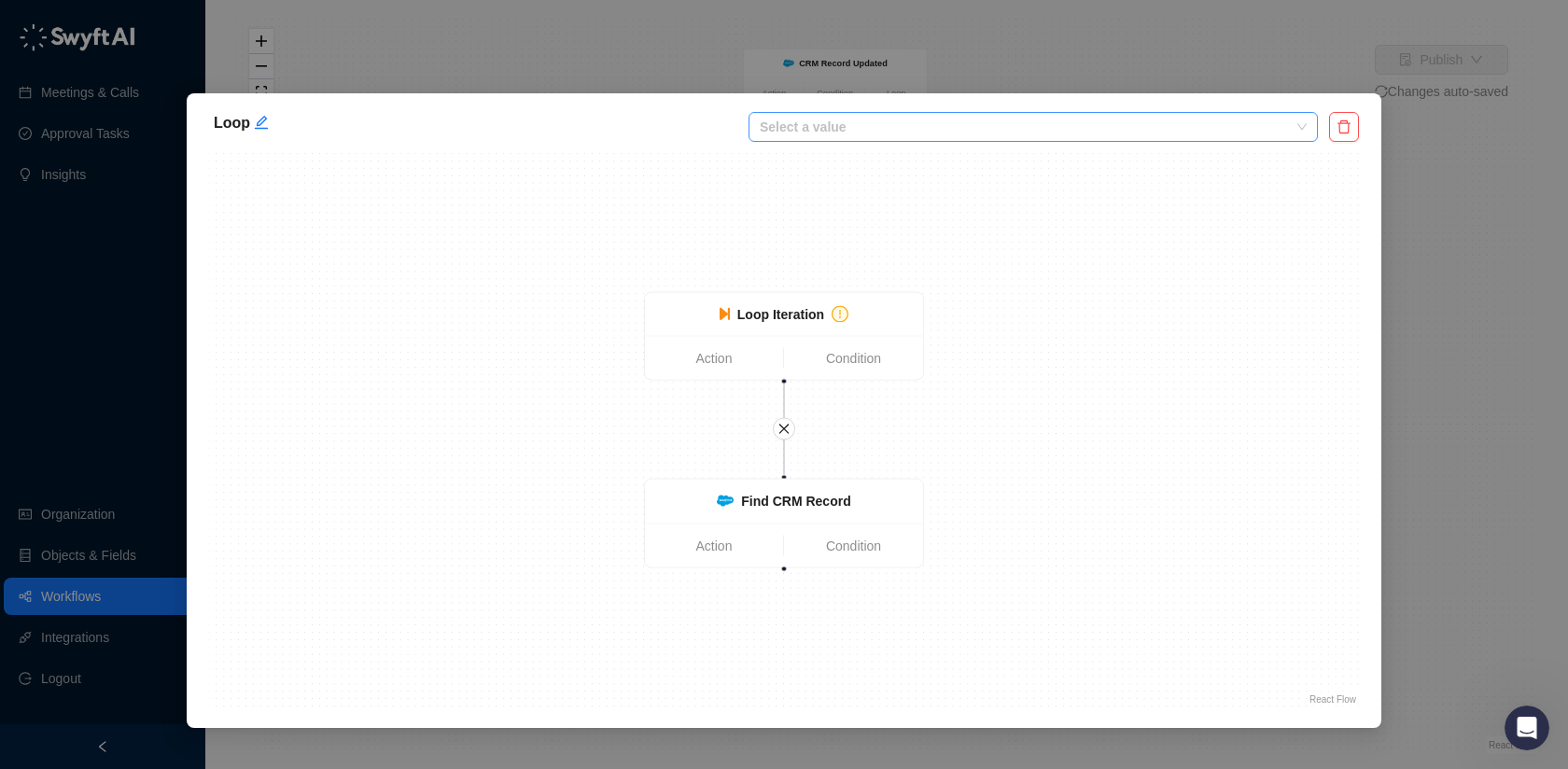 click at bounding box center [1028, 127] 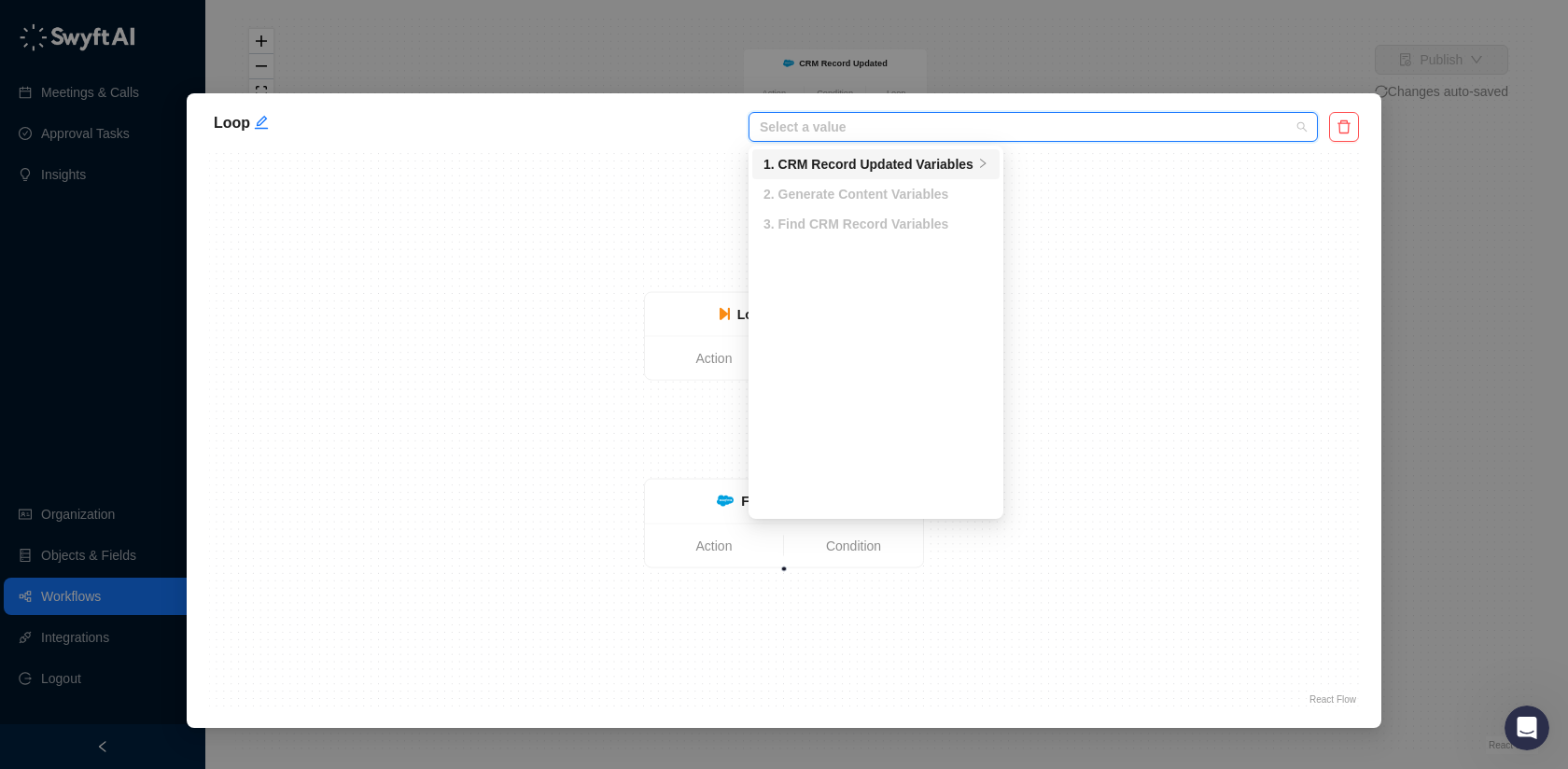 click 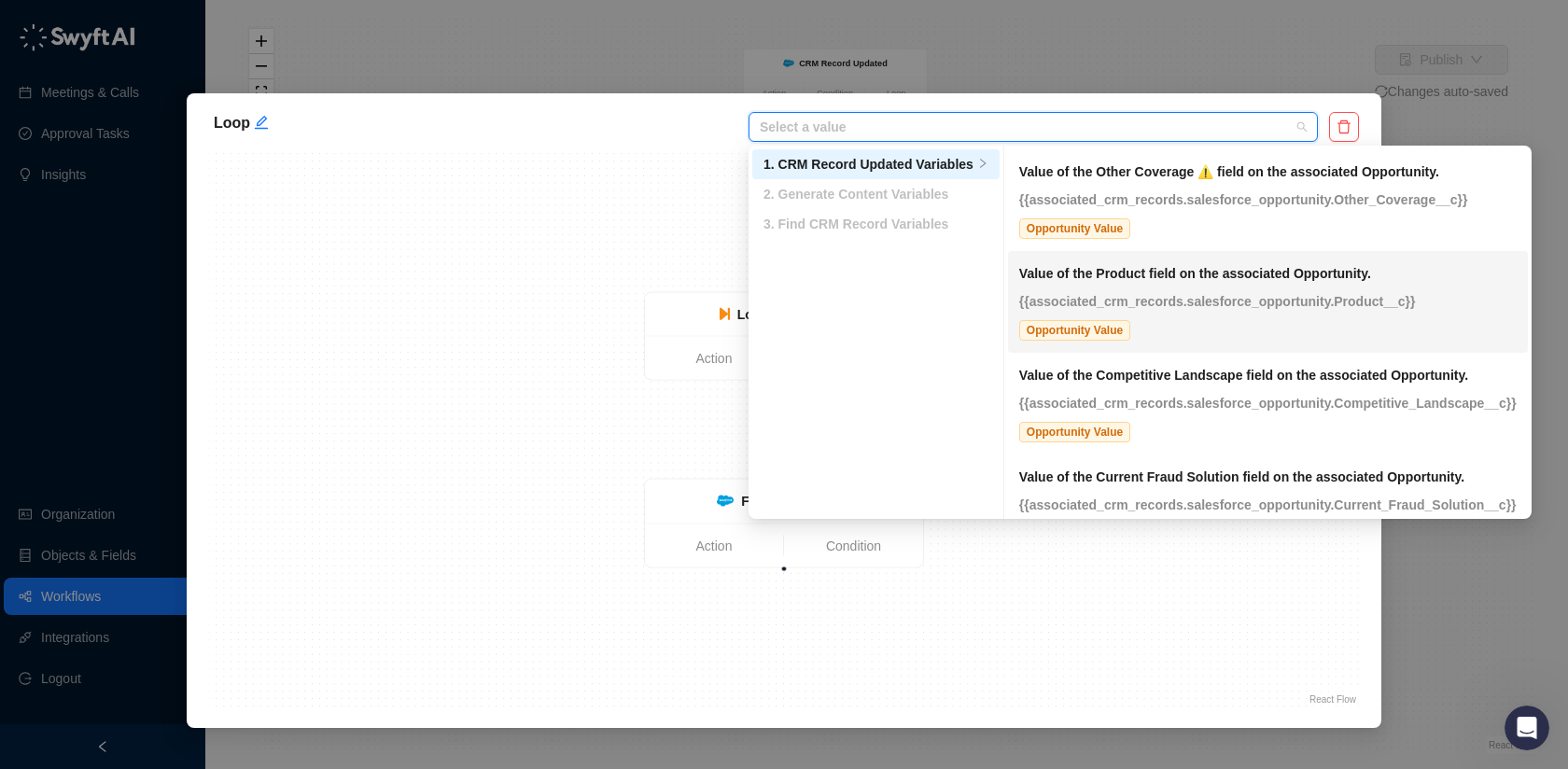 scroll, scrollTop: 462, scrollLeft: 0, axis: vertical 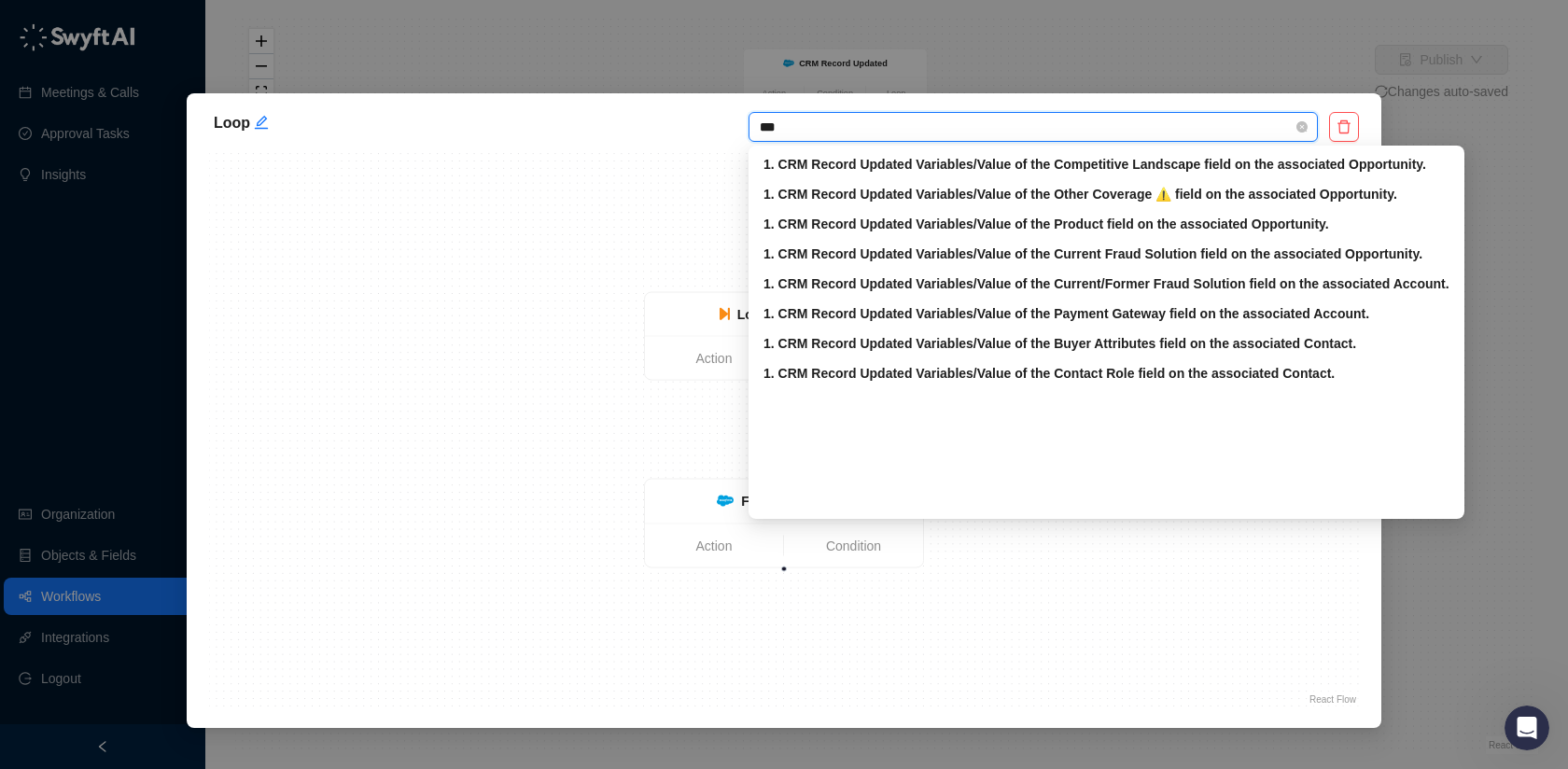 type on "****" 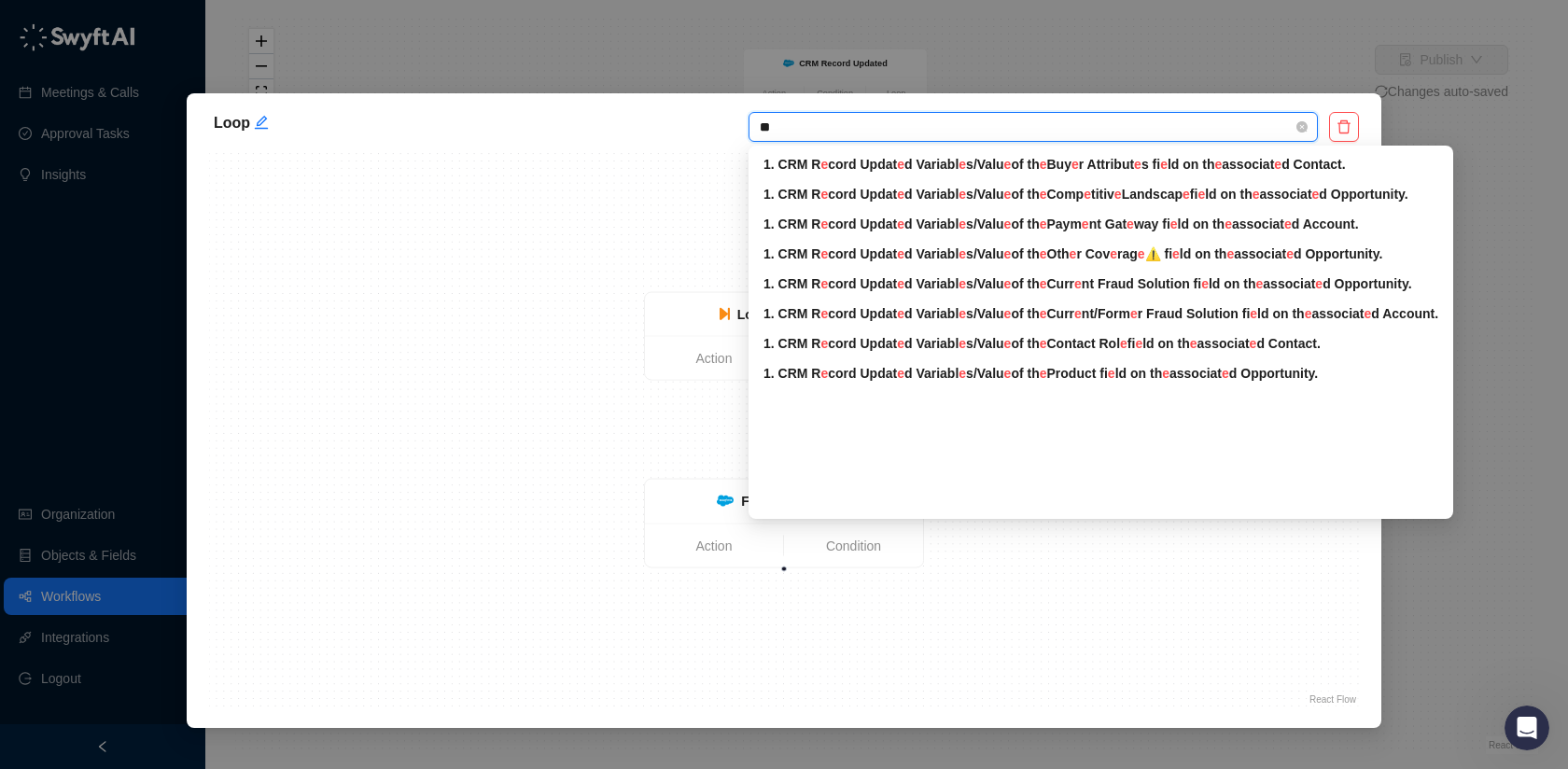 type on "*" 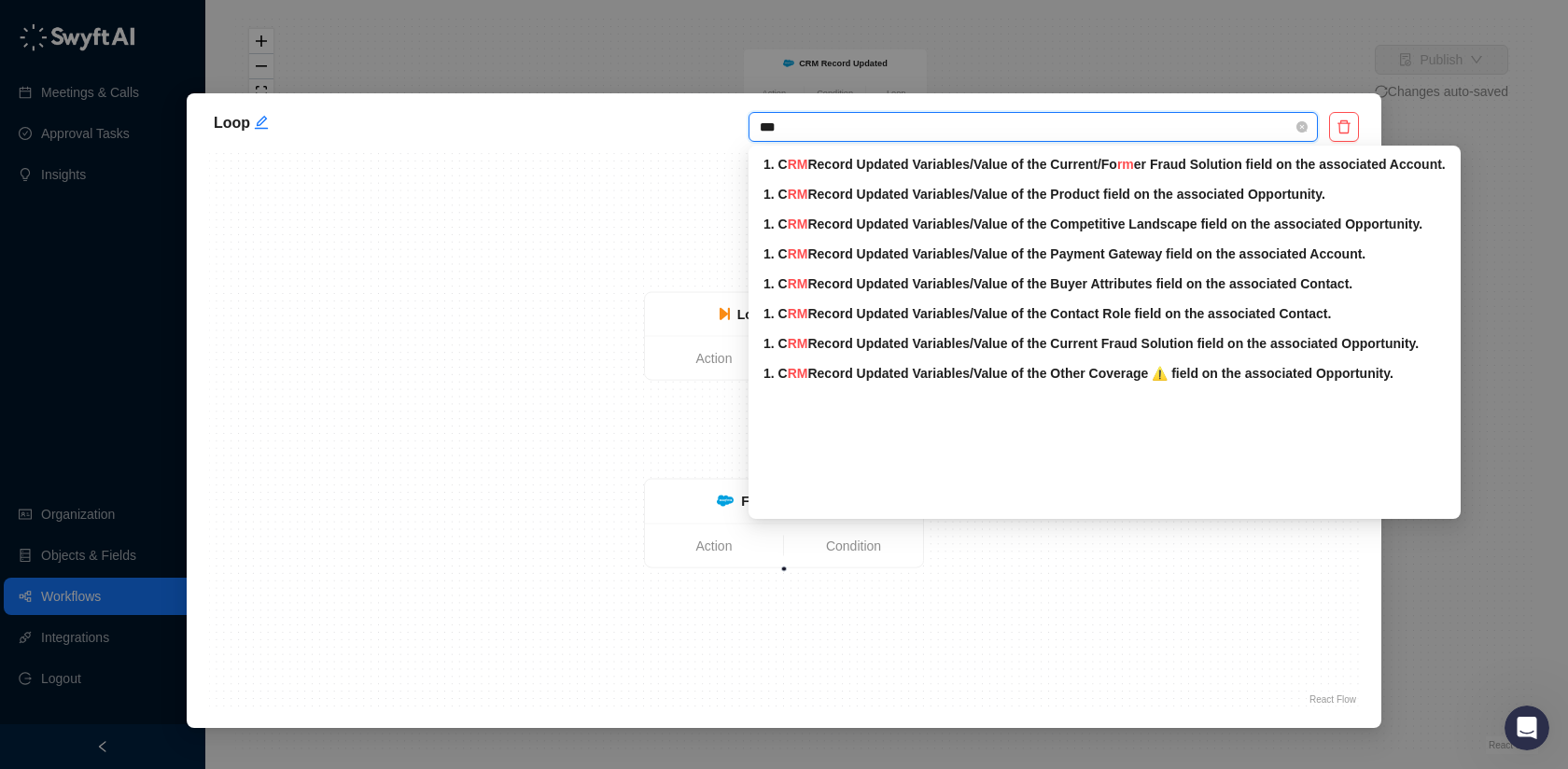 type on "****" 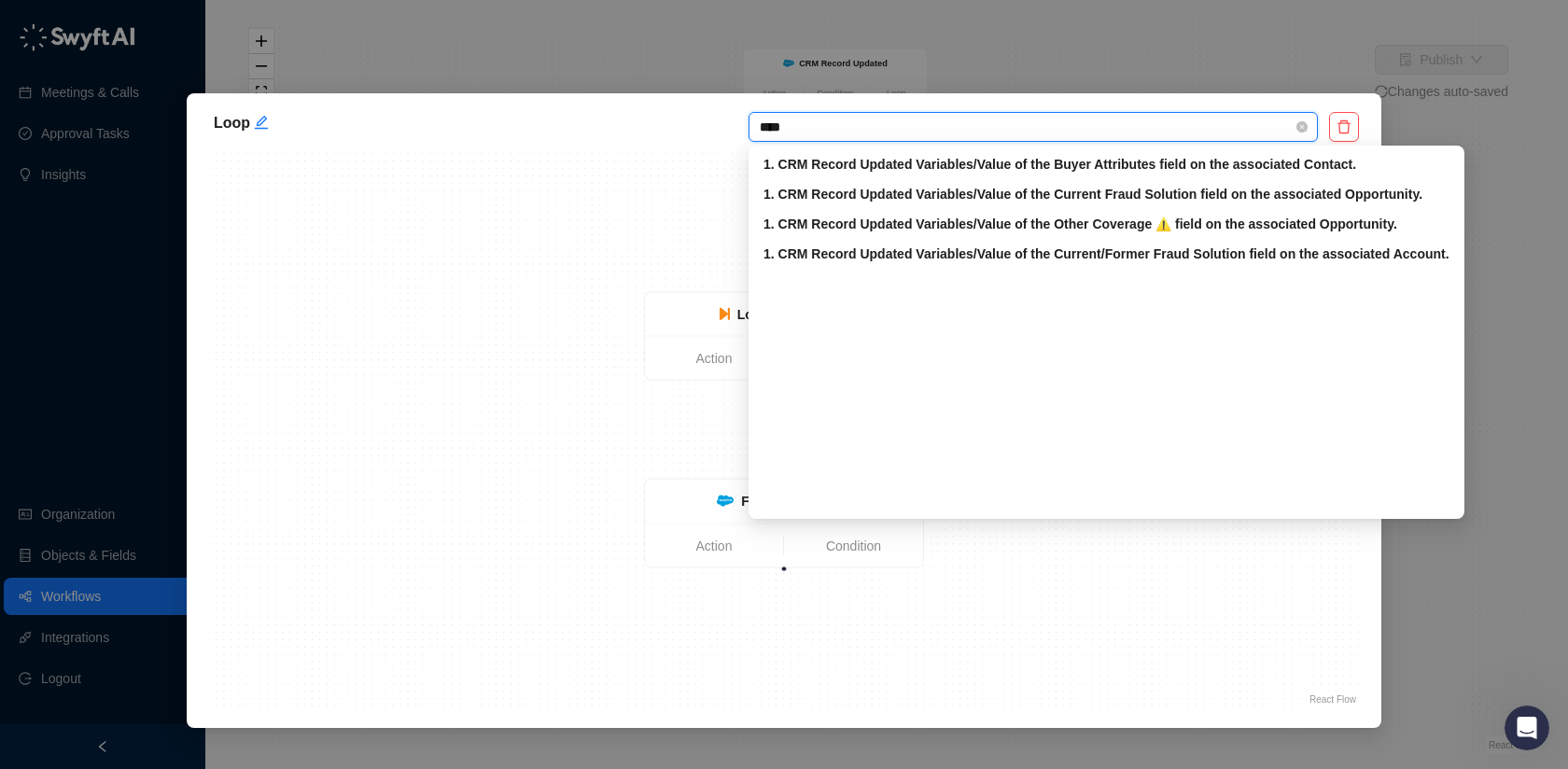 type 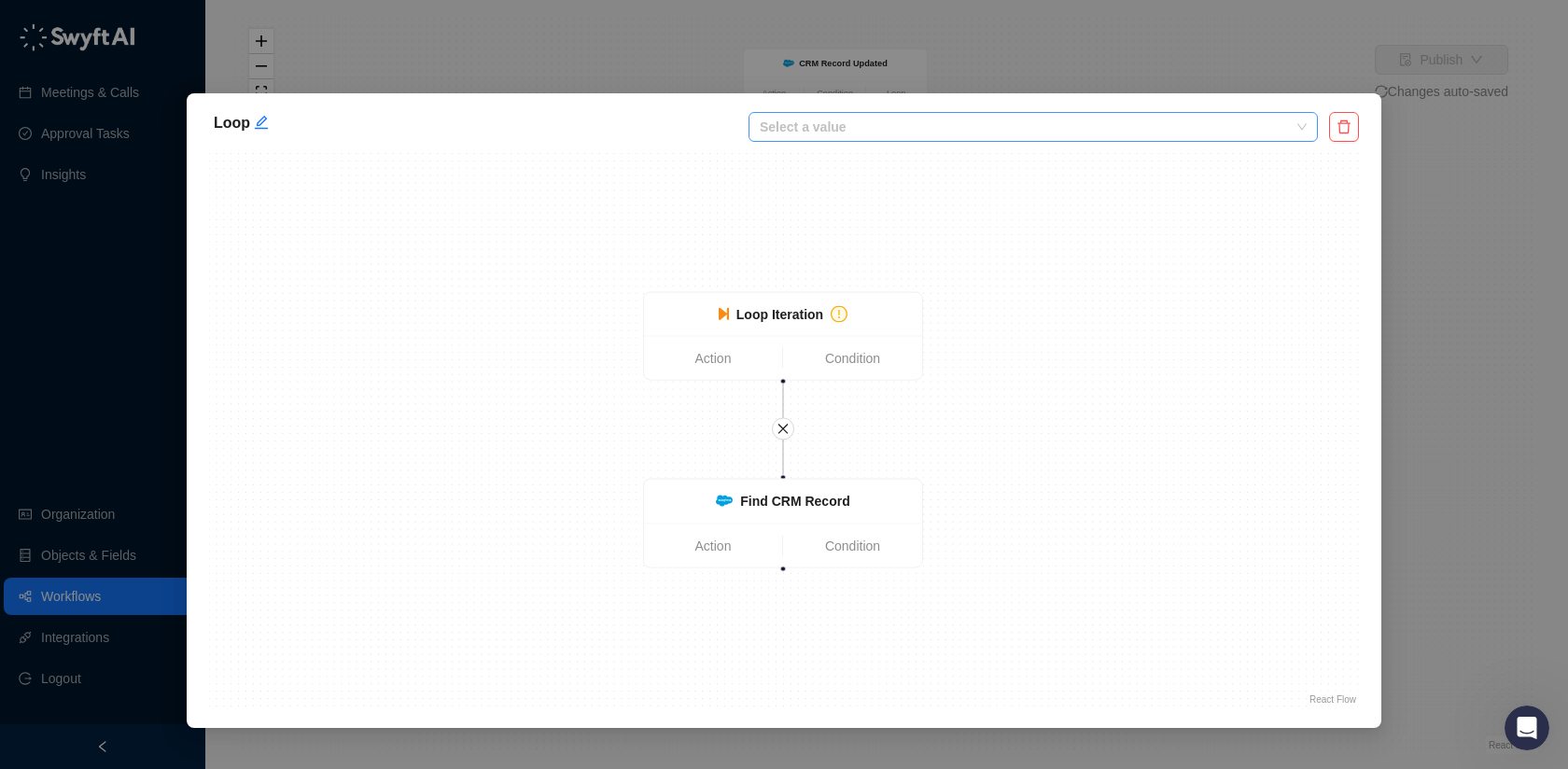 click on "Find CRM Record Action Condition Loop Iteration Action Condition" at bounding box center [784, 429] 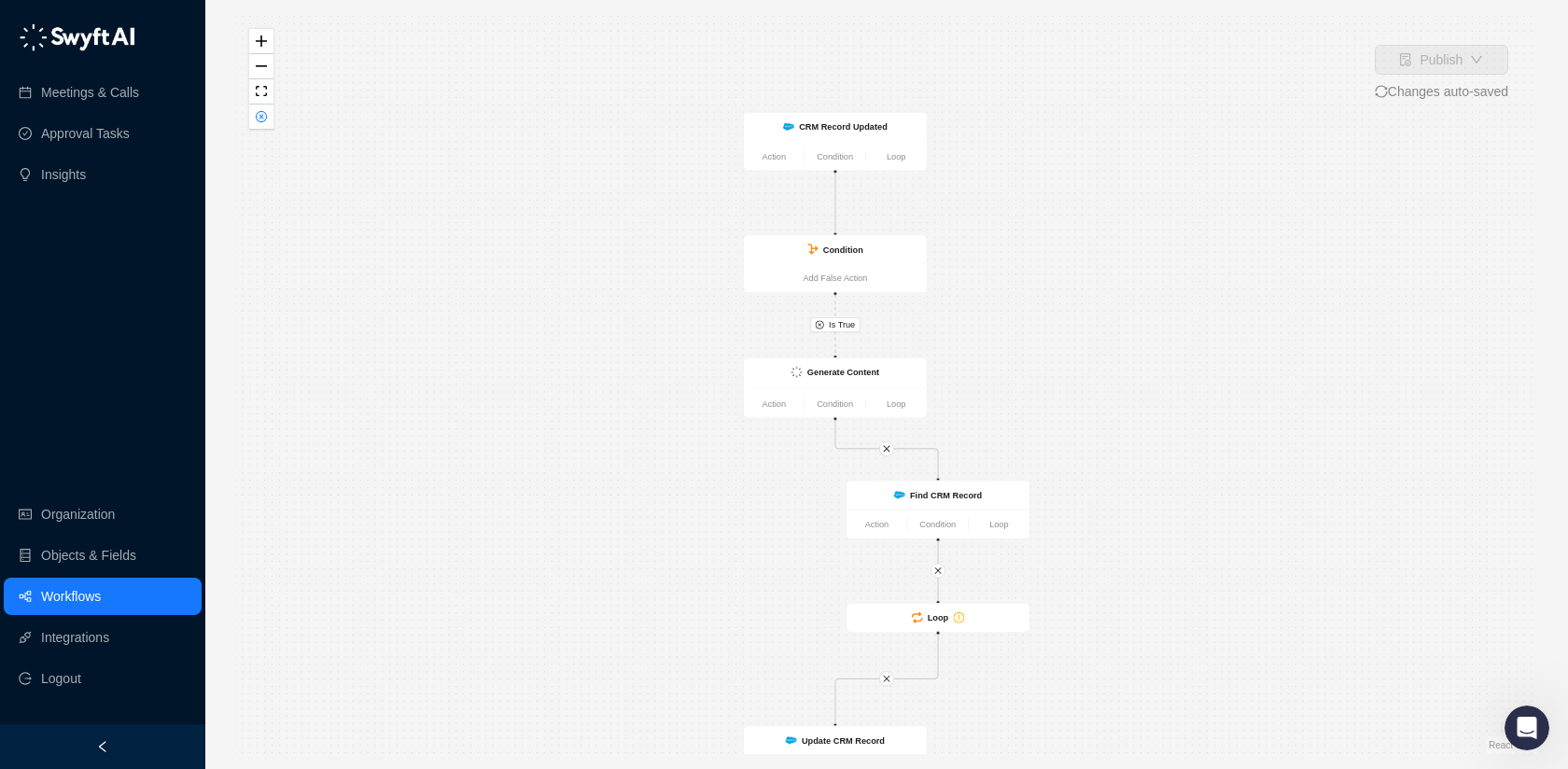 drag, startPoint x: 995, startPoint y: 258, endPoint x: 995, endPoint y: 369, distance: 111 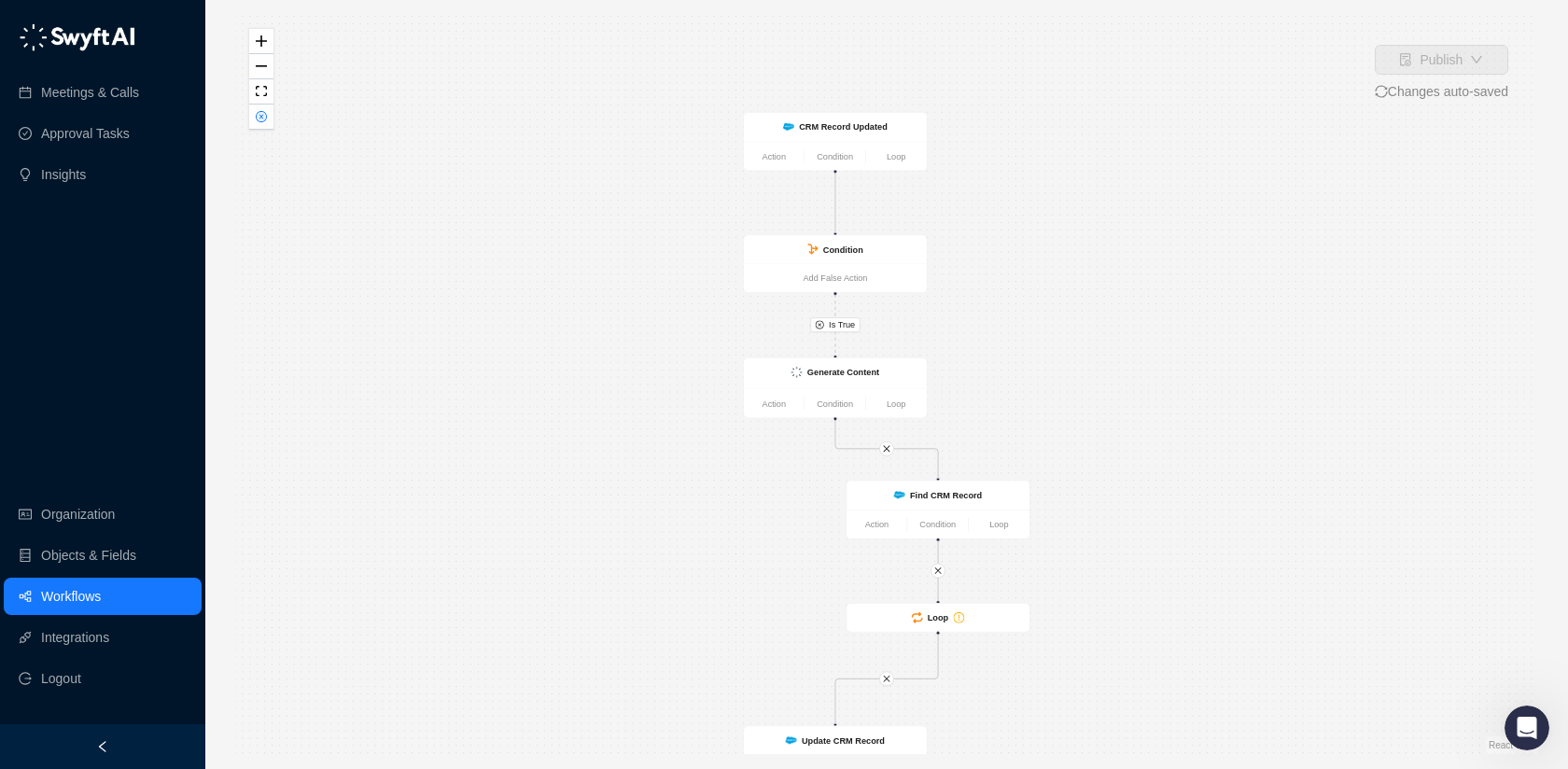 click on "Is True Find CRM Record Action Condition Loop CRM Record Updated Action Condition Loop Condition Add False Action Generate Content Action Condition Loop Update CRM Record Action Condition Loop Loop" at bounding box center (887, 384) 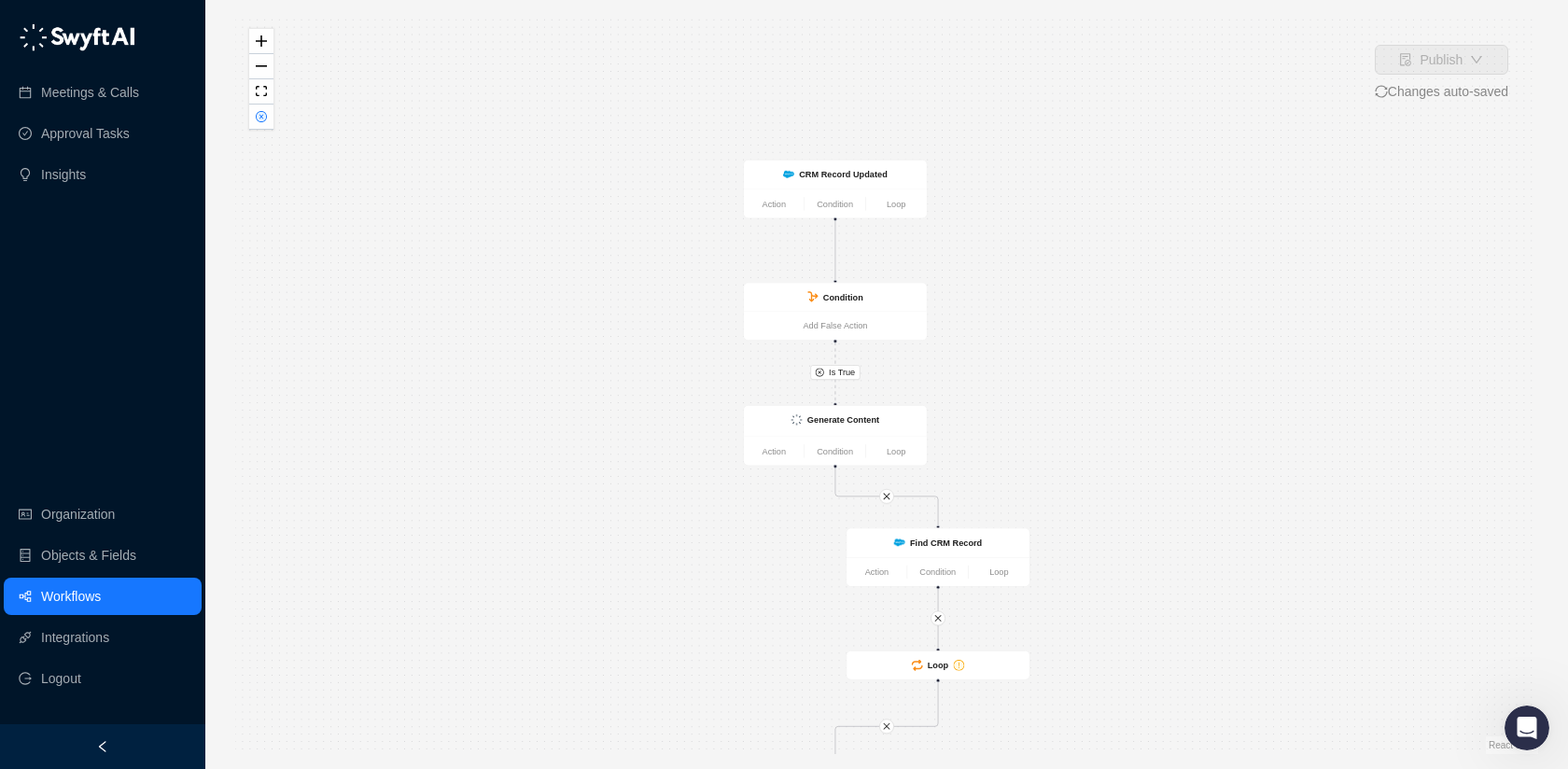 click on "Workflows" at bounding box center [71, 596] 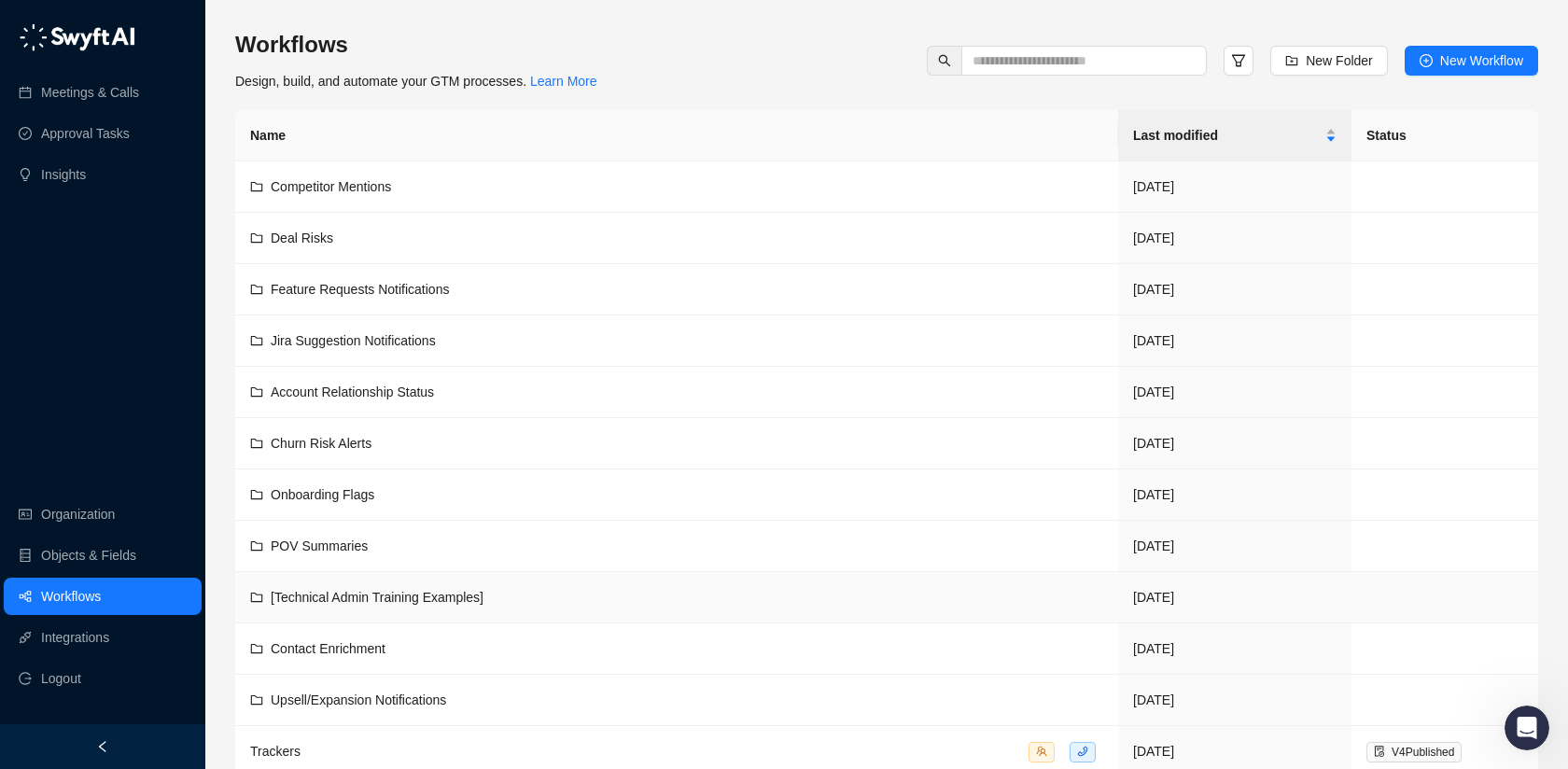scroll, scrollTop: 221, scrollLeft: 0, axis: vertical 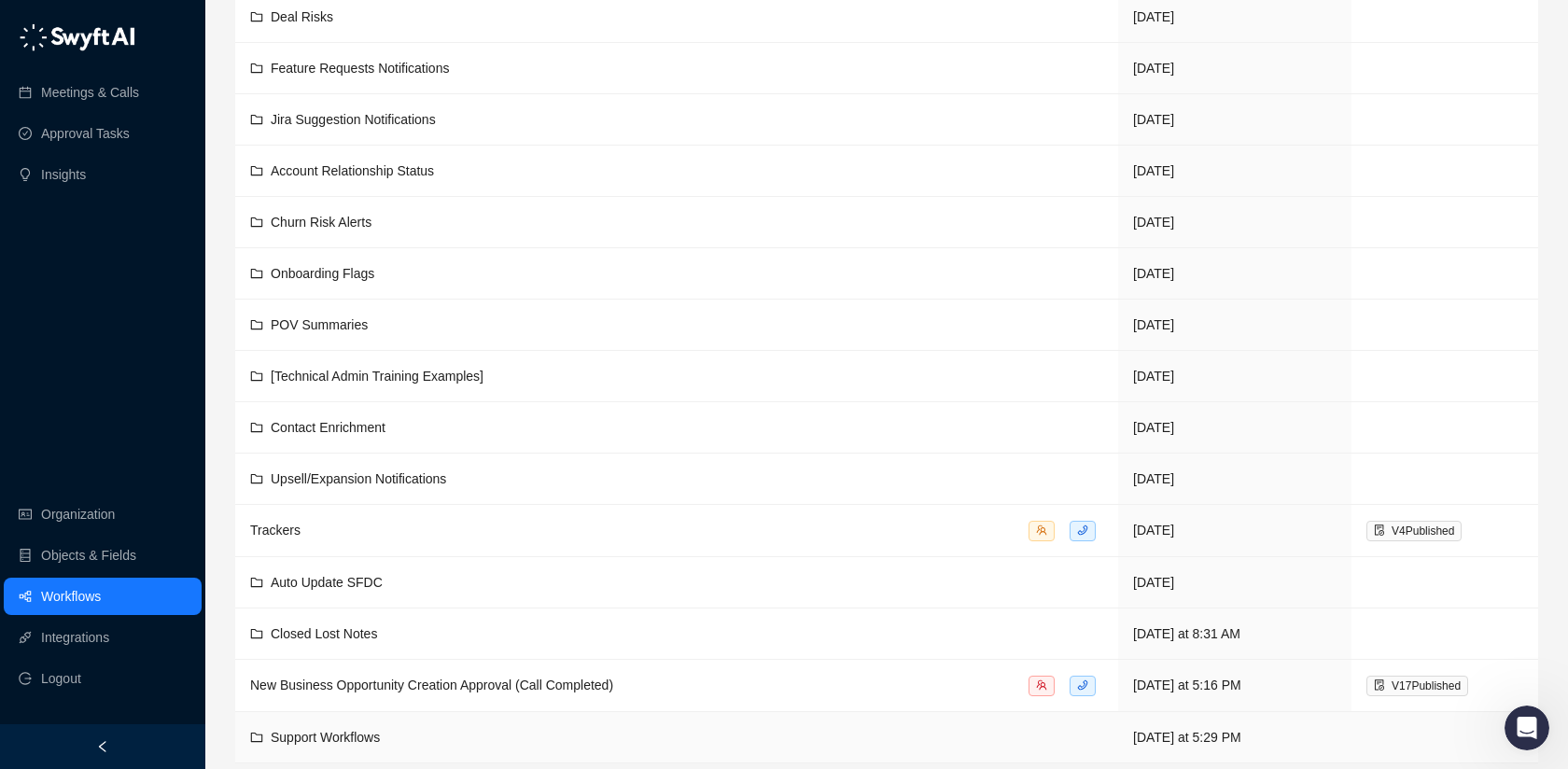 click on "Support Workflows" at bounding box center (325, 737) 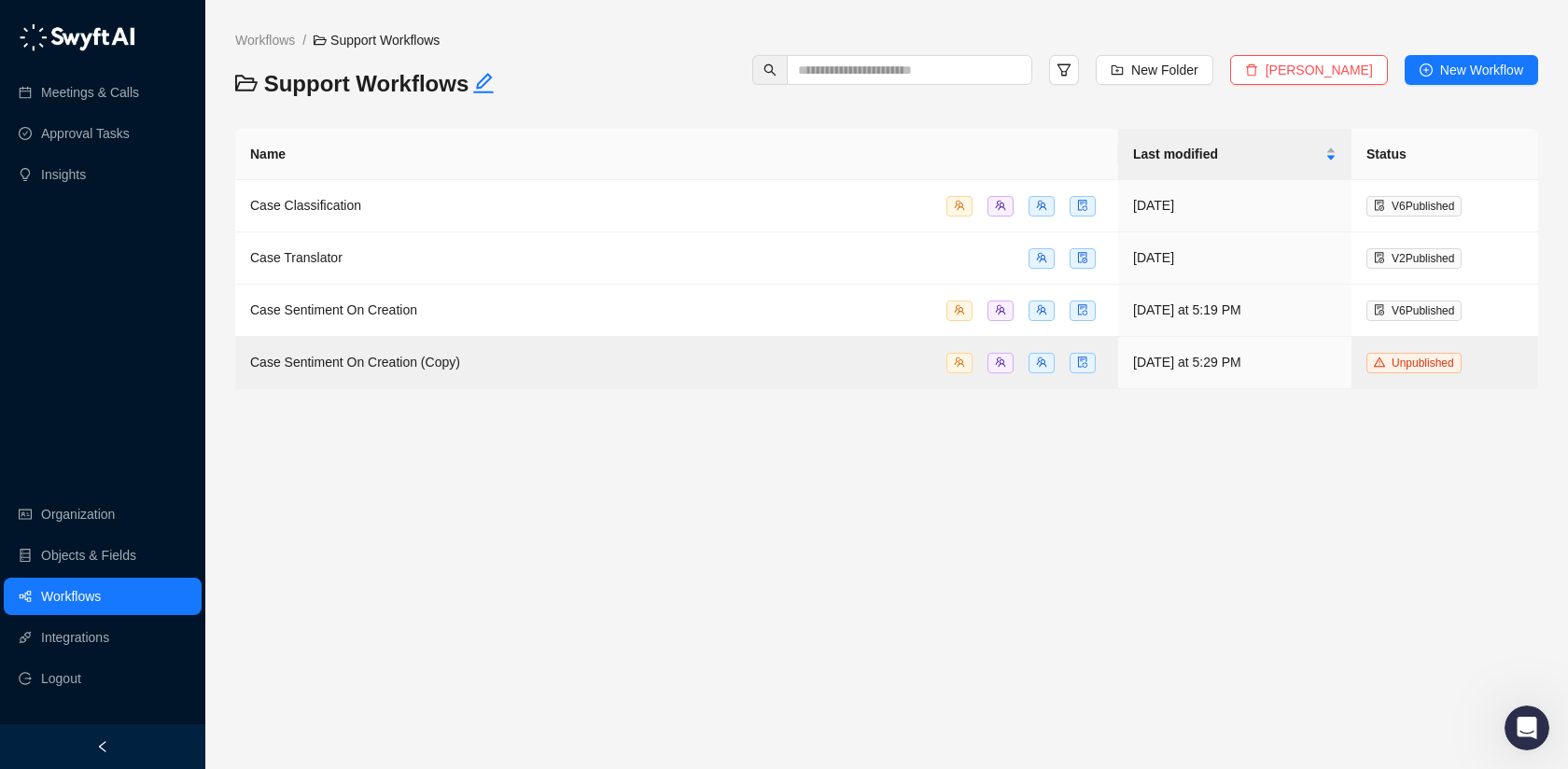 click on "Workflows /   Support Workflows   Support Workflows New Folder Delete Folder New Workflow Name Last modified Status Case Classification [DATE] V 6  Published Case Translator [DATE] V 2  Published Case Sentiment On Creation [DATE] at 5:19 PM V 6  Published Case Sentiment On Creation (Copy) [DATE] at 5:29 PM Unpublished" at bounding box center (887, 392) 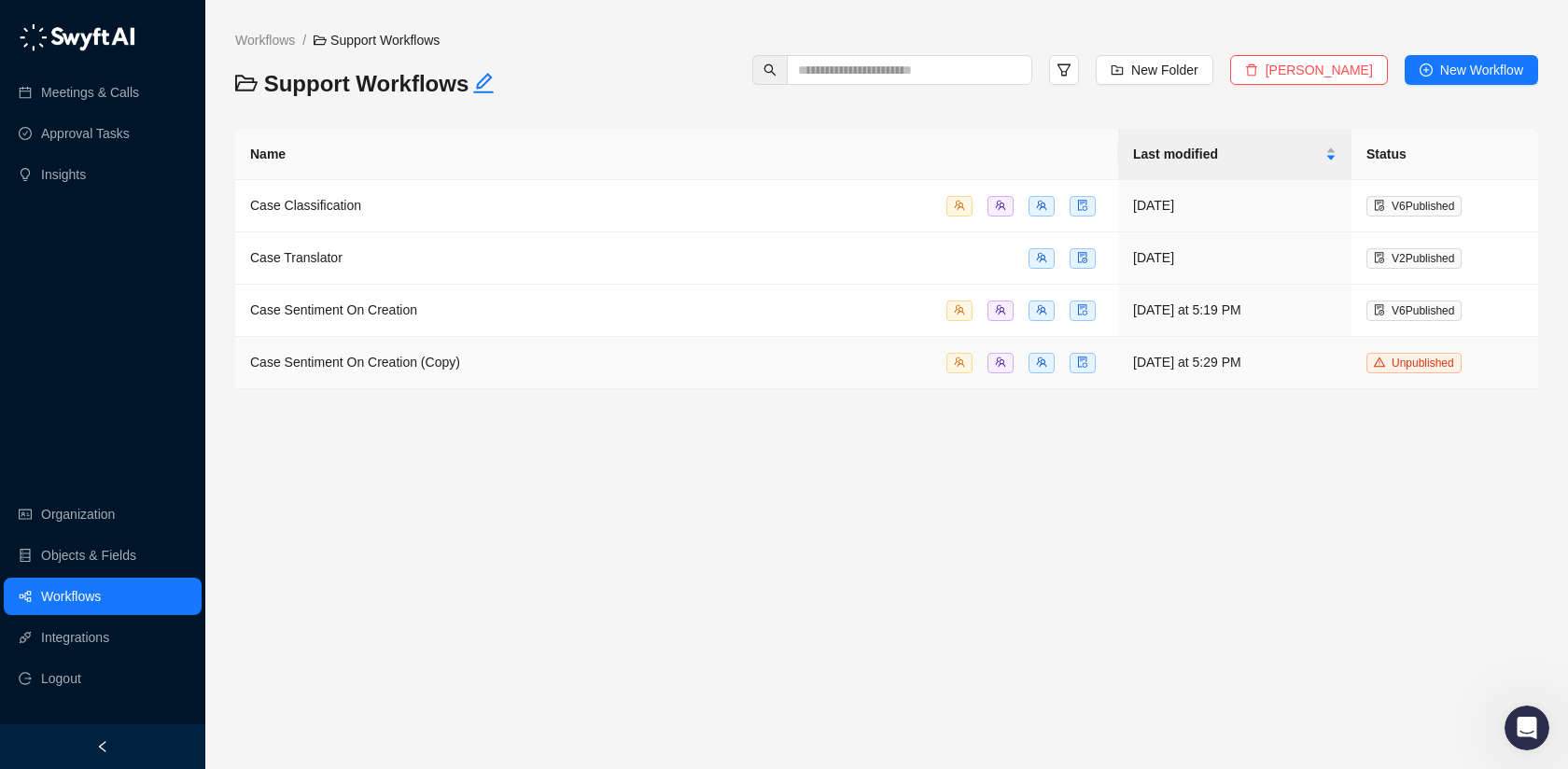 click on "Case Sentiment On Creation (Copy)" at bounding box center (677, 362) 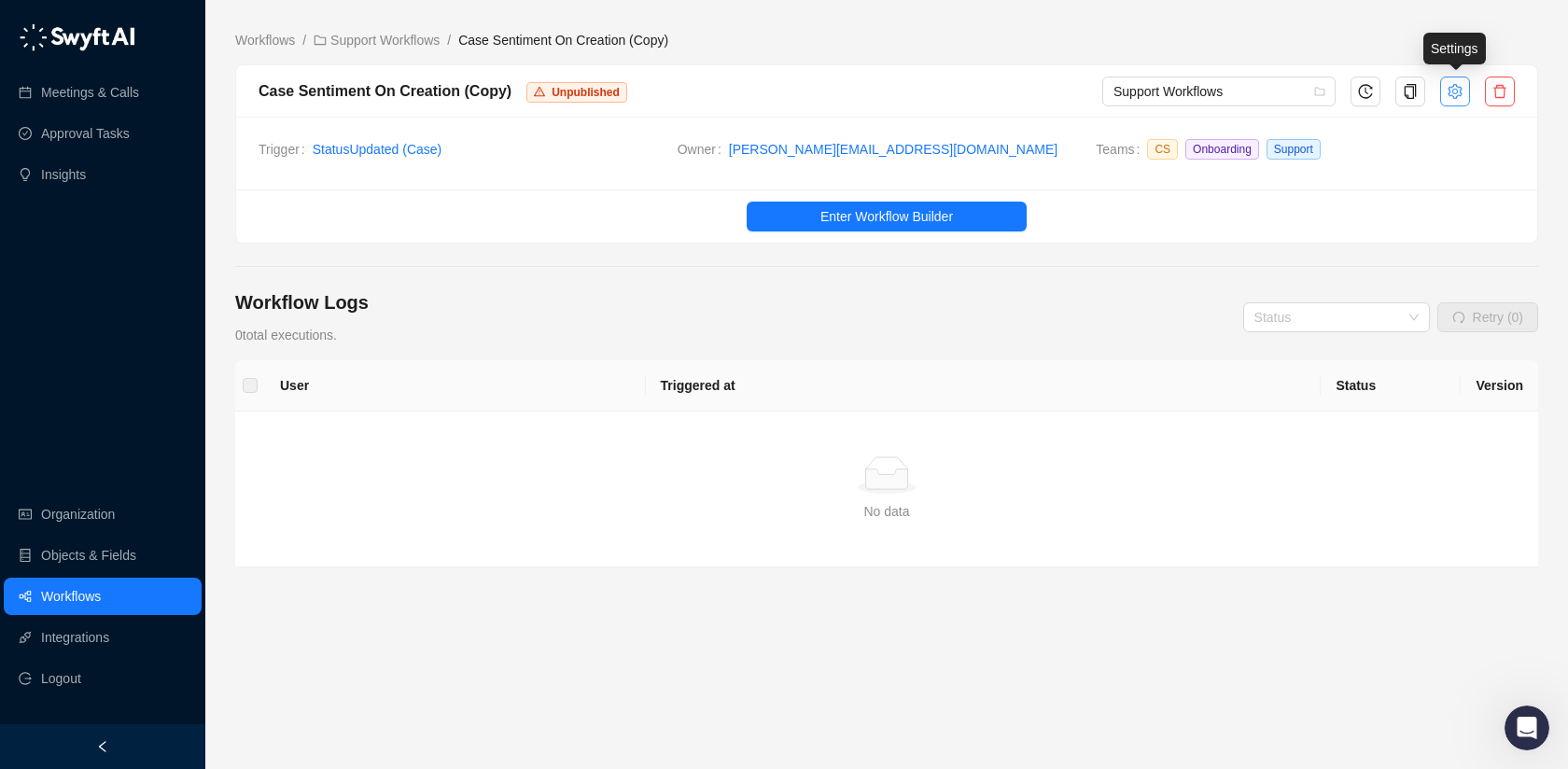 click 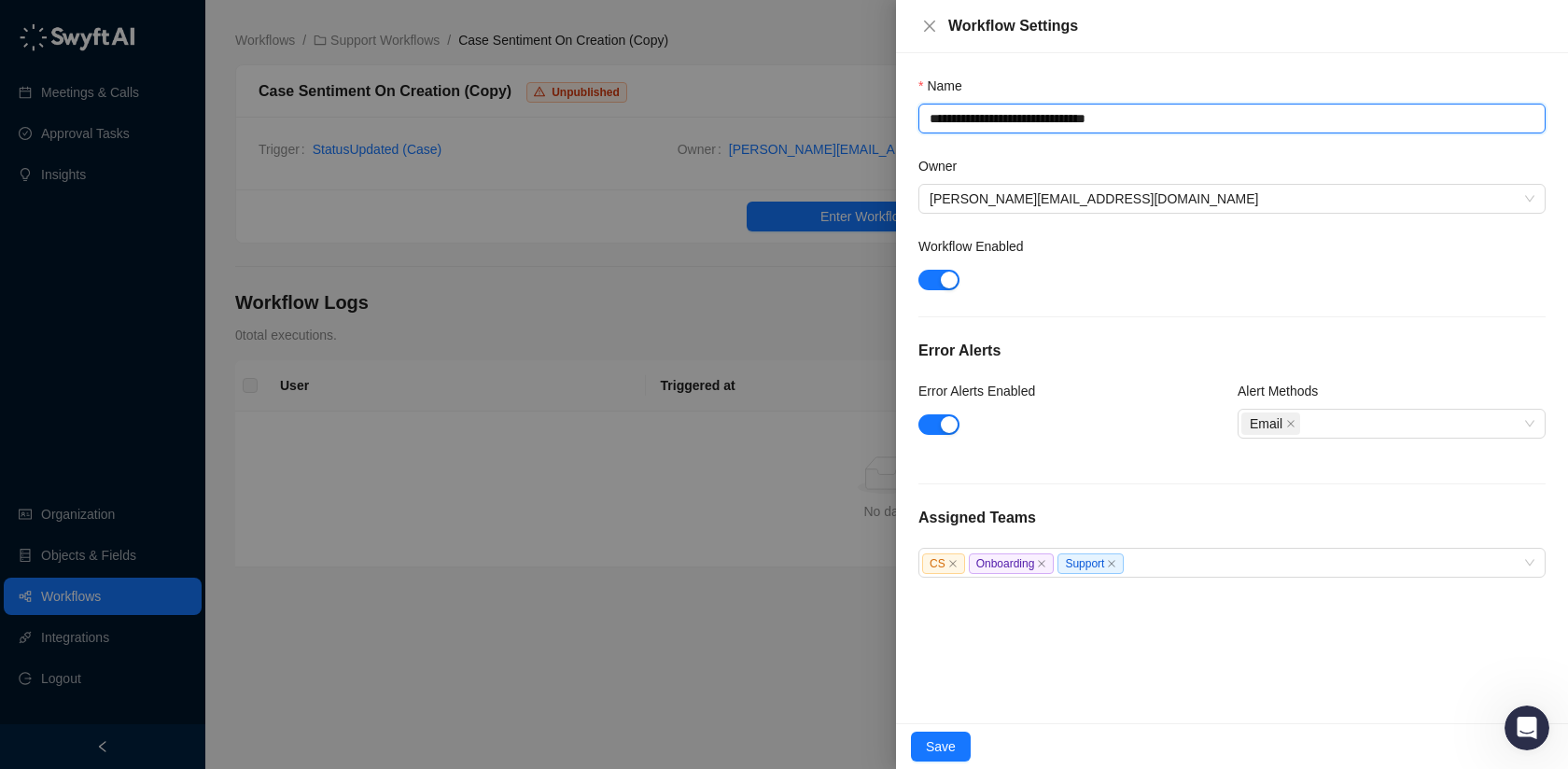 drag, startPoint x: 1049, startPoint y: 115, endPoint x: 1188, endPoint y: 115, distance: 139 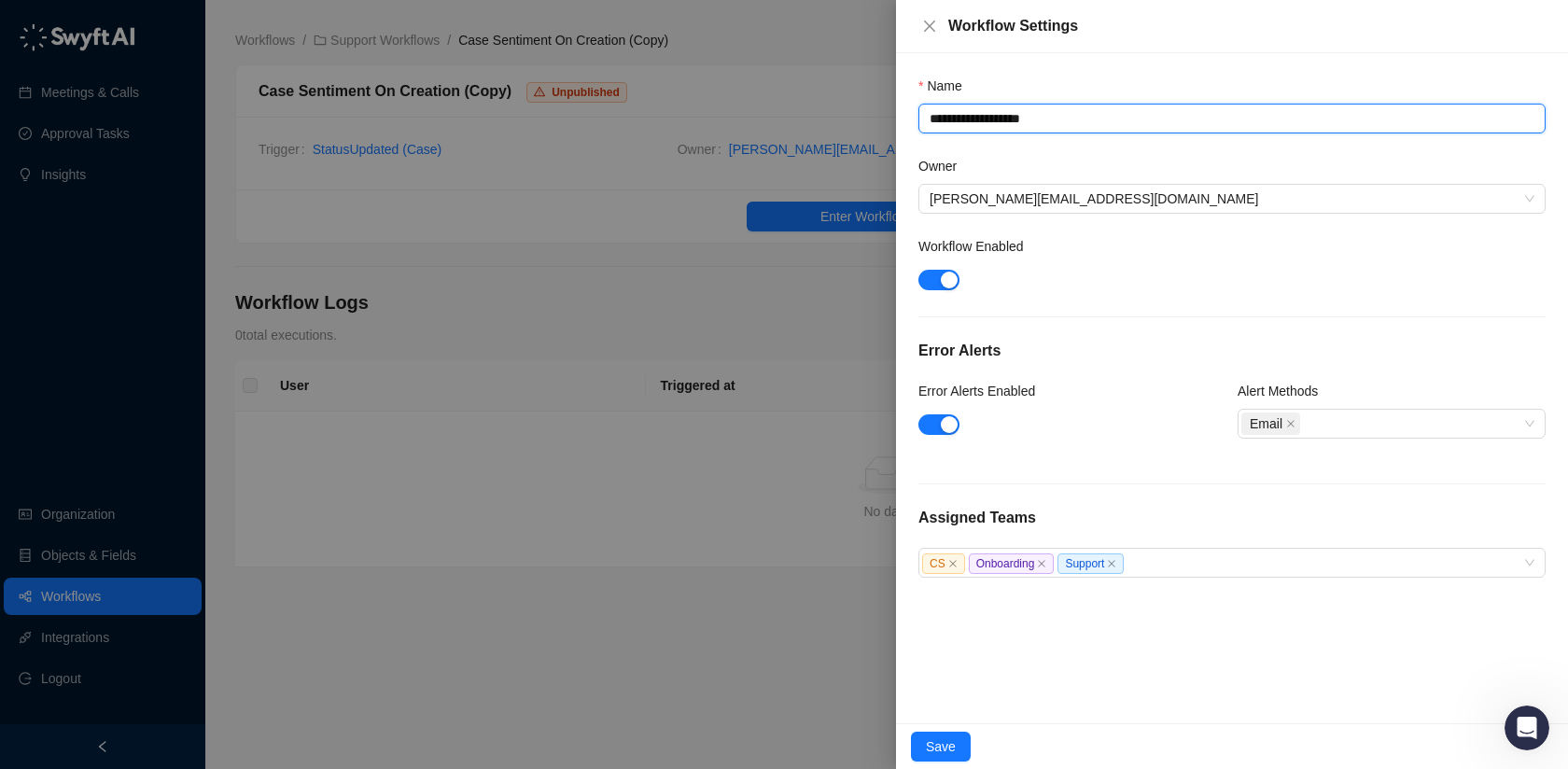 type on "**********" 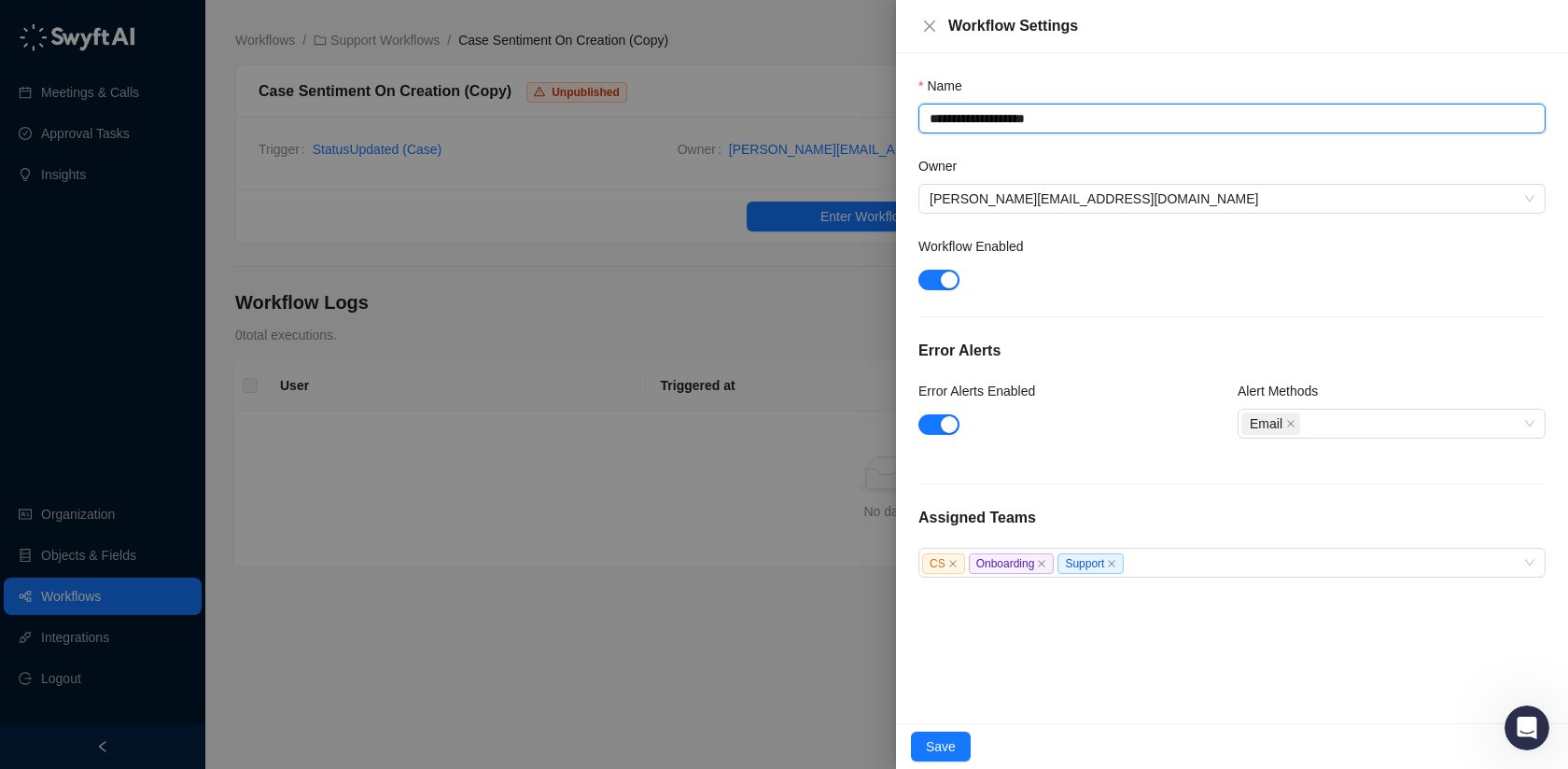 type on "**********" 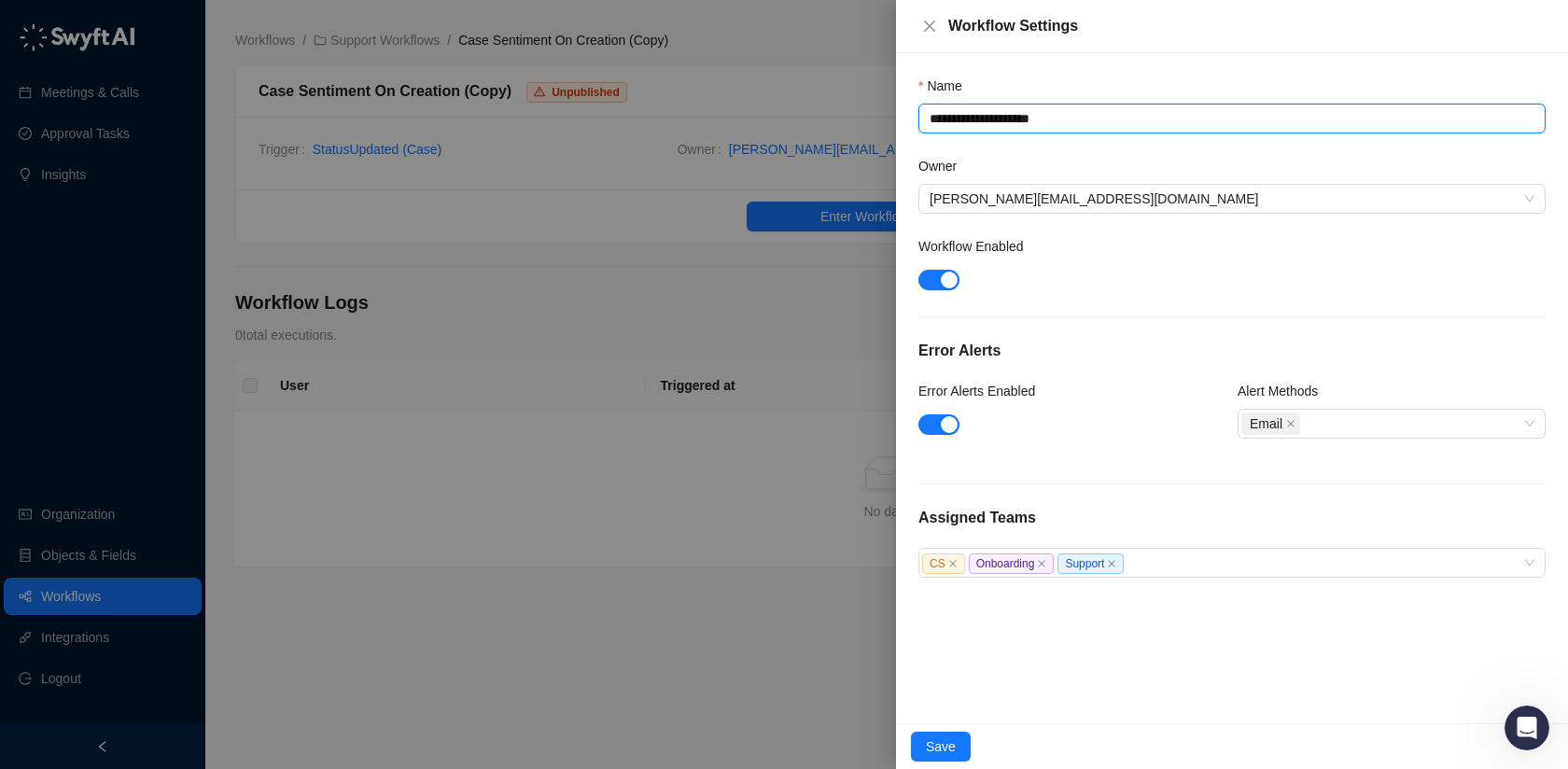 type on "**********" 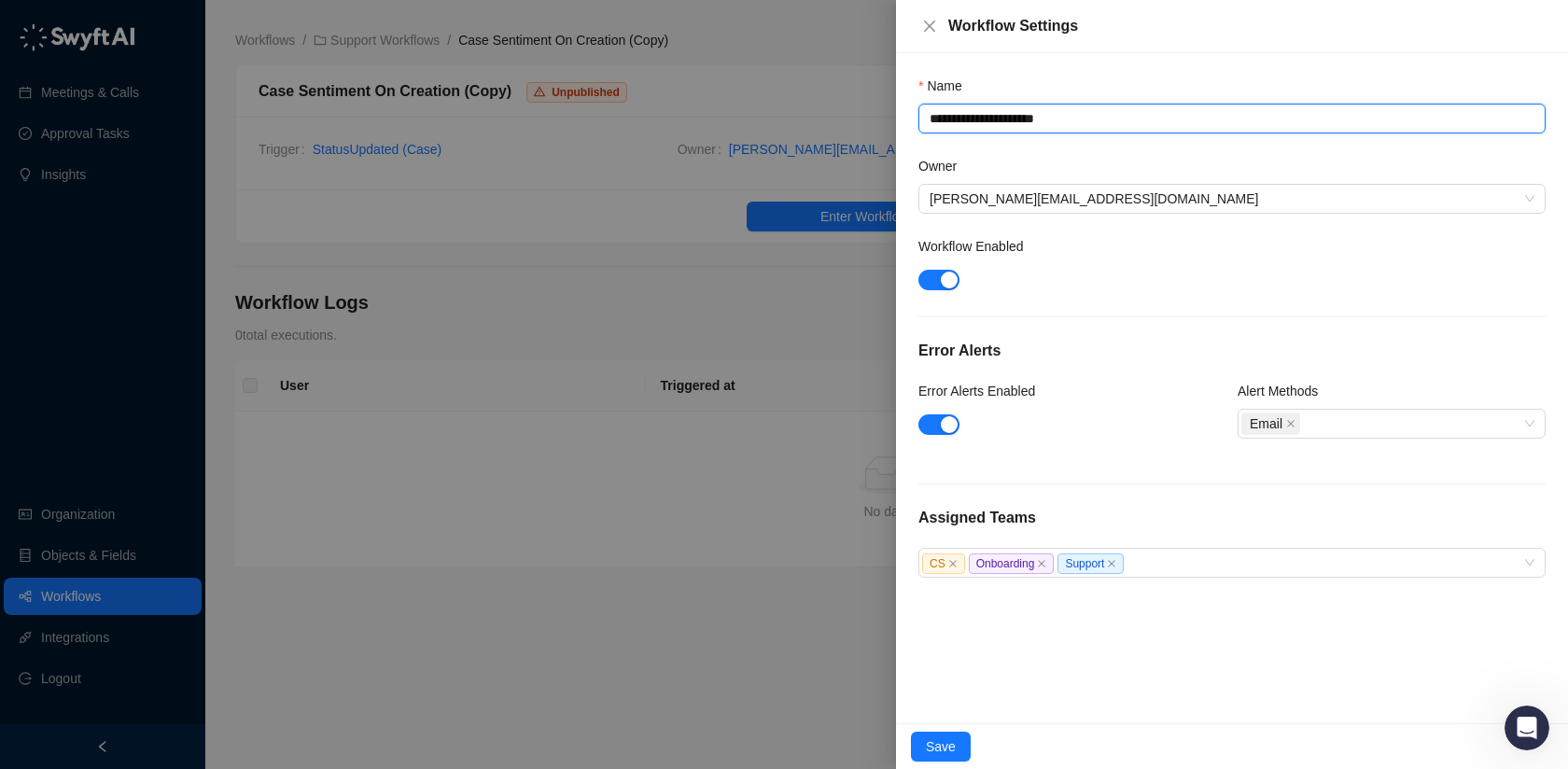 type on "**********" 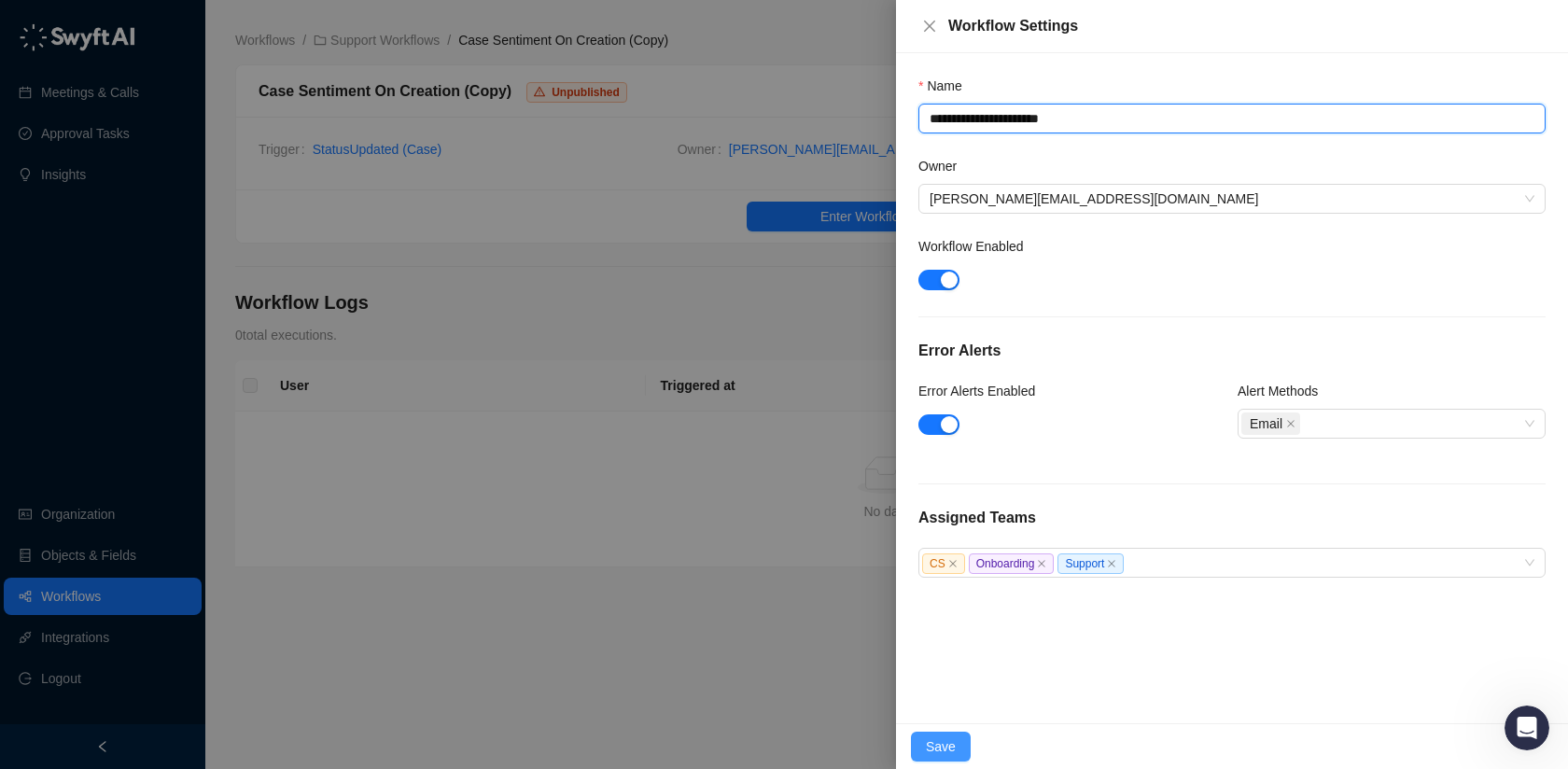 type on "**********" 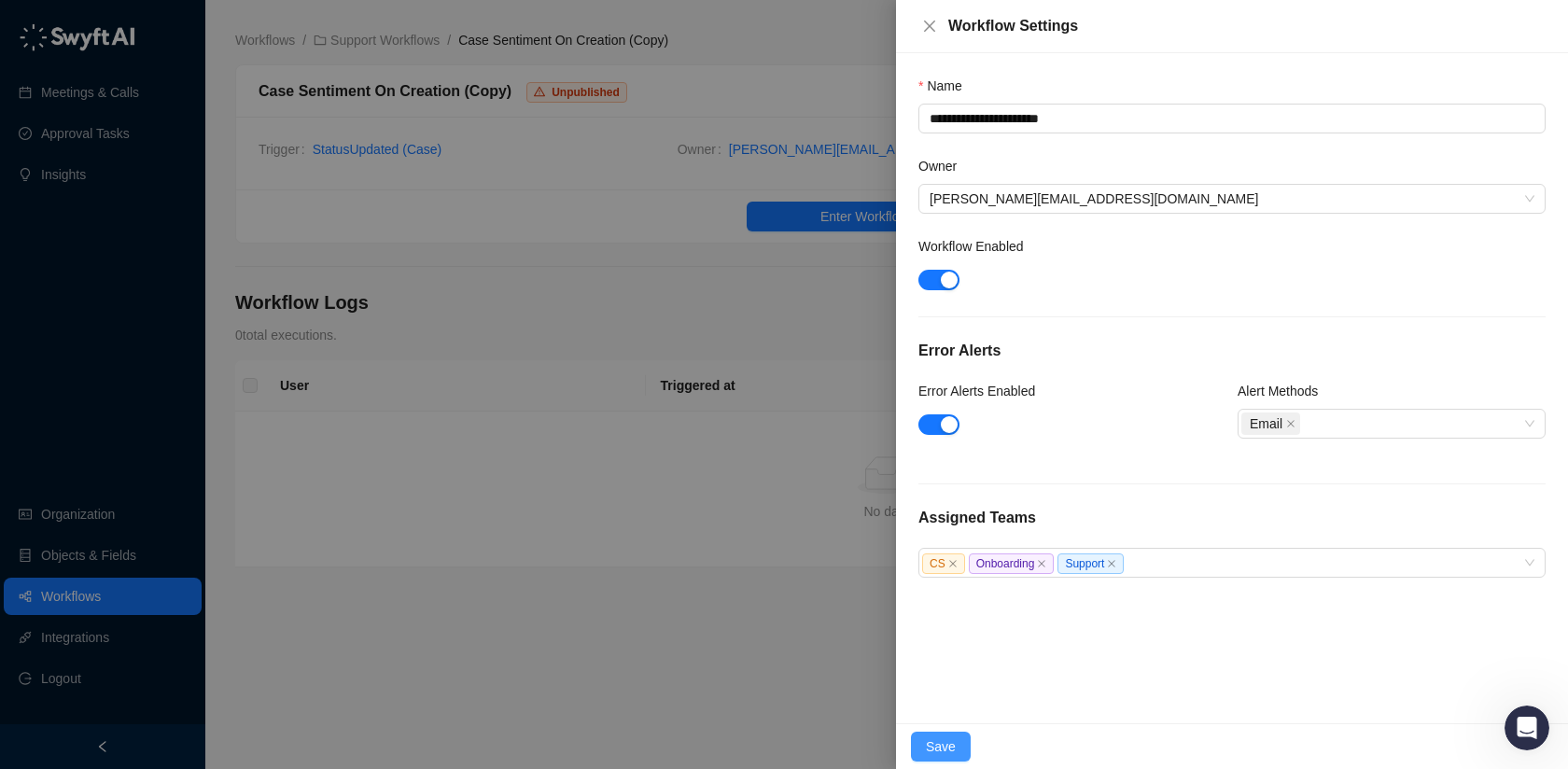 click on "Save" at bounding box center (941, 747) 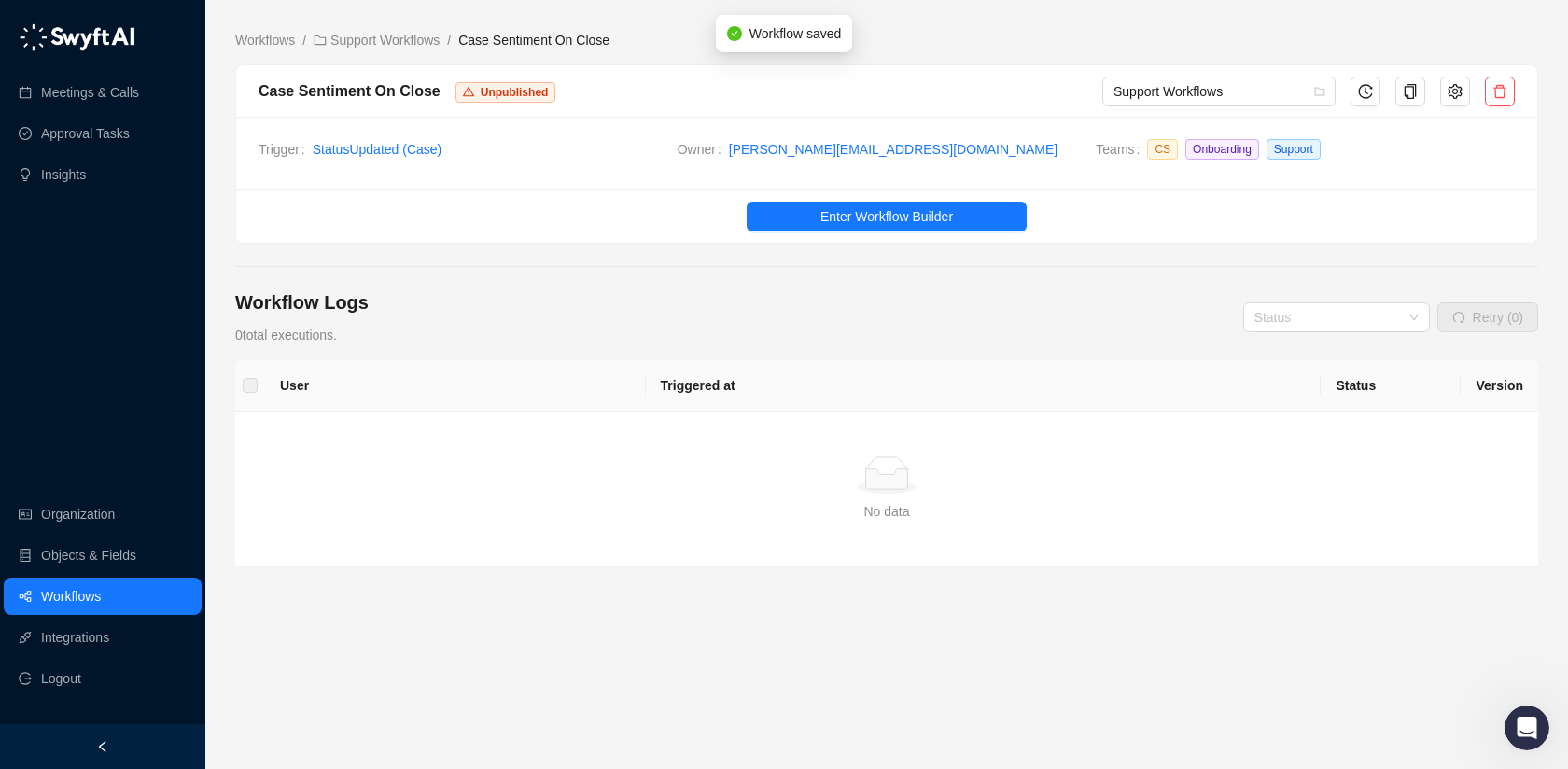 click on "Workflows /   Support Workflows / Case Sentiment On Close Case Sentiment On Close   Unpublished Support Workflows Trigger Status  Updated ( Case ) Owner [PERSON_NAME][EMAIL_ADDRESS][DOMAIN_NAME] Teams CS Onboarding Support Enter Workflow Builder Workflow Logs 0  total executions. Status Retry (0) User Triggered at Status Version Simple Empty No data" at bounding box center [887, 384] 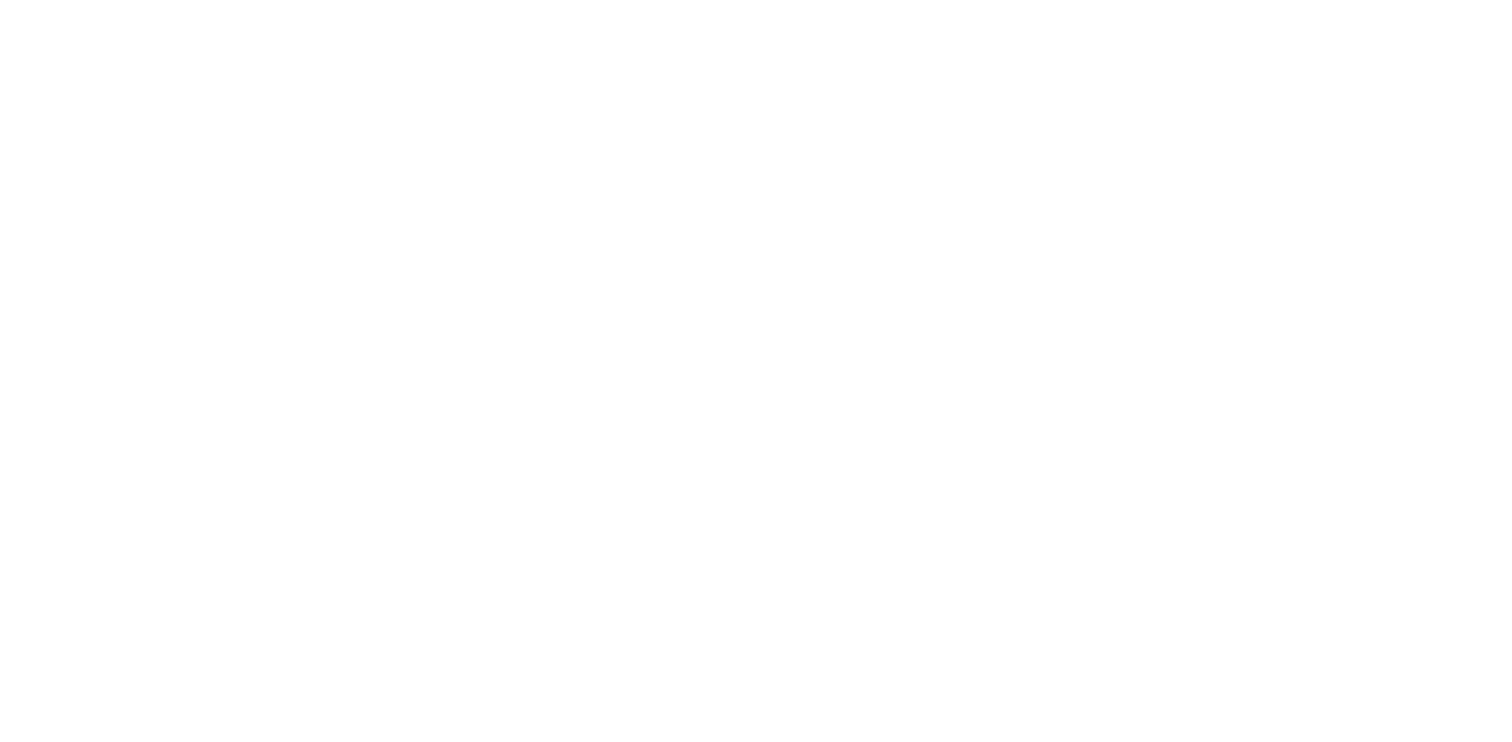 scroll, scrollTop: 0, scrollLeft: 0, axis: both 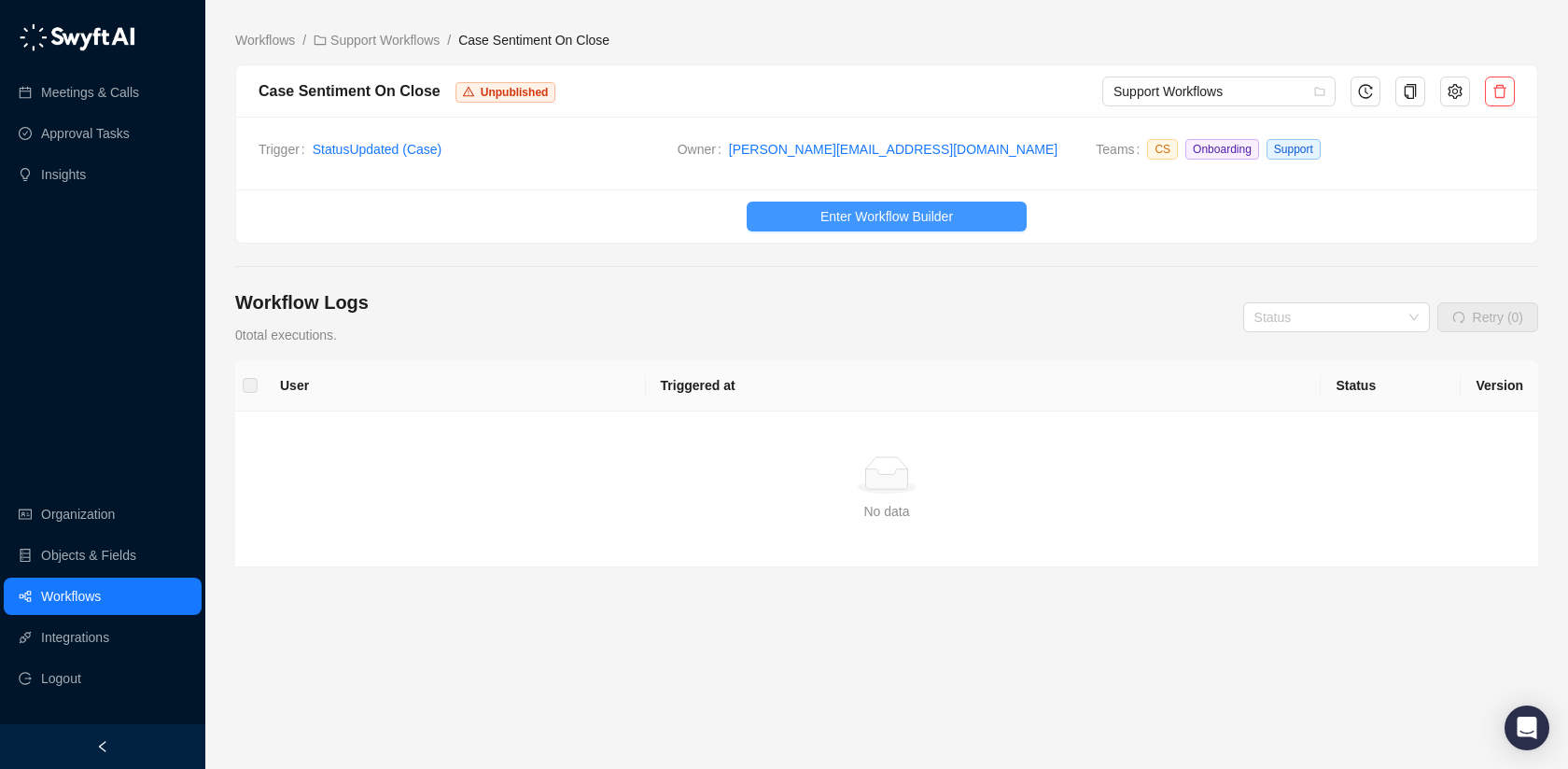 click on "Enter Workflow Builder" at bounding box center [887, 217] 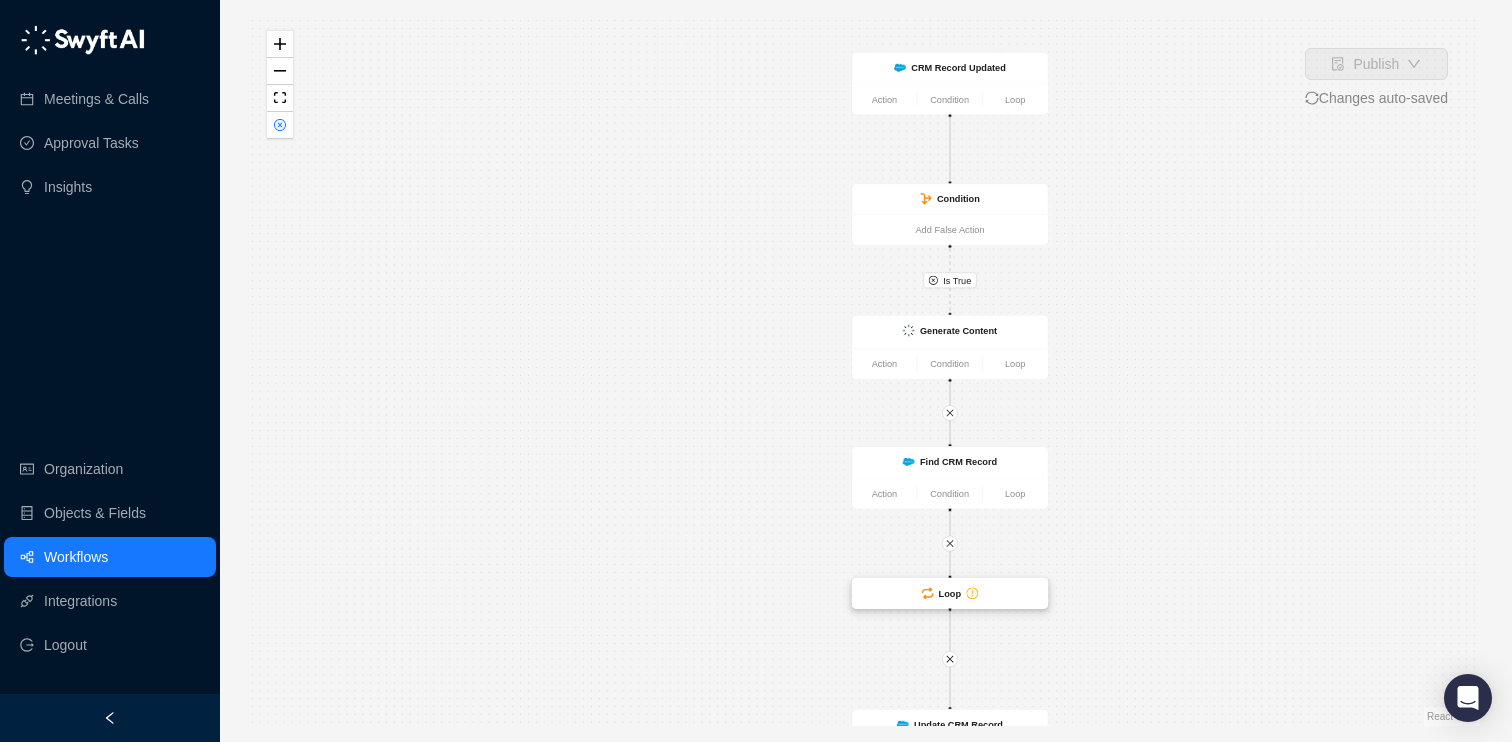click on "Loop" at bounding box center [950, 593] 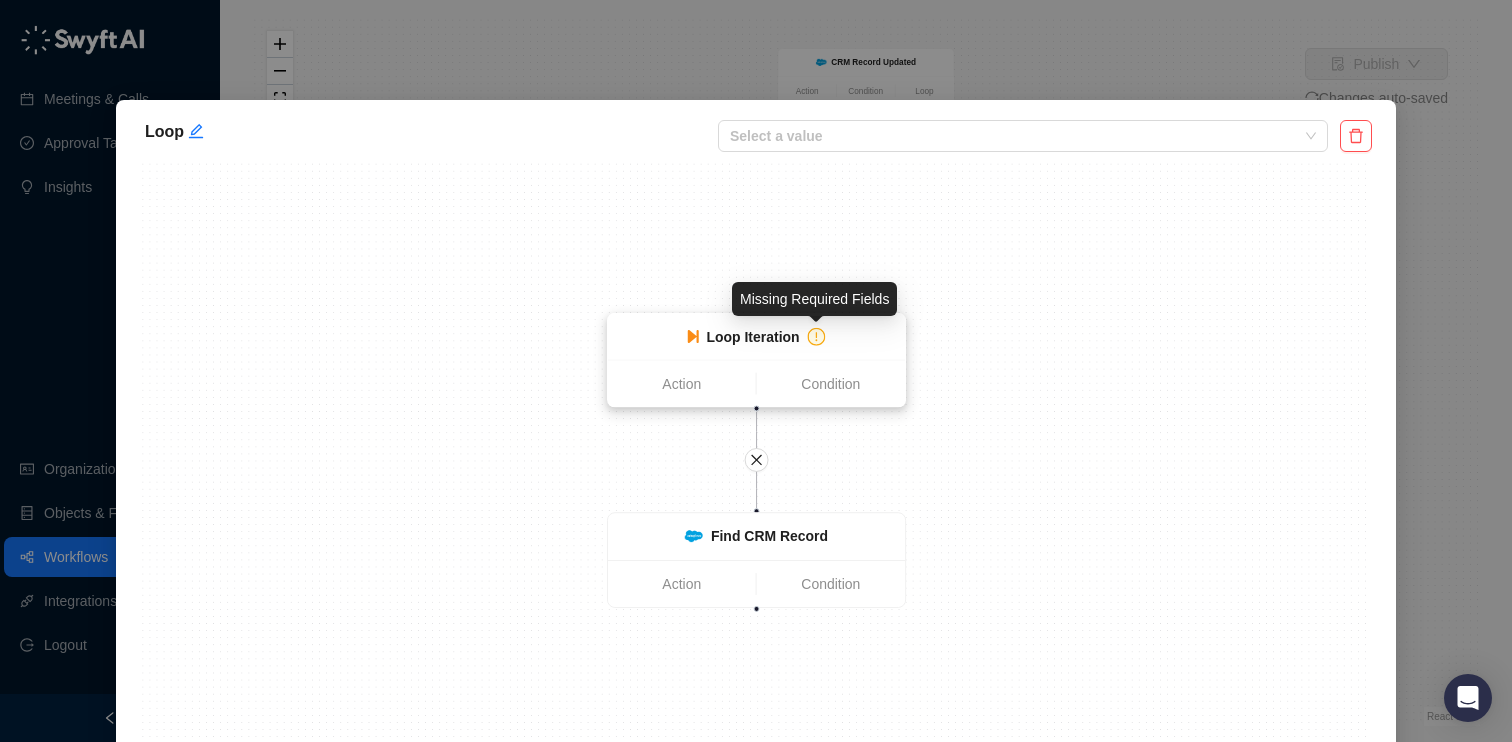 click 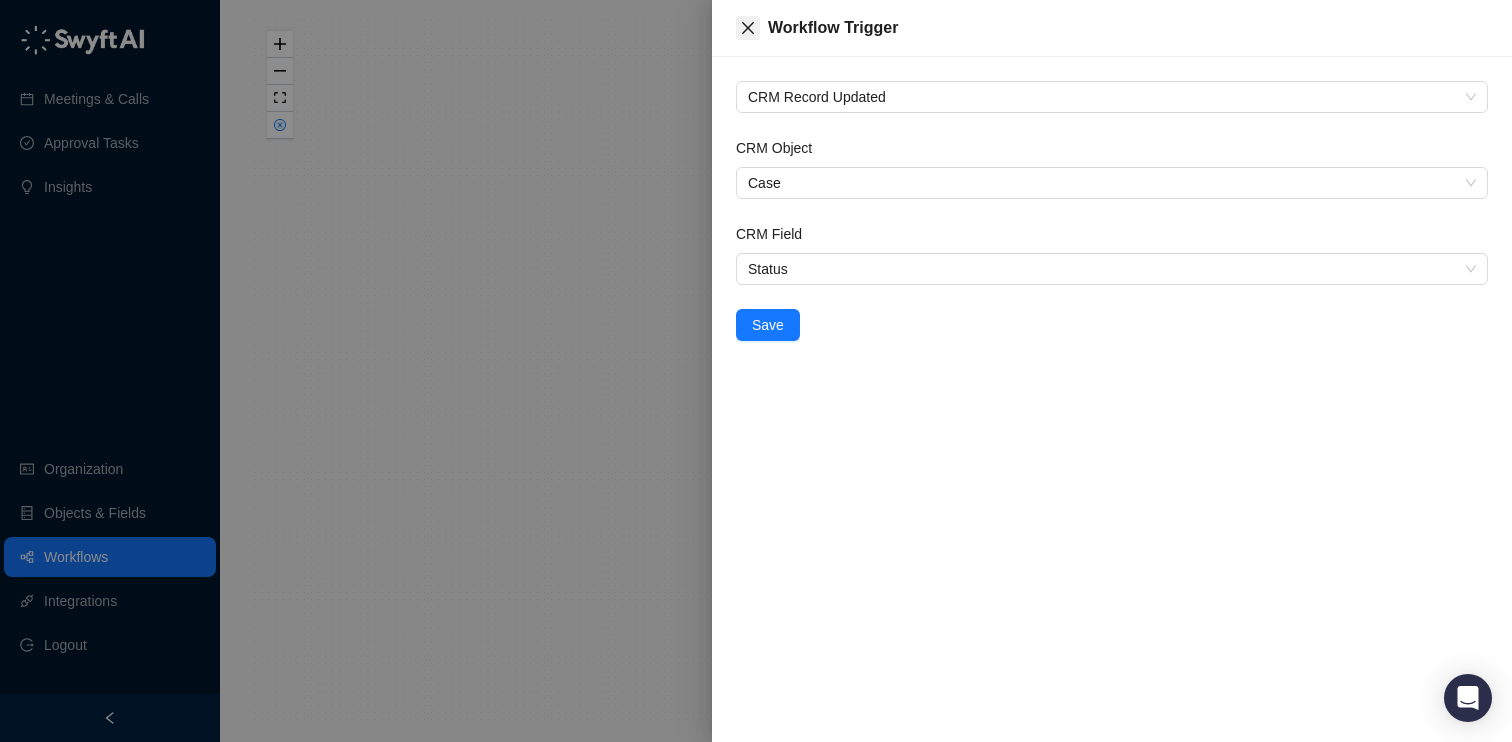 click 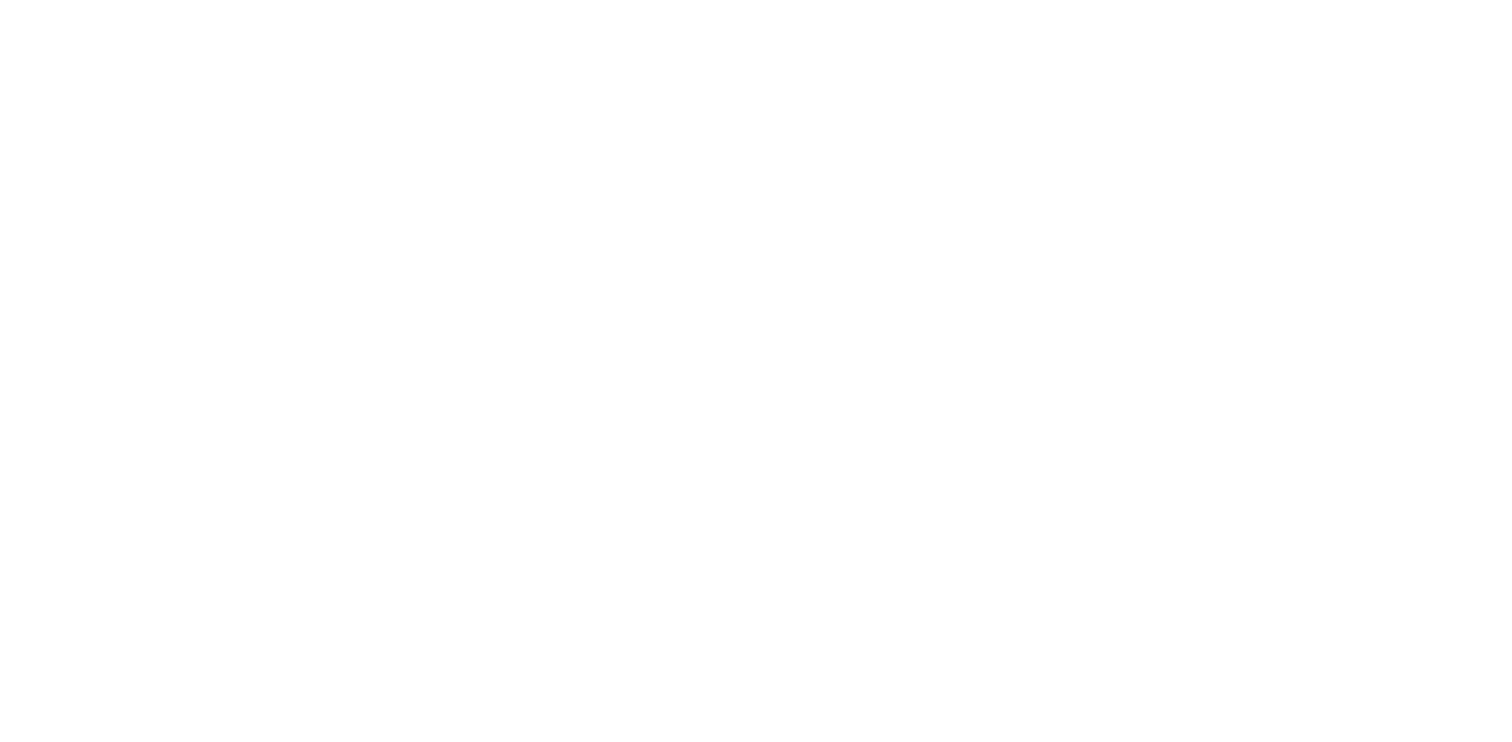 scroll, scrollTop: 0, scrollLeft: 0, axis: both 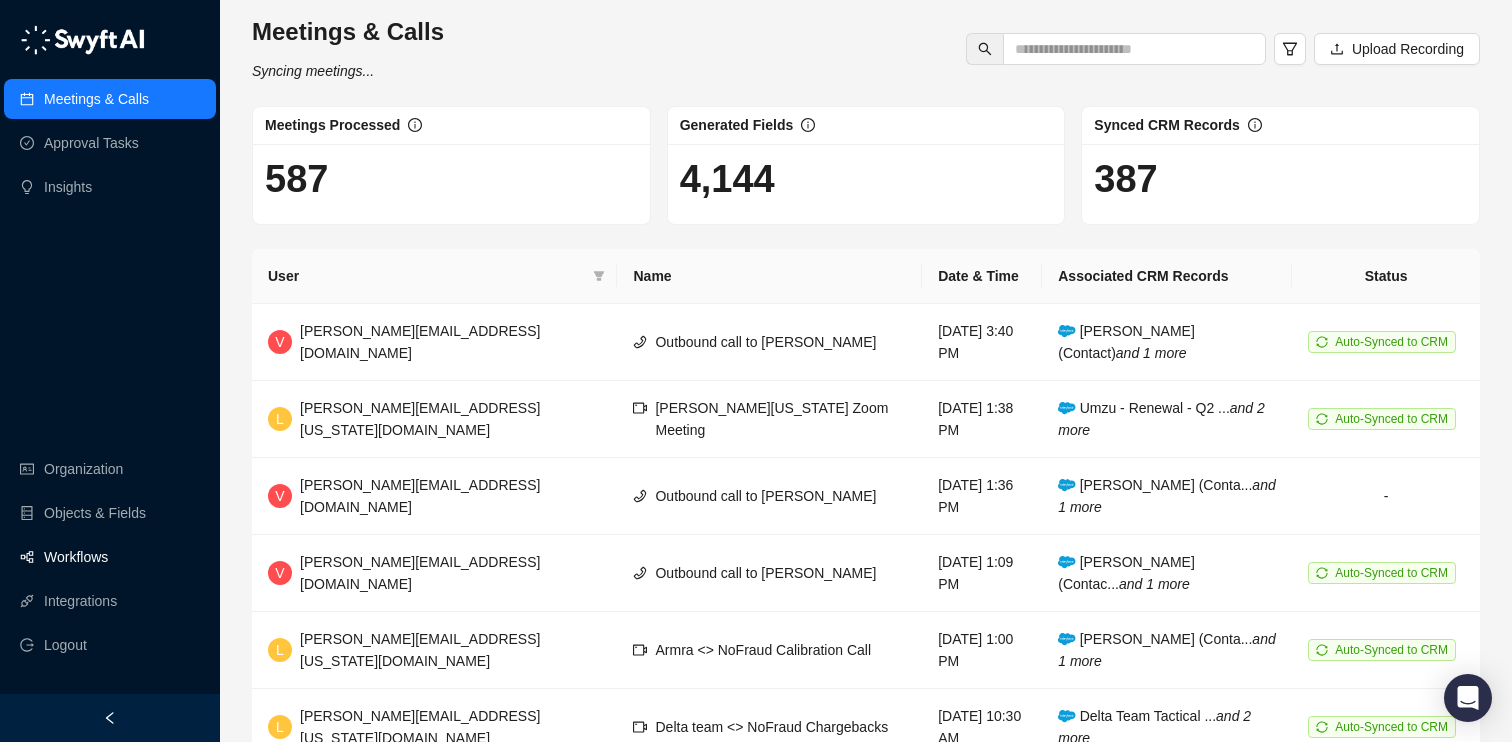 click on "Workflows" at bounding box center (76, 557) 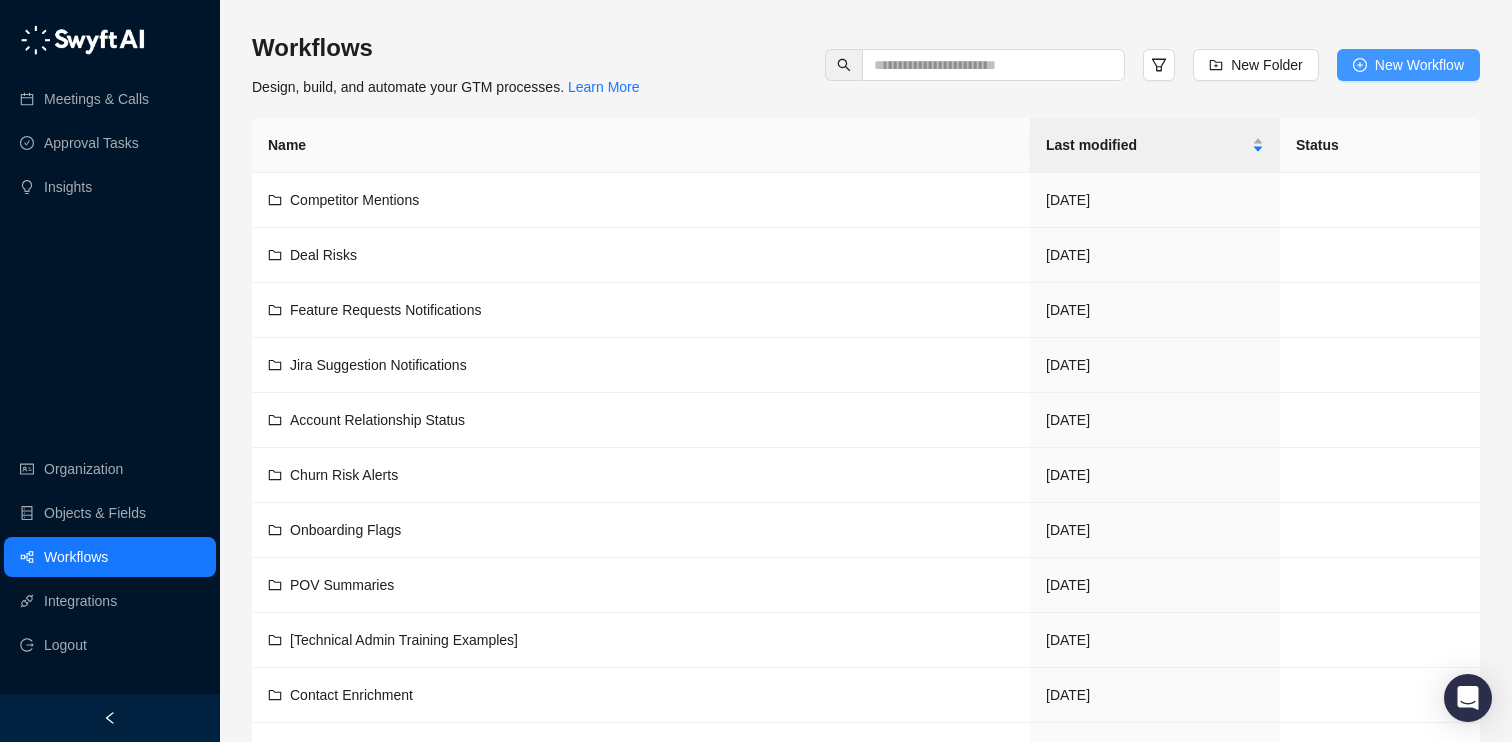 click on "New Workflow" at bounding box center (1419, 65) 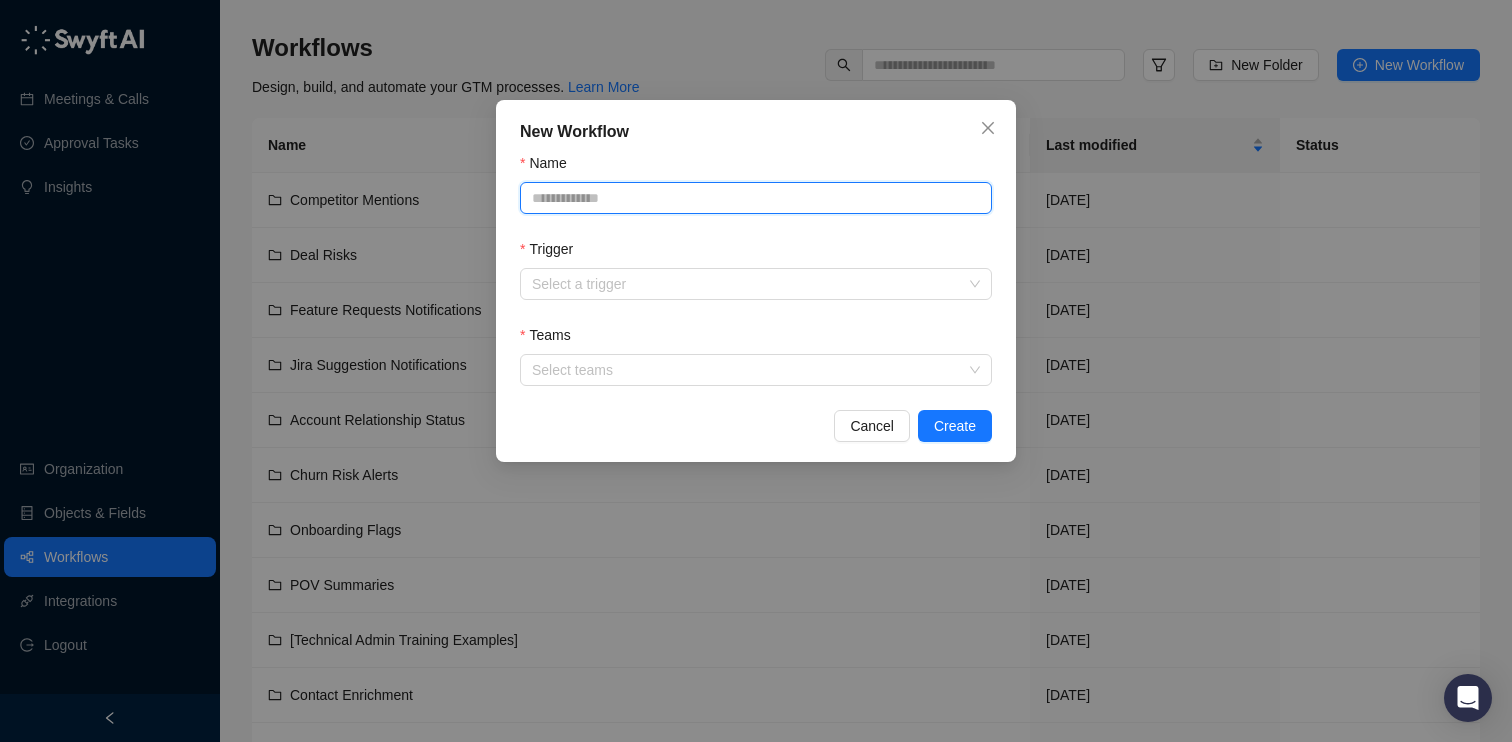 click on "Name" at bounding box center (756, 198) 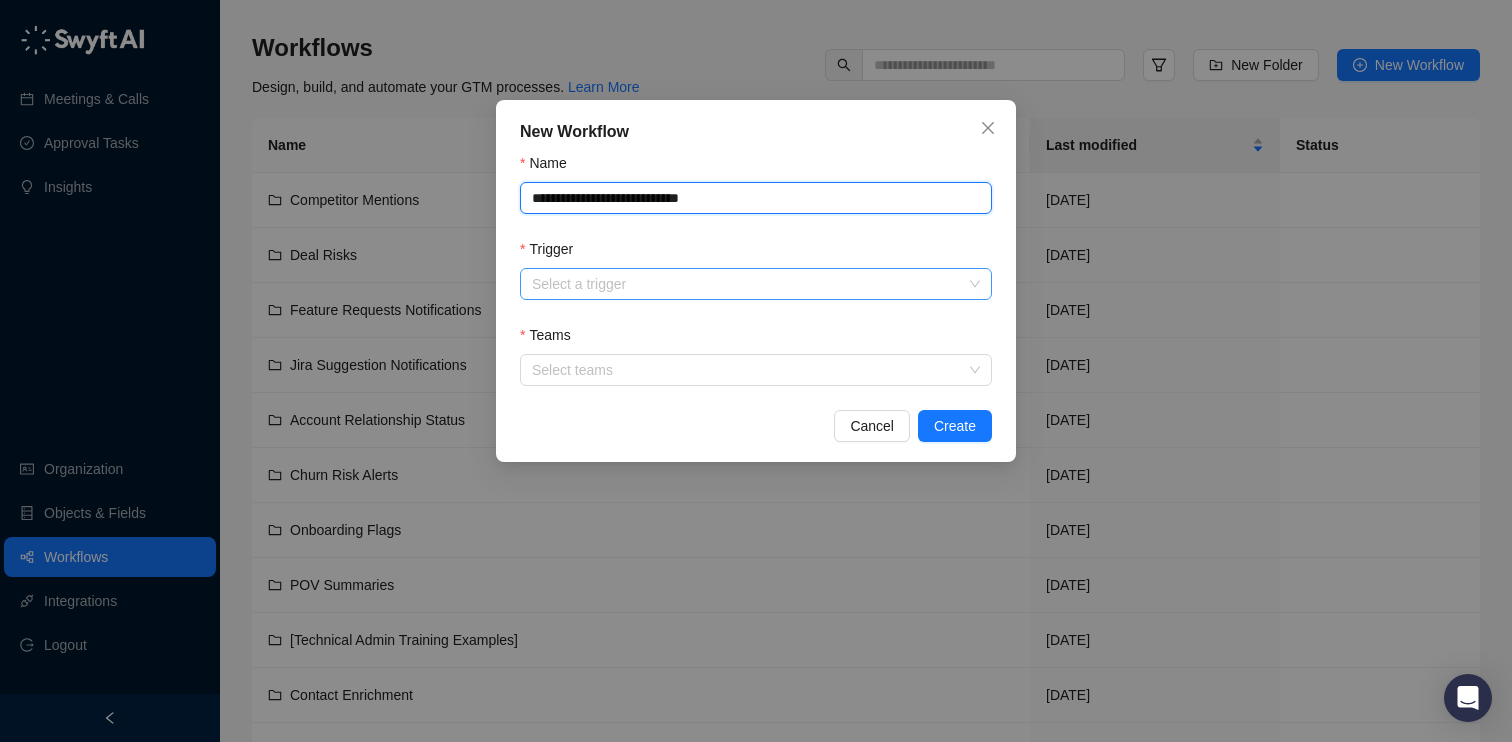 type on "**********" 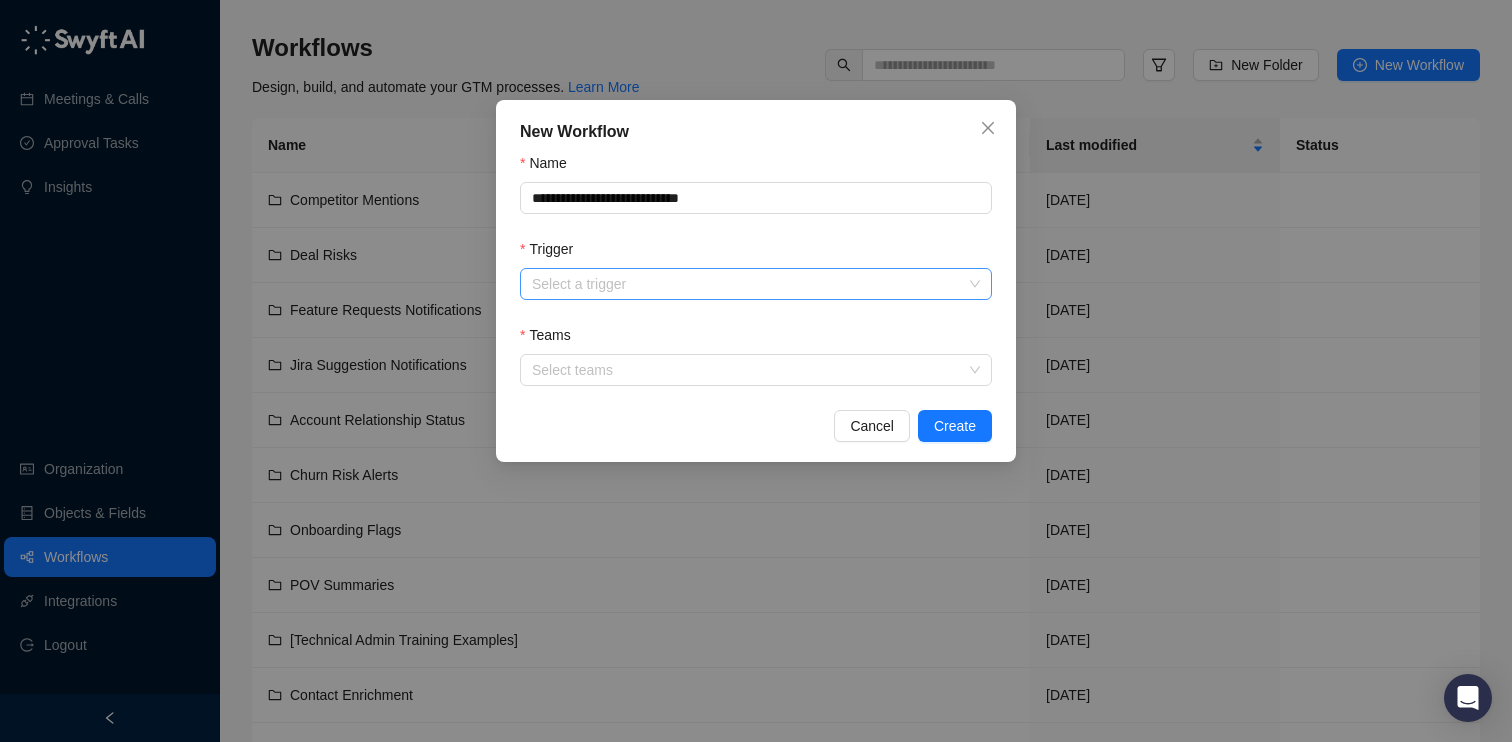 click on "Trigger" at bounding box center (750, 284) 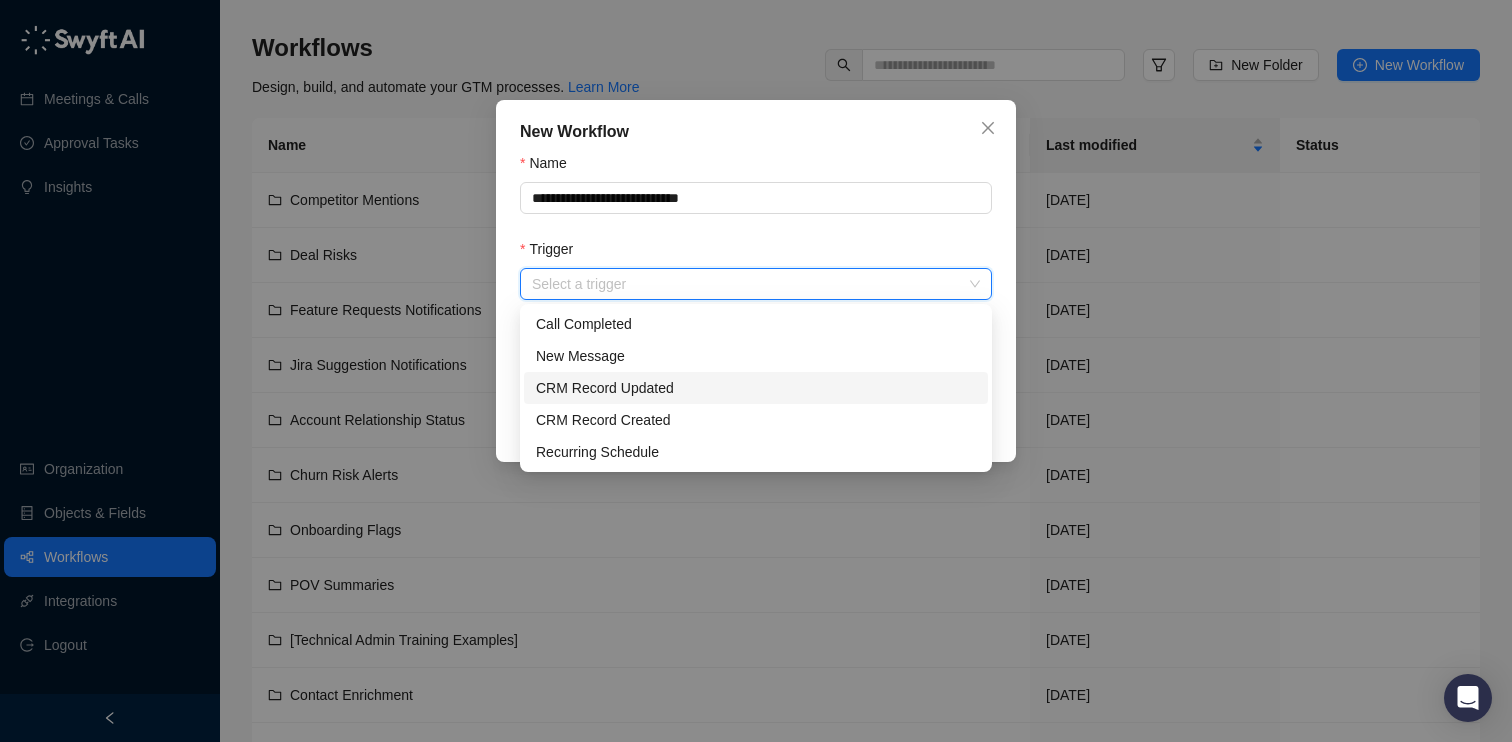 click on "CRM Record Updated" at bounding box center (756, 388) 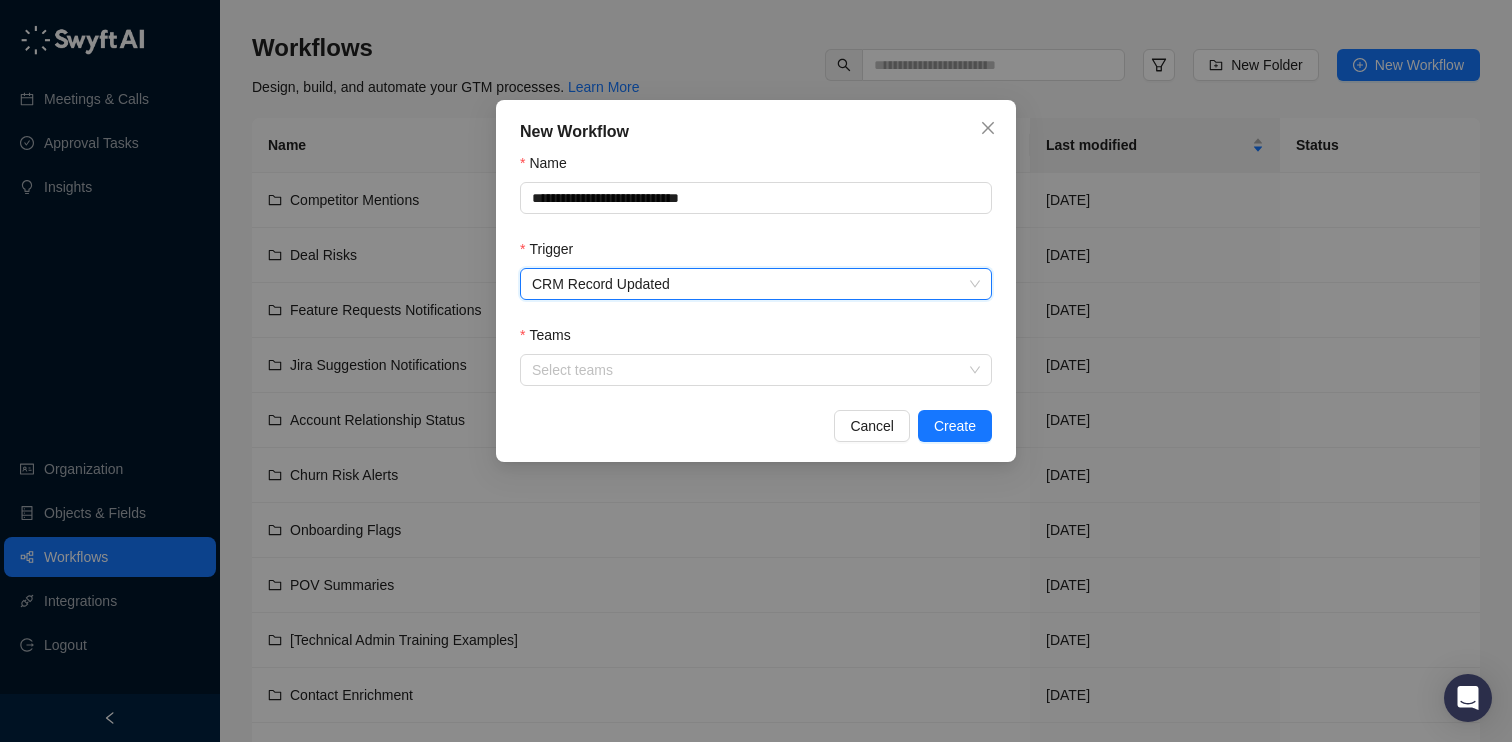 click on "CRM Record Updated" at bounding box center [756, 284] 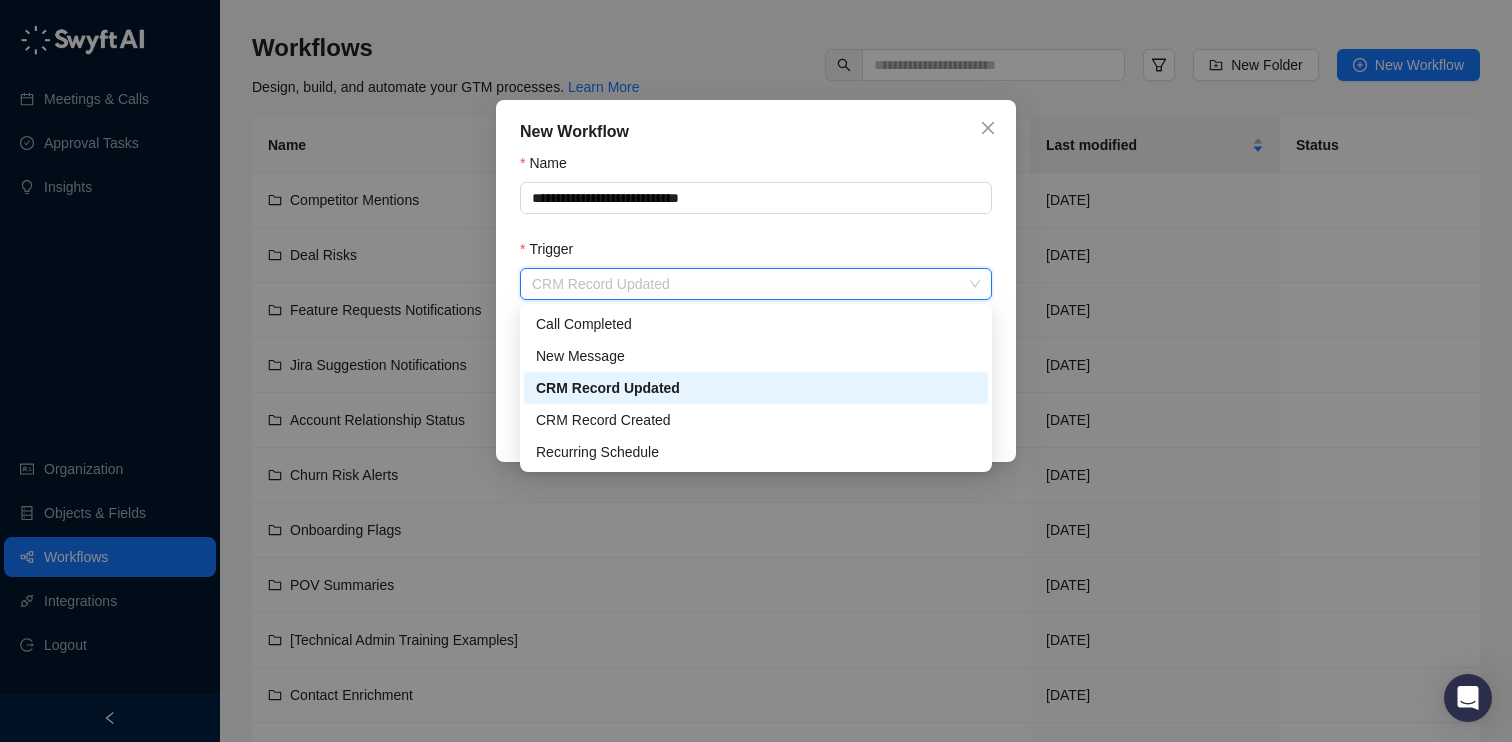 click on "Trigger" at bounding box center [756, 253] 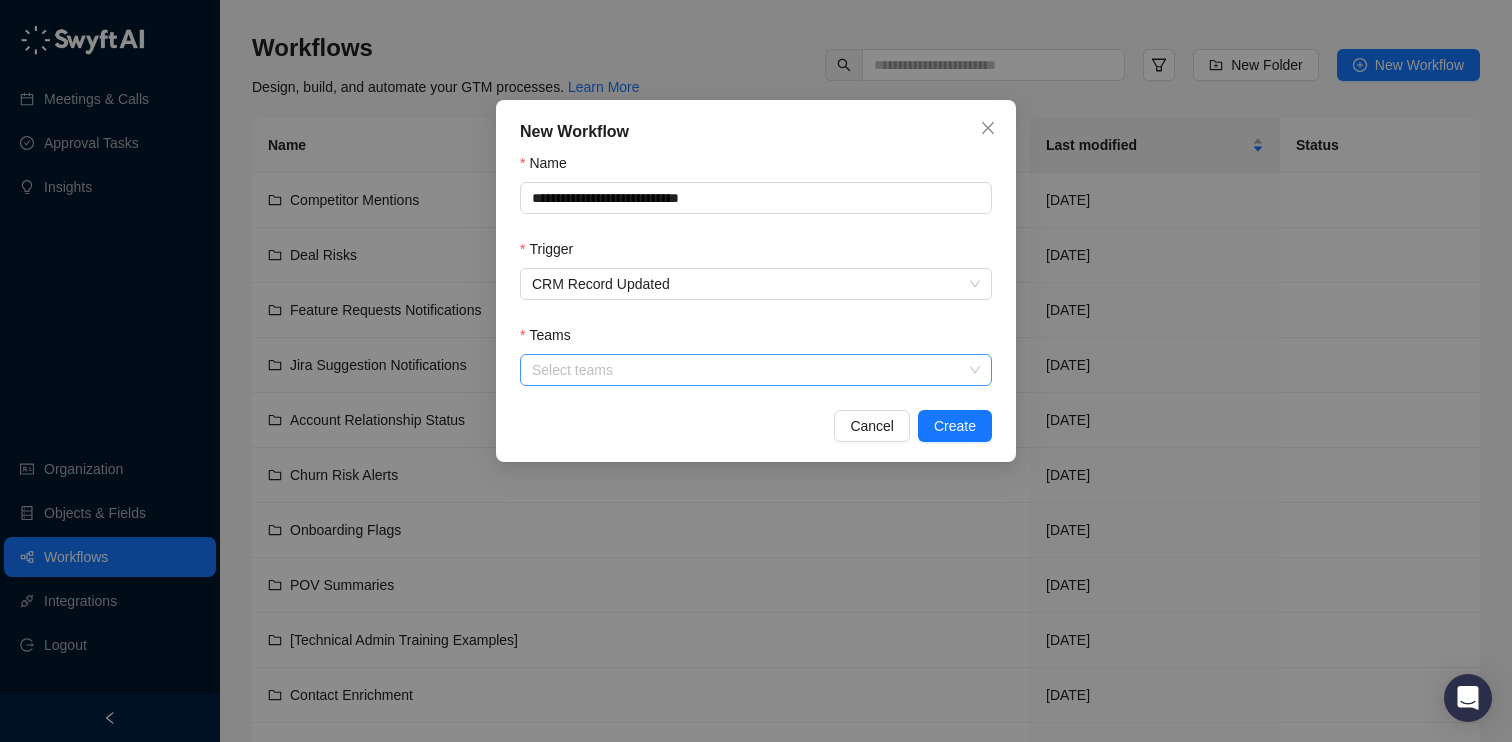 click at bounding box center (745, 370) 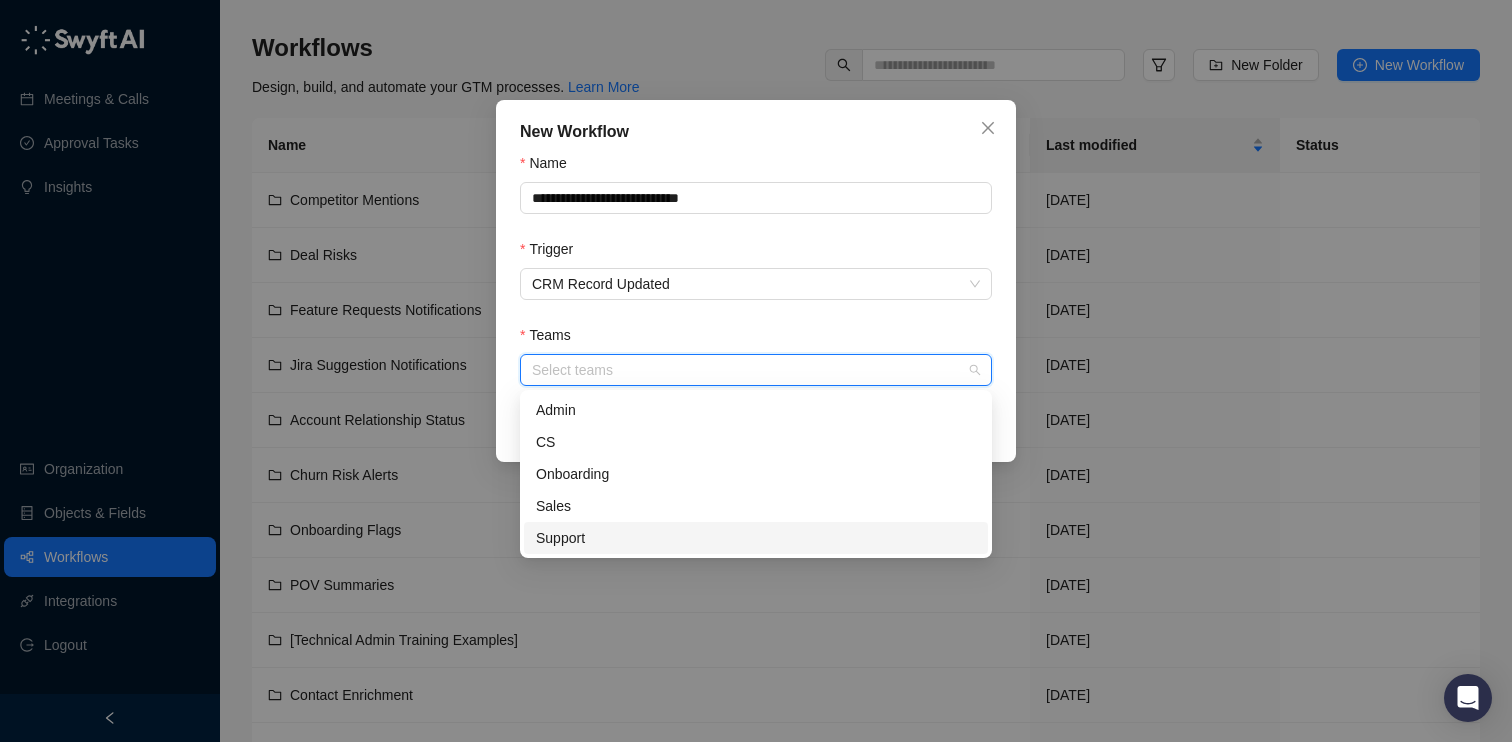 click on "Support" at bounding box center (756, 538) 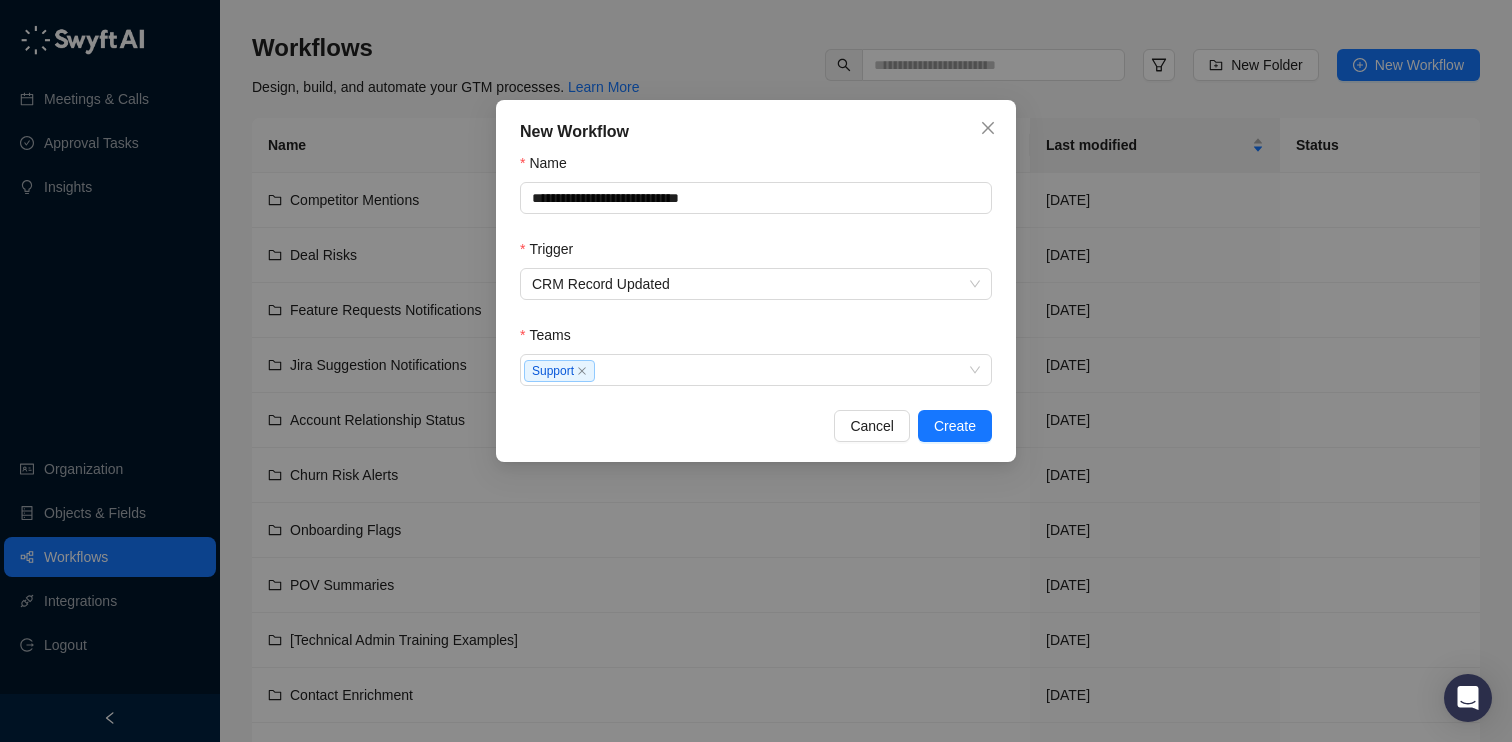 click on "**********" at bounding box center (756, 269) 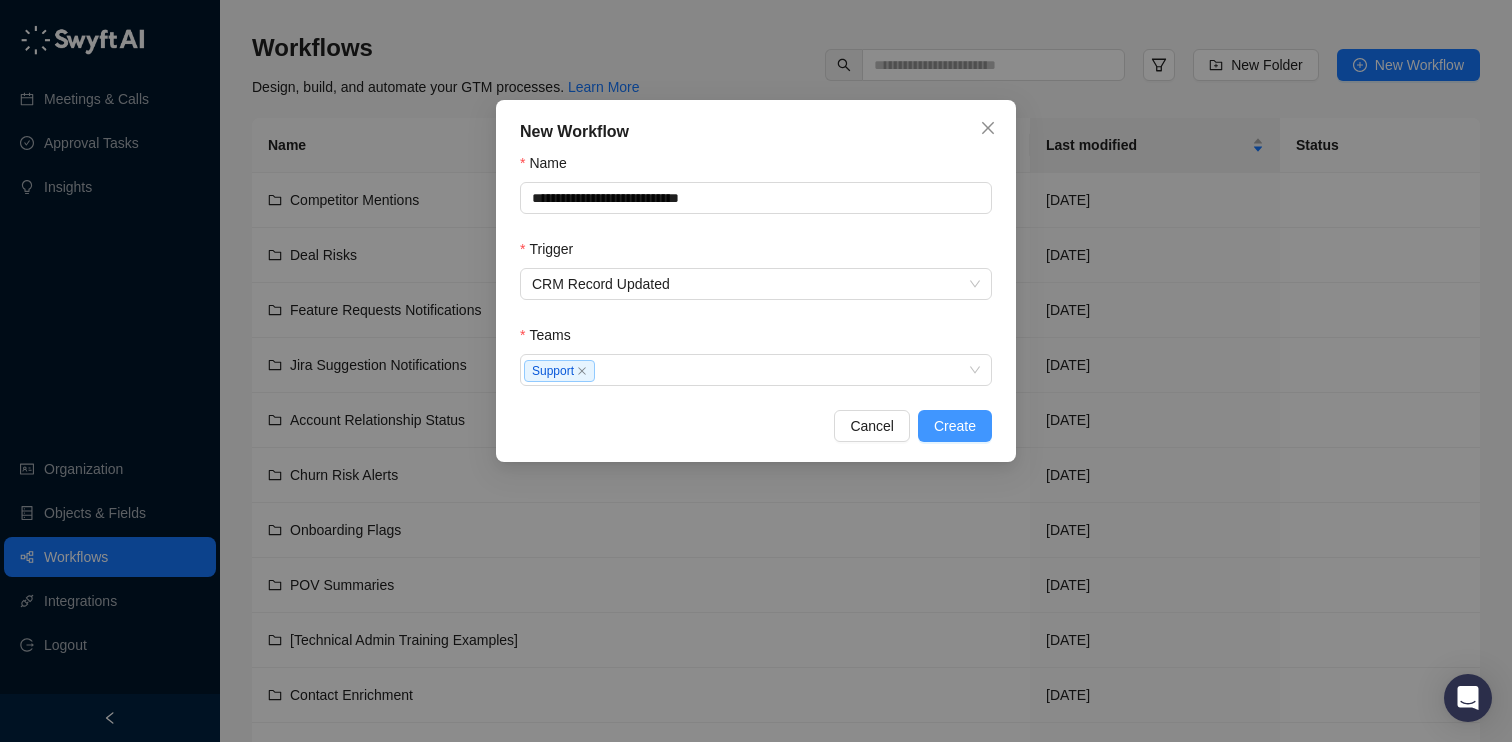 click on "Create" at bounding box center (955, 426) 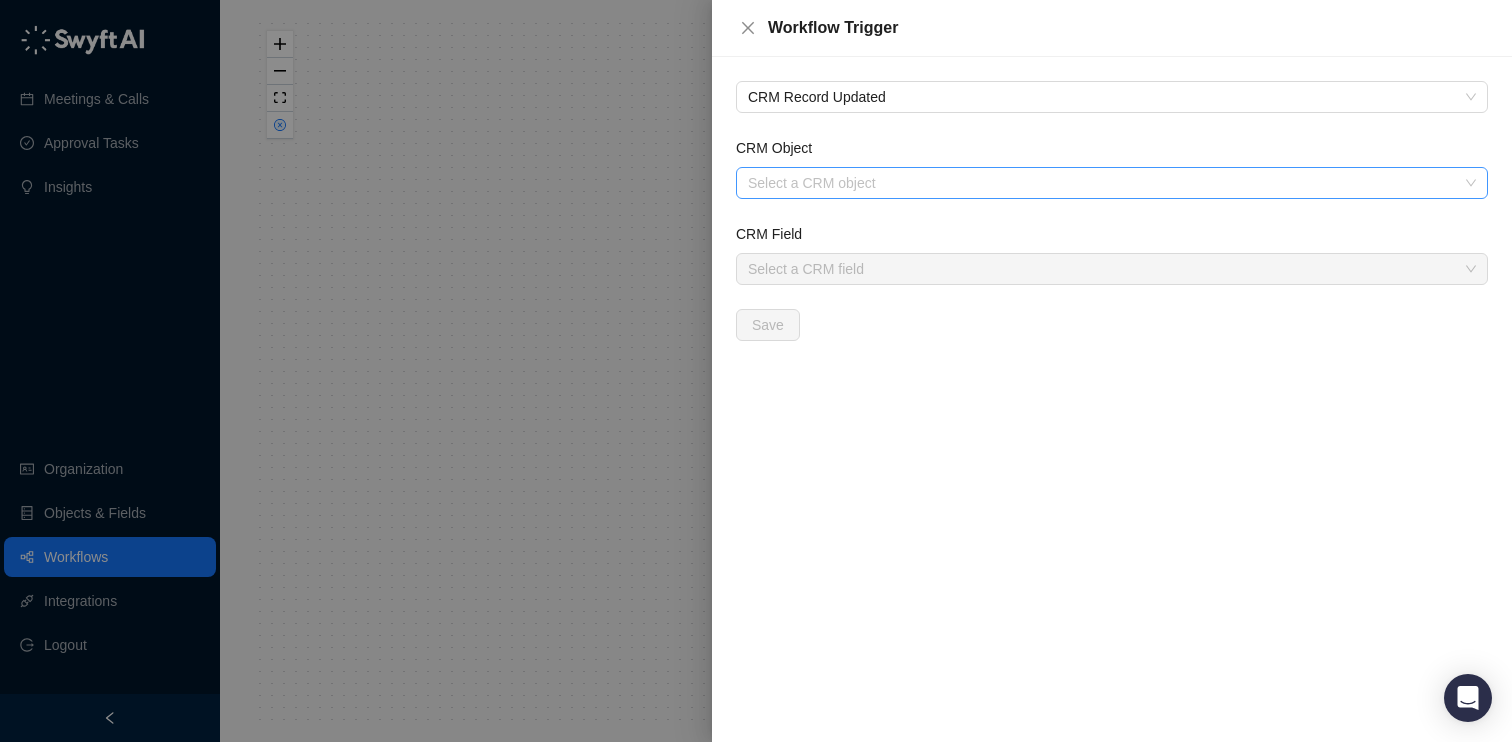 click on "CRM Object" at bounding box center [1106, 183] 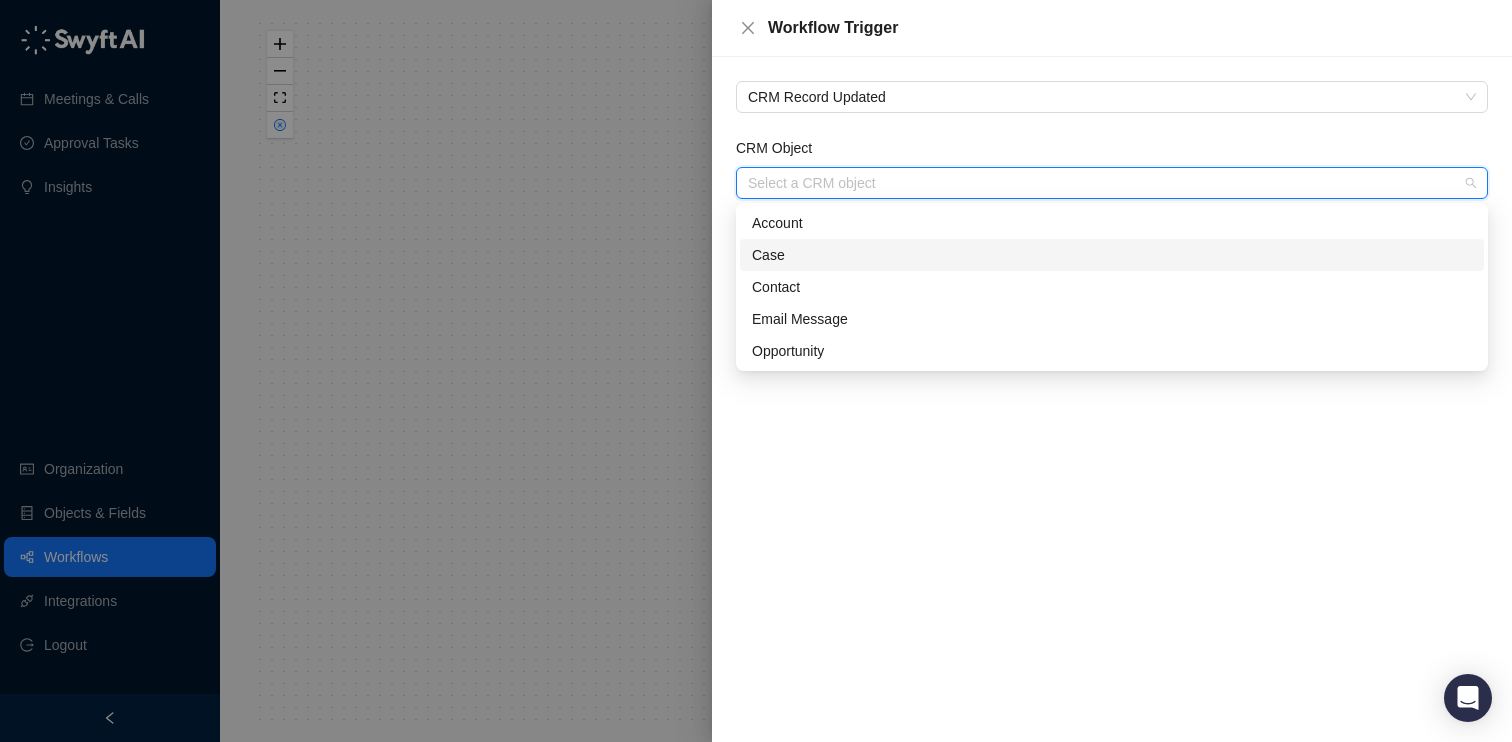 click on "Case" at bounding box center [1112, 255] 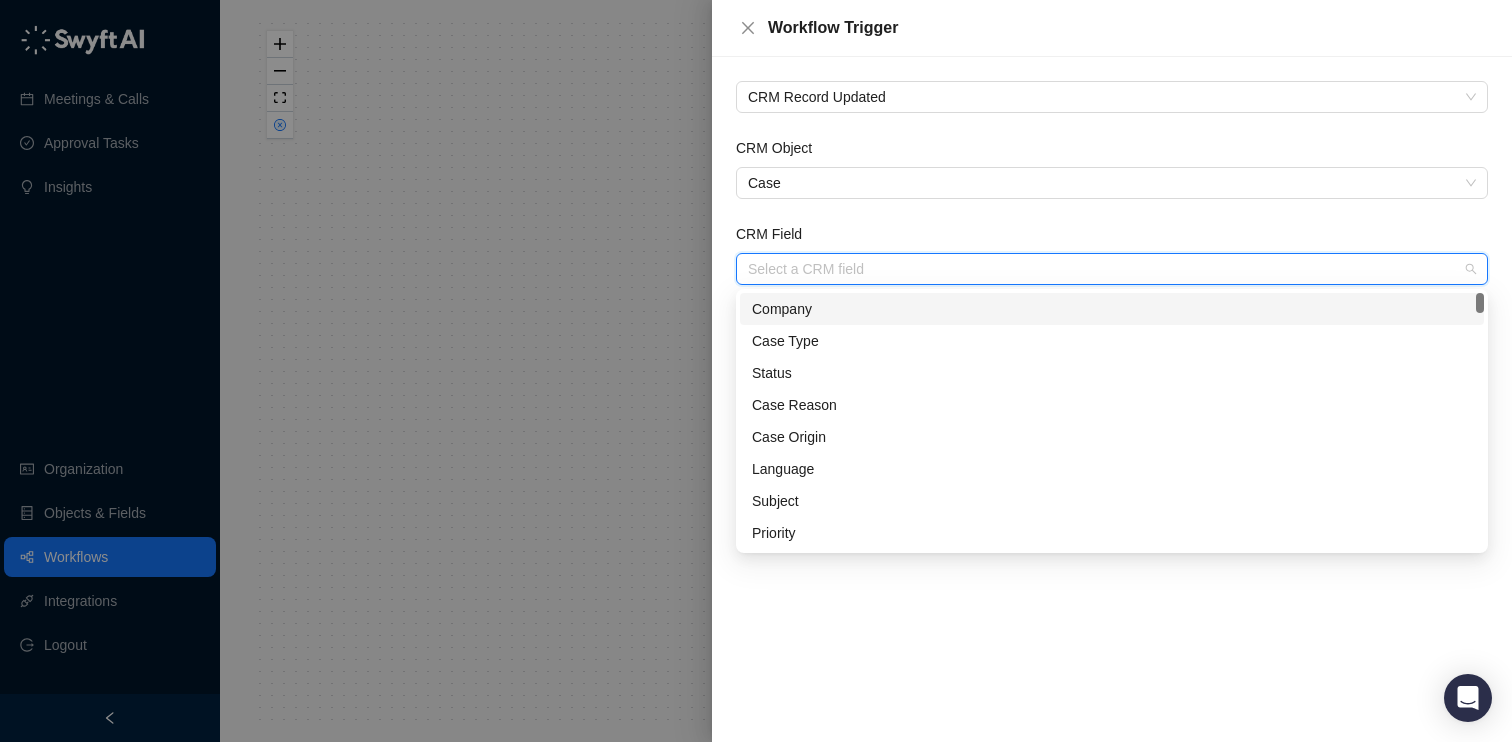 click on "CRM Field" at bounding box center (1106, 269) 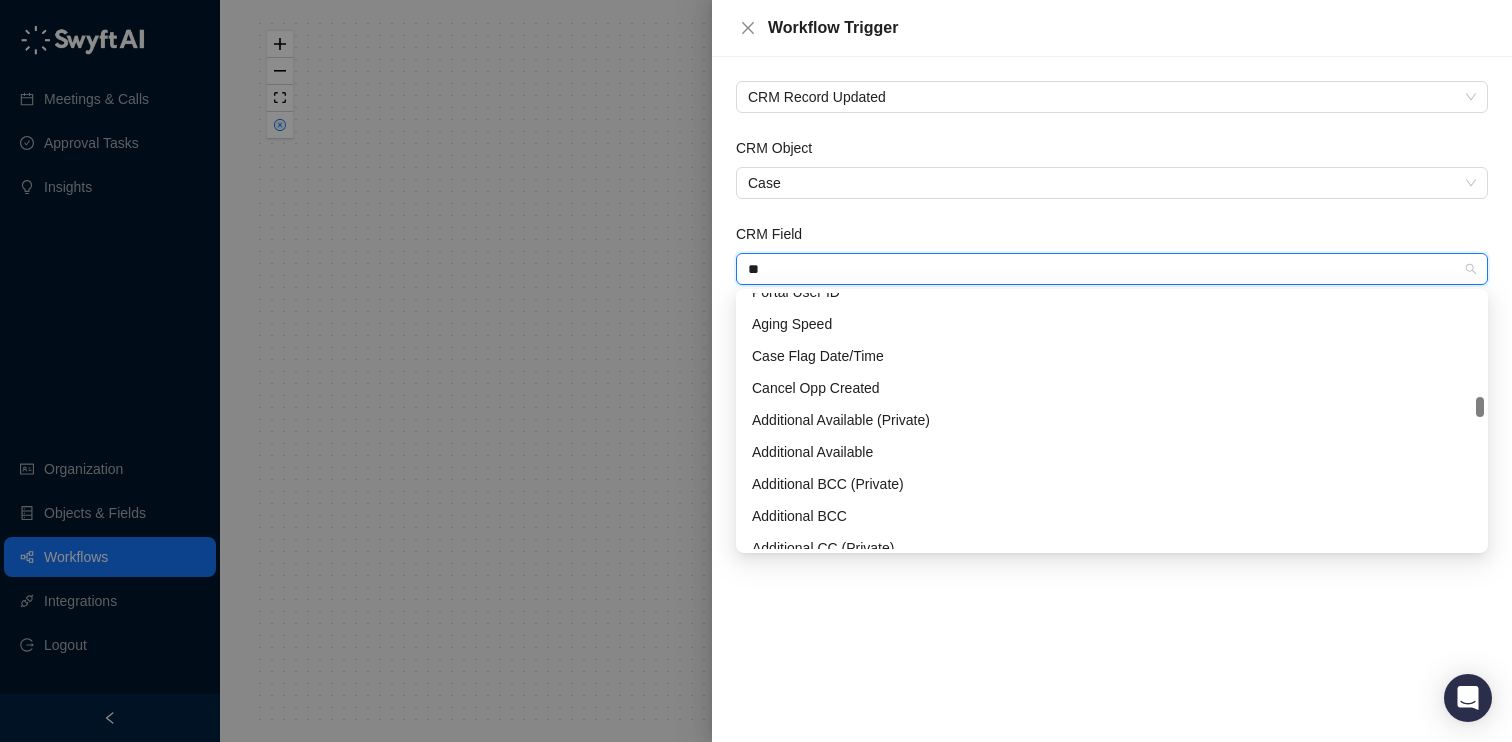 scroll, scrollTop: 256, scrollLeft: 0, axis: vertical 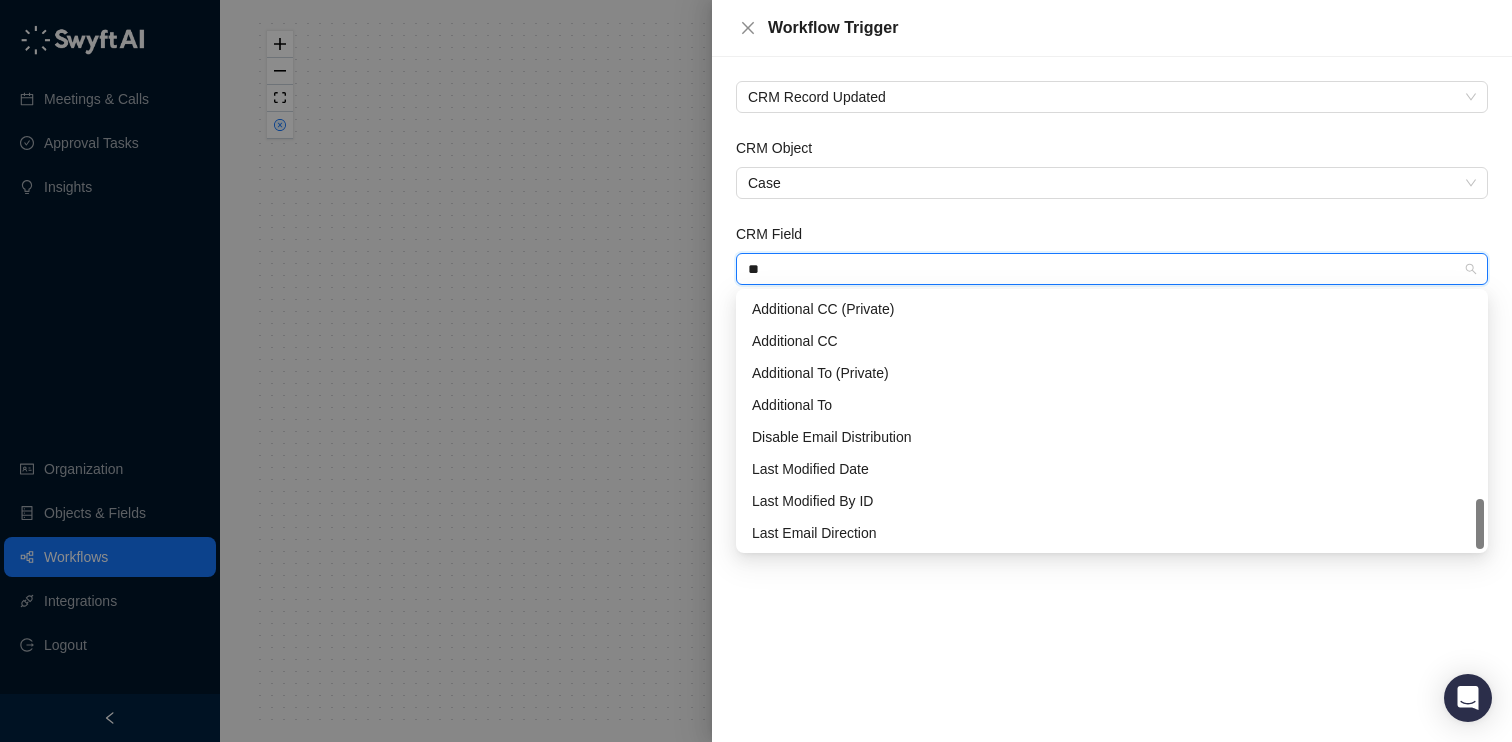 type on "***" 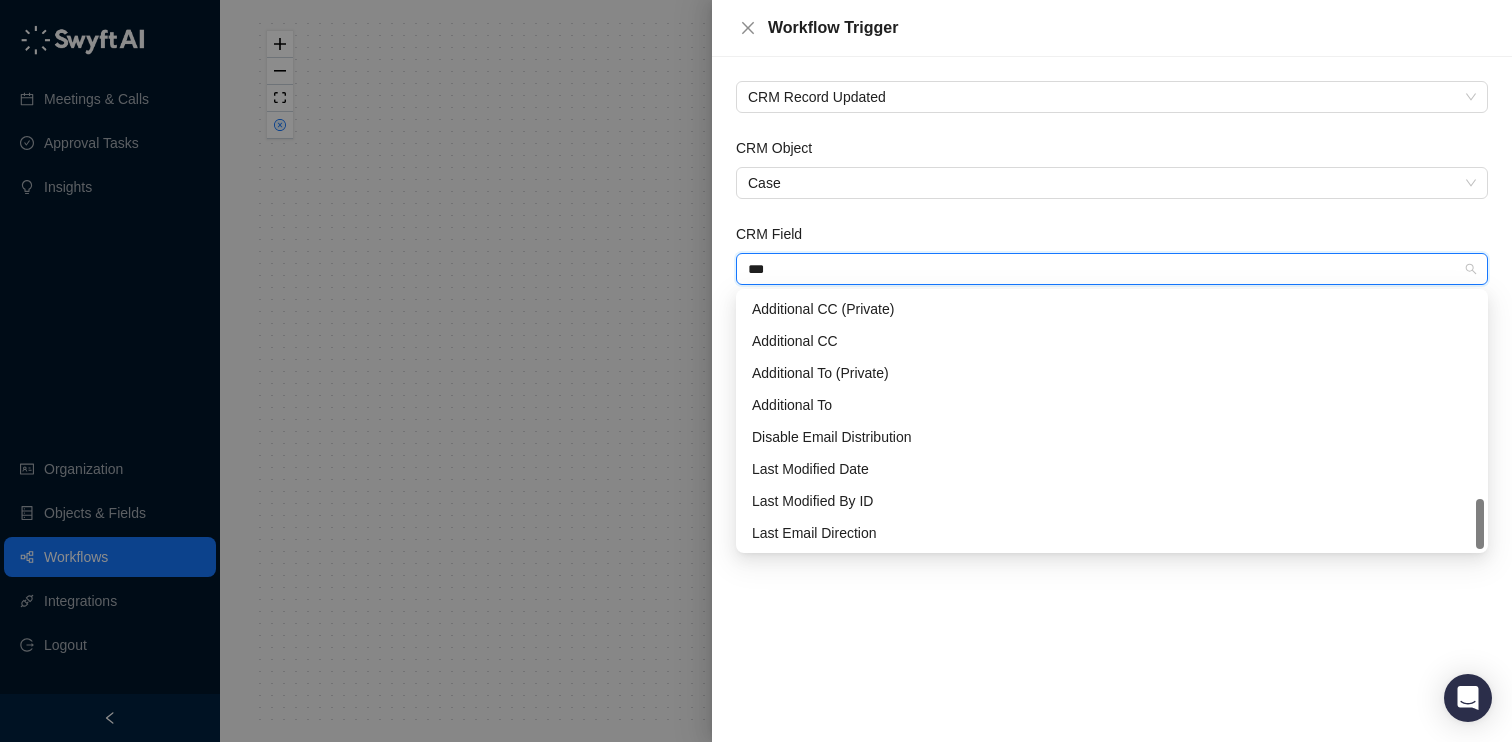 scroll, scrollTop: 0, scrollLeft: 0, axis: both 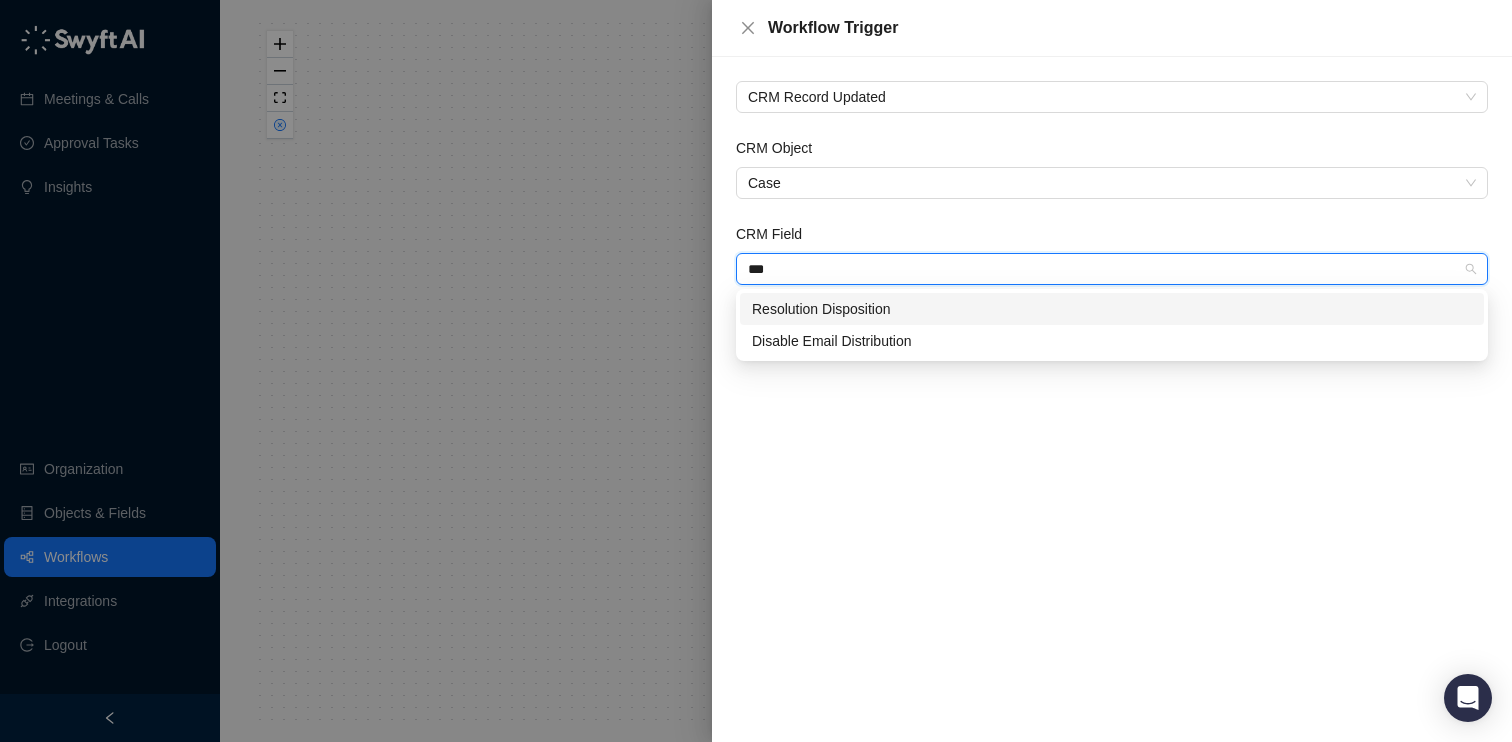 click on "Resolution Disposition" at bounding box center (1112, 309) 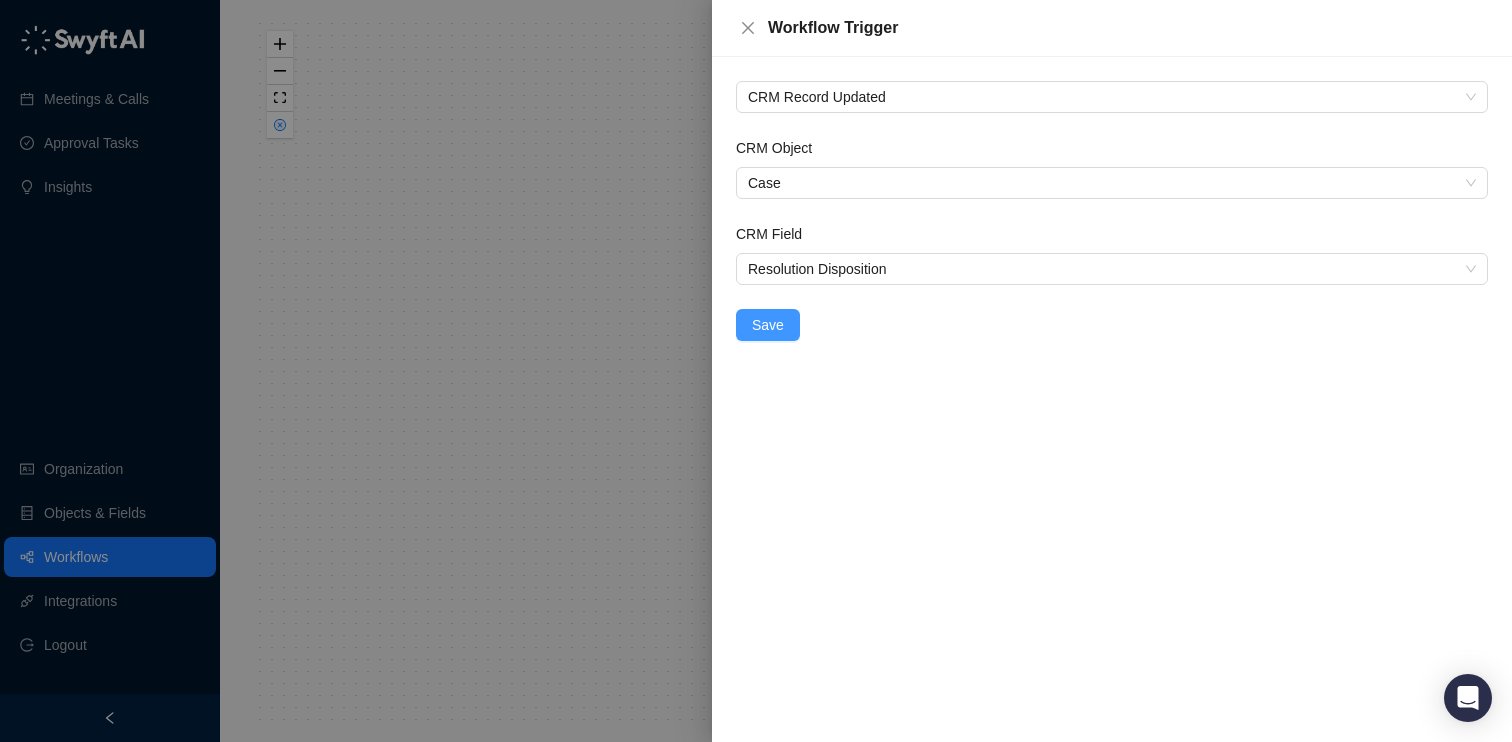 click on "Save" at bounding box center (768, 325) 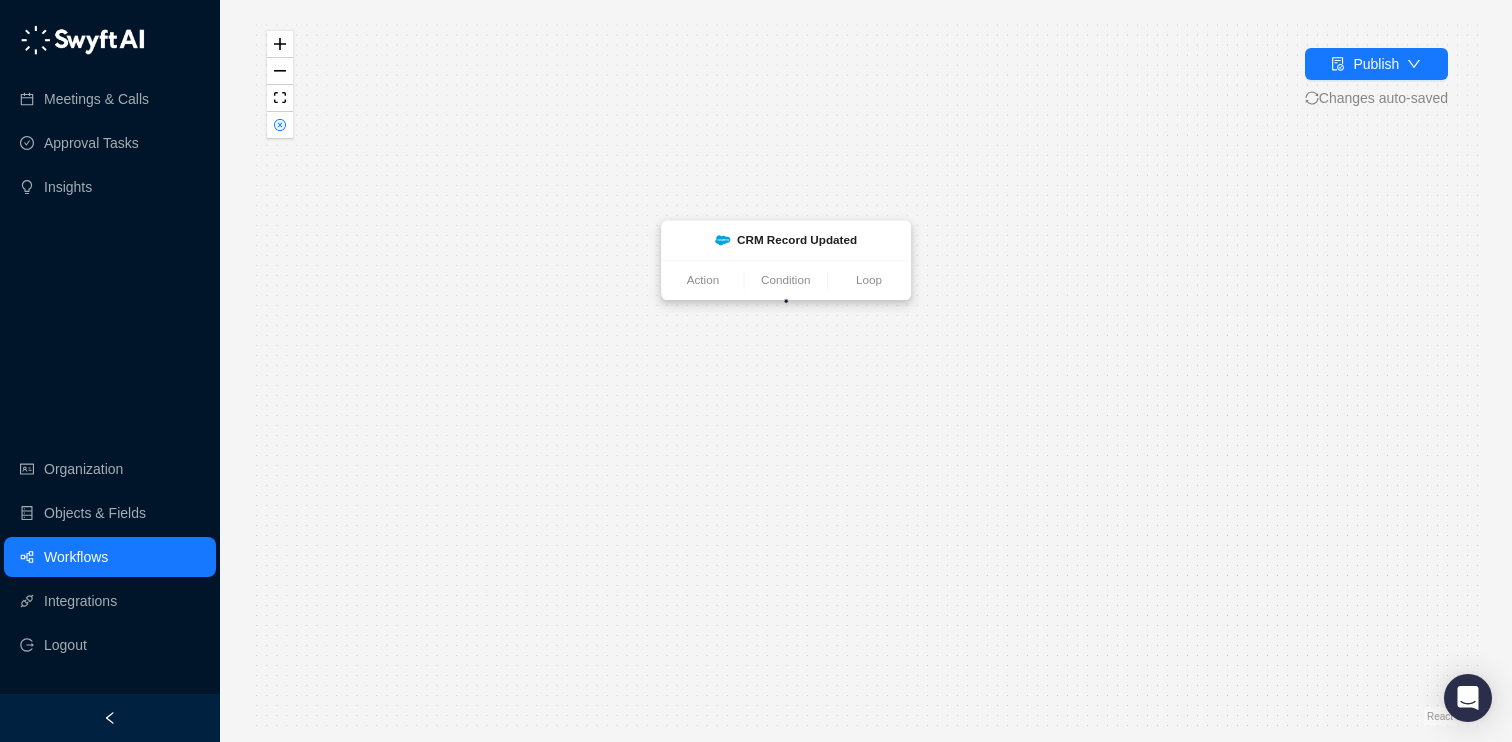 drag, startPoint x: 887, startPoint y: 355, endPoint x: 804, endPoint y: 228, distance: 151.71684 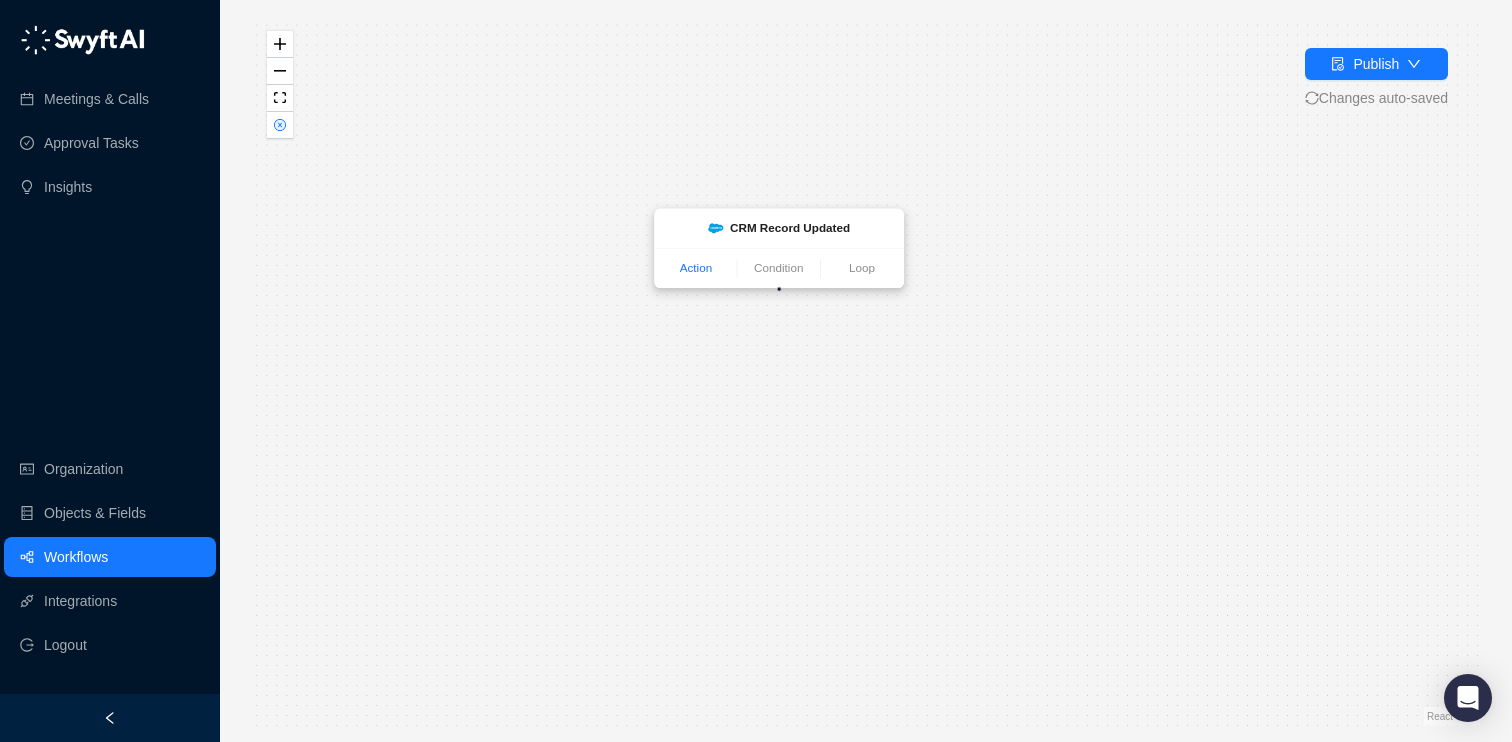 click on "Action" at bounding box center [696, 268] 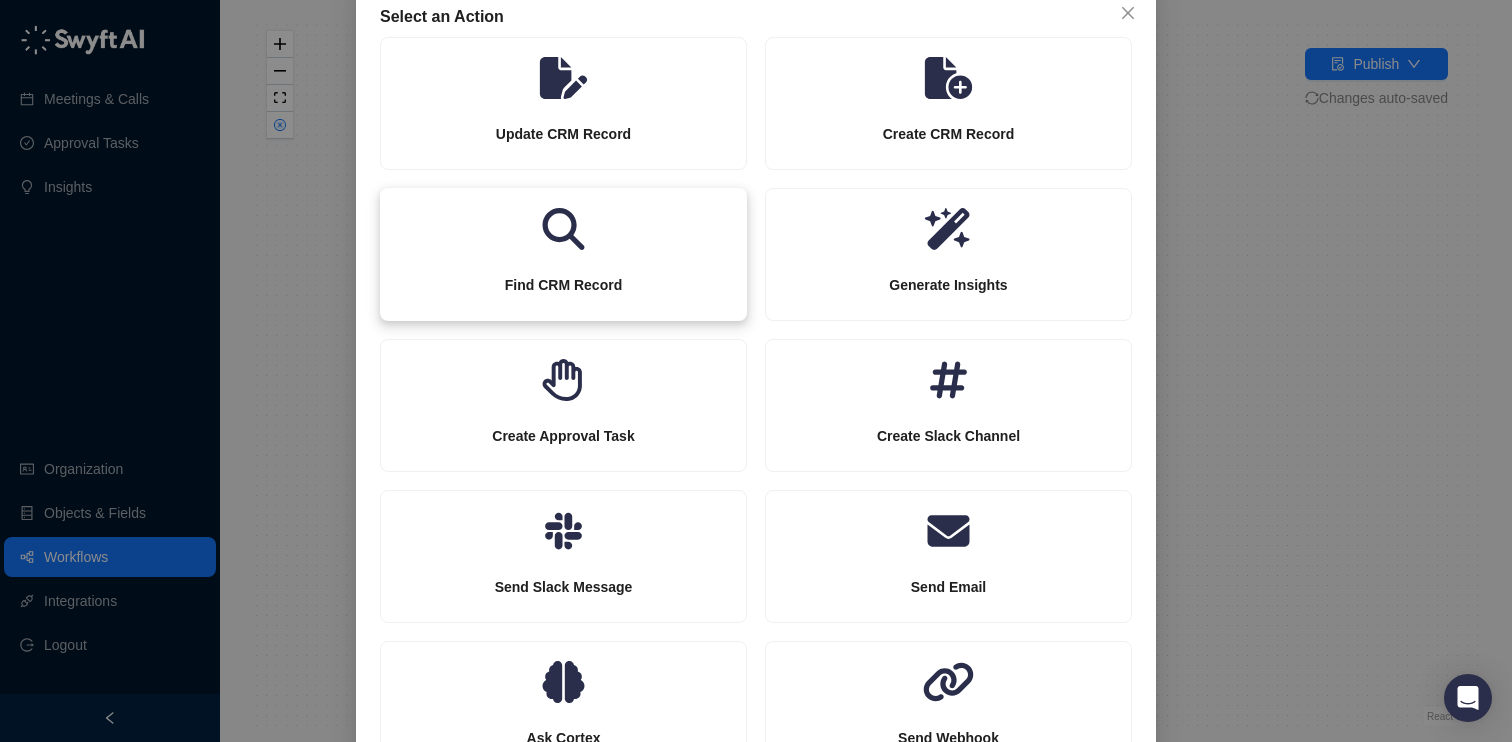 scroll, scrollTop: 123, scrollLeft: 0, axis: vertical 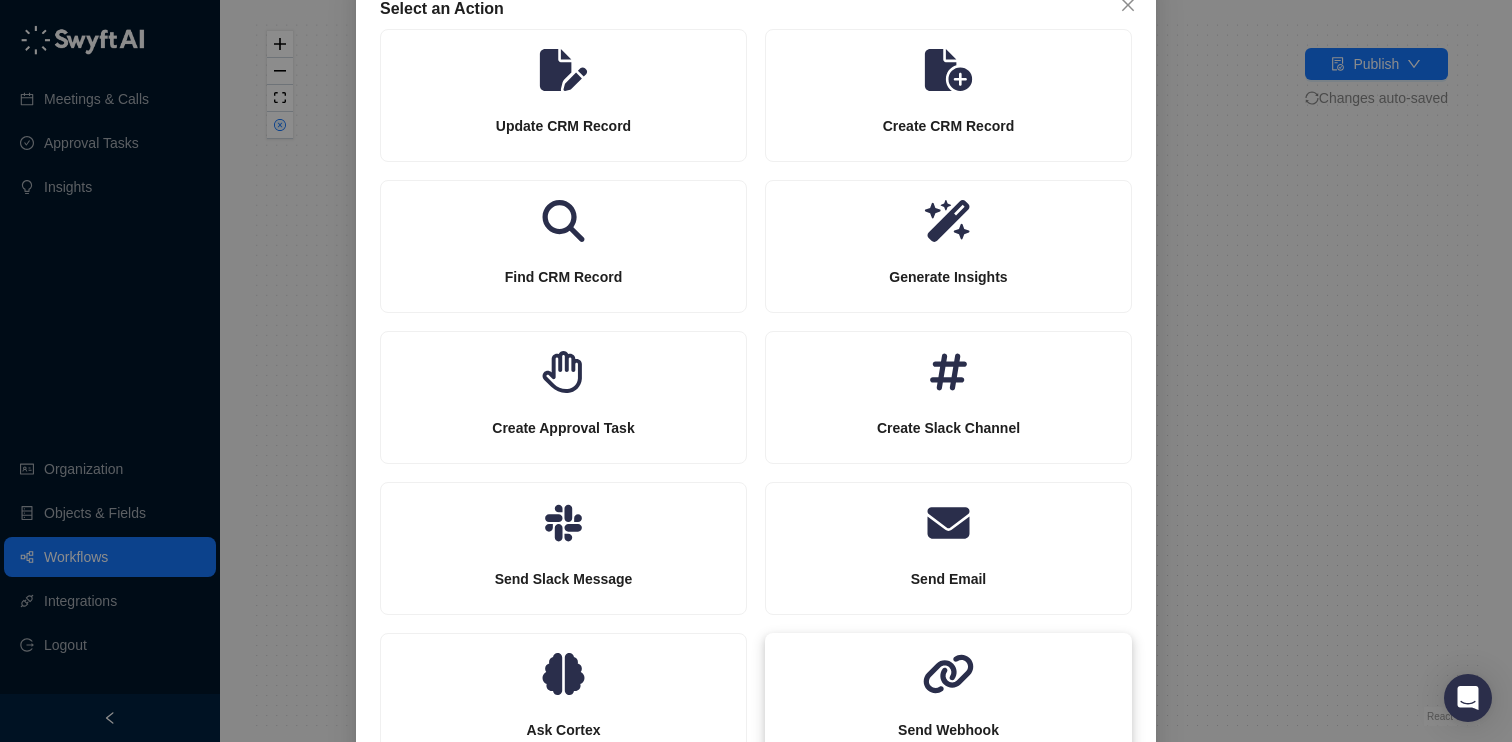 click on "Send Webhook" at bounding box center (948, 730) 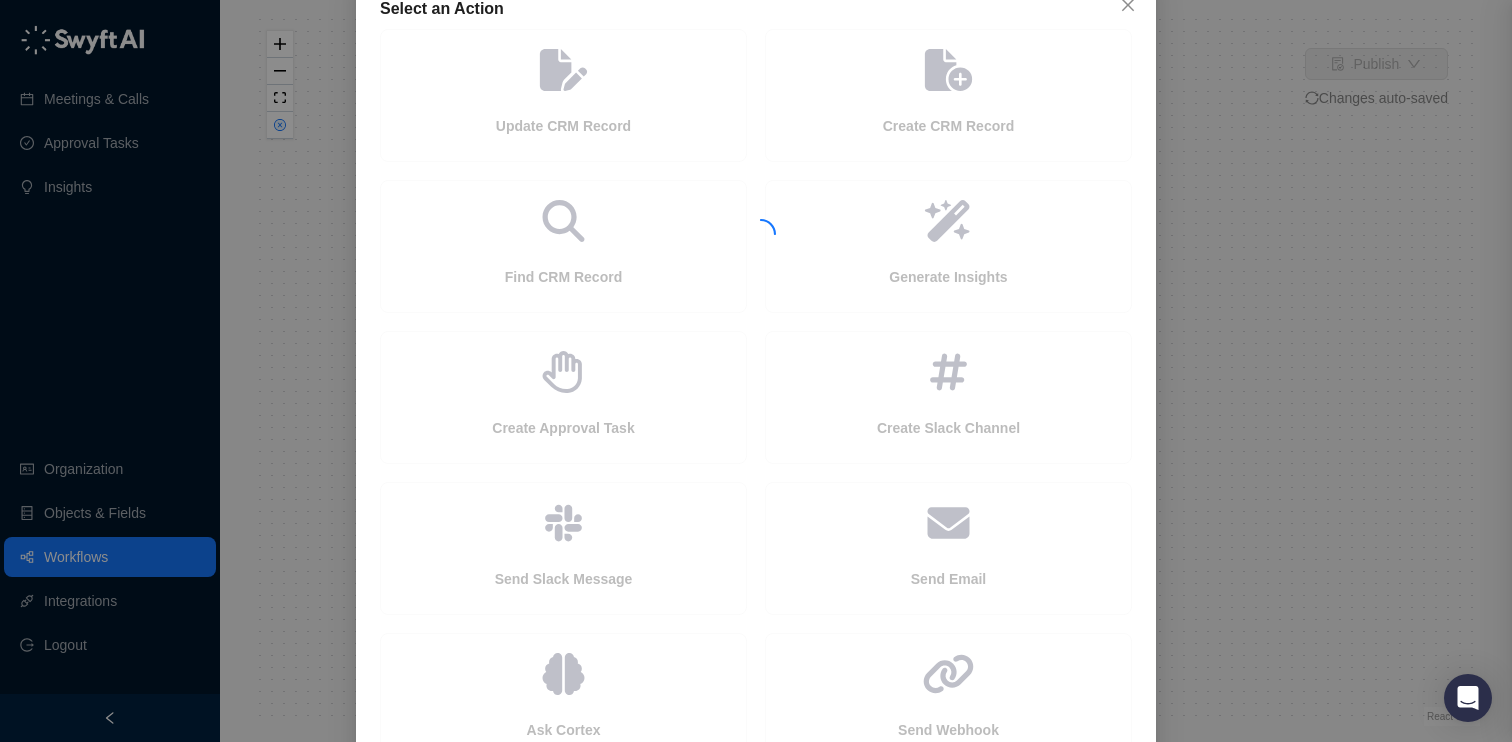 scroll, scrollTop: 91, scrollLeft: 0, axis: vertical 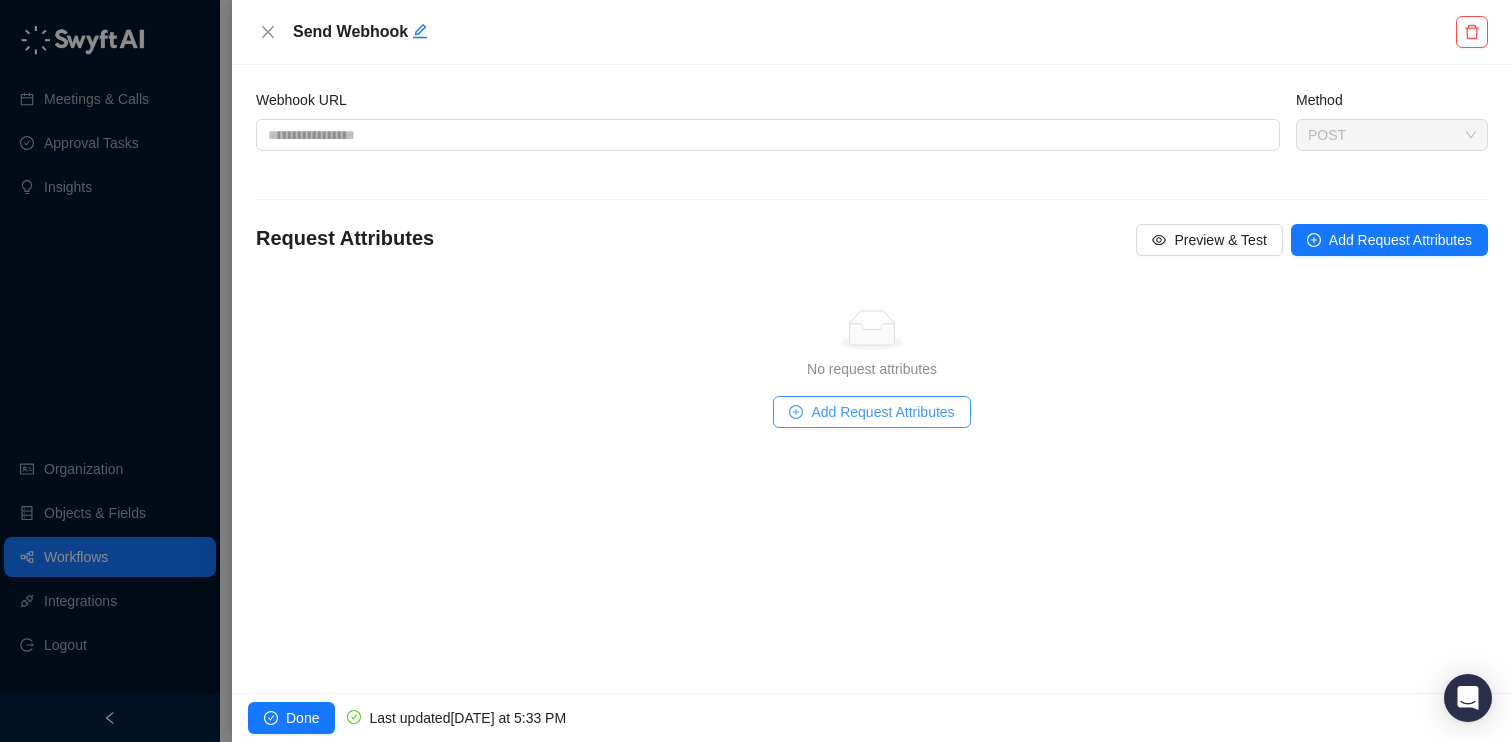 click on "Add Request Attributes" at bounding box center [882, 412] 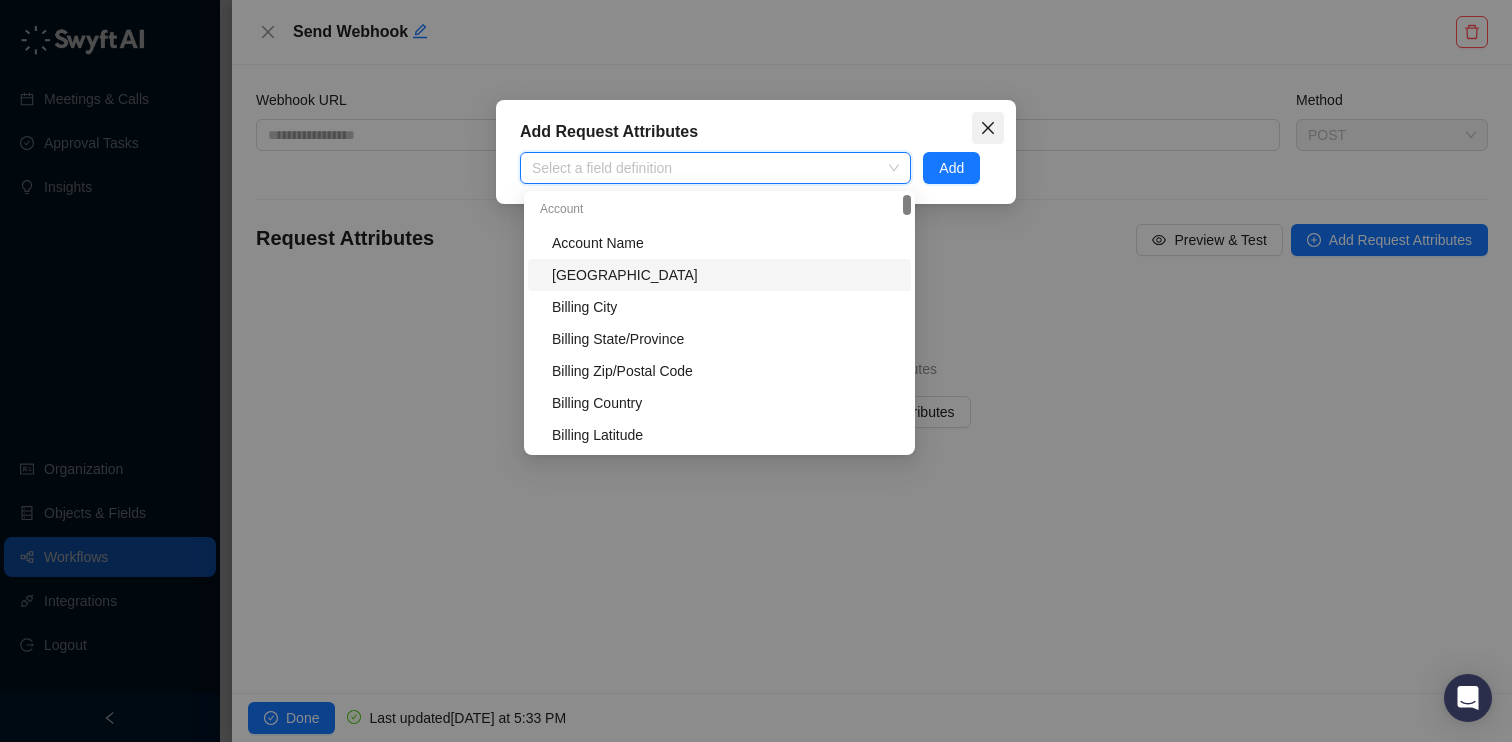 click 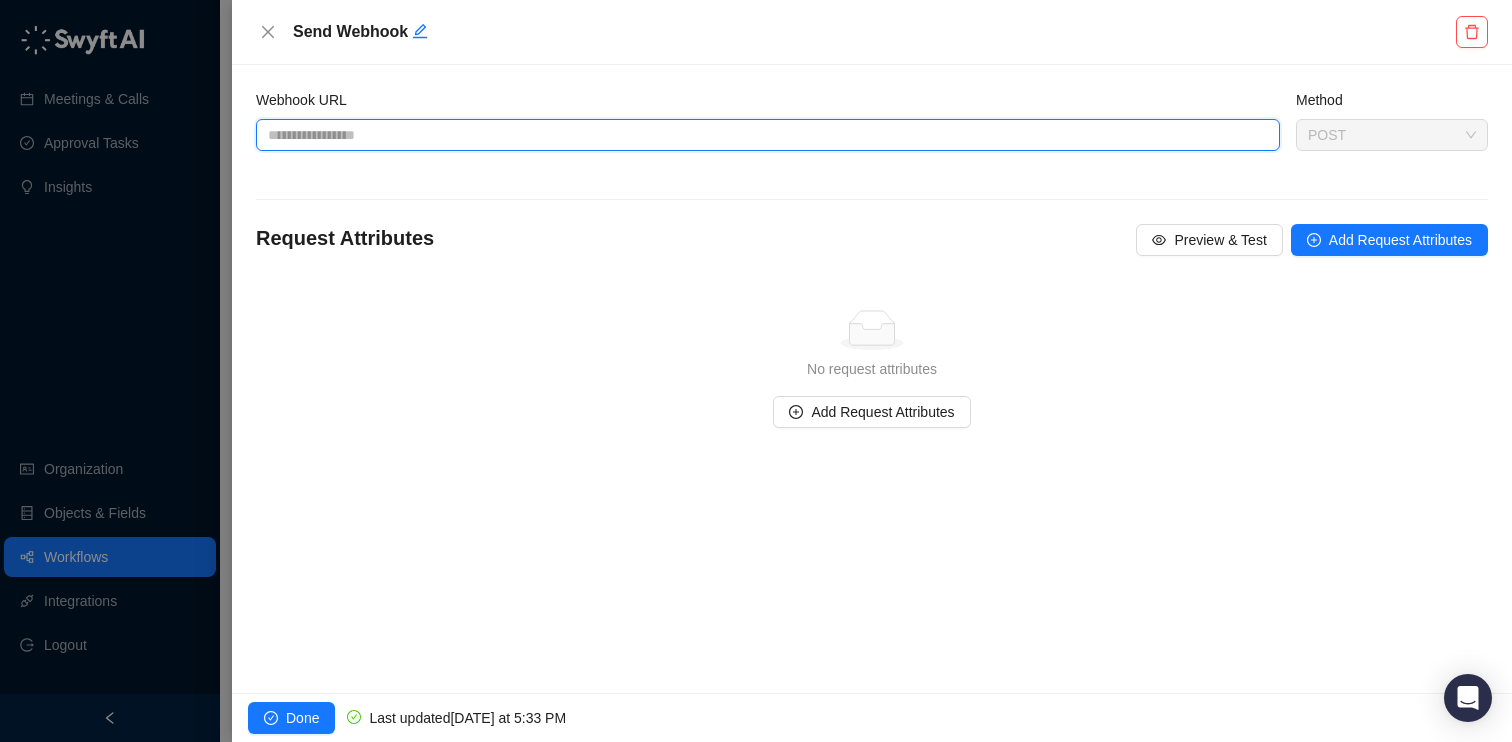 click on "Webhook URL" at bounding box center (768, 135) 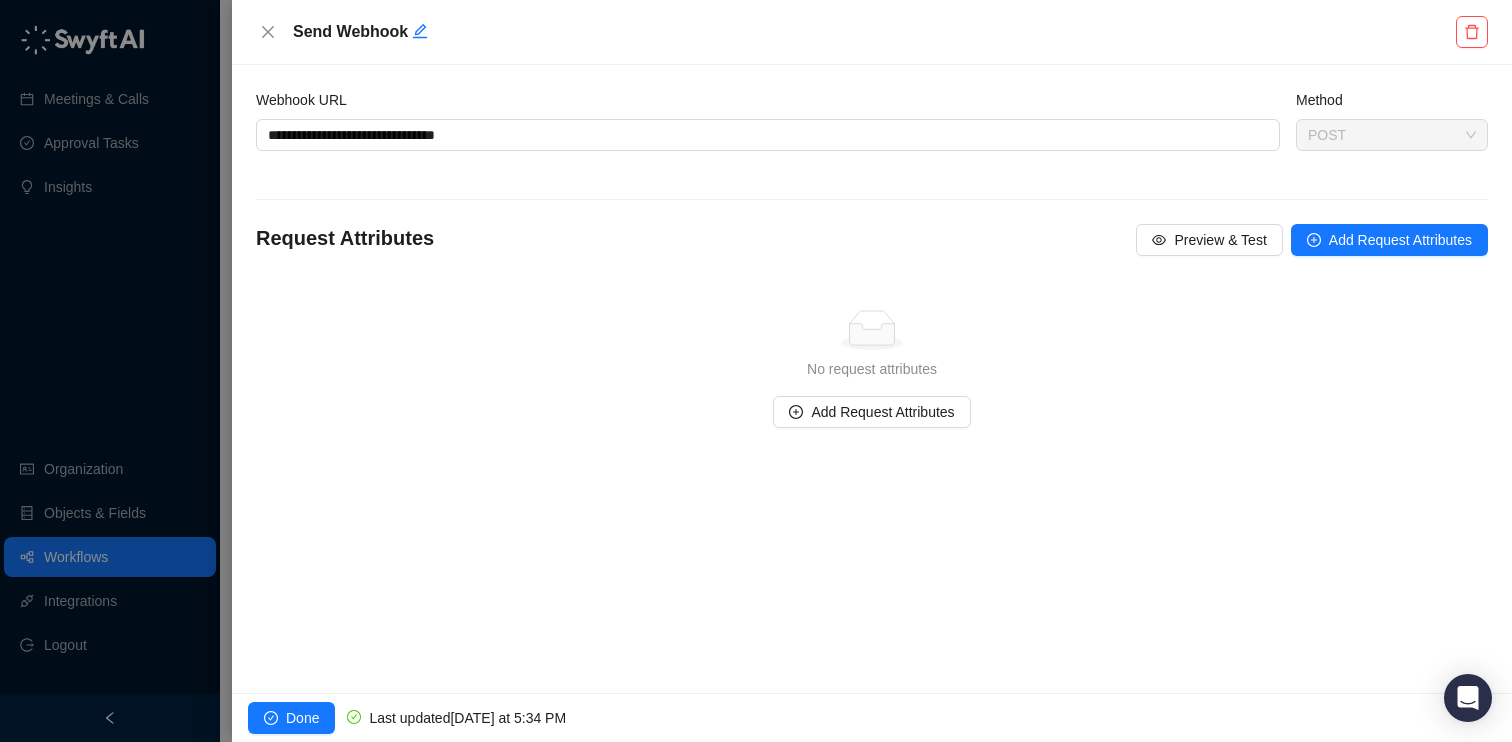 click on "**********" at bounding box center [872, 274] 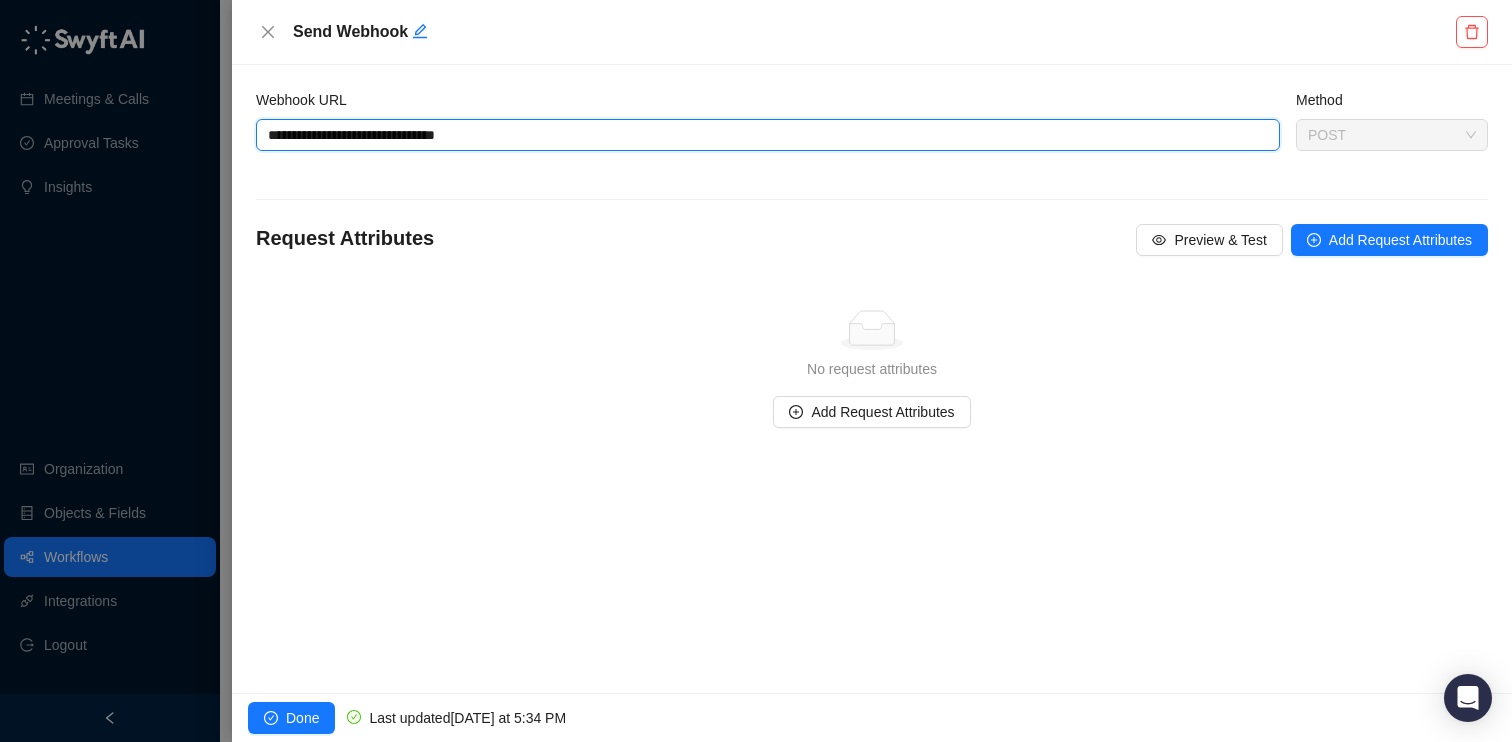 click on "**********" at bounding box center (768, 135) 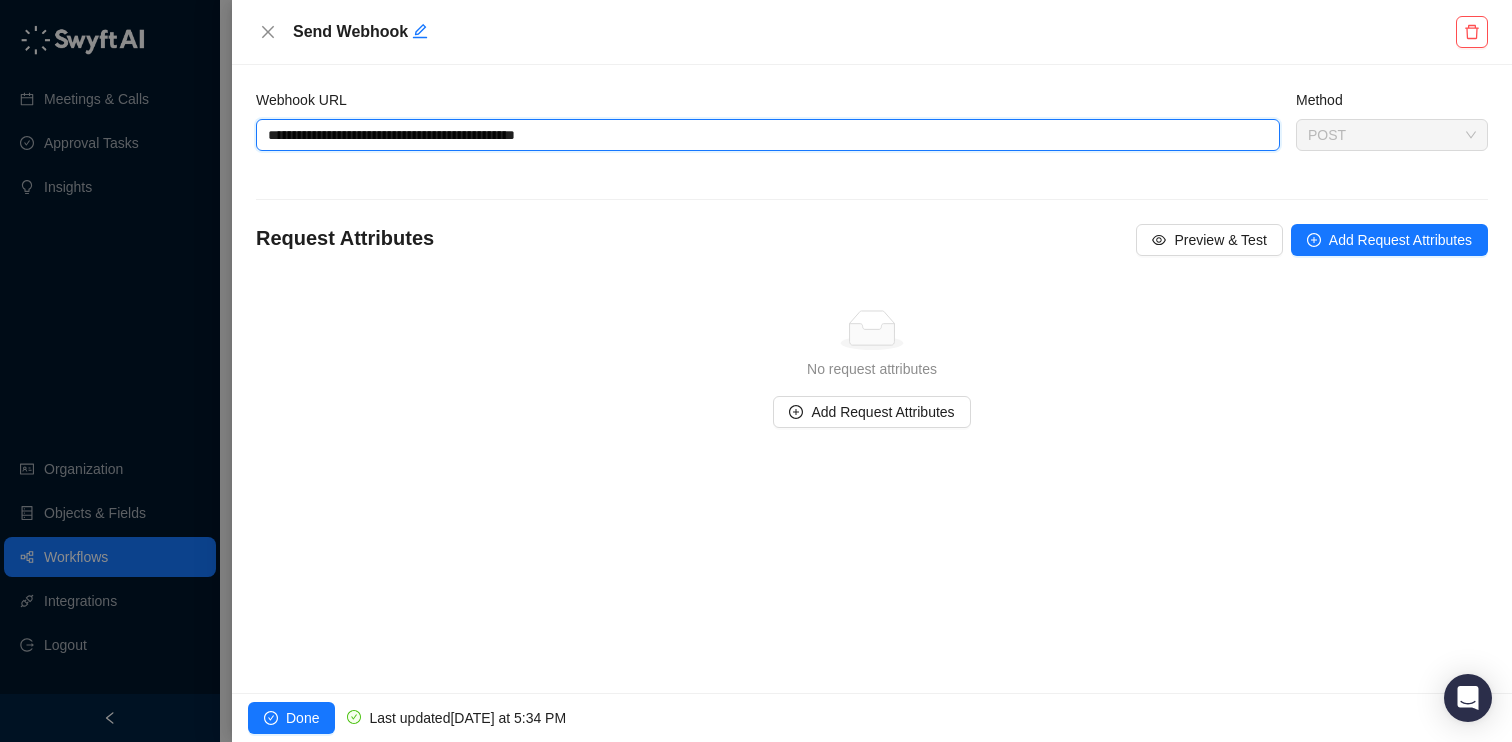 type on "**********" 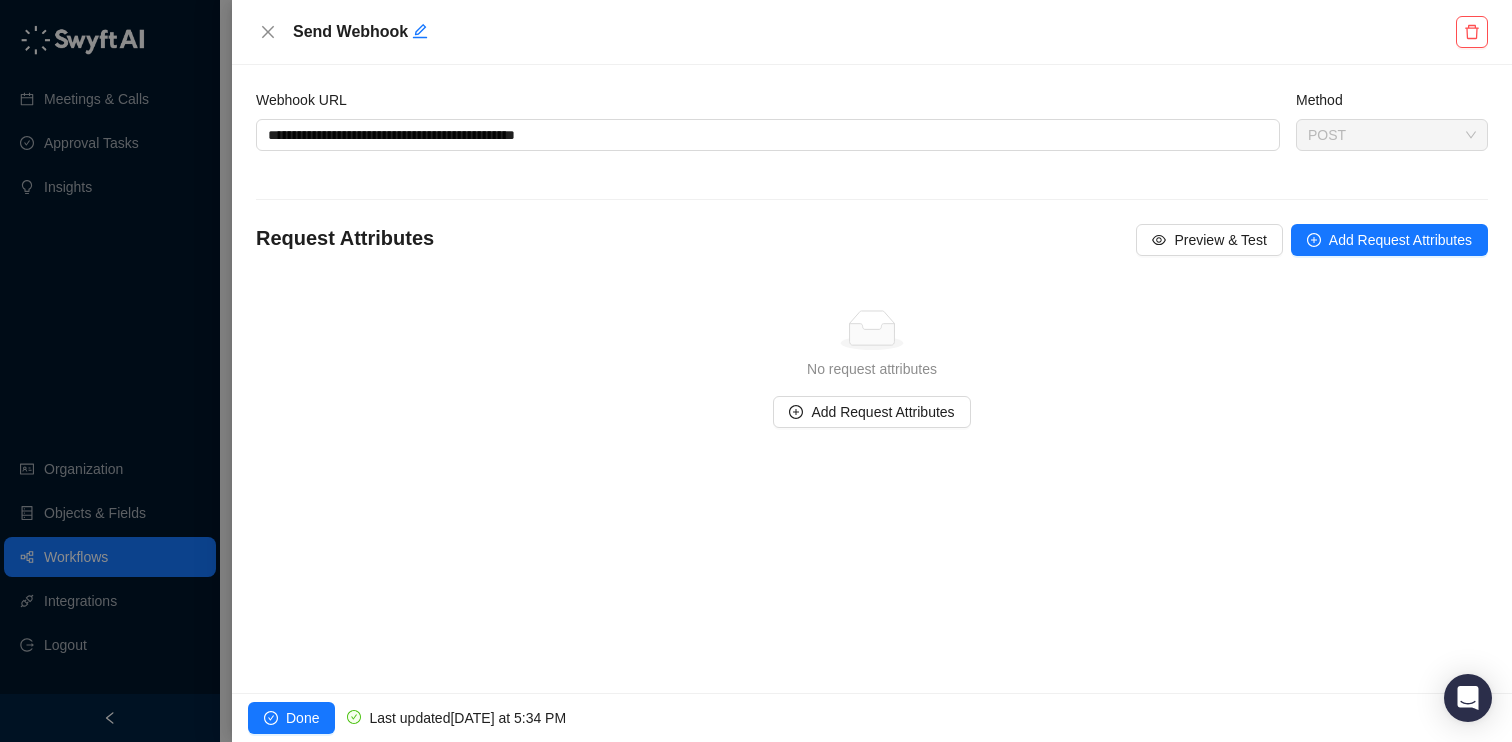 click on "**********" at bounding box center [768, 132] 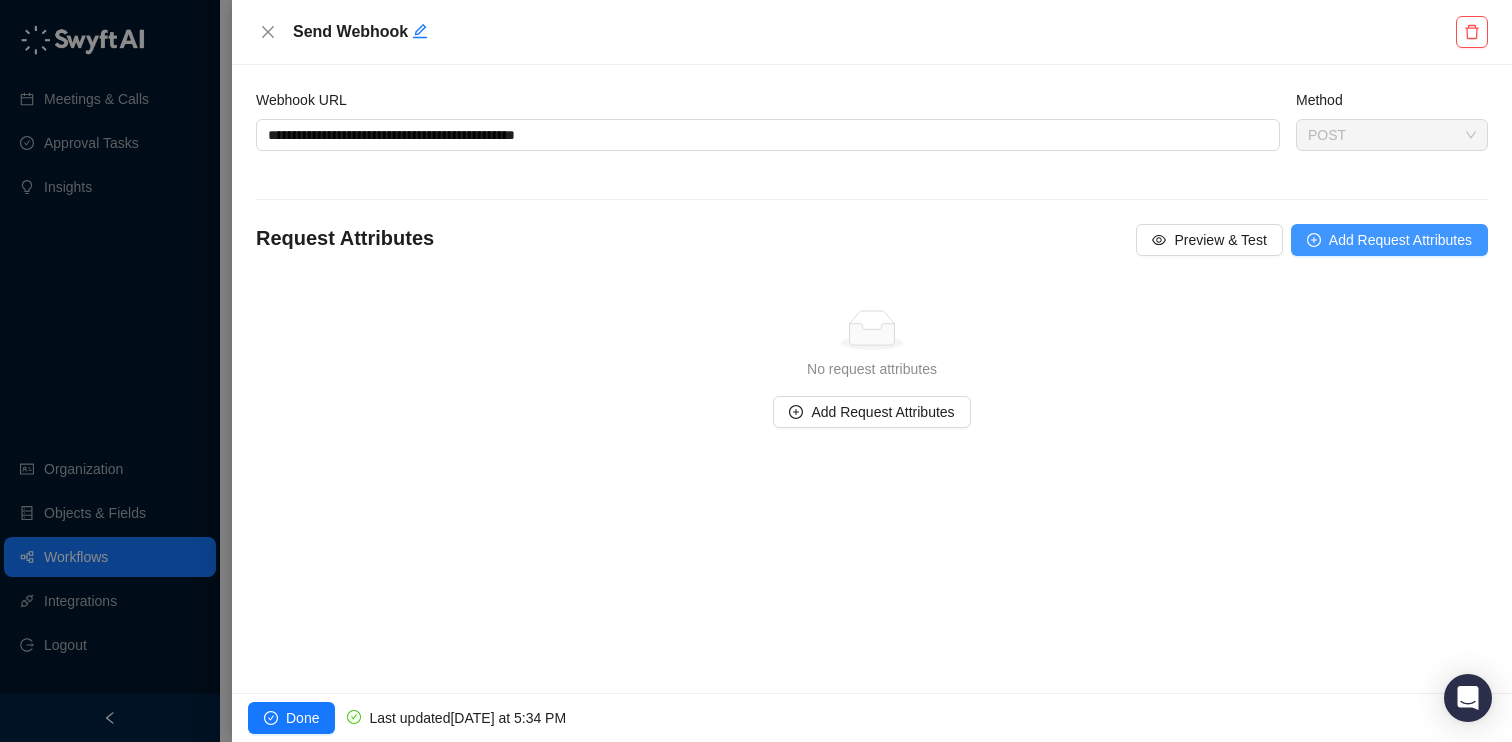 click on "Add Request Attributes" at bounding box center [1400, 240] 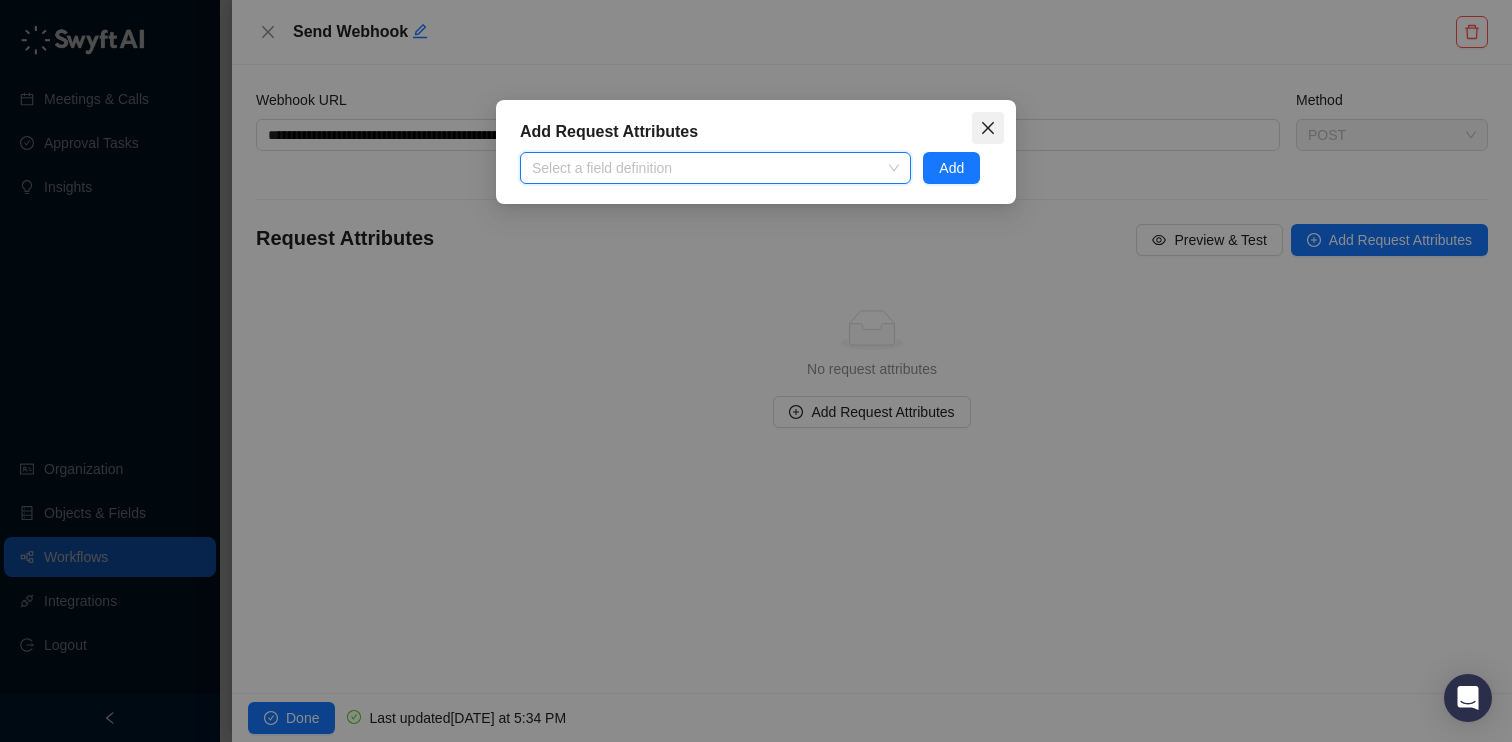 click at bounding box center [988, 128] 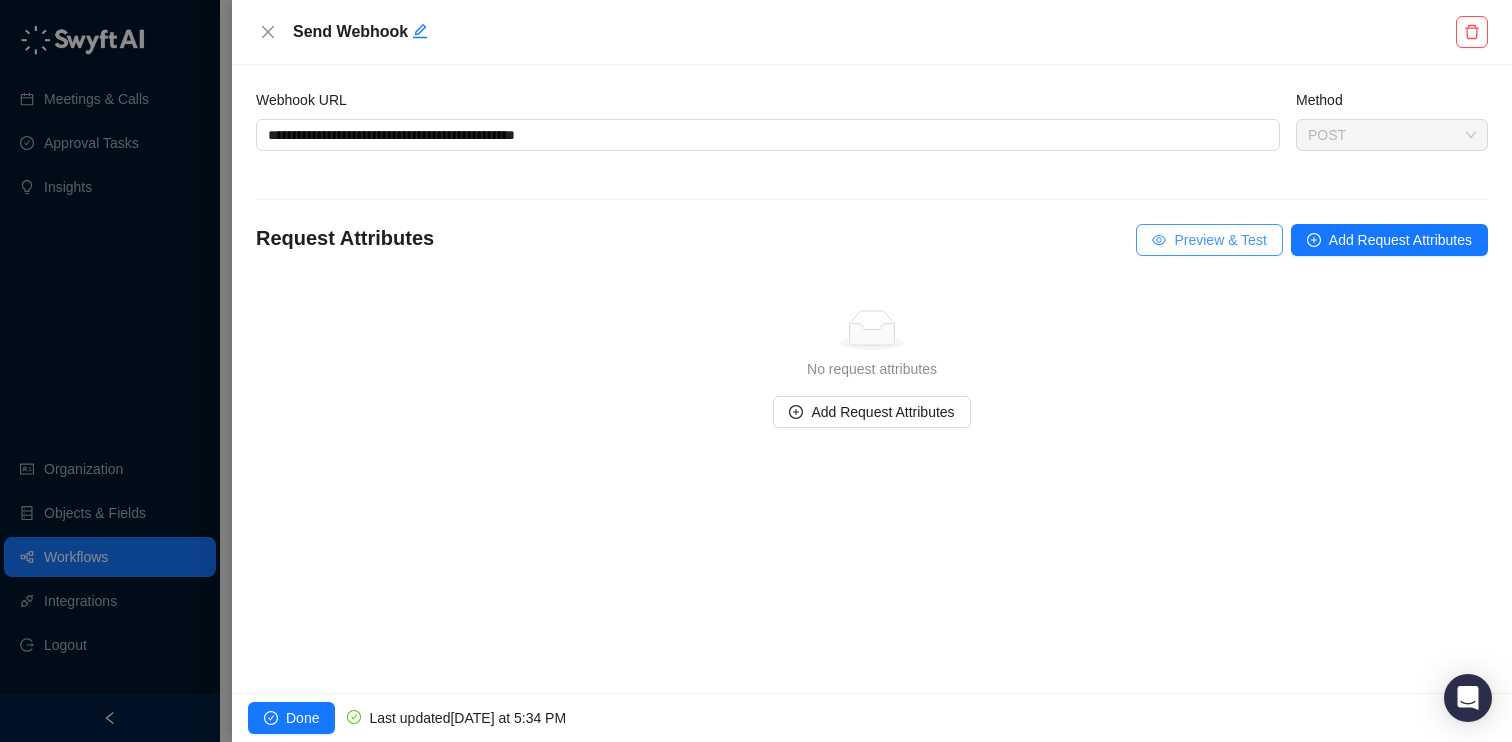 click on "Preview & Test" at bounding box center (1209, 240) 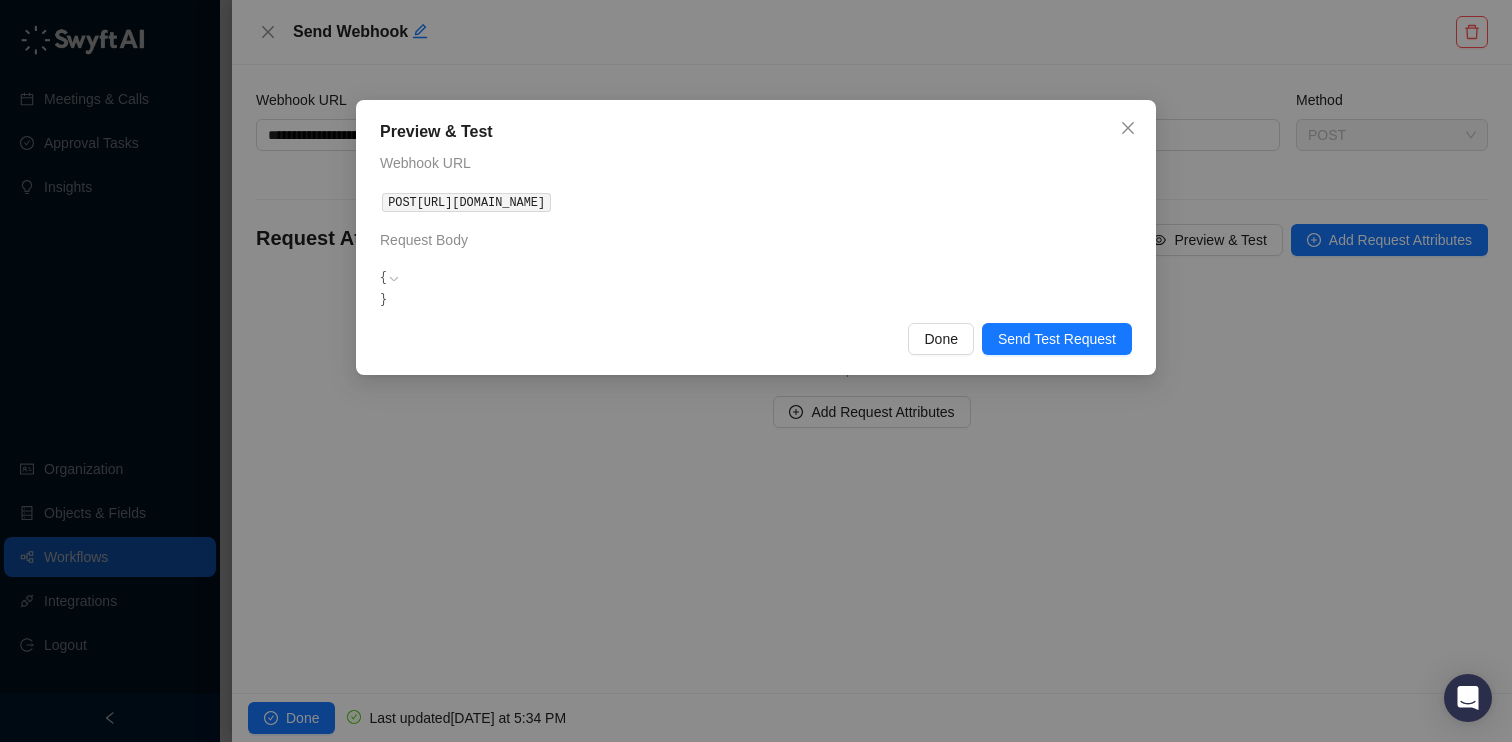 click on "Request Body" at bounding box center [756, 248] 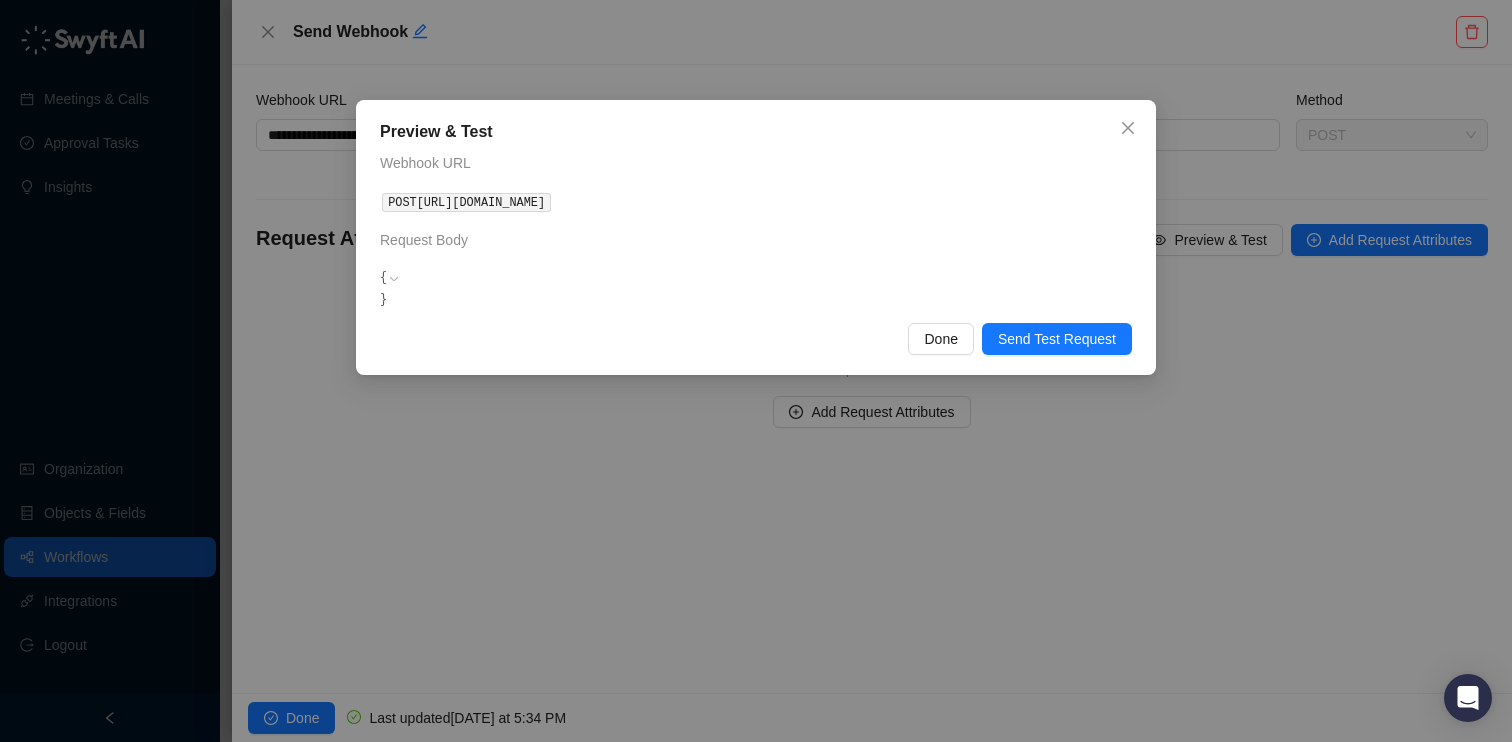 click on "POST  https://nofraudbiz.atlassian.net/rest/api/3/issue" at bounding box center (466, 203) 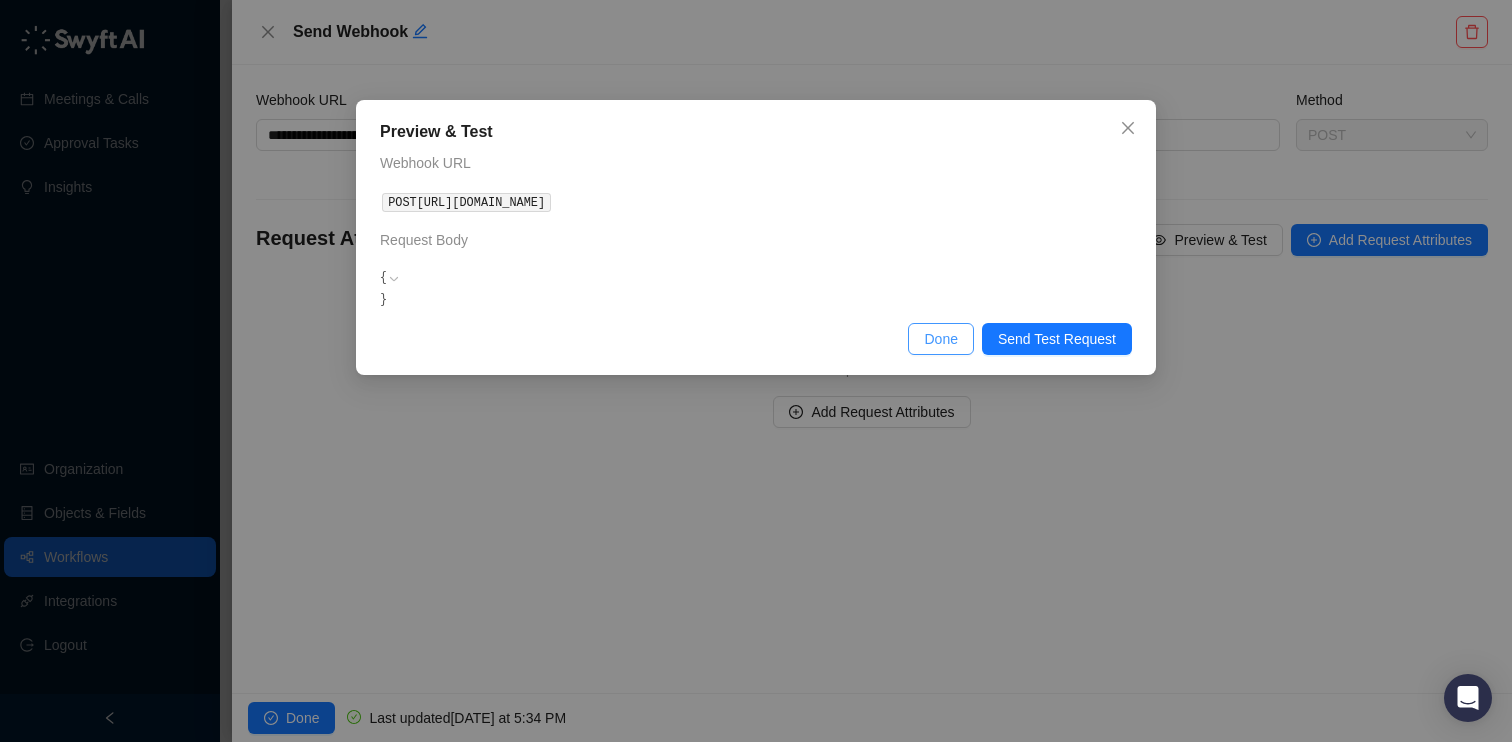 click on "Done" at bounding box center [940, 339] 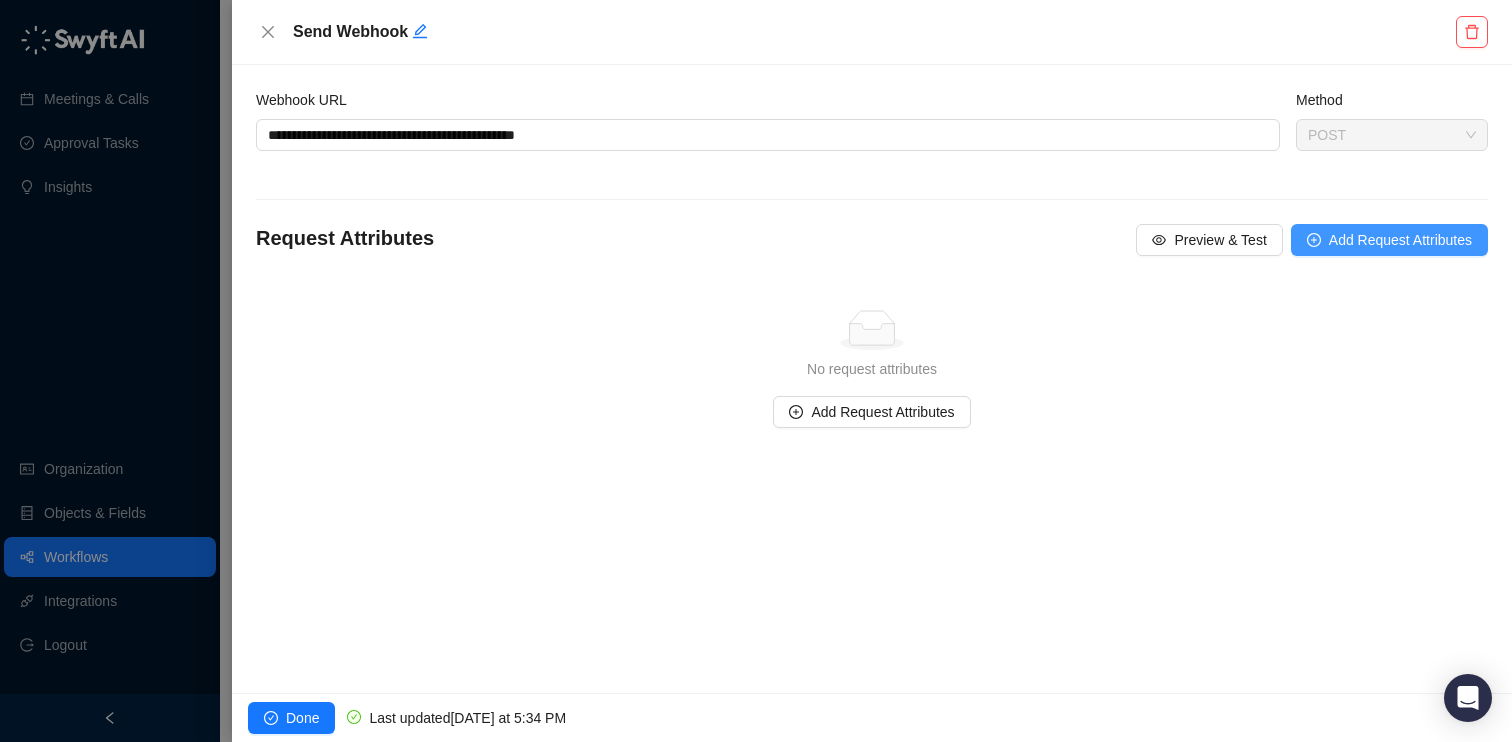 click on "Add Request Attributes" at bounding box center [1400, 240] 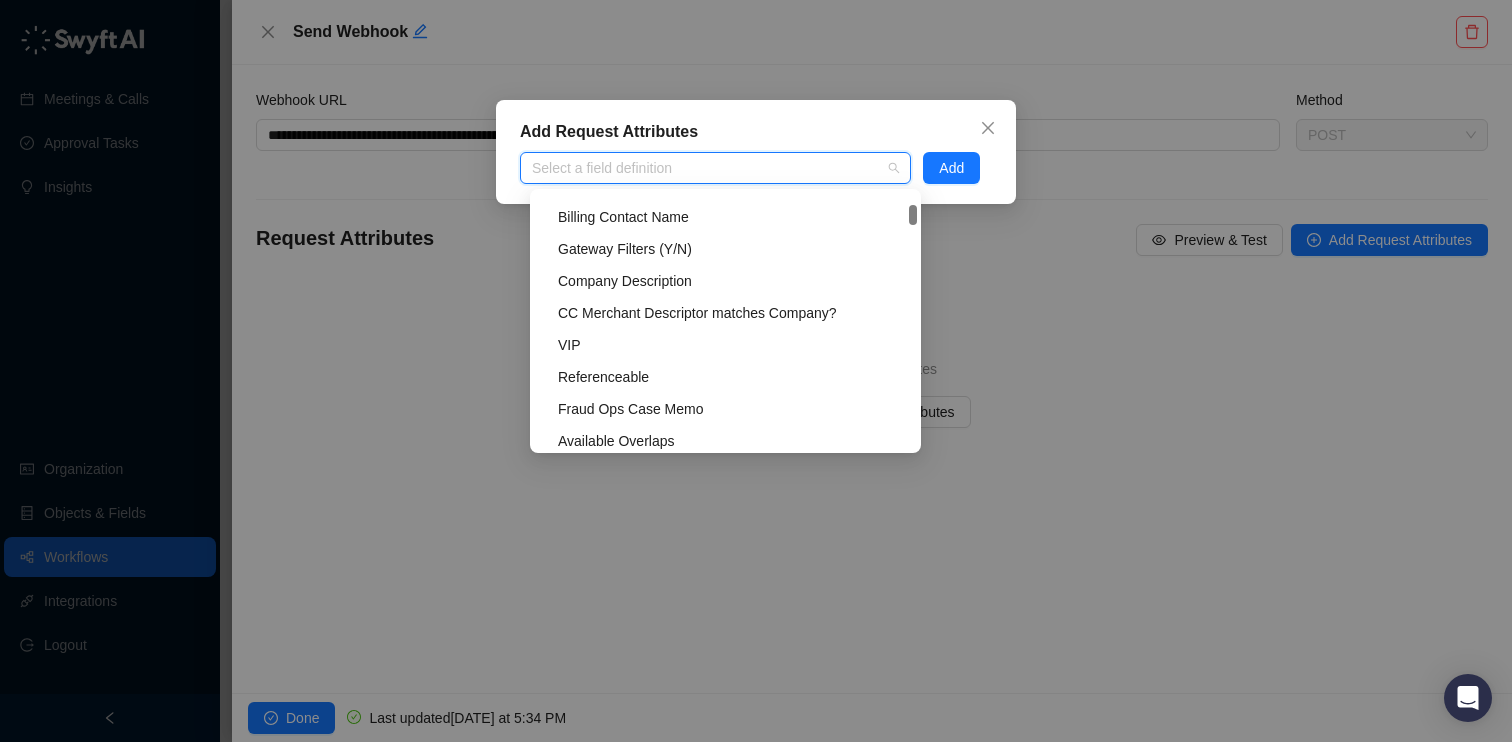 scroll, scrollTop: 1889, scrollLeft: 0, axis: vertical 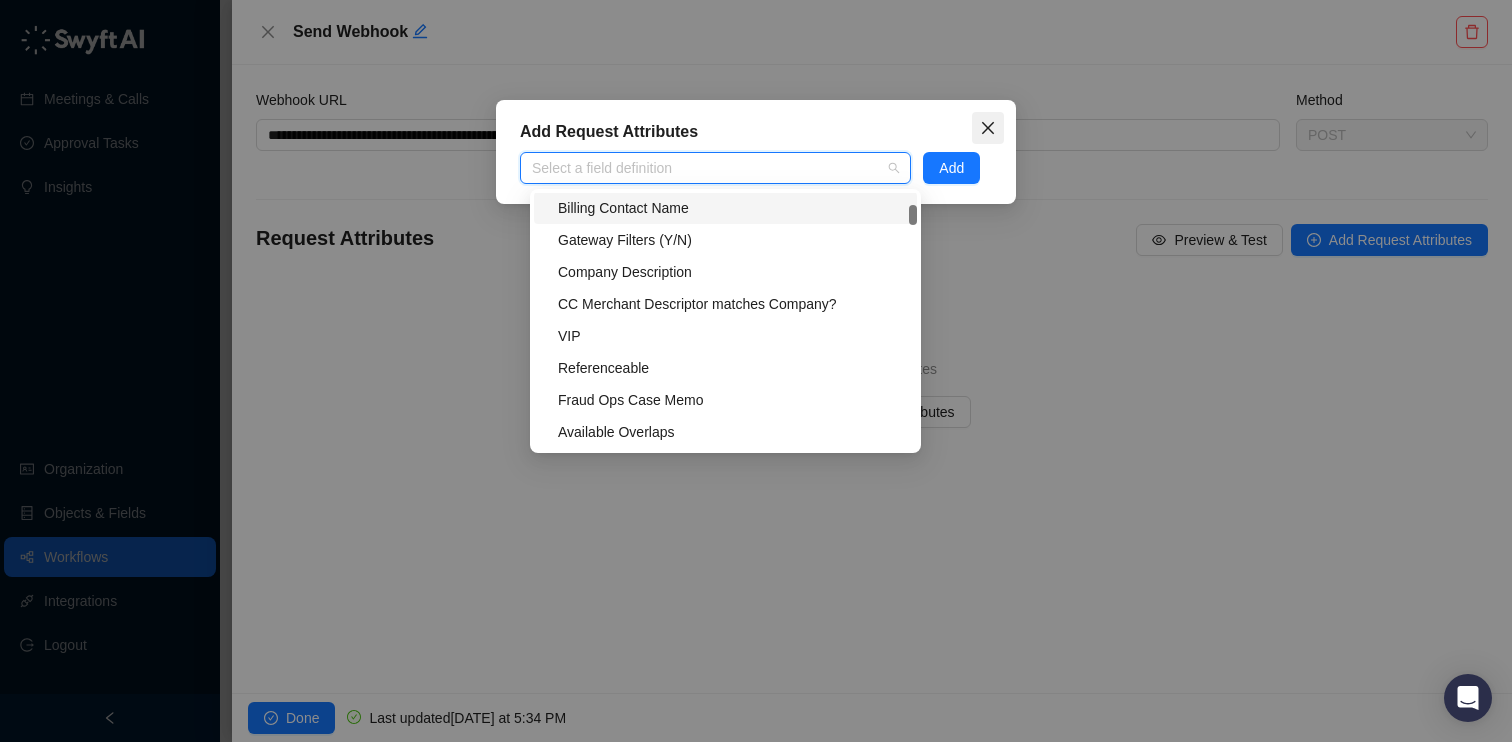 click 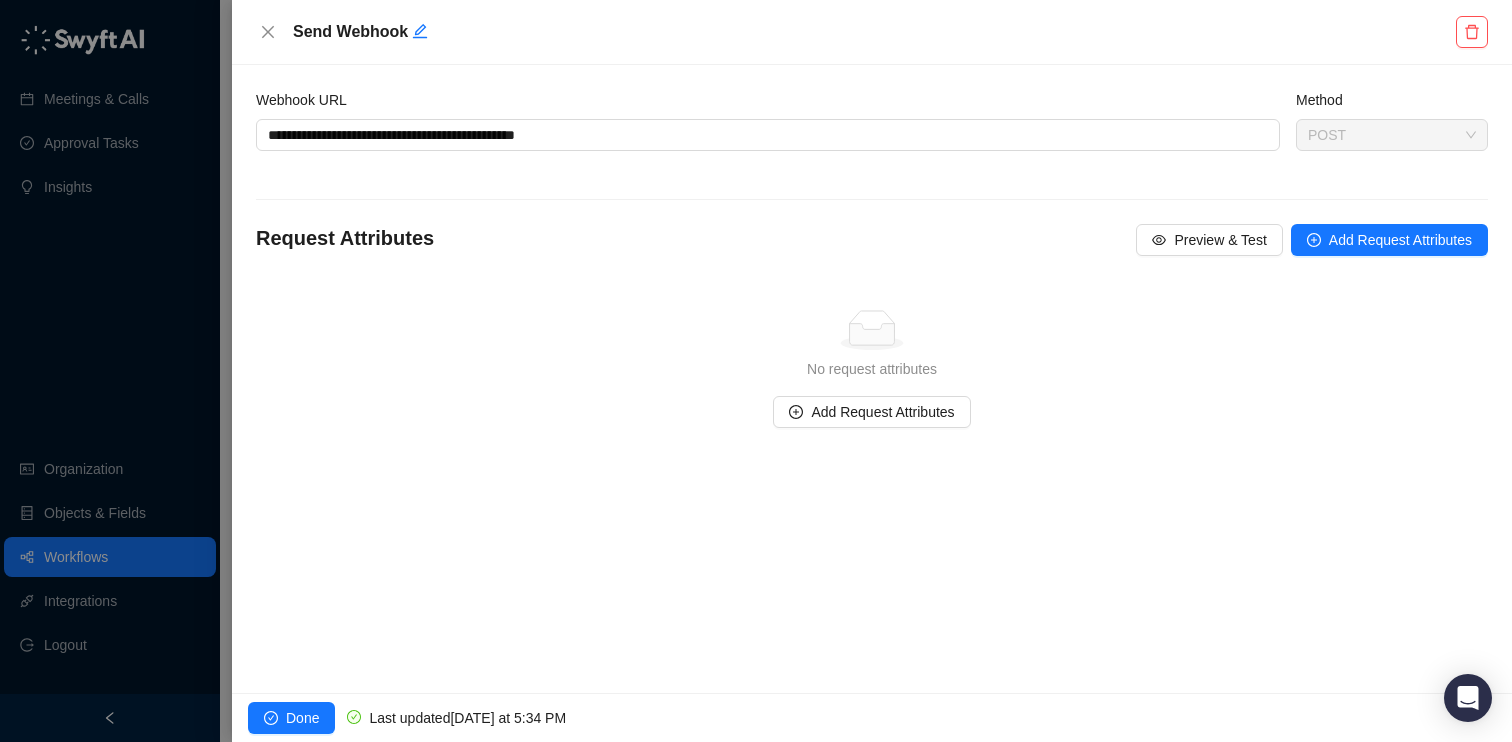 click on "**********" at bounding box center (872, 274) 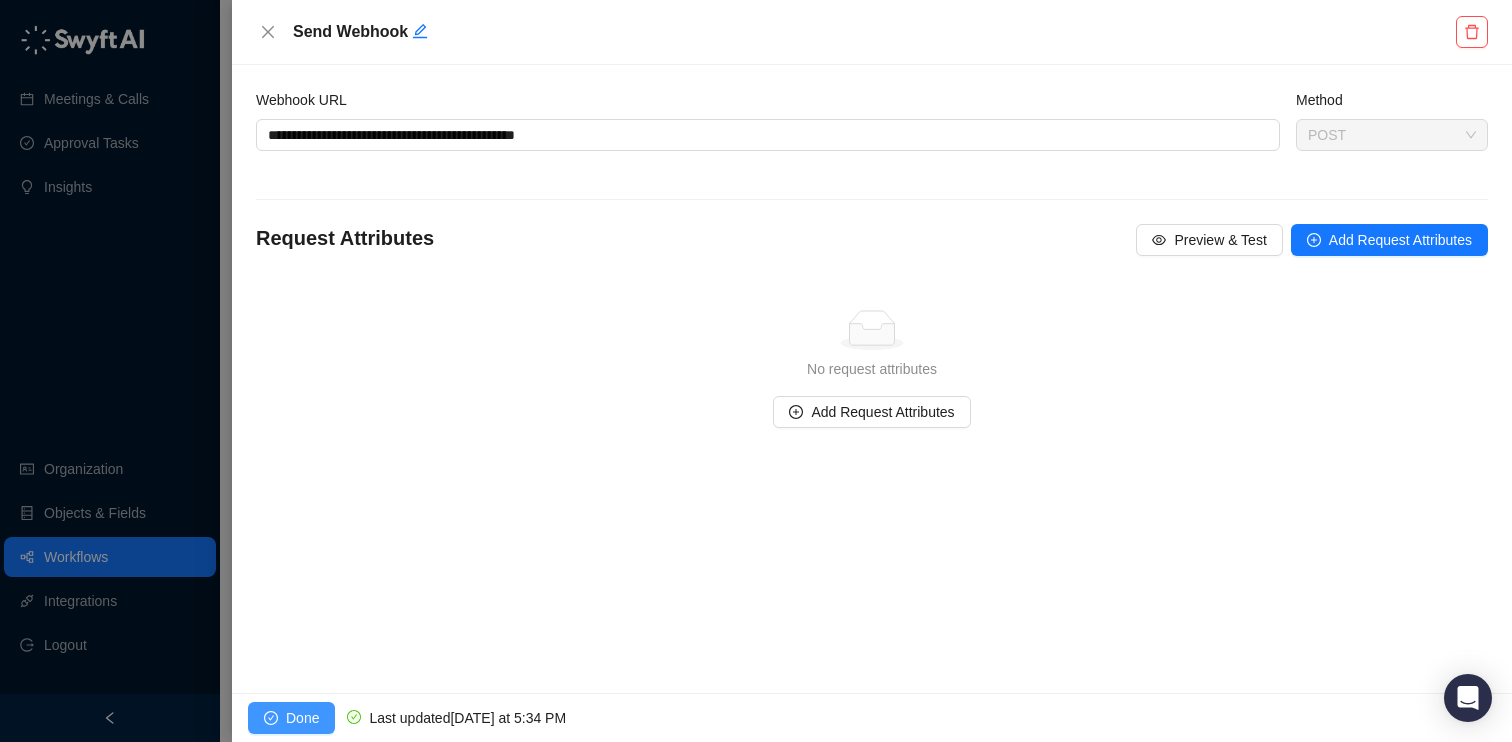 click on "Done" at bounding box center (302, 718) 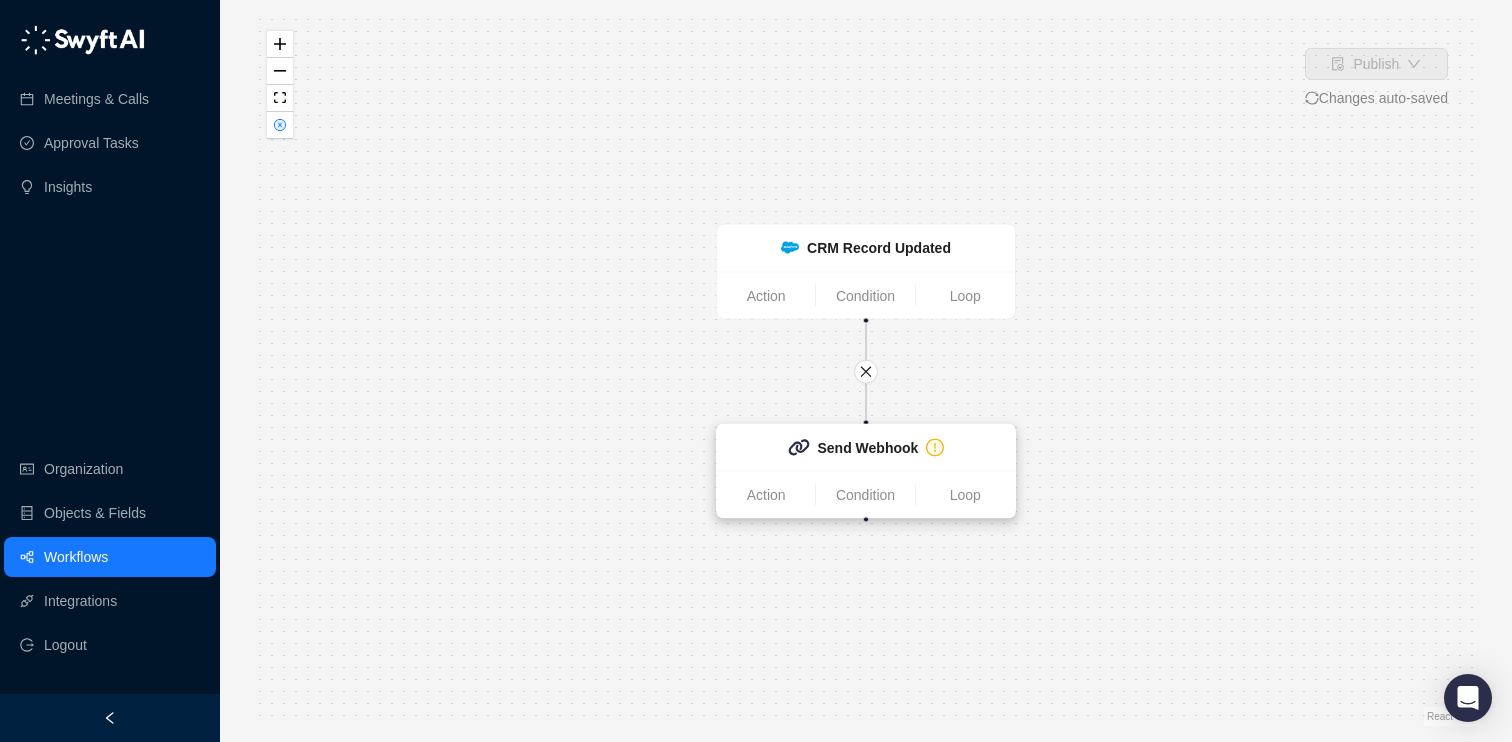 click on "Send Webhook" at bounding box center [868, 448] 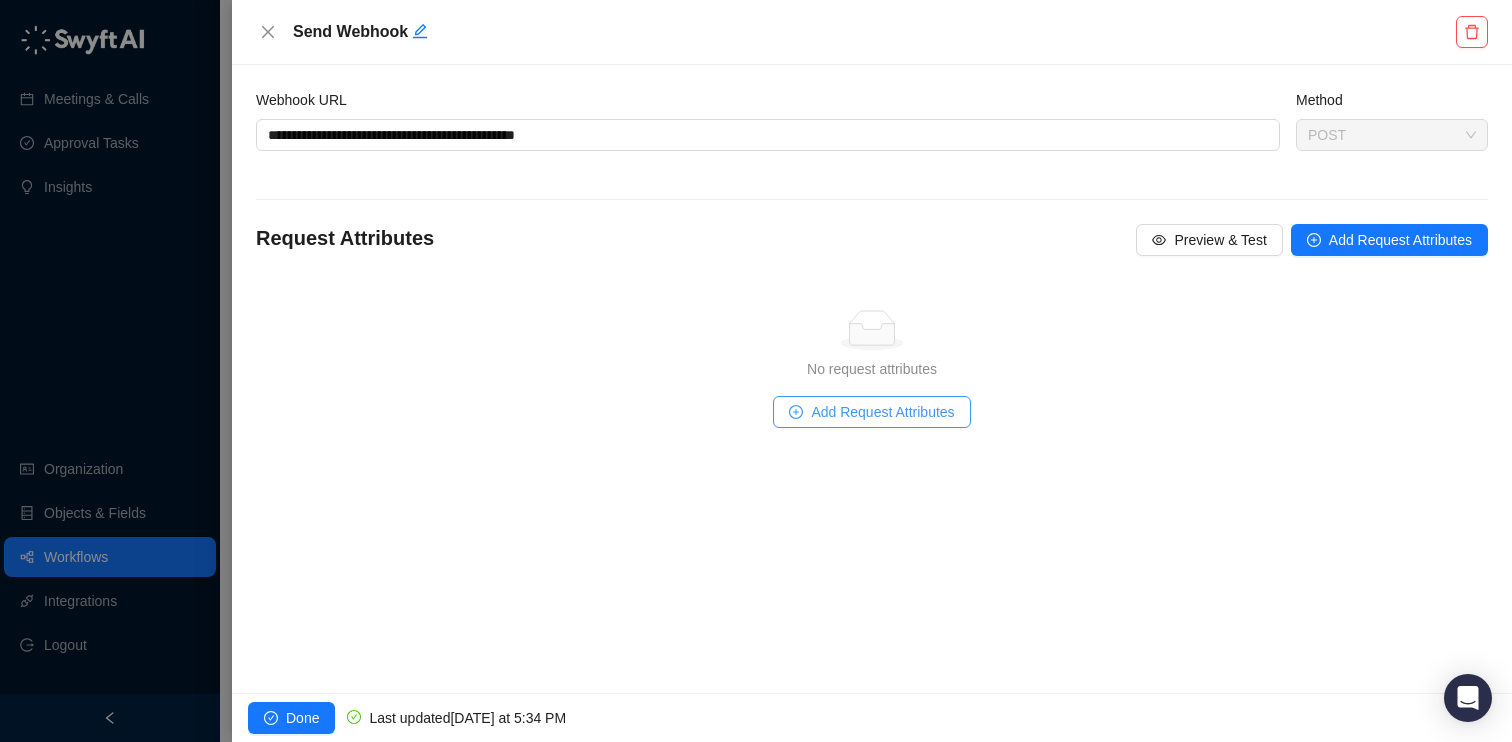 click on "Add Request Attributes" at bounding box center [871, 412] 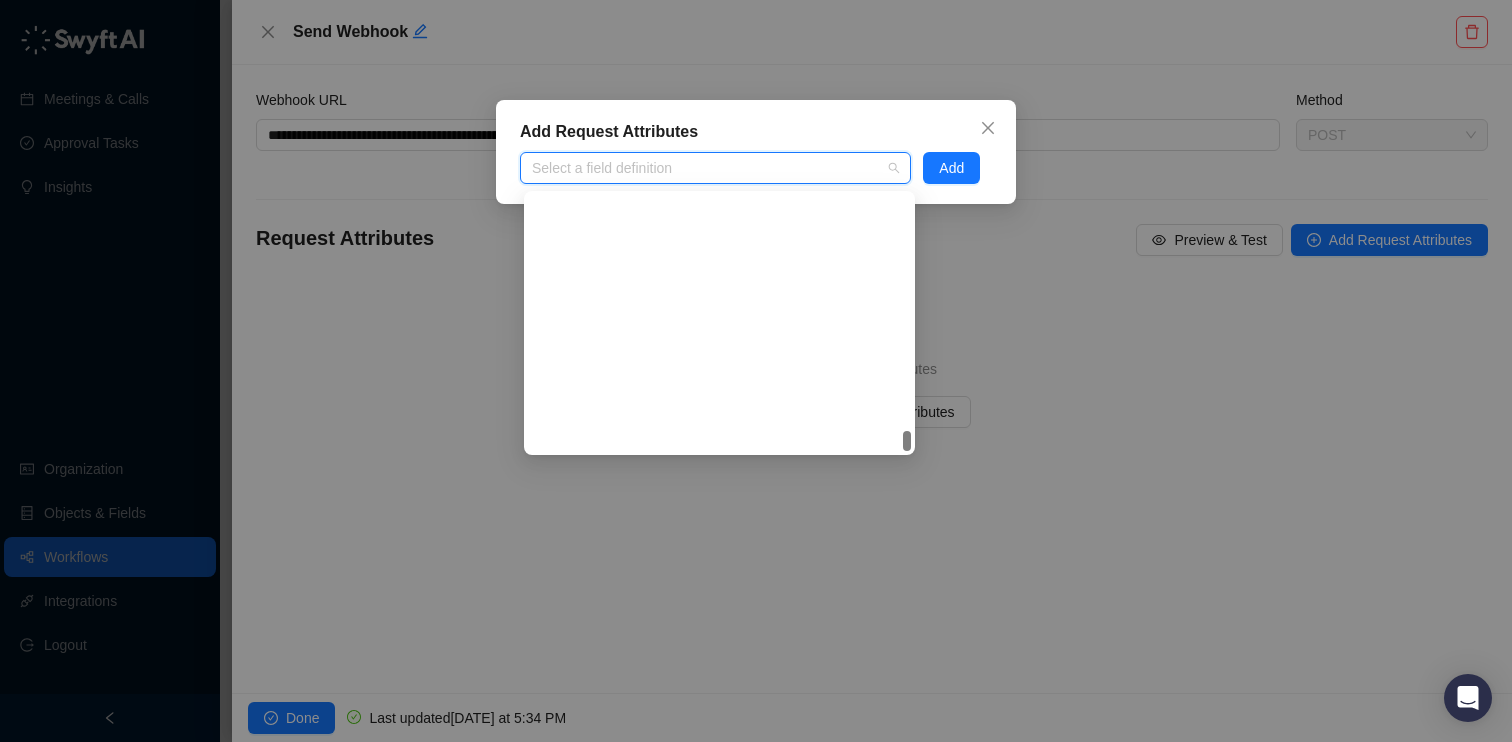 scroll, scrollTop: 37984, scrollLeft: 0, axis: vertical 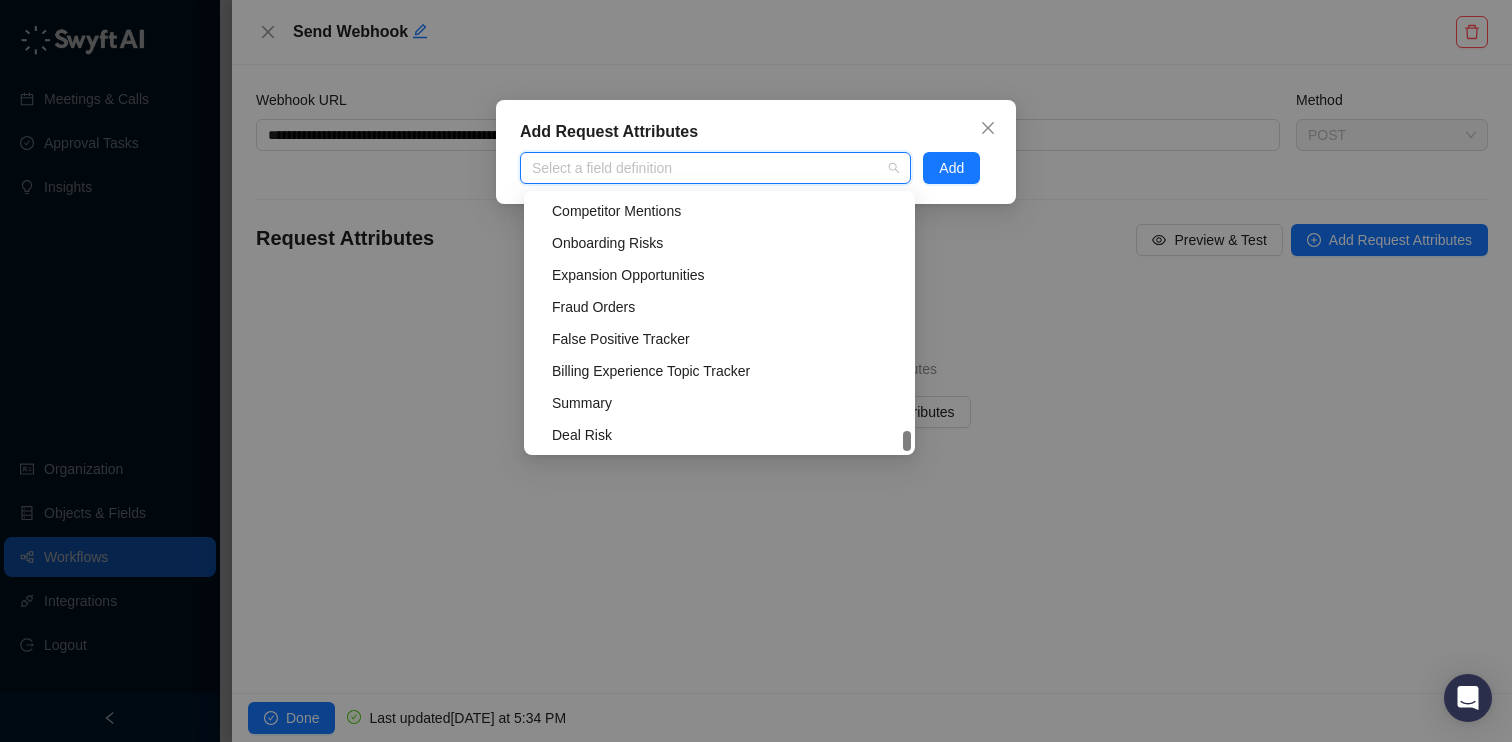 drag, startPoint x: 909, startPoint y: 236, endPoint x: 907, endPoint y: 451, distance: 215.00931 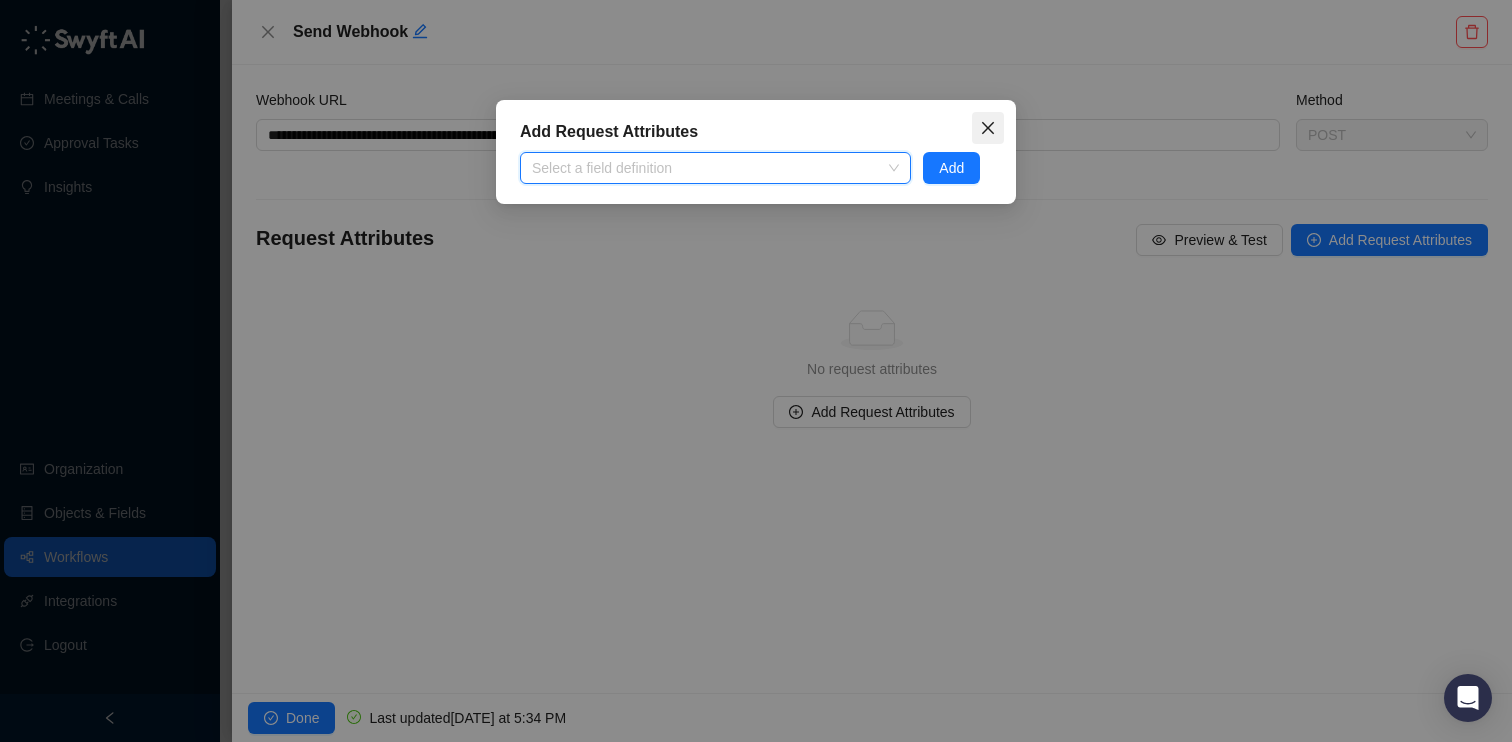 click 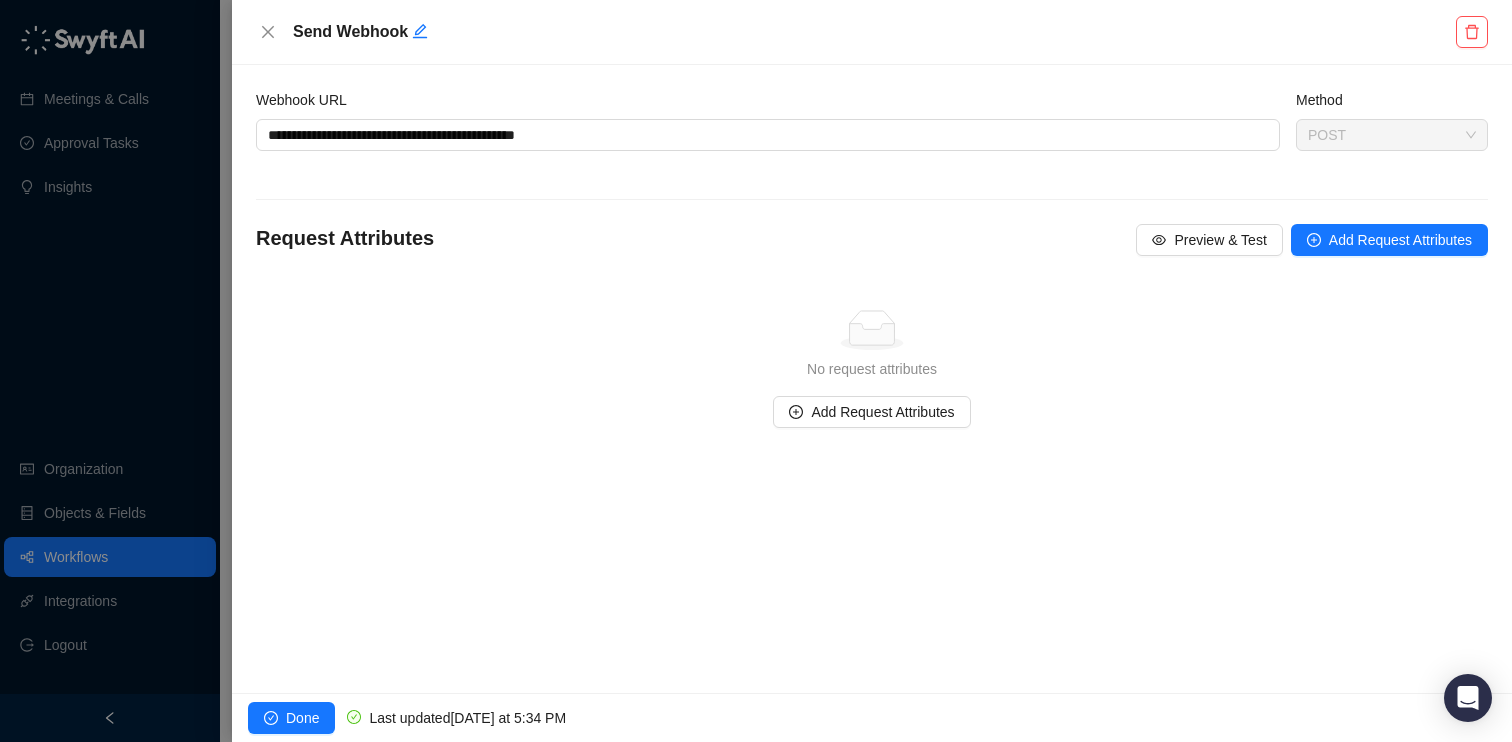click on "**********" at bounding box center (872, 274) 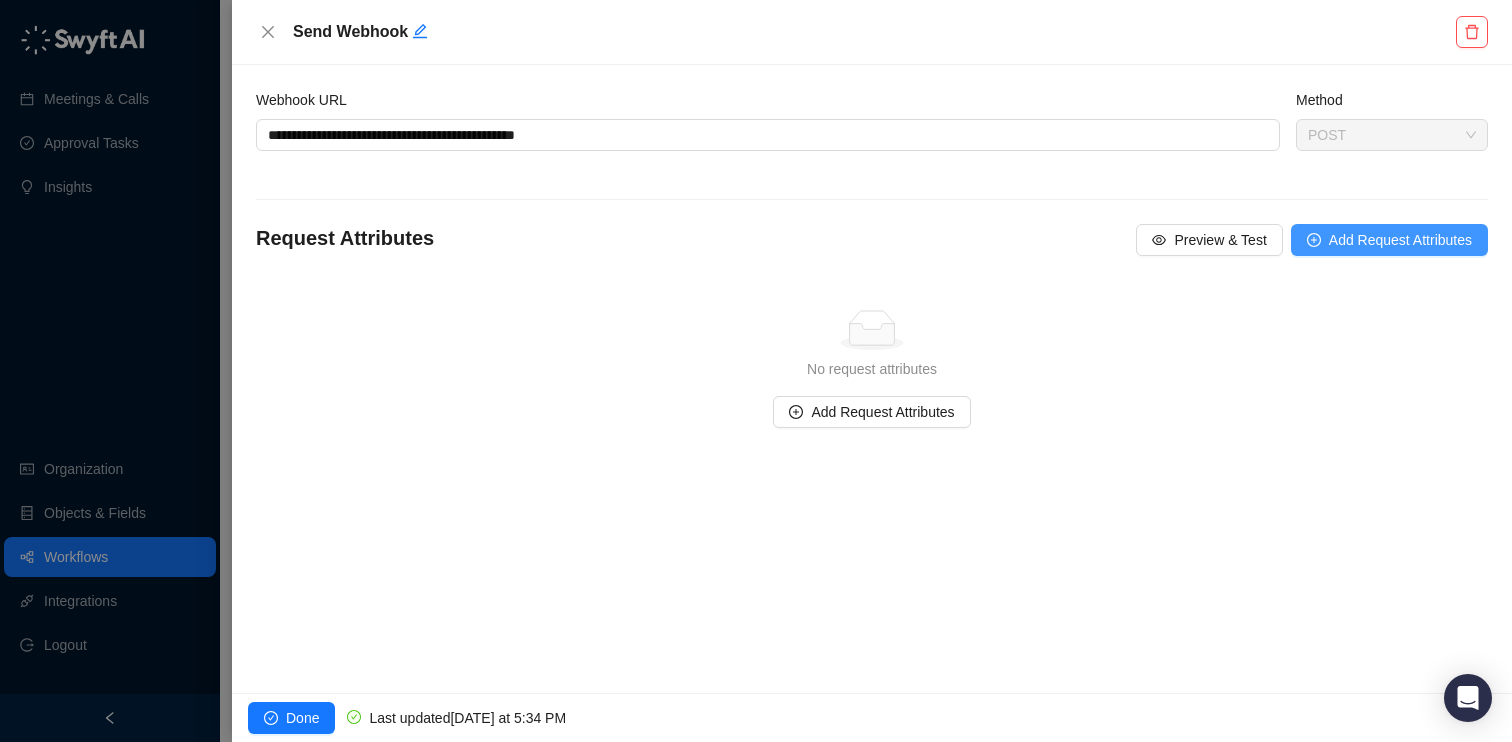 click on "Add Request Attributes" at bounding box center (1389, 240) 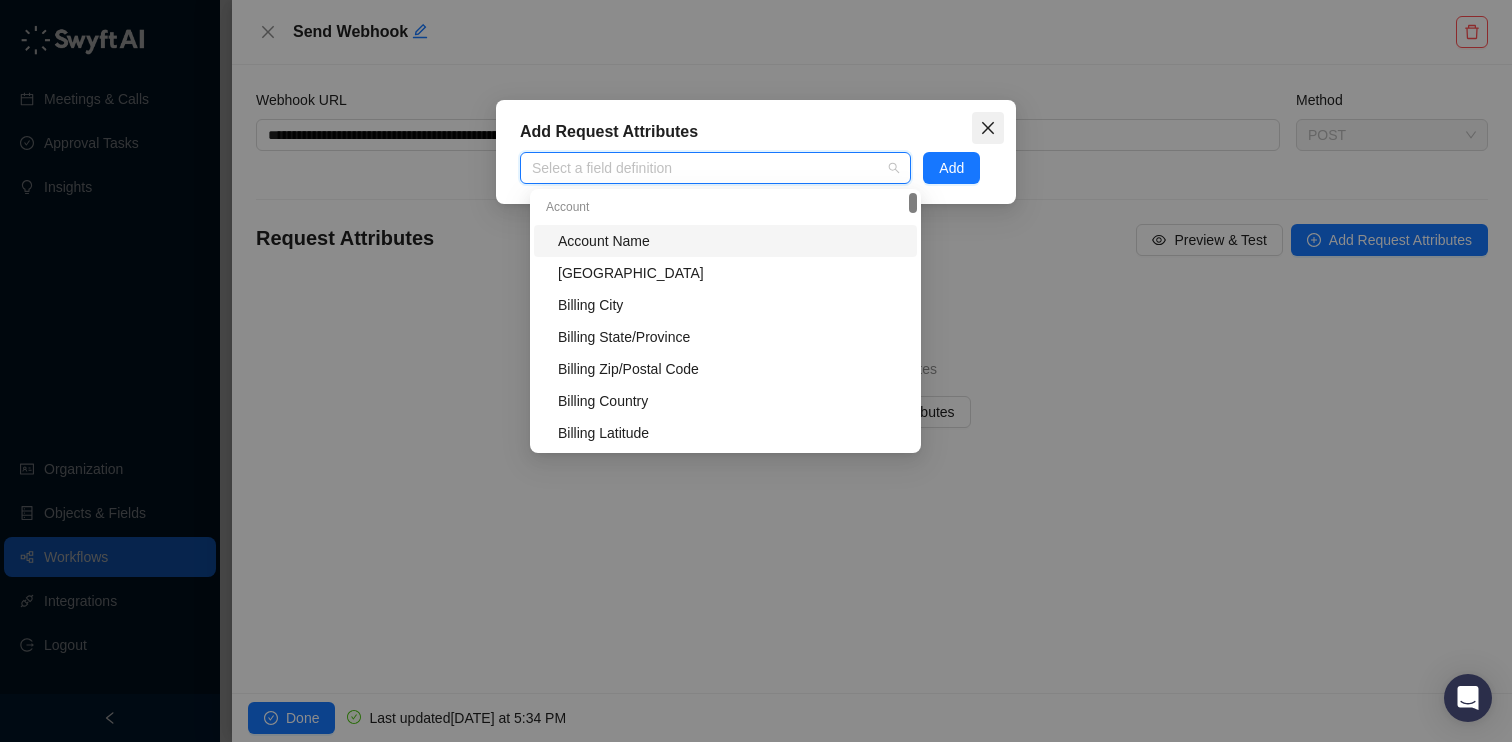 click at bounding box center [988, 128] 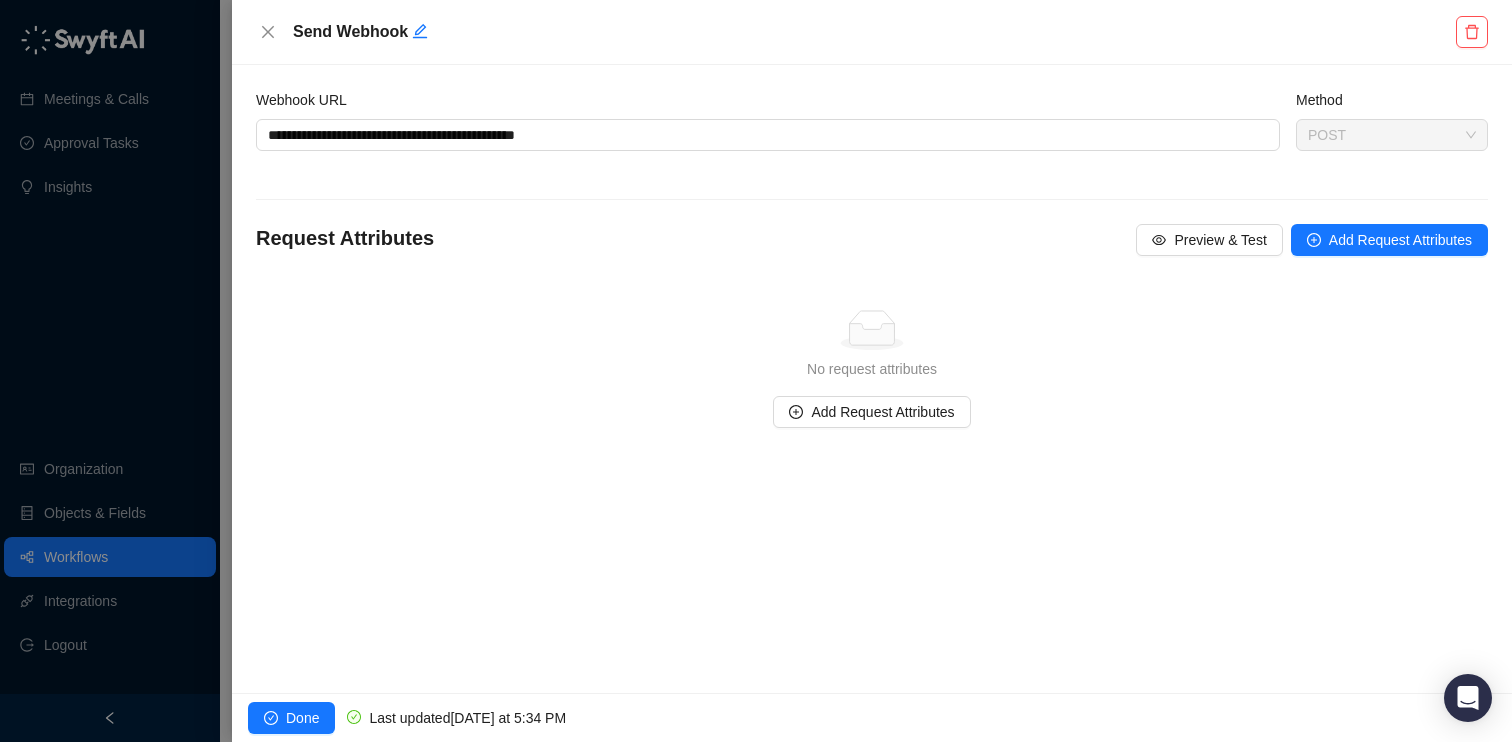 click on "Send Webhook" at bounding box center [872, 32] 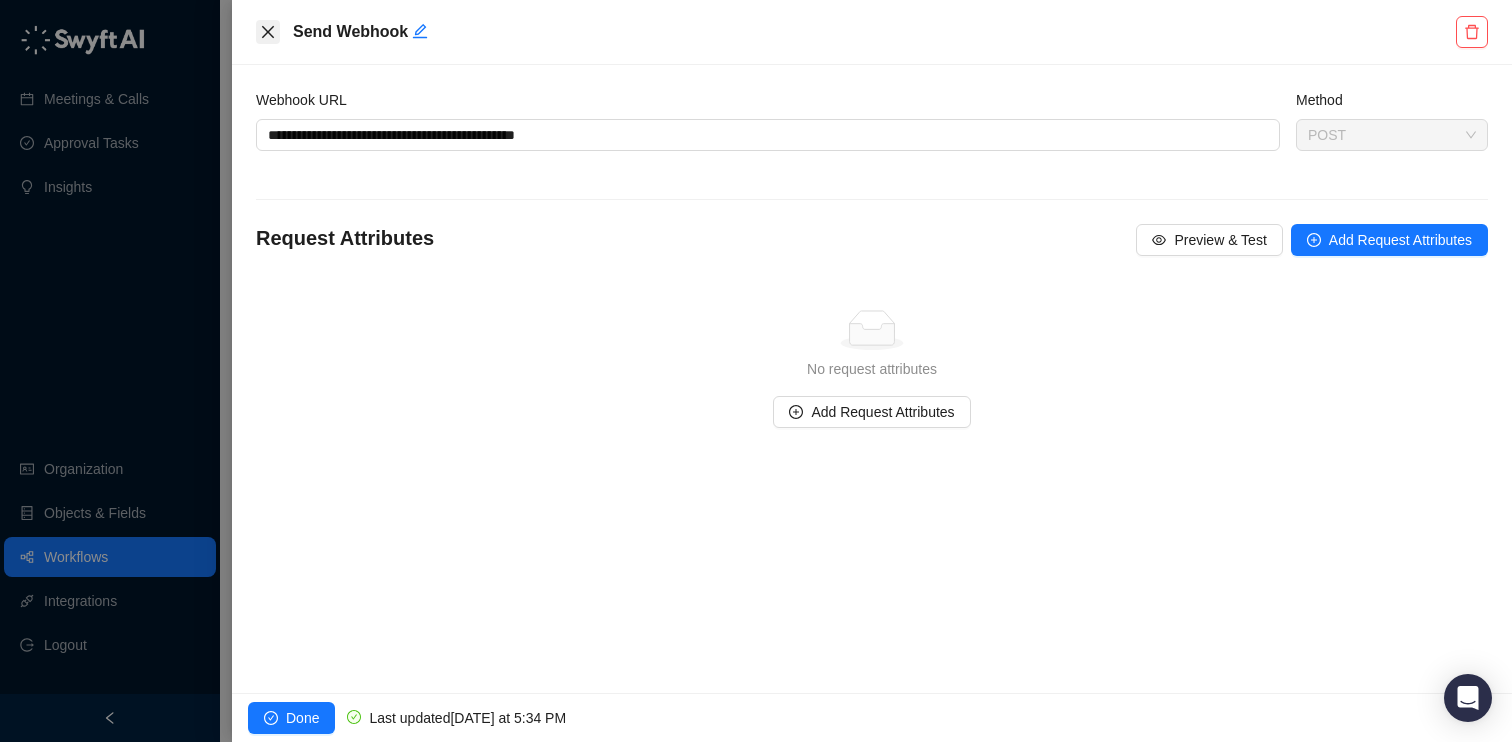 click 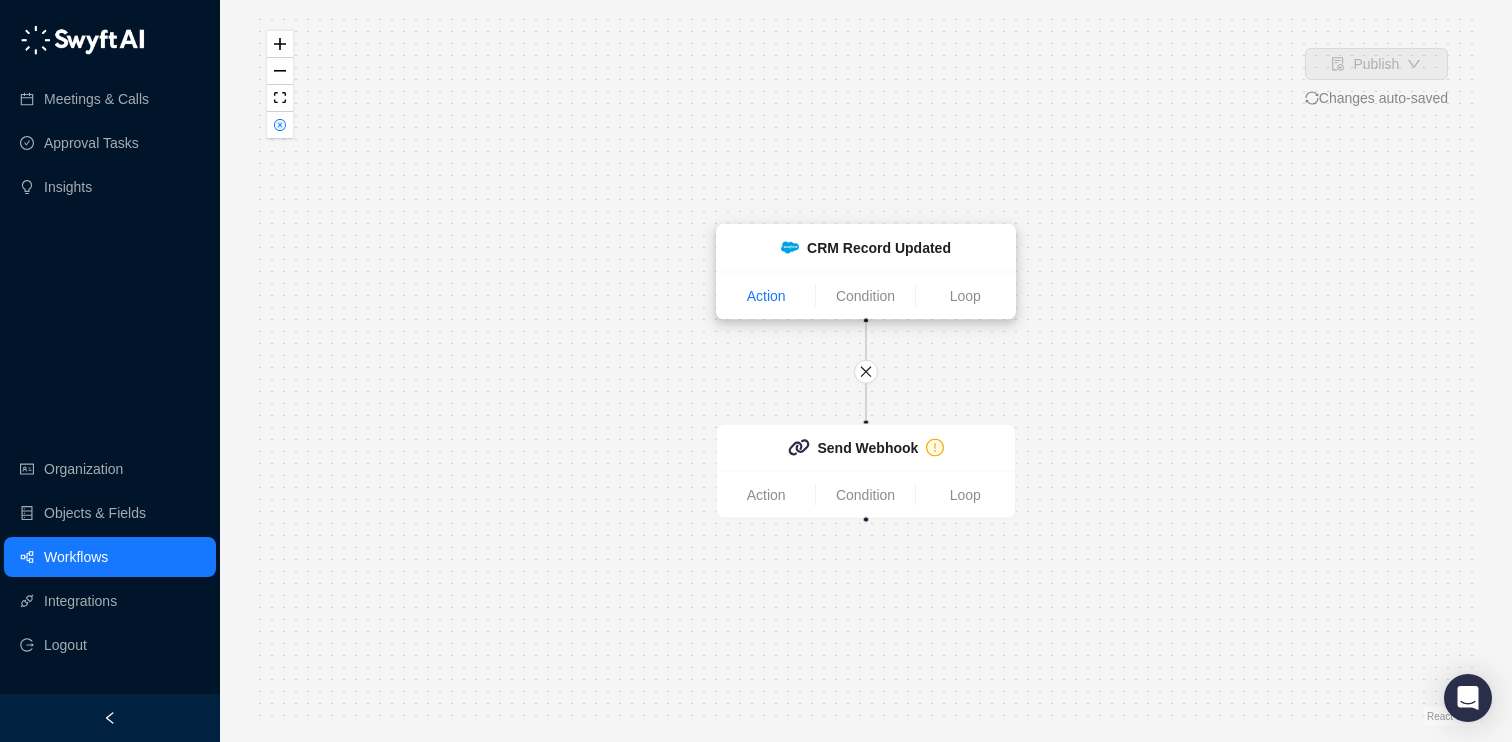 click on "Action" at bounding box center [766, 296] 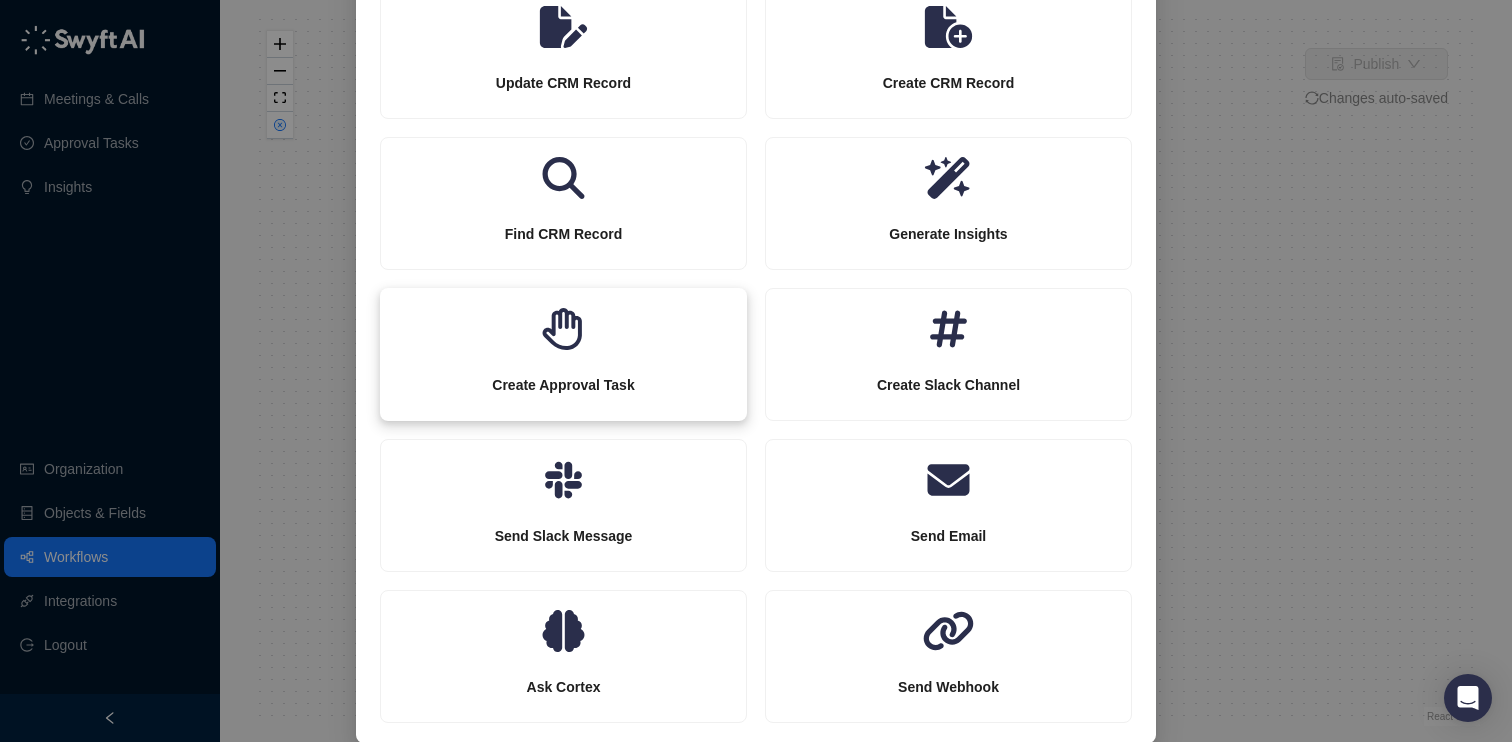 scroll, scrollTop: 180, scrollLeft: 0, axis: vertical 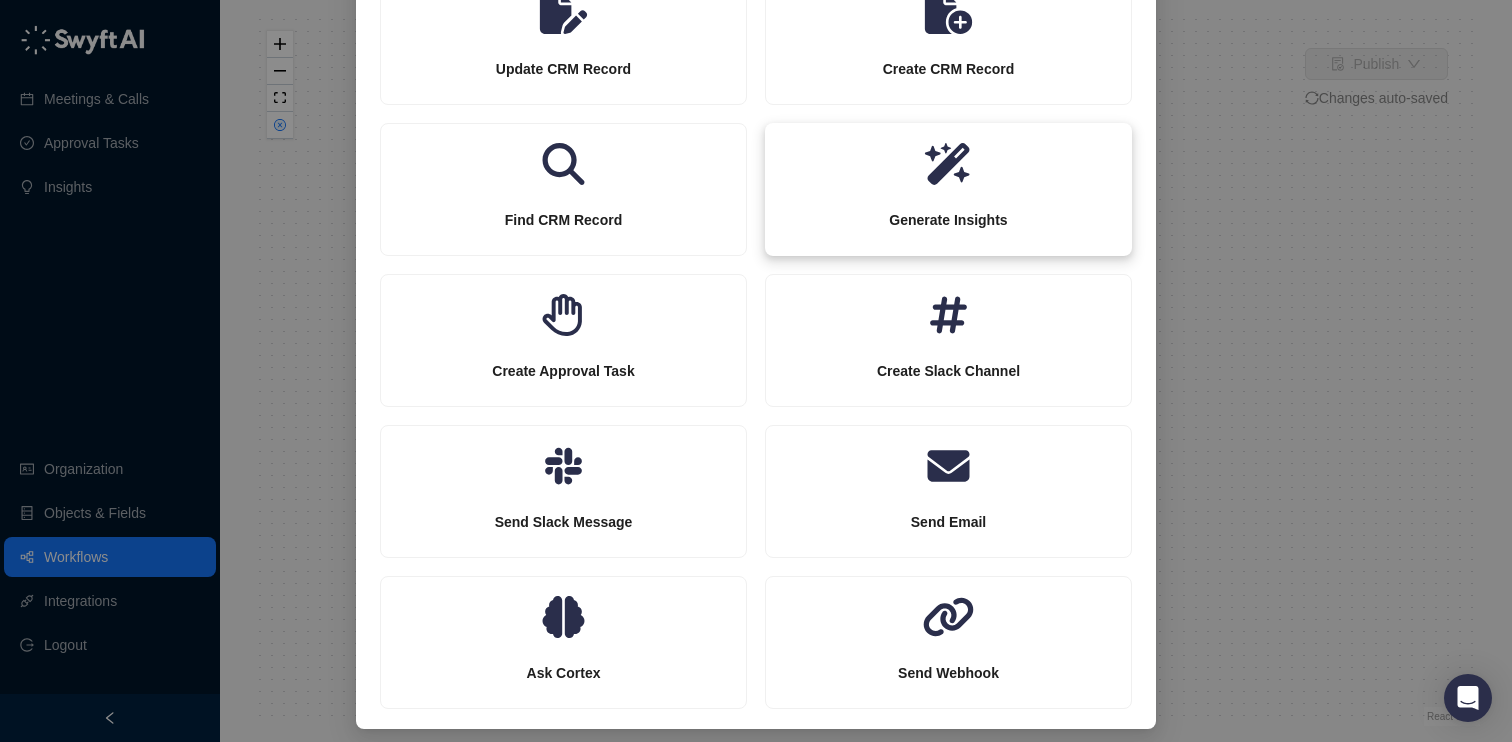 click on "Generate Insights" at bounding box center [948, 220] 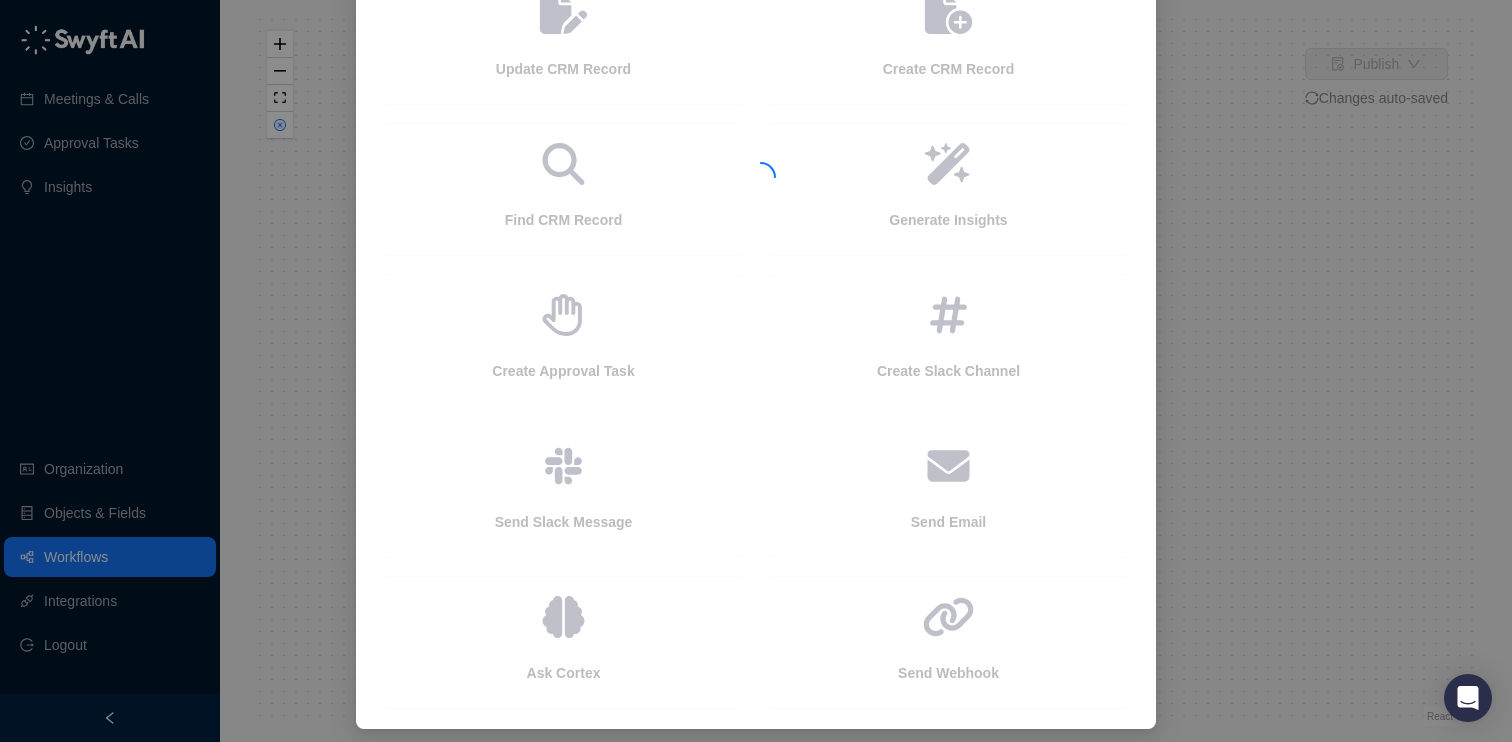 scroll, scrollTop: 91, scrollLeft: 0, axis: vertical 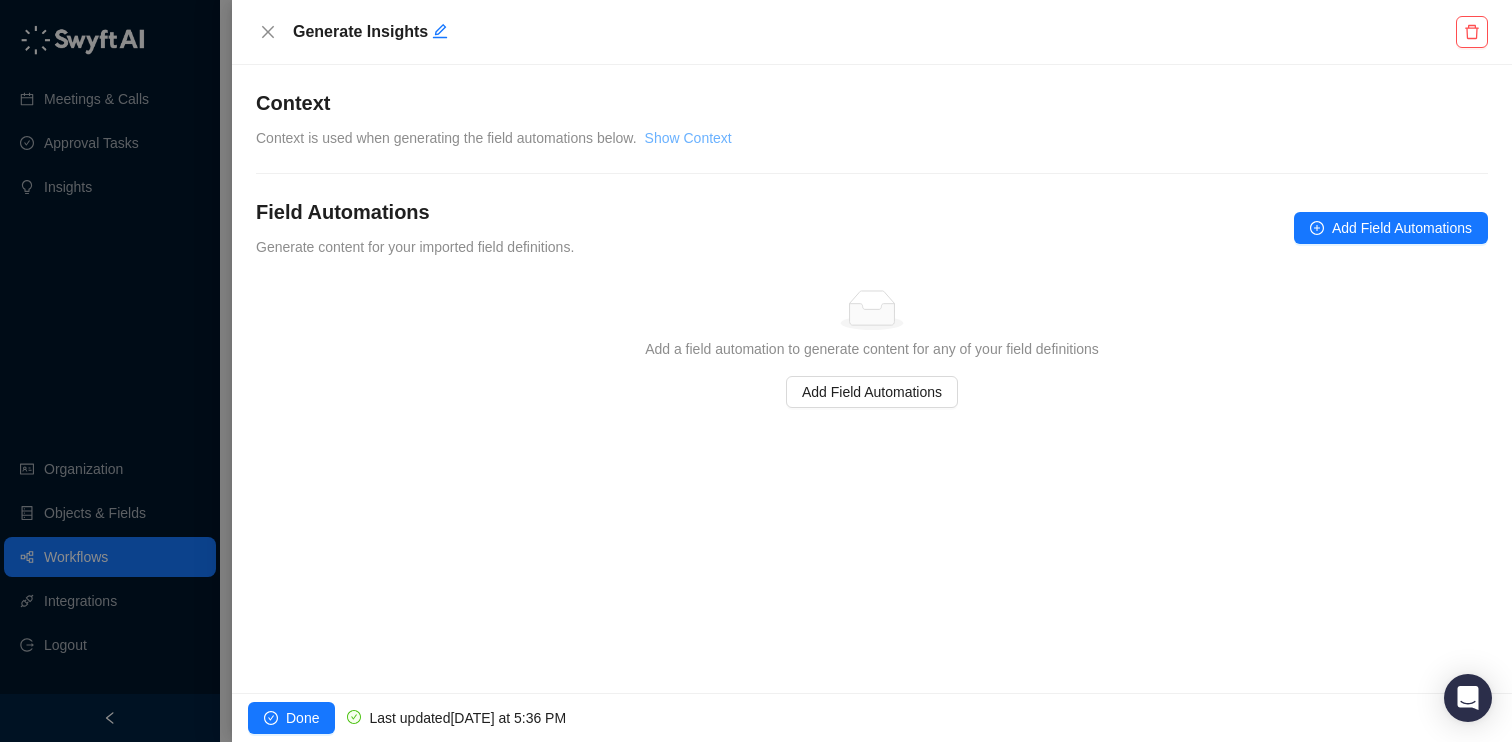 click on "Show Context" at bounding box center [688, 138] 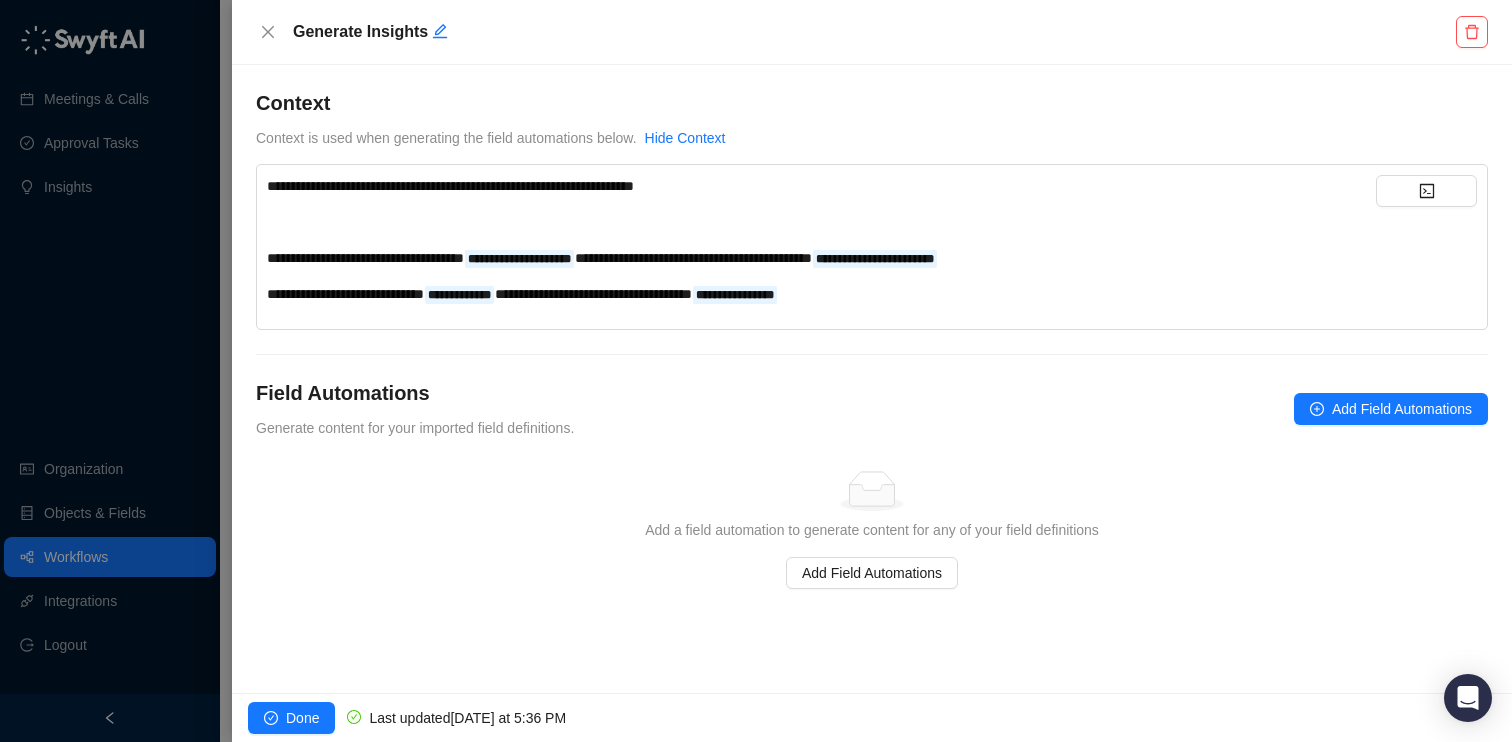 click on "Simple Empty Add a field automation to generate content for any of your field definitions Add Field Automations" at bounding box center [872, 530] 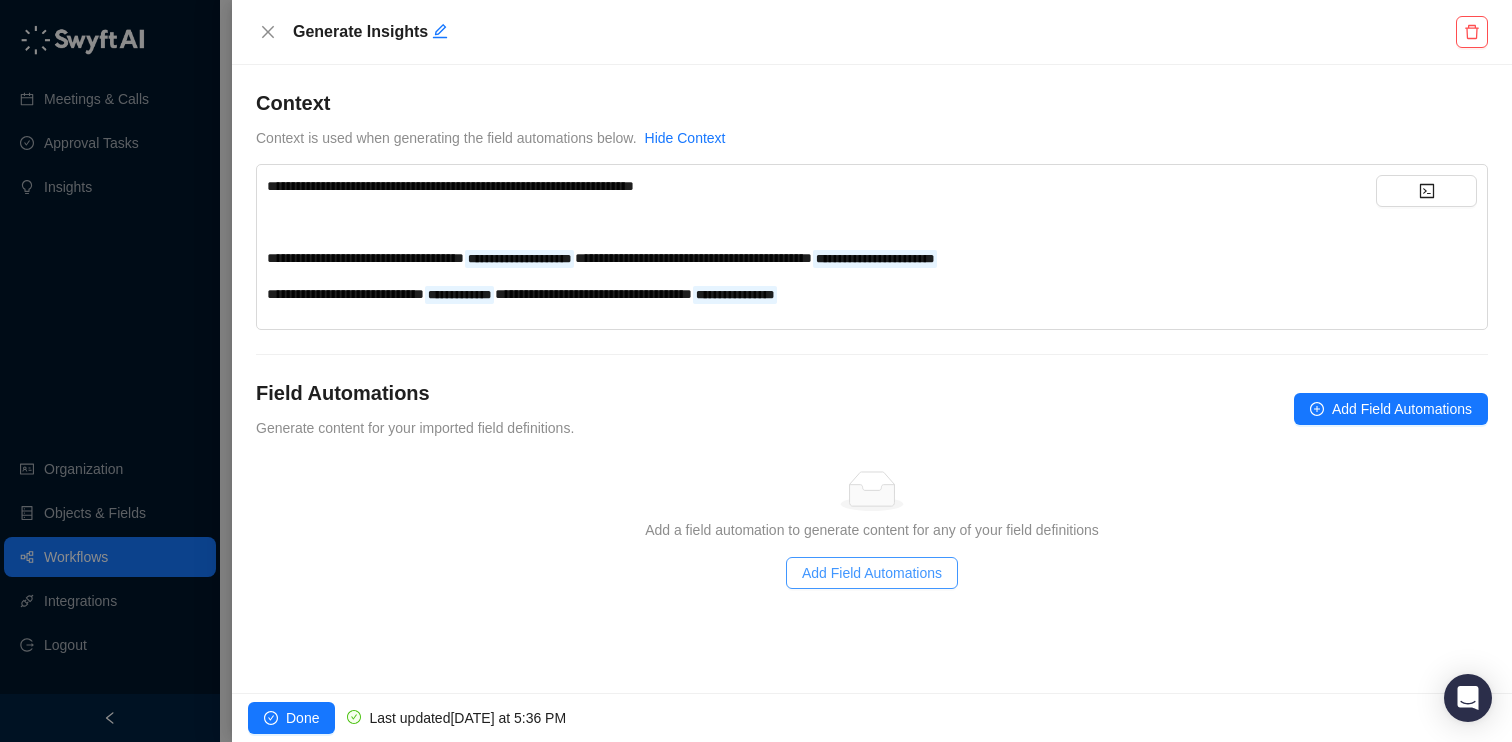 click on "Add Field Automations" at bounding box center [872, 573] 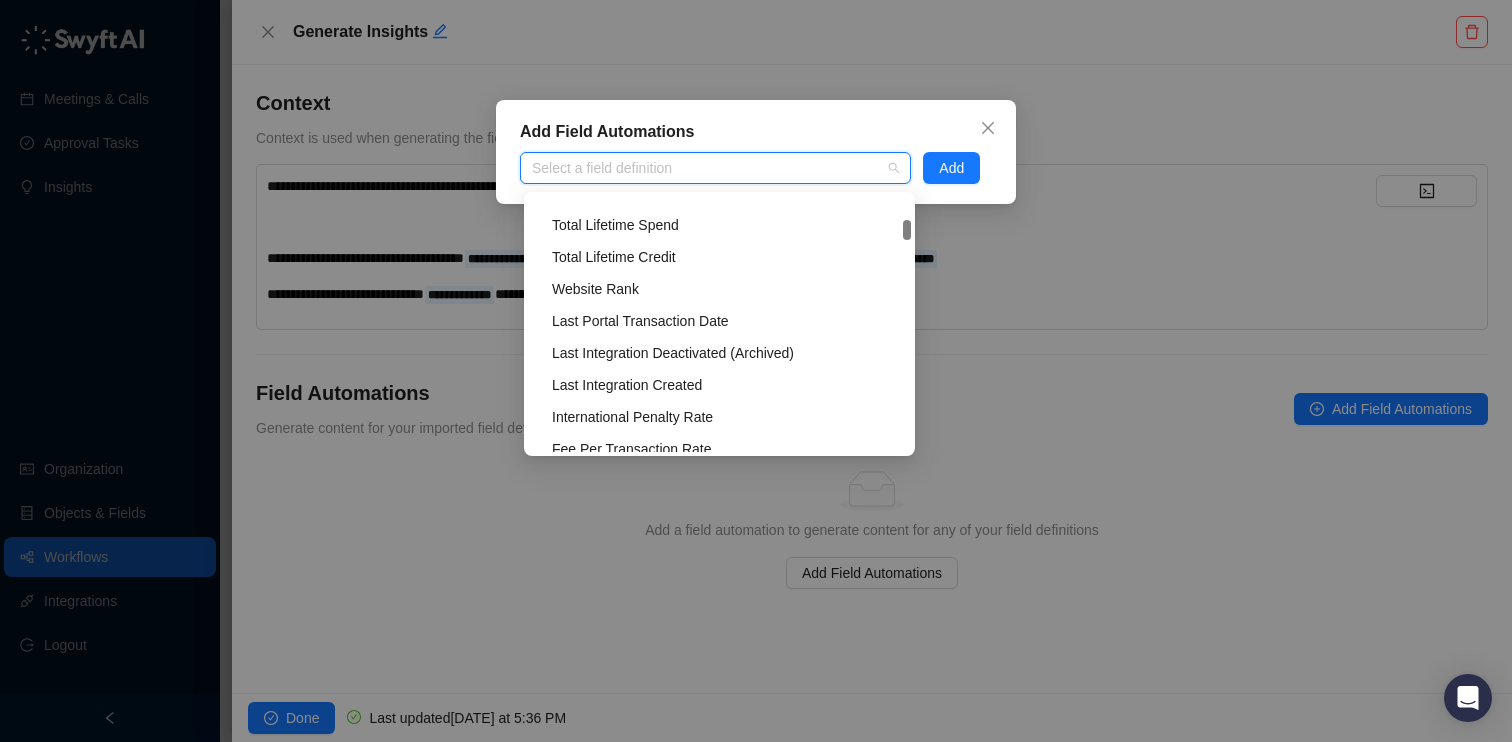 scroll, scrollTop: 3663, scrollLeft: 0, axis: vertical 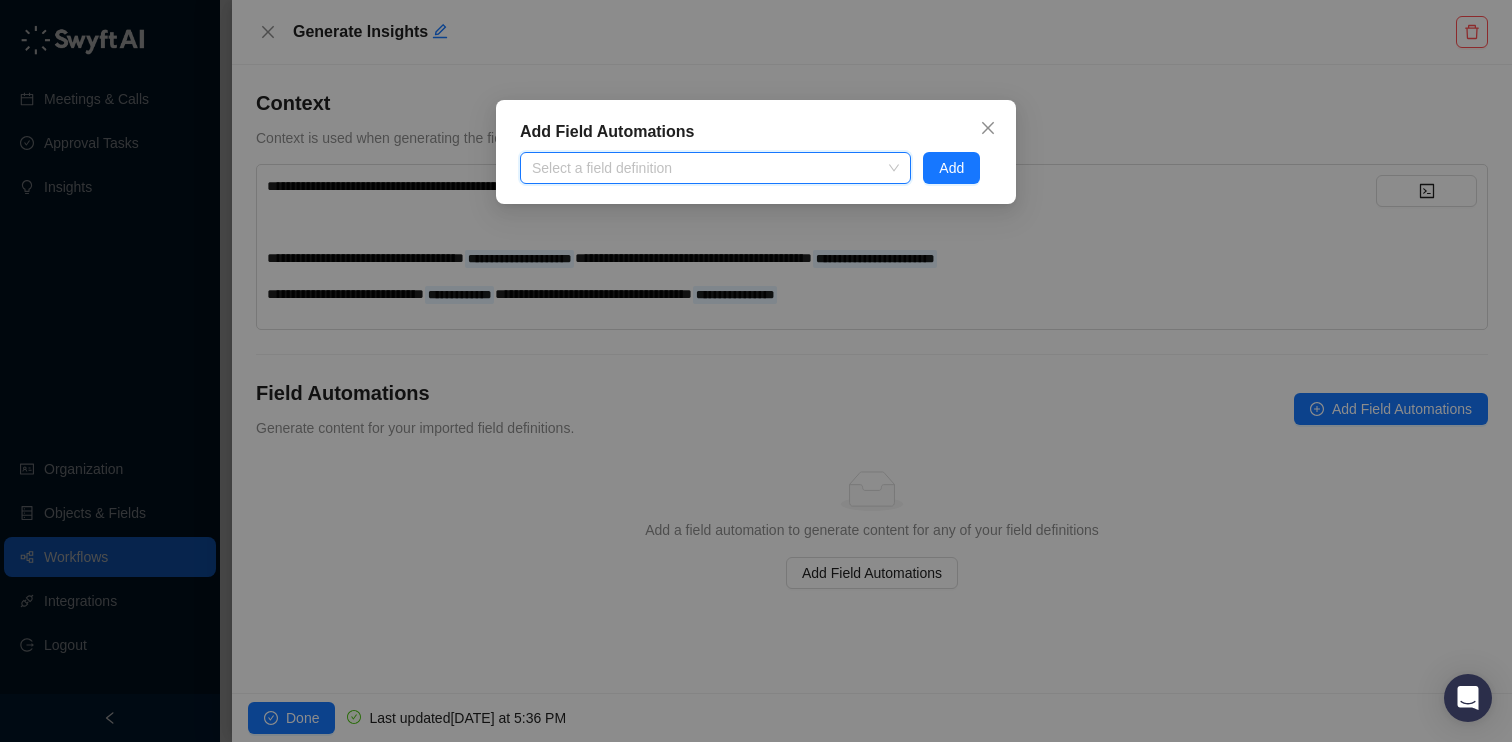 click at bounding box center (705, 168) 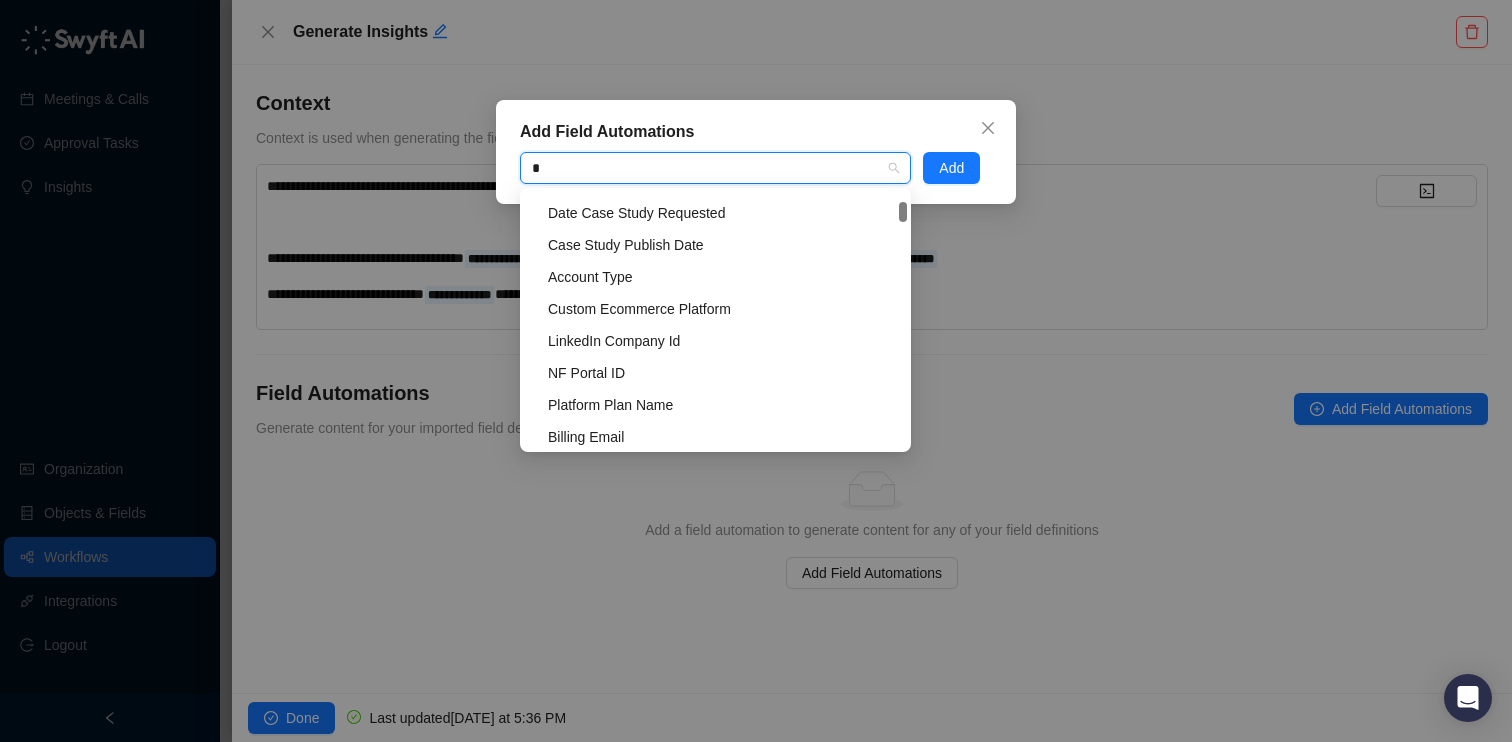 scroll, scrollTop: 1368, scrollLeft: 0, axis: vertical 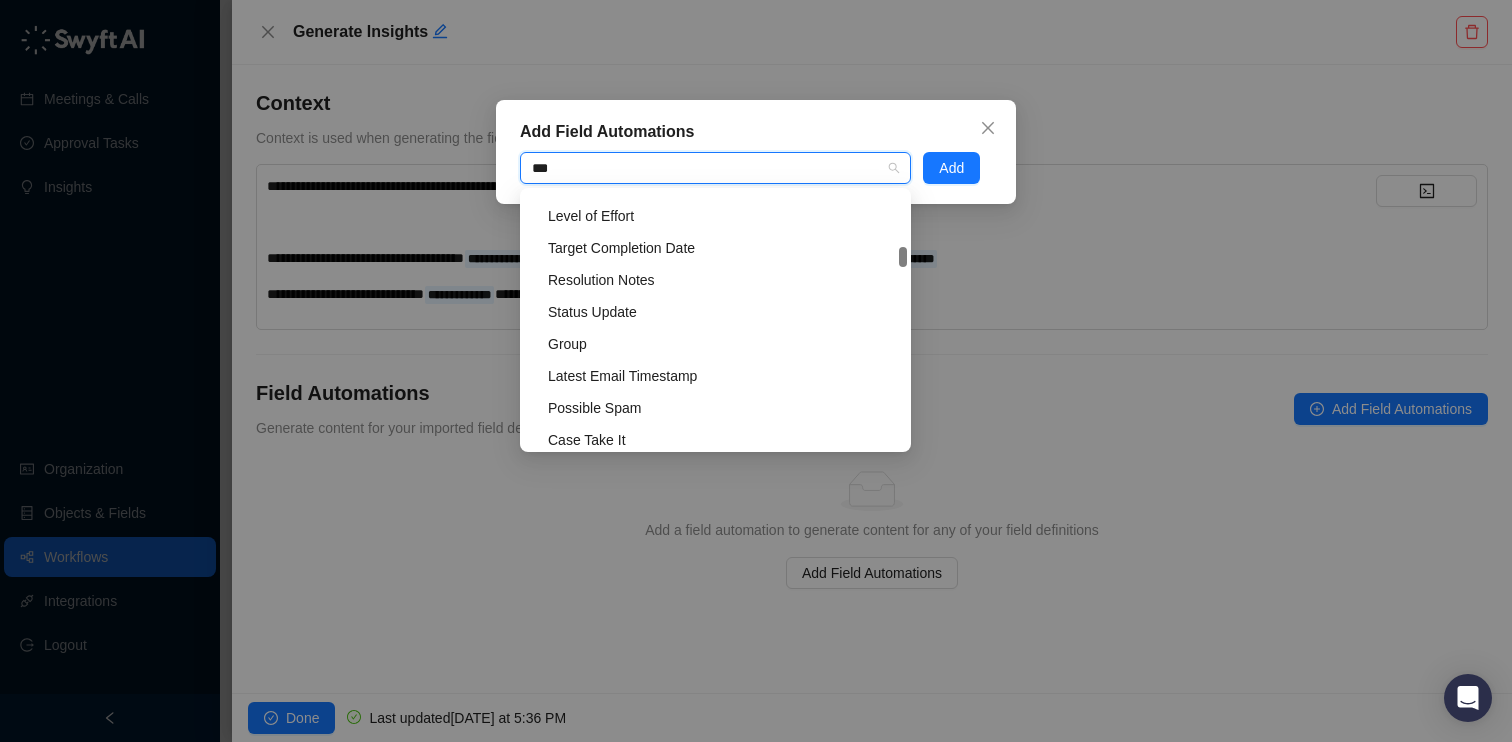 type on "****" 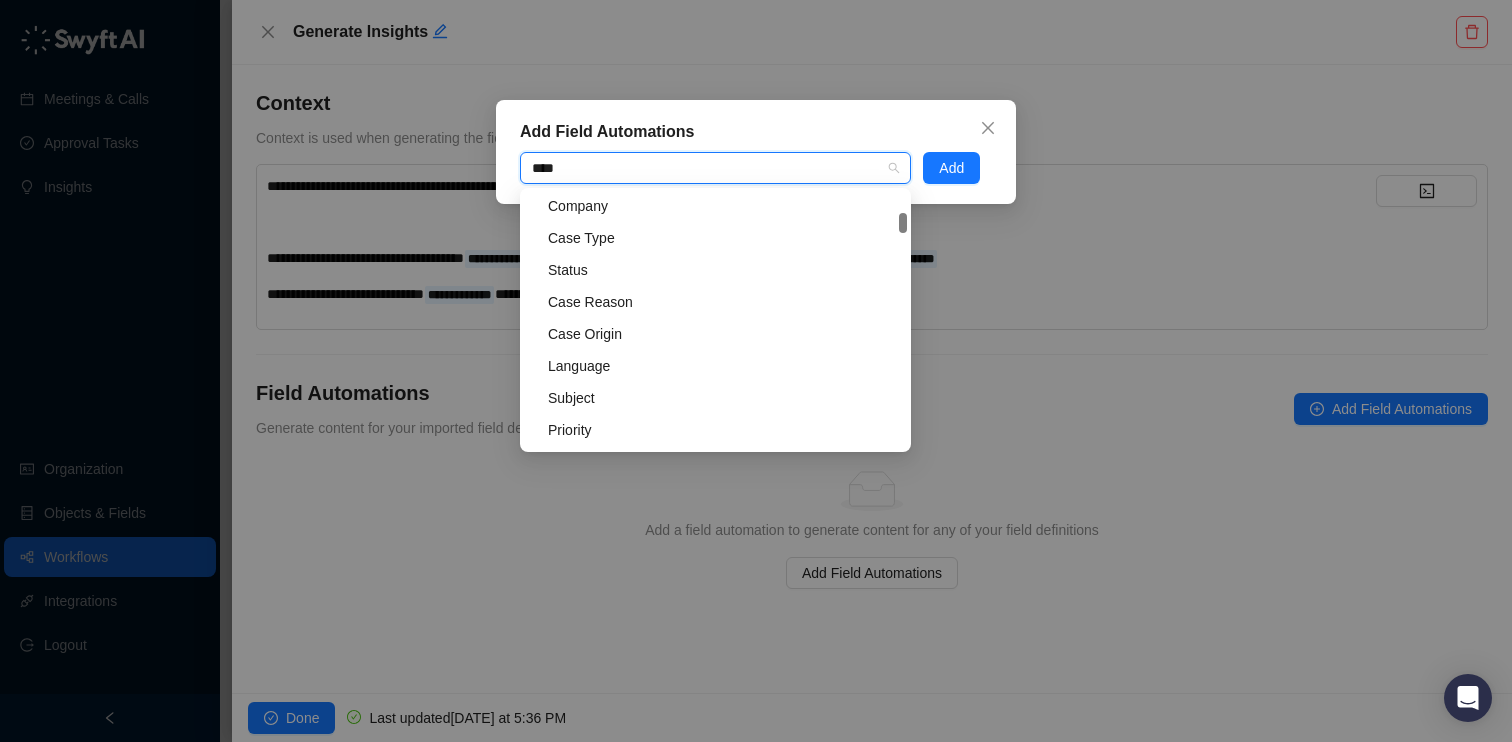 scroll, scrollTop: 515, scrollLeft: 0, axis: vertical 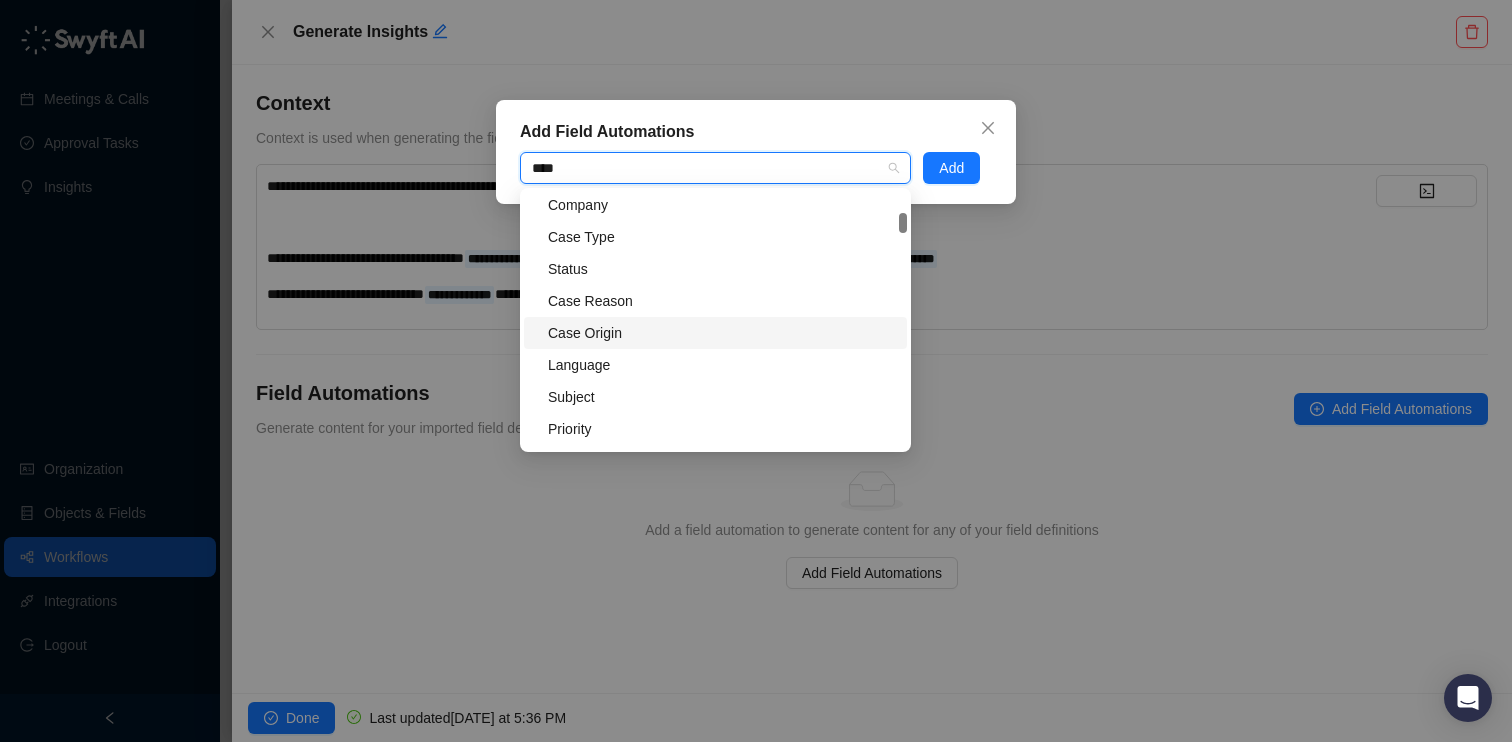click on "Case Origin" at bounding box center [721, 333] 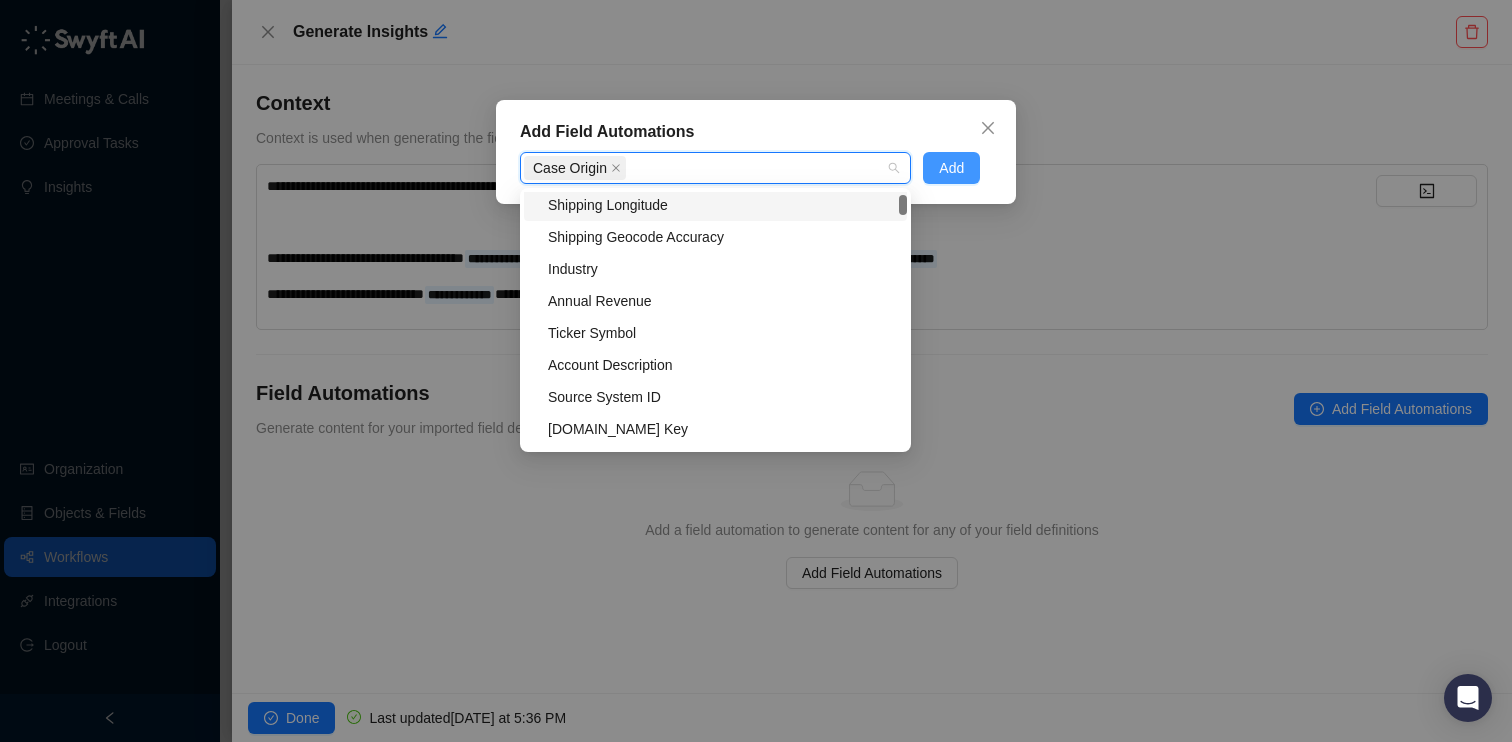 click on "Add" at bounding box center (951, 168) 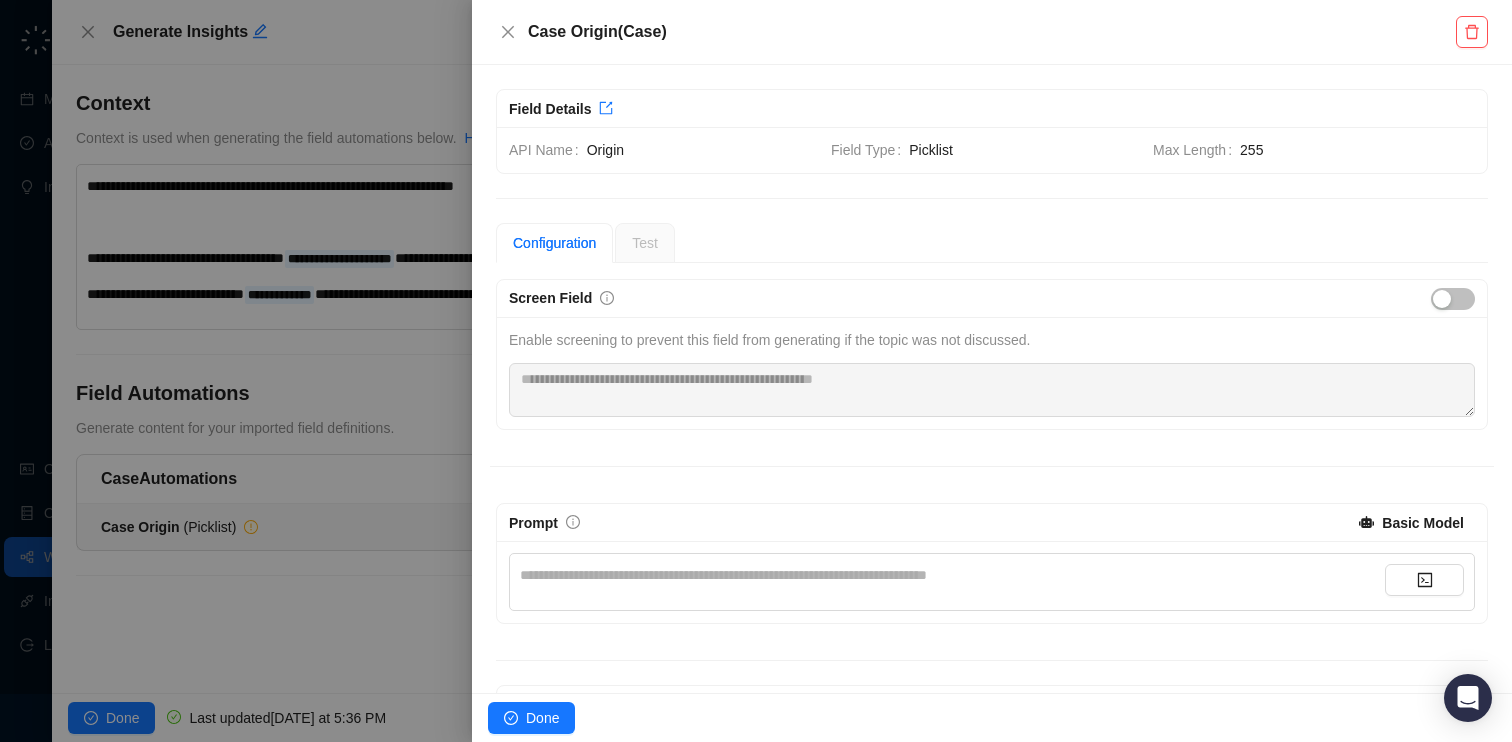 click on "**********" at bounding box center [952, 575] 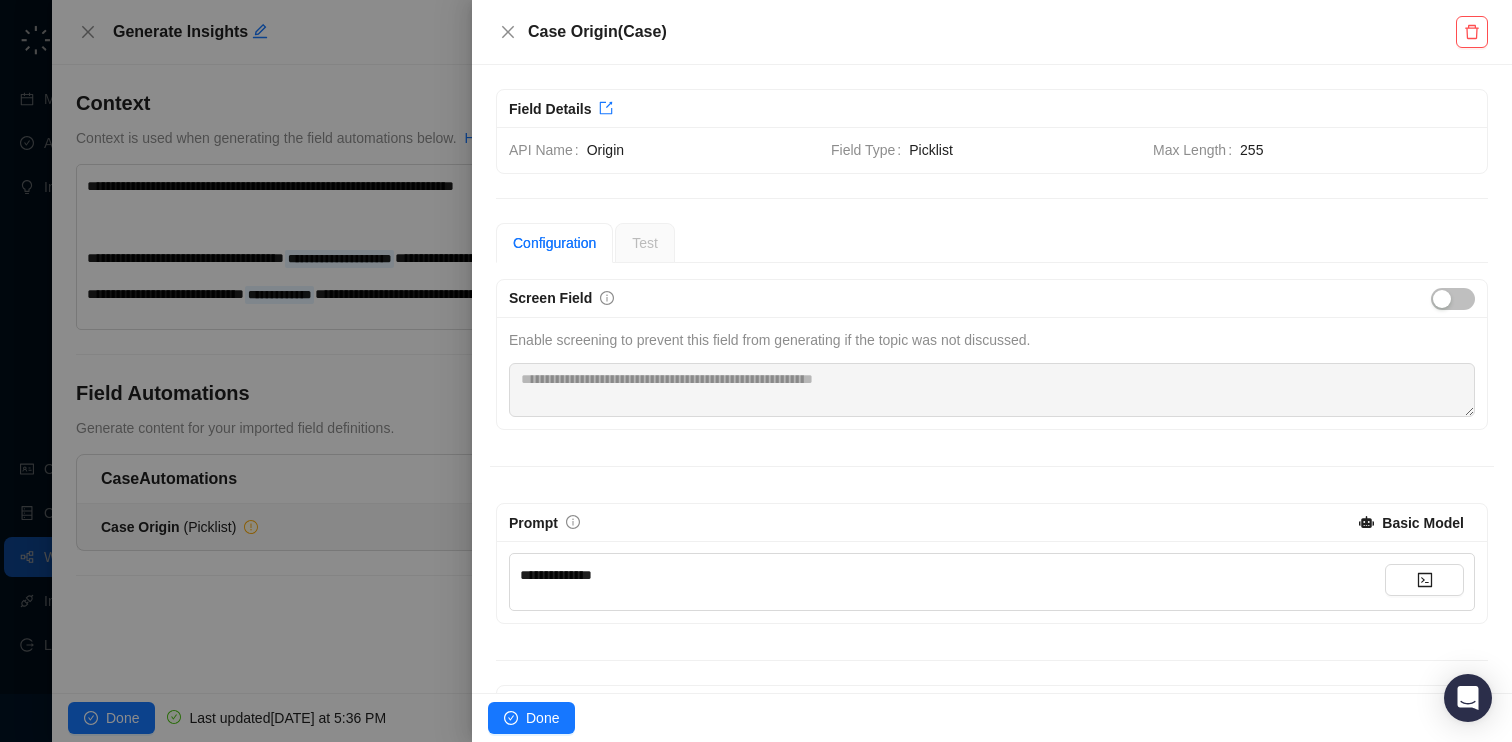 click on "**********" at bounding box center [992, 535] 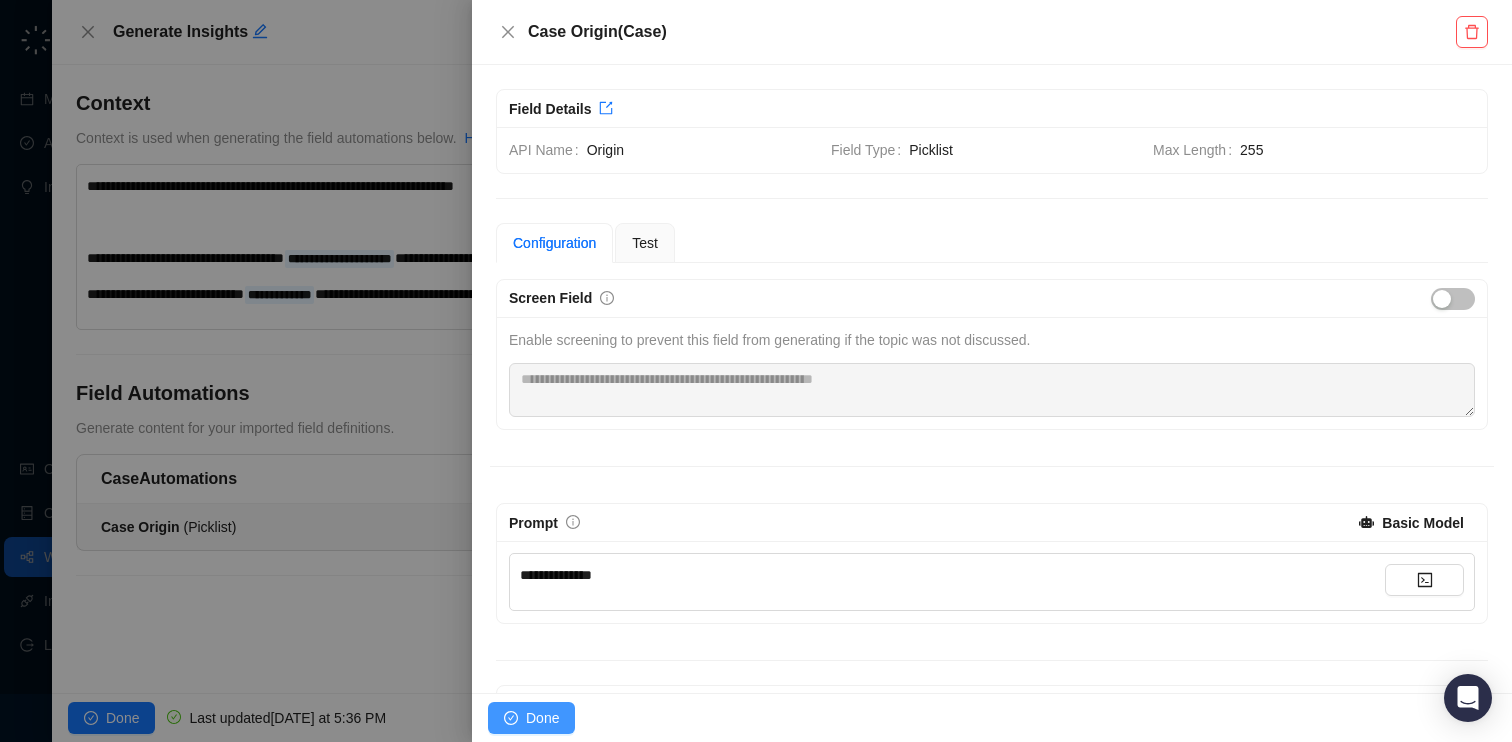 click on "Done" at bounding box center (542, 718) 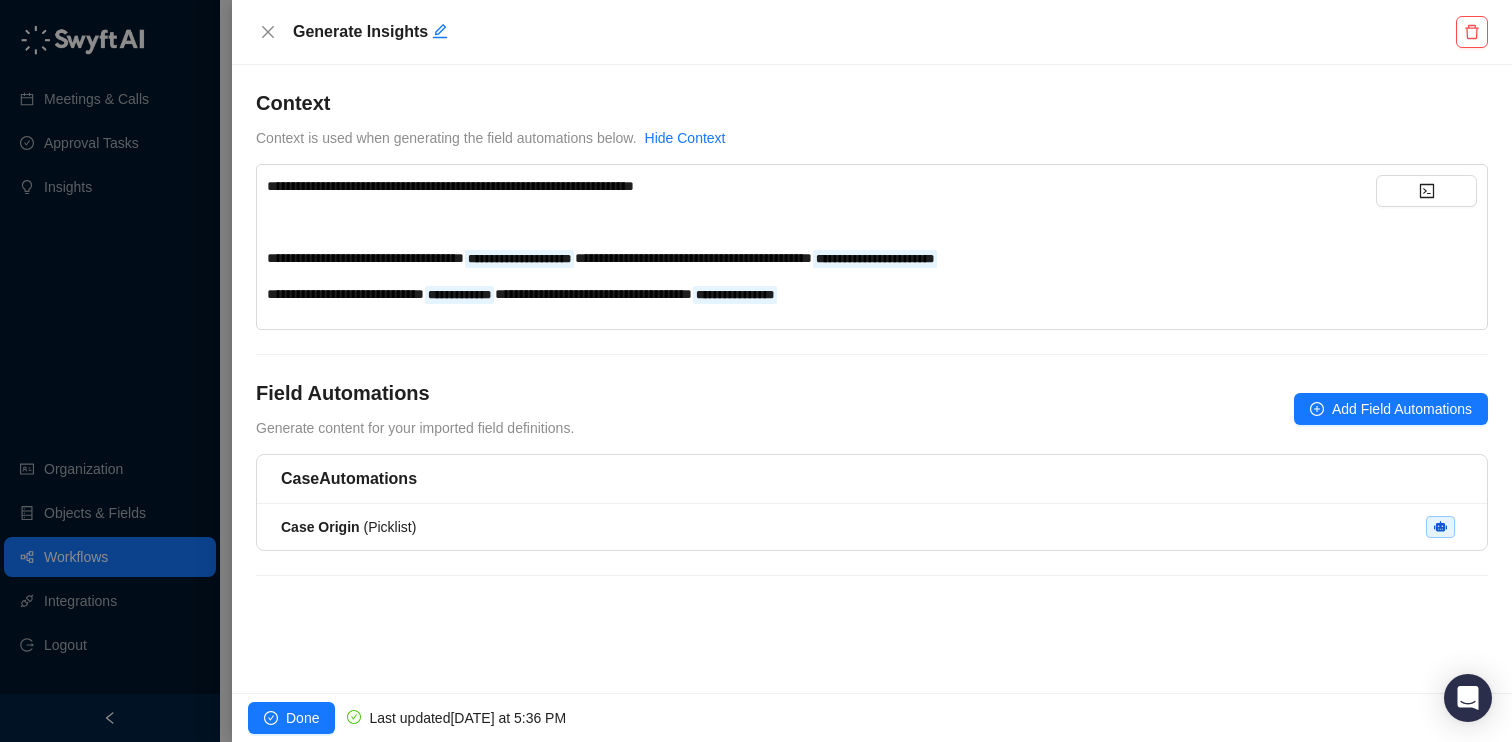 click on "Case  Automations Case Origin   ( Picklist )" at bounding box center (872, 527) 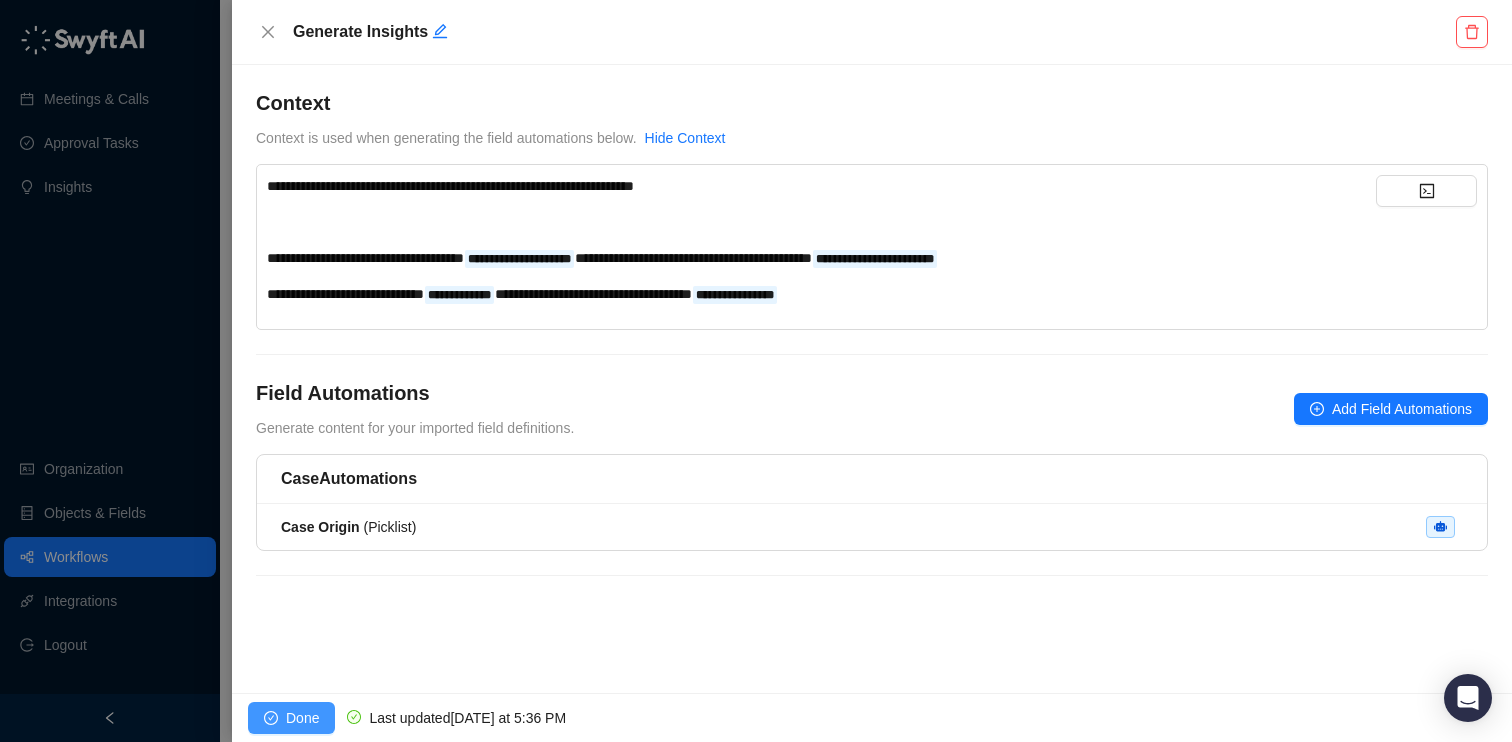 click on "Done" at bounding box center (302, 718) 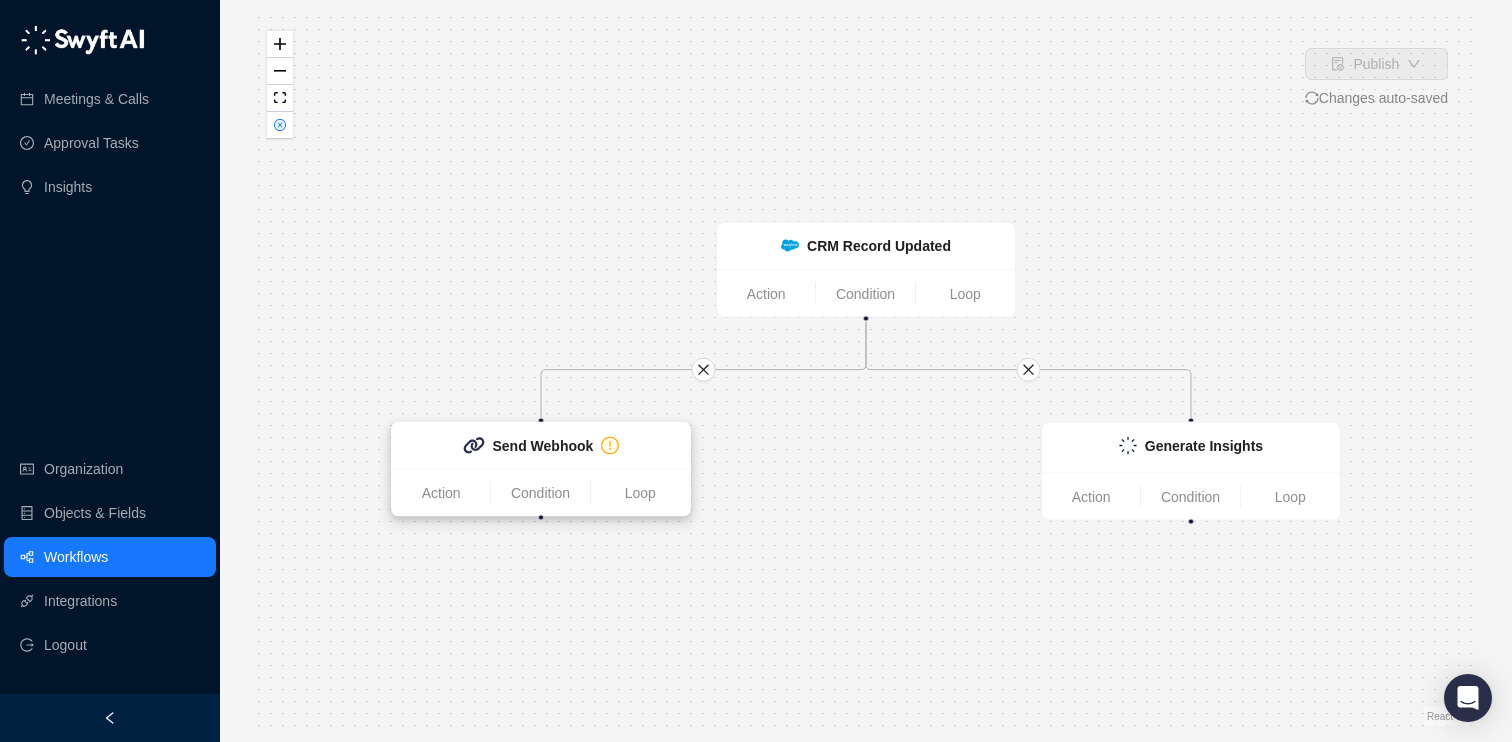 click on "Send Webhook" at bounding box center (541, 446) 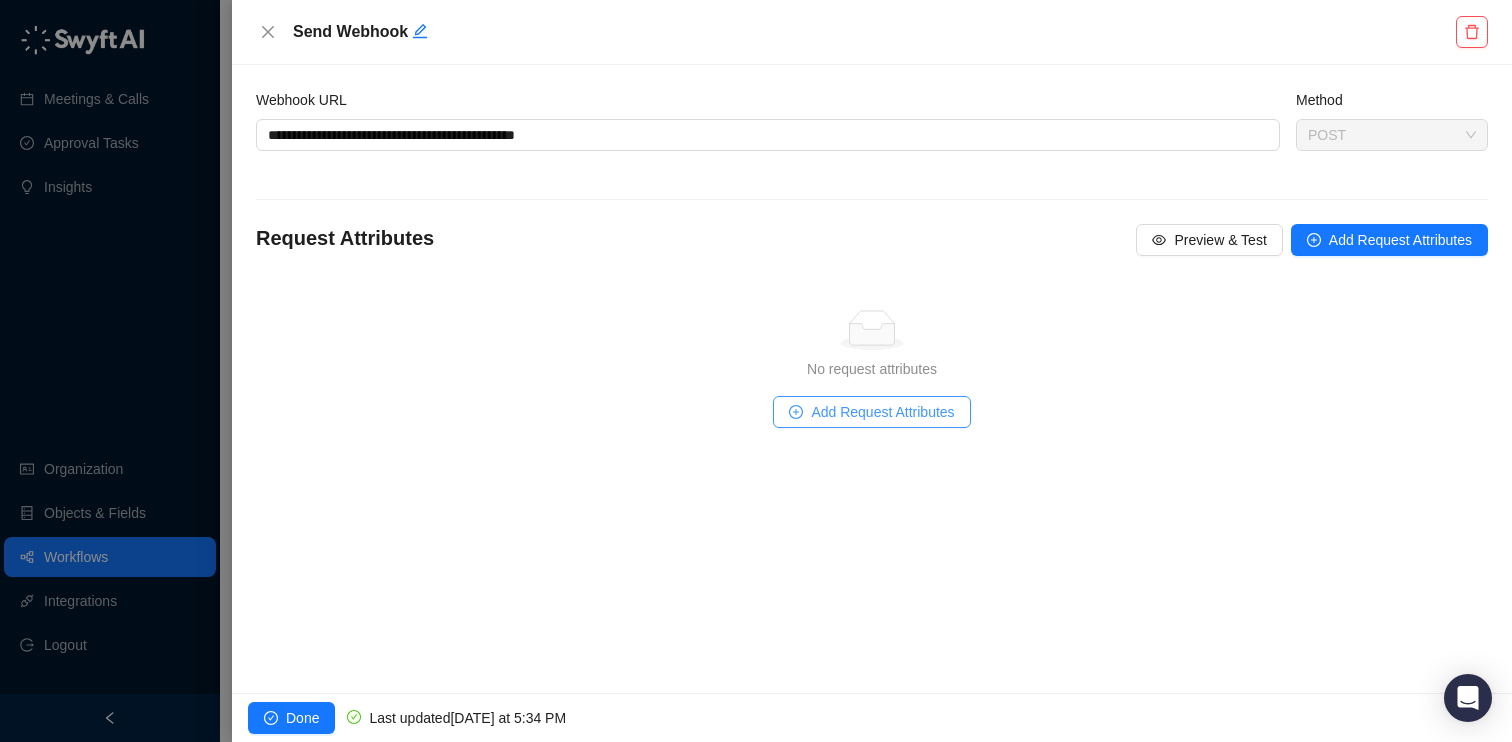 click on "Add Request Attributes" at bounding box center (882, 412) 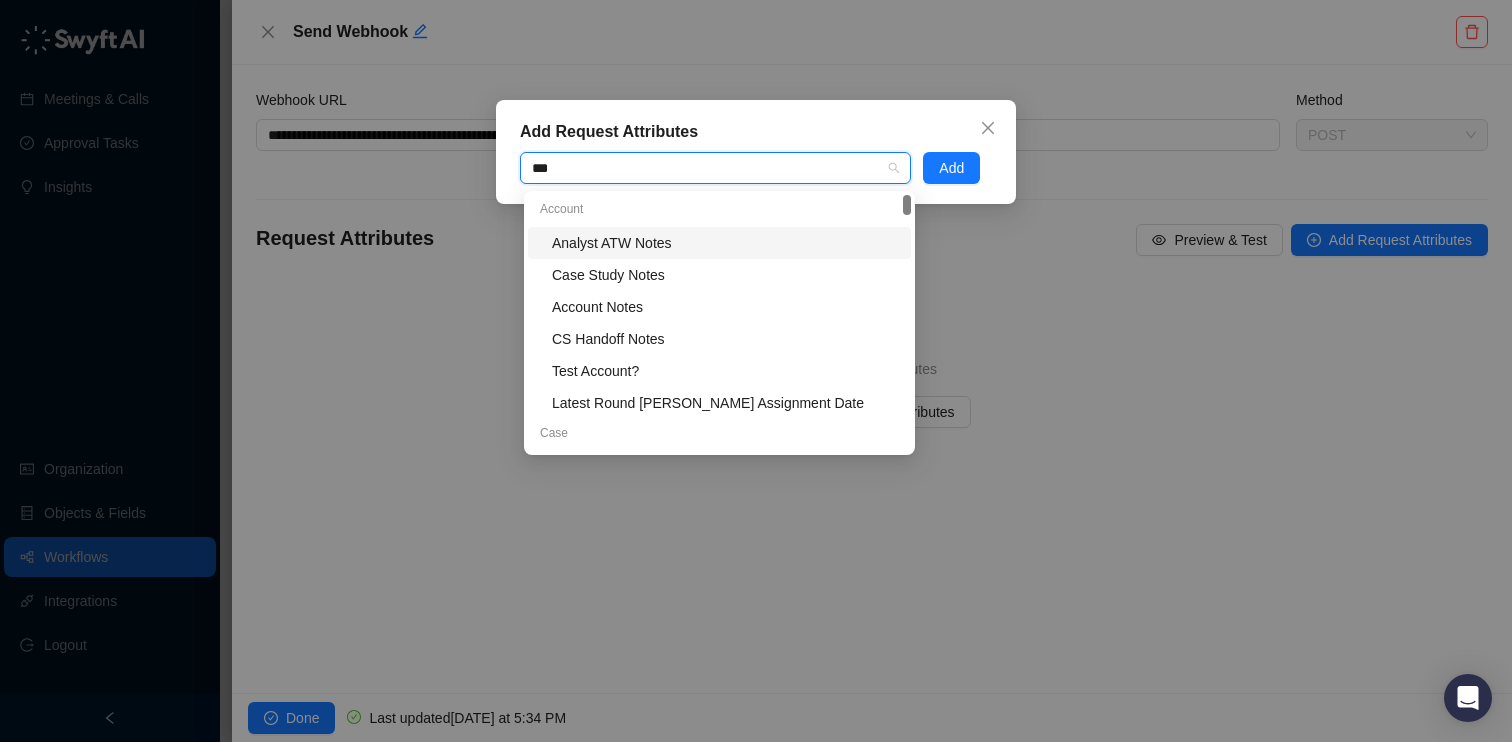 type on "****" 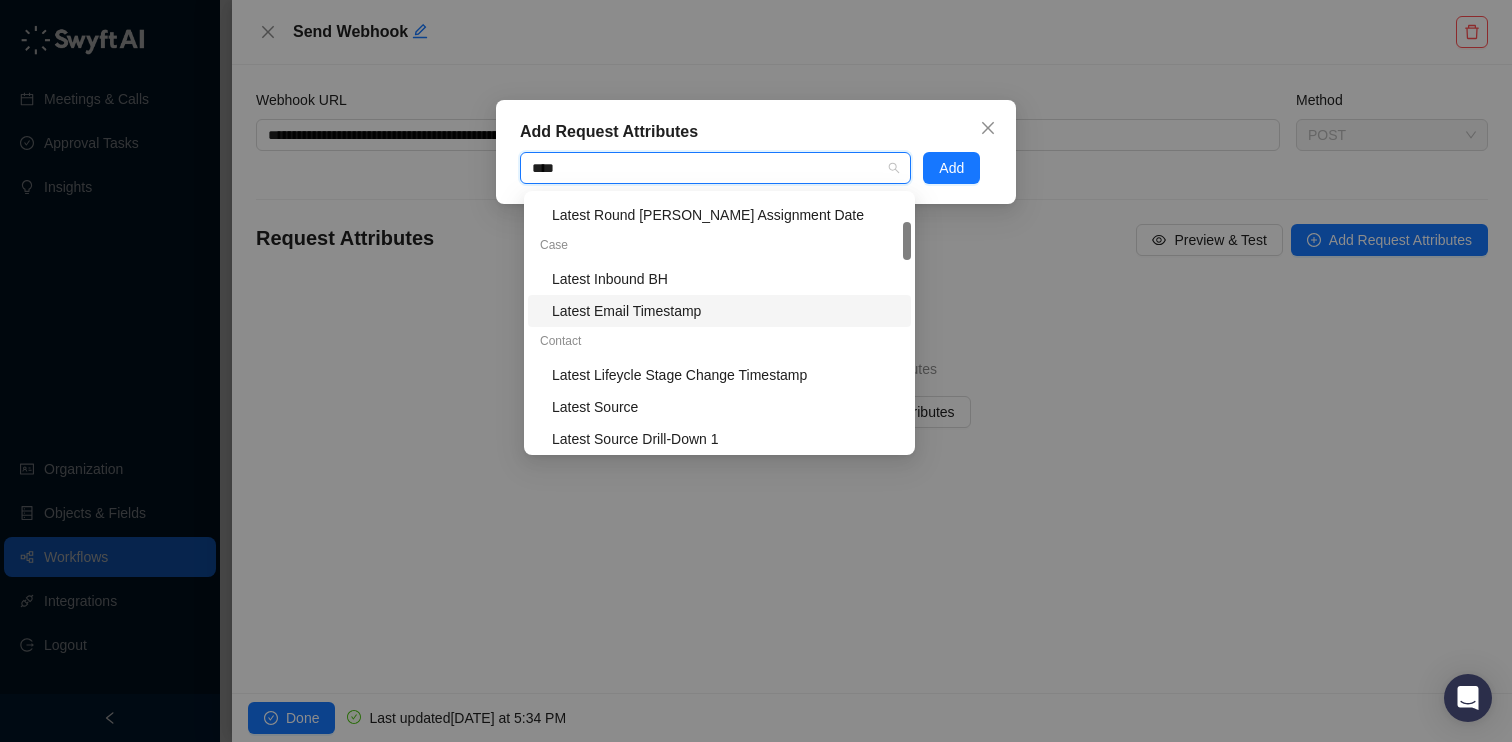 scroll, scrollTop: 0, scrollLeft: 0, axis: both 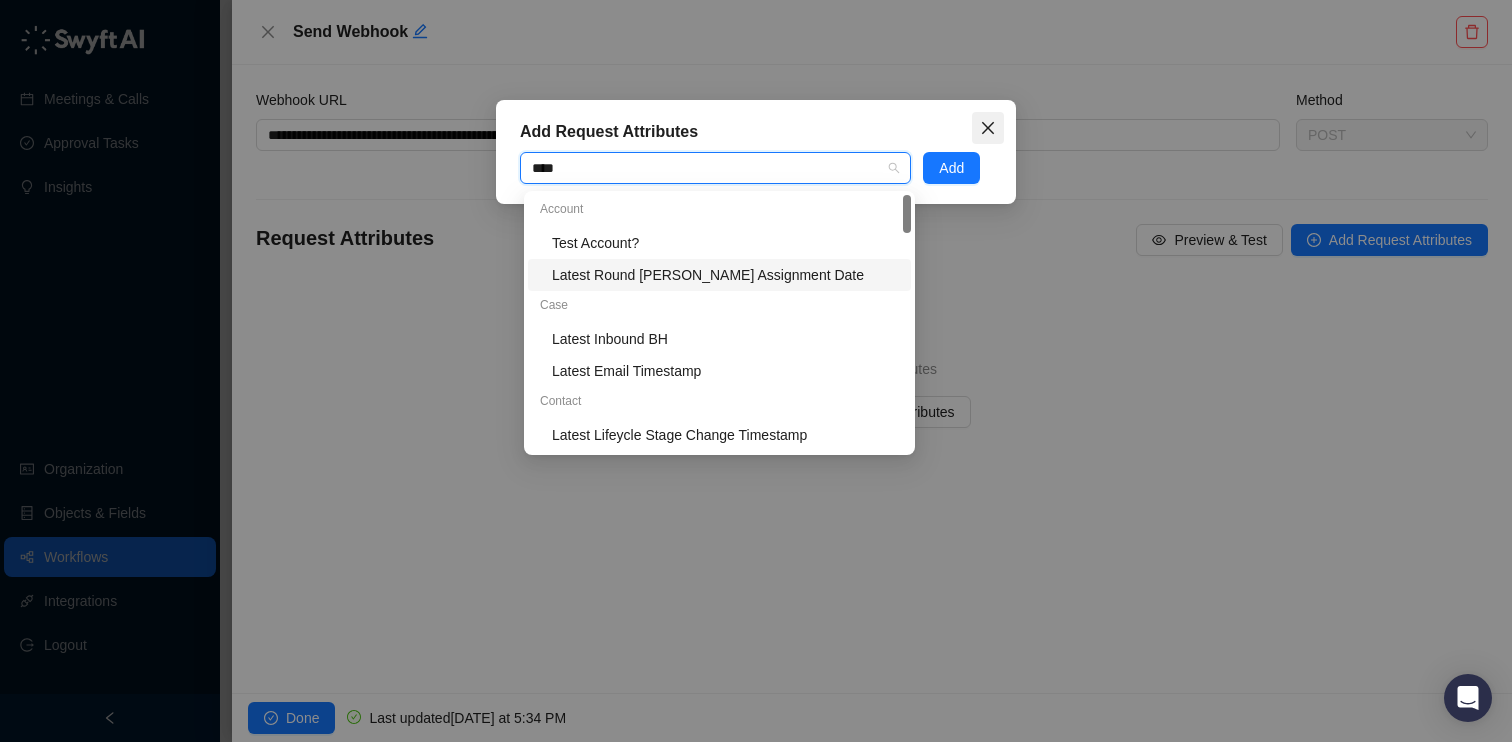 type 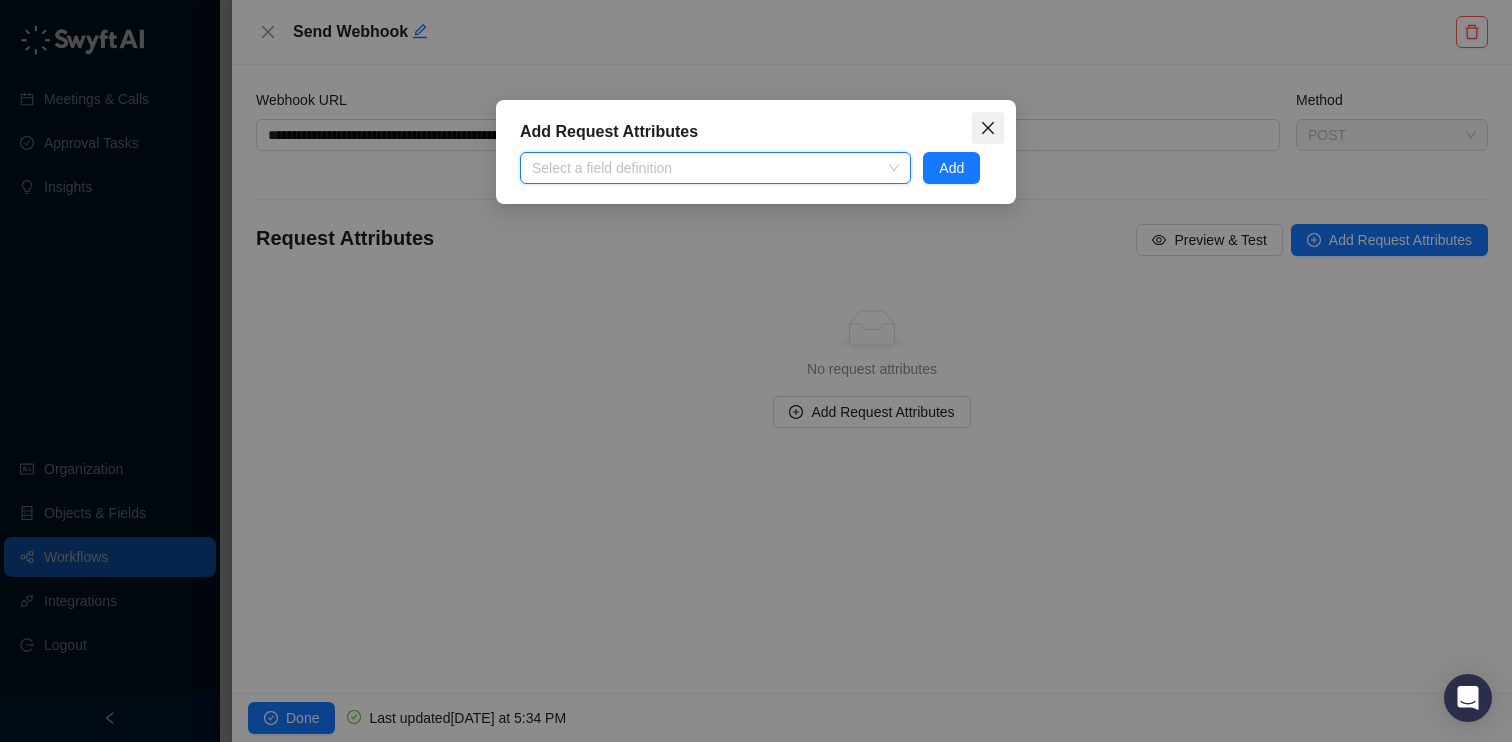 click 